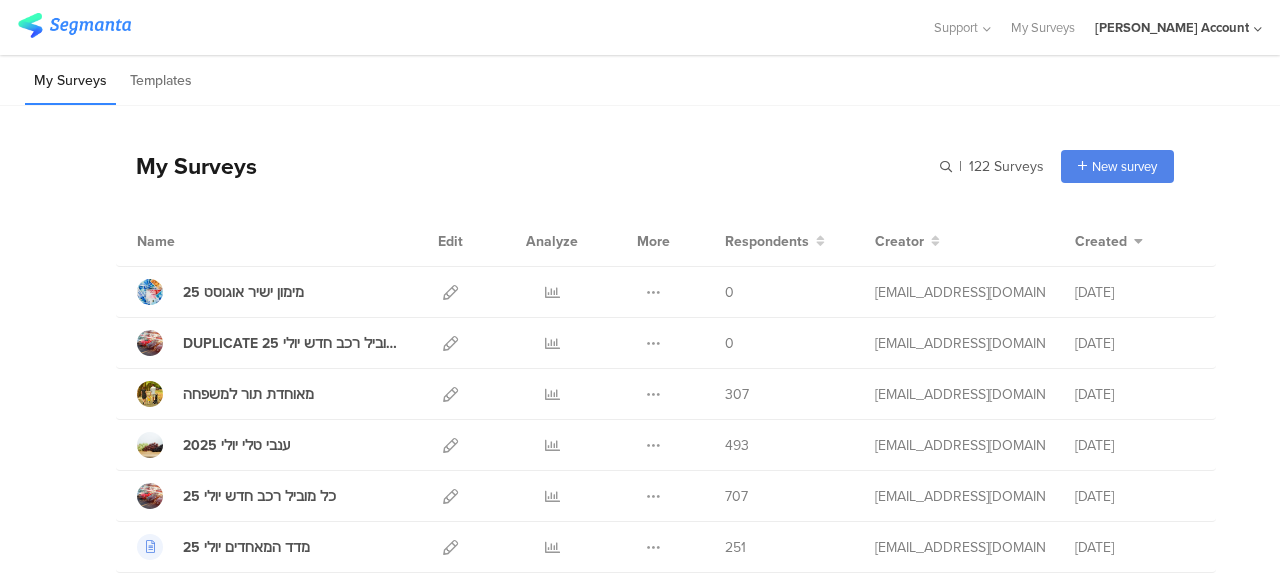 scroll, scrollTop: 0, scrollLeft: 0, axis: both 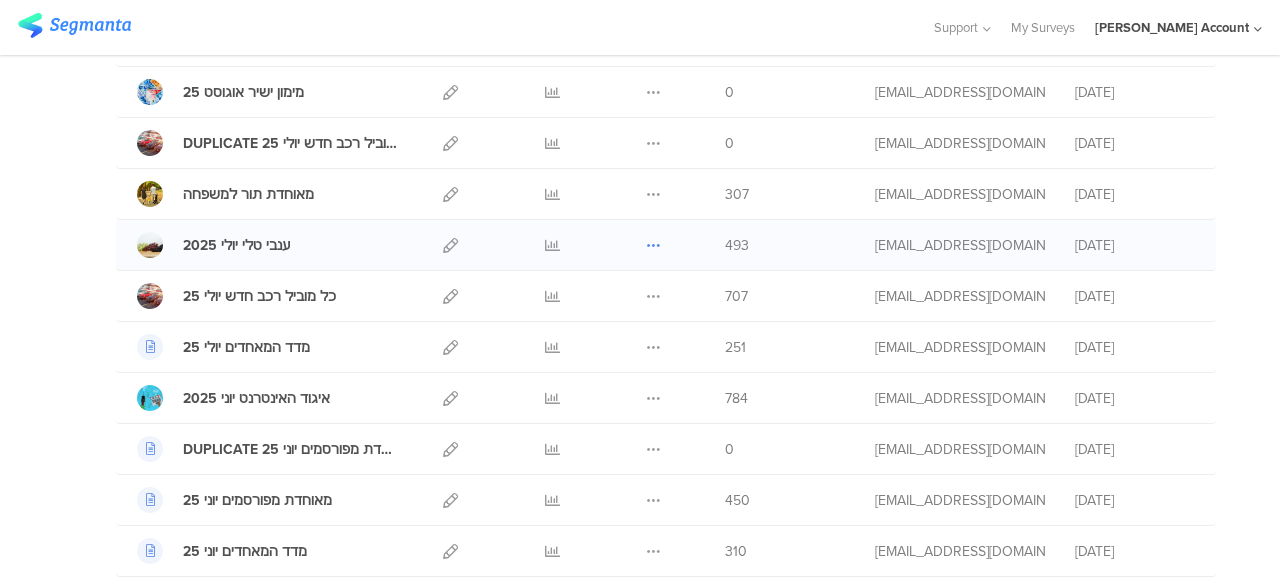 click at bounding box center [653, 245] 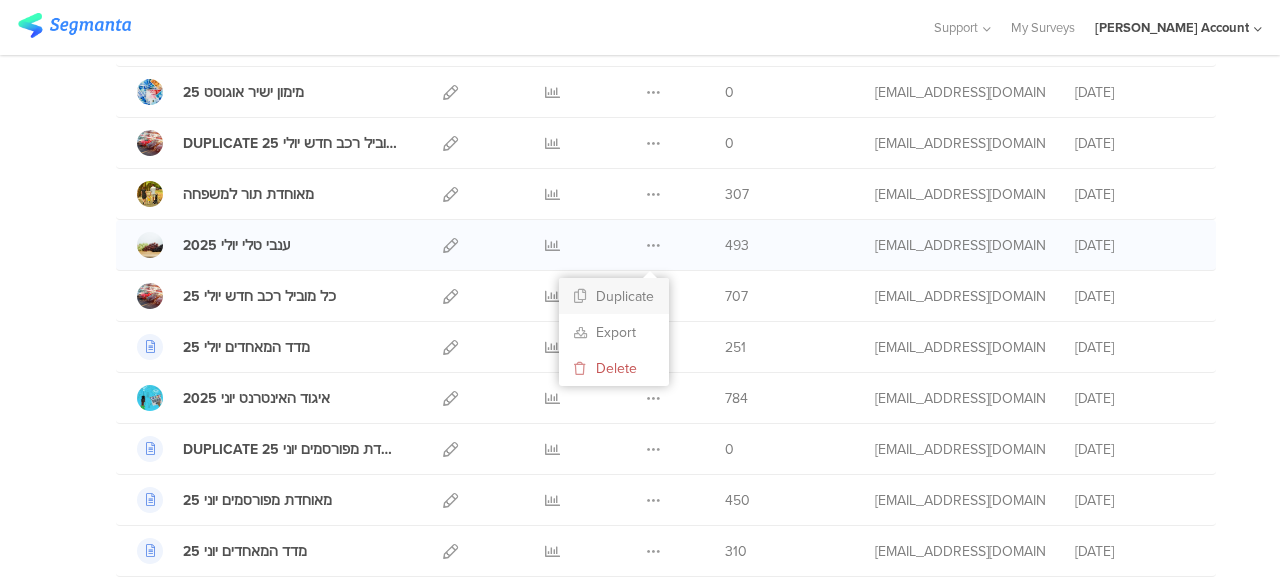 click on "Duplicate" at bounding box center [614, 296] 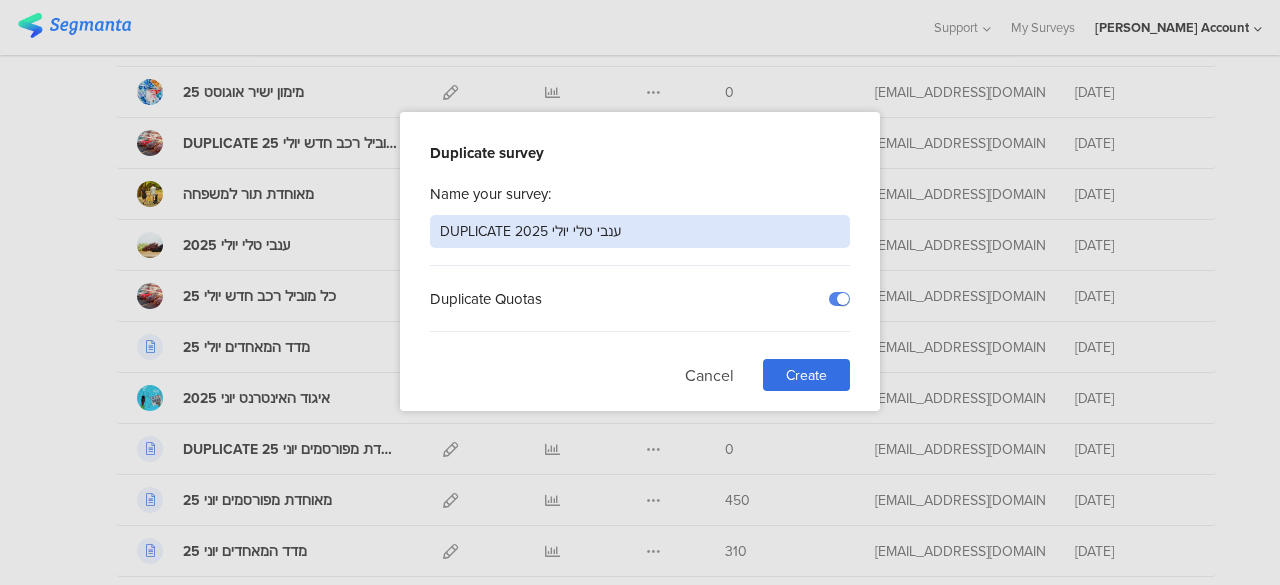 click on "DUPLICATE ענבי טלי יולי 2025" at bounding box center (640, 231) 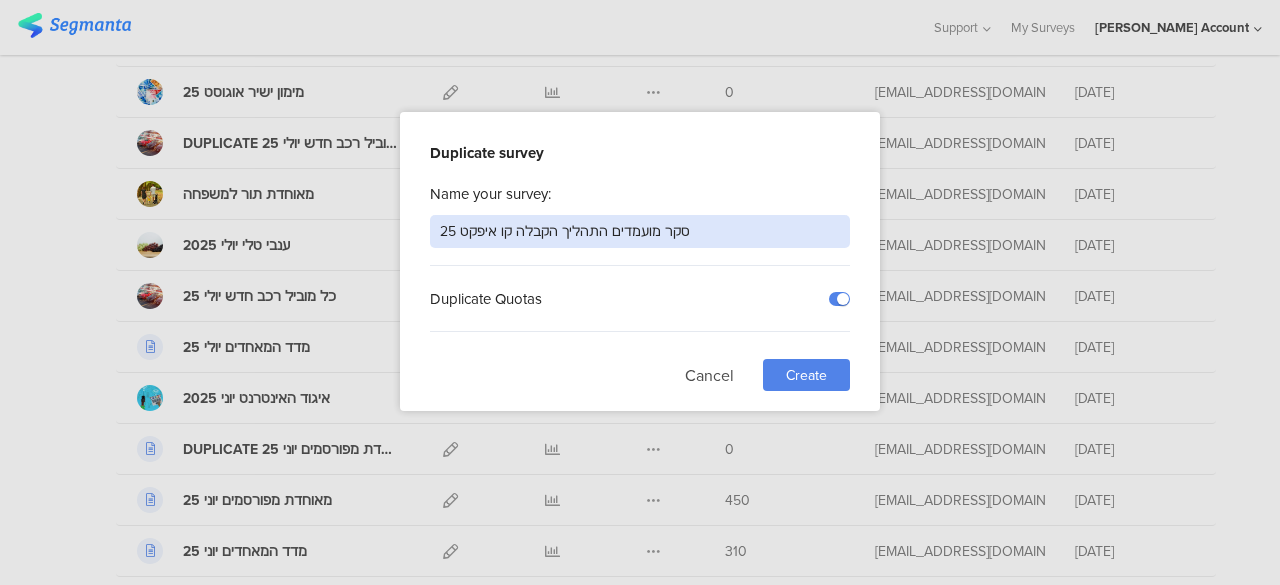 type on "סקר מועמדים התהליך הקבלה קו איפקט 25" 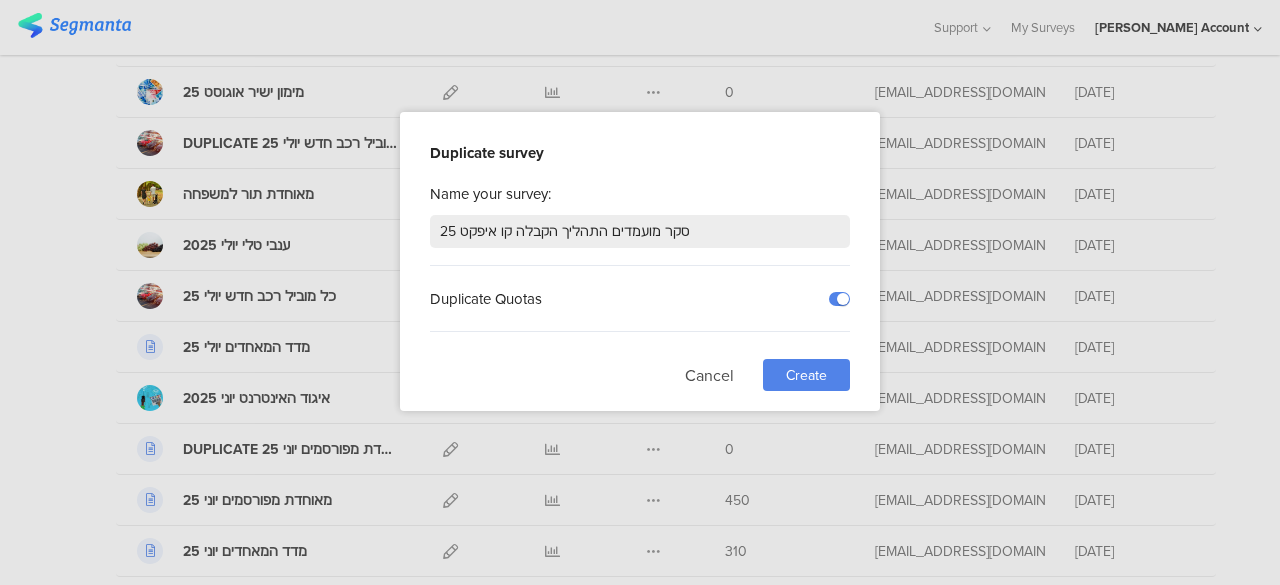 click on "Create" at bounding box center [806, 375] 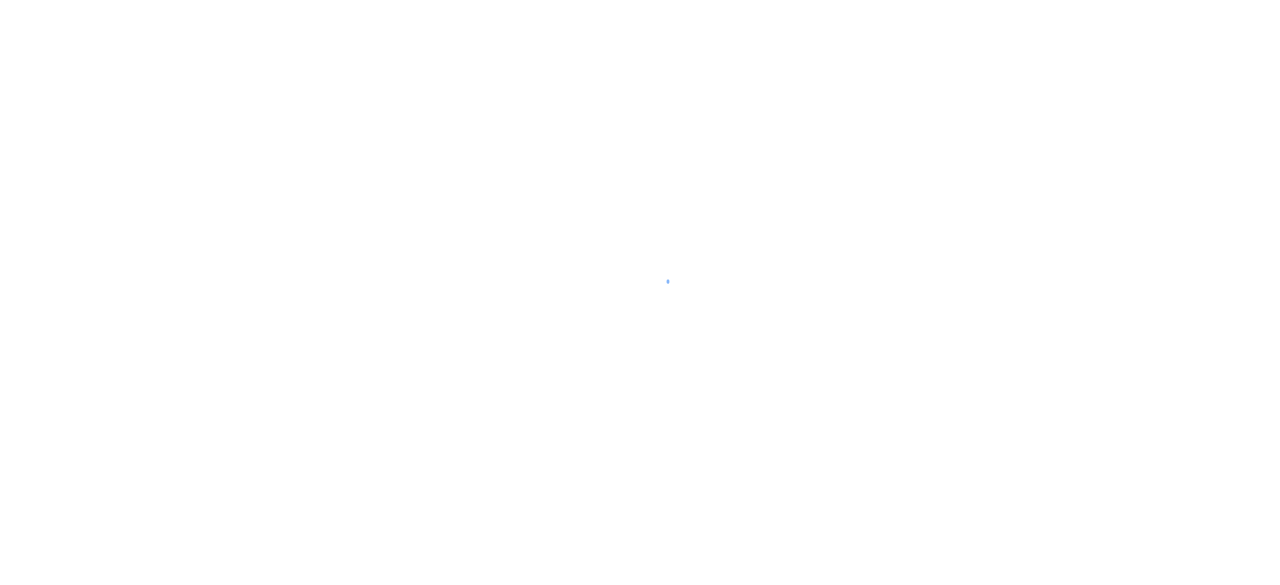 scroll, scrollTop: 0, scrollLeft: 0, axis: both 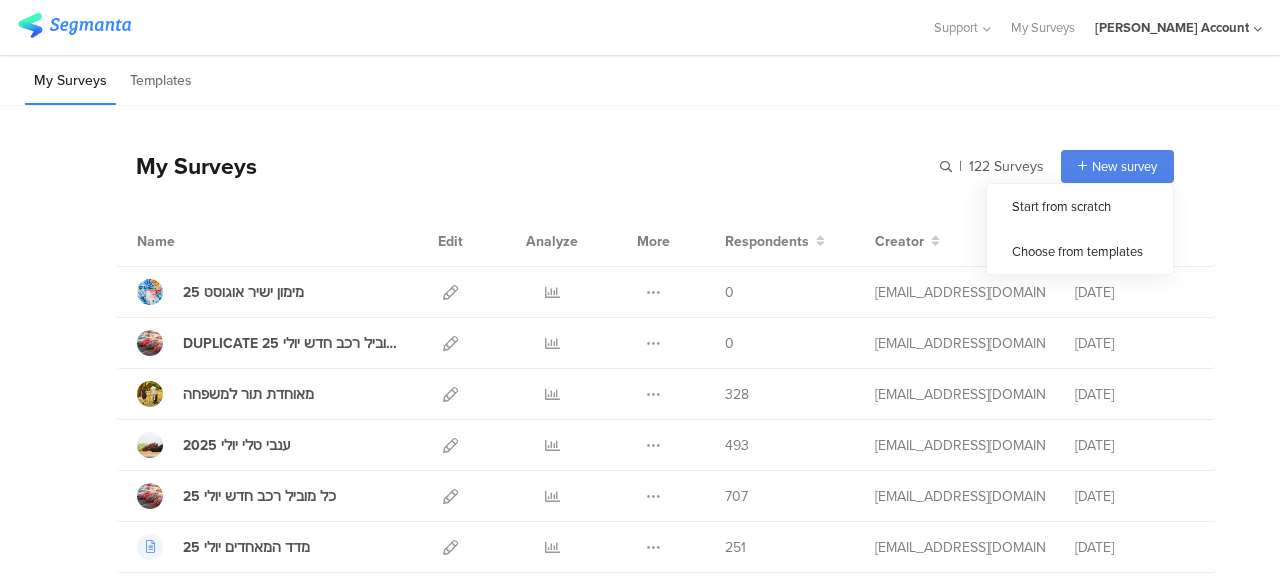 click on "My Surveys
|
122 Surveys
New survey
Start from scratch
Choose from templates" at bounding box center [645, 166] 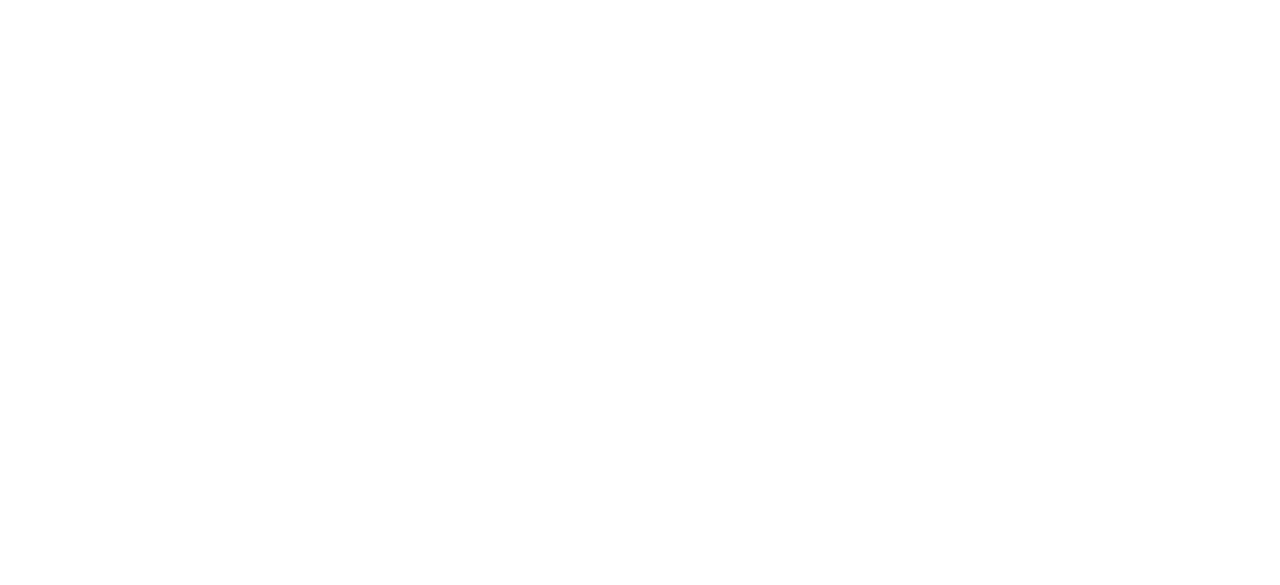 scroll, scrollTop: 0, scrollLeft: 0, axis: both 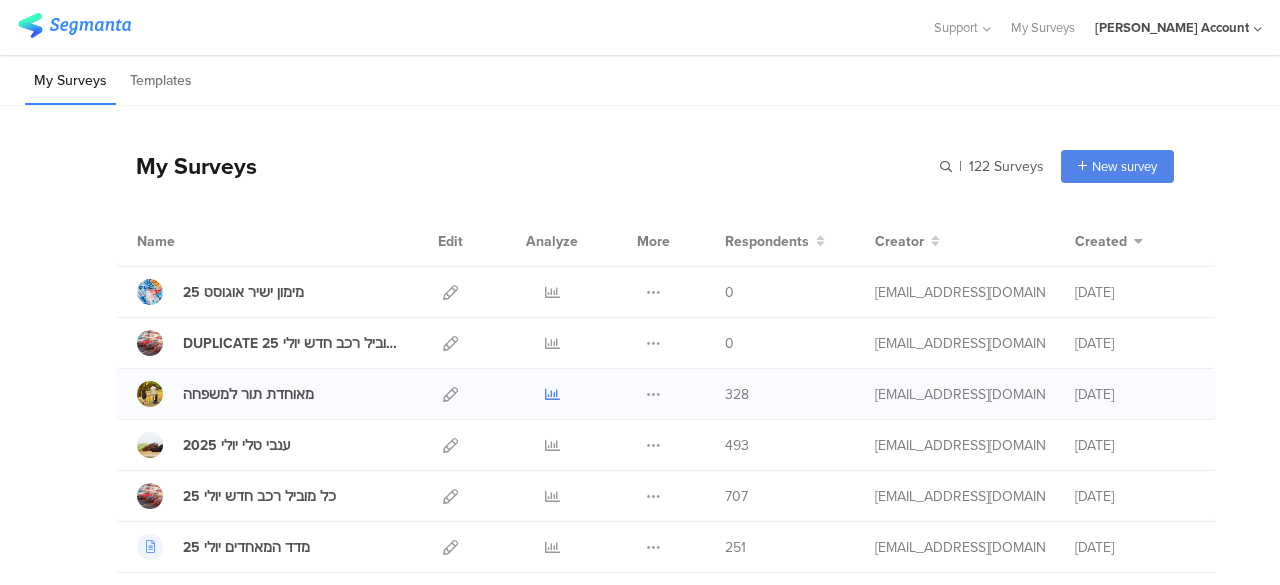 click at bounding box center (552, 394) 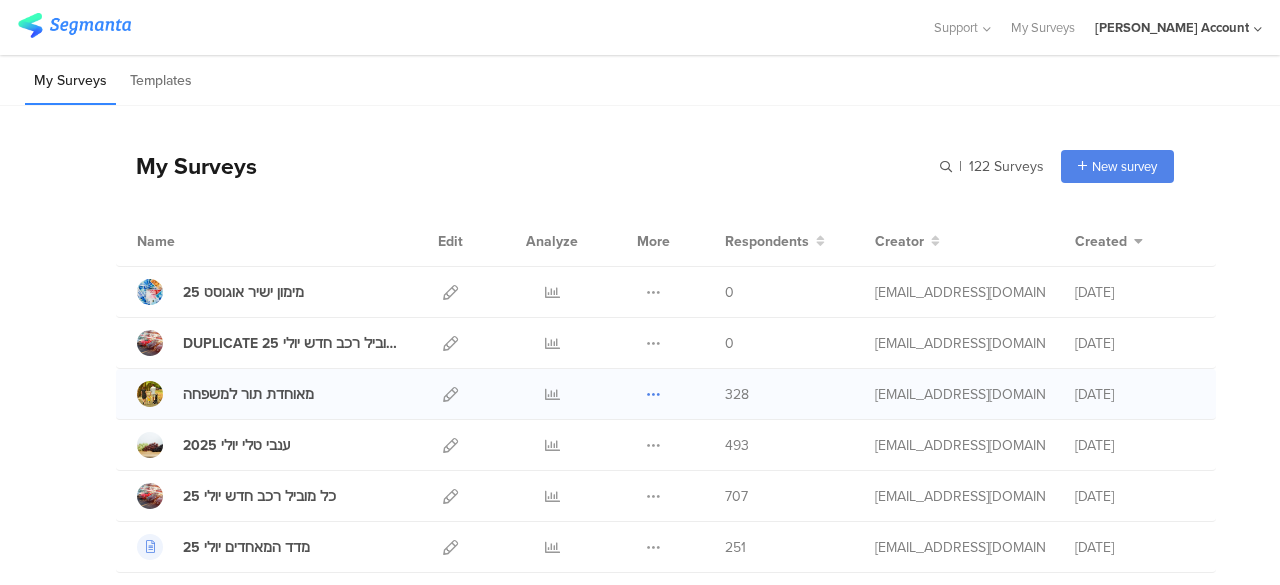 click at bounding box center (653, 394) 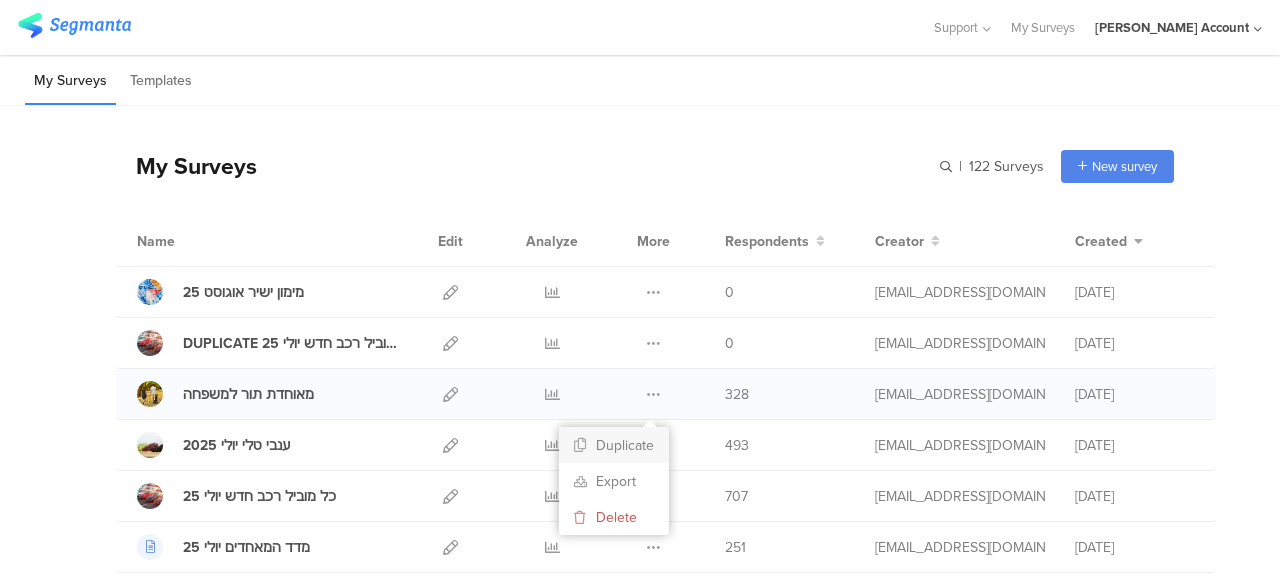 click on "Duplicate" at bounding box center (614, 445) 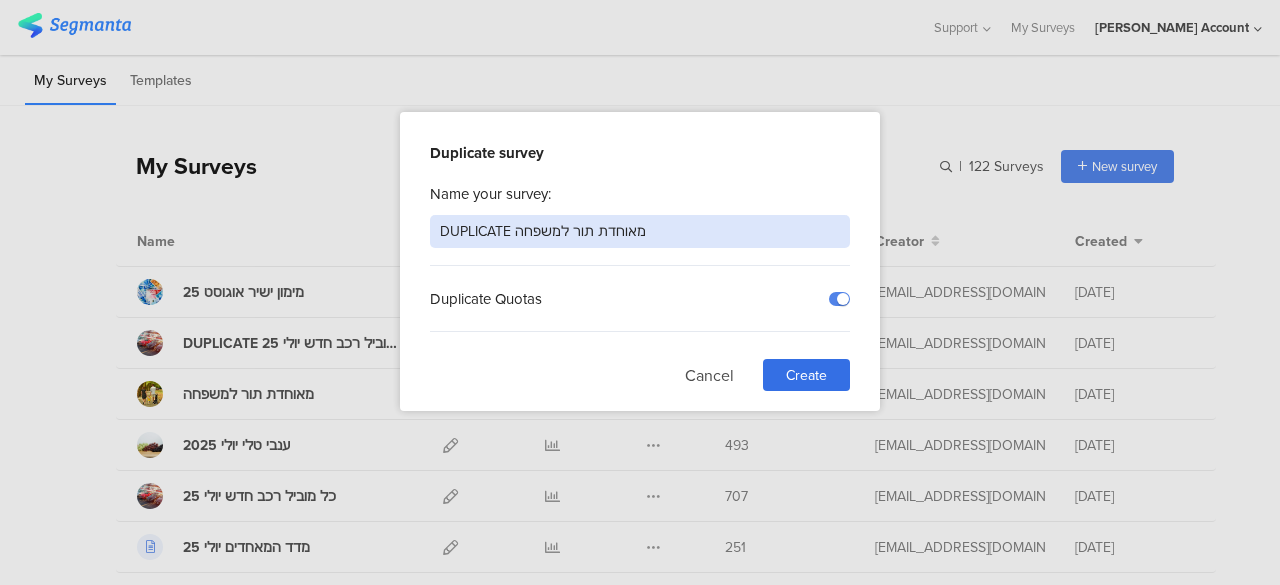 click on "DUPLICATE מאוחדת תור למשפחה" at bounding box center [640, 231] 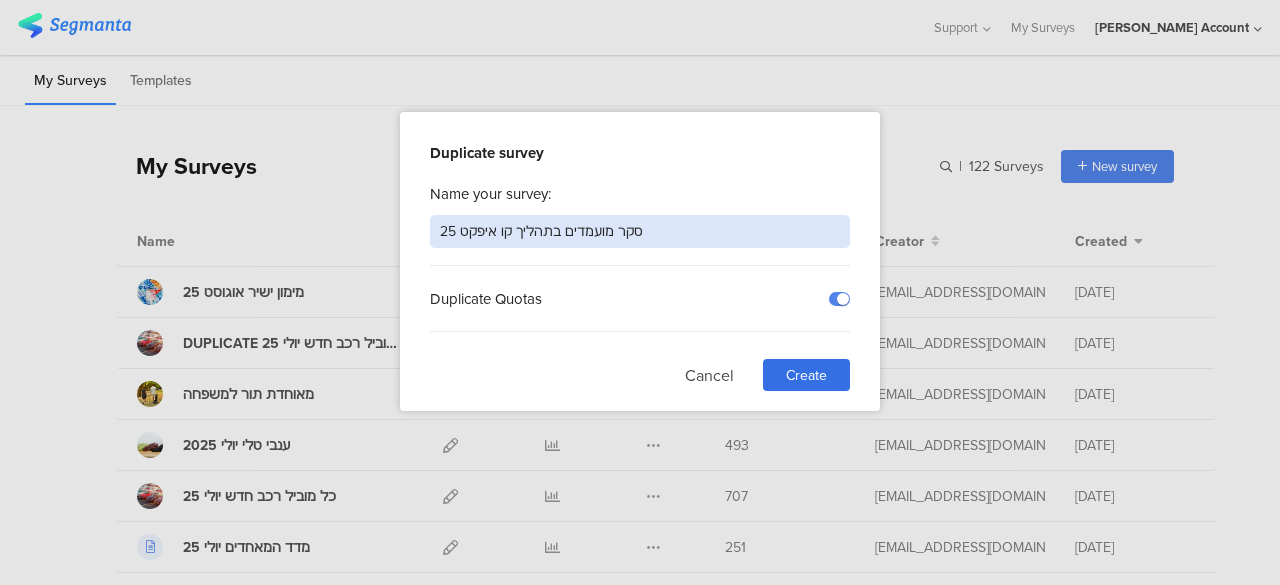 click on "סקר מועמדים בתהליך קו איפקט 25" at bounding box center (640, 231) 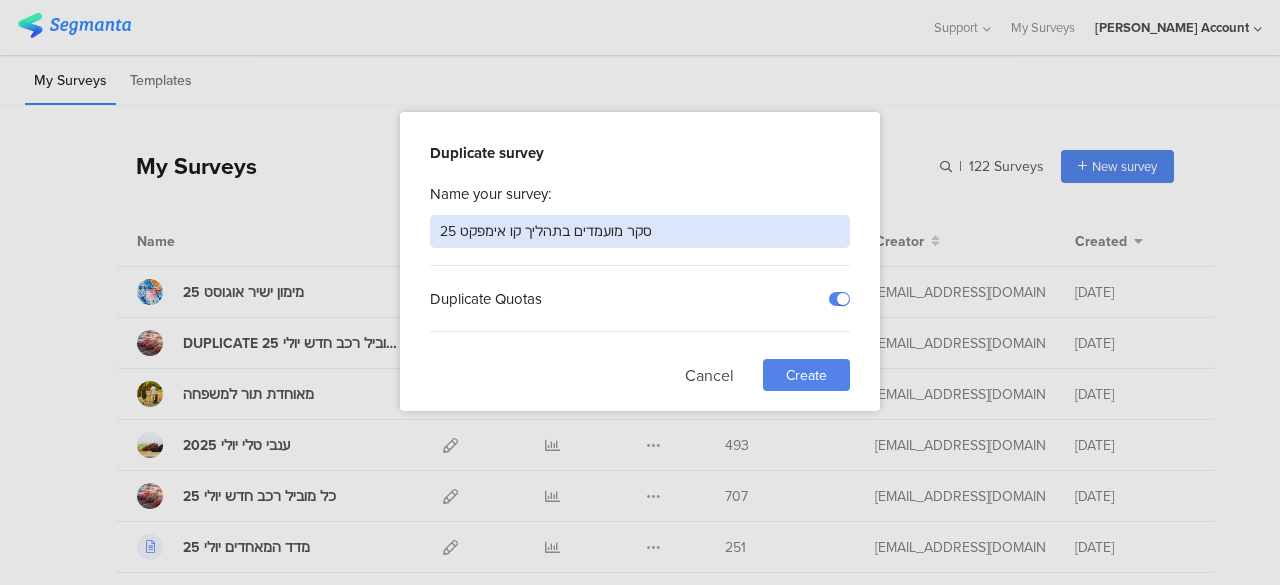 type on "סקר מועמדים בתהליך קו אימפקט 25" 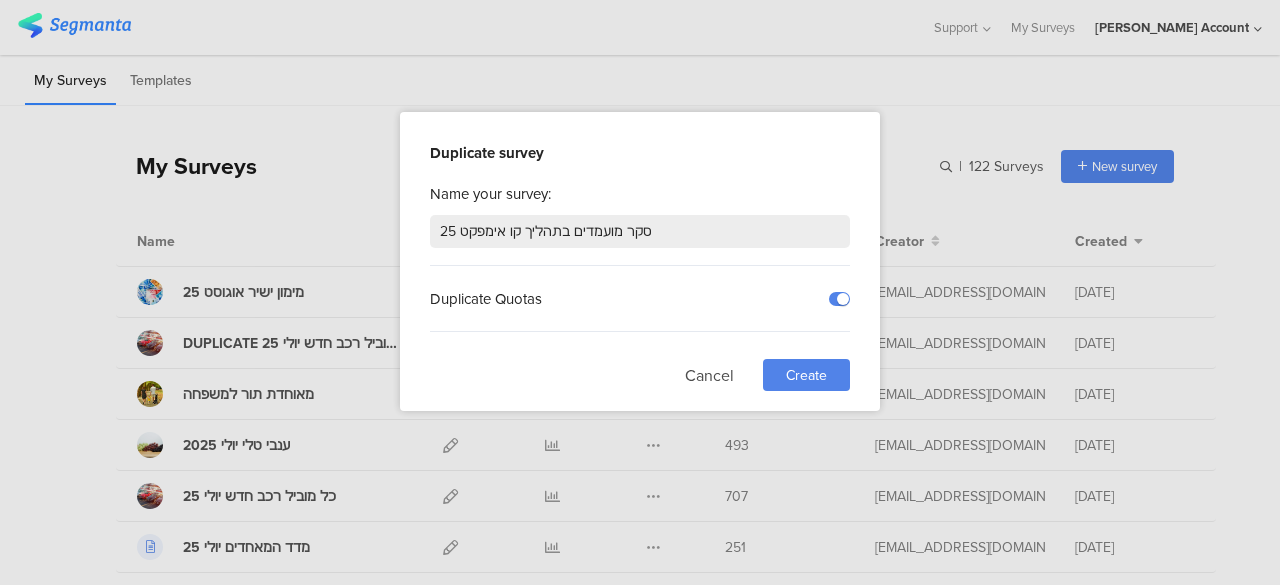 click on "Create" at bounding box center [806, 375] 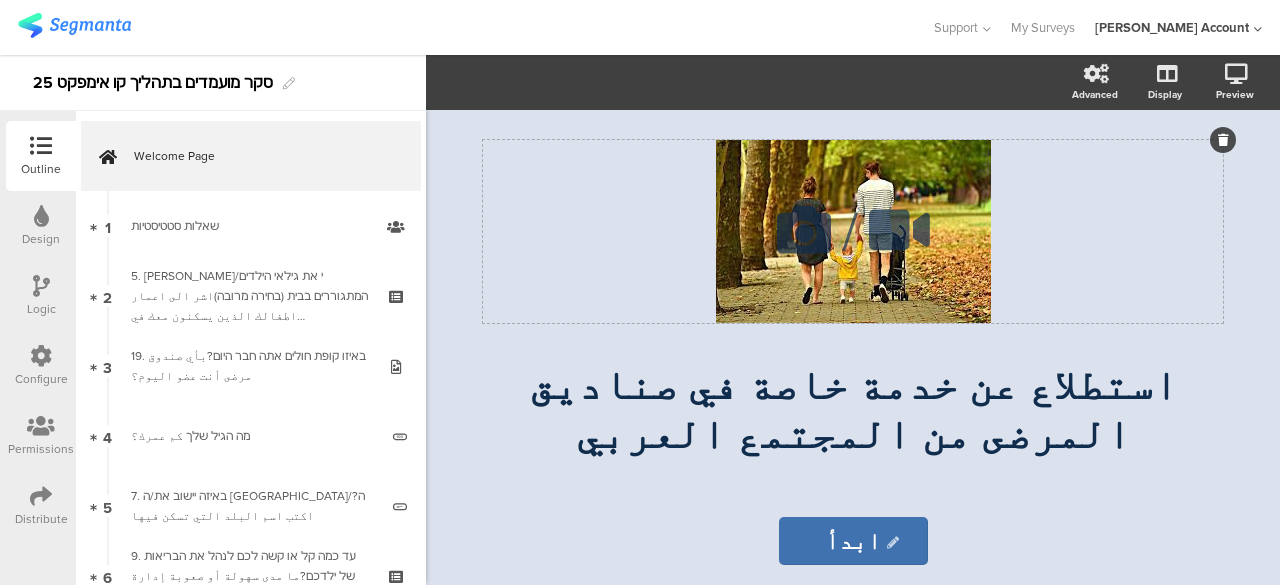 click 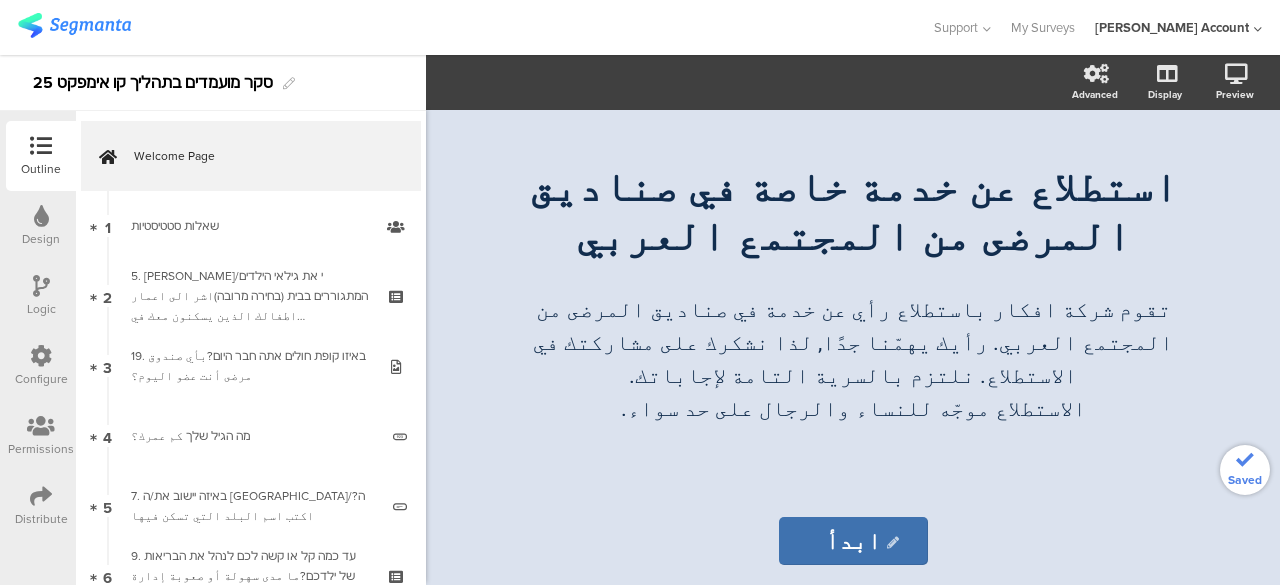 click on "استطلاع عن خدمة خاصة في صناديق المرضى من المجتمع العربي
استطلاع عن خدمة خاصة في صناديق المرضى من المجتمع العربي
تقوم شركة افكار باستطلاع رأي عن خدمة في صناديق المرضى من المجتمع العربي. رأيك يهمّنا جدًا, لذا نشكرك على مشاركتك في الاستطلاع. نلتزم بالسرية التامة لإجاباتك. الاستطلاع موجّه للنساء والرجال على حد سواء.
تقوم شركة افكار باستطلاع رأي عن خدمة في صناديق المرضى من المجتمع العربي. رأيك يهمّنا جدًا, لذا نشكرك على مشاركتك في الاستطلاع. نلتزم بالسرية التامة لإجاباتك." 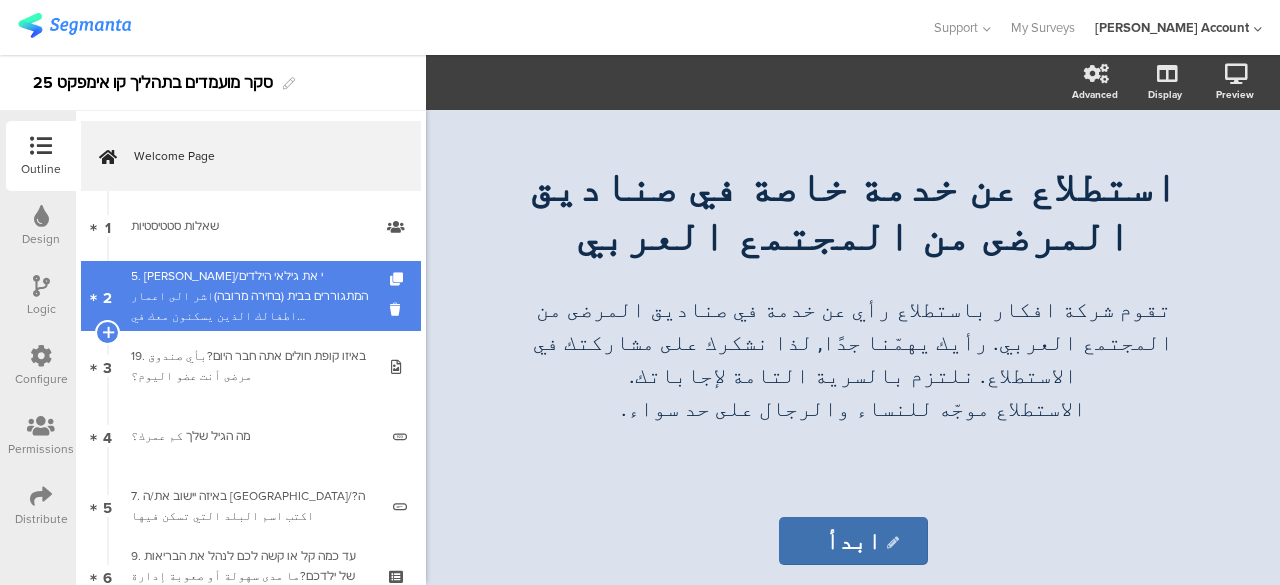 click on "5.	[PERSON_NAME]/י את גילאי הילדים המתגוררים בבית (בחירה מרובה)اشر الى اعمار اطفالك الذين يسكنون معك في [GEOGRAPHIC_DATA]" at bounding box center (250, 296) 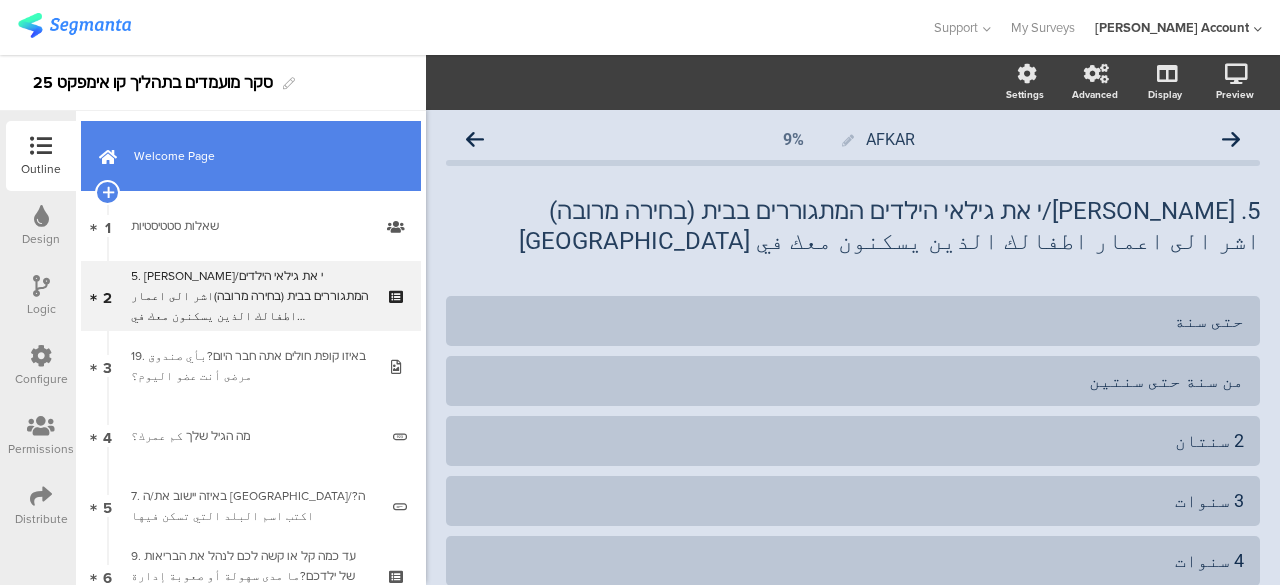 click on "Welcome Page" at bounding box center [262, 156] 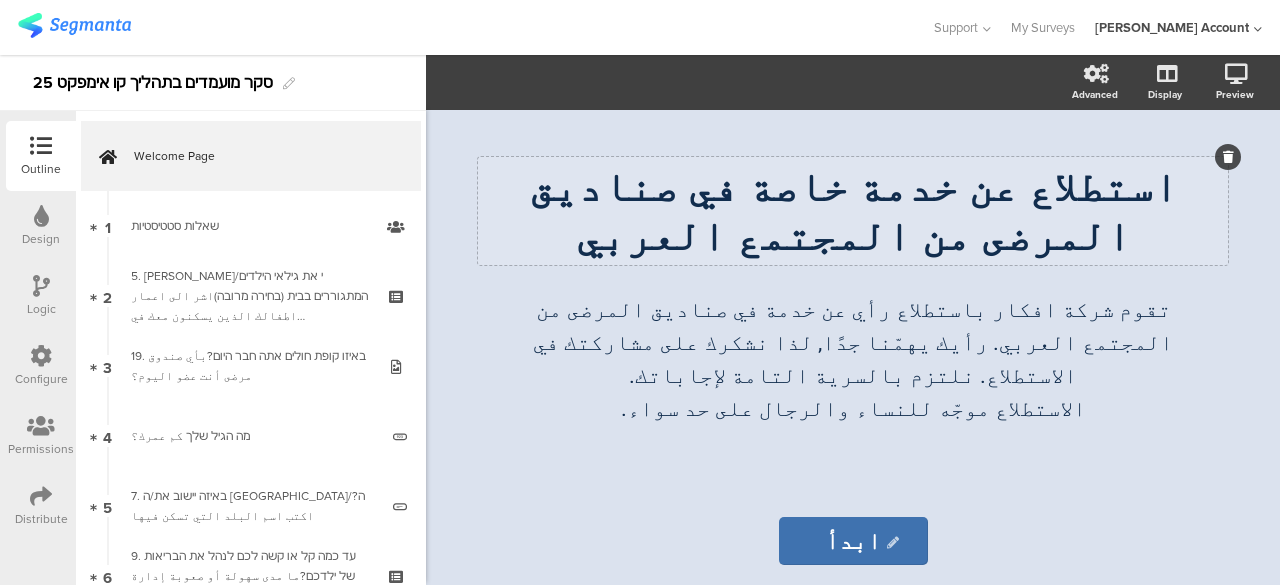 click on "استطلاع عن خدمة خاصة في صناديق المرضى من المجتمع العربي" 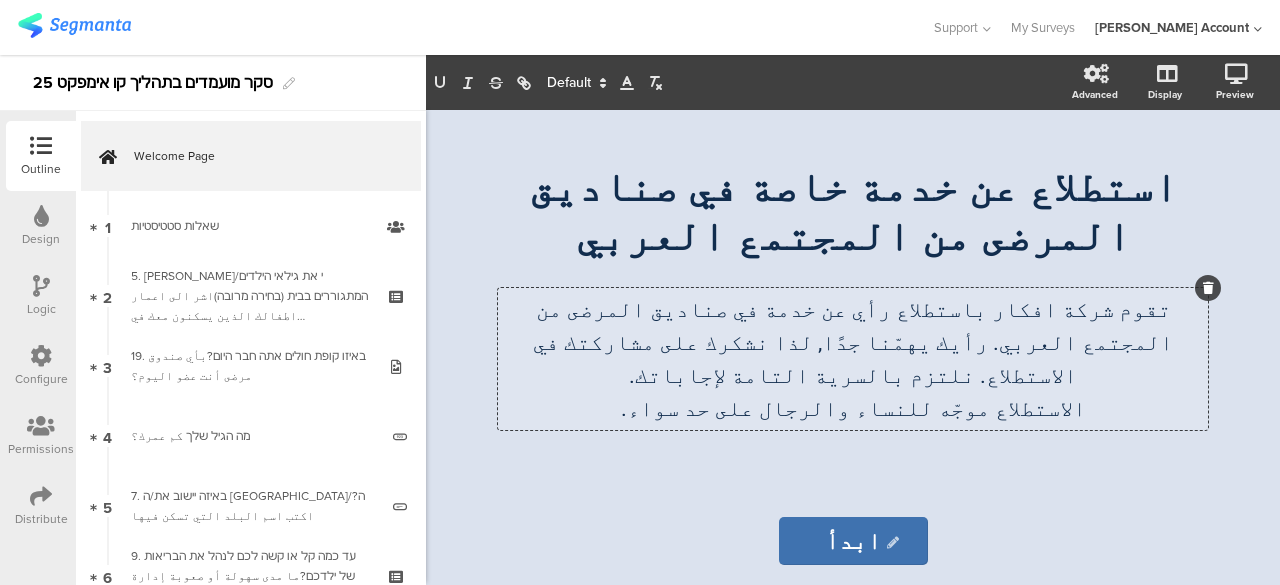 click on "تقوم شركة افكار باستطلاع رأي عن خدمة في صناديق المرضى من المجتمع العربي. رأيك يهمّنا جدًا, لذا نشكرك على مشاركتك في الاستطلاع. نلتزم بالسرية التامة لإجاباتك. الاستطلاع موجّه للنساء والرجال على حد سواء.
تقوم شركة افكار باستطلاع رأي عن خدمة في صناديق المرضى من المجتمع العربي. رأيك يهمّنا جدًا, لذا نشكرك على مشاركتك في الاستطلاع. نلتزم بالسرية التامة لإجاباتك. الاستطلاع موجّه للنساء والرجال على حد سواء.
الاستطلاع موجّه للنساء والرجال على حد سواء." 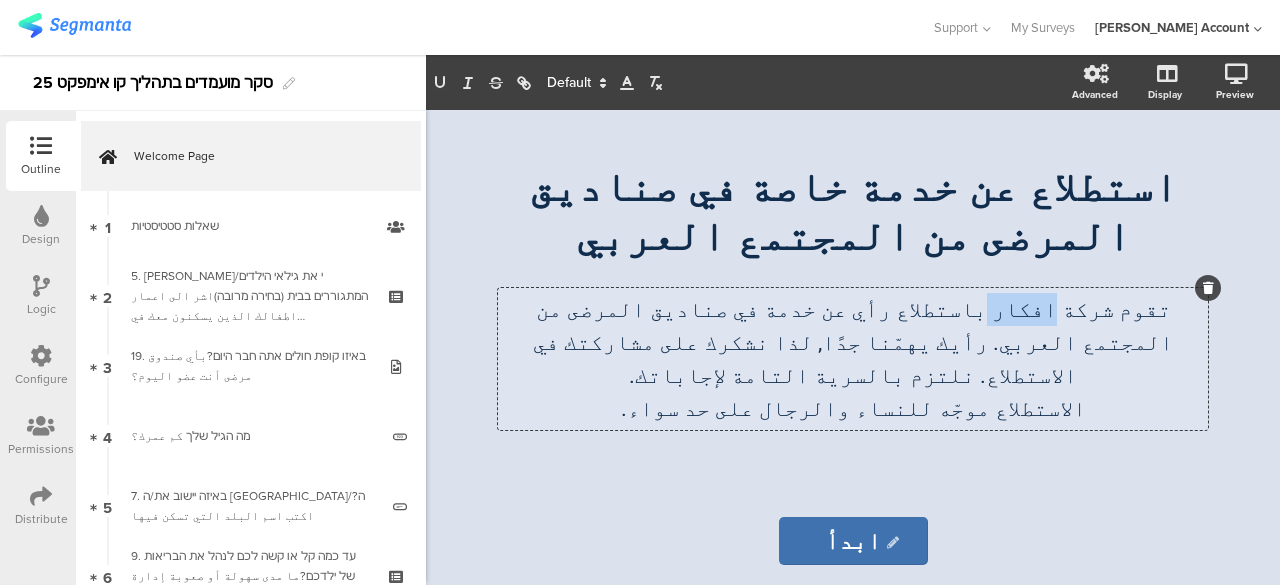 click on "تقوم شركة افكار باستطلاع رأي عن خدمة في صناديق المرضى من المجتمع العربي. رأيك يهمّنا جدًا, لذا نشكرك على مشاركتك في الاستطلاع. نلتزم بالسرية التامة لإجاباتك." 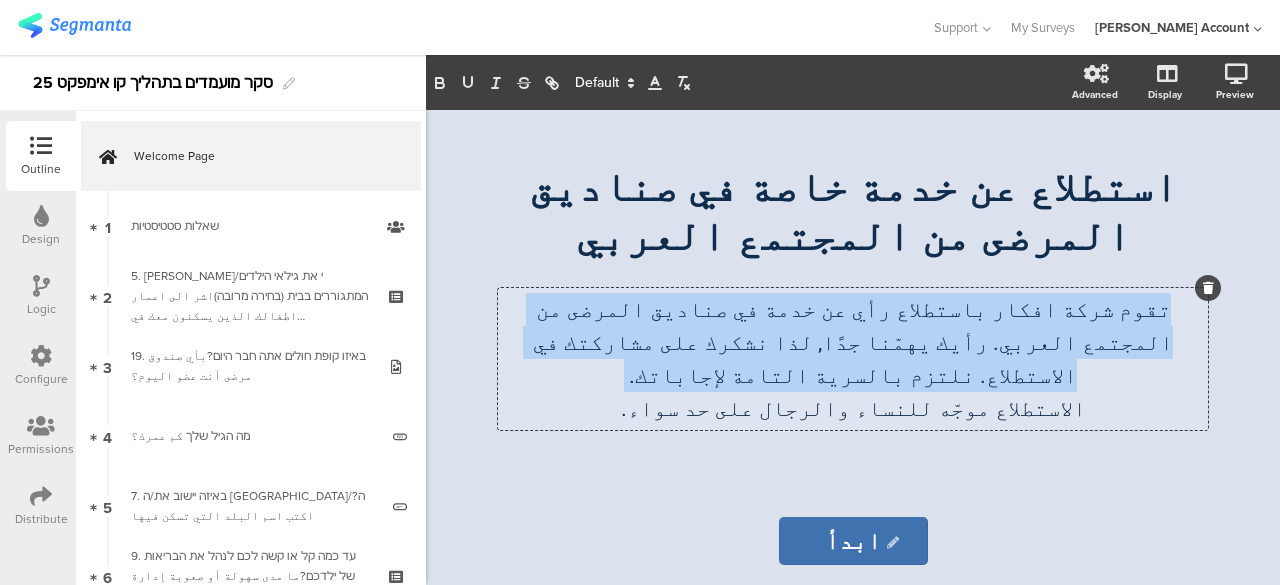 click on "تقوم شركة افكار باستطلاع رأي عن خدمة في صناديق المرضى من المجتمع العربي. رأيك يهمّنا جدًا, لذا نشكرك على مشاركتك في الاستطلاع. نلتزم بالسرية التامة لإجاباتك." 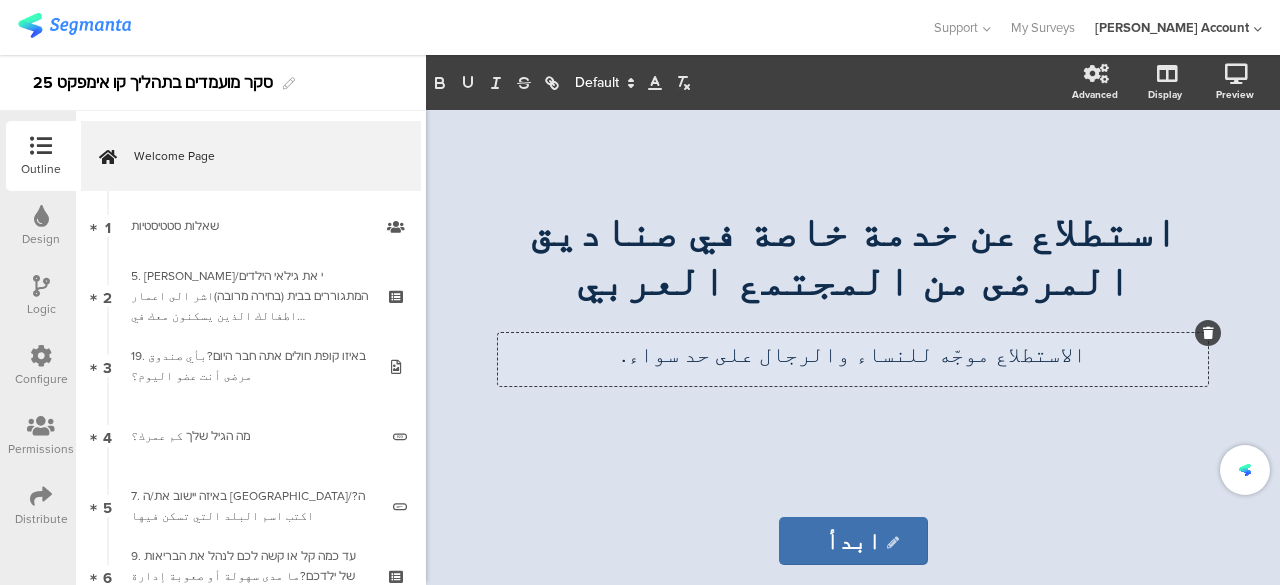 click on "الاستطلاع موجّه للنساء والرجال على حد سواء." 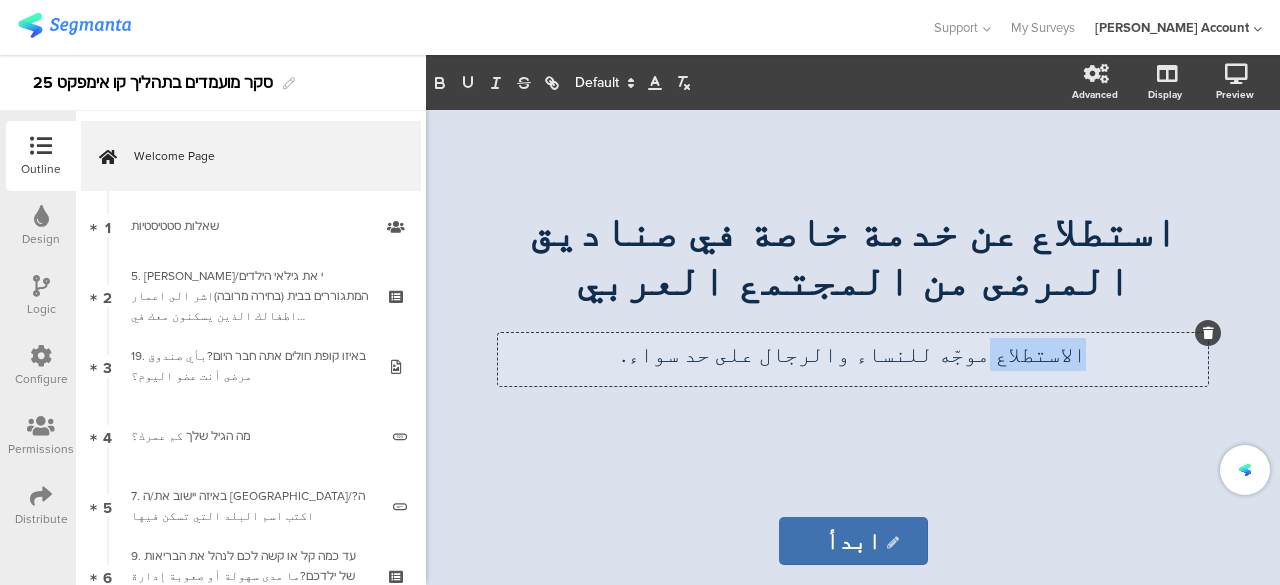 click on "الاستطلاع موجّه للنساء والرجال على حد سواء." 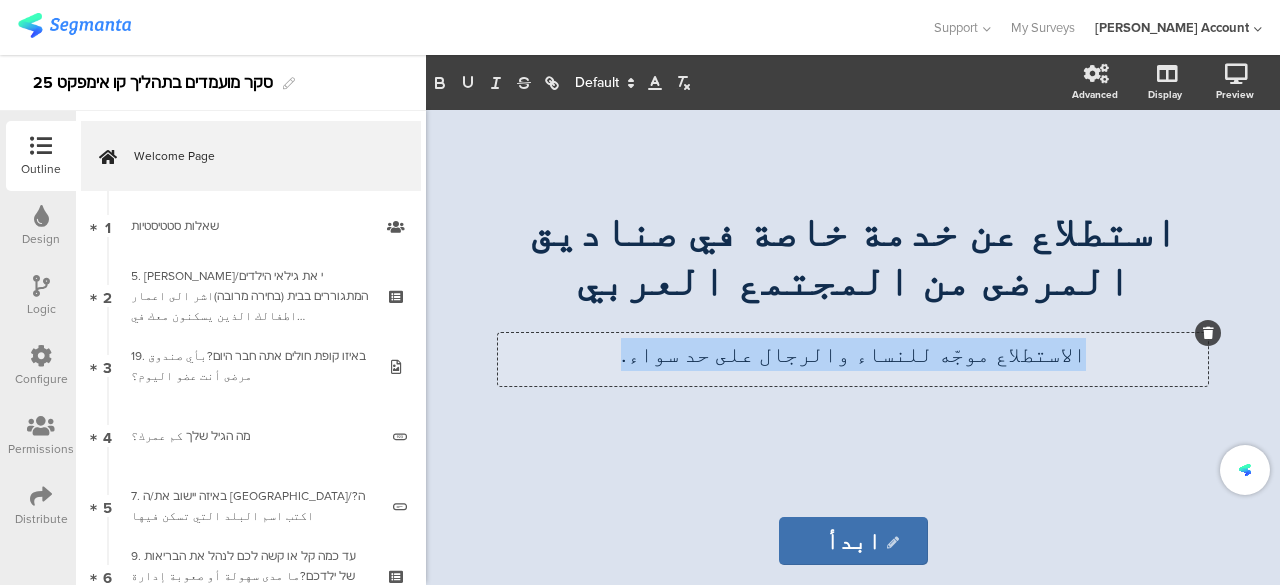 click on "الاستطلاع موجّه للنساء والرجال على حد سواء." 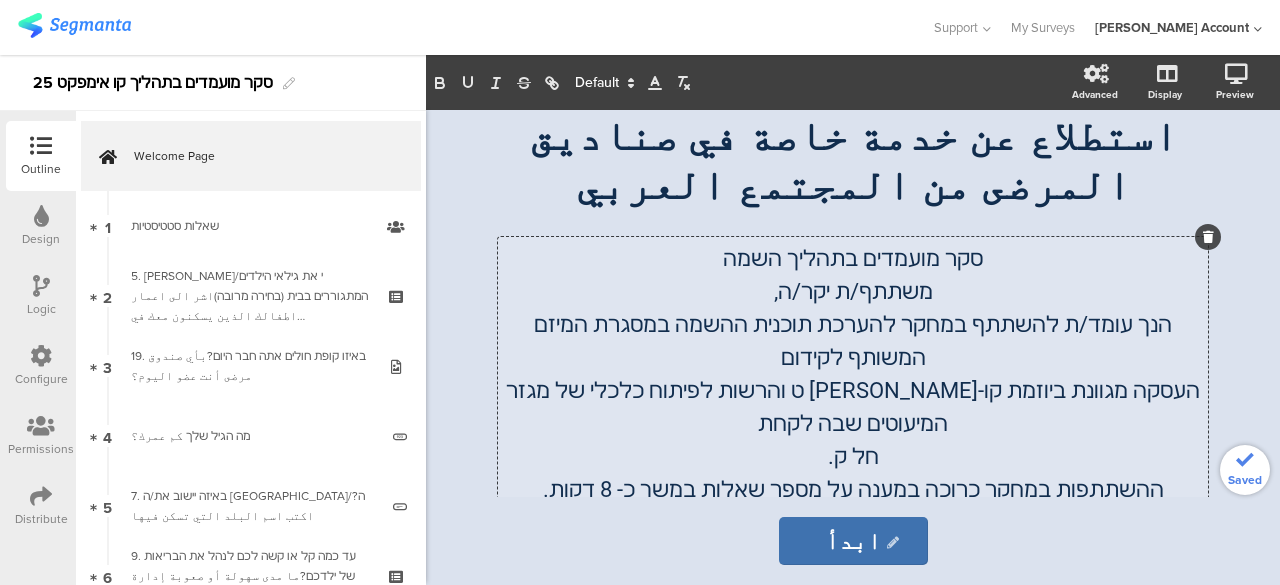 scroll, scrollTop: 0, scrollLeft: 0, axis: both 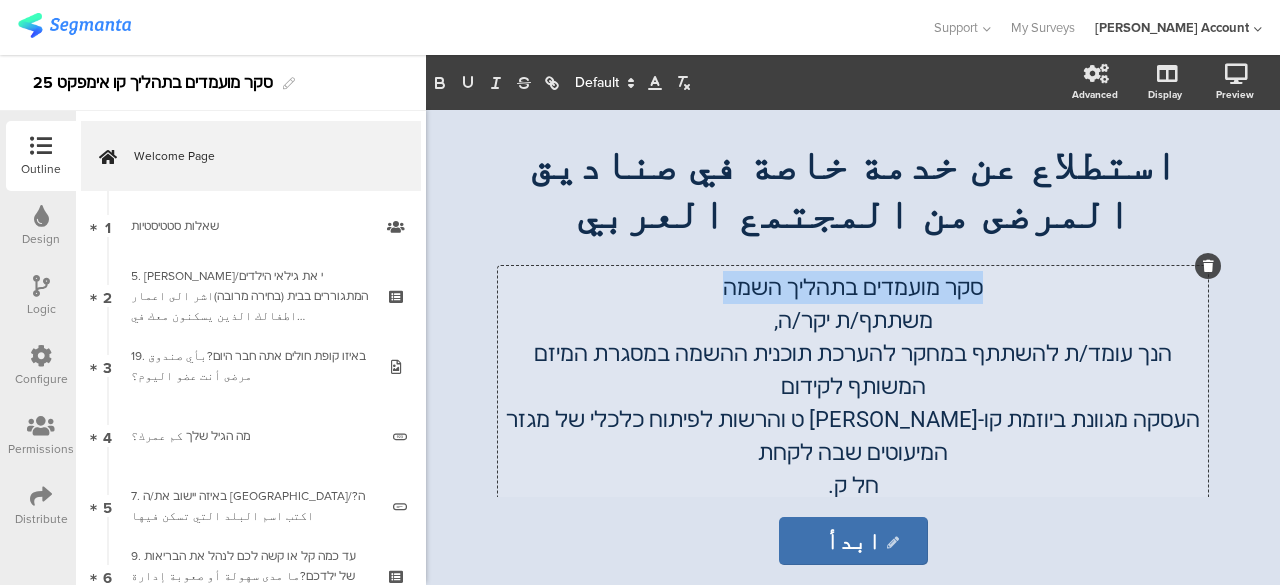 drag, startPoint x: 967, startPoint y: 293, endPoint x: 682, endPoint y: 283, distance: 285.17538 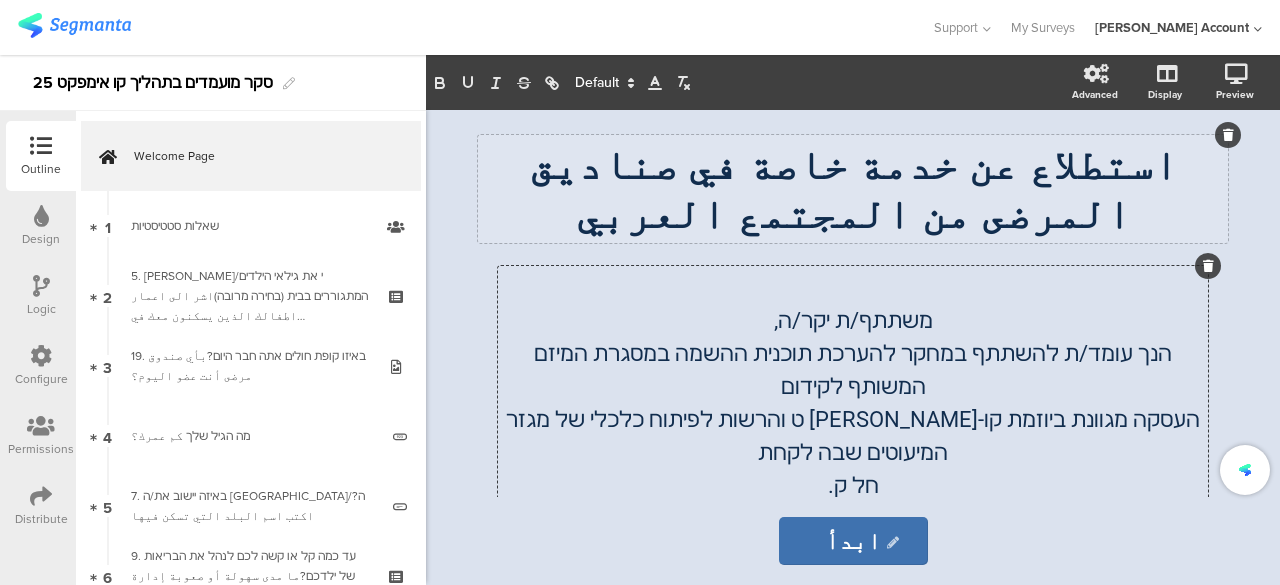 click on "استطلاع عن خدمة خاصة في صناديق المرضى من المجتمع العربي
استطلاع عن خدمة خاصة في صناديق المرضى من المجتمع العربي" 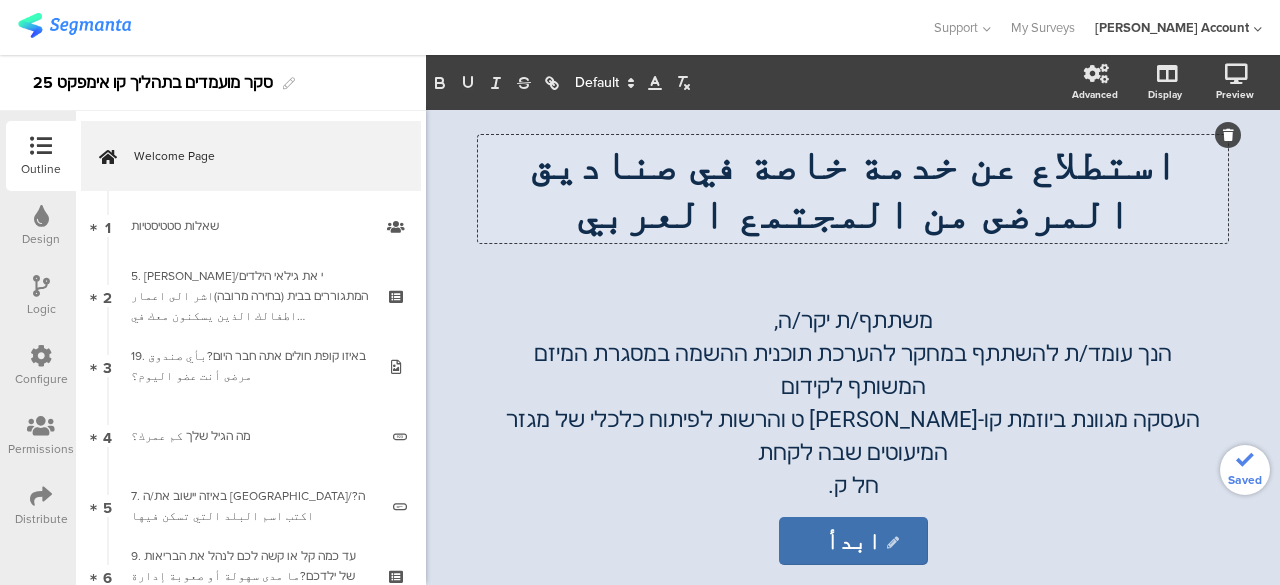 click on "استطلاع عن خدمة خاصة في صناديق المرضى من المجتمع العربي" 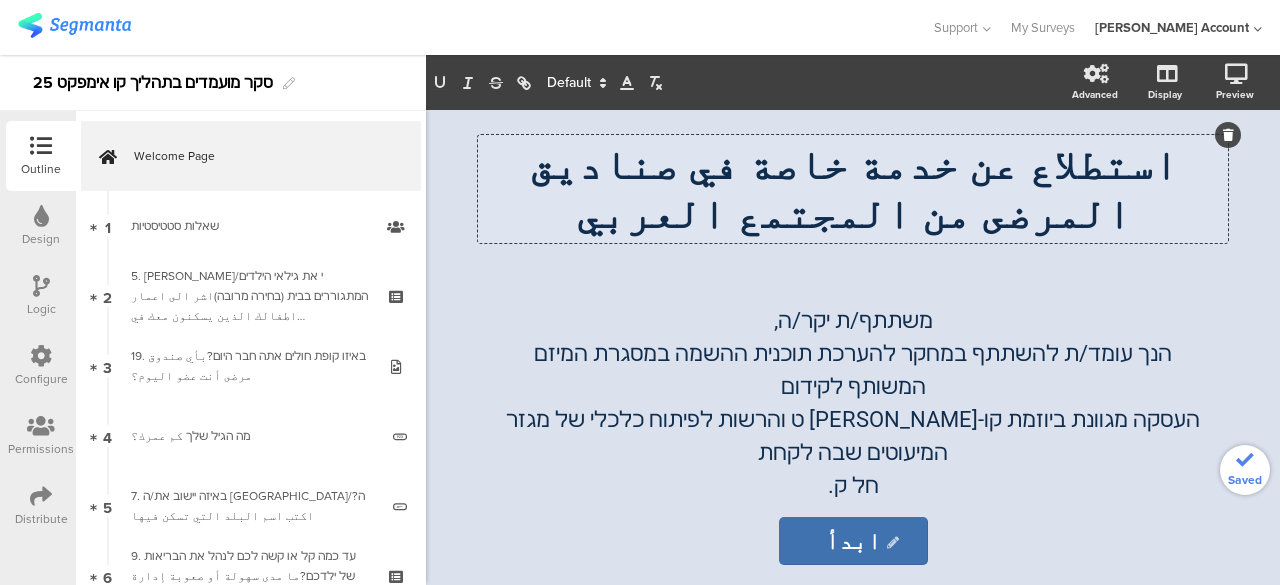 click on "استطلاع عن خدمة خاصة في صناديق المرضى من المجتمع العربي" 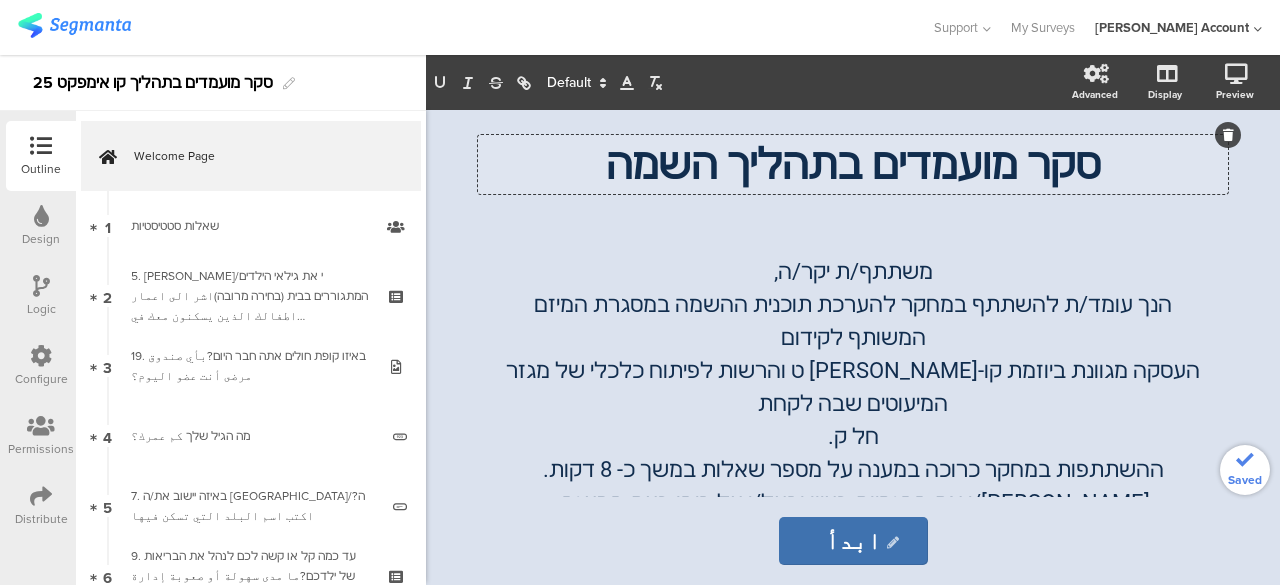 click on "משתתף/ת יקר/ה, הנך עומד/ת להשתתף במחקר להערכת תוכנית ההשמה במסגרת המיזם המשותף לקידום העסקה מגוונת ביוזמת קו-אימפק ט והרשות לפיתוח כלכלי של מגזר המיעוטים שבה לקחת חל ק. ההשתתפות במחקר כרוכה במענה על מספר שאלות במשך כ- 8 דקות. אנא קרא/י את ההנחיות בעיון ופעל/י על פיהן בעת המענה. לתשומת ליבך, אין תשובות נכונות או לא נכונות. התשובה הטובה ביותר היא זו המשקפת בצורה נכונה את עמדתך. נודה לך מאוד אם תקפיד לענות על כל השאלות. דעתך חשובה לנו בכל שאלה ושאלה. בכל שלב תוכל/י להפסיק את השתתפותך במחק ר. כל תשובותיך ישמשו לצרכי המחקר בלב ד תוך שמירה על חיסיון המידע.
משתתף/ת יקר/ה," 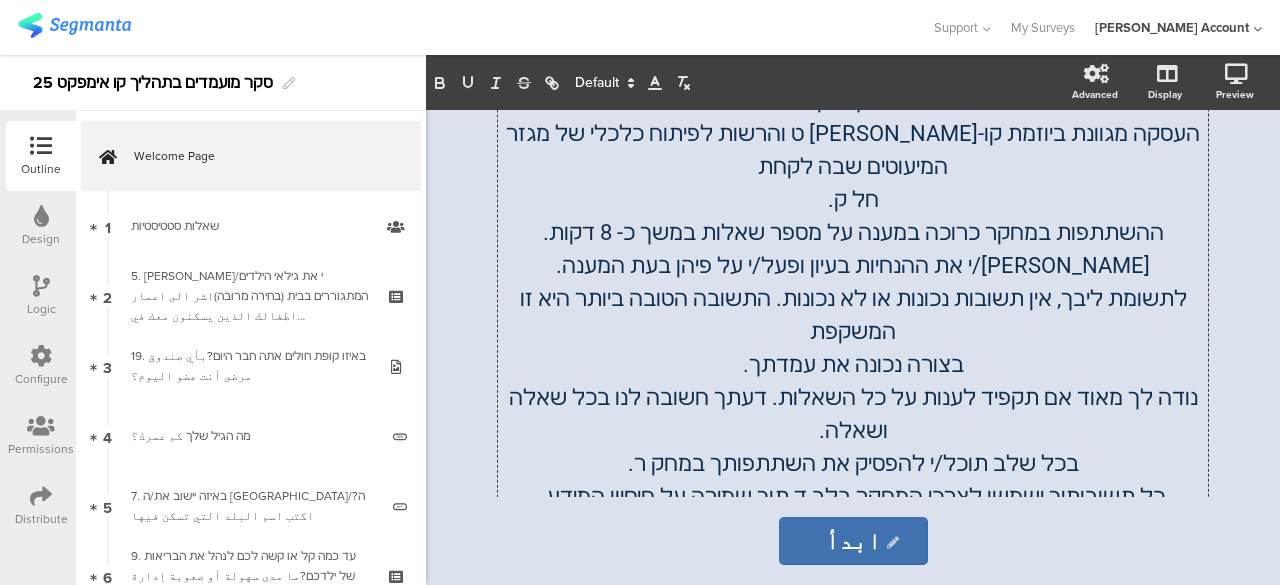 scroll, scrollTop: 0, scrollLeft: 0, axis: both 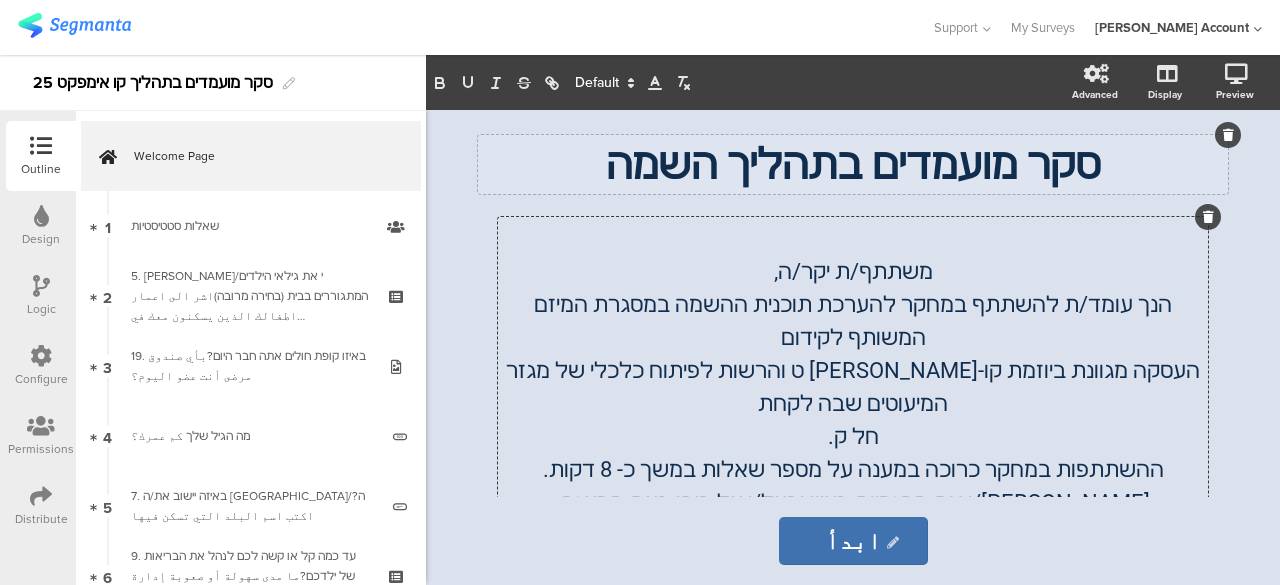 click 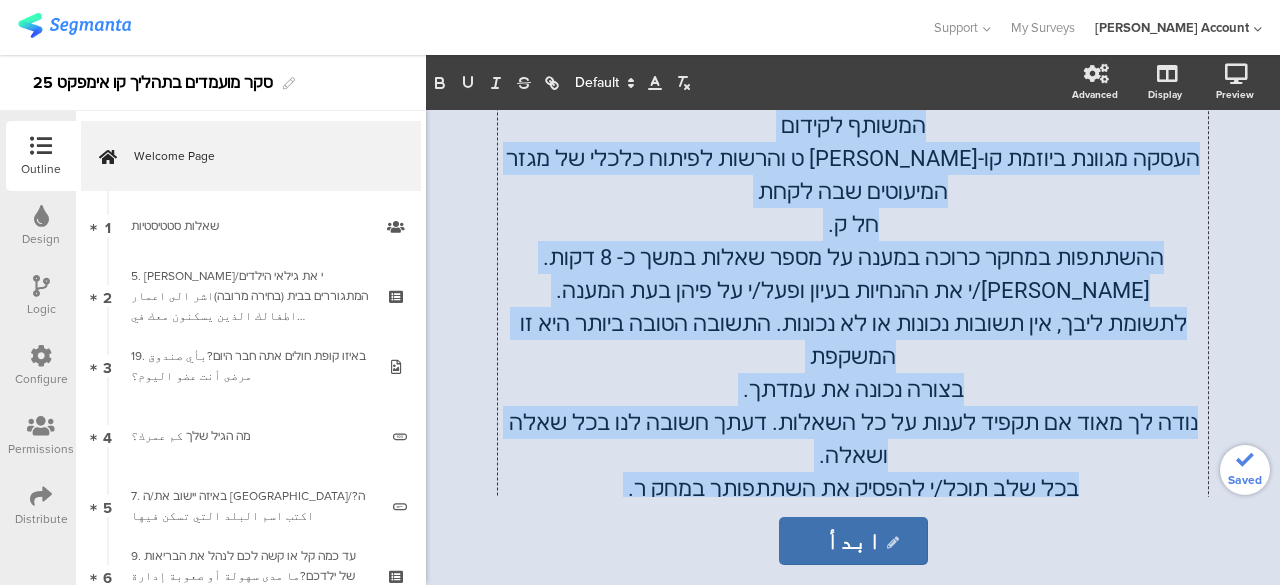 scroll, scrollTop: 304, scrollLeft: 0, axis: vertical 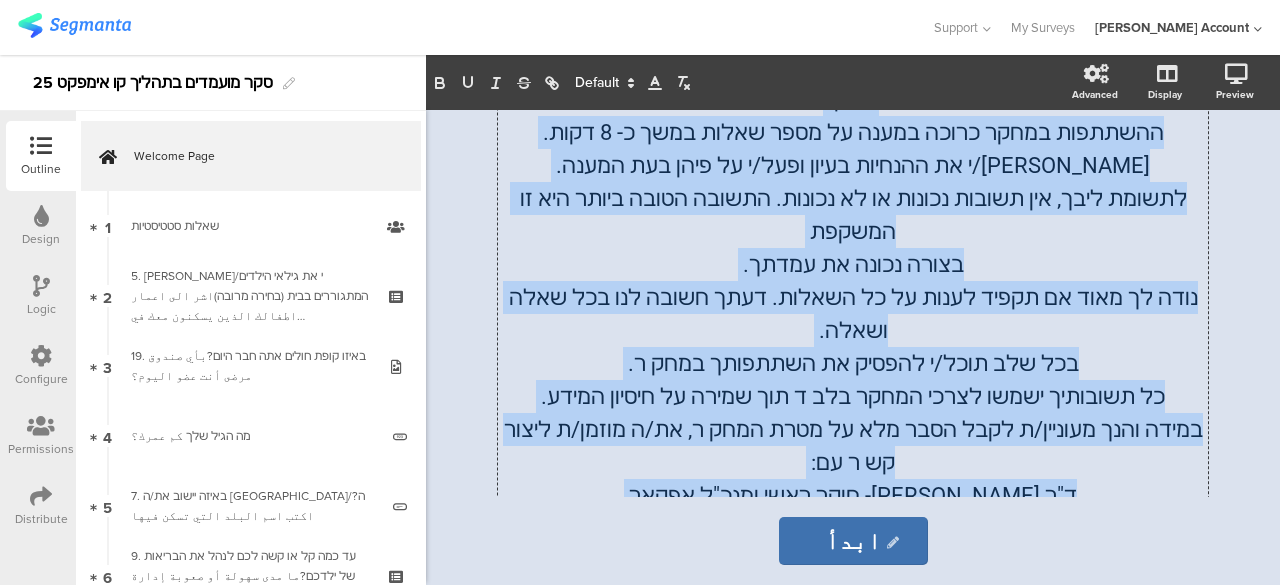 drag, startPoint x: 924, startPoint y: 245, endPoint x: 602, endPoint y: 459, distance: 386.62643 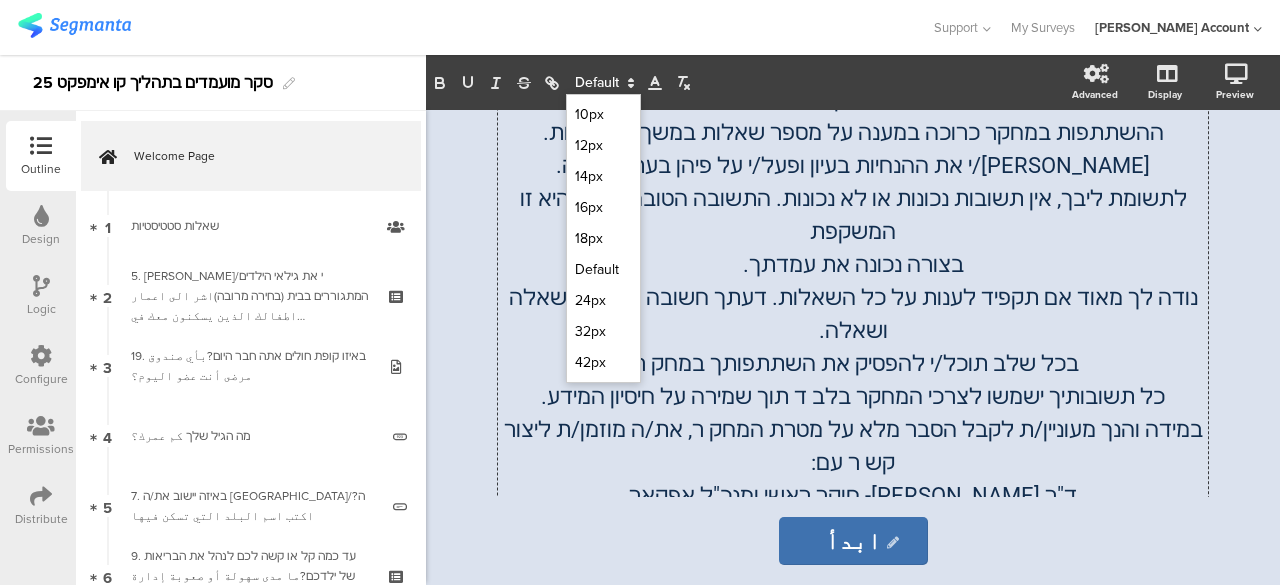 click 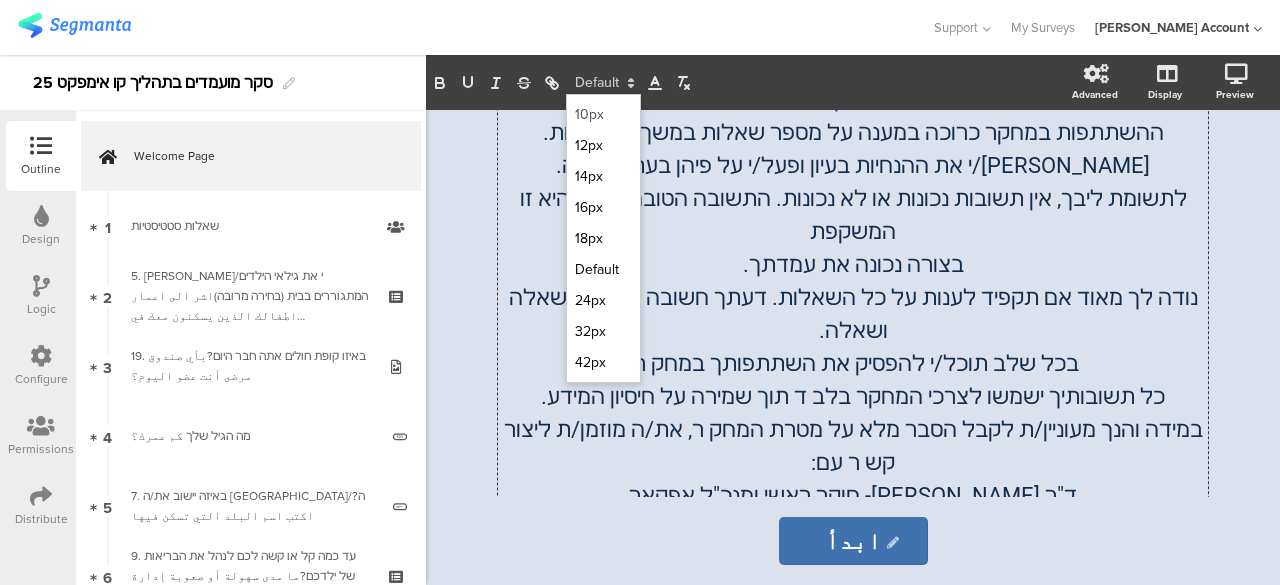 click at bounding box center (603, 114) 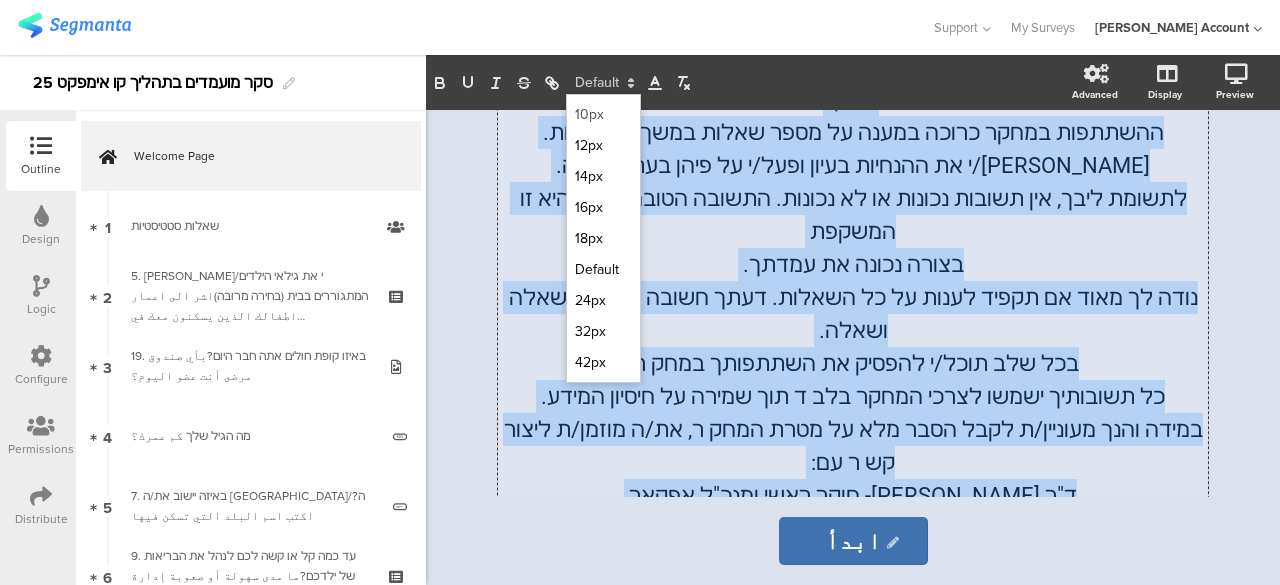 scroll, scrollTop: 0, scrollLeft: 0, axis: both 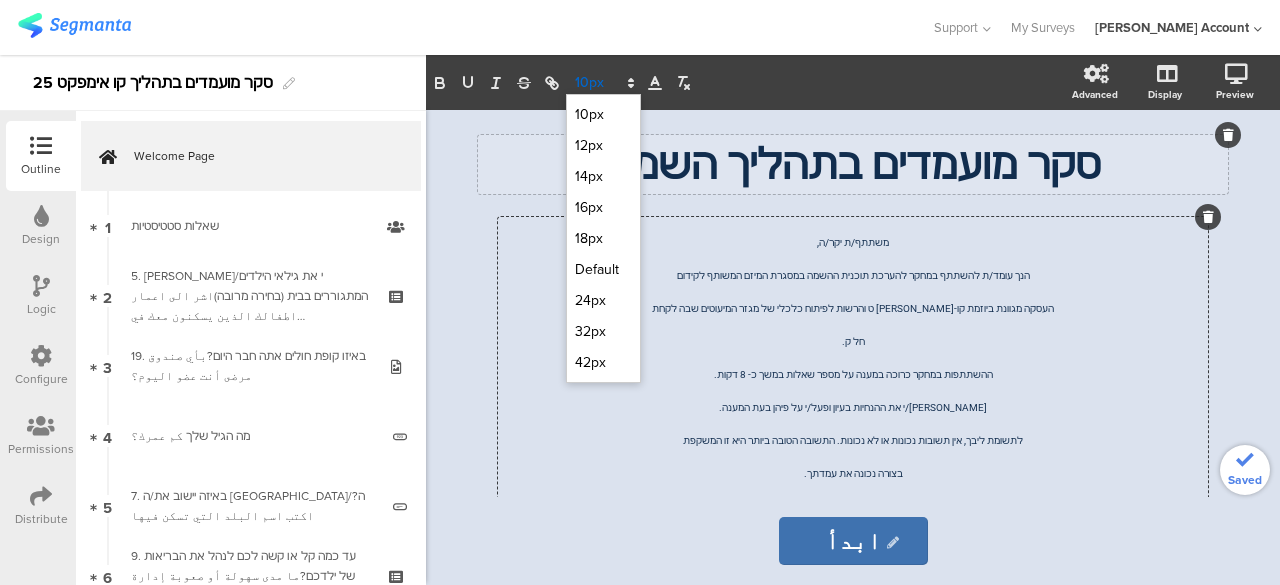 click 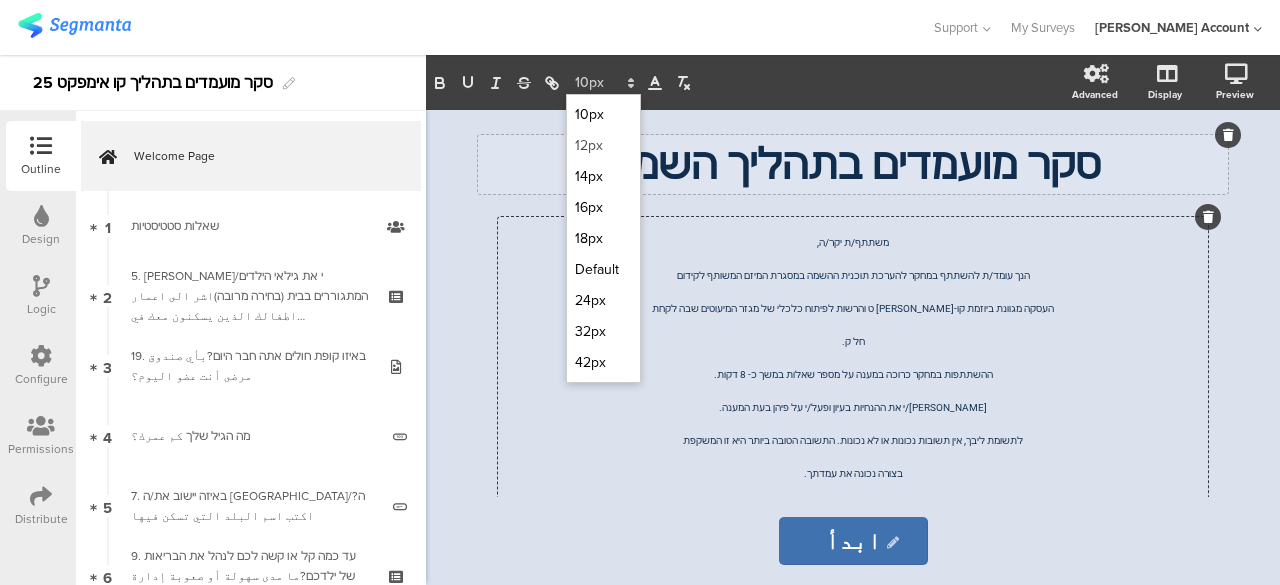 click at bounding box center [603, 145] 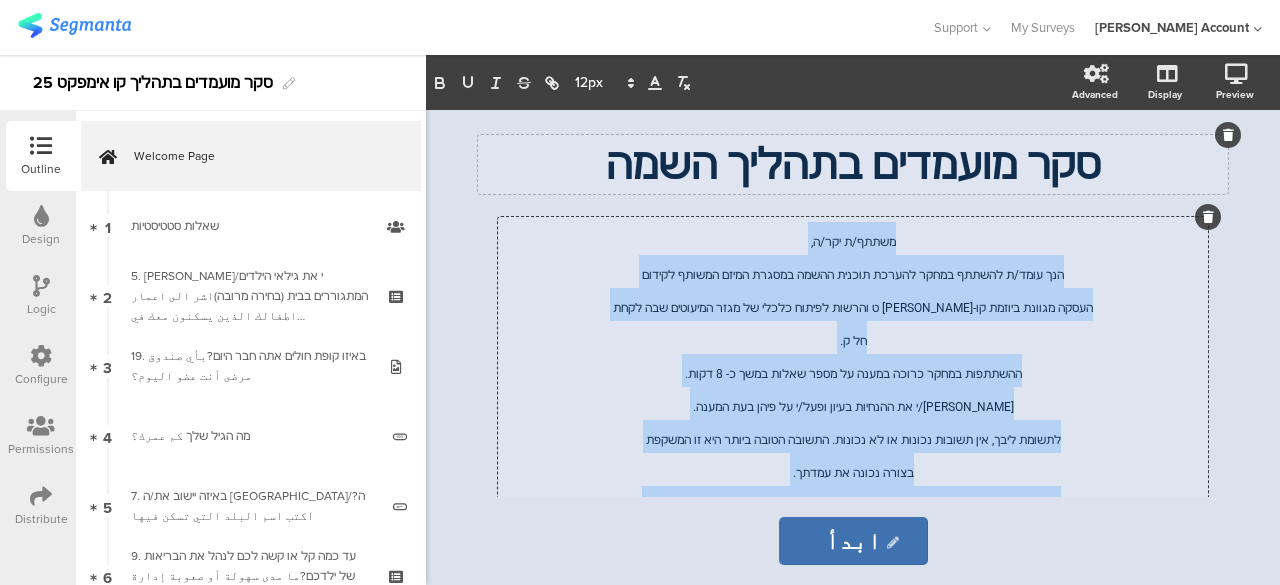 click on "לתשומת ליבך, אין תשובות נכונות או לא נכונות. התשובה הטובה ביותר היא זו המשקפת" 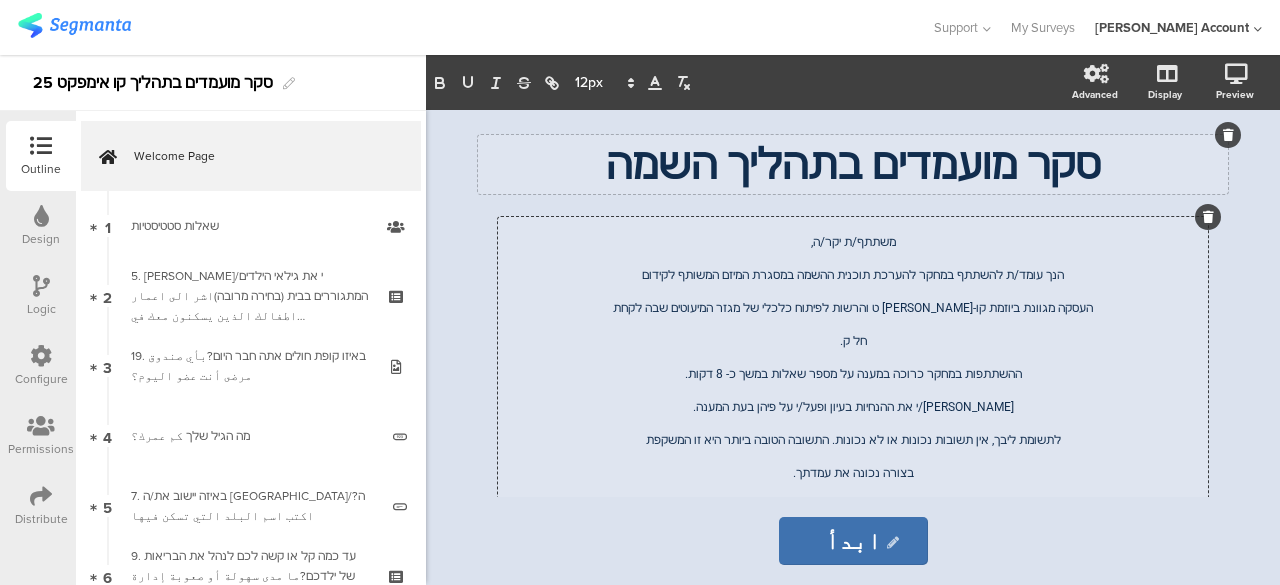 click on "ההשתתפות במחקר כרוכה במענה על מספר שאלות במשך כ- 8 דקות." 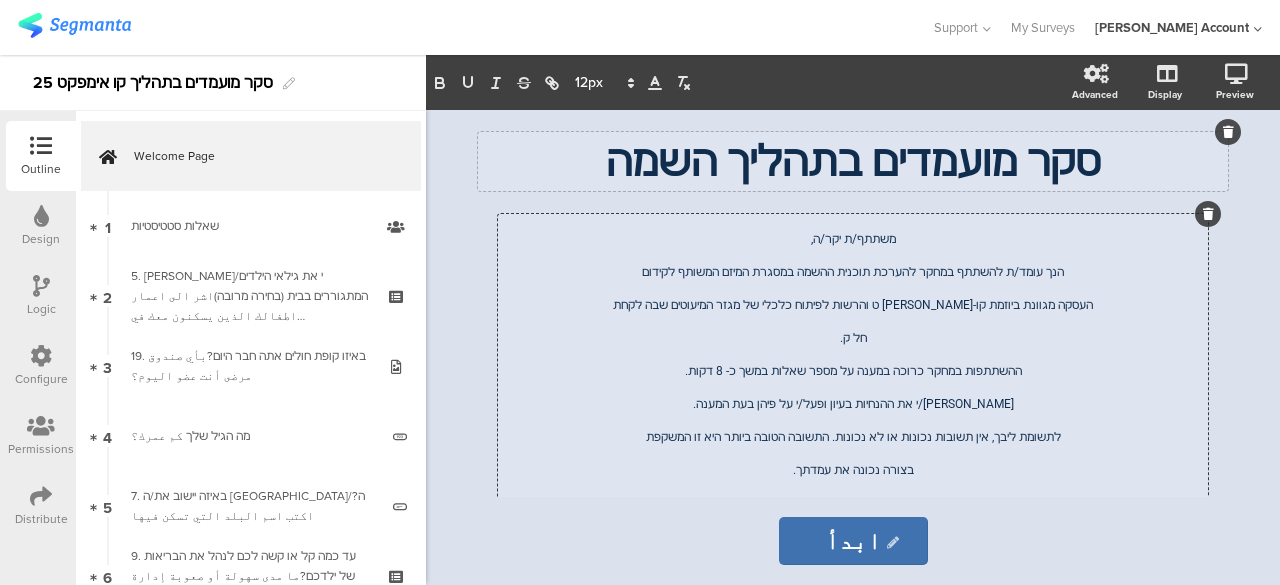 scroll, scrollTop: 0, scrollLeft: 0, axis: both 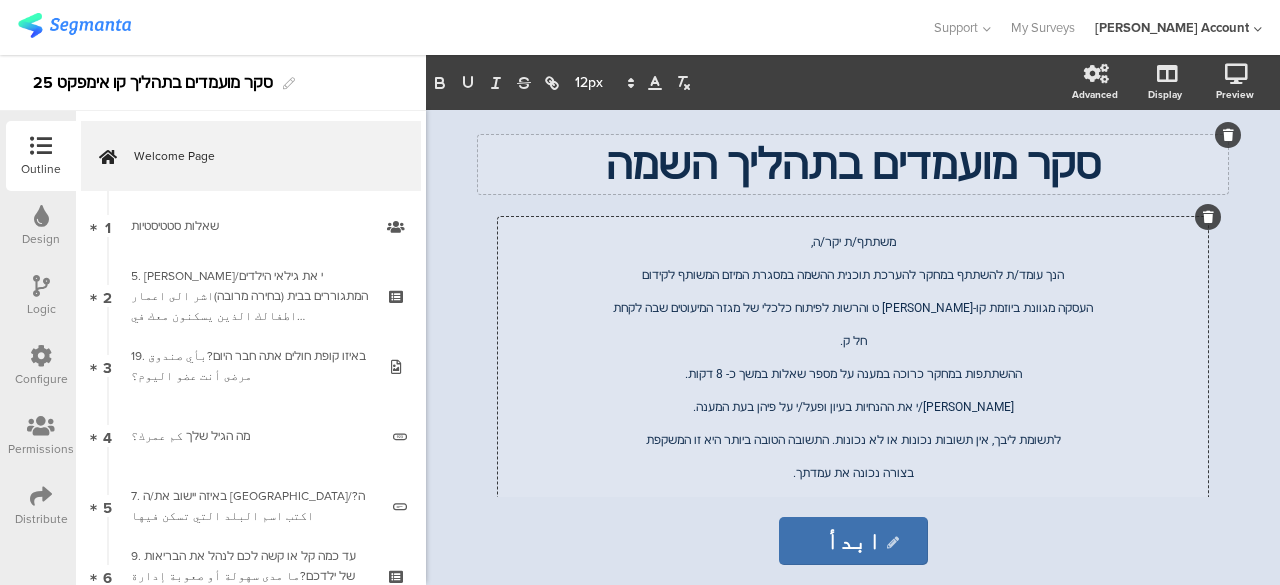 click on "הנך עומד/ת להשתתף במחקר להערכת תוכנית ההשמה במסגרת המיזם המשותף לקידום" 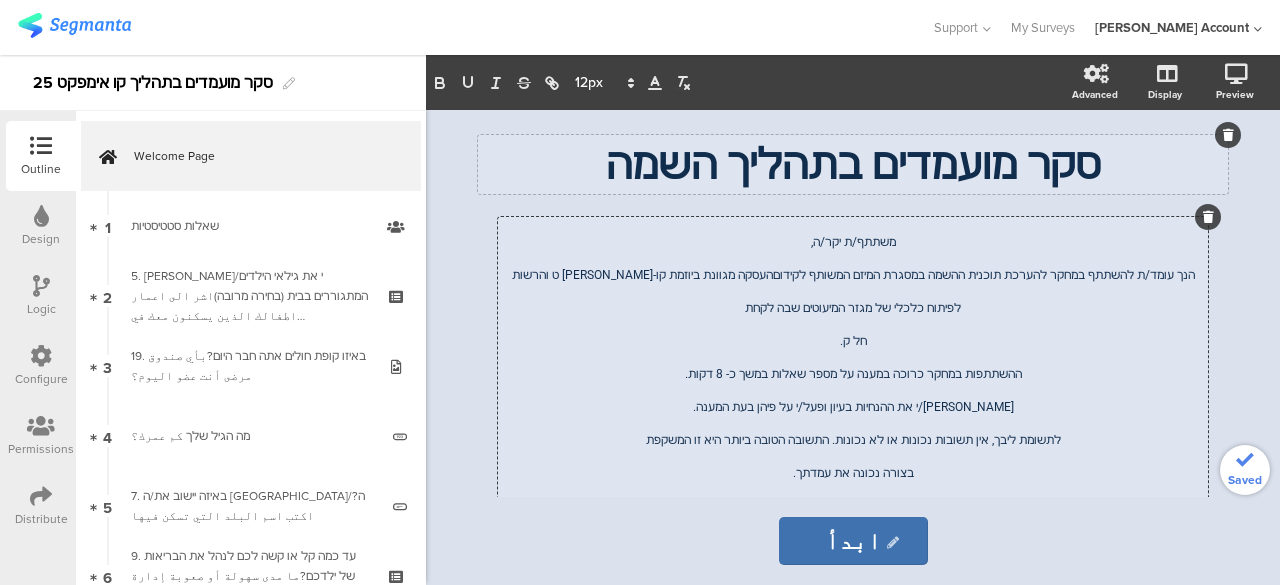 type 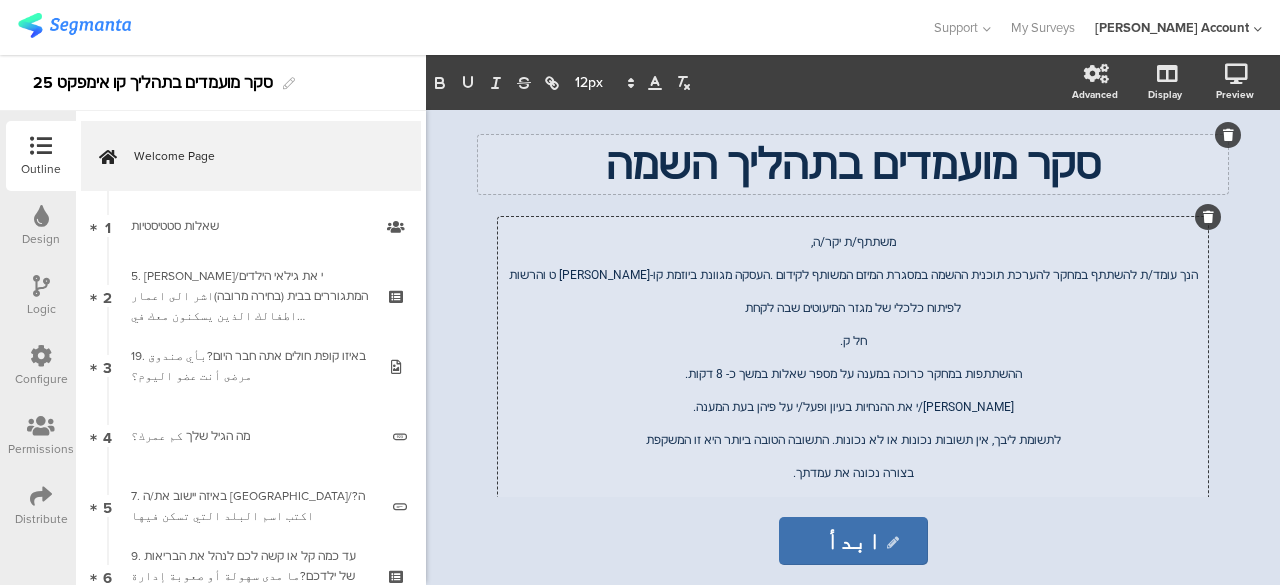 click on "הנך עומד/ת להשתתף במחקר להערכת תוכנית ההשמה במסגרת המיזם המשותף לקידום .העסקה מגוונת ביוזמת קו-אימפק ט והרשות לפיתוח כלכלי של מגזר המיעוטים שבה לקחת" 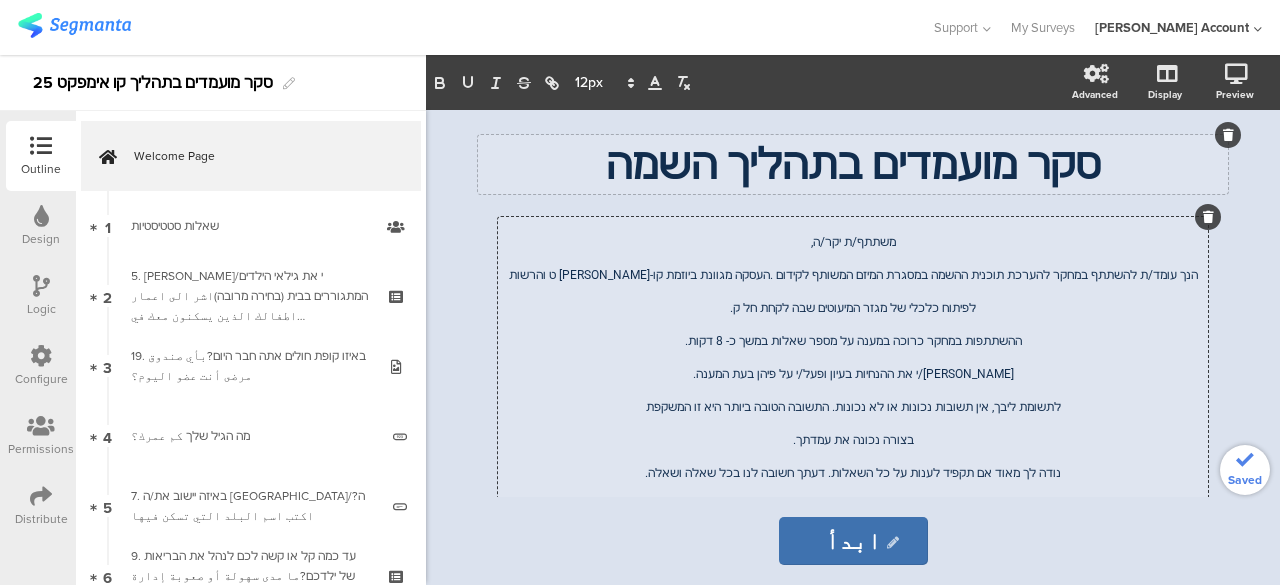 click on "הנך עומד/ת להשתתף במחקר להערכת תוכנית ההשמה במסגרת המיזם המשותף לקידום .העסקה מגוונת ביוזמת קו-אימפק ט והרשות לפיתוח כלכלי של מגזר המיעוטים שבה לקחת חל ק." 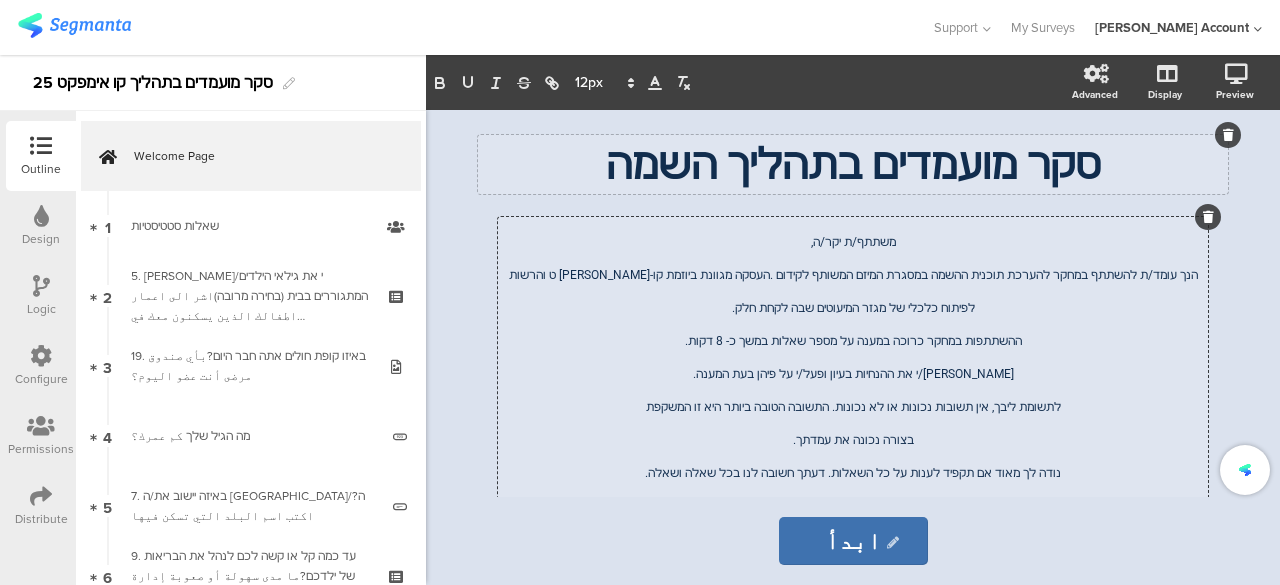 click on "ההשתתפות במחקר כרוכה במענה על מספר שאלות במשך כ- 8 דקות." 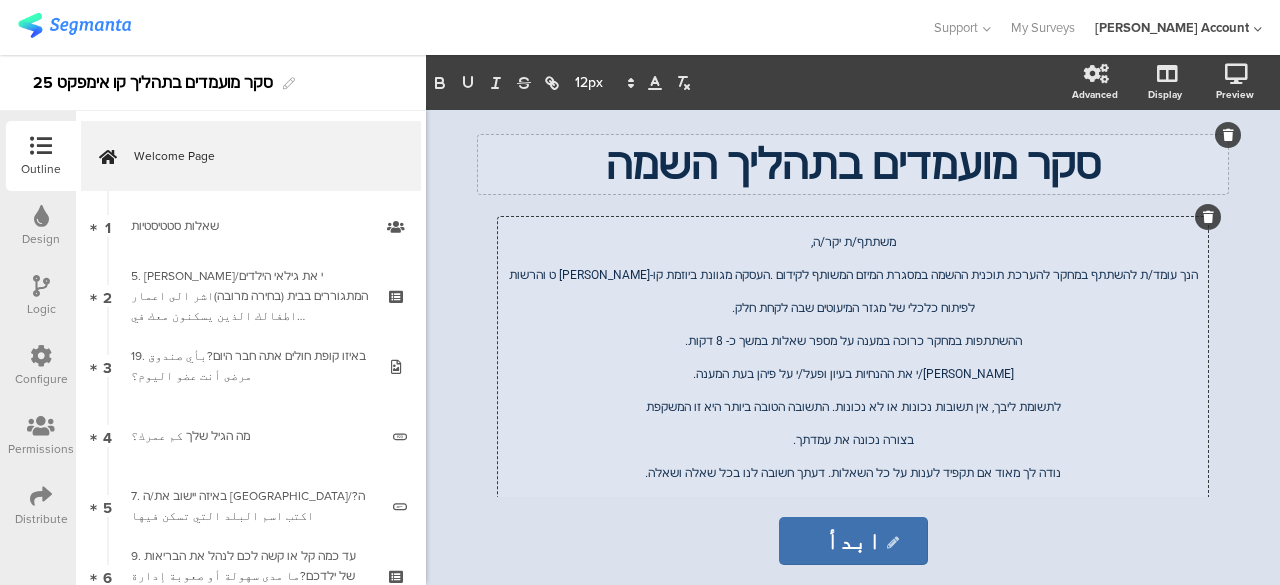 click on "ההשתתפות במחקר כרוכה במענה על מספר שאלות במשך כ- 8 דקות." 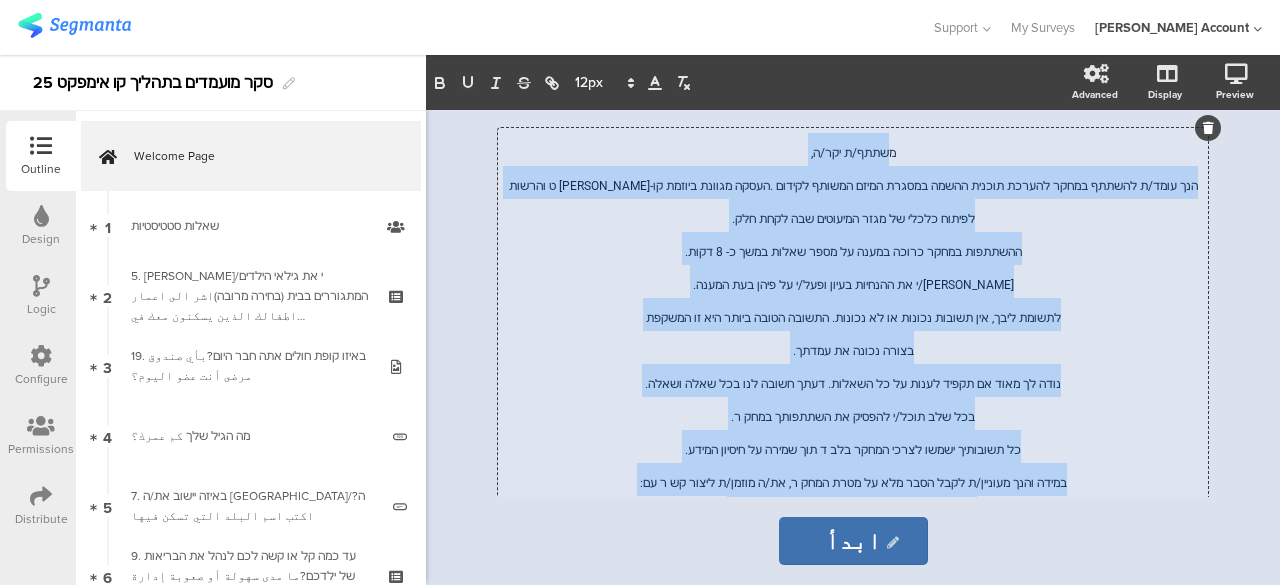 scroll, scrollTop: 271, scrollLeft: 0, axis: vertical 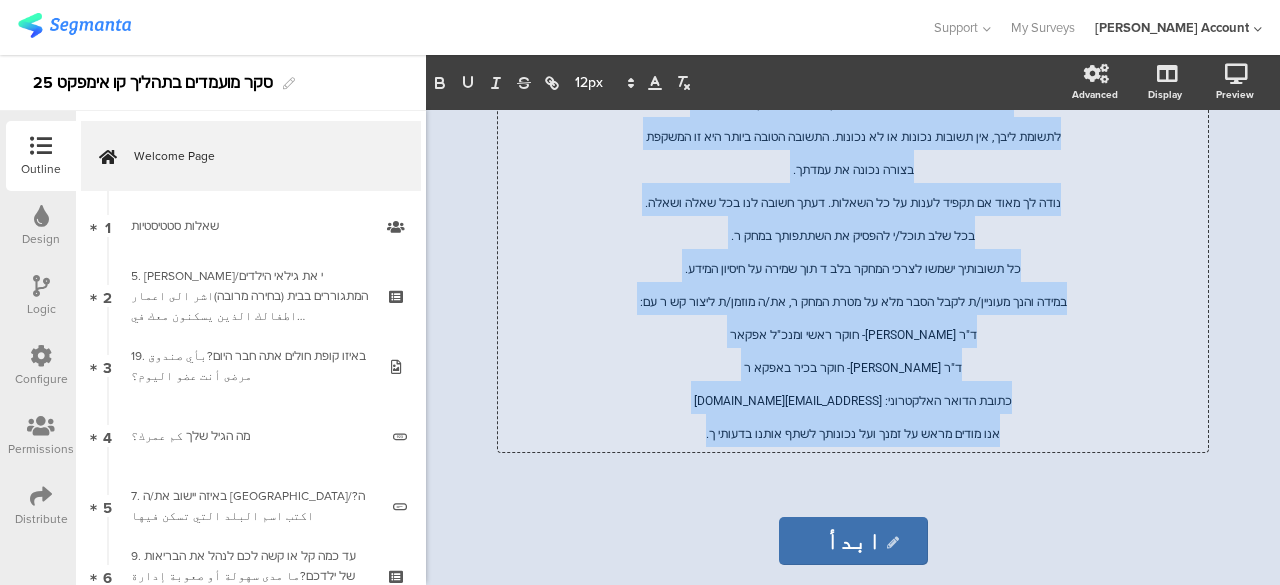 drag, startPoint x: 889, startPoint y: 245, endPoint x: 687, endPoint y: 435, distance: 277.3157 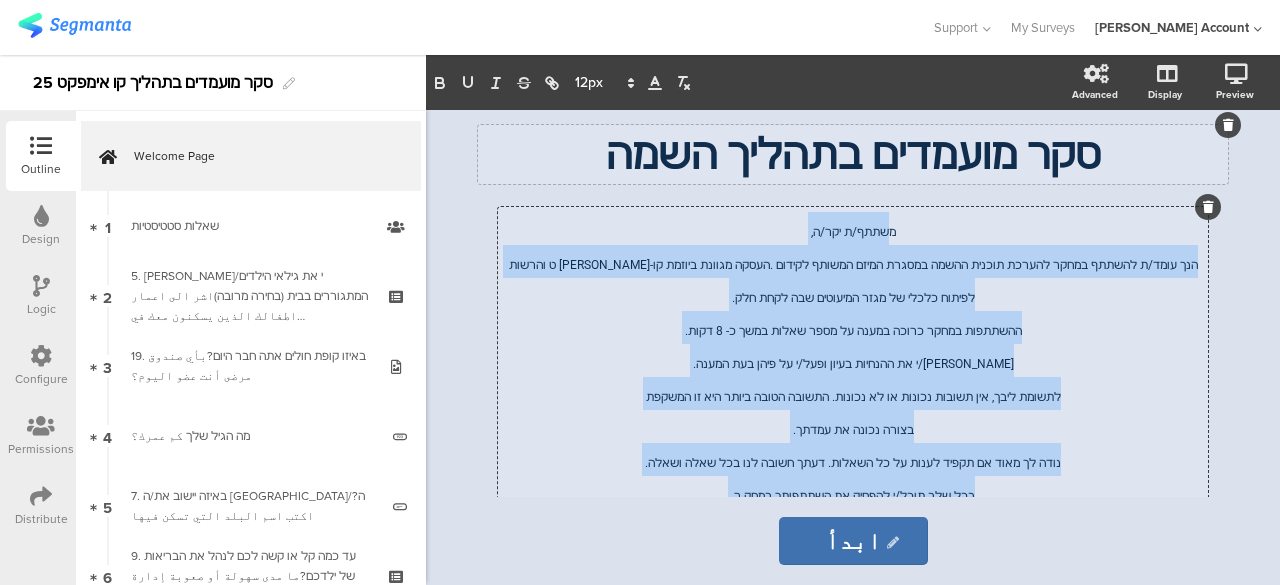 scroll, scrollTop: 0, scrollLeft: 0, axis: both 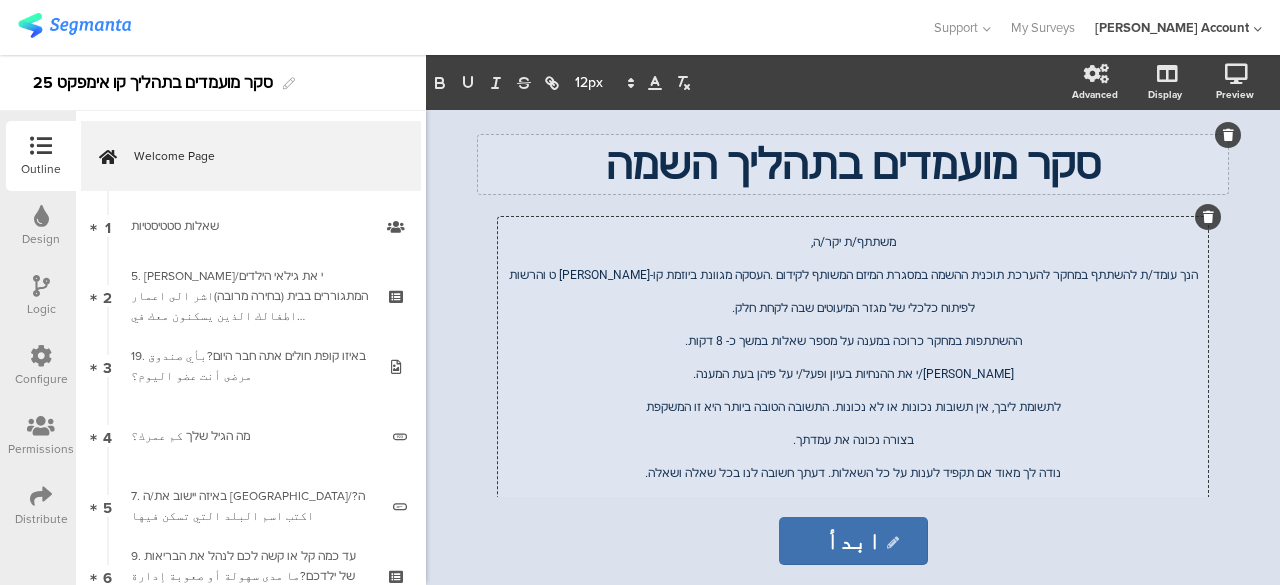 click on "משתתף/ת יקר/ה," 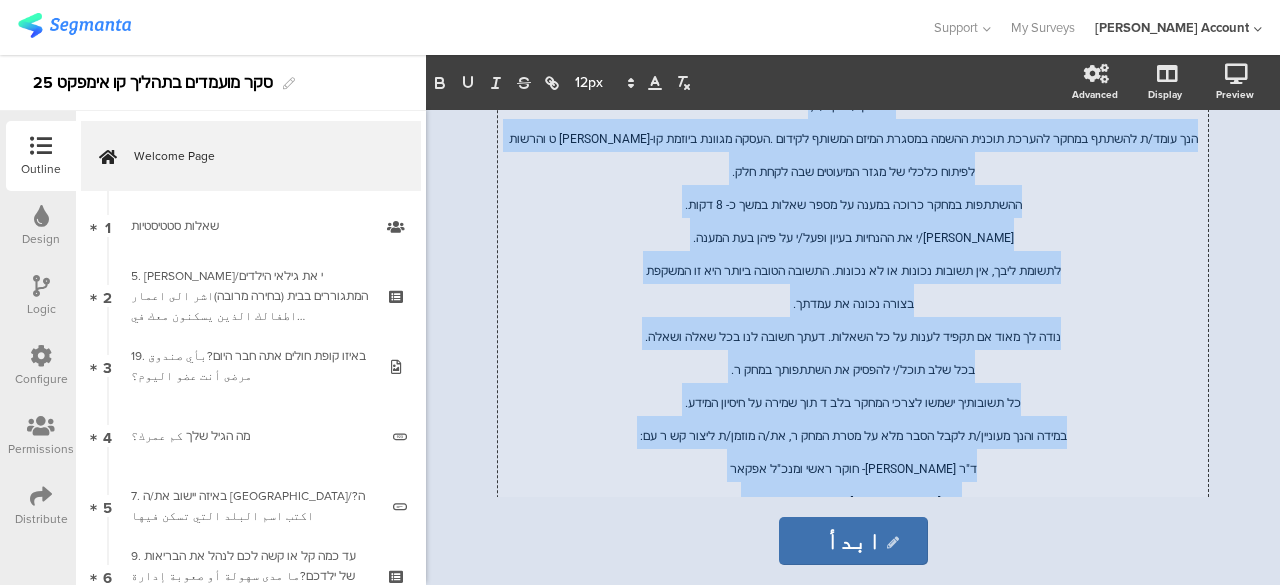 scroll, scrollTop: 271, scrollLeft: 0, axis: vertical 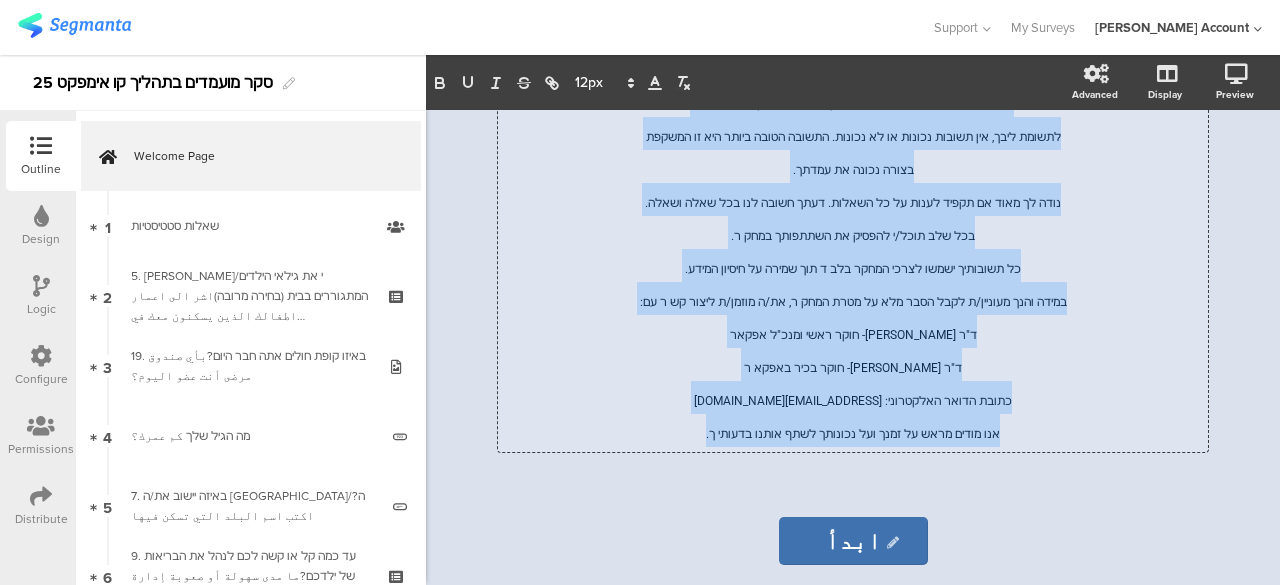 drag, startPoint x: 901, startPoint y: 239, endPoint x: 686, endPoint y: 456, distance: 305.4734 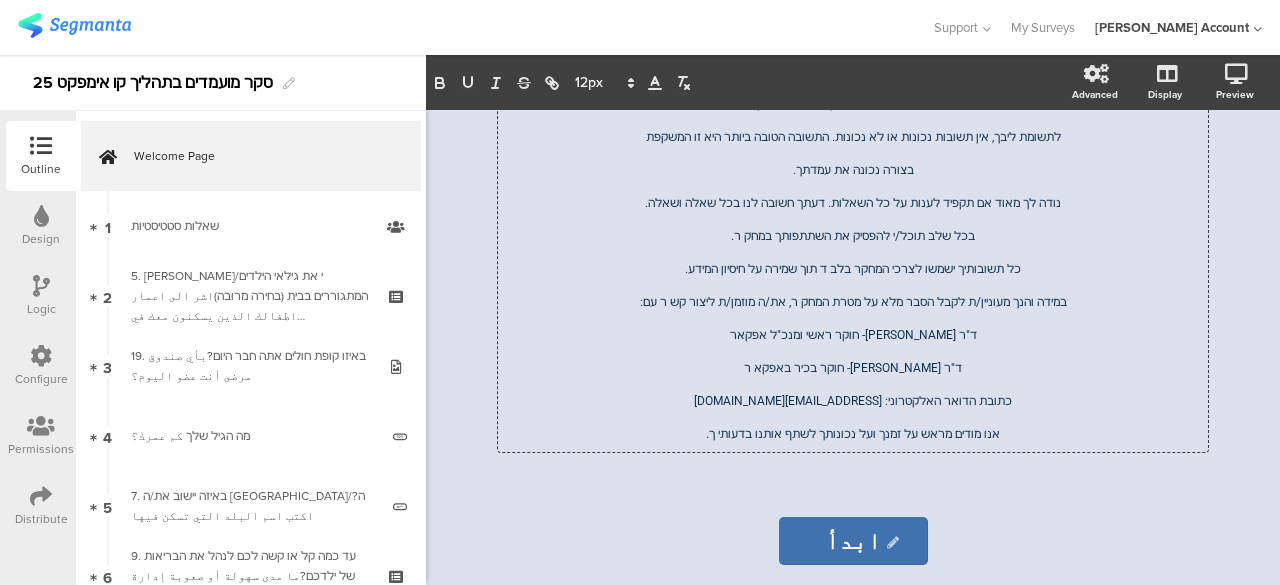drag, startPoint x: 967, startPoint y: 423, endPoint x: 592, endPoint y: 489, distance: 380.7637 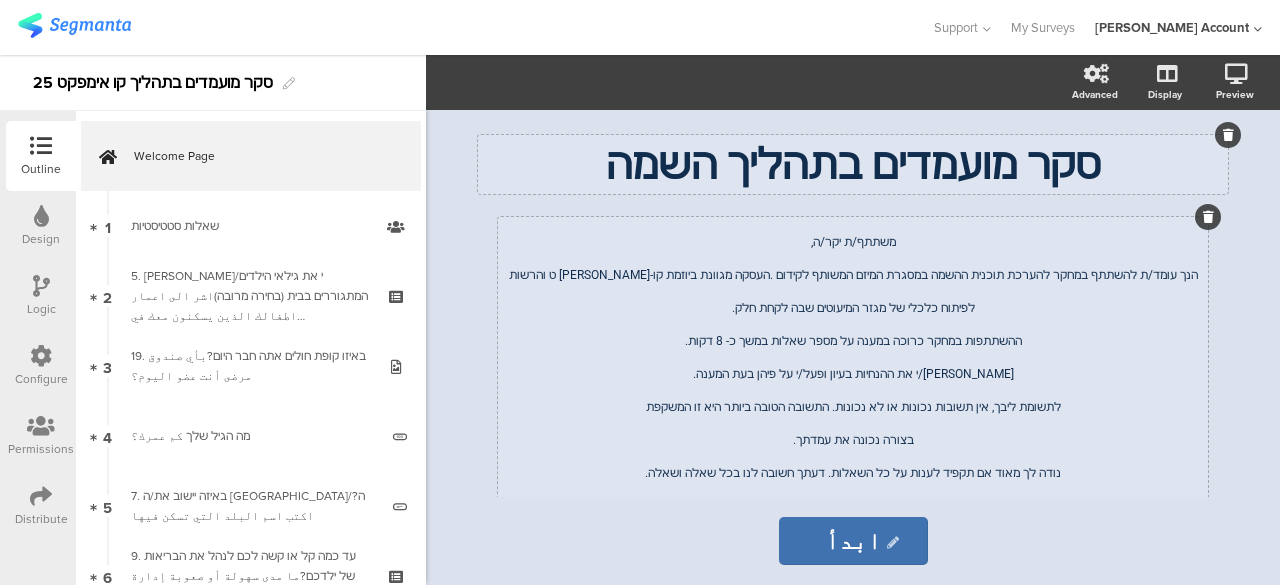 scroll, scrollTop: 200, scrollLeft: 0, axis: vertical 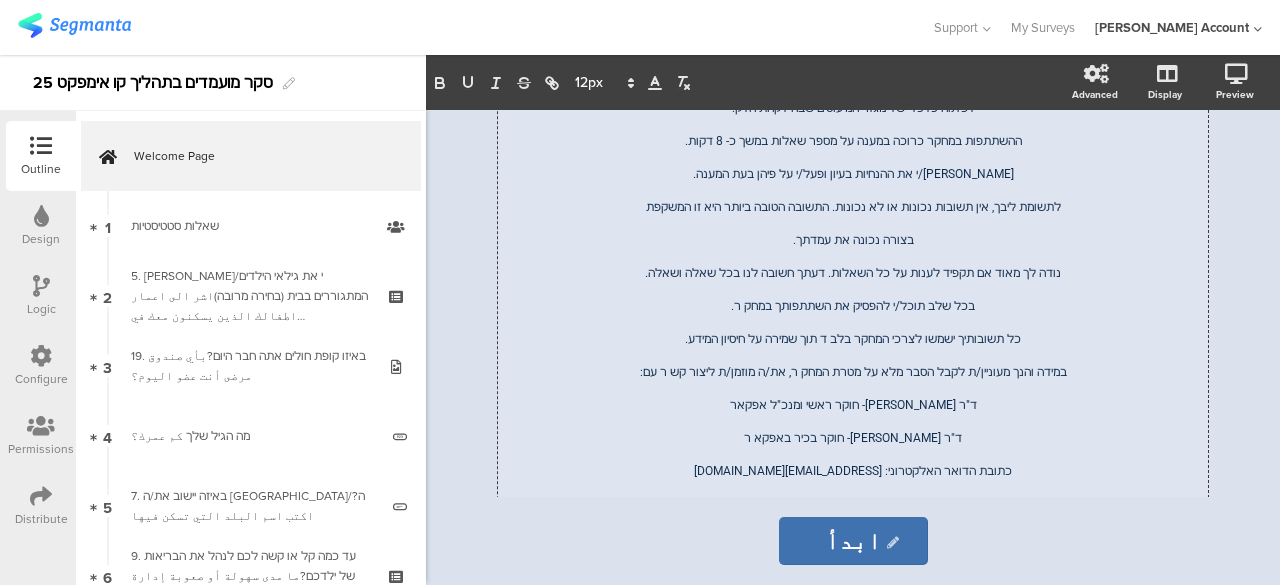 click on "משתתף/ת יקר/ה, הנך עומד/ת להשתתף במחקר להערכת תוכנית ההשמה במסגרת המיזם המשותף לקידום .העסקה מגוונת ביוזמת קו-אימפק ט והרשות לפיתוח כלכלי של מגזר המיעוטים שבה לקחת חלק. ההשתתפות במחקר כרוכה במענה על מספר שאלות במשך כ- 8 דקות. אנא קרא/י את ההנחיות בעיון ופעל/י על פיהן בעת המענה. לתשומת ליבך, אין תשובות נכונות או לא נכונות. התשובה הטובה ביותר היא זו המשקפת בצורה נכונה את עמדתך. נודה לך מאוד אם תקפיד לענות על כל השאלות. דעתך חשובה לנו בכל שאלה ושאלה. בכל שלב תוכל/י להפסיק את השתתפותך במחק ר. כל תשובותיך ישמשו לצרכי המחקר בלב ד תוך שמירה על חיסיון המידע.
משתתף/ת יקר/ה," 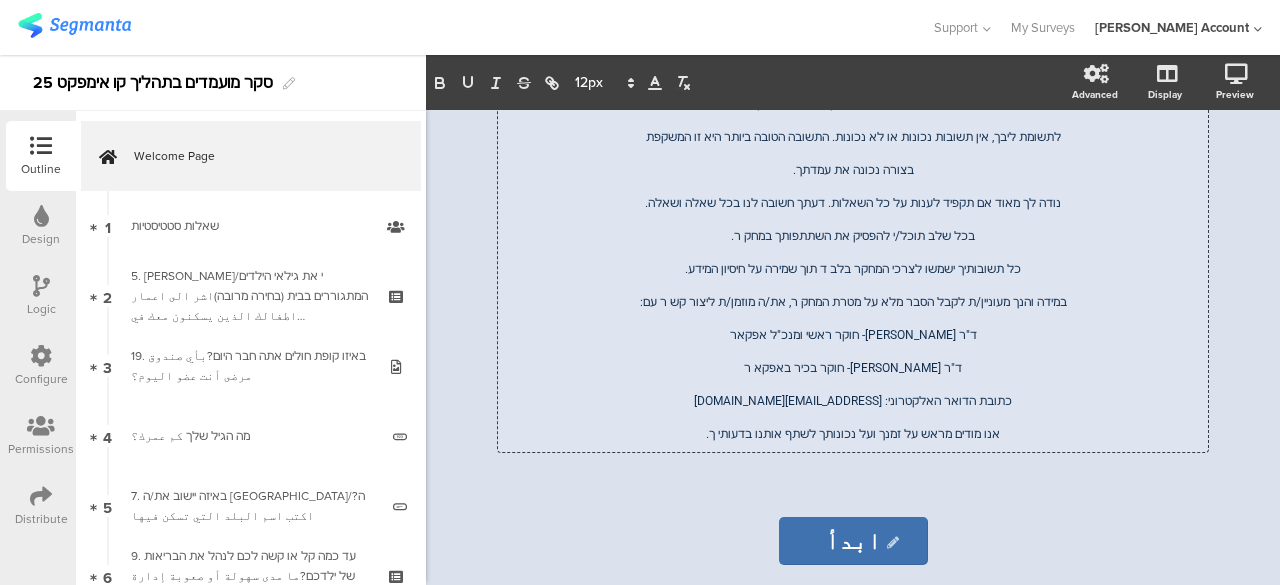 type 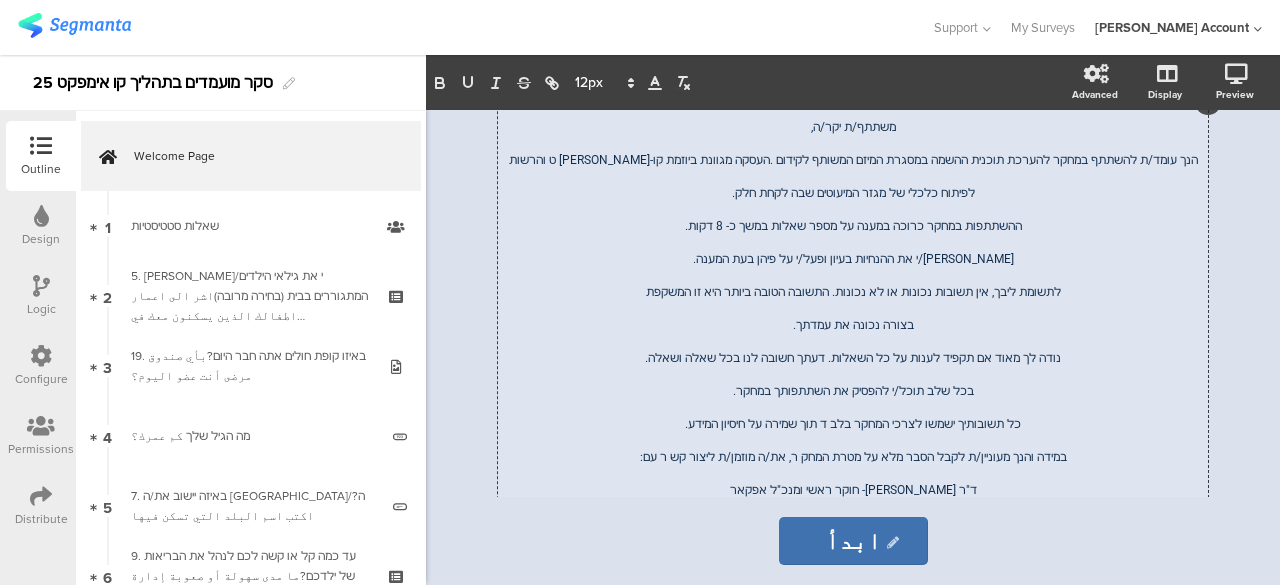 scroll, scrollTop: 71, scrollLeft: 0, axis: vertical 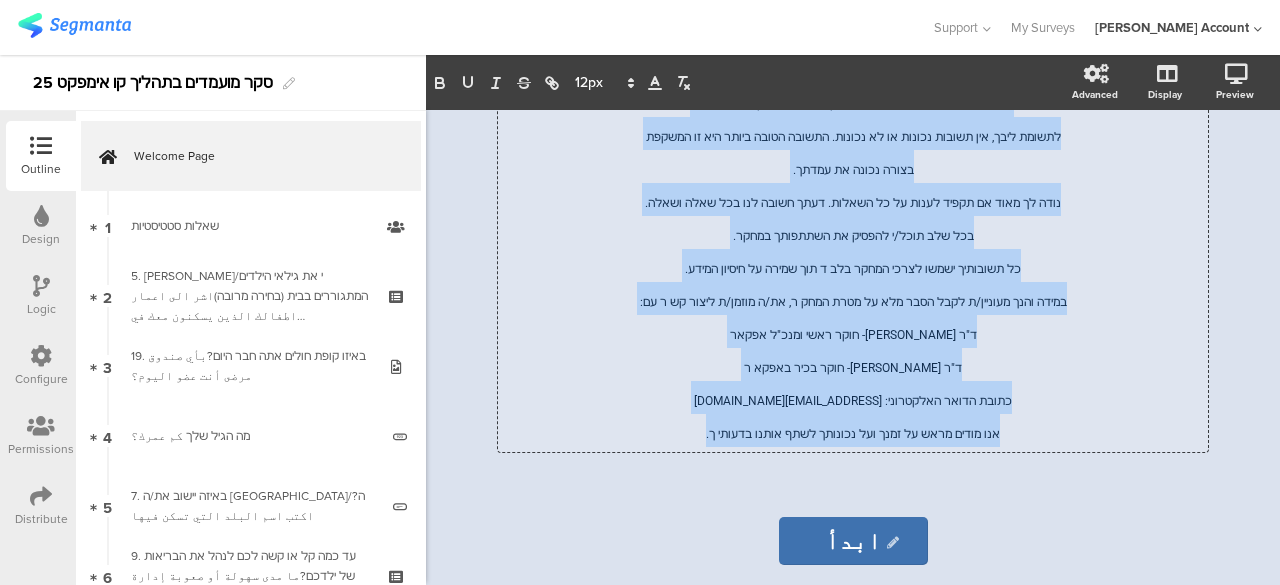 drag, startPoint x: 912, startPoint y: 164, endPoint x: 666, endPoint y: 534, distance: 444.31522 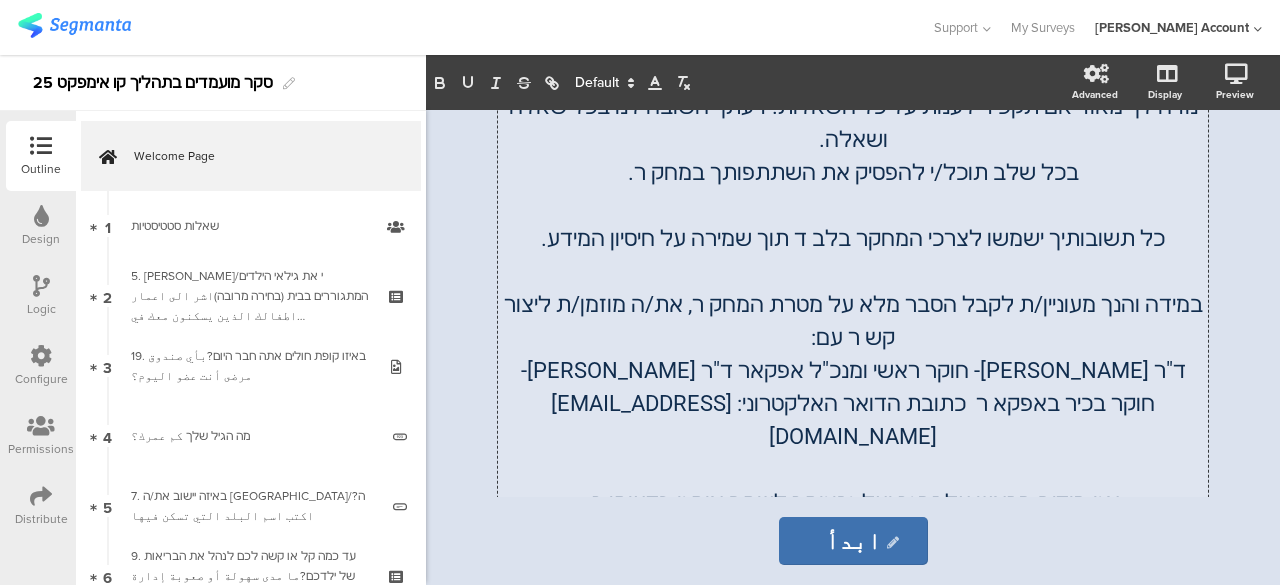 scroll, scrollTop: 400, scrollLeft: 0, axis: vertical 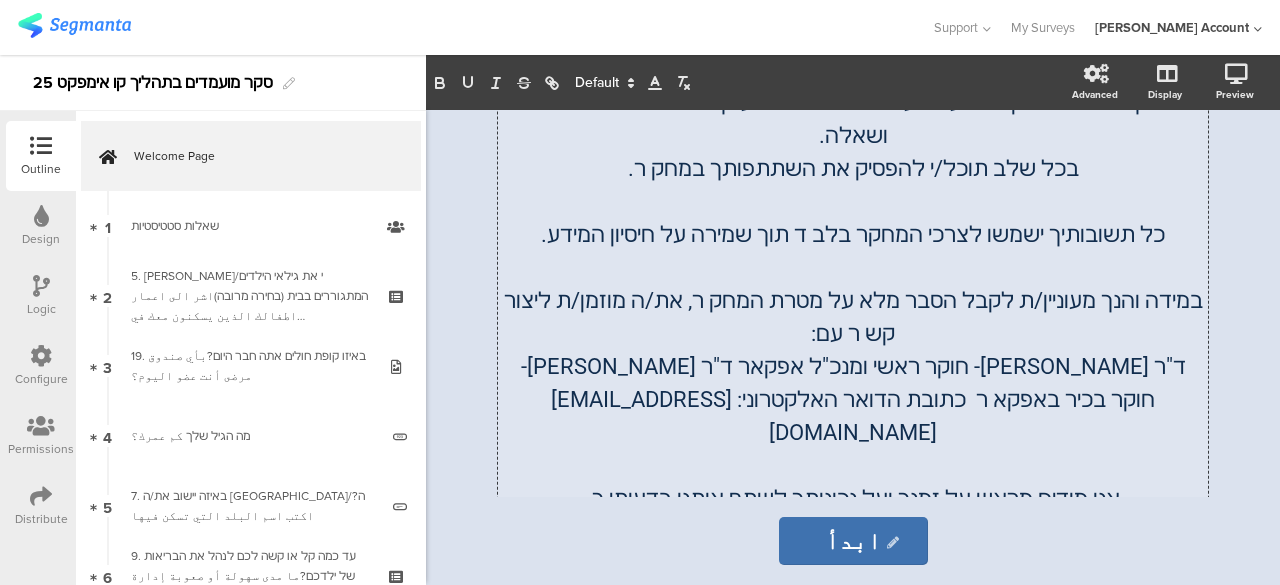click on "אנו מודים מראש על זמנך ועל נכונותך לשתף אותנו בדעותי ך." 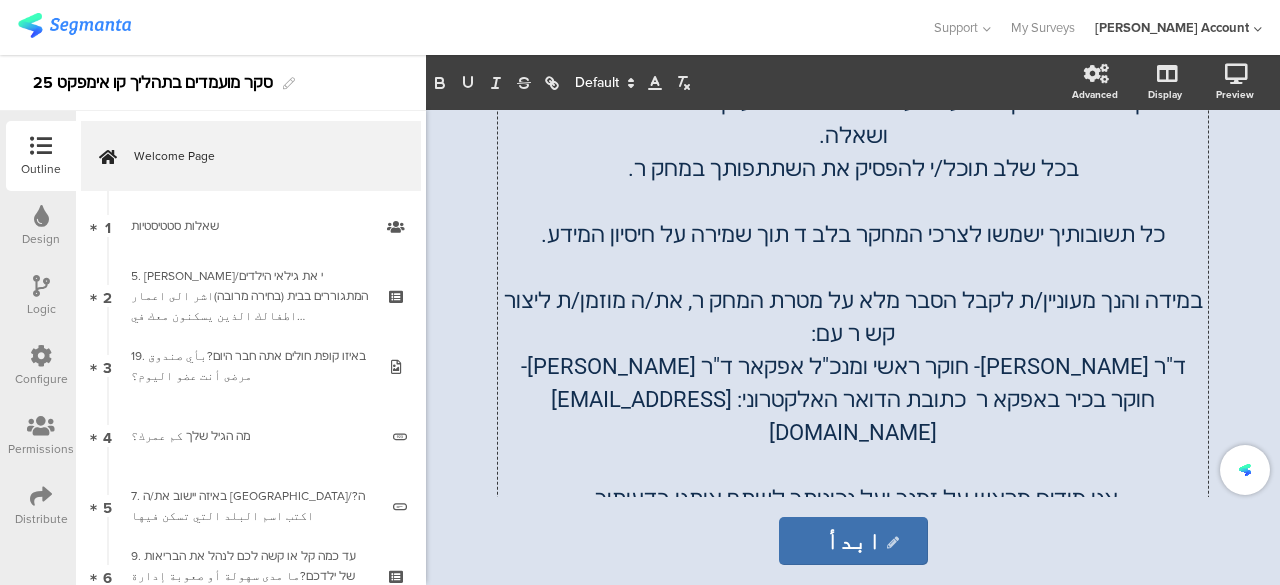 click on "משתתף/ת יקר/ה ,  הנך עומד/ת להשתתף במחקר להערכת תוכנית ההשמה במסגרת המיזם המשותף לקידום העסקה מגוונת ביוזמת קו-אימפק ט והרשות לפיתוח כלכלי של מגזר המיעוטים שבה לקחת חל ק.   ההשתתפות במחקר כרוכה במענה על מספר שאלות במשך כ-8 דקות.   אנא קרא/י את ההנחיות בעיון ופעל/י על פיהן בעת המענה .  לתשומת ליבך, אין תשובות נכונות או לא נכונות. התשובה הטובה ביותר היא זו המשקפת בצורה נכונה את עמדתך.   נודה לך מאוד אם תקפיד לענות על כל השאלות. דעתך חשובה לנו בכל שאלה ושאלה.   בכל שלב תוכל/י להפסיק את השתתפותך במחק ר.     כל תשובותיך ישמשו לצרכי המחקר בלב ד תוך שמירה על חיסיון המידע." 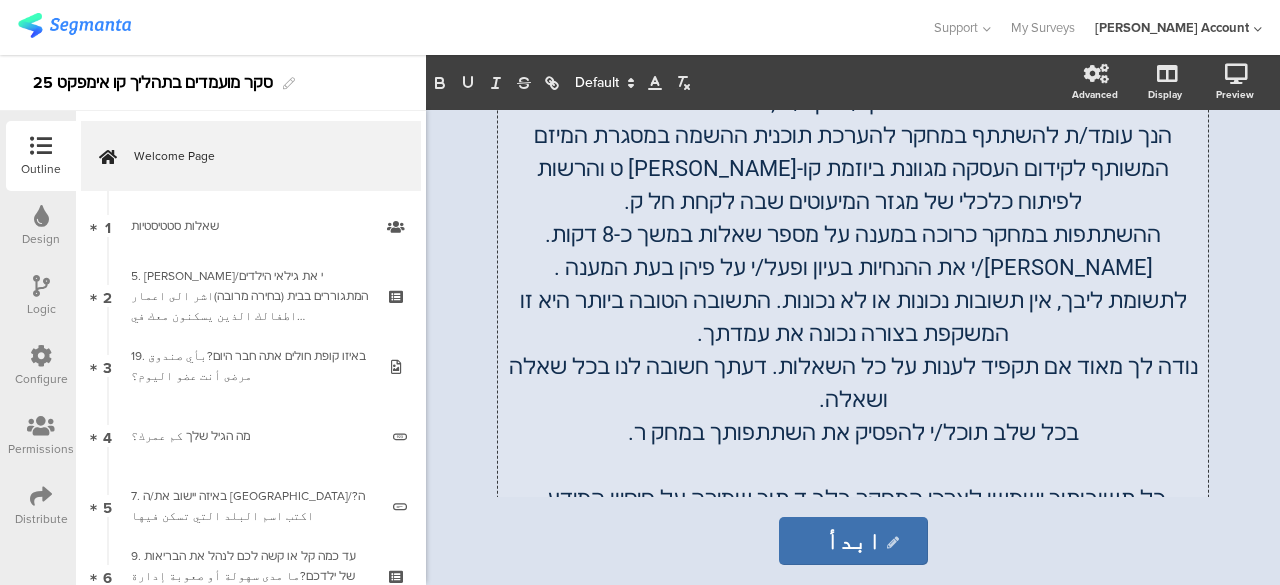 scroll, scrollTop: 70, scrollLeft: 0, axis: vertical 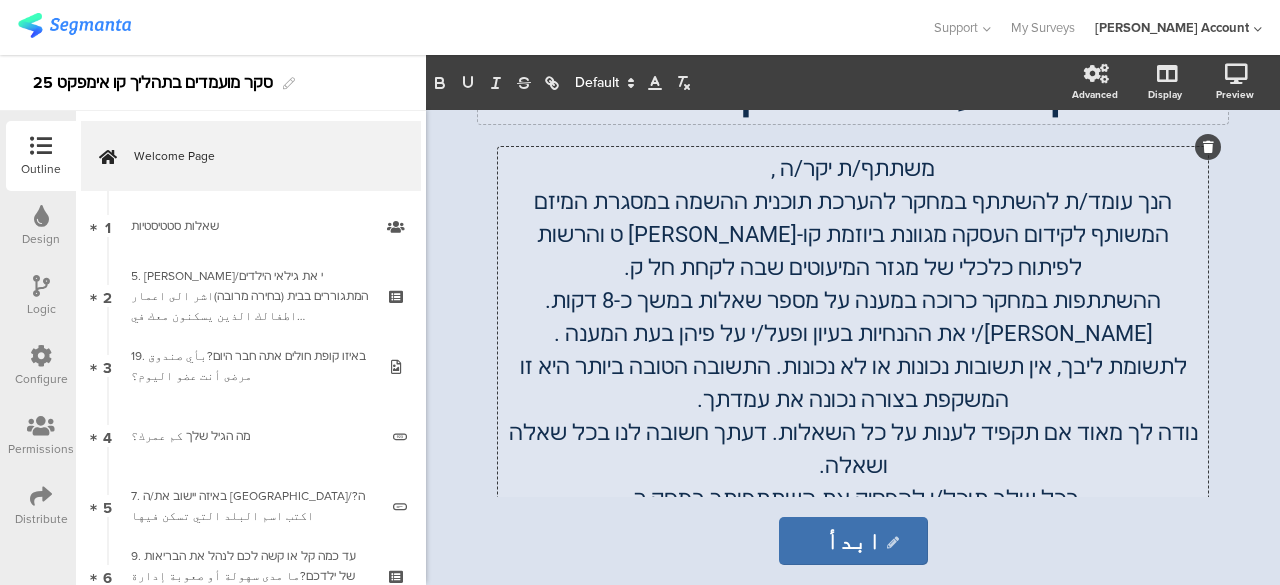 drag, startPoint x: 638, startPoint y: 409, endPoint x: 952, endPoint y: 169, distance: 395.2164 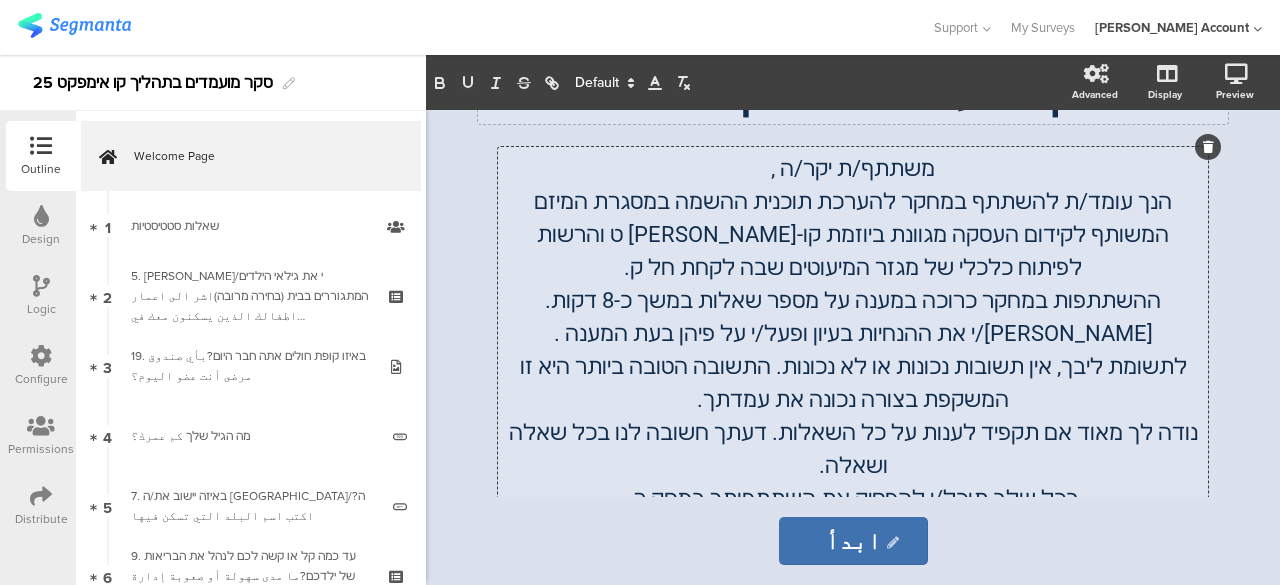 click on "משתתף/ת יקר/ה ,  הנך עומד/ת להשתתף במחקר להערכת תוכנית ההשמה במסגרת המיזם המשותף לקידום העסקה מגוונת ביוזמת קו-אימפק ט והרשות לפיתוח כלכלי של מגזר המיעוטים שבה לקחת חל ק.   ההשתתפות במחקר כרוכה במענה על מספר שאלות במשך כ-8 דקות.   אנא קרא/י את ההנחיות בעיון ופעל/י על פיהן בעת המענה .  לתשומת ליבך, אין תשובות נכונות או לא נכונות. התשובה הטובה ביותר היא זו המשקפת בצורה נכונה את עמדתך.   נודה לך מאוד אם תקפיד לענות על כל השאלות. דעתך חשובה לנו בכל שאלה ושאלה.   בכל שלב תוכל/י להפסיק את השתתפותך במחק ר.     כל תשובותיך ישמשו לצרכי המחקר בלב ד תוך שמירה על חיסיון המידע." 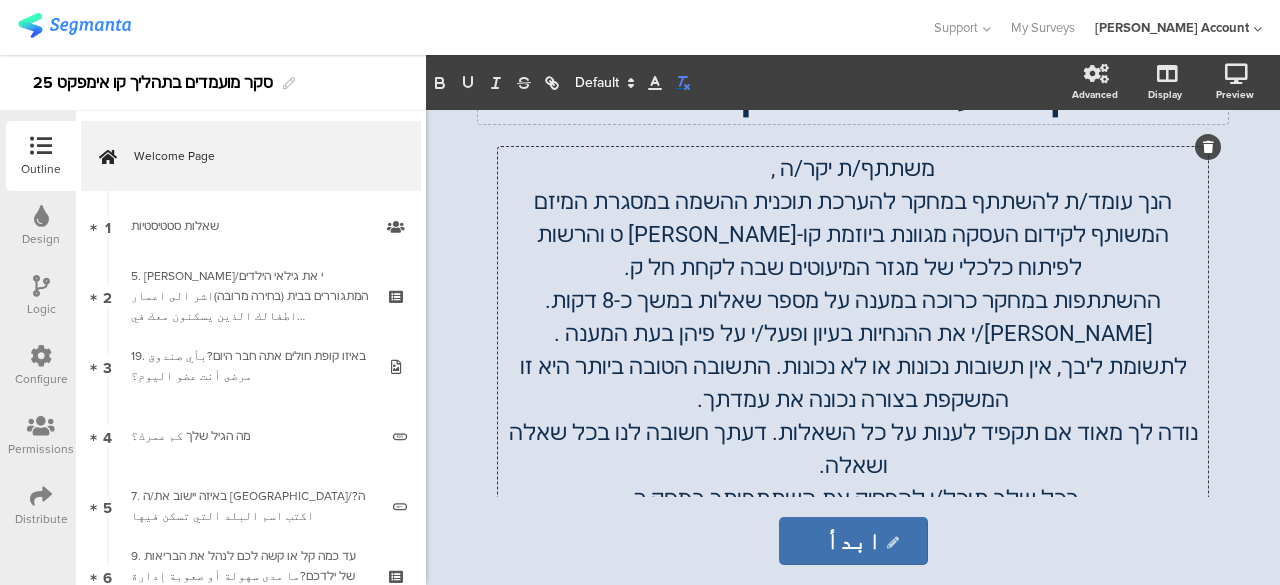 click 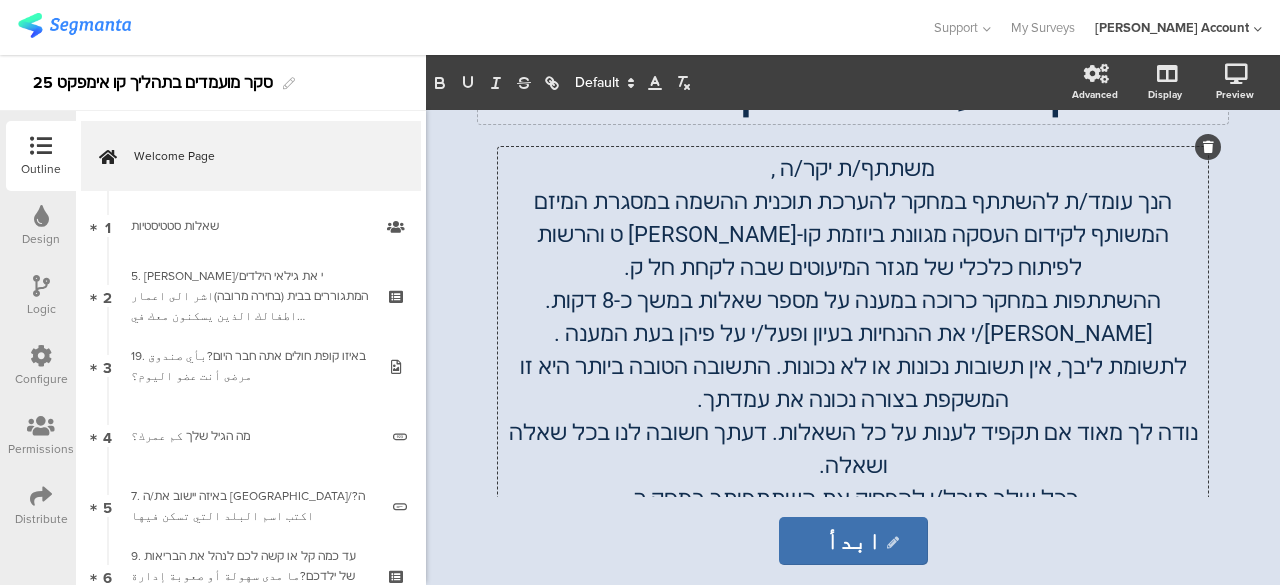 click 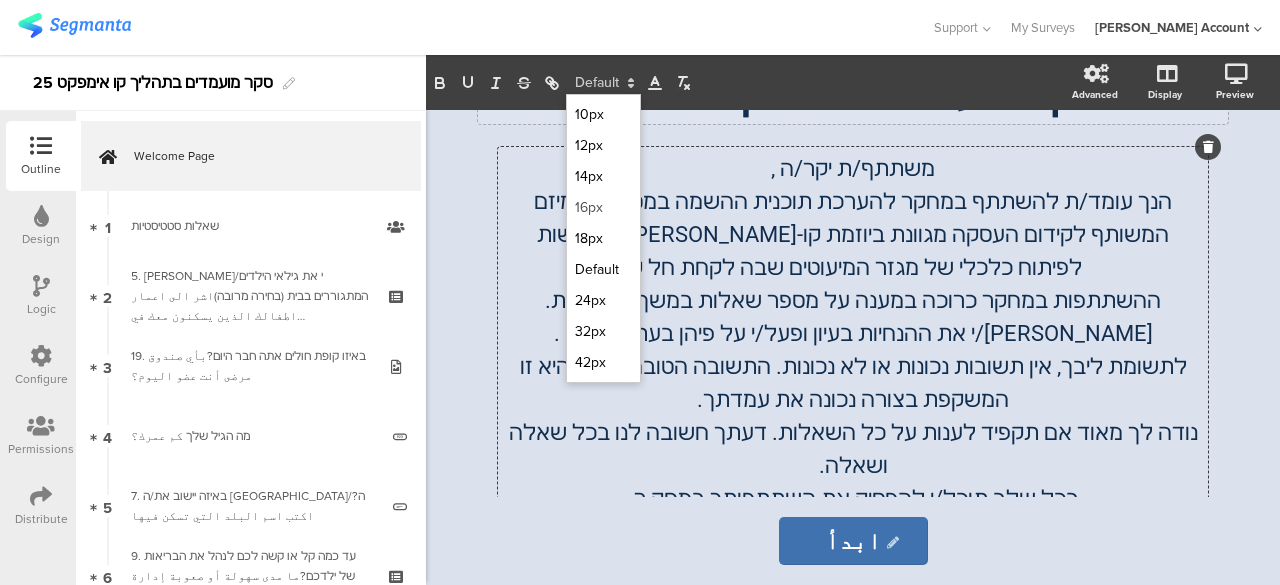 click at bounding box center [603, 207] 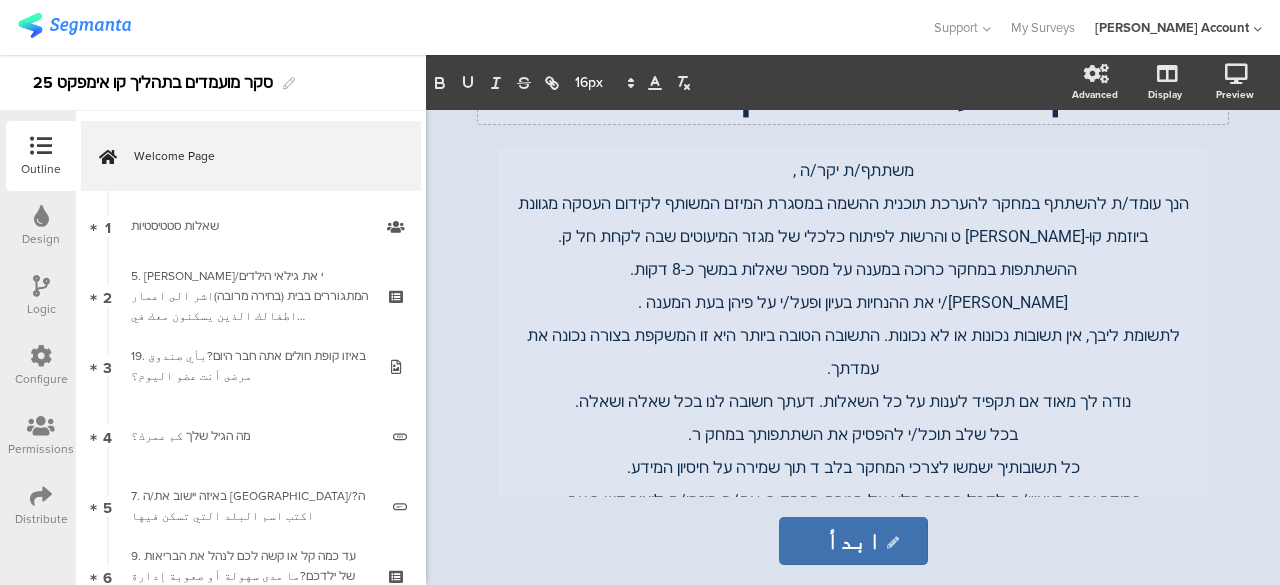 scroll, scrollTop: 0, scrollLeft: 0, axis: both 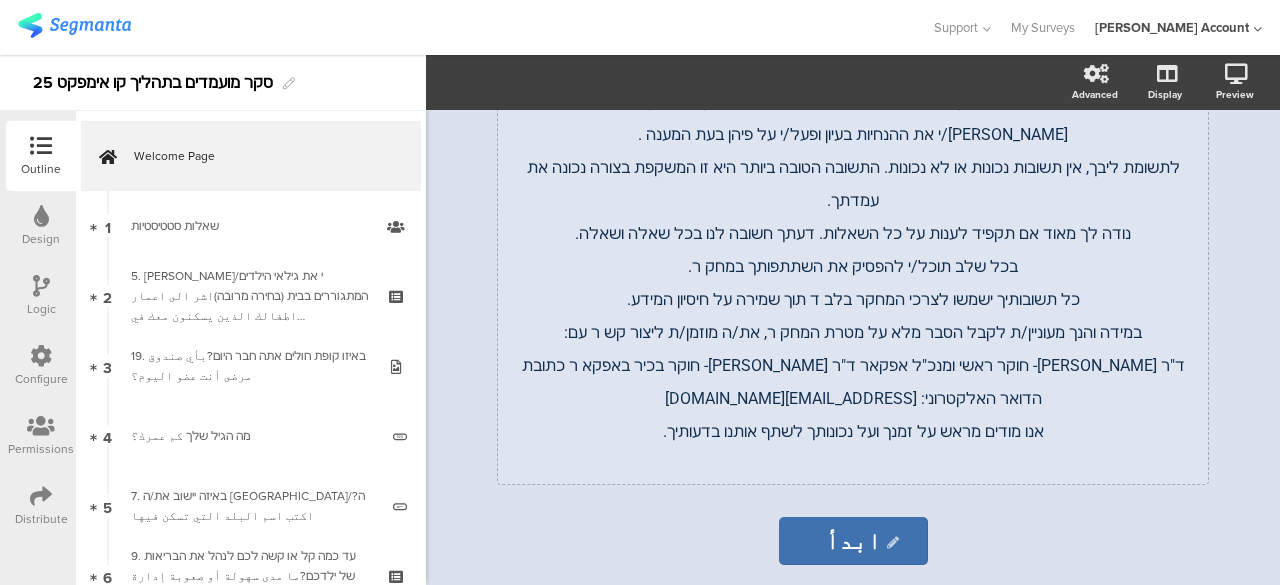 click on "משתתף/ת יקר/ה ,  הנך עומד/ת להשתתף במחקר להערכת תוכנית ההשמה במסגרת המיזם המשותף לקידום העסקה מגוונת ביוזמת קו-אימפק ט והרשות לפיתוח כלכלי של מגזר המיעוטים שבה לקחת חל ק.   ההשתתפות במחקר כרוכה במענה על מספר שאלות במשך כ-8 דקות.   אנא קרא/י את ההנחיות בעיון ופעל/י על פיהן בעת המענה .  לתשומת ליבך, אין תשובות נכונות או לא נכונות. התשובה הטובה ביותר היא זו המשקפת בצורה נכונה את עמדתך.   נודה לך מאוד אם תקפיד לענות על כל השאלות. דעתך חשובה לנו בכל שאלה ושאלה.   בכל שלב תוכל/י להפסיק את השתתפותך במחק ר.     כל תשובותיך ישמשו לצרכי המחקר בלב ד תוך שמירה על חיסיון המידע." 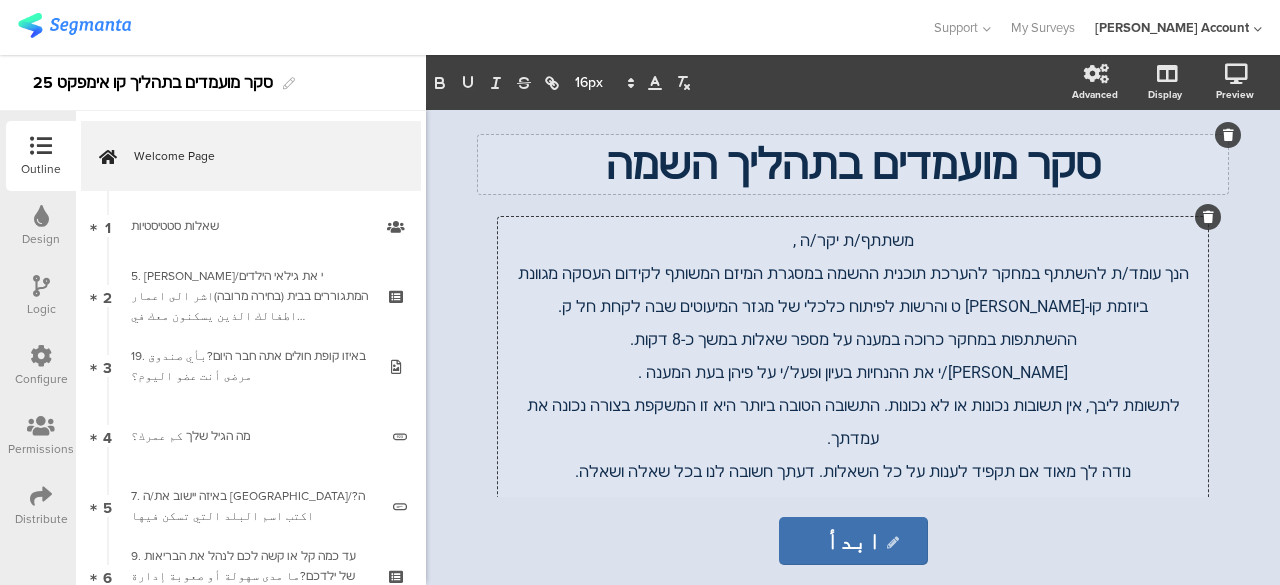 click on "הנך עומד/ת להשתתף במחקר להערכת תוכנית ההשמה במסגרת המיזם המשותף לקידום העסקה מגוונת ביוזמת קו-אימפק ט והרשות לפיתוח כלכלי של מגזר המיעוטים שבה לקחת חל ק." 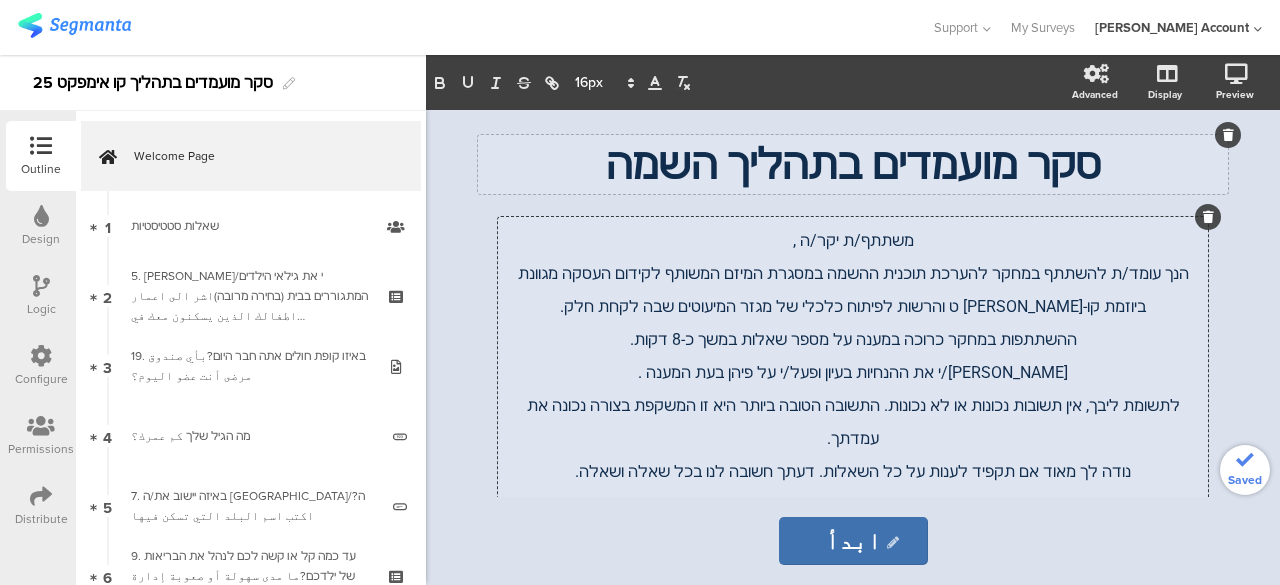 click on "הנך עומד/ת להשתתף במחקר להערכת תוכנית ההשמה במסגרת המיזם המשותף לקידום העסקה מגוונת ביוזמת קו-אימפק ט והרשות לפיתוח כלכלי של מגזר המיעוטים שבה לקחת חלק." 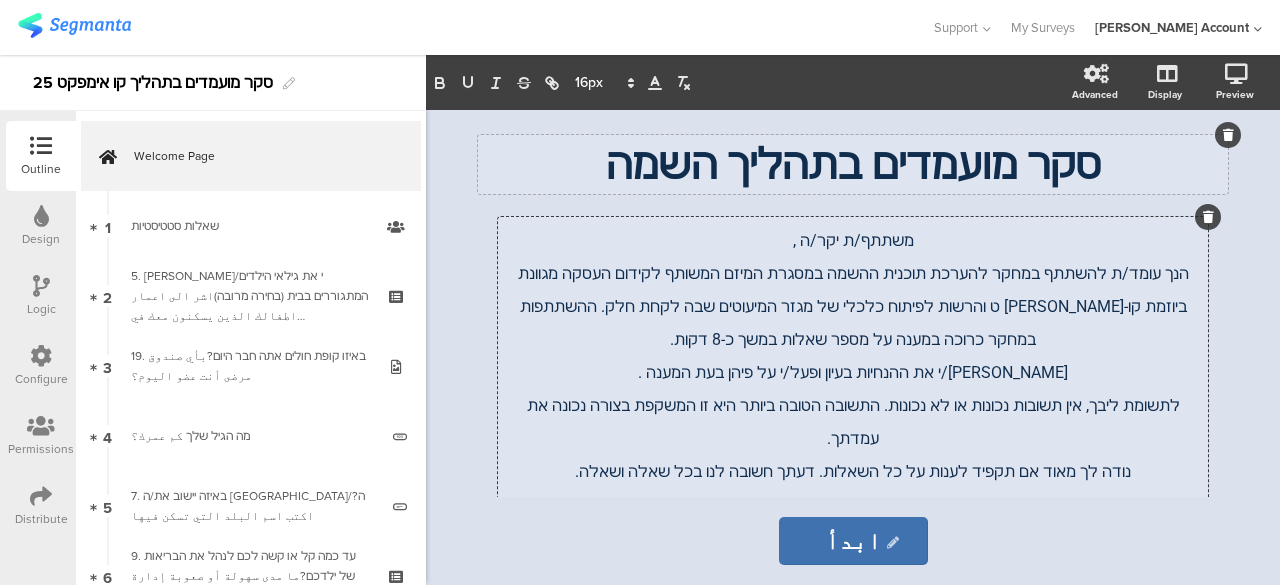 click on "הנך עומד/ת להשתתף במחקר להערכת תוכנית ההשמה במסגרת המיזם המשותף לקידום העסקה מגוונת ביוזמת קו-אימפק ט והרשות לפיתוח כלכלי של מגזר המיעוטים שבה לקחת חלק. ההשתתפות במחקר כרוכה במענה על מספר שאלות במשך כ-8 דקות." 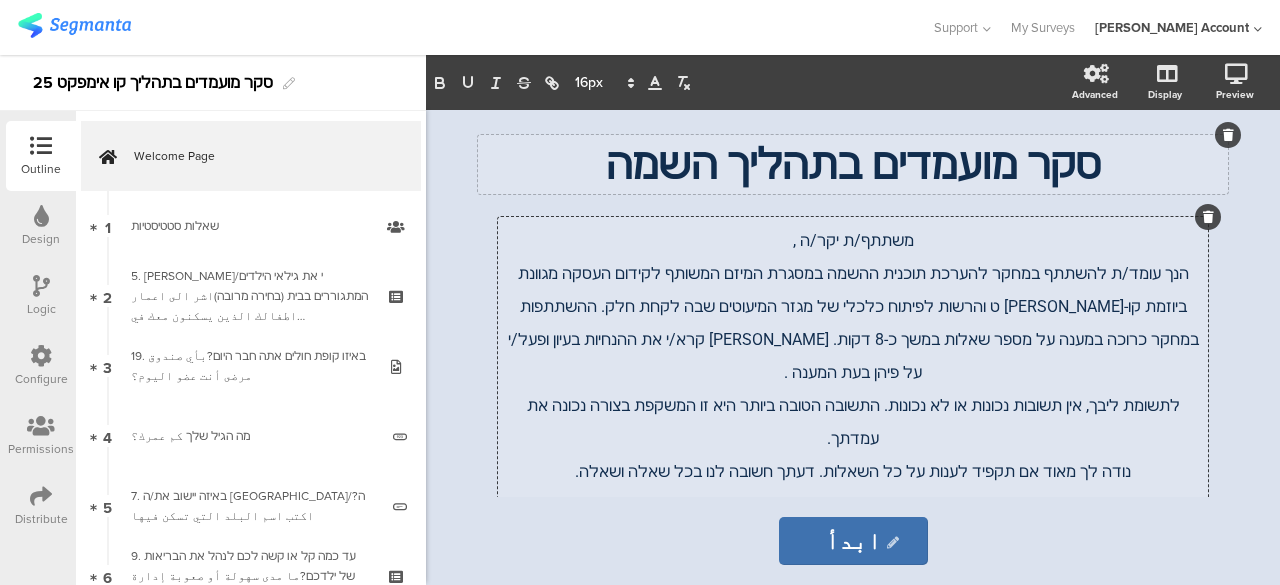 click on "הנך עומד/ת להשתתף במחקר להערכת תוכנית ההשמה במסגרת המיזם המשותף לקידום העסקה מגוונת ביוזמת קו-אימפק ט והרשות לפיתוח כלכלי של מגזר המיעוטים שבה לקחת חלק. ההשתתפות במחקר כרוכה במענה על מספר שאלות במשך כ-8 דקות. אנא קרא/י את ההנחיות בעיון ופעל/י על פיהן בעת המענה ." 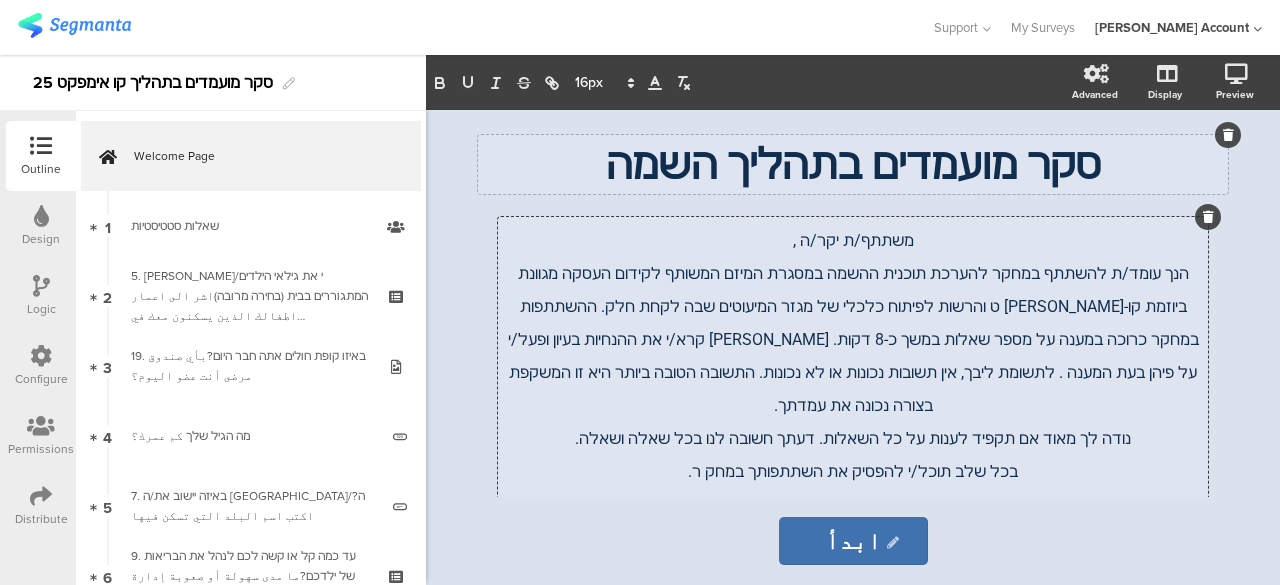 click on "הנך עומד/ת להשתתף במחקר להערכת תוכנית ההשמה במסגרת המיזם המשותף לקידום העסקה מגוונת ביוזמת קו-אימפק ט והרשות לפיתוח כלכלי של מגזר המיעוטים שבה לקחת חלק. ההשתתפות במחקר כרוכה במענה על מספר שאלות במשך כ-8 דקות. אנא קרא/י את ההנחיות בעיון ופעל/י על פיהן בעת המענה . לתשומת ליבך, אין תשובות נכונות או לא נכונות. התשובה הטובה ביותר היא זו המשקפת בצורה נכונה את עמדתך." 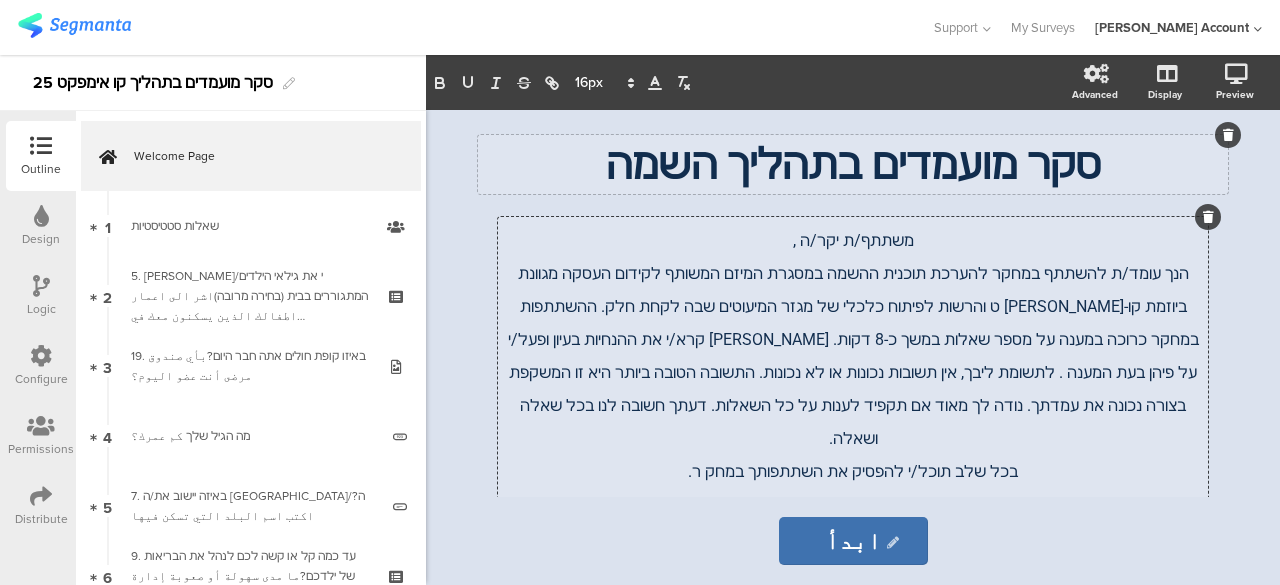 click on "הנך עומד/ת להשתתף במחקר להערכת תוכנית ההשמה במסגרת המיזם המשותף לקידום העסקה מגוונת ביוזמת קו-אימפק ט והרשות לפיתוח כלכלי של מגזר המיעוטים שבה לקחת חלק. ההשתתפות במחקר כרוכה במענה על מספר שאלות במשך כ-8 דקות. אנא קרא/י את ההנחיות בעיון ופעל/י על פיהן בעת המענה . לתשומת ליבך, אין תשובות נכונות או לא נכונות. התשובה הטובה ביותר היא זו המשקפת בצורה נכונה את עמדתך. נודה לך מאוד אם תקפיד לענות על כל השאלות. דעתך חשובה לנו בכל שאלה ושאלה." 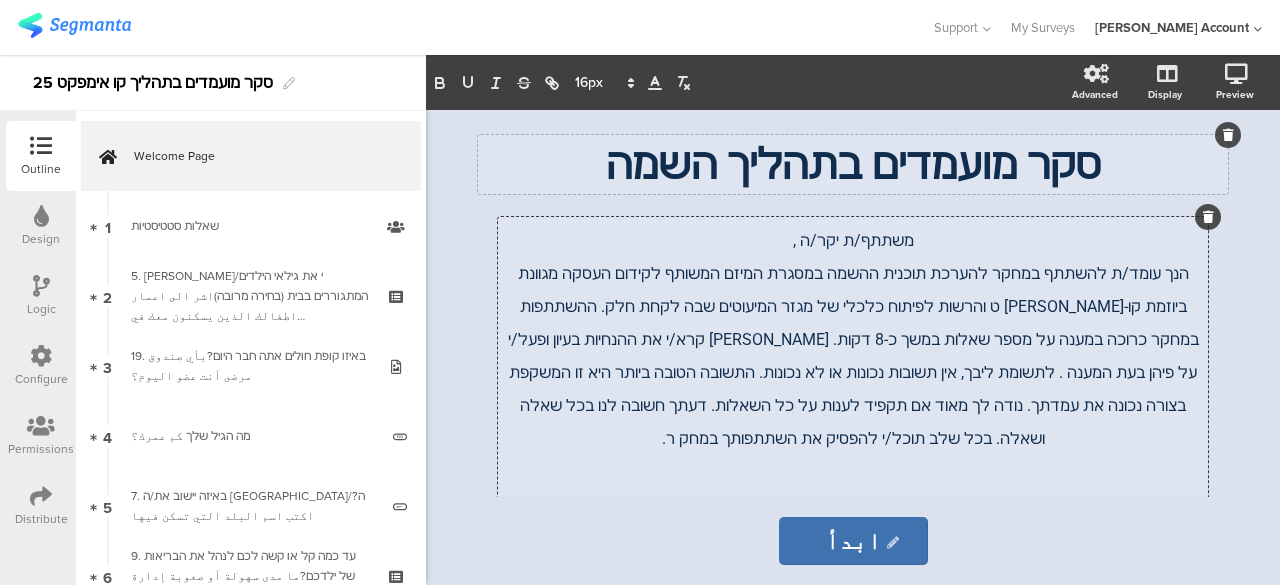 click on "הנך עומד/ת להשתתף במחקר להערכת תוכנית ההשמה במסגרת המיזם המשותף לקידום העסקה מגוונת ביוזמת קו-אימפק ט והרשות לפיתוח כלכלי של מגזר המיעוטים שבה לקחת חלק. ההשתתפות במחקר כרוכה במענה על מספר שאלות במשך כ-8 דקות. אנא קרא/י את ההנחיות בעיון ופעל/י על פיהן בעת המענה . לתשומת ליבך, אין תשובות נכונות או לא נכונות. התשובה הטובה ביותר היא זו המשקפת בצורה נכונה את עמדתך. נודה לך מאוד אם תקפיד לענות על כל השאלות. דעתך חשובה לנו בכל שאלה ושאלה. בכל שלב תוכל/י להפסיק את השתתפותך במחק ר." 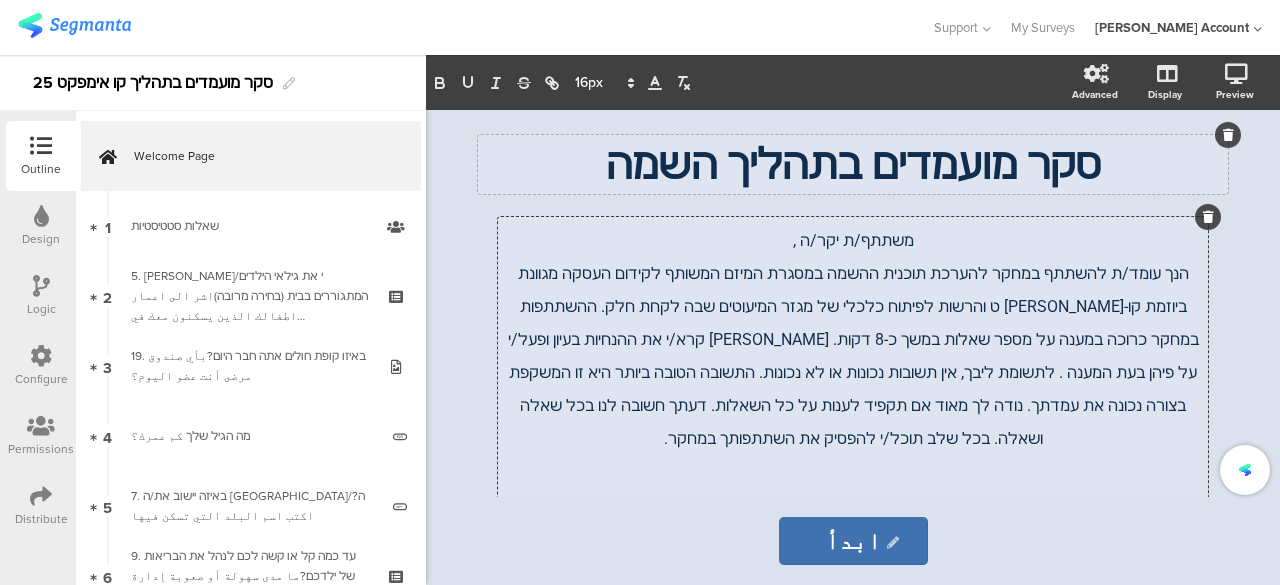 click on "הנך עומד/ת להשתתף במחקר להערכת תוכנית ההשמה במסגרת המיזם המשותף לקידום העסקה מגוונת ביוזמת קו-אימפק ט והרשות לפיתוח כלכלי של מגזר המיעוטים שבה לקחת חלק. ההשתתפות במחקר כרוכה במענה על מספר שאלות במשך כ-8 דקות. אנא קרא/י את ההנחיות בעיון ופעל/י על פיהן בעת המענה . לתשומת ליבך, אין תשובות נכונות או לא נכונות. התשובה הטובה ביותר היא זו המשקפת בצורה נכונה את עמדתך. נודה לך מאוד אם תקפיד לענות על כל השאלות. דעתך חשובה לנו בכל שאלה ושאלה. בכל שלב תוכל/י להפסיק את השתתפותך במחקר." 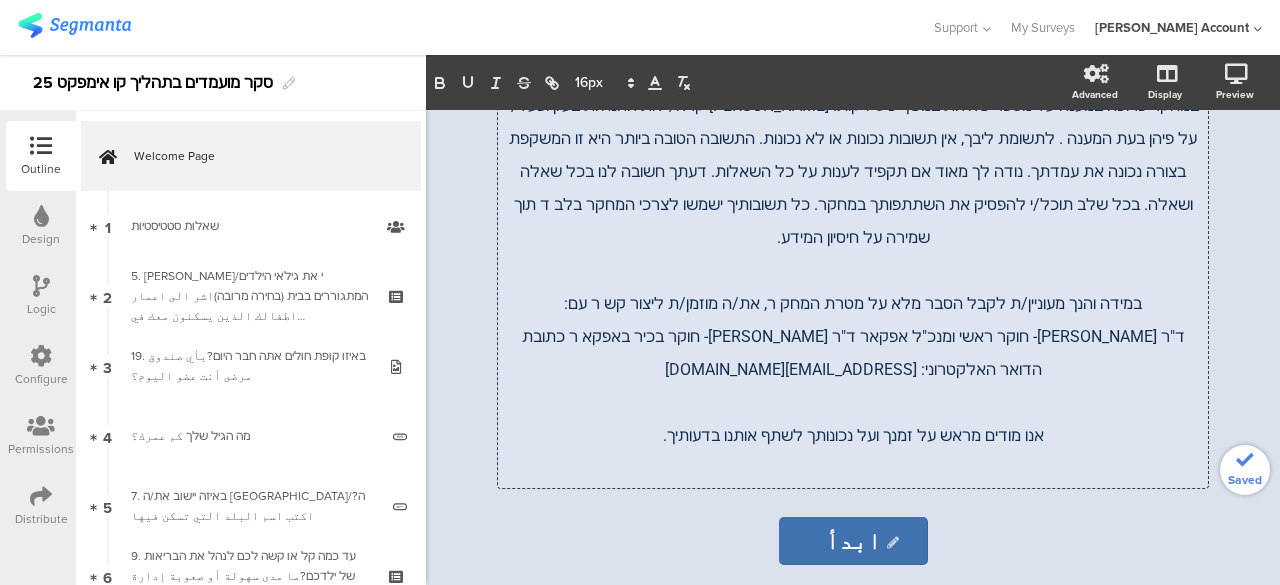scroll, scrollTop: 238, scrollLeft: 0, axis: vertical 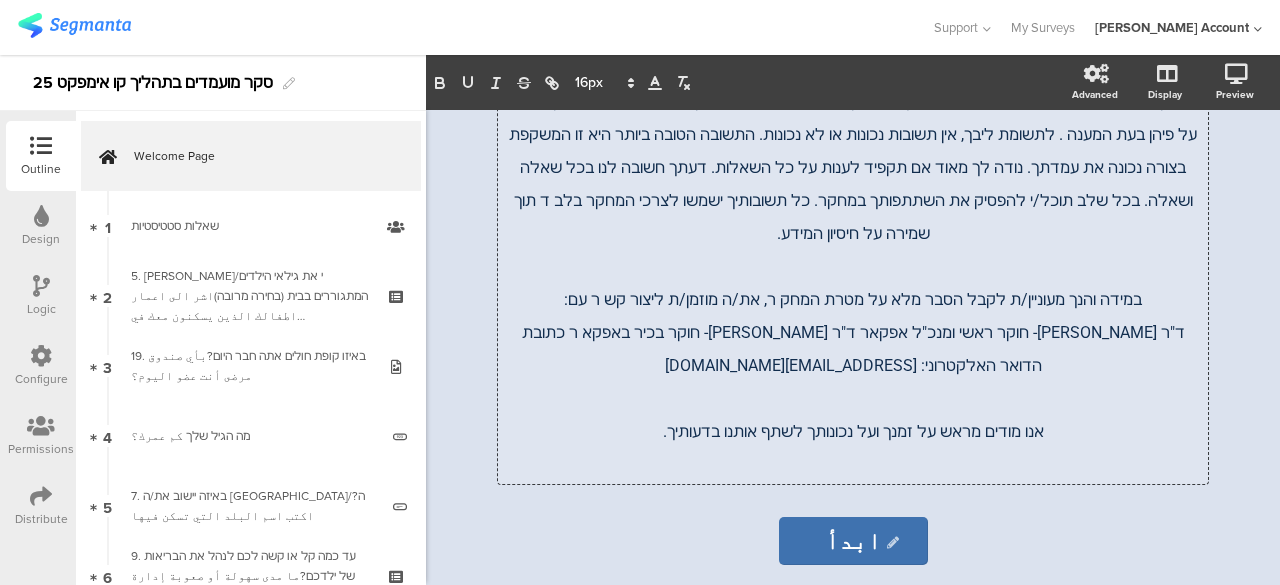 click on "הנך עומד/ת להשתתף במחקר להערכת תוכנית ההשמה במסגרת המיזם המשותף לקידום העסקה מגוונת ביוזמת קו-אימפק ט והרשות לפיתוח כלכלי של מגזר המיעוטים שבה לקחת חלק. ההשתתפות במחקר כרוכה במענה על מספר שאלות במשך כ-8 דקות. אנא קרא/י את ההנחיות בעיון ופעל/י על פיהן בעת המענה . לתשומת ליבך, אין תשובות נכונות או לא נכונות. התשובה הטובה ביותר היא זו המשקפת בצורה נכונה את עמדתך. נודה לך מאוד אם תקפיד לענות על כל השאלות. דעתך חשובה לנו בכל שאלה ושאלה. בכל שלב תוכל/י להפסיק את השתתפותך במחקר. כל תשובותיך ישמשו לצרכי המחקר בלב ד תוך שמירה על חיסיון המידע." 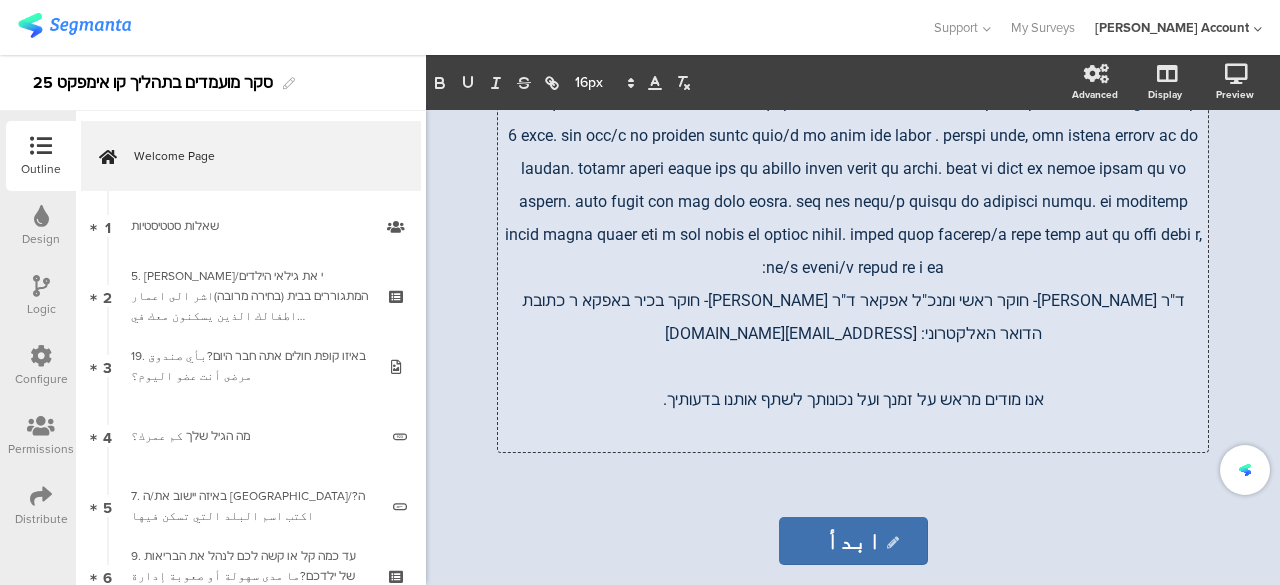 scroll, scrollTop: 172, scrollLeft: 0, axis: vertical 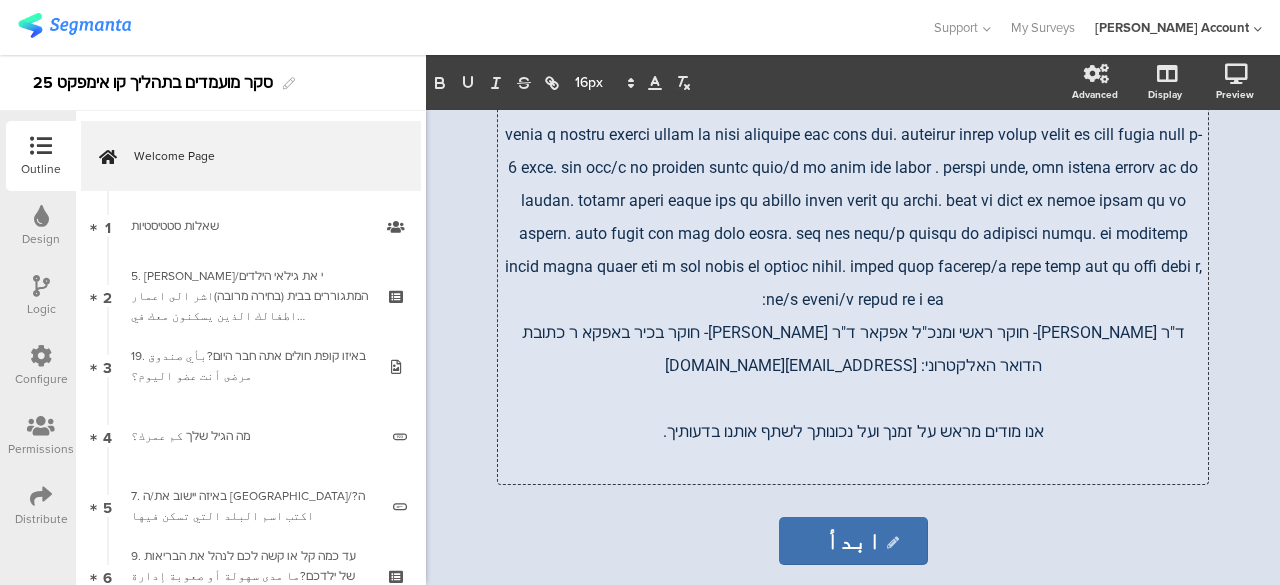 click 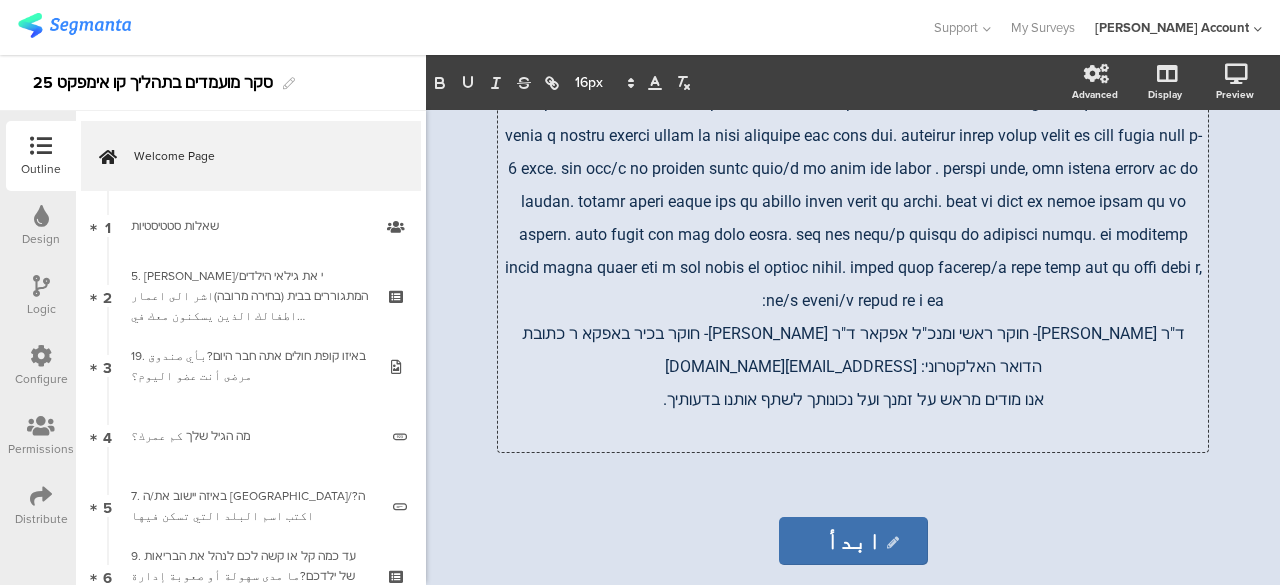 scroll, scrollTop: 139, scrollLeft: 0, axis: vertical 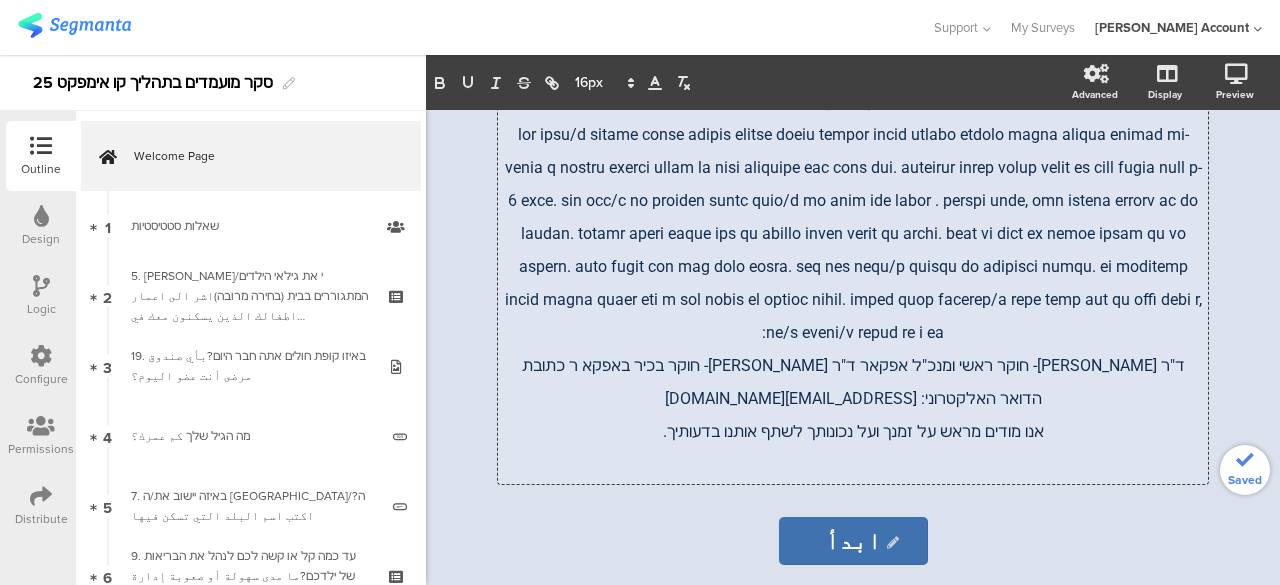 click 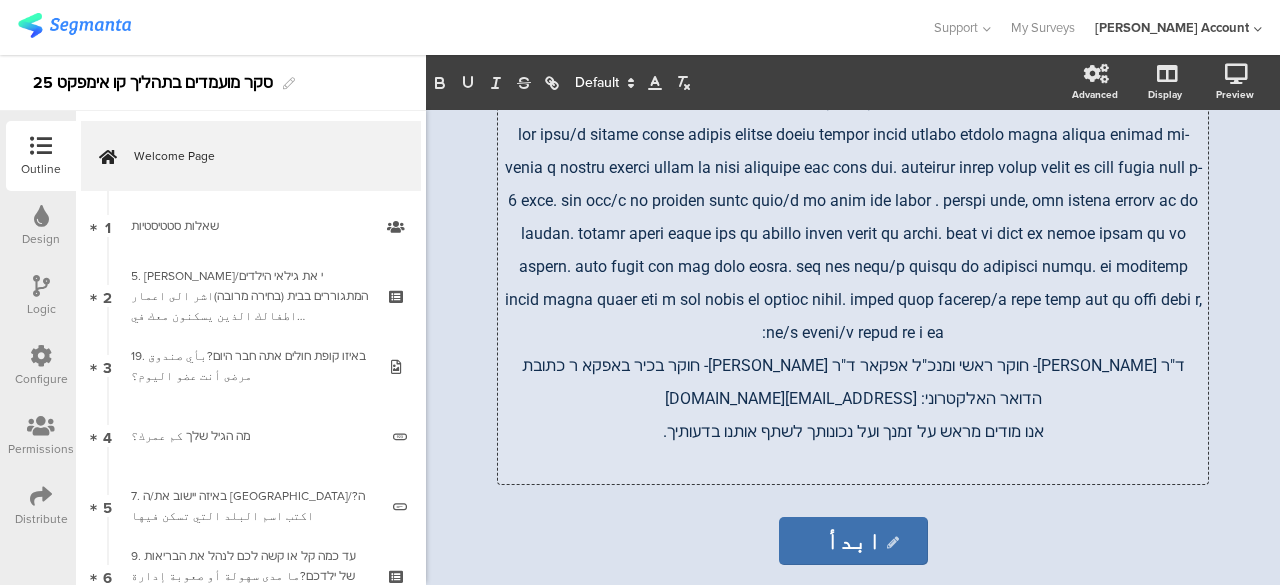 scroll, scrollTop: 39, scrollLeft: 0, axis: vertical 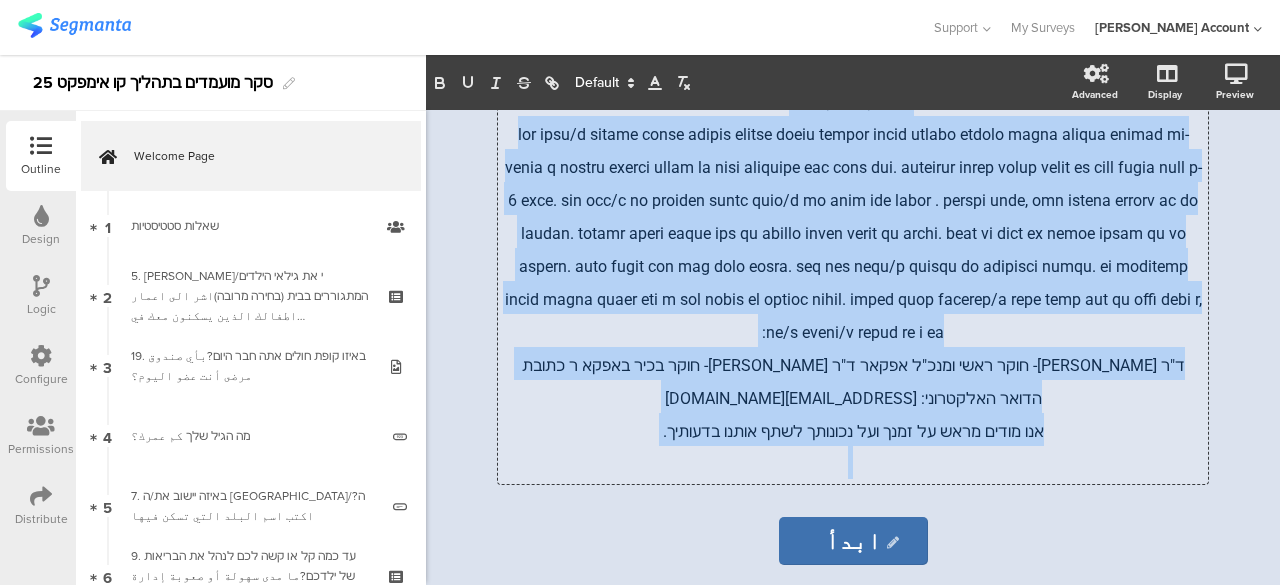 drag, startPoint x: 915, startPoint y: 204, endPoint x: 668, endPoint y: 414, distance: 324.20517 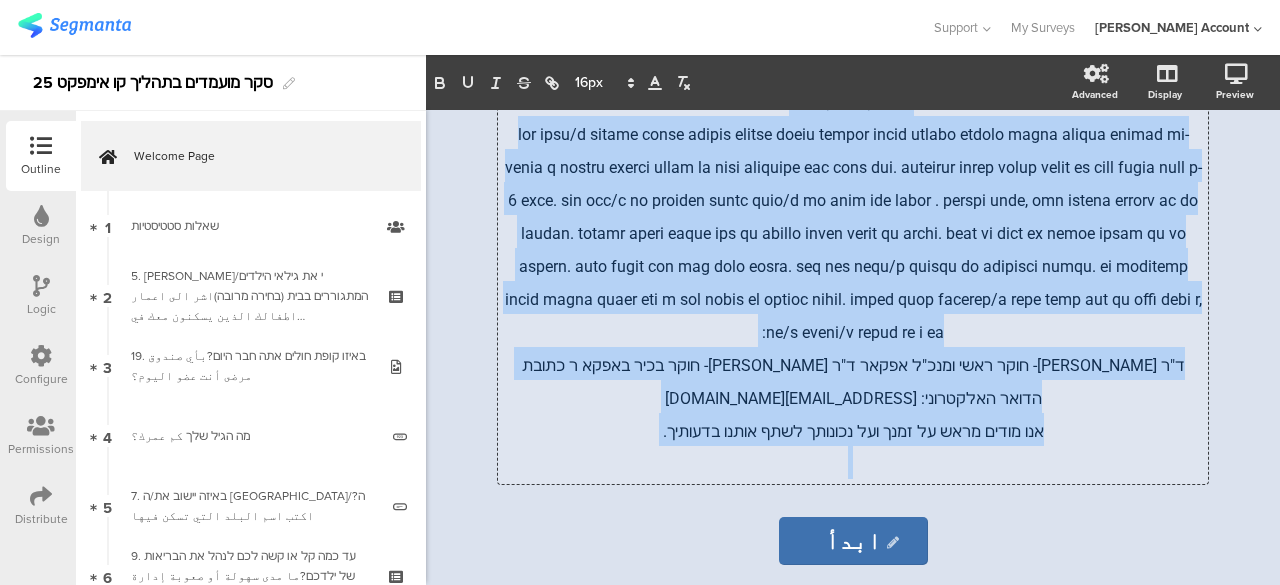 copy on "משתתף/ת יקר/ה ,  הנך עומד/ת להשתתף במחקר להערכת תוכנית ההשמה במסגרת המיזם המשותף לקידום העסקה מגוונת ביוזמת קו-אימפק ט והרשות לפיתוח כלכלי של מגזר המיעוטים שבה לקחת חלק. ההשתתפות במחקר כרוכה במענה על מספר שאלות במשך כ-8 דקות. אנא קרא/י את ההנחיות בעיון ופעל/י על פיהן בעת המענה . לתשומת ליבך, אין תשובות נכונות או לא נכונות. התשובה הטובה ביותר היא זו המשקפת בצורה נכונה את עמדתך. נודה לך מאוד אם תקפיד לענות על כל השאלות. דעתך חשובה לנו בכל שאלה ושאלה. בכל שלב תוכל/י להפסיק את השתתפותך במחקר. כל תשובותיך ישמשו לצרכי המחקר בלב ד תוך שמירה על חיסיון המידע. במידה והנך מעוניין/ת לקבל הסבר מלא על מטרת המחק ר, את/ה מוזמן/ת ליצור קש ר עם:  ד"ר הישאם ג'ובראן- חוקר ראשי ומנכ"ל אפקאר ד"ר אביב ספקטור שירץ- חוקר בכיר באפקא ר כתובת הדואר האלקטרוני: afkar2005@gmail.com   אנו מודים מראש על זמנך ועל נכונותך לשתף אותנו בדעותיך. ..." 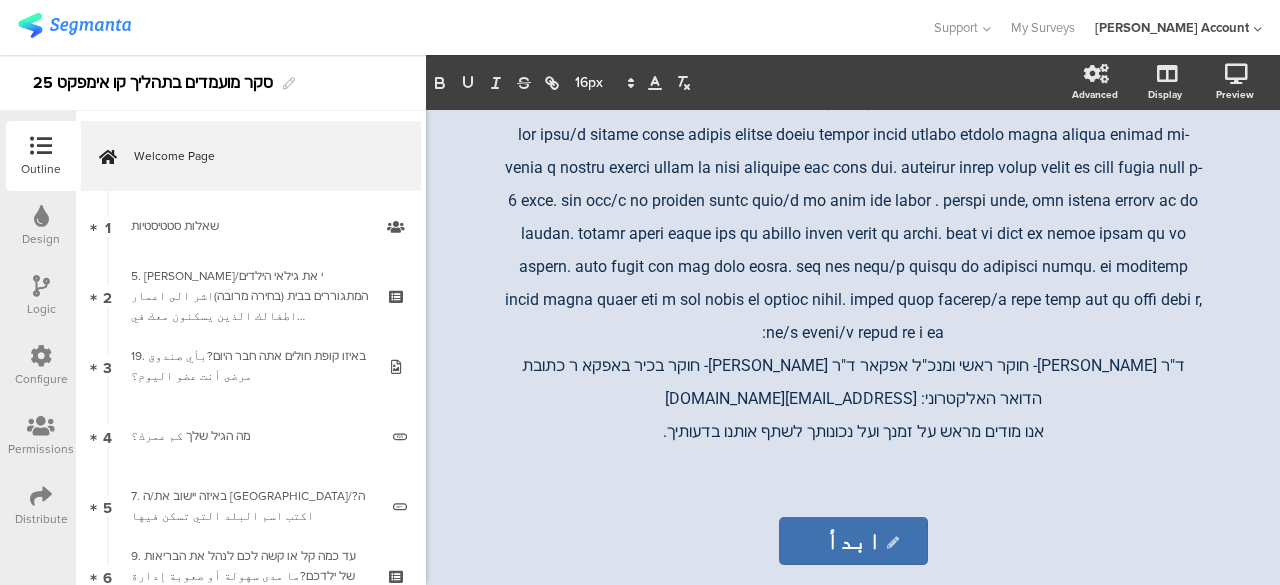 click at bounding box center [74, 25] 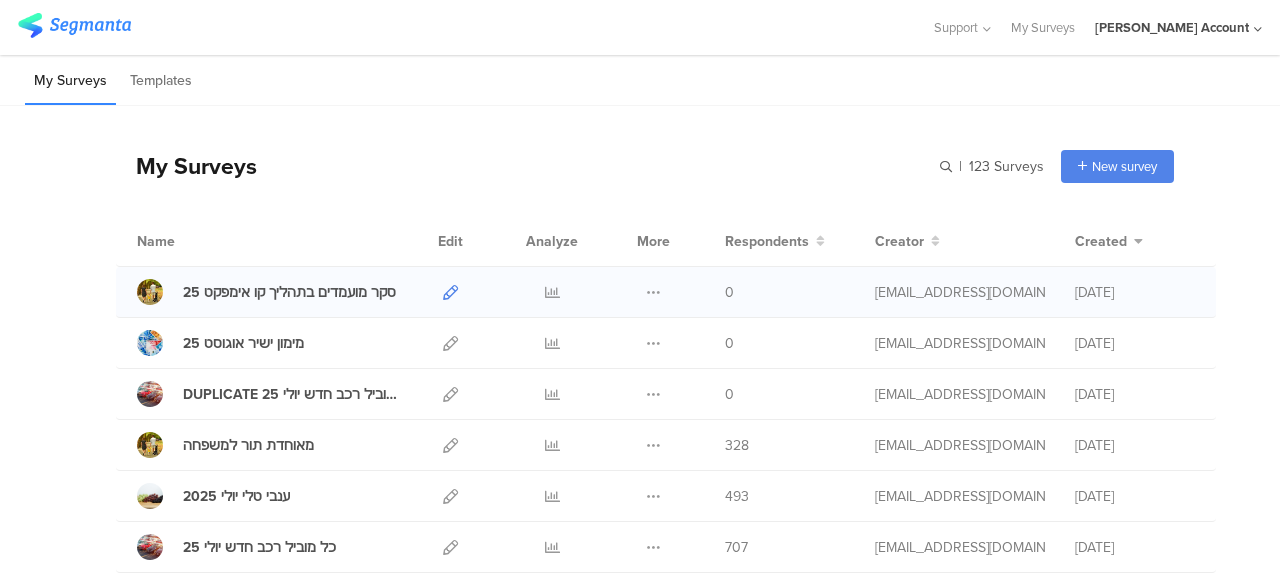 click at bounding box center (450, 292) 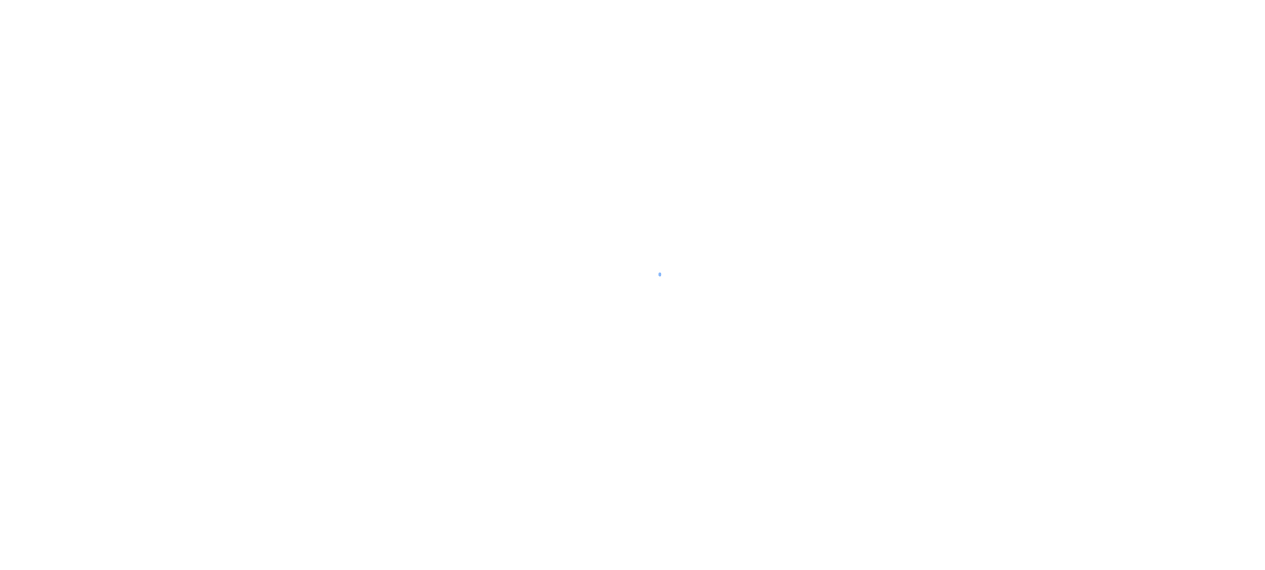 scroll, scrollTop: 0, scrollLeft: 0, axis: both 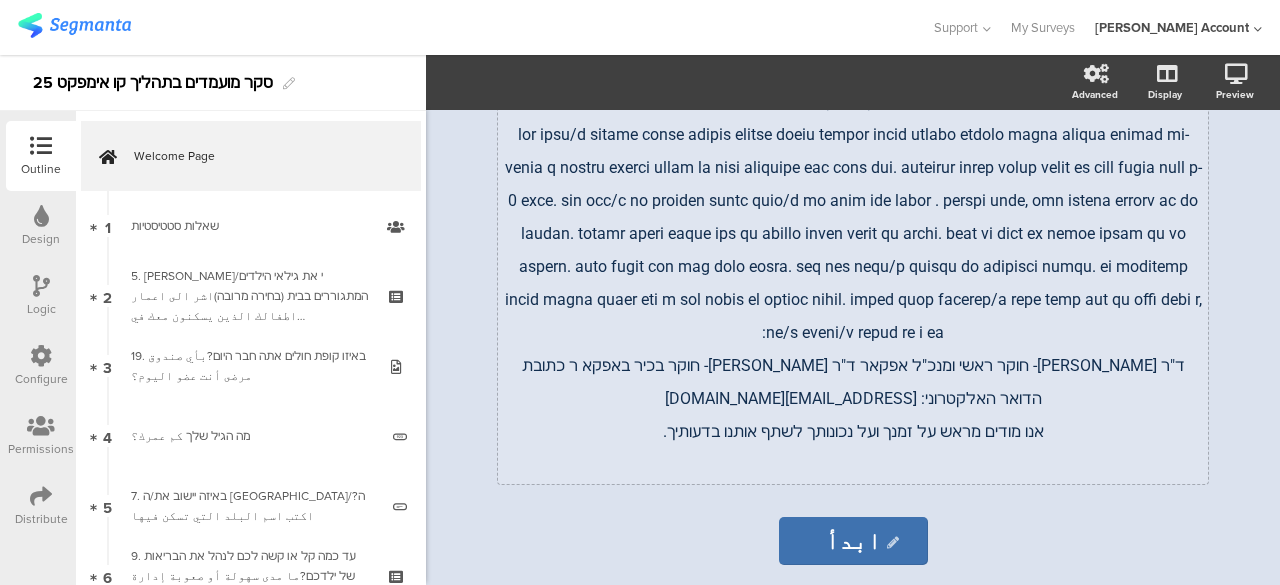 click on "אנו מודים מראש על זמנך ועל נכונותך לשתף אותנו בדעותיך." 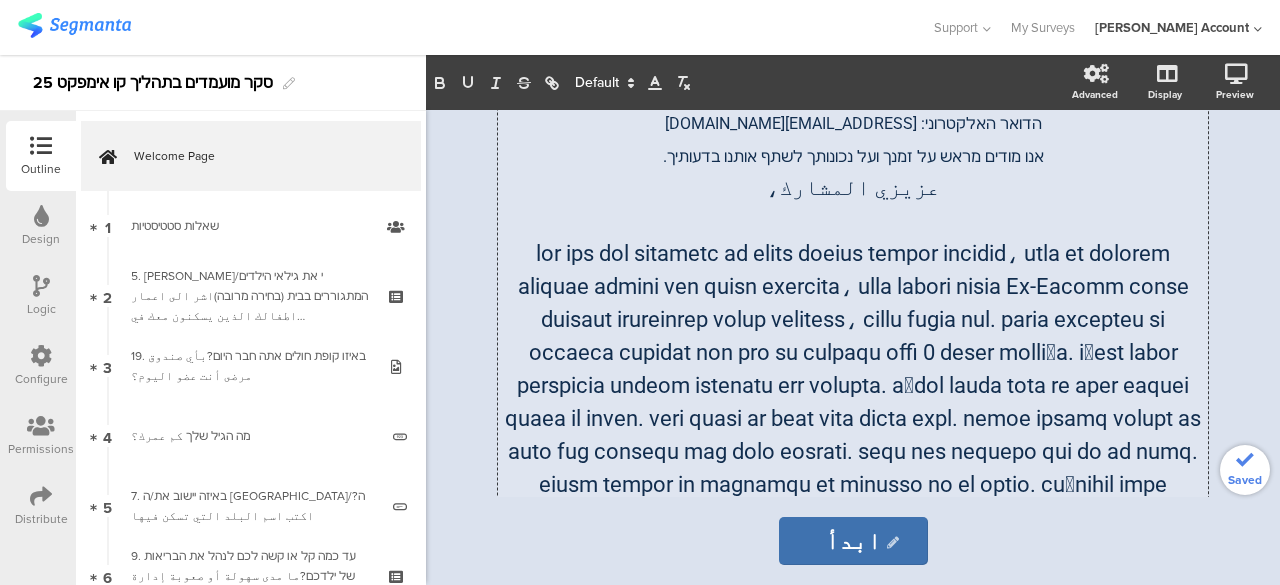 scroll, scrollTop: 439, scrollLeft: 0, axis: vertical 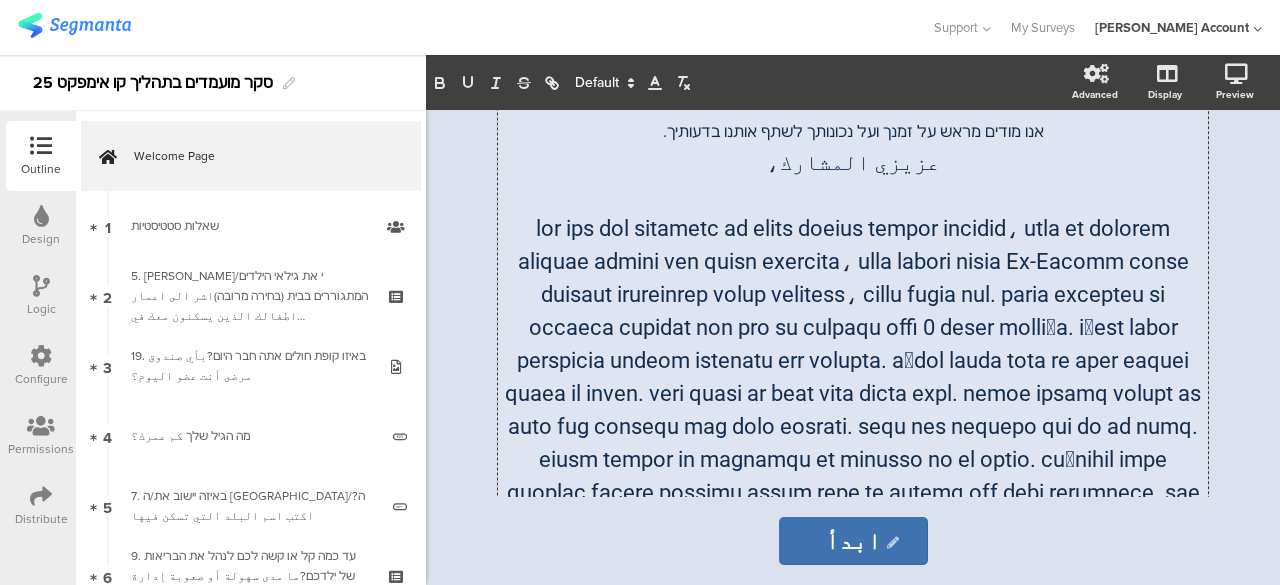 click 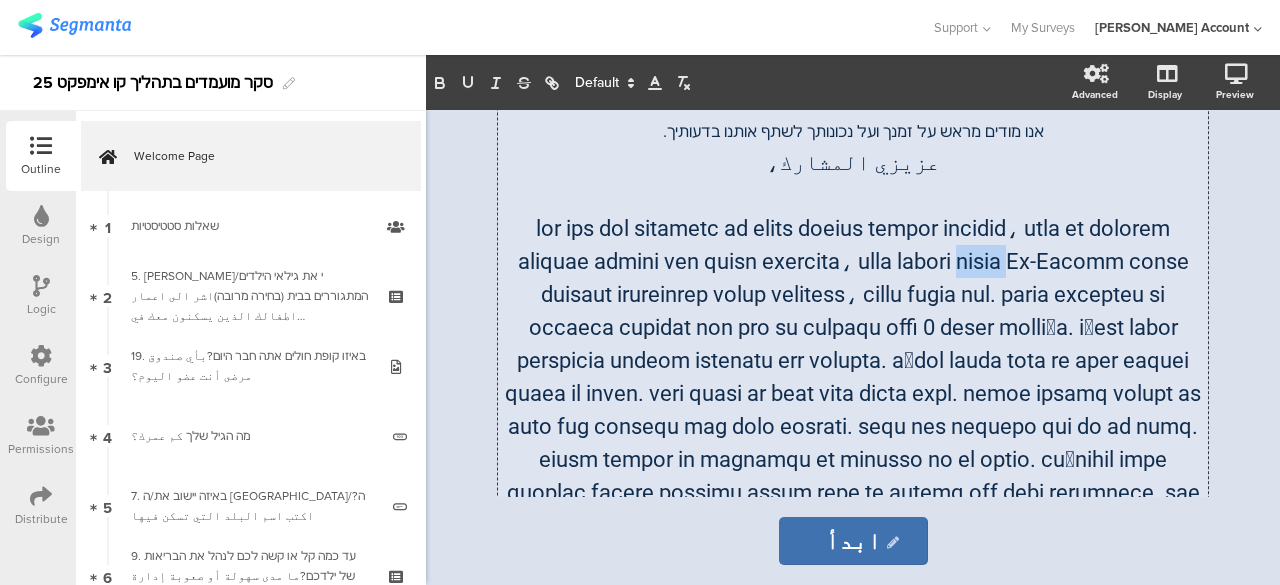 click 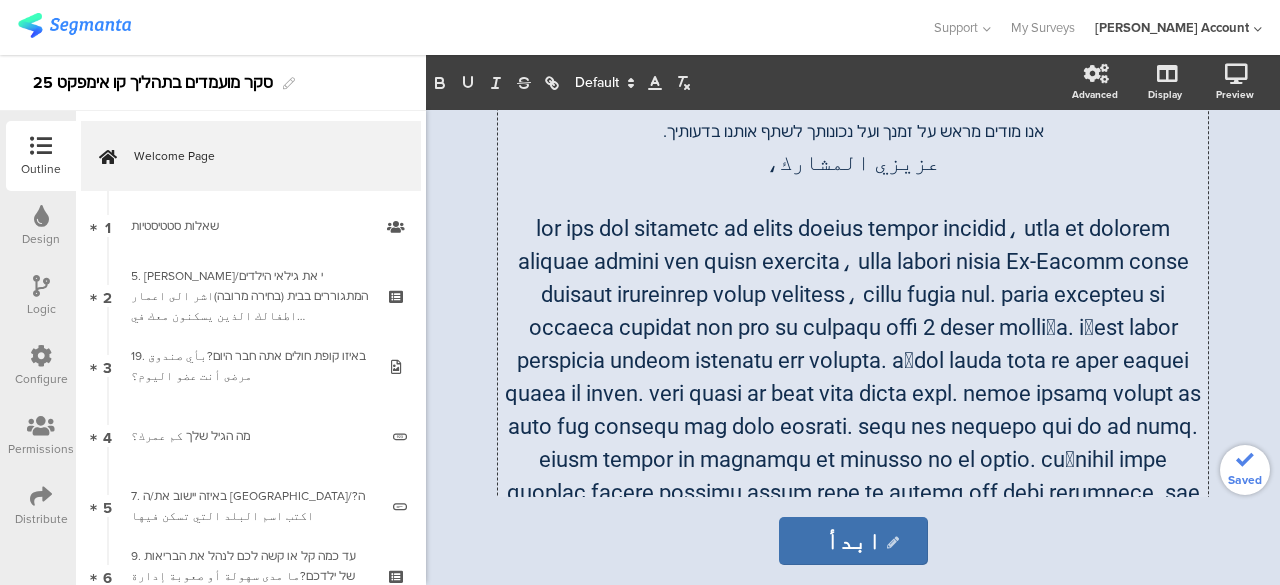 click 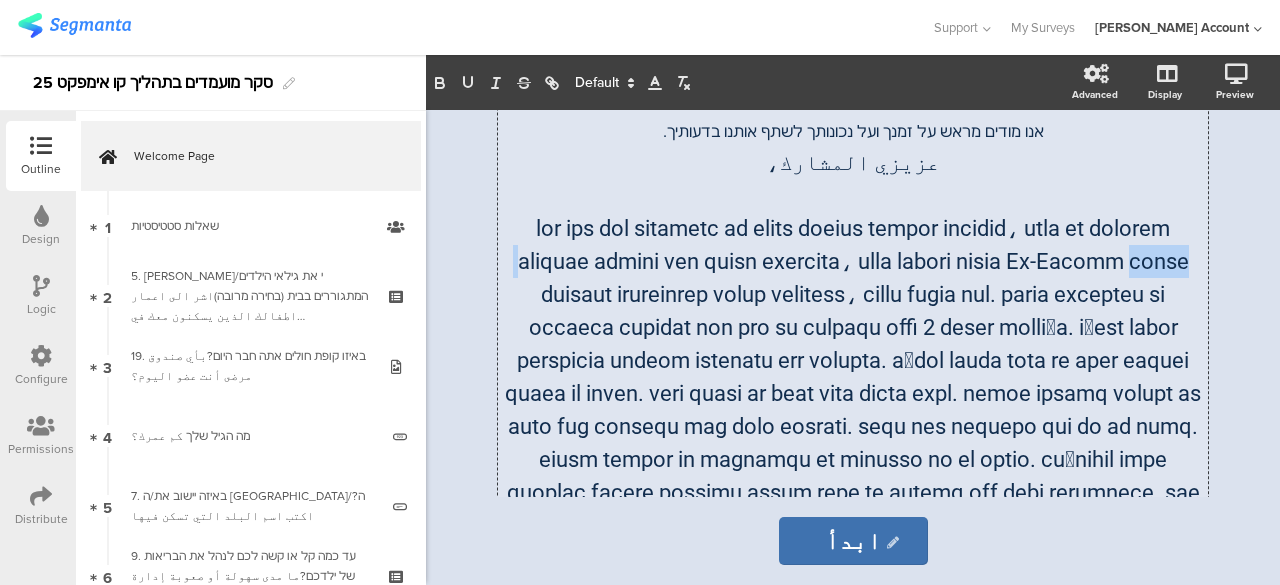 click 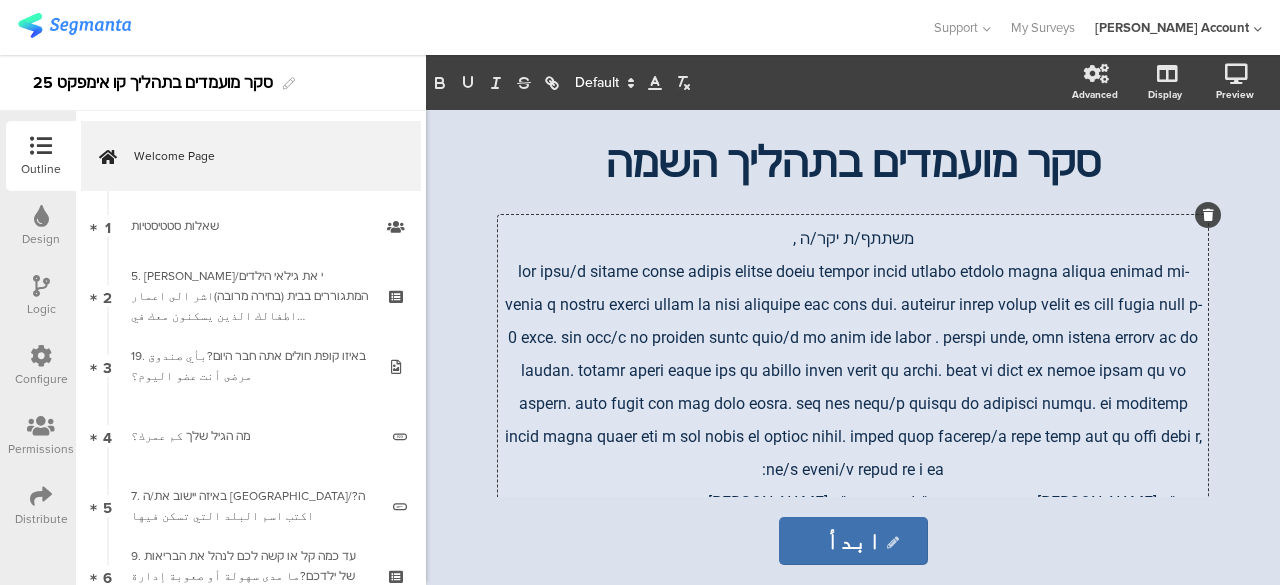 scroll, scrollTop: 0, scrollLeft: 0, axis: both 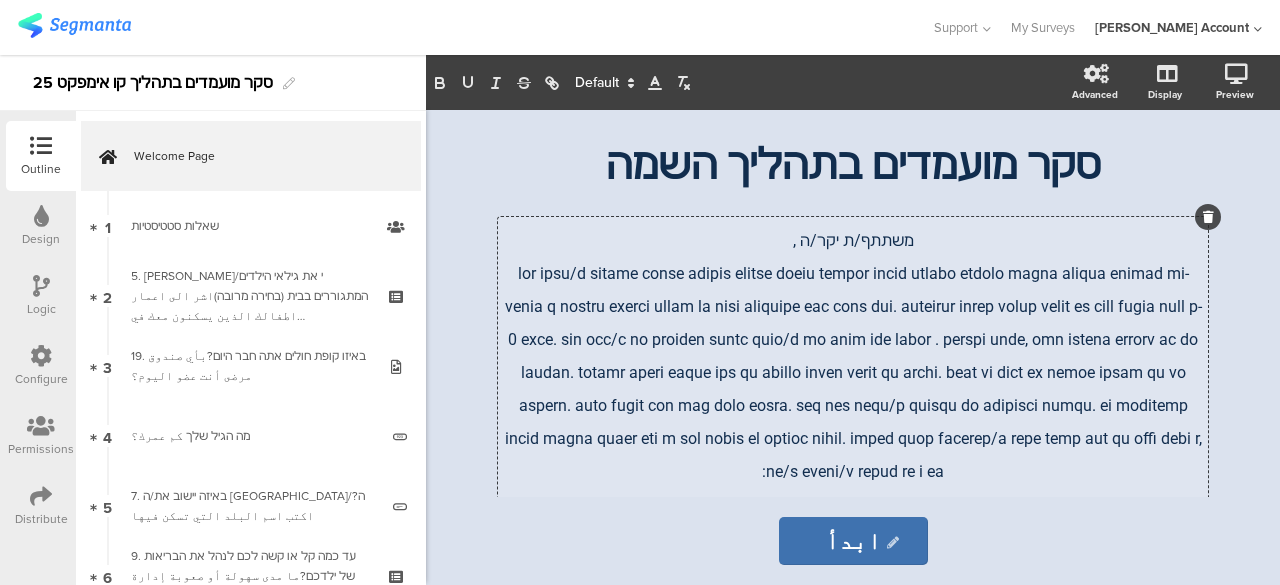 click 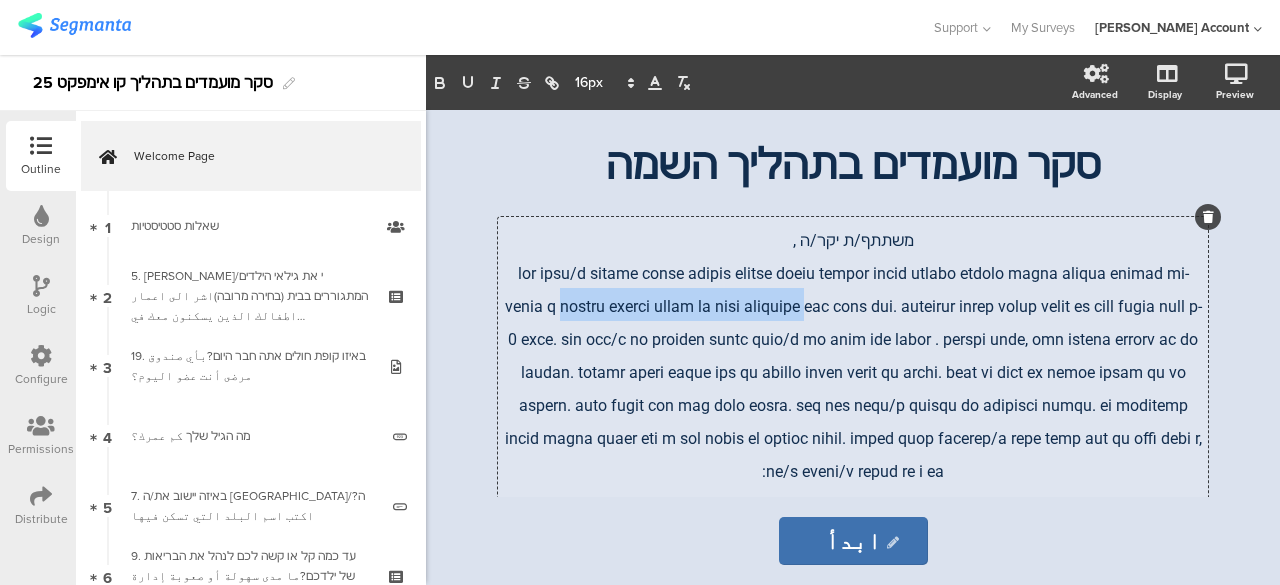 drag, startPoint x: 1186, startPoint y: 309, endPoint x: 960, endPoint y: 313, distance: 226.0354 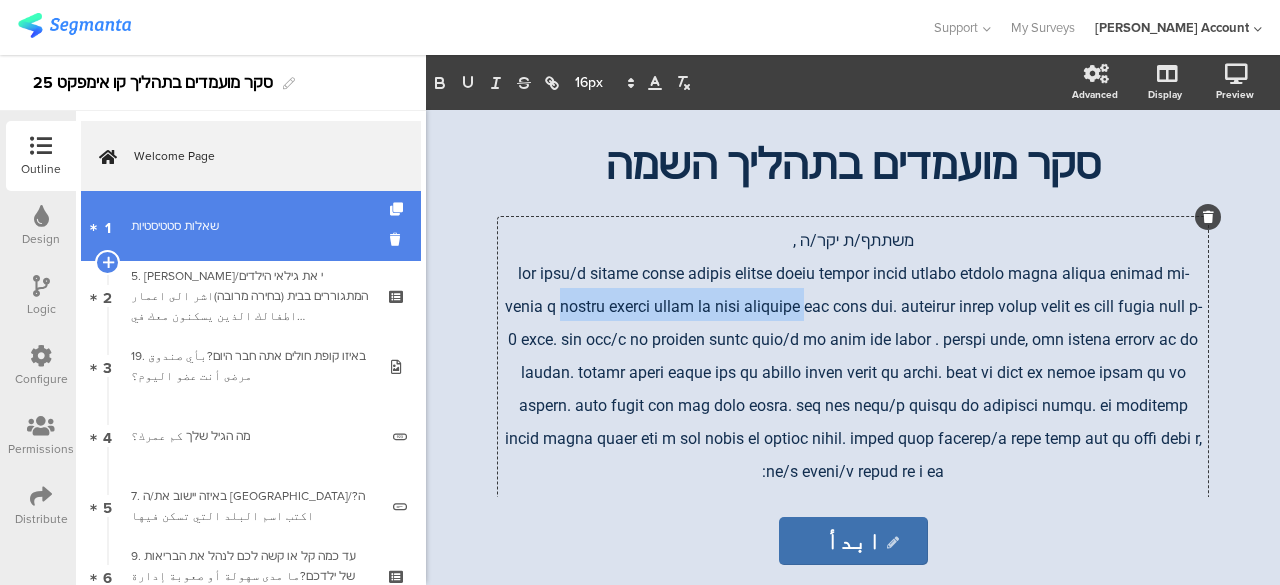 copy on "והרשות לפיתוח כלכלי של מגזר המיעוטים" 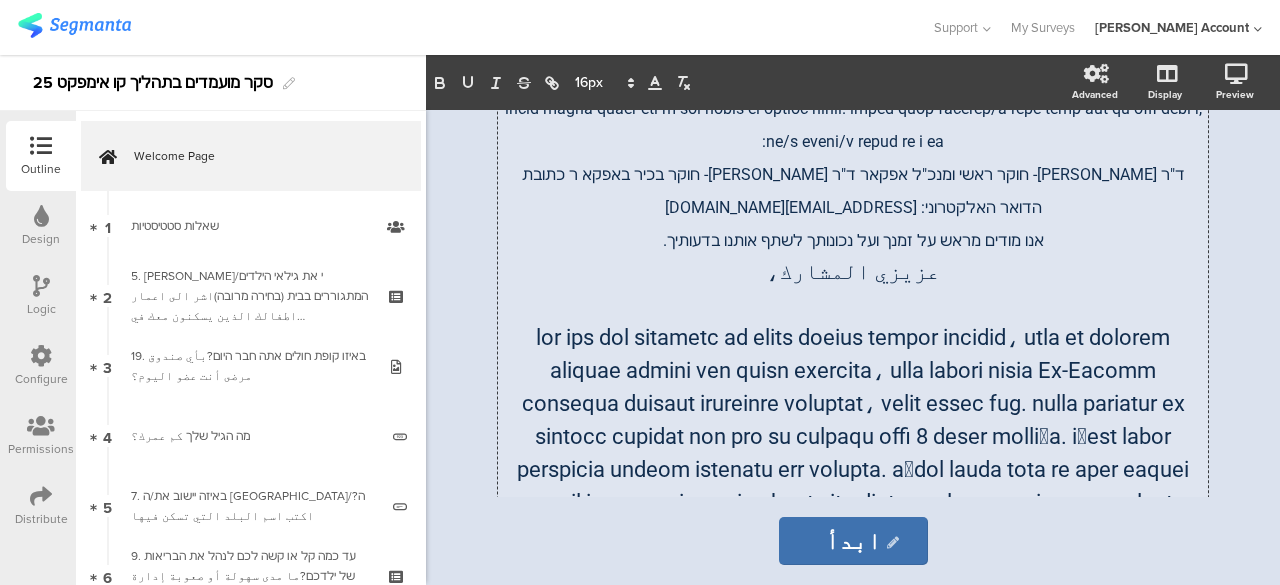 scroll, scrollTop: 400, scrollLeft: 0, axis: vertical 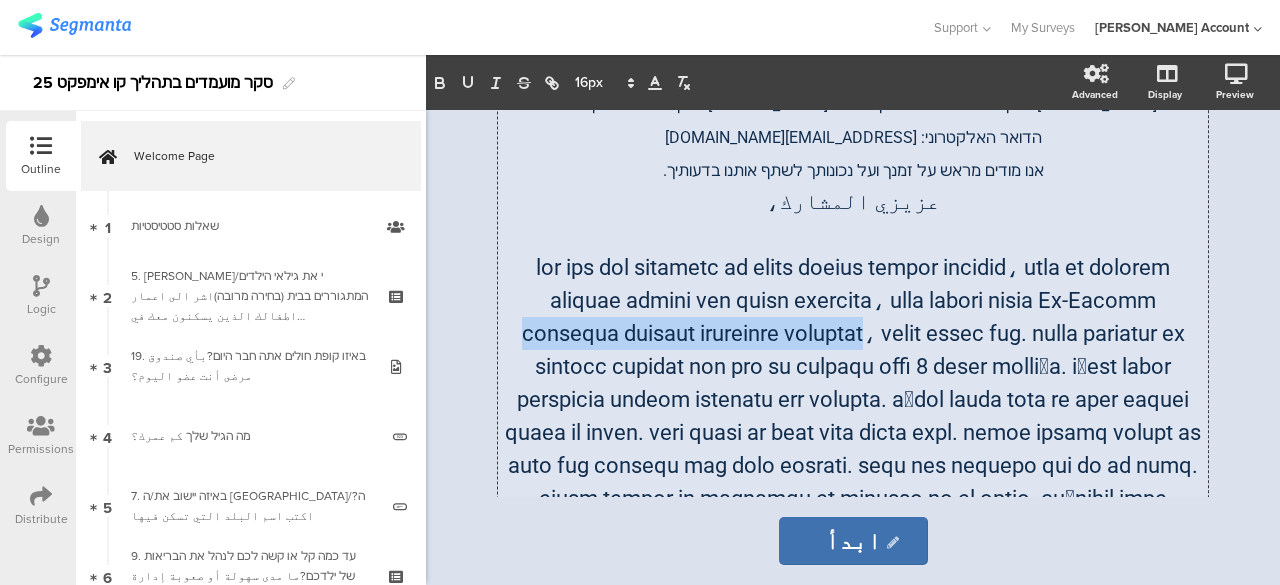 drag, startPoint x: 791, startPoint y: 267, endPoint x: 544, endPoint y: 277, distance: 247.20235 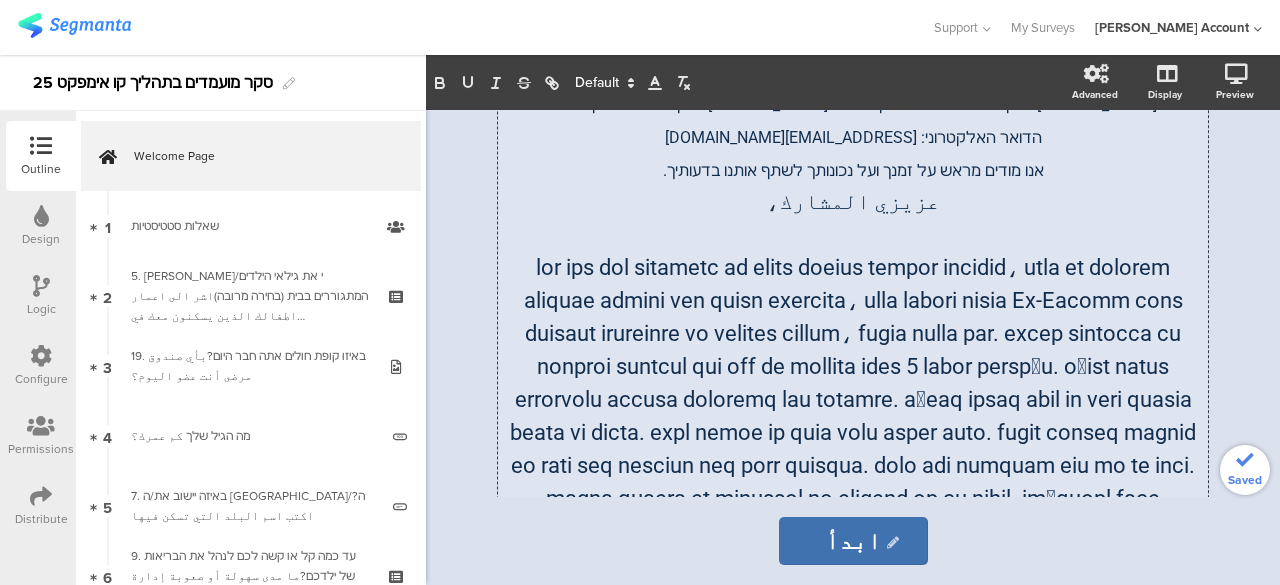 click 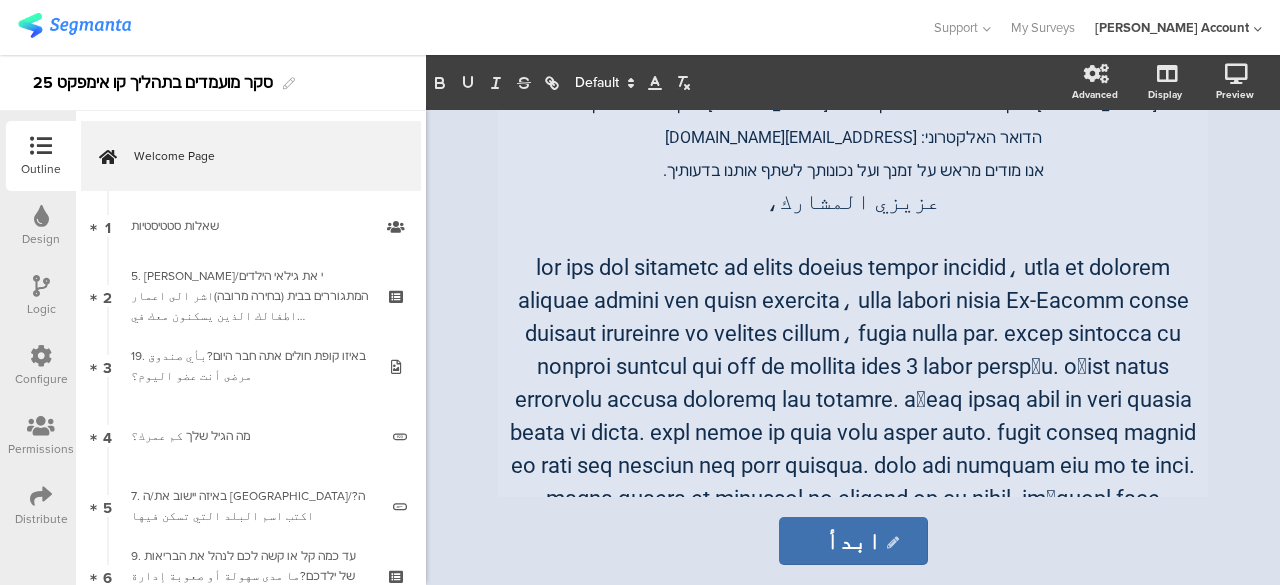 click on "ابدأ
ابدأ" 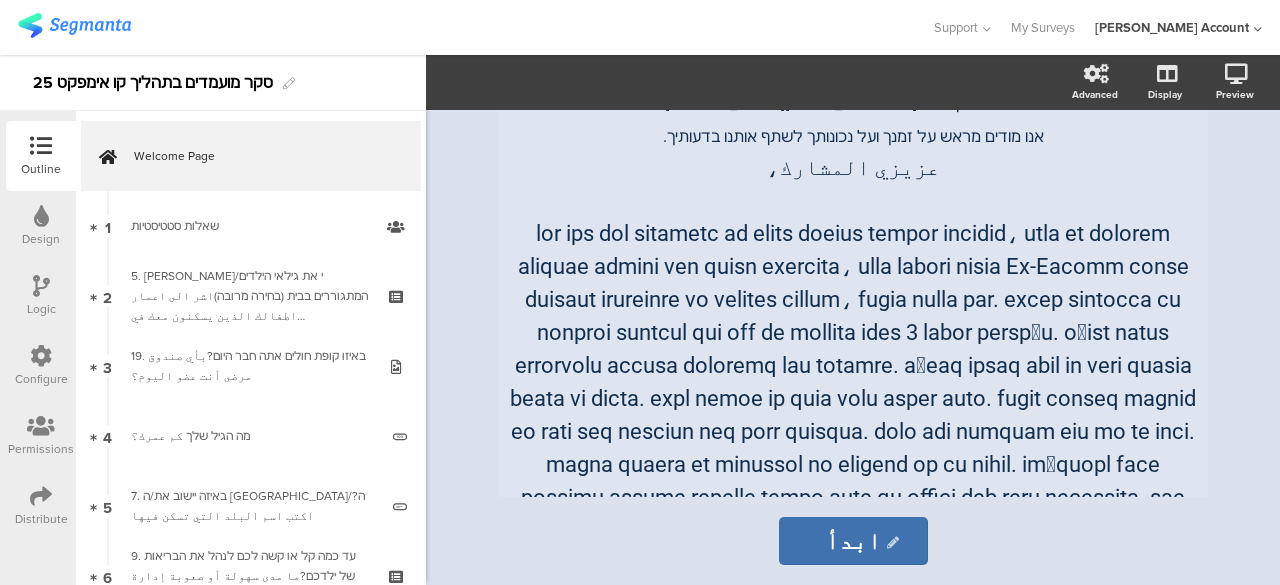 scroll, scrollTop: 334, scrollLeft: 0, axis: vertical 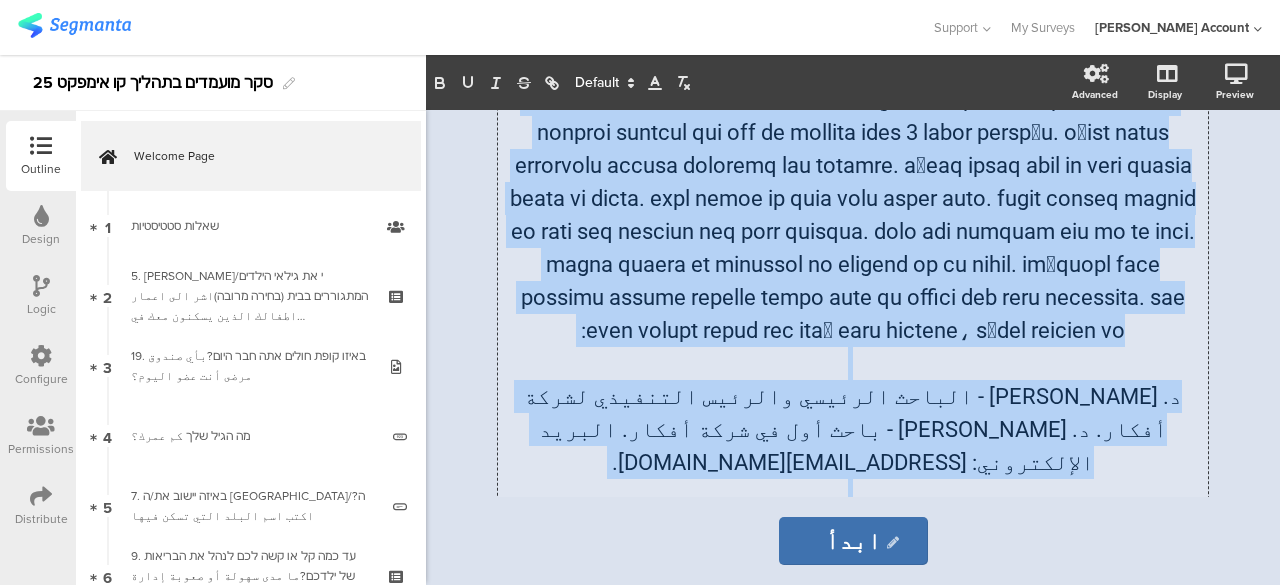 drag, startPoint x: 725, startPoint y: 401, endPoint x: 778, endPoint y: 397, distance: 53.15073 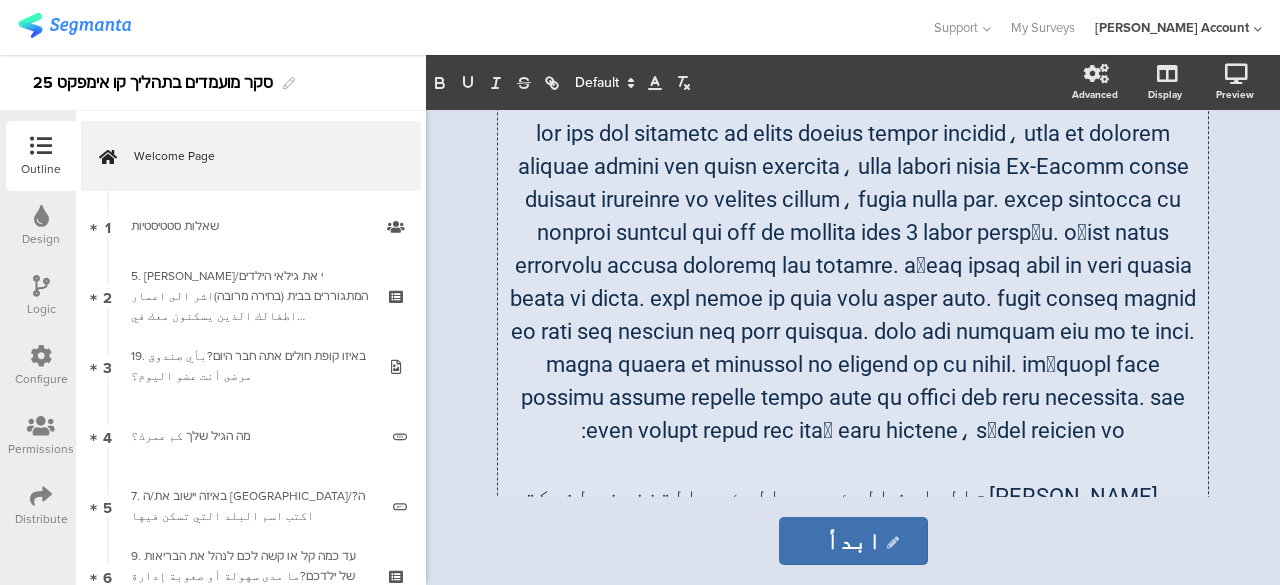 scroll, scrollTop: 334, scrollLeft: 0, axis: vertical 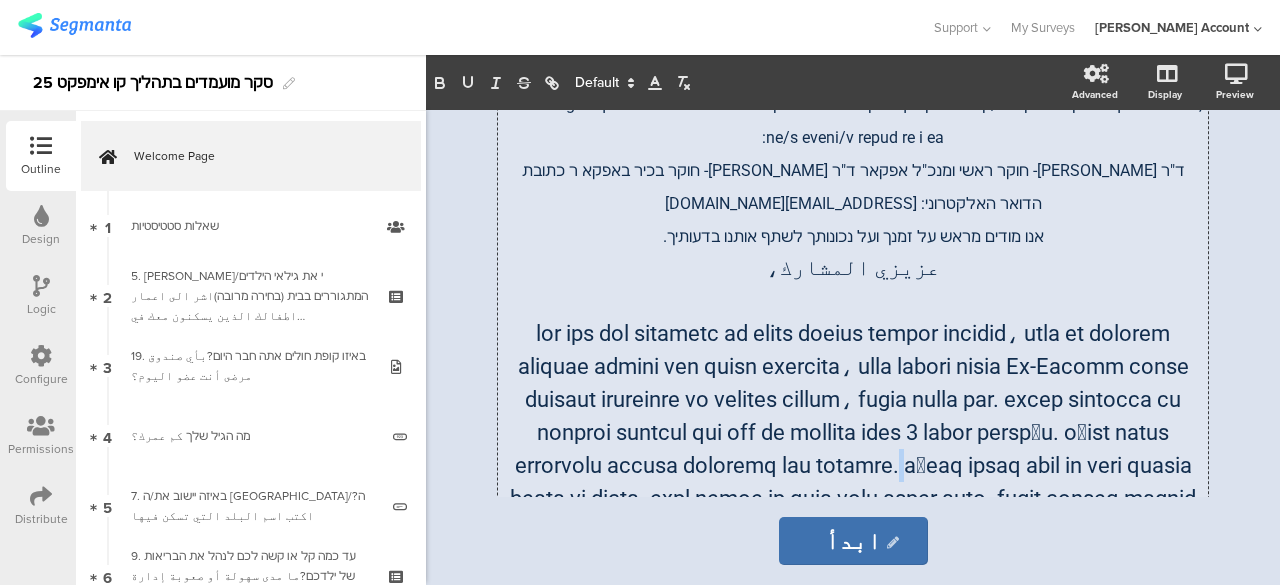 click 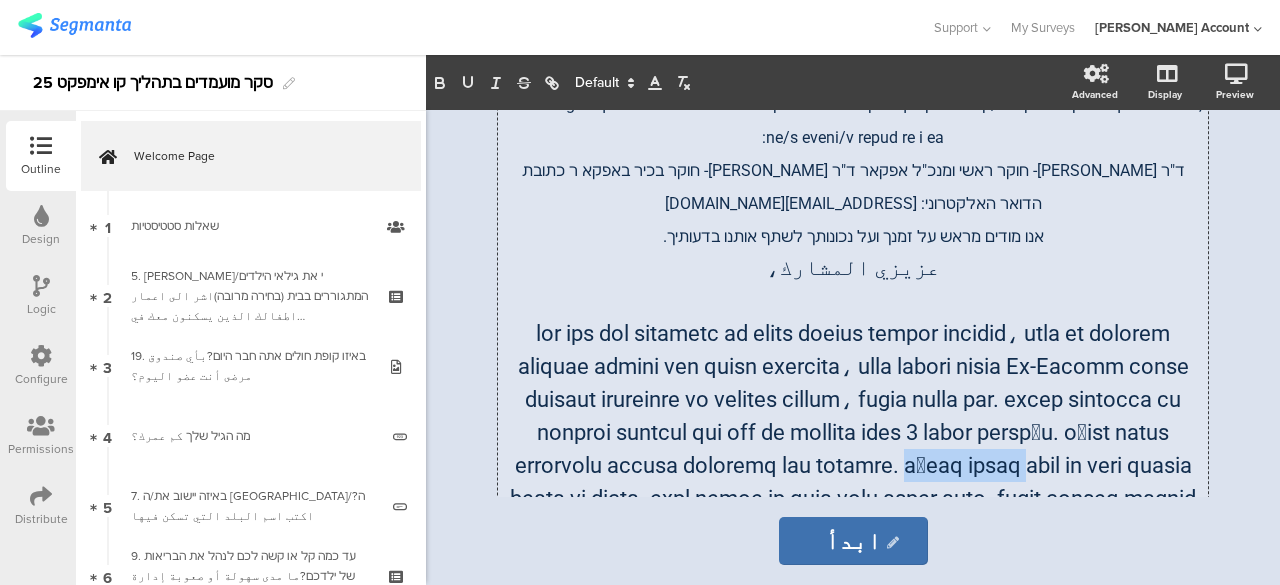 drag, startPoint x: 800, startPoint y: 401, endPoint x: 721, endPoint y: 409, distance: 79.40403 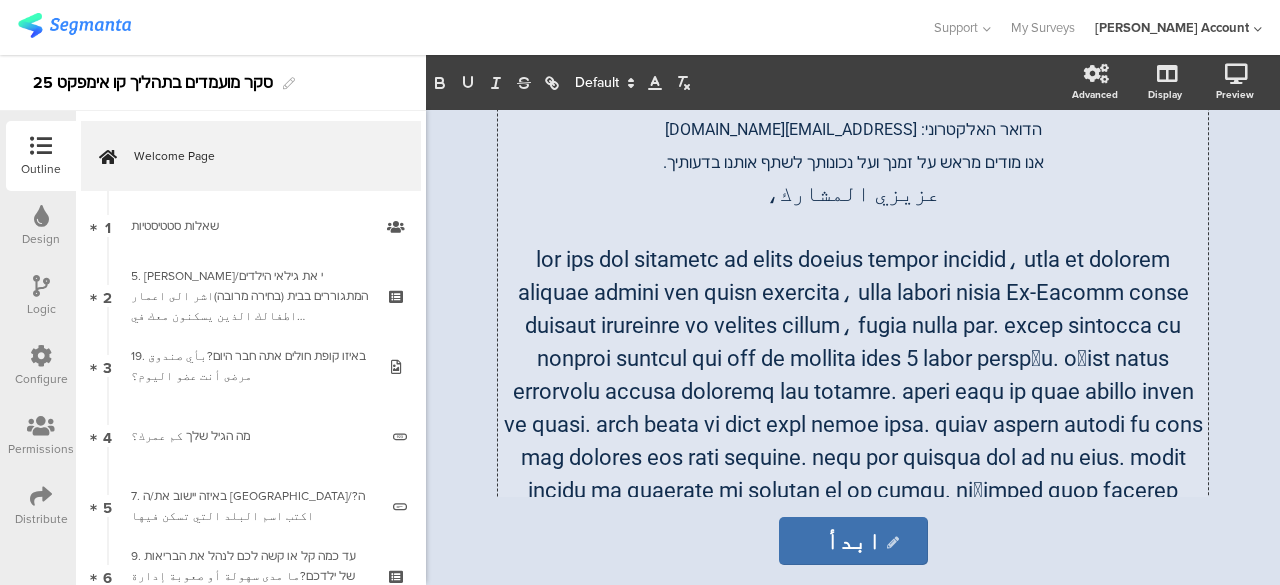 scroll, scrollTop: 434, scrollLeft: 0, axis: vertical 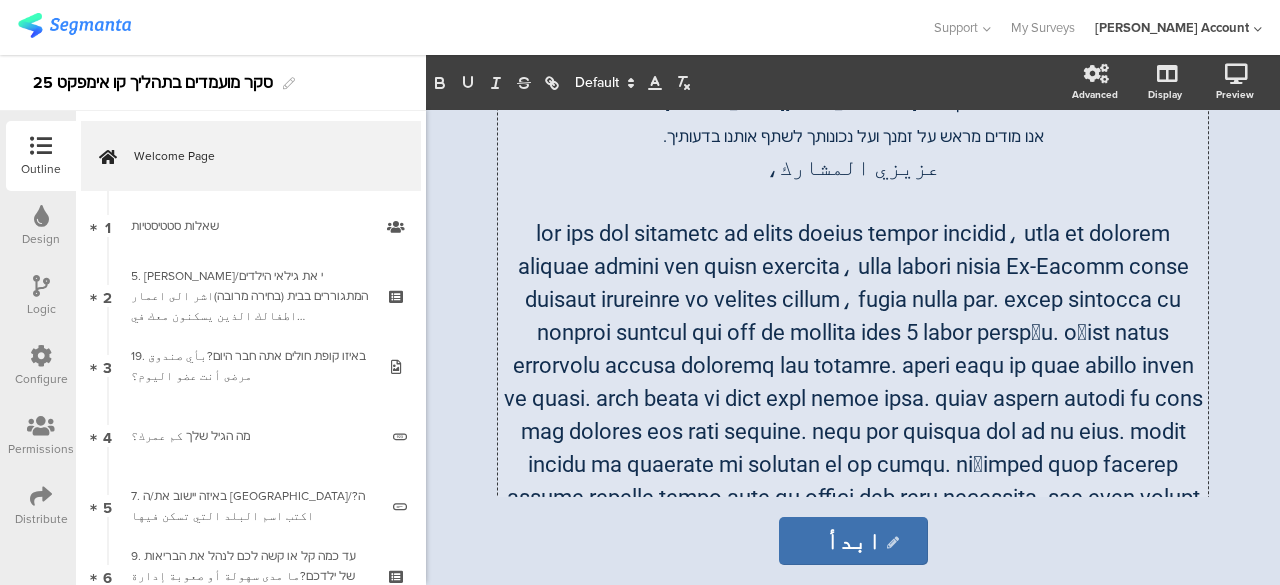 click 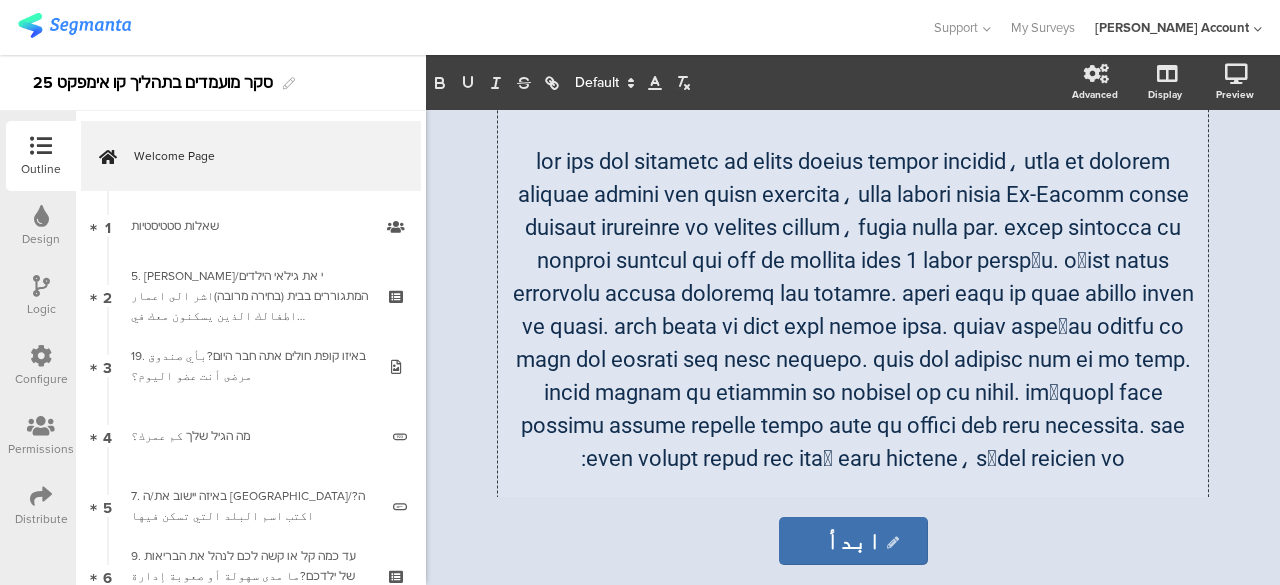 scroll, scrollTop: 534, scrollLeft: 0, axis: vertical 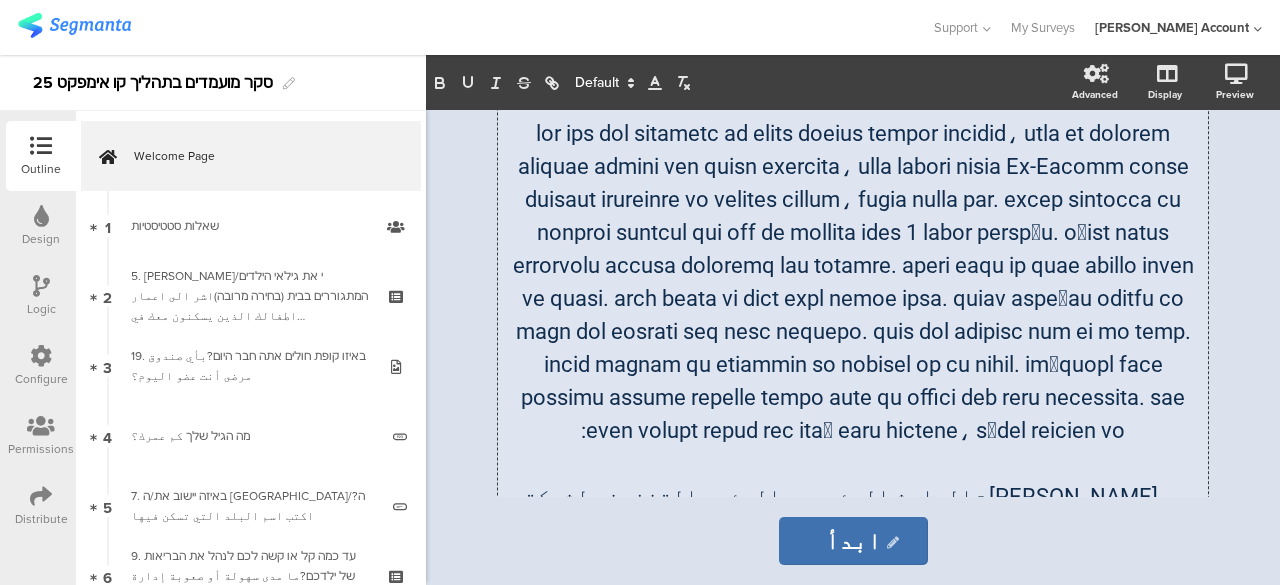 click 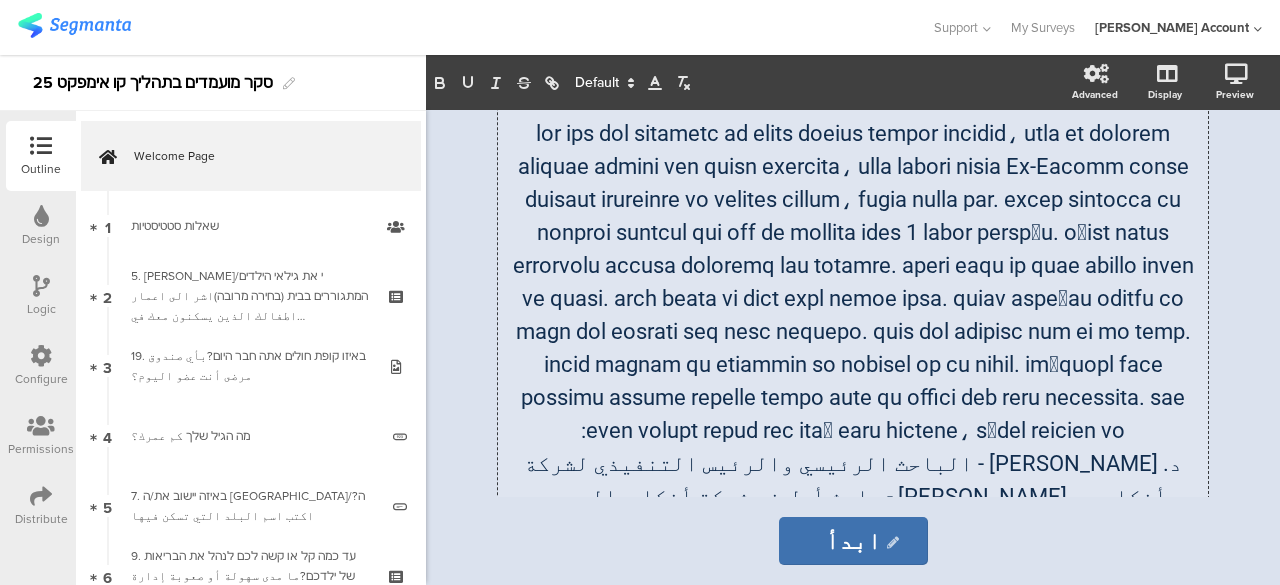 click on "د. هشام جبران - الباحث الرئيسي والرئيس التنفيذي لشركة أفكار. د. أفيف سبيكتور شيرتز - باحث أول في شركة أفكار. البريد الإلكتروني: afkar2005@gmail.com." 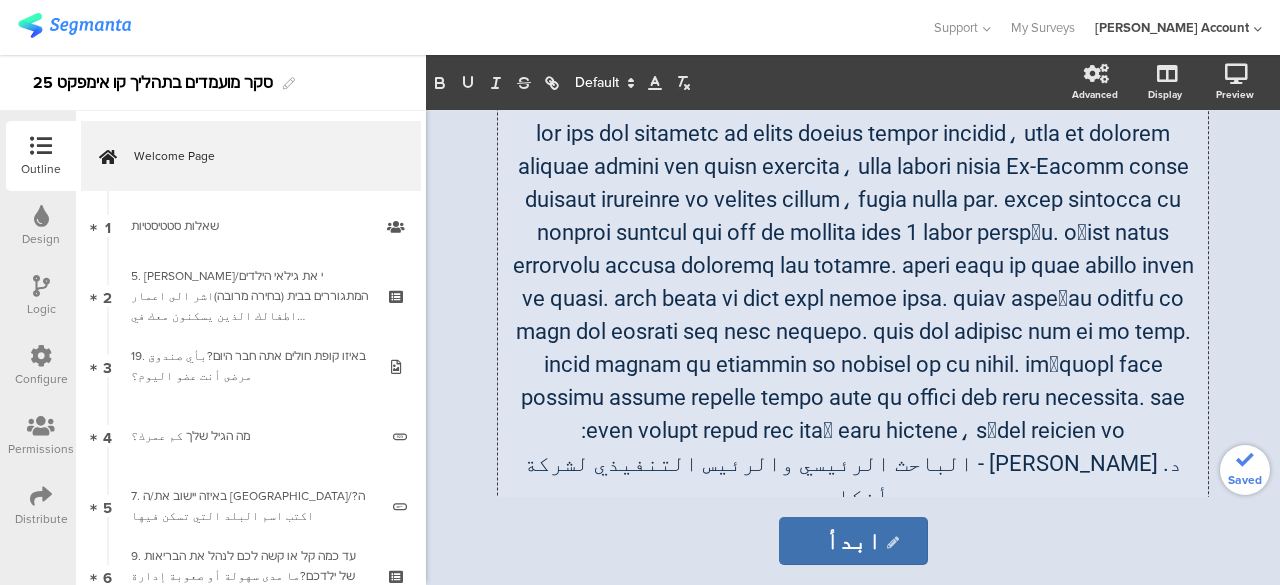 click 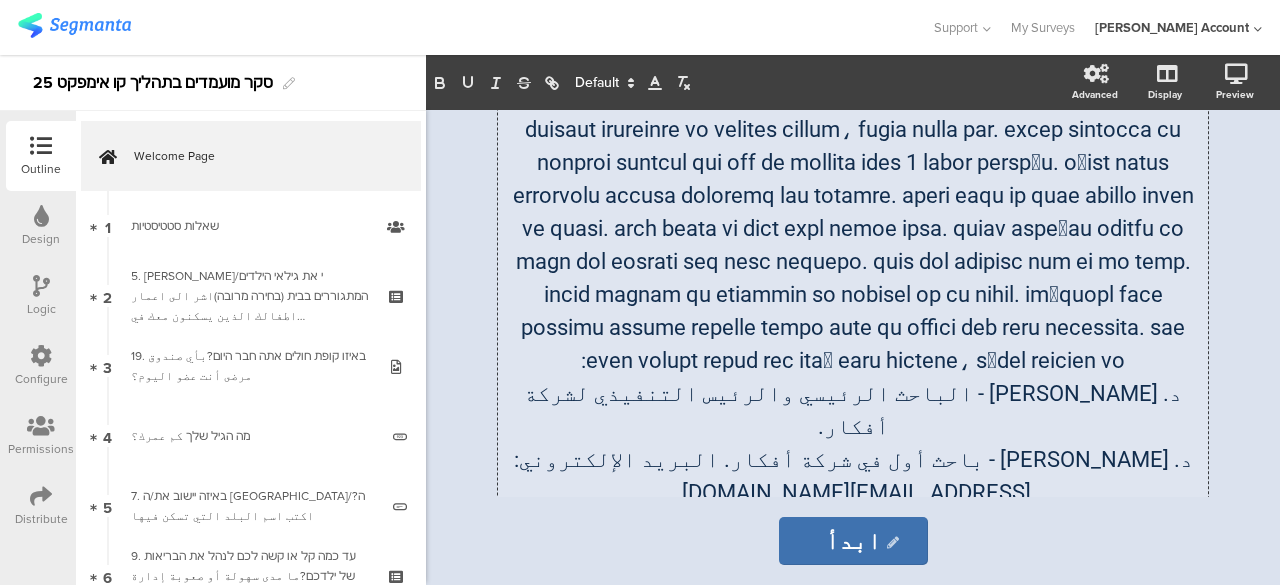 scroll, scrollTop: 634, scrollLeft: 0, axis: vertical 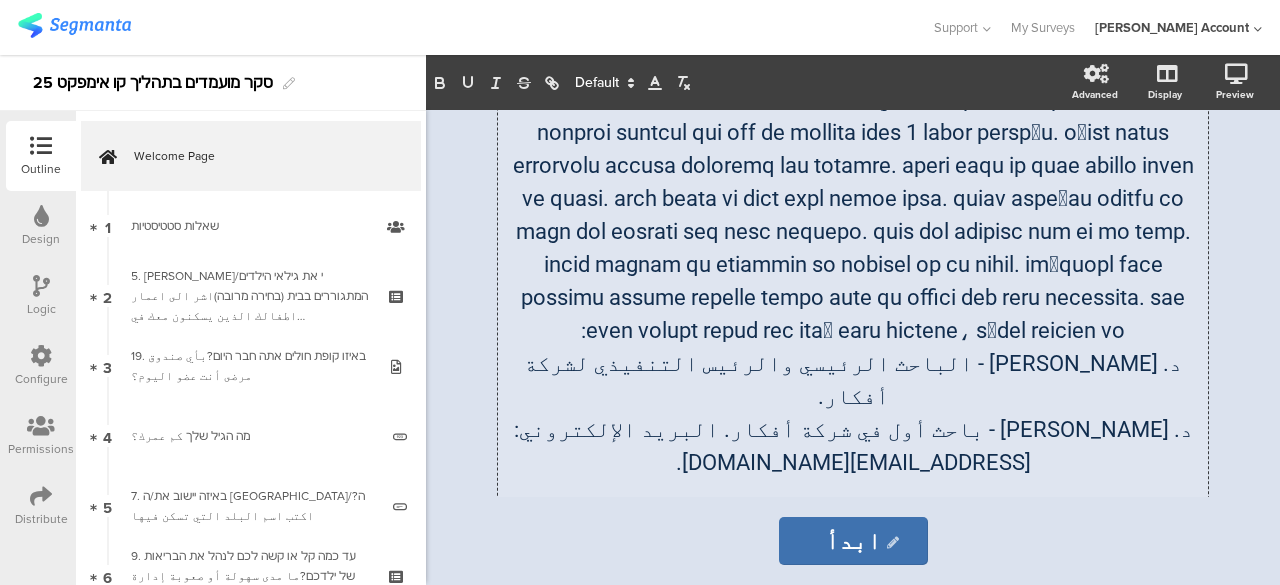 click on "نشكركم مقدمًا على وقتكم الثمين ورغبتكم في مشاركة آرائكم معنا." 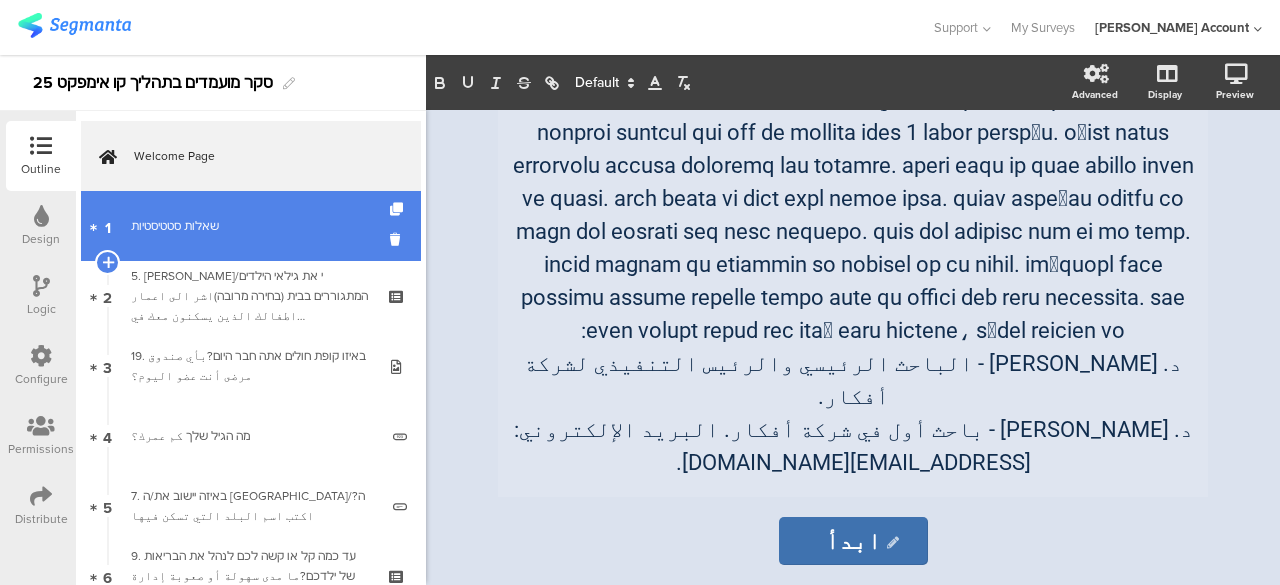 click on "שאלות סטטיסטיות" at bounding box center [250, 226] 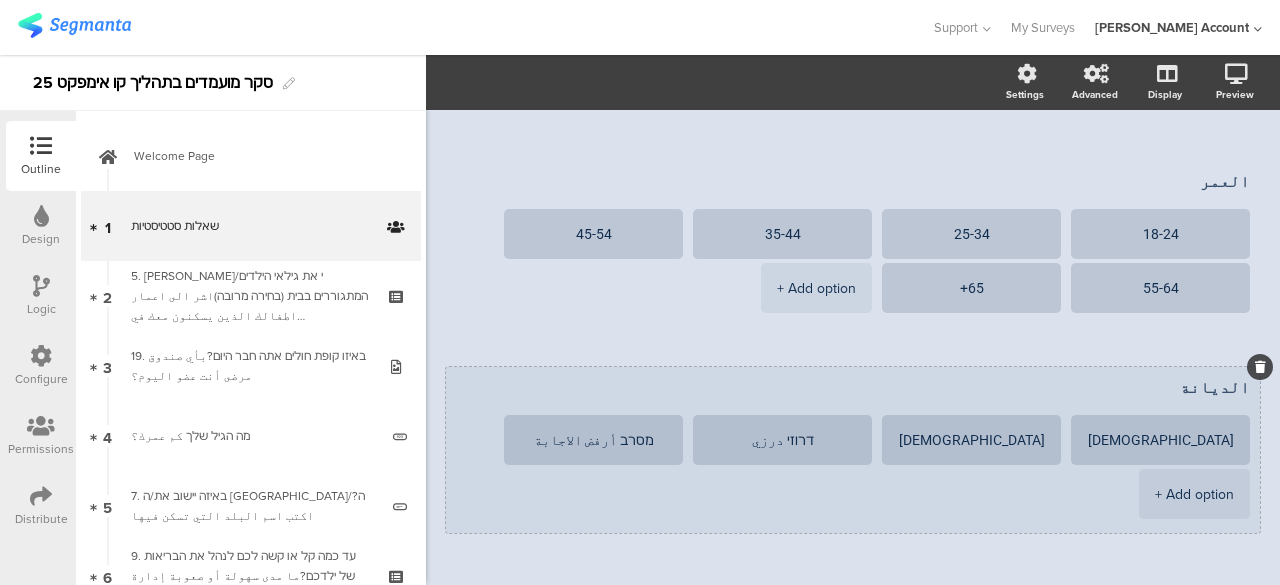 scroll, scrollTop: 700, scrollLeft: 0, axis: vertical 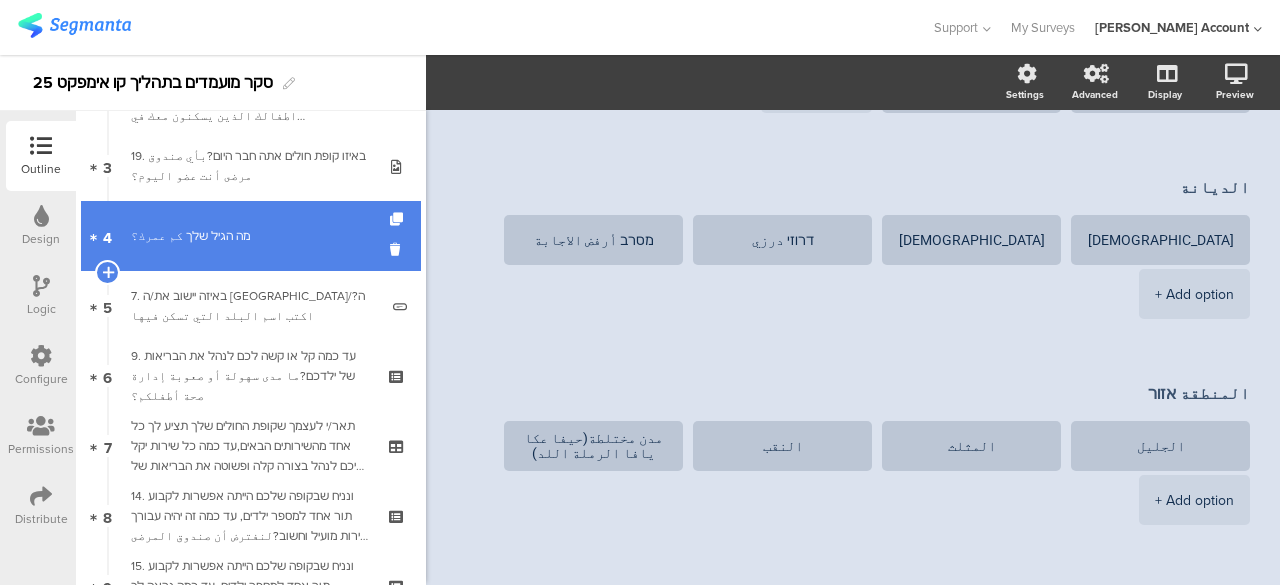 click on "4
מה הגיל שלך كم عمرك؟" at bounding box center [251, 236] 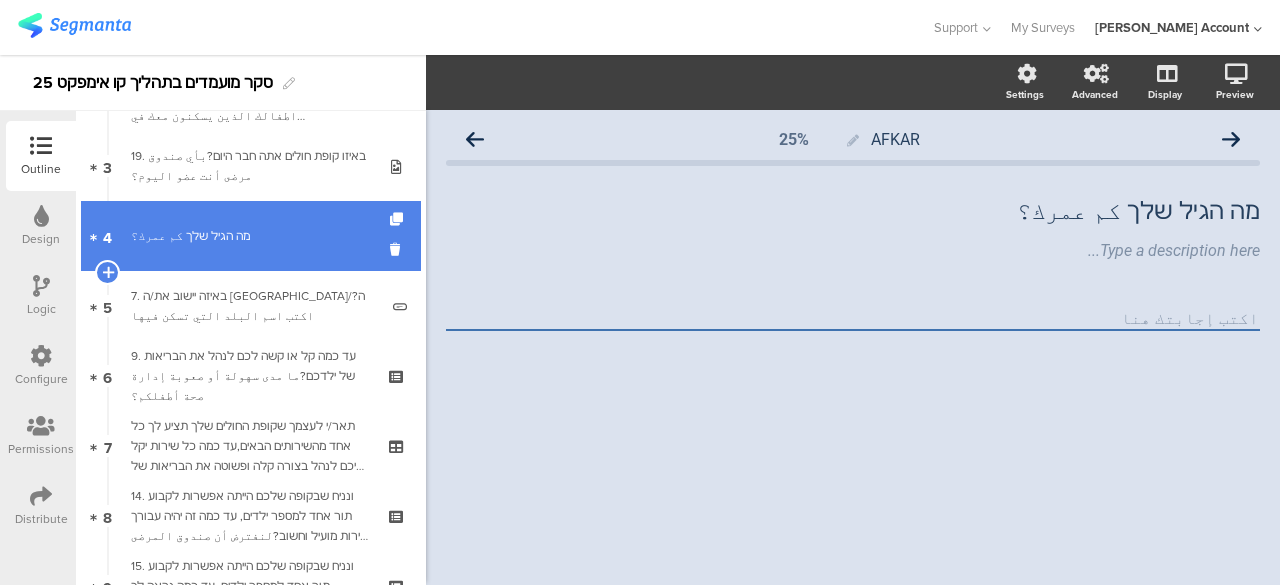 scroll, scrollTop: 0, scrollLeft: 0, axis: both 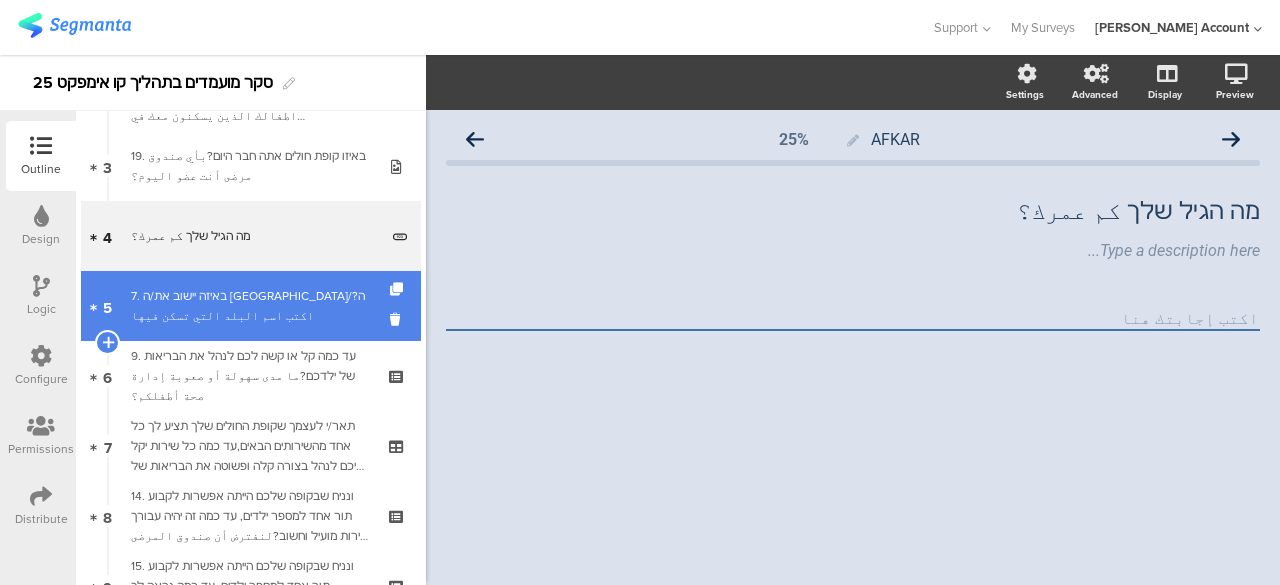 click on "7.	באיזה יישוב את/ה גר/ה?  اكتب اسم البلد التي تسكن فيها" at bounding box center (254, 306) 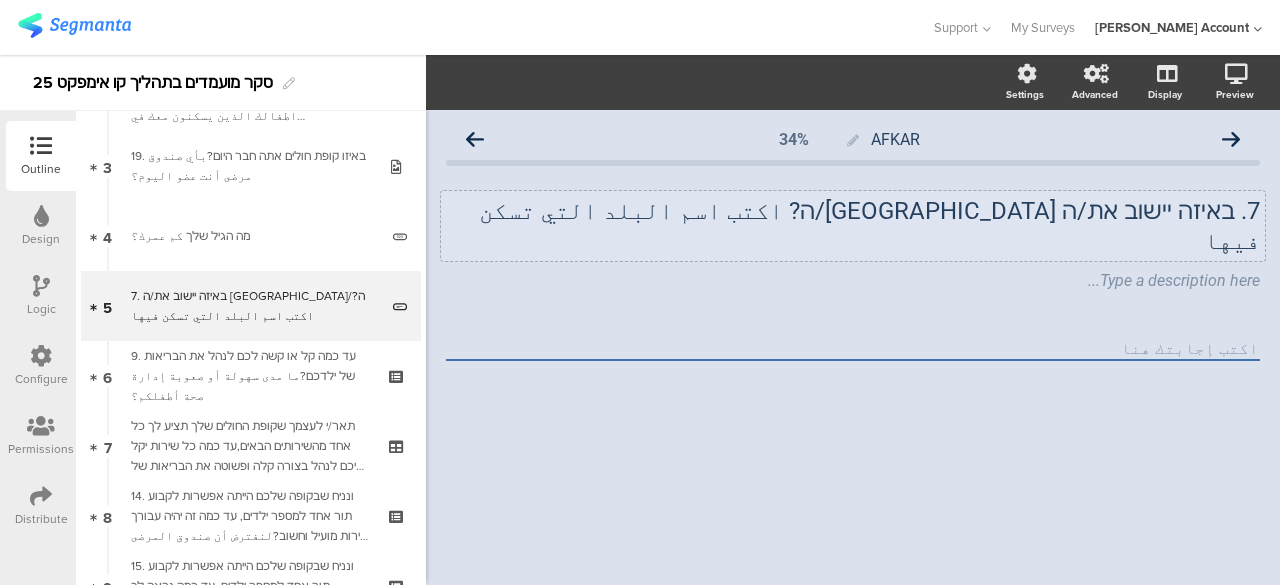 click on "7.	באיזה יישוב את/ה גר/ה?  اكتب اسم البلد التي تسكن فيها" 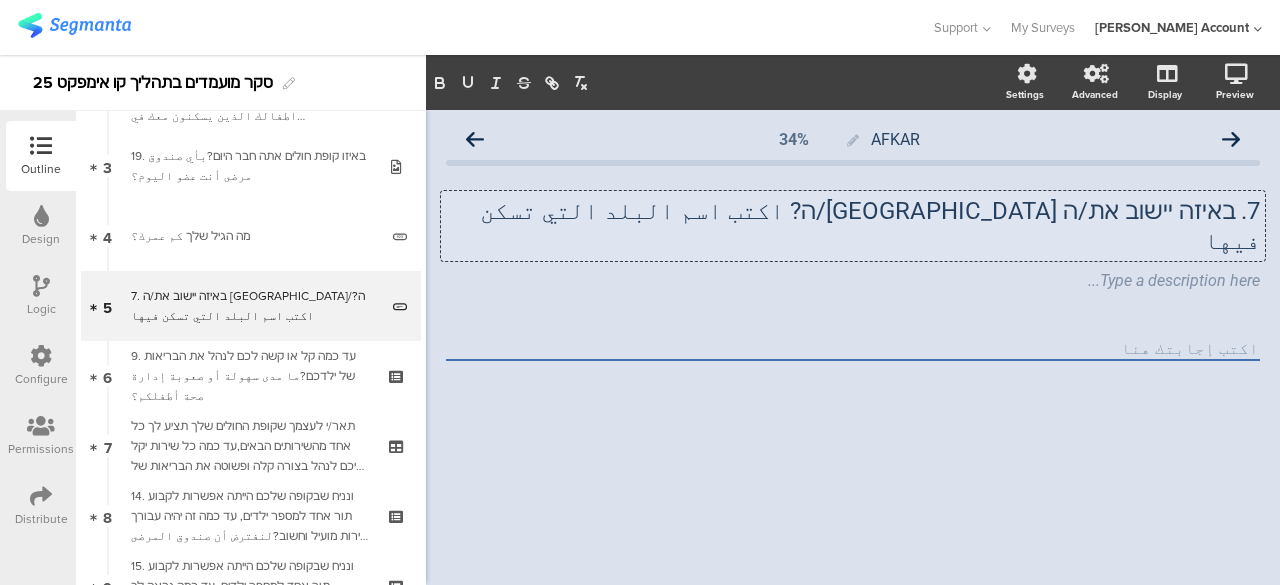 type 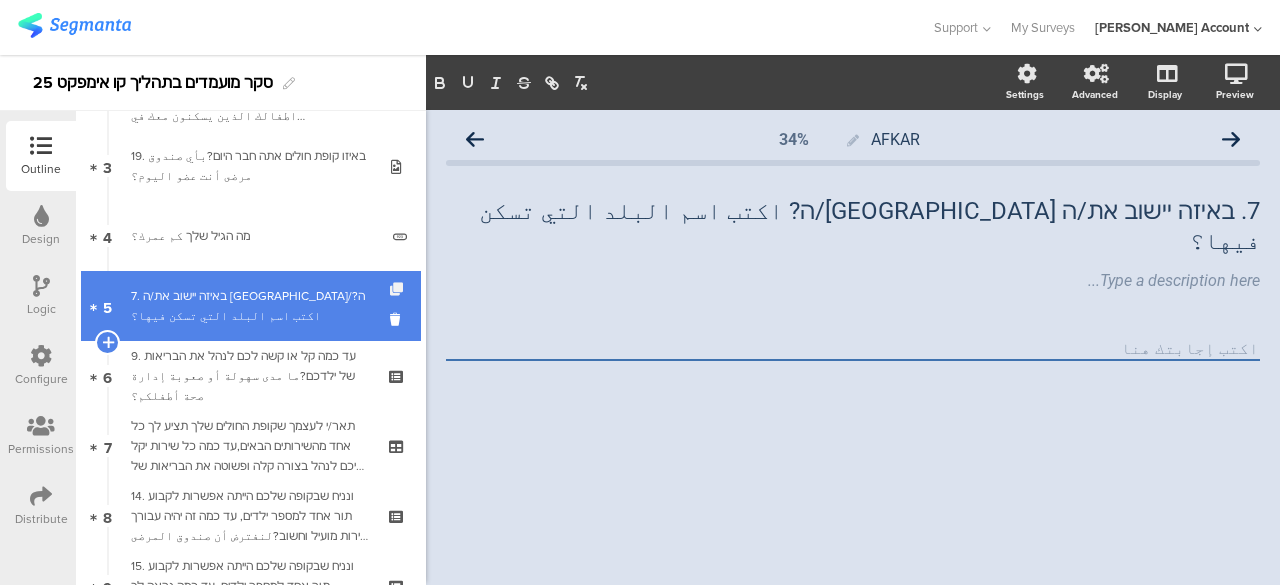 click at bounding box center (398, 289) 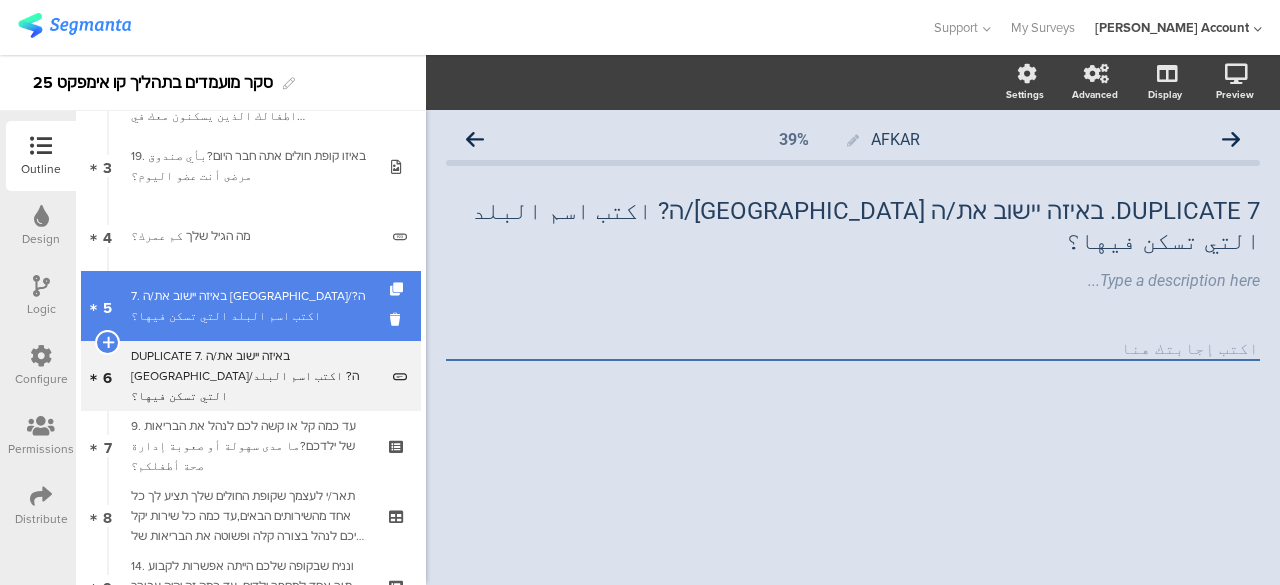click on "7.	באיזה יישוב את/ה גר/ה? اكتب اسم البلد التي تسكن فيها؟" at bounding box center [254, 306] 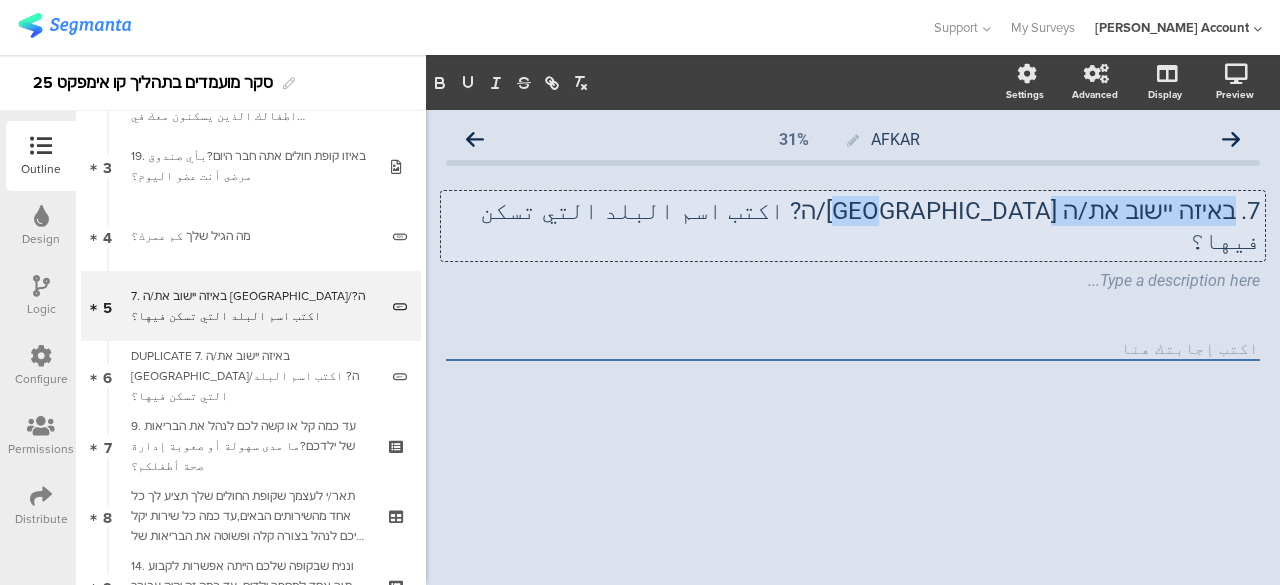 drag, startPoint x: 1234, startPoint y: 214, endPoint x: 1044, endPoint y: 215, distance: 190.00262 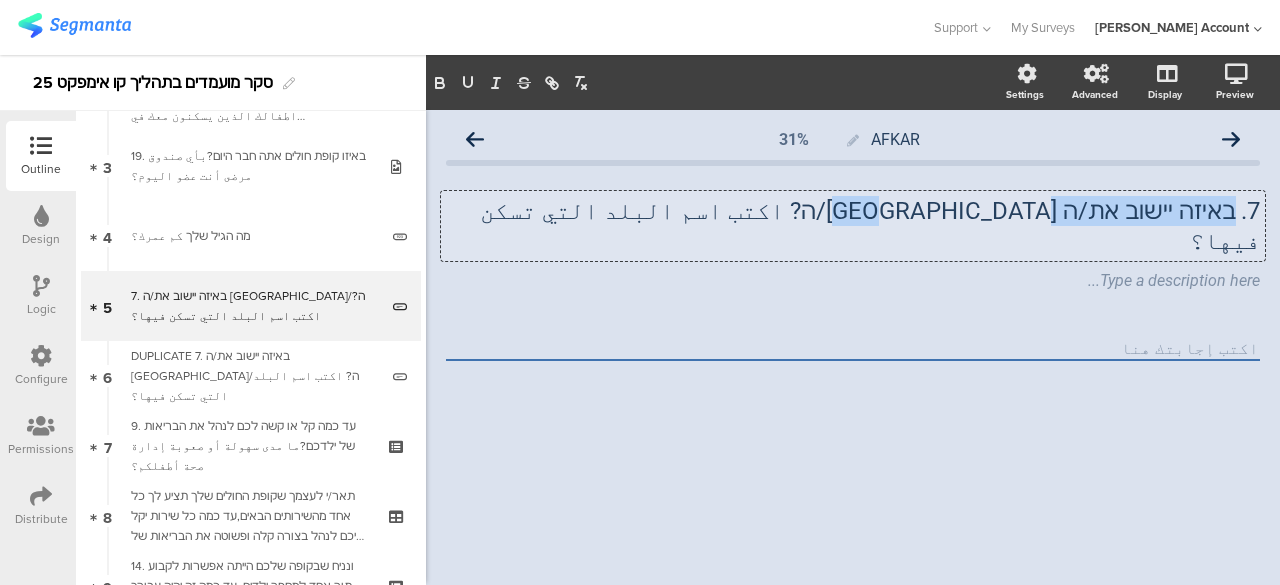 click on "7.	באיזה יישוב את/ה גר/ה? اكتب اسم البلد التي تسكن فيها؟
7.	באיזה יישוב את/ה גר/ה? اكتب اسم البلد التي تسكن فيها؟
7.	באיזה יישוב את/ה גר/ה? اكتب اسم البلد التي تسكن فيها؟" 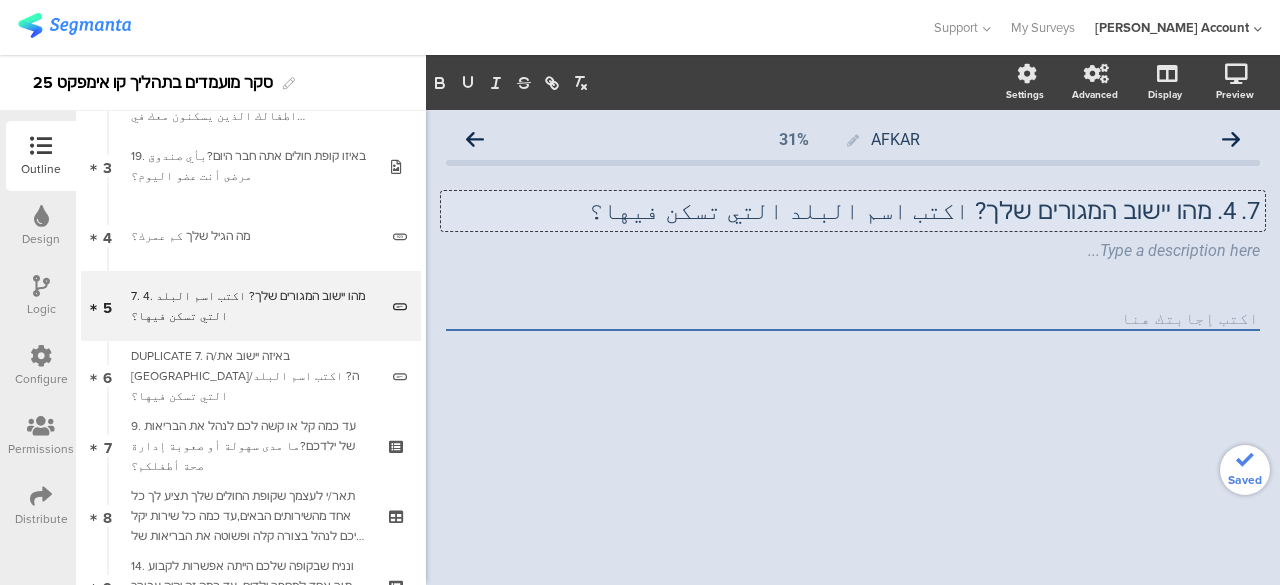 click on "7.	4.	מהו יישוב המגורים שלך? اكتب اسم البلد التي تسكن فيها؟" 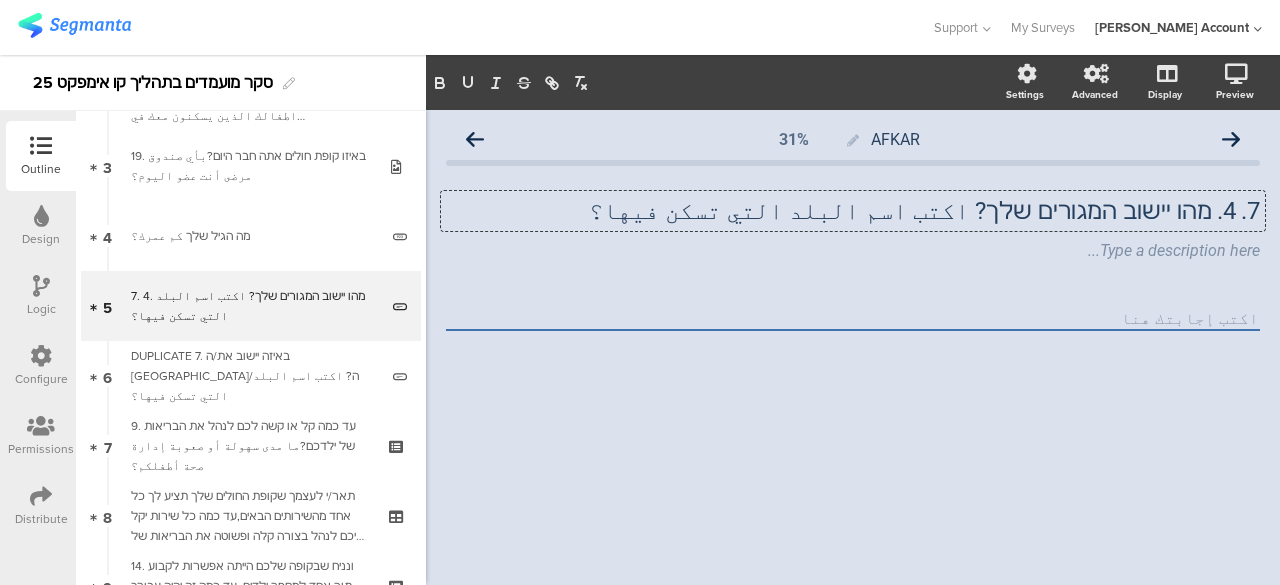 type 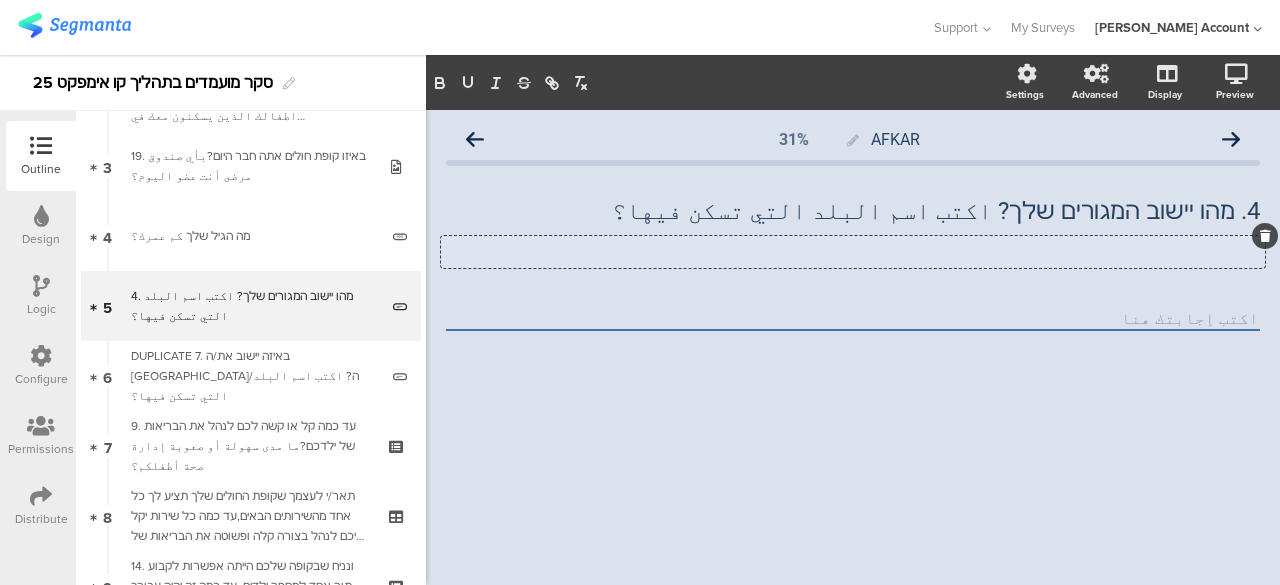 click 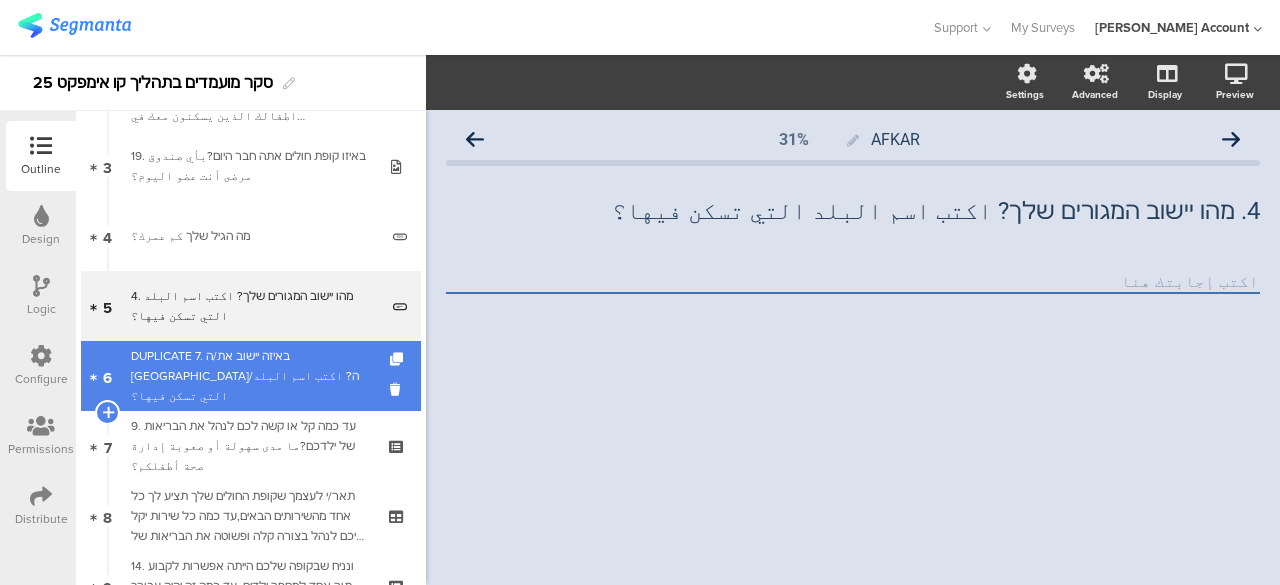 click on "DUPLICATE 7.	באיזה יישוב את/ה גר/ה? اكتب اسم البلد التي تسكن فيها؟" at bounding box center (254, 376) 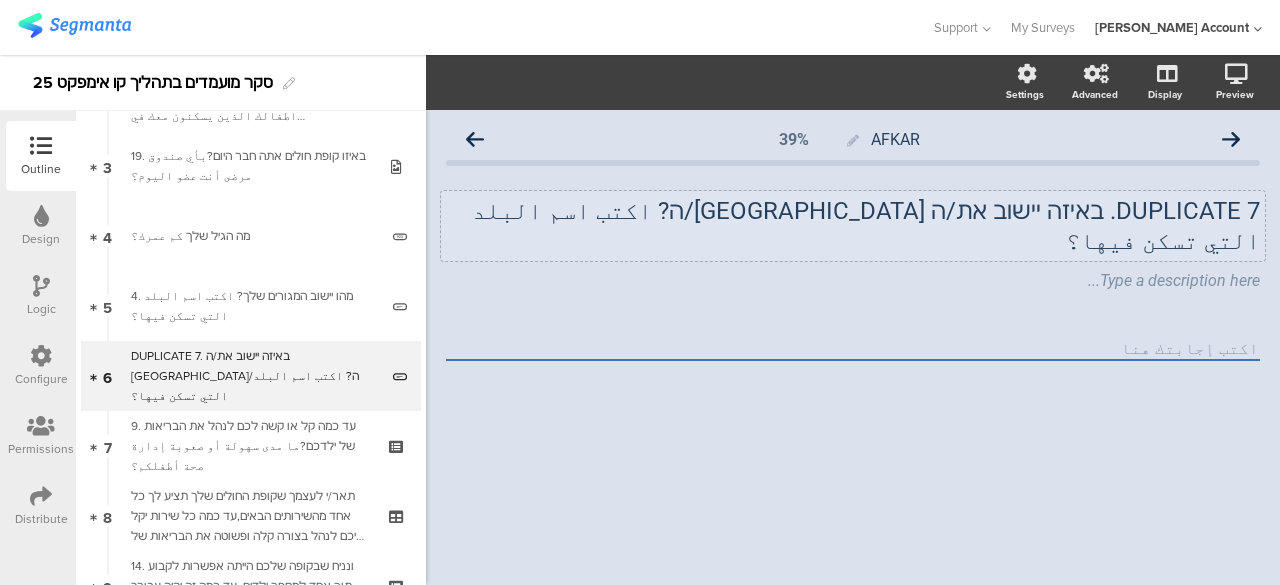 click on "DUPLICATE 7.	באיזה יישוב את/ה גר/ה? اكتب اسم البلد التي تسكن فيها؟" 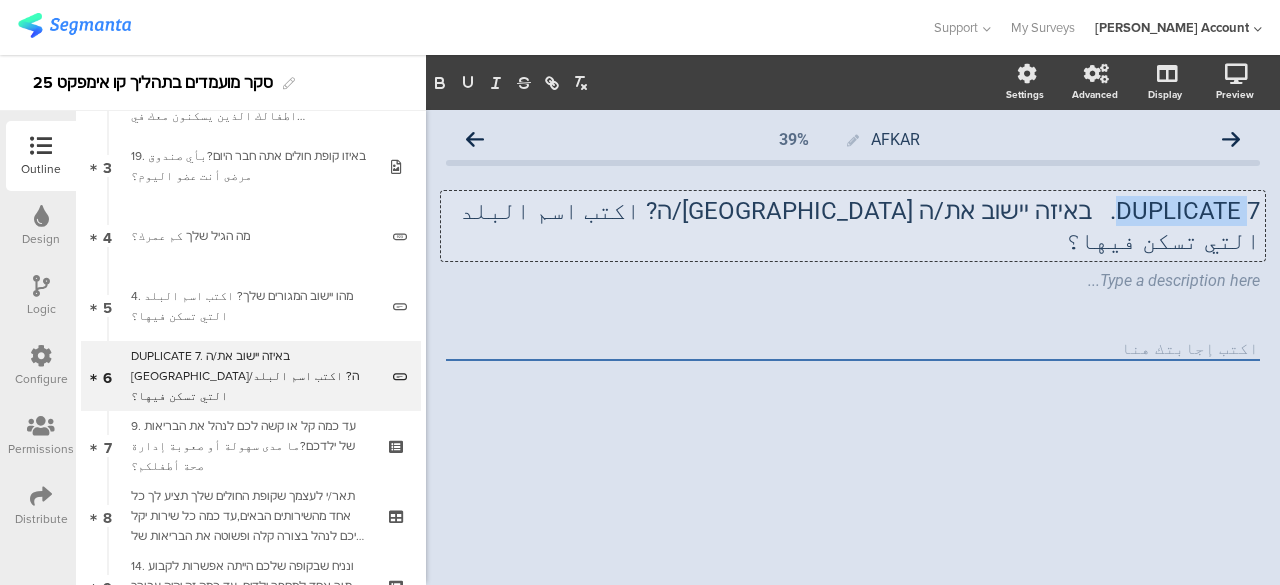 click on "DUPLICATE 7.	באיזה יישוב את/ה גר/ה? اكتب اسم البلد التي تسكن فيها؟" 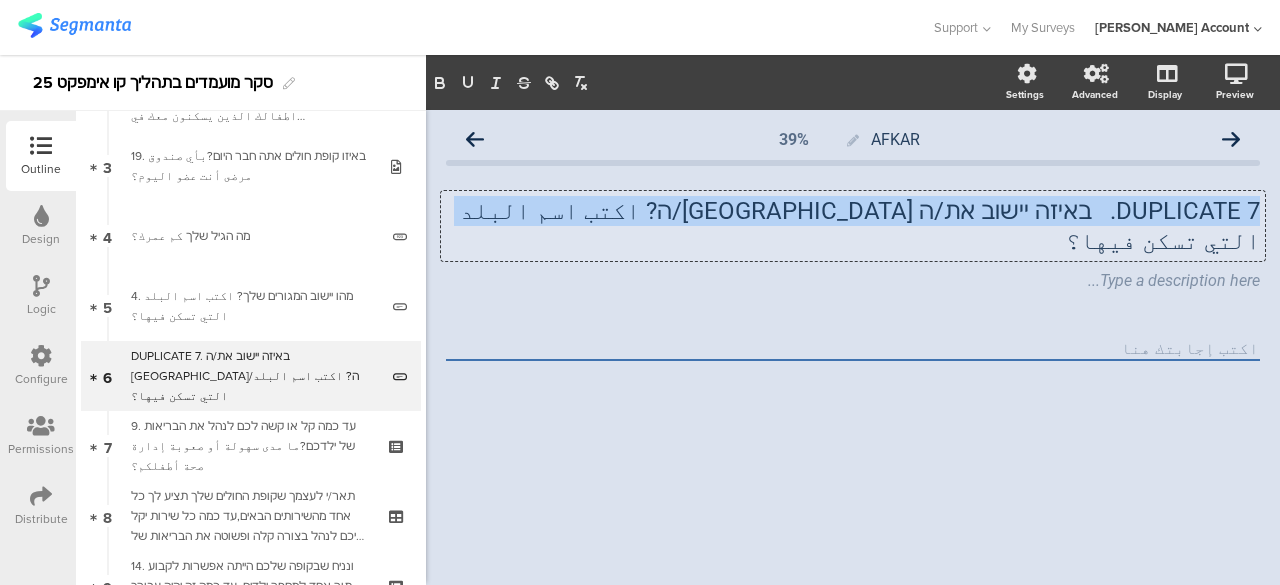 click on "DUPLICATE 7.	באיזה יישוב את/ה גר/ה? اكتب اسم البلد التي تسكن فيها؟" 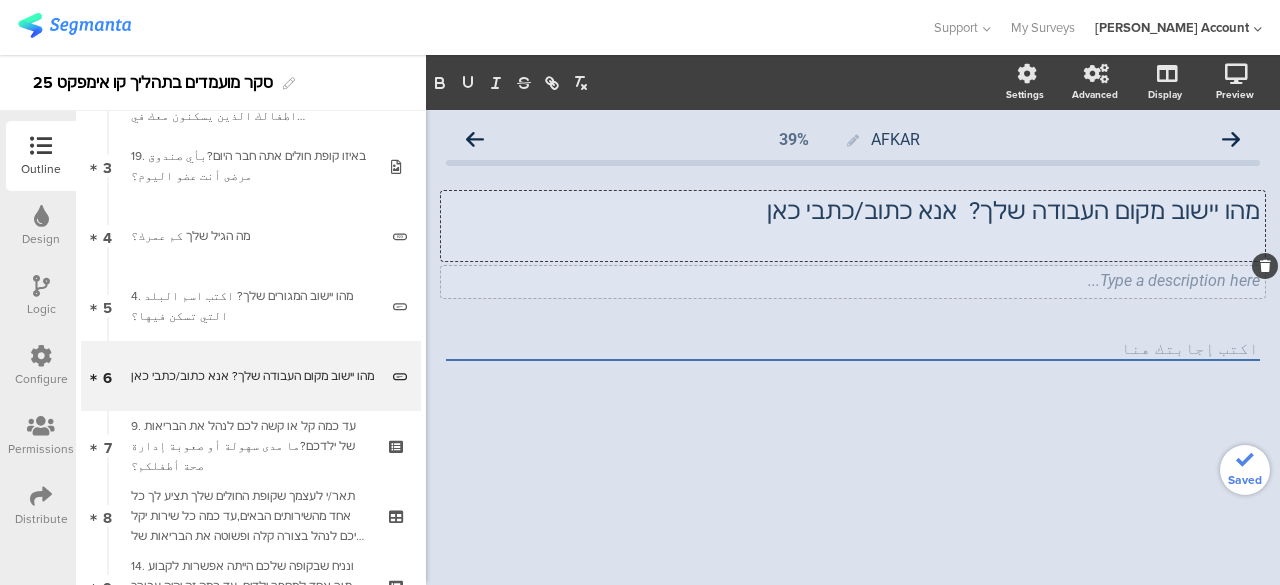 type 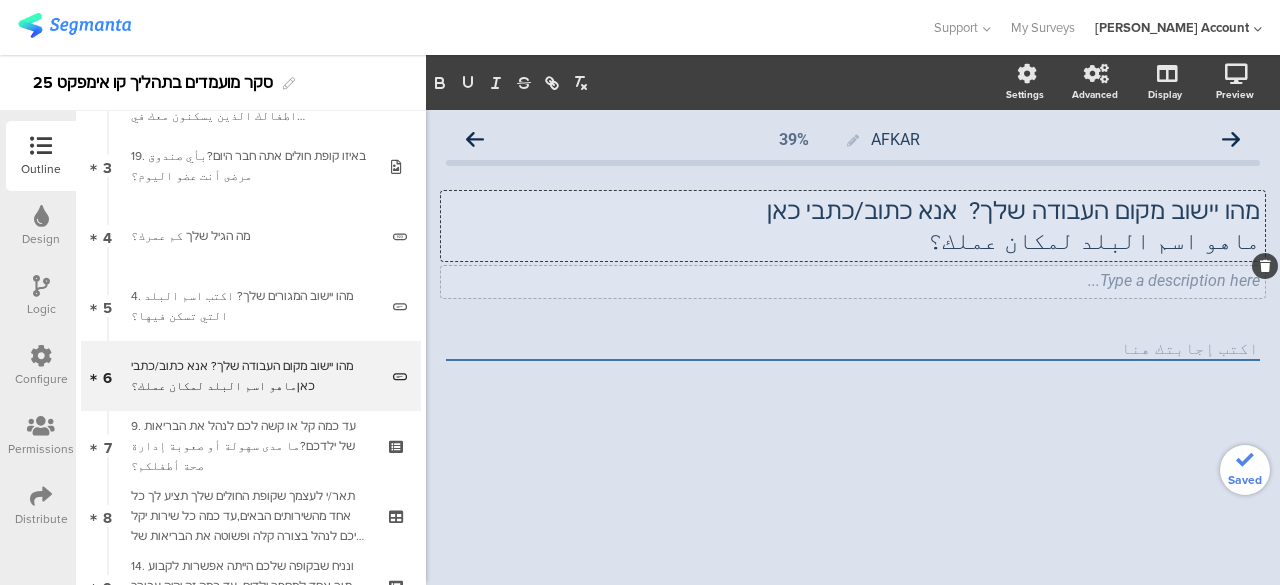 click 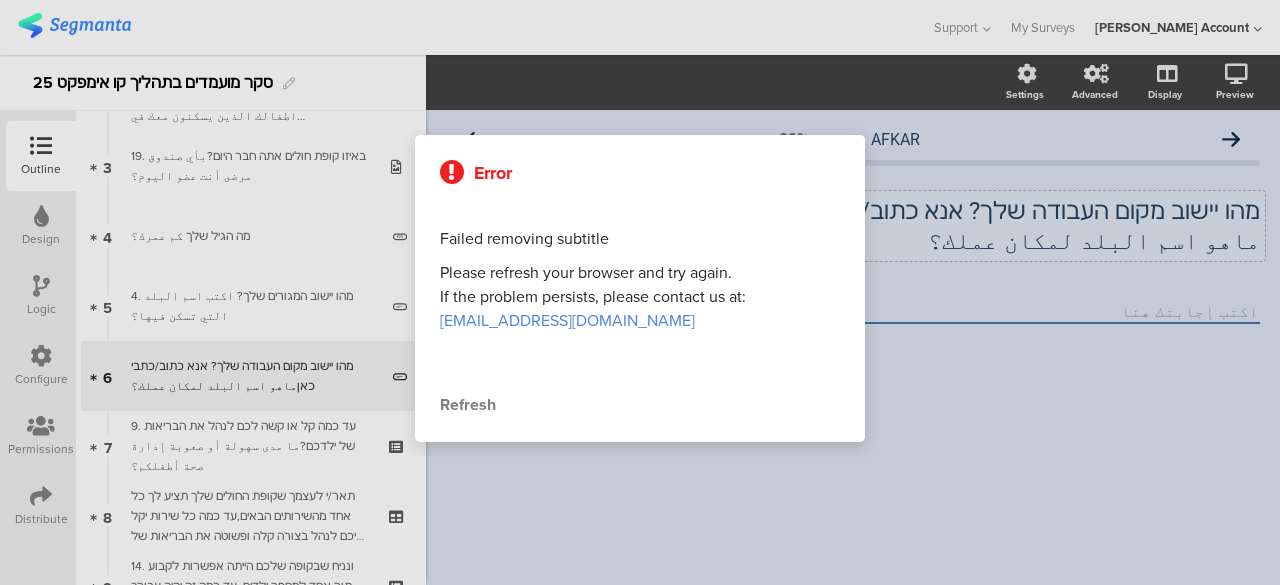 click on "Refresh" at bounding box center [640, 405] 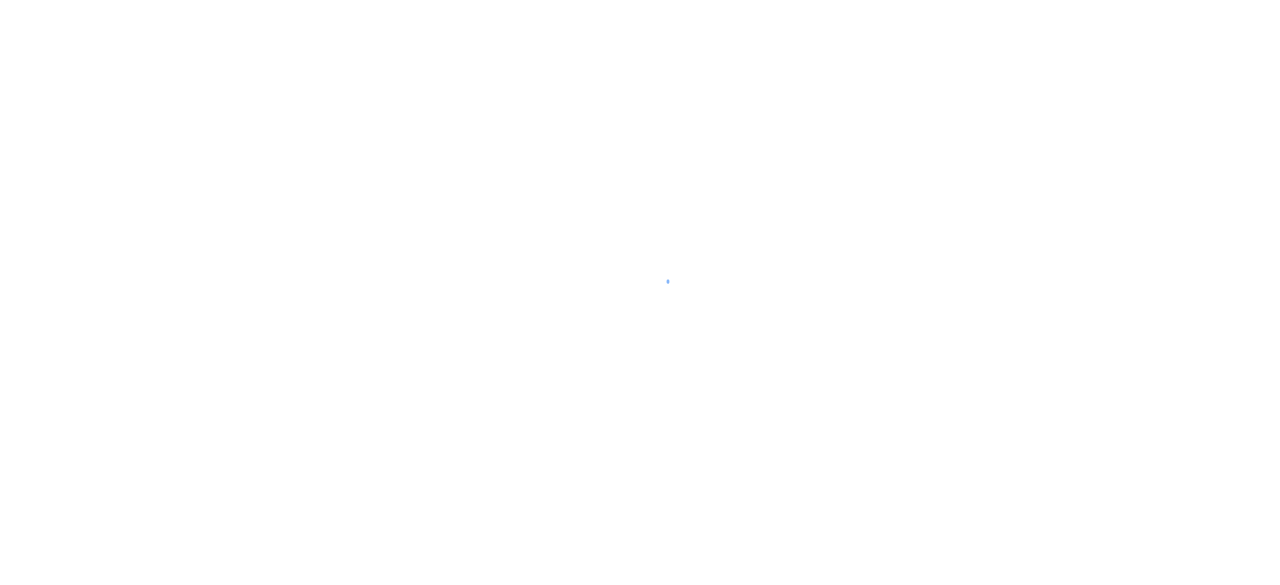 scroll, scrollTop: 0, scrollLeft: 0, axis: both 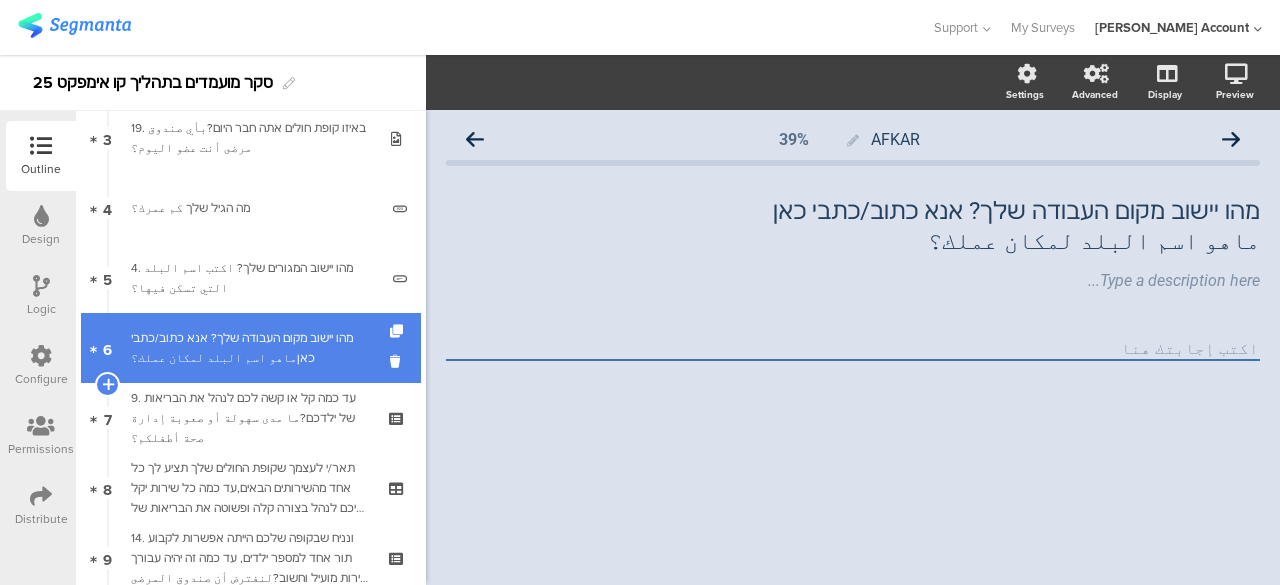 click on "מהו יישוב מקום העבודה שלך?  אנא כתוב/כתבי כאןماهو اسم البلد لمكان عملك؟" at bounding box center [254, 348] 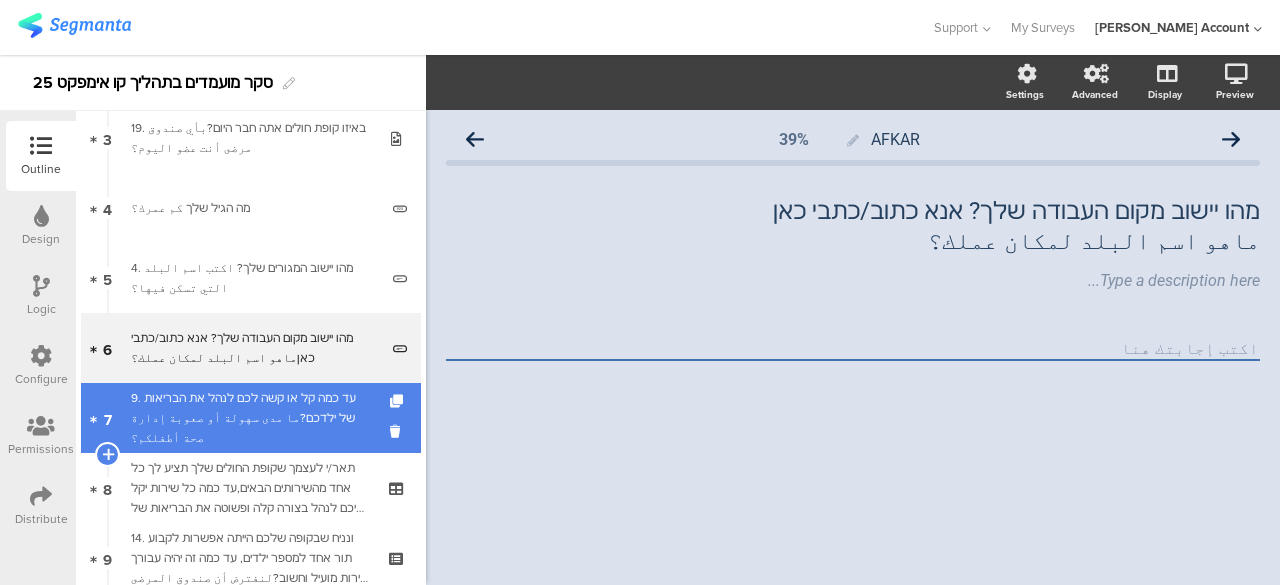 click on "9.	עד כמה קל או קשה לכם לנהל את הבריאות של ילדכם?ما مدى سهولة أو صعوبة إدارة صحة أطفلكم؟" at bounding box center [250, 418] 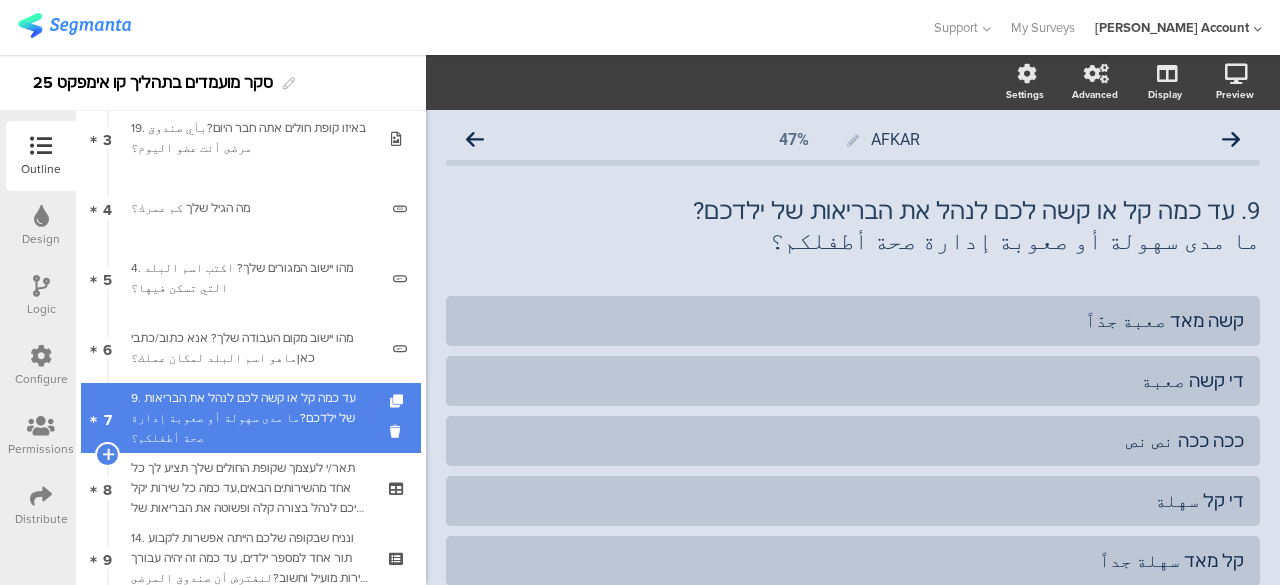 scroll, scrollTop: 328, scrollLeft: 0, axis: vertical 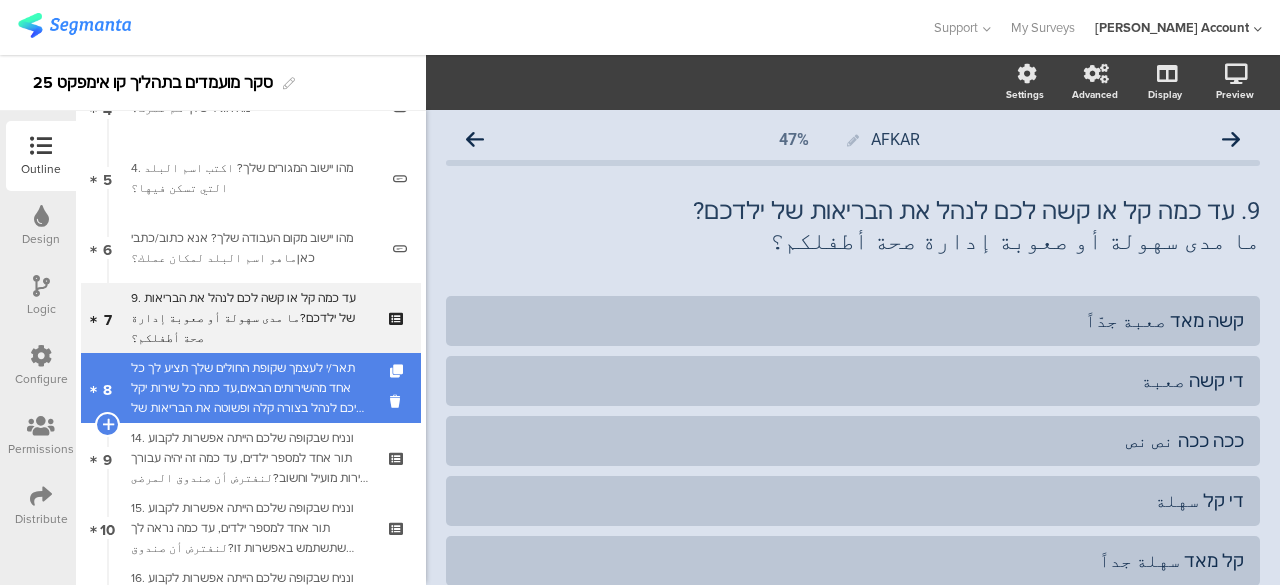 click on "תאר/י לעצמך שקופת החולים שלך תציע לך כל אחד מהשירותים הבאים,עד כמה כל שירות יקל עליכם לנהל בצורה קלה ופשוטה את הבריאות של ילדכם?تخيّل أن صندوق المرضى الخاص بك قدم لك كلًا من الخدمات التالية،إلى أي مدى تسهّل عليك كل خدمة من التالية في إدارة صحة أطفالك بسهولة وبساطة؟" at bounding box center [250, 388] 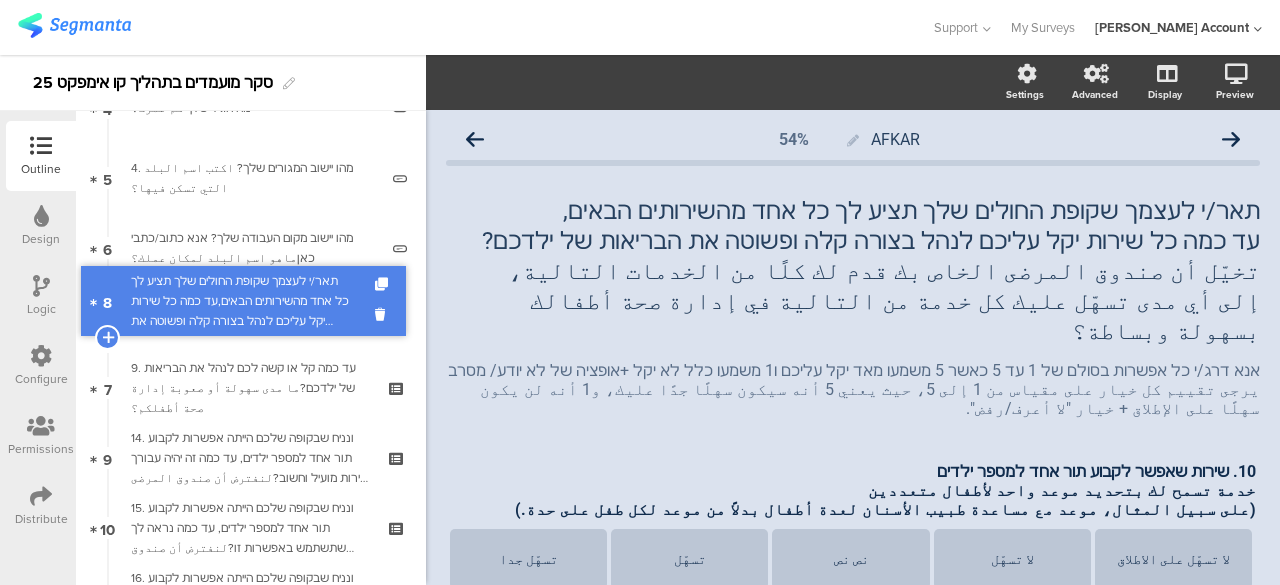 drag, startPoint x: 329, startPoint y: 386, endPoint x: 331, endPoint y: 299, distance: 87.02299 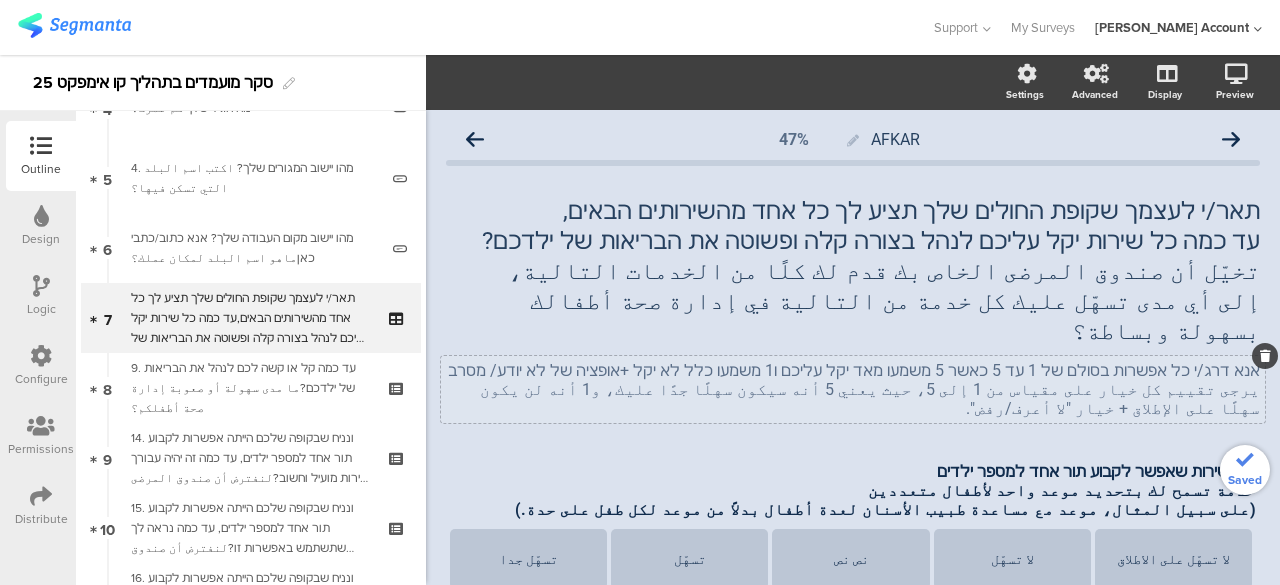 click on "אנא דרג/י כל אפשרות בסולם של 1 עד 5 כאשר 5 משמעו מאד יקל עליכם ו1 משמעו כלל לא יקל +אופציה של לא יודע/ מסרב يرجى تقييم كل خيار على مقياس من 1 إلى 5، حيث يعني 5 أنه سيكون سهلًا جدًا عليك، و1 أنه لن يكون سهلًا على الإطلاق + خيار "لا أعرف/رفض".
אנא דרג/י כל אפשרות בסולם של 1 עד 5 כאשר 5 משמעו מאד יקל עליכם ו1 משמעו כלל לא יקל +אופציה של לא יודע/ מסרב يرجى تقييم كل خيار على مقياس من 1 إلى 5، حيث يعني 5 أنه سيكون سهلًا جدًا عليك، و1 أنه لن يكون سهلًا على الإطلاق + خيار "لا أعرف/رفض"." 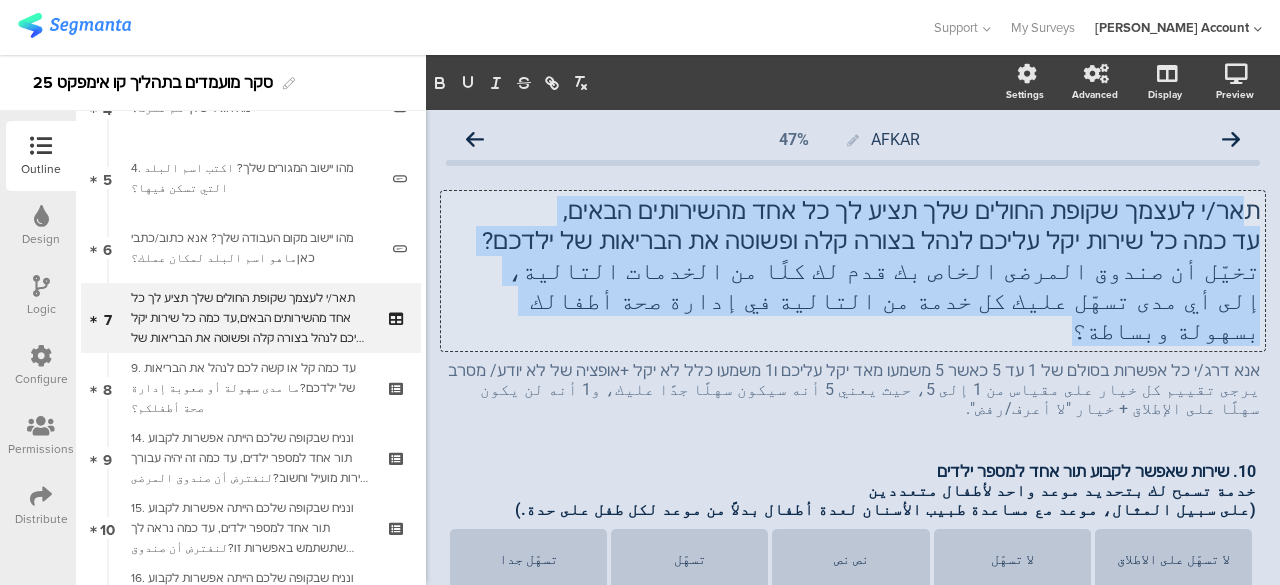 drag, startPoint x: 1237, startPoint y: 213, endPoint x: 520, endPoint y: 314, distance: 724.07874 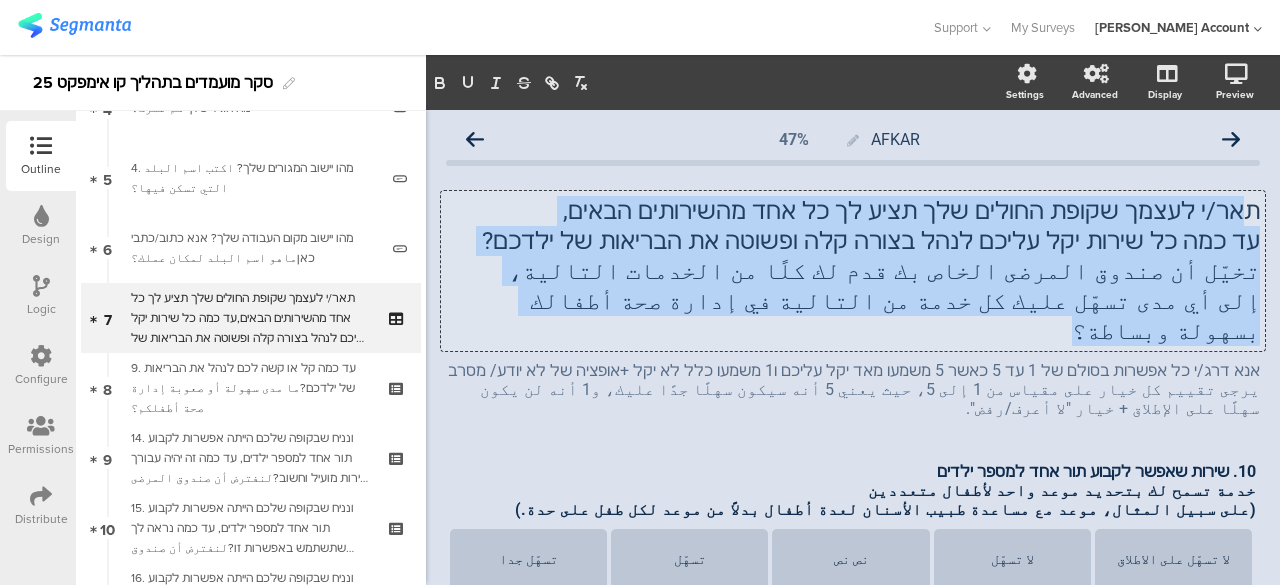 click on "תאר/י לעצמך שקופת החולים שלך תציע לך כל אחד מהשירותים הבאים, עד כמה כל שירות יקל עליכם לנהל בצורה קלה ופשוטה את הבריאות של ילדכם? تخيّل أن صندوق المرضى الخاص بك قدم لك كلًا من الخدمات التالية، إلى أي مدى تسهّل عليك كل خدمة من التالية في إدارة صحة أطفالك بسهولة وبساطة؟
תאר/י לעצמך שקופת החולים שלך תציע לך כל אחד מהשירותים הבאים, עד כמה כל שירות יקל עליכם לנהל בצורה קלה ופשוטה את הבריאות של ילדכם? تخيّل أن صندوق المرضى الخاص بك قدم لك كلًا من الخدمات التالية، إلى أي مدى تسهّل عليك كل خدمة من التالية في إدارة صحة أطفالك بسهولة وبساطة؟" 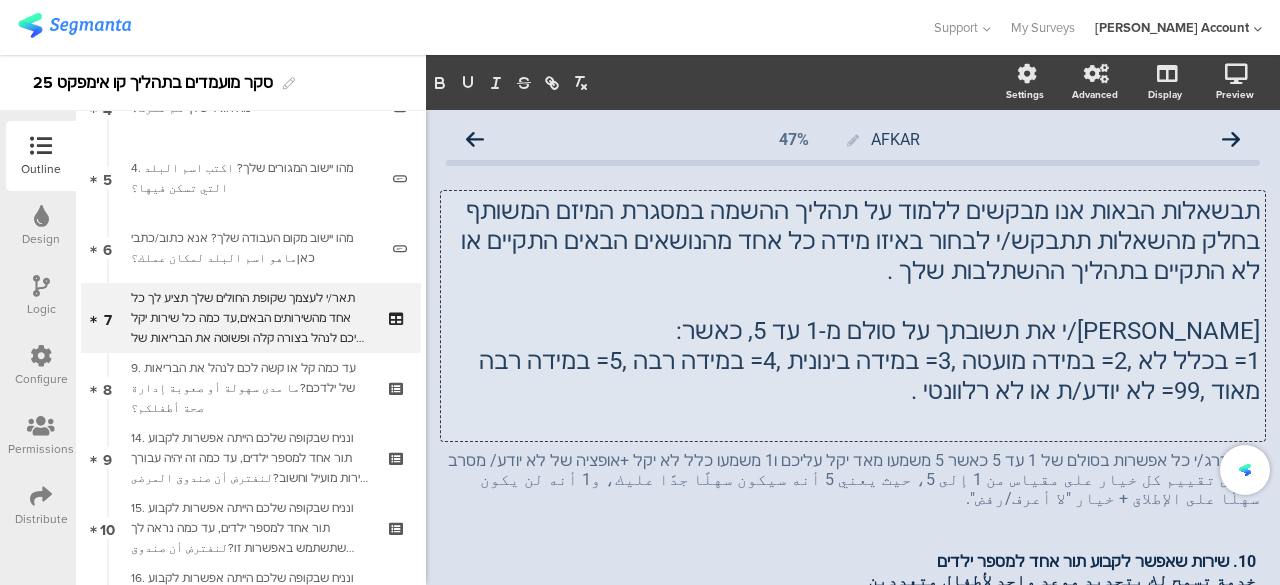 click 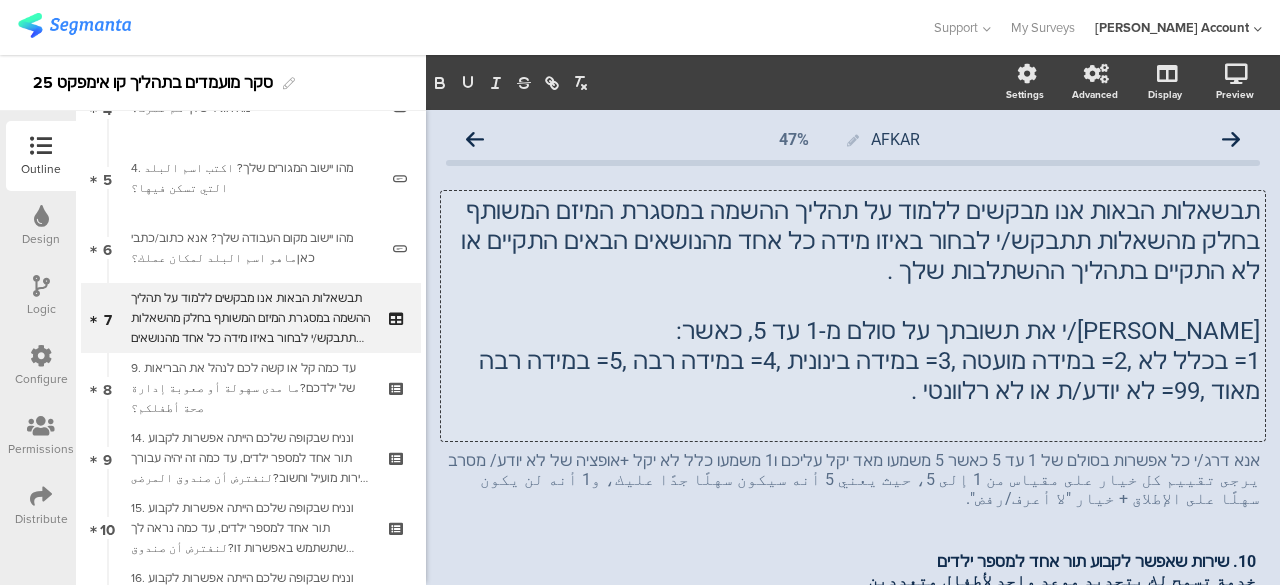 click on "תבשאלות הבאות אנו מבקשים ללמוד על תהליך ההשמה במסגרת המיזם המשותף  בחלק מהשאלות תתבקש/י לבחור באיזו מידה כל אחד מהנושאים הבאים התקיים או לא התקיים בתהליך ההשתלבות שלך ." 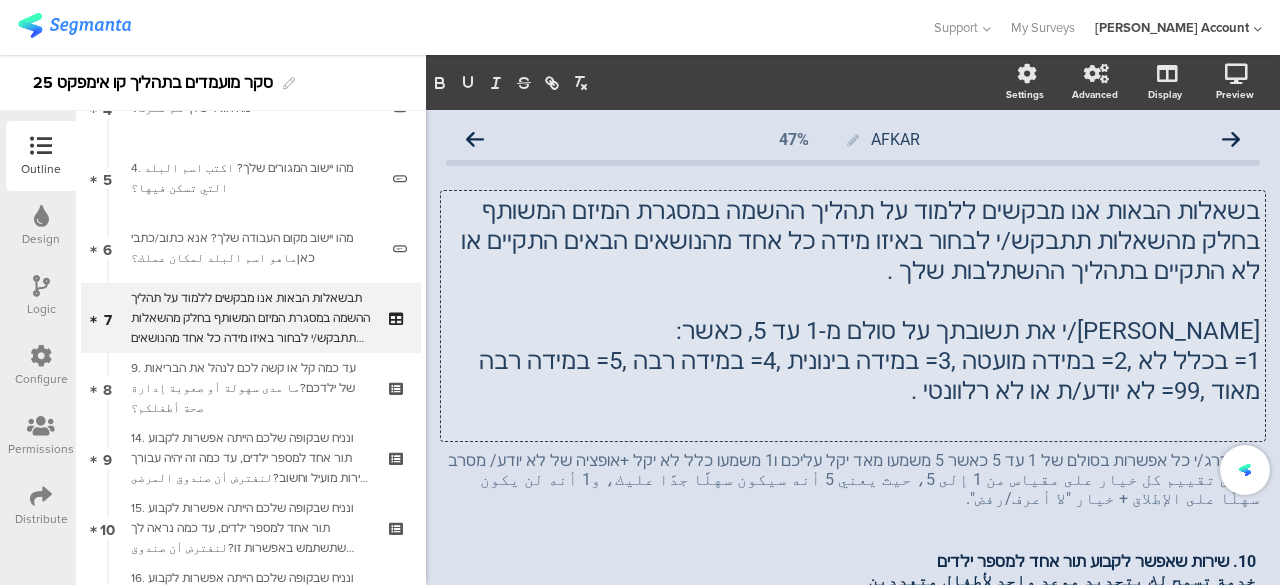 click 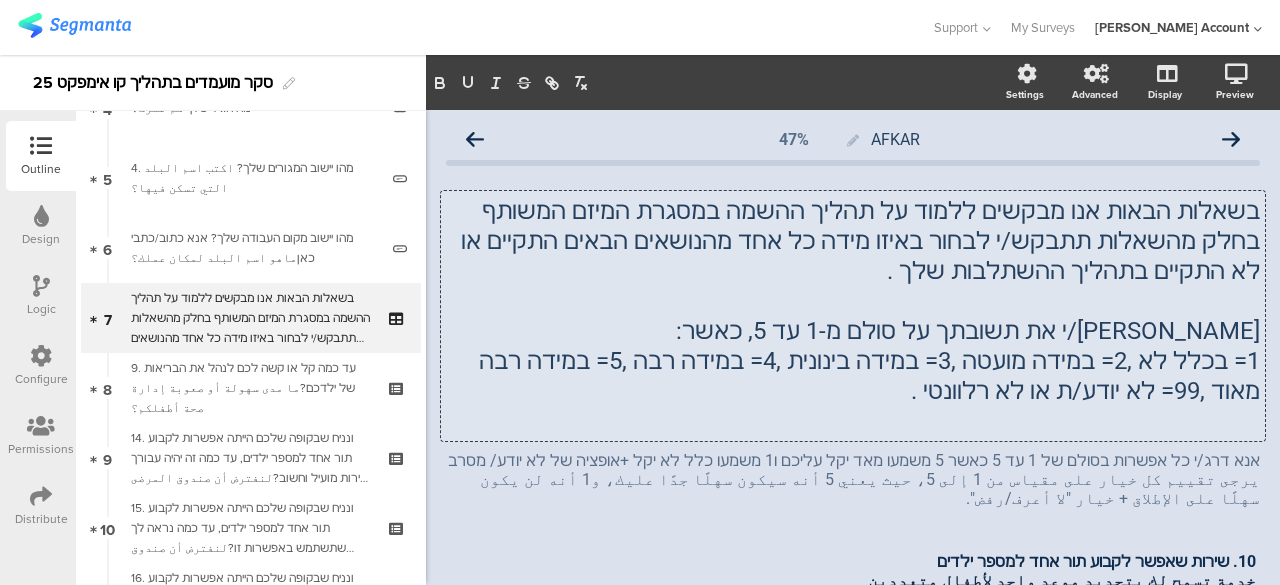 click on "בשאלות הבאות אנו מבקשים ללמוד על תהליך ההשמה במסגרת המיזם המשותף  בחלק מהשאלות תתבקש/י לבחור באיזו מידה כל אחד מהנושאים הבאים התקיים או לא התקיים בתהליך ההשתלבות שלך ." 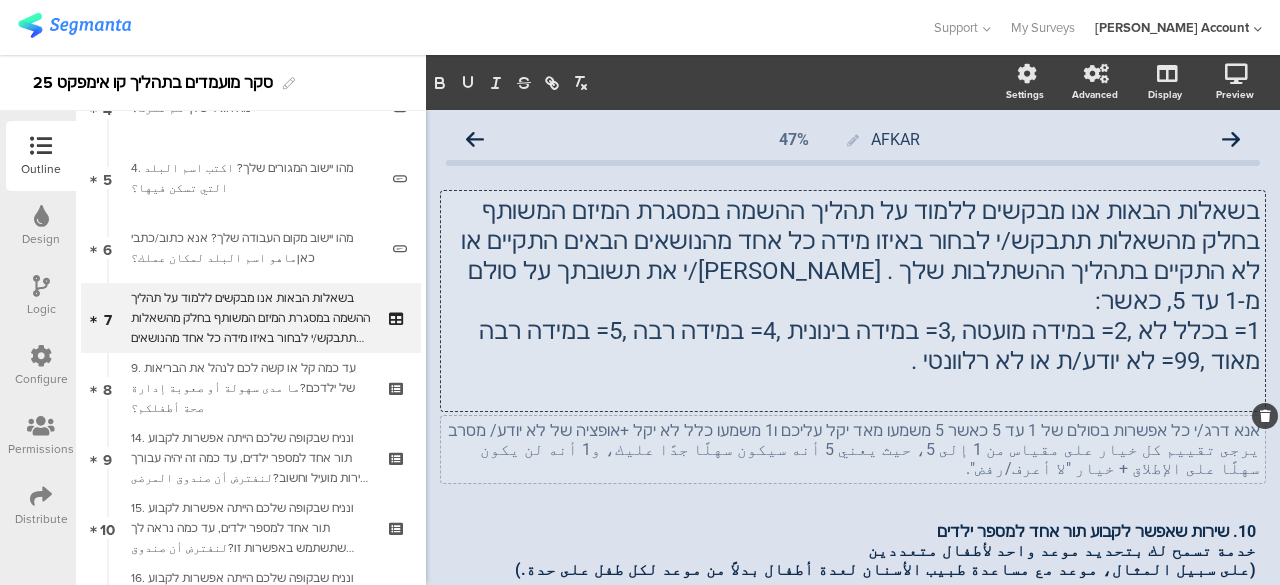 click on "אנא דרג/י כל אפשרות בסולם של 1 עד 5 כאשר 5 משמעו מאד יקל עליכם ו1 משמעו כלל לא יקל +אופציה של לא יודע/ מסרב يرجى تقييم كل خيار على مقياس من 1 إلى 5، حيث يعني 5 أنه سيكون سهلًا جدًا عليك، و1 أنه لن يكون سهلًا على الإطلاق + خيار "لا أعرف/رفض".
אנא דרג/י כל אפשרות בסולם של 1 עד 5 כאשר 5 משמעו מאד יקל עליכם ו1 משמעו כלל לא יקל +אופציה של לא יודע/ מסרב يرجى تقييم كل خيار على مقياس من 1 إلى 5، حيث يعني 5 أنه سيكون سهلًا جدًا عليك، و1 أنه لن يكون سهلًا على الإطلاق + خيار "لا أعرف/رفض"." 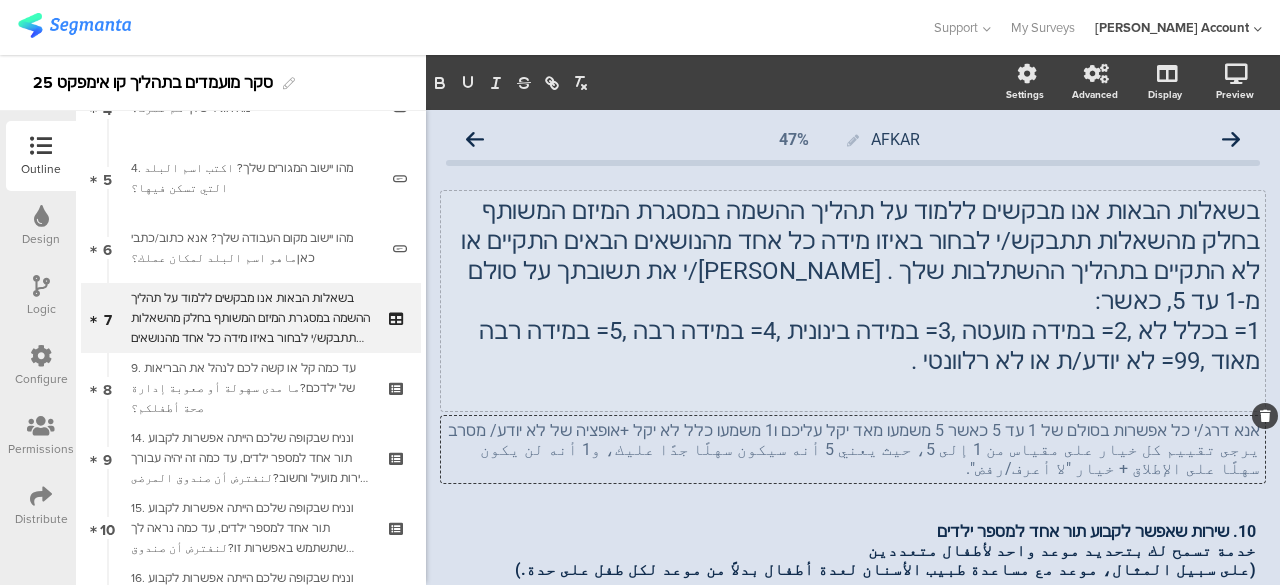 click on "בשאלות הבאות אנו מבקשים ללמוד על תהליך ההשמה במסגרת המיזם המשותף  בחלק מהשאלות תתבקש/י לבחור באיזו מידה כל אחד מהנושאים הבאים התקיים או לא התקיים בתהליך ההשתלבות שלך . אנא דרג/י את תשובתך על סולם מ-1 עד 5, כאשר:   1= בכלל לא ,2= במידה מועטה ,3= במידה בינונית ,4= במידה רבה ,5= במידה רבה מאוד ,99= לא יודע/ת או לא רלוונטי .
בשאלות הבאות אנו מבקשים ללמוד על תהליך ההשמה במסגרת המיזם המשותף  בחלק מהשאלות תתבקש/י לבחור באיזו מידה כל אחד מהנושאים הבאים התקיים או לא התקיים בתהליך ההשתלבות שלך . [PERSON_NAME]/י את תשובתך על סולם מ-1 עד 5, כאשר:" 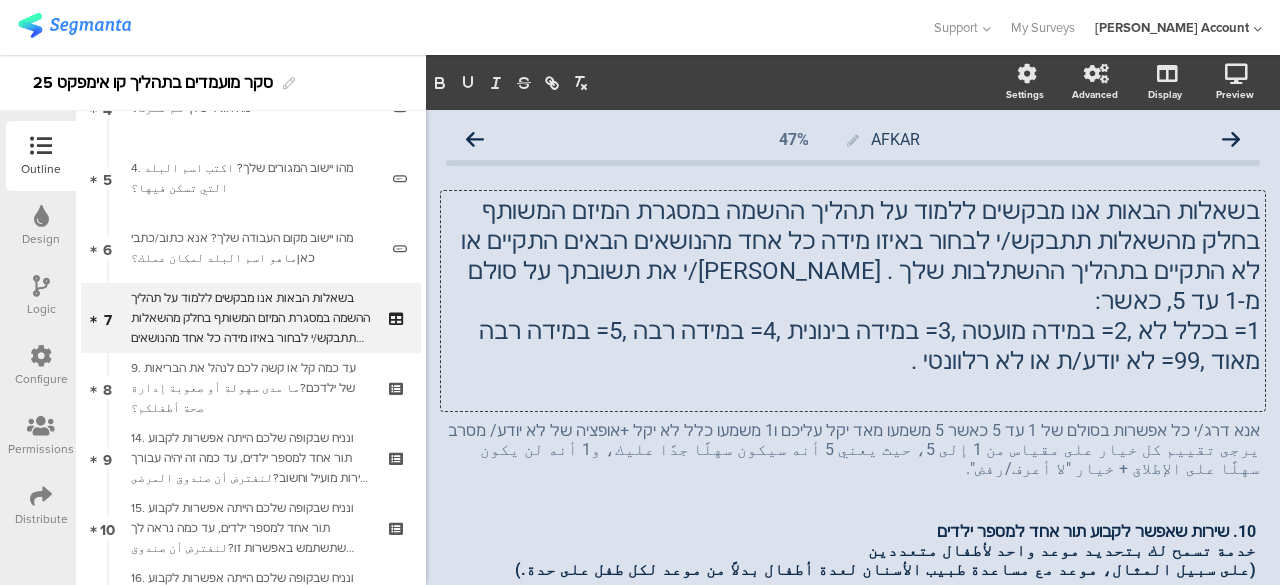 click 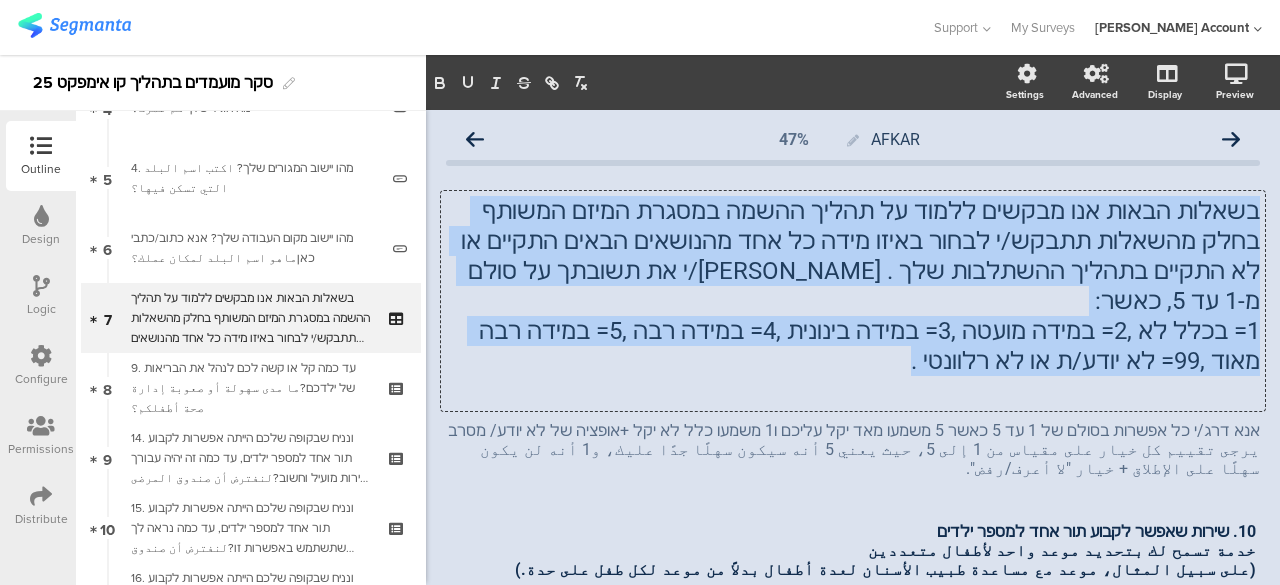 drag, startPoint x: 989, startPoint y: 337, endPoint x: 1262, endPoint y: 214, distance: 299.42944 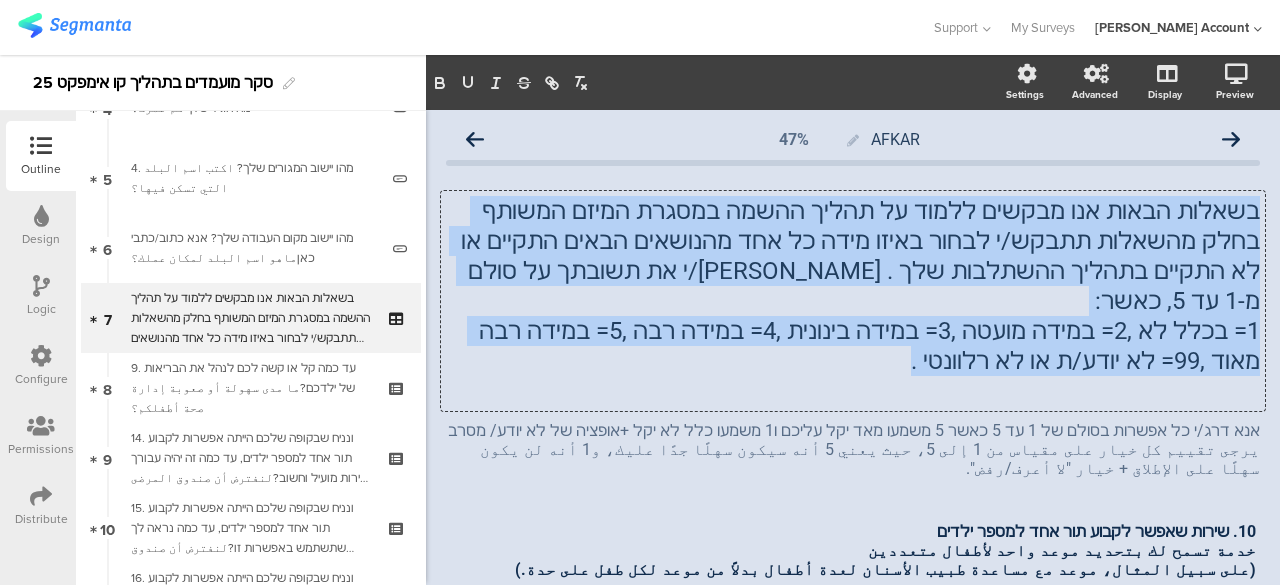 click on "AFKAR
47%
בשאלות הבאות אנו מבקשים ללמוד על תהליך ההשמה במסגרת המיזם המשותף  בחלק מהשאלות תתבקש/י לבחור באיזו מידה כל אחד מהנושאים הבאים התקיים או לא התקיים בתהליך ההשתלבות שלך . אנא דרג/י את תשובתך על סולם מ-1 עד 5, כאשר:   1= בכלל לא ,2= במידה מועטה ,3= במידה בינונית ,4= במידה רבה ,5= במידה רבה מאוד ,99= לא יודע/ת או לא רלוונטי ." 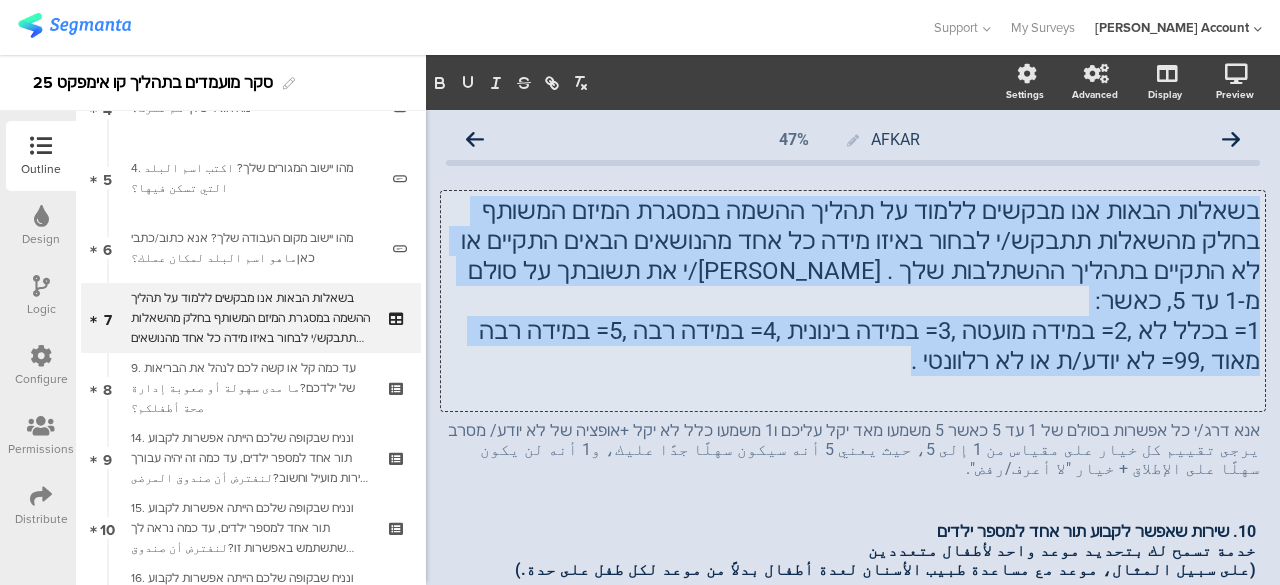 copy on "בשאלות הבאות אנו מבקשים ללמוד על תהליך ההשמה במסגרת המיזם המשותף בחלק מהשאלות תתבקש/י לבחור באיזו מידה כל אחד מהנושאים הבאים התקיים או לא התקיים בתהליך ההשתלבות שלך . אנא דרג/י את תשובתך על סולם מ-1 עד 5, כאשר: 1= בכלל לא ,2= במידה מועטה ,3= במידה בינונית ,4= במידה רבה ,5= במידה רבה מאוד ,99= לא יודע/ת או לא רלוונטי ." 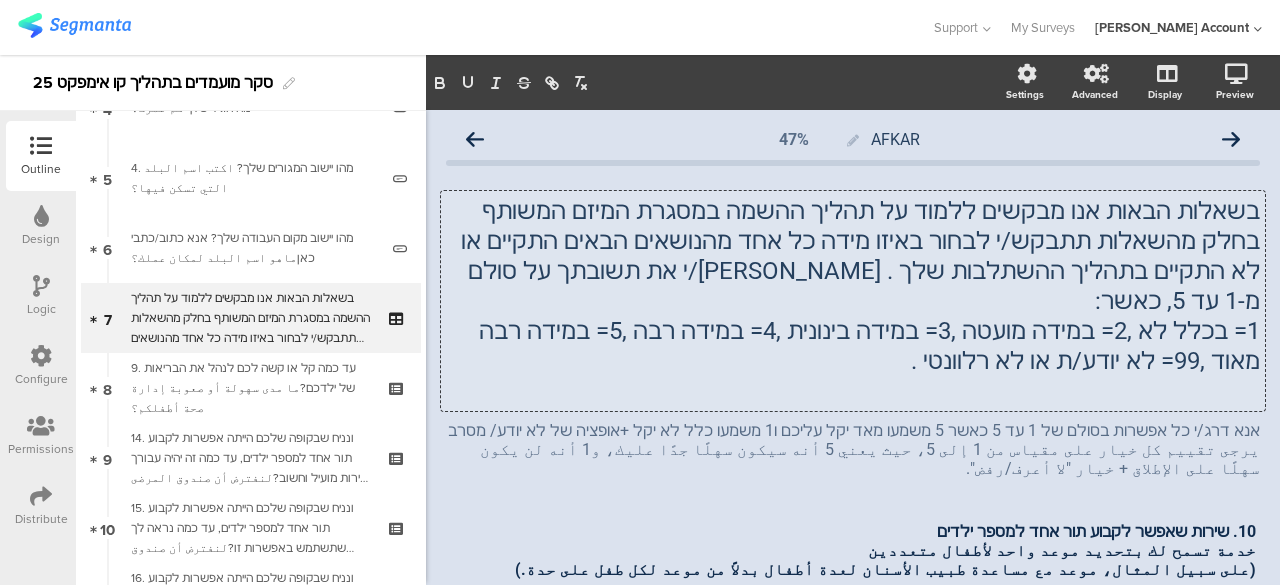 click 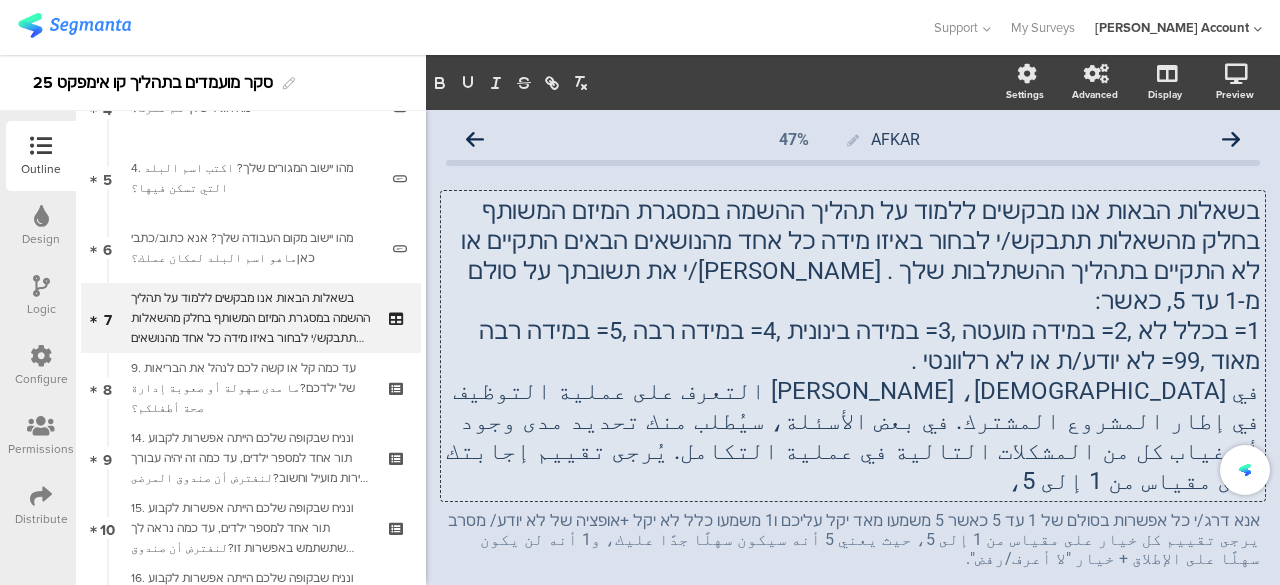 click on "في [DEMOGRAPHIC_DATA]، [PERSON_NAME] التعرف على عملية التوظيف في إطار المشروع المشترك. في بعض الأسئلة، سيُطلب منك تحديد مدى وجود أو غياب كل من المشكلات التالية في عملية التكامل. يُرجى تقييم إجابتك على مقياس من 1 إلى 5،" 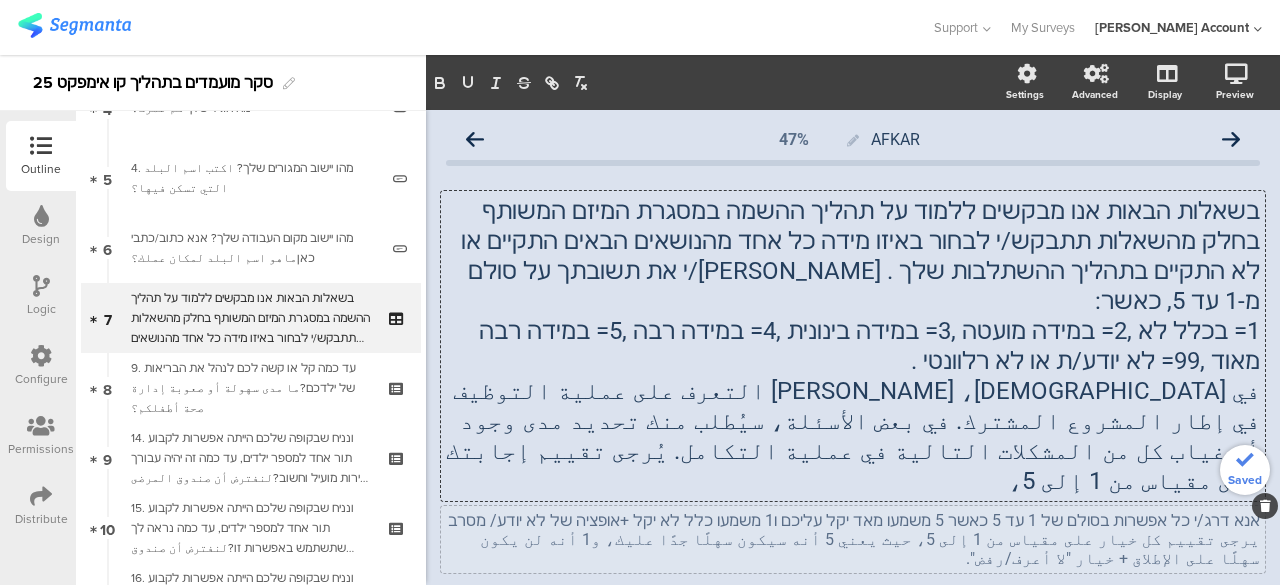 click on "אנא דרג/י כל אפשרות בסולם של 1 עד 5 כאשר 5 משמעו מאד יקל עליכם ו1 משמעו כלל לא יקל +אופציה של לא יודע/ מסרב يرجى تقييم كل خيار على مقياس من 1 إلى 5، حيث يعني 5 أنه سيكون سهلًا جدًا عليك، و1 أنه لن يكون سهلًا على الإطلاق + خيار "لا أعرف/رفض".
אנא דרג/י כל אפשרות בסולם של 1 עד 5 כאשר 5 משמעו מאד יקל עליכם ו1 משמעו כלל לא יקל +אופציה של לא יודע/ מסרב يرجى تقييم كل خيار على مقياس من 1 إلى 5، حيث يعني 5 أنه سيكون سهلًا جدًا عليك، و1 أنه لن يكون سهلًا على الإطلاق + خيار "لا أعرف/رفض"." 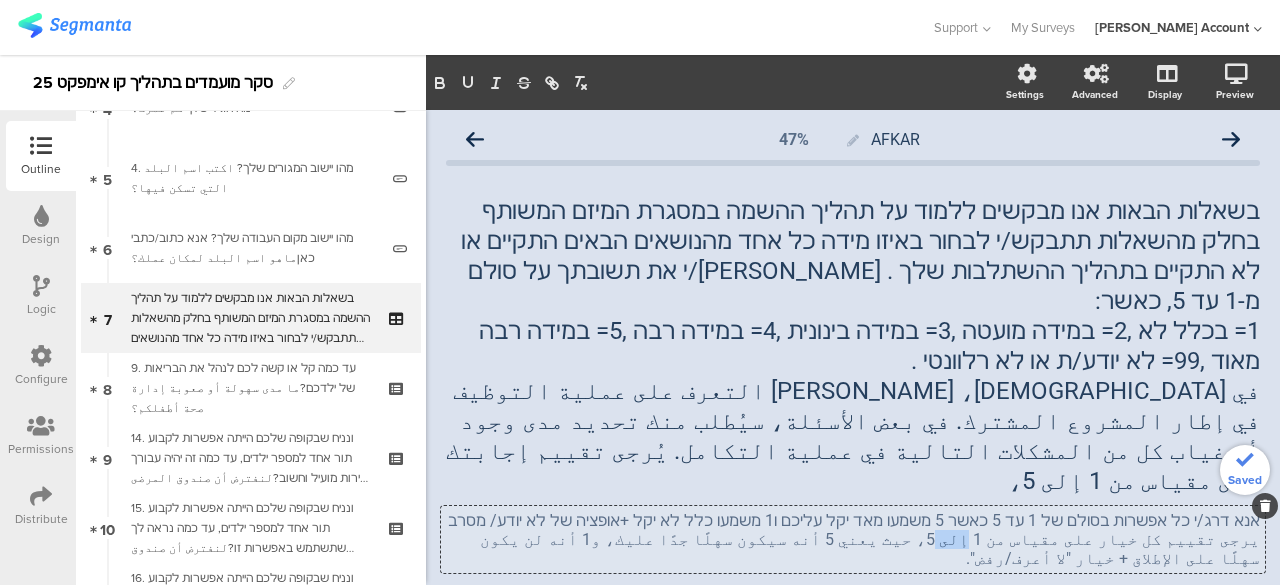 click on "يرجى تقييم كل خيار على مقياس من 1 إلى 5، حيث يعني 5 أنه سيكون سهلًا جدًا عليك، و1 أنه لن يكون سهلًا على الإطلاق + خيار "لا أعرف/رفض"." 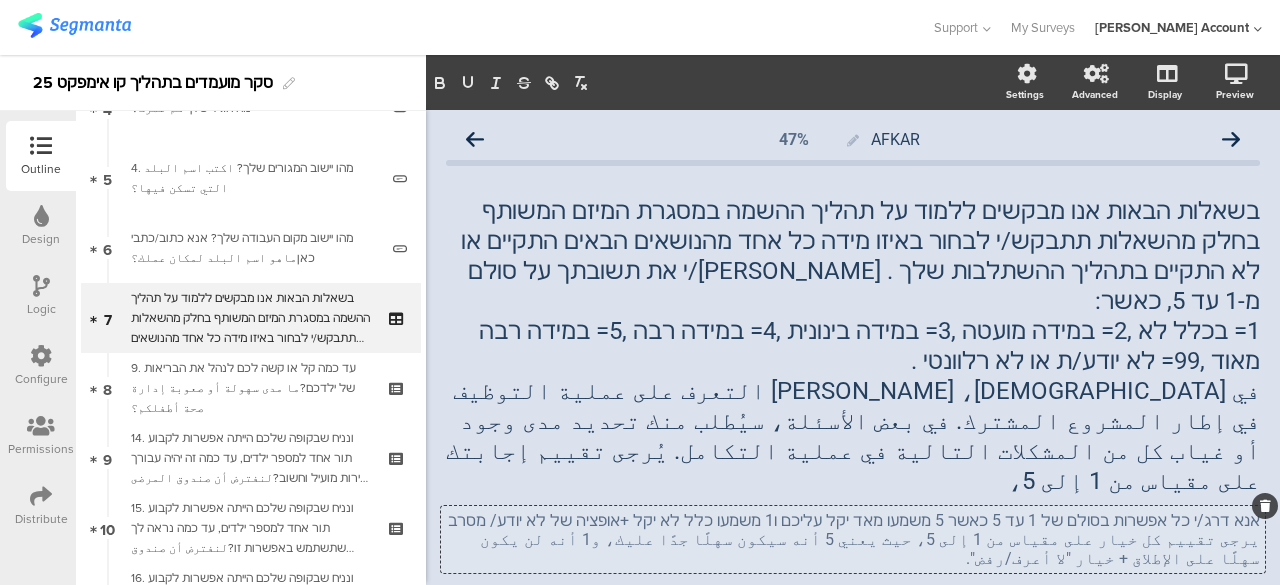click on "אנא דרג/י כל אפשרות בסולם של 1 עד 5 כאשר 5 משמעו מאד יקל עליכם ו1 משמעו כלל לא יקל +אופציה של לא יודע/ מסרב" 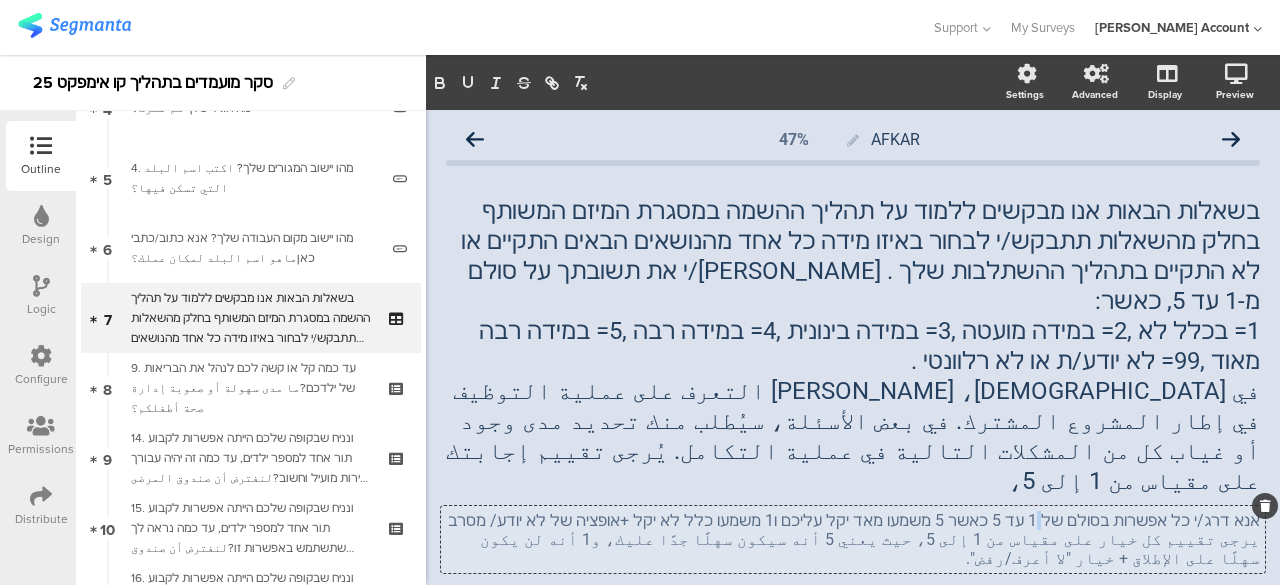 click on "אנא דרג/י כל אפשרות בסולם של 1 עד 5 כאשר 5 משמעו מאד יקל עליכם ו1 משמעו כלל לא יקל +אופציה של לא יודע/ מסרב" 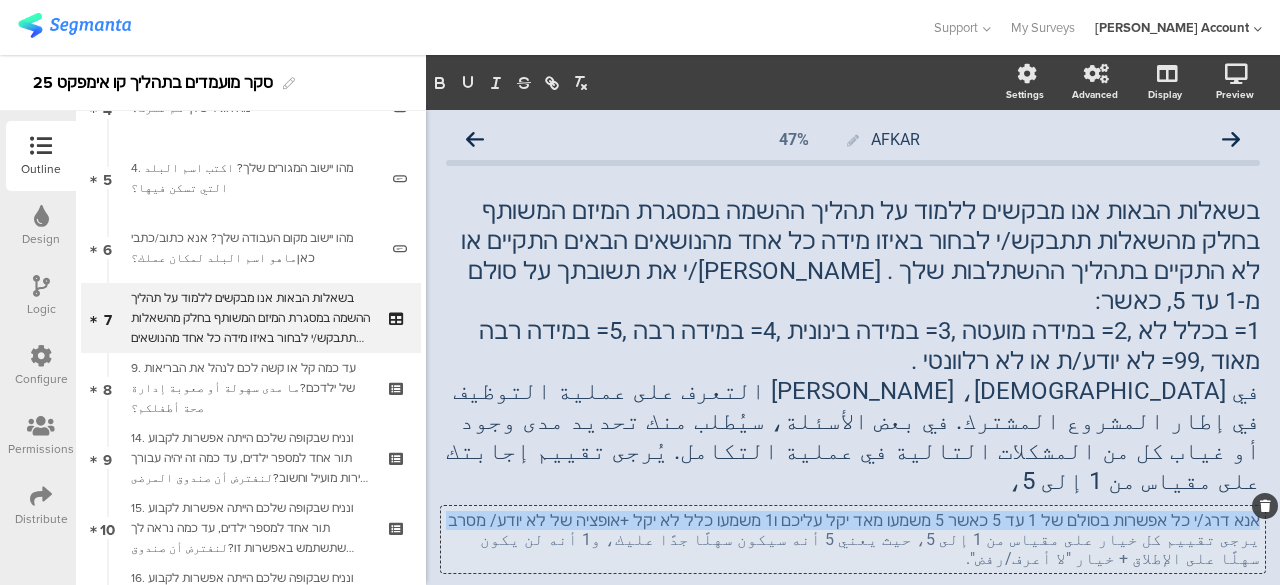 click on "אנא דרג/י כל אפשרות בסולם של 1 עד 5 כאשר 5 משמעו מאד יקל עליכם ו1 משמעו כלל לא יקל +אופציה של לא יודע/ מסרב" 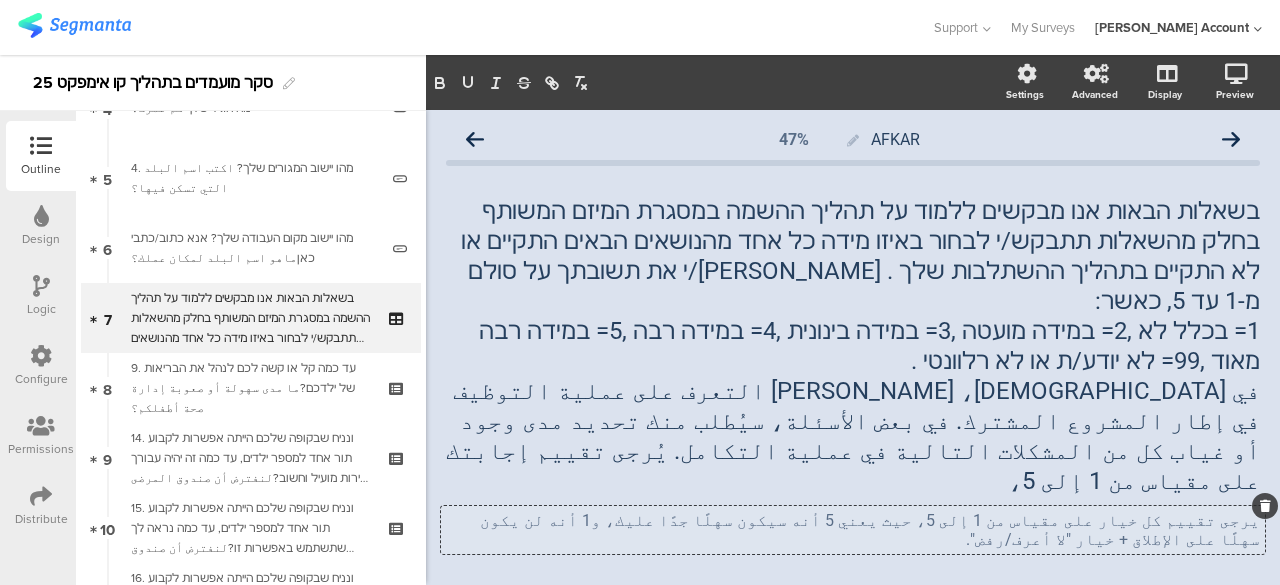 click on "يرجى تقييم كل خيار على مقياس من 1 إلى 5، حيث يعني 5 أنه سيكون سهلًا جدًا عليك، و1 أنه لن يكون سهلًا على الإطلاق + خيار "لا أعرف/رفض"." 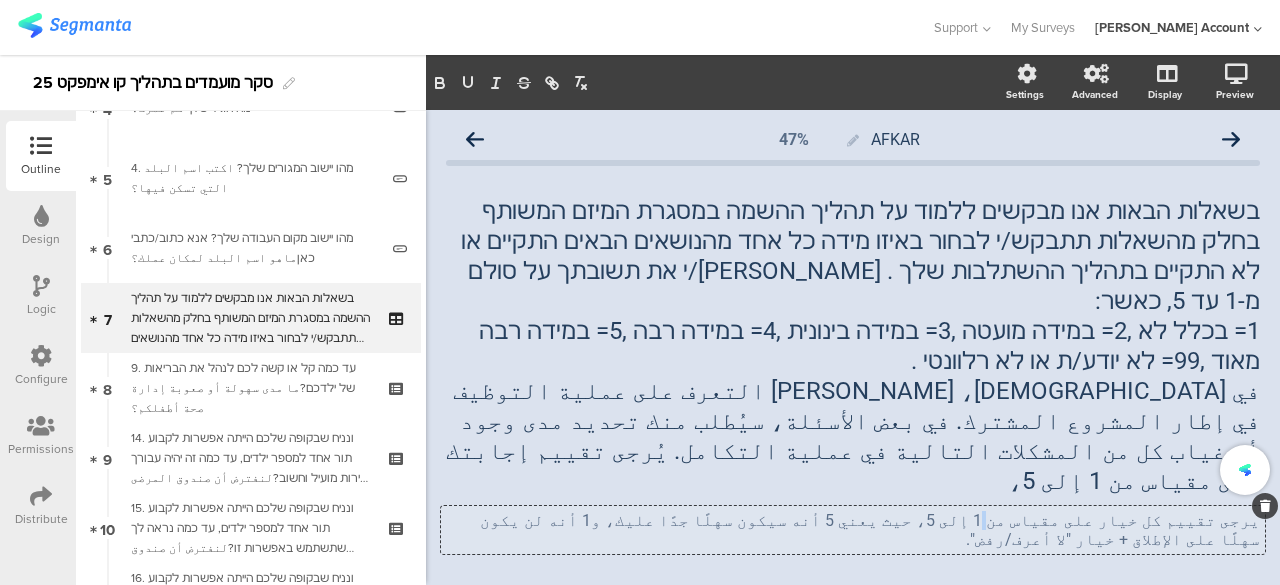 click on "يرجى تقييم كل خيار على مقياس من 1 إلى 5، حيث يعني 5 أنه سيكون سهلًا جدًا عليك، و1 أنه لن يكون سهلًا على الإطلاق + خيار "لا أعرف/رفض"." 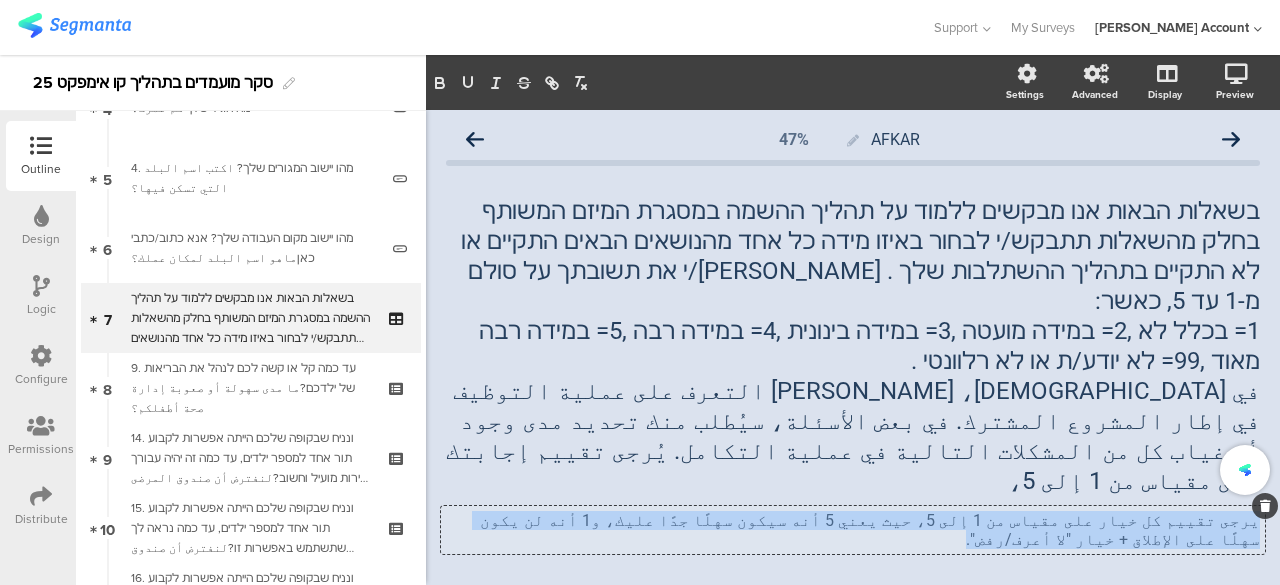 click on "يرجى تقييم كل خيار على مقياس من 1 إلى 5، حيث يعني 5 أنه سيكون سهلًا جدًا عليك، و1 أنه لن يكون سهلًا على الإطلاق + خيار "لا أعرف/رفض"." 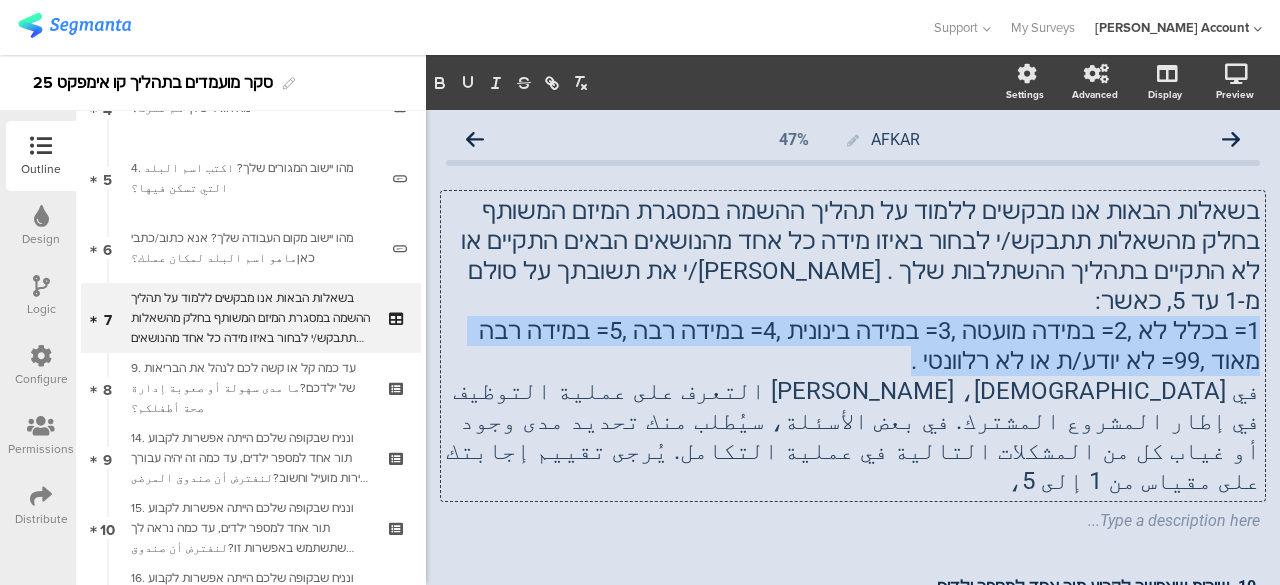 drag, startPoint x: 1022, startPoint y: 334, endPoint x: 1262, endPoint y: 299, distance: 242.53865 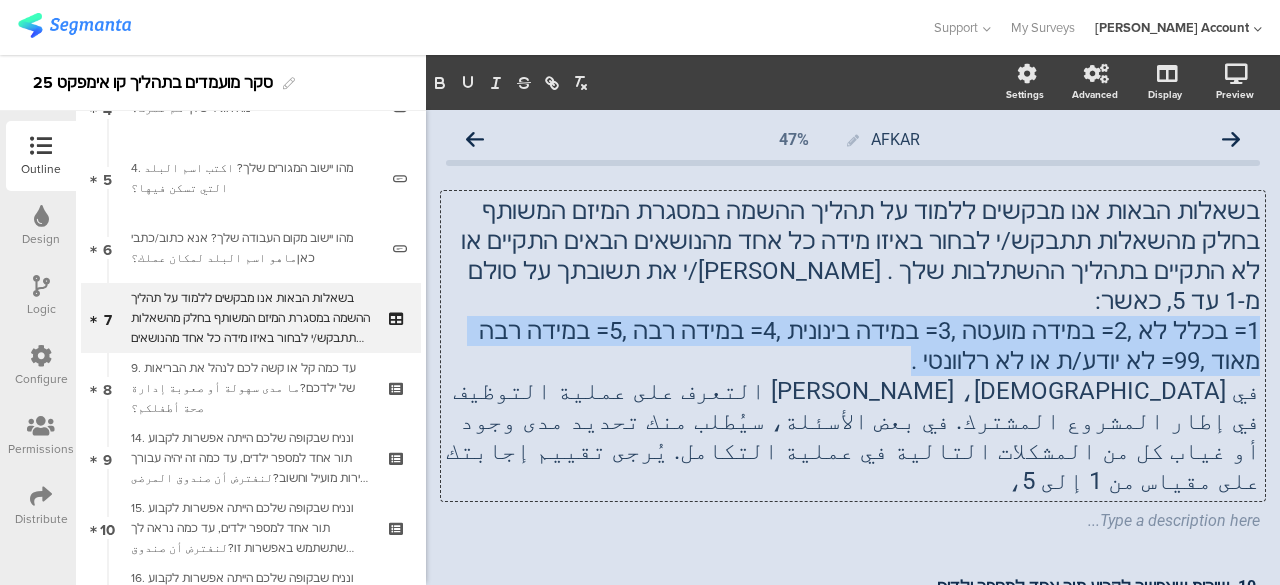 click on "AFKAR
47%
בשאלות הבאות אנו מבקשים ללמוד על תהליך ההשמה במסגרת המיזם המשותף בחלק מהשאלות תתבקש/י לבחור באיזו מידה כל אחד מהנושאים הבאים התקיים או לא התקיים בתהליך ההשתלבות שלך . אנא דרג/י את תשובתך על סולם מ-1 עד 5, כאשר: 1= בכלל לא ,2= במידה מועטה ,3= במידה בינונית ,4= במידה רבה ,5= במידה רבה מאוד ,99= לא יודע/ת או לא רלוונטי ." 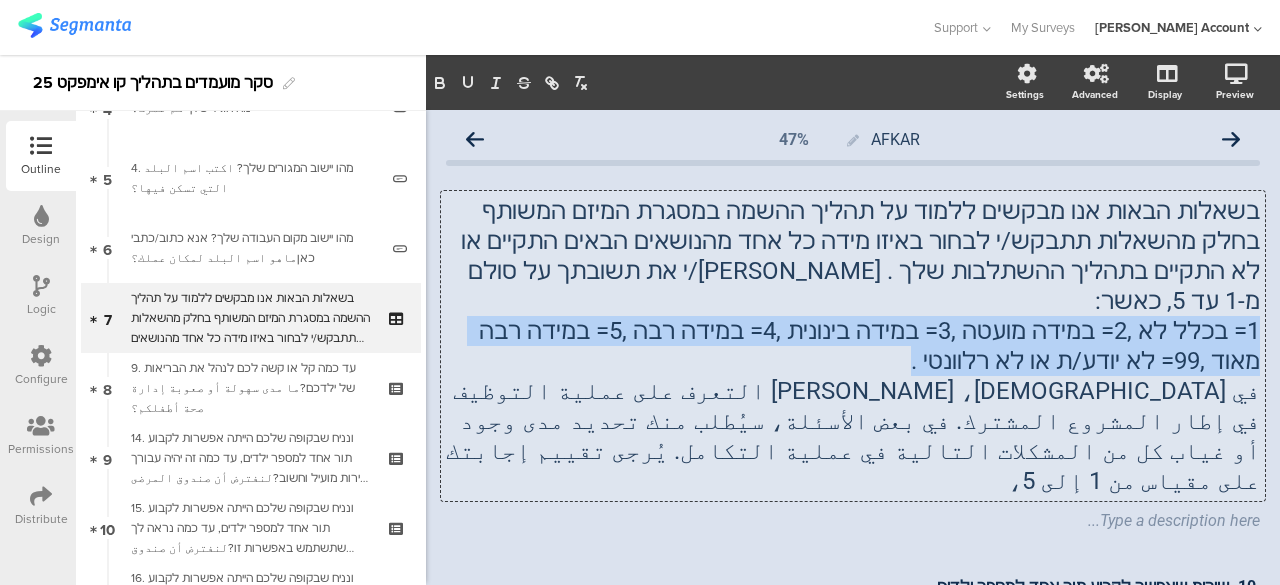 type 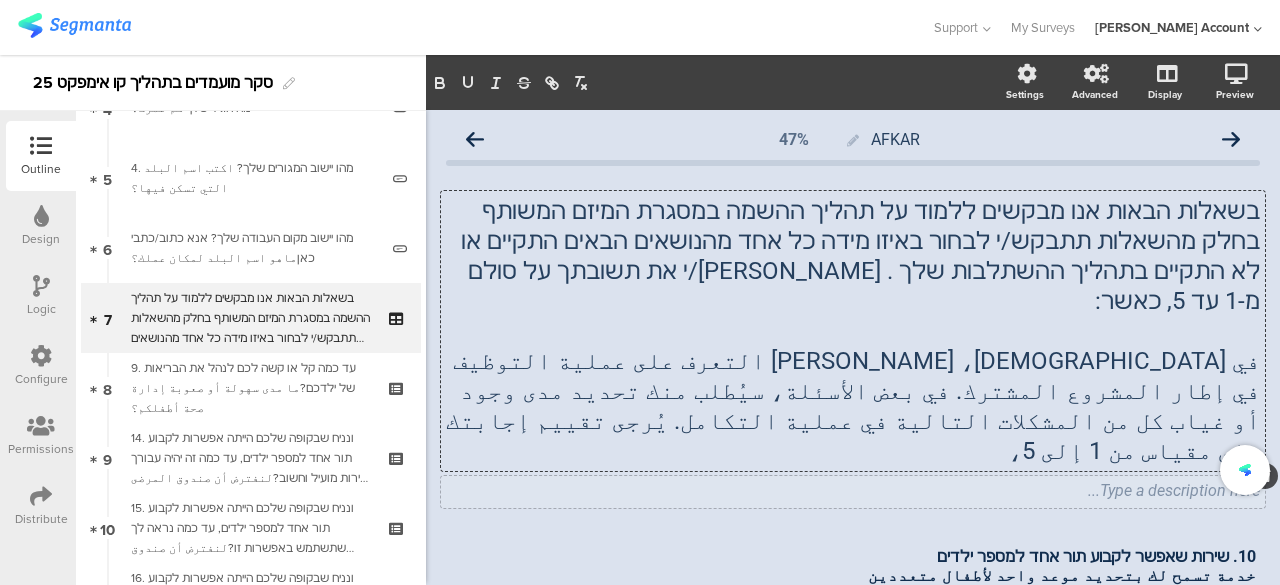 click on "Type a description here..." 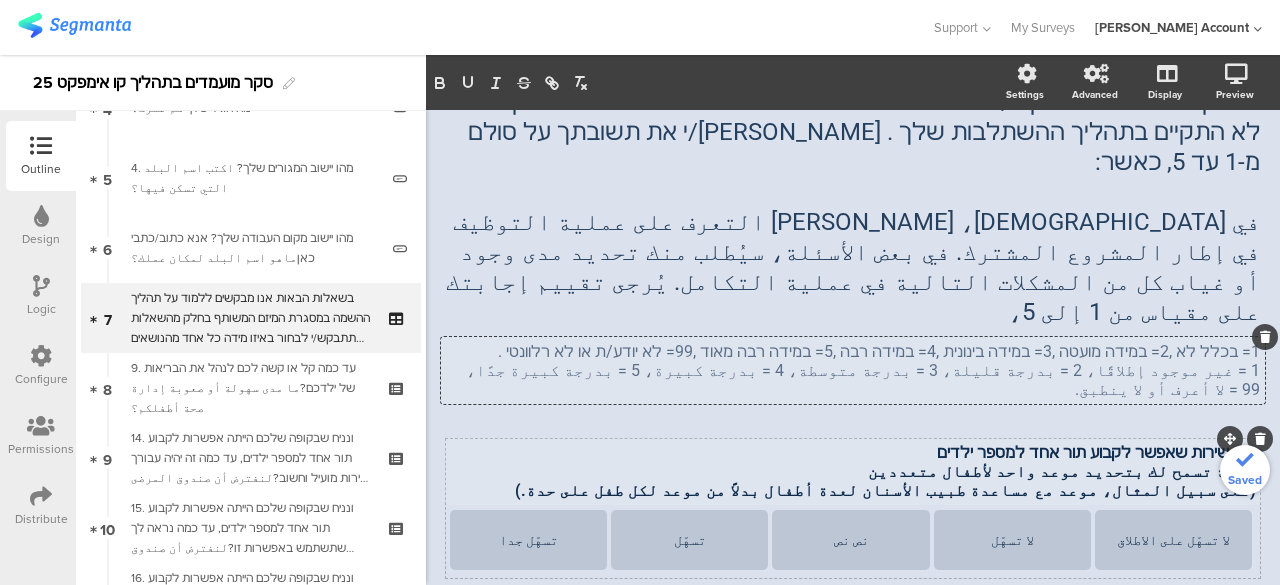 scroll, scrollTop: 200, scrollLeft: 0, axis: vertical 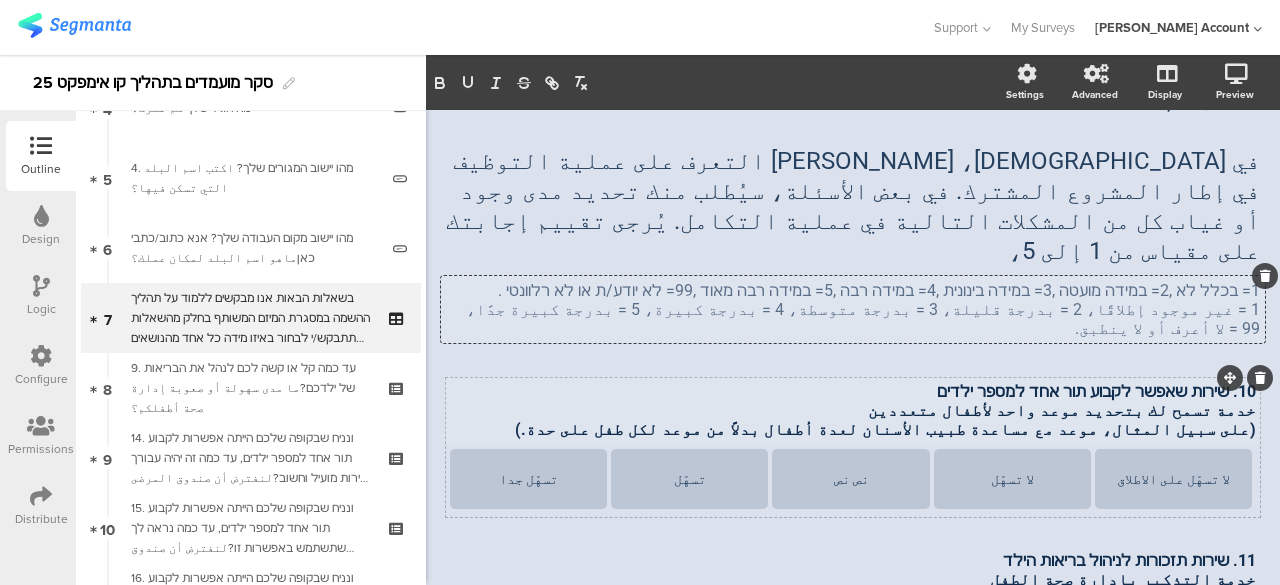 click on "10.	שירות שאפשר לקבוע תור אחד למספר ילדים خدمة تسمح لك بتحديد موعد واحد لأطفال متعددين  (على سبيل المثال، موعد مع مساعدة طبيب الأسنان لعدة أطفال بدلاً من موعد لكل طفل على حدة.)
10.	שירות שאפשר לקבוע תור אחד למספר ילדים خدمة تسمح لك بتحديد موعد واحد لأطفال متعددين  (على سبيل المثال، موعد مع مساعدة طبيب الأسنان لعدة أطفال بدلاً من موعد لكل طفل على حدة.)" at bounding box center (853, 410) 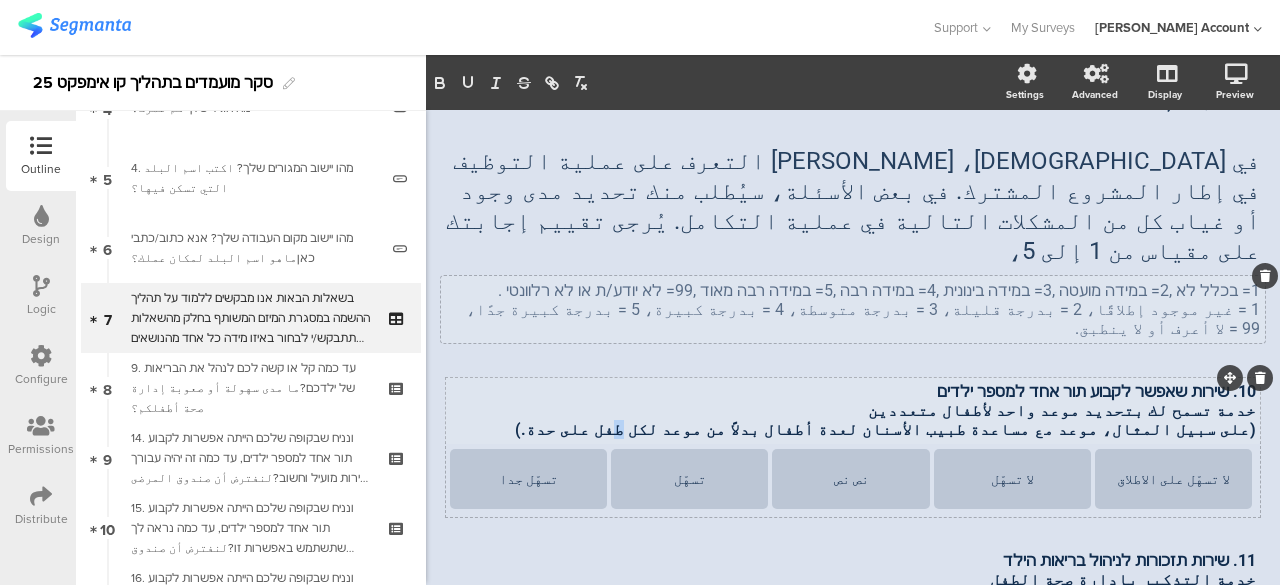 click on "(على سبيل المثال، موعد مع مساعدة طبيب الأسنان لعدة أطفال بدلاً من موعد لكل طفل على حدة.)" at bounding box center (853, 429) 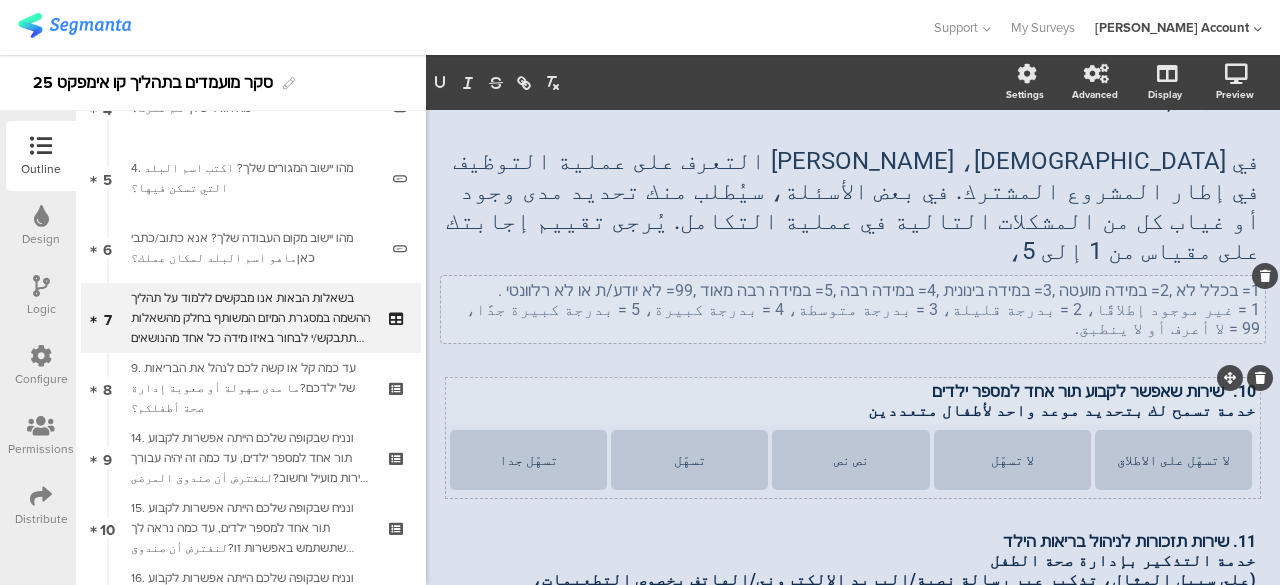 click on "בשאלות הבאות אנו מבקשים ללמוד על תהליך ההשמה במסגרת המיזם המשותף בחלק מהשאלות תתבקש/י לבחור באיזו מידה כל אחד מהנושאים הבאים התקיים או לא התקיים בתהליך ההשתלבות שלך . אנא דרג/י את תשובתך על סולם מ-1 עד 5, כאשר: في الأسئلة التالية، نود التعرف على عملية التوظيف في إطار المشروع المشترك. في بعض الأسئلة، سيُطلب منك تحديد مدى وجود أو غياب كل من المشكلات التالية في عملية التكامل. يُرجى تقييم إجابتك على مقياس من 1 إلى 5،
1= בכלל לא ,2= במידה מועטה ,3= במידה בינונית ,4= במידה רבה ,5= במידה רבה מאוד ,99= לא יודע/ת או לא רלוונטי ." 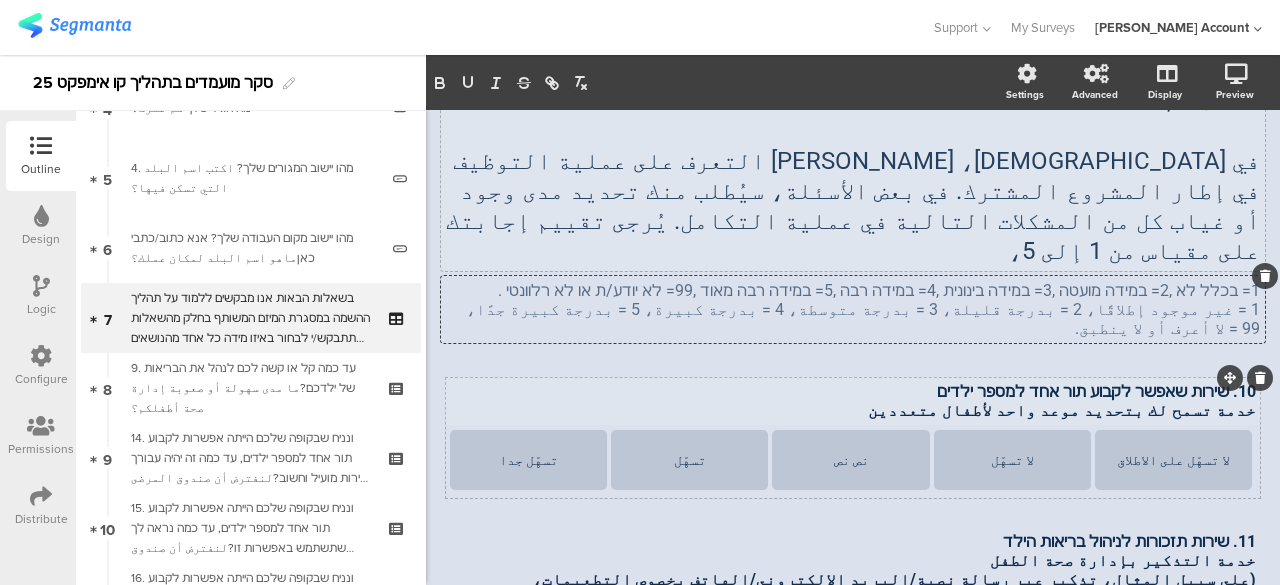scroll, scrollTop: 161, scrollLeft: 0, axis: vertical 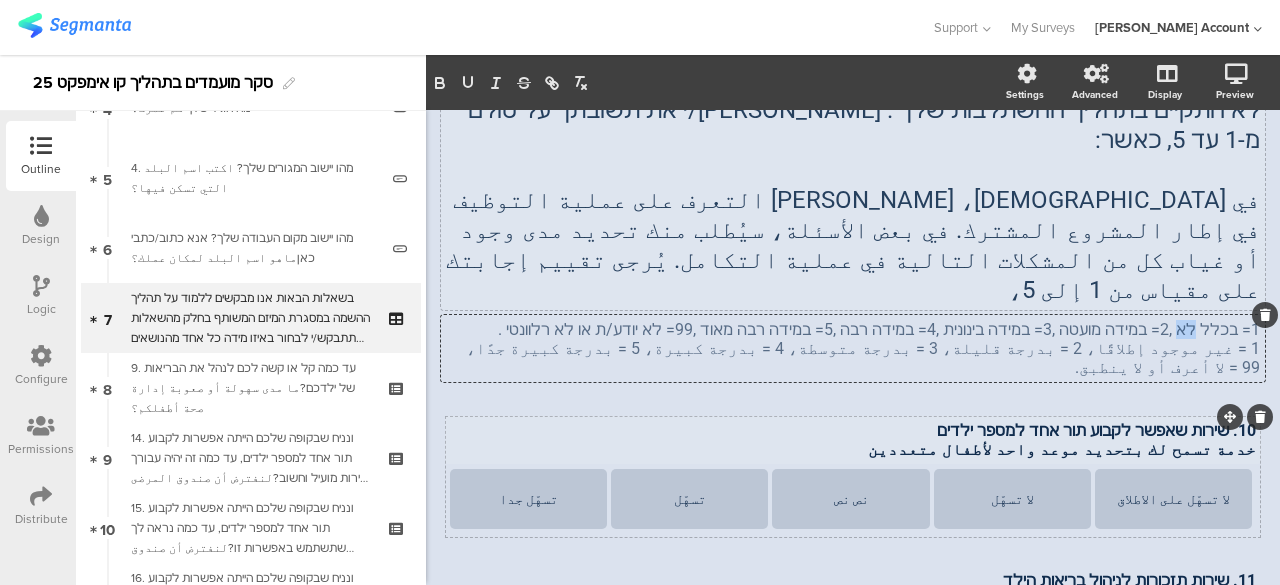 drag, startPoint x: 1174, startPoint y: 234, endPoint x: 1191, endPoint y: 231, distance: 17.262676 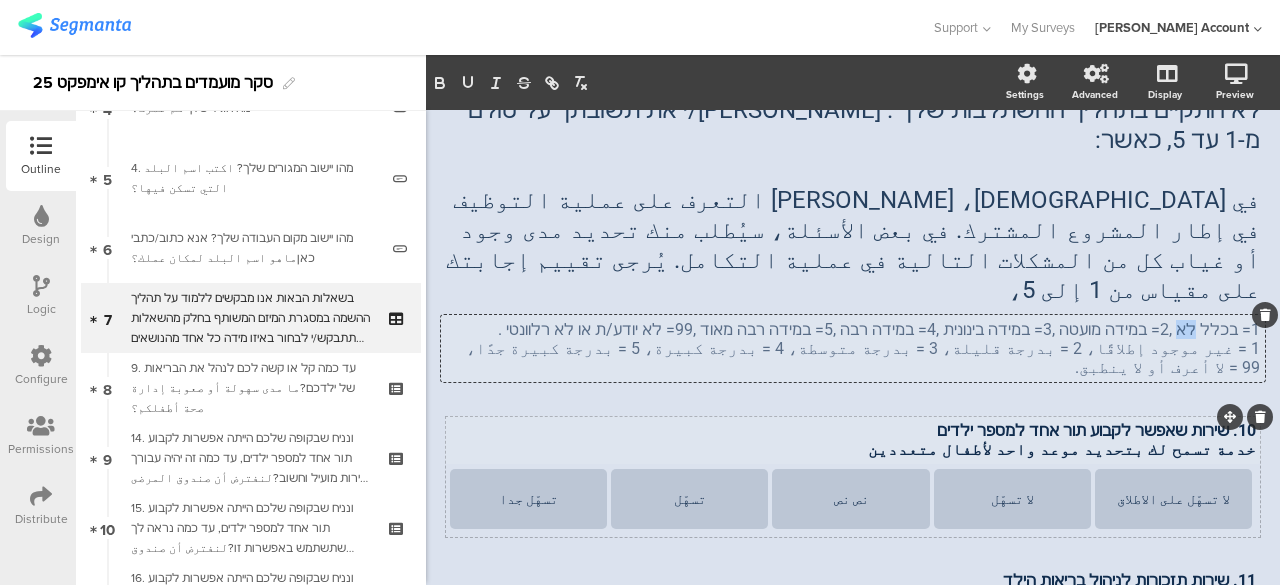 click on "1= בכלל לא ,2= במידה מועטה ,3= במידה בינונית ,4= במידה רבה ,5= במידה רבה מאוד ,99= לא יודע/ת או לא רלוונטי ." 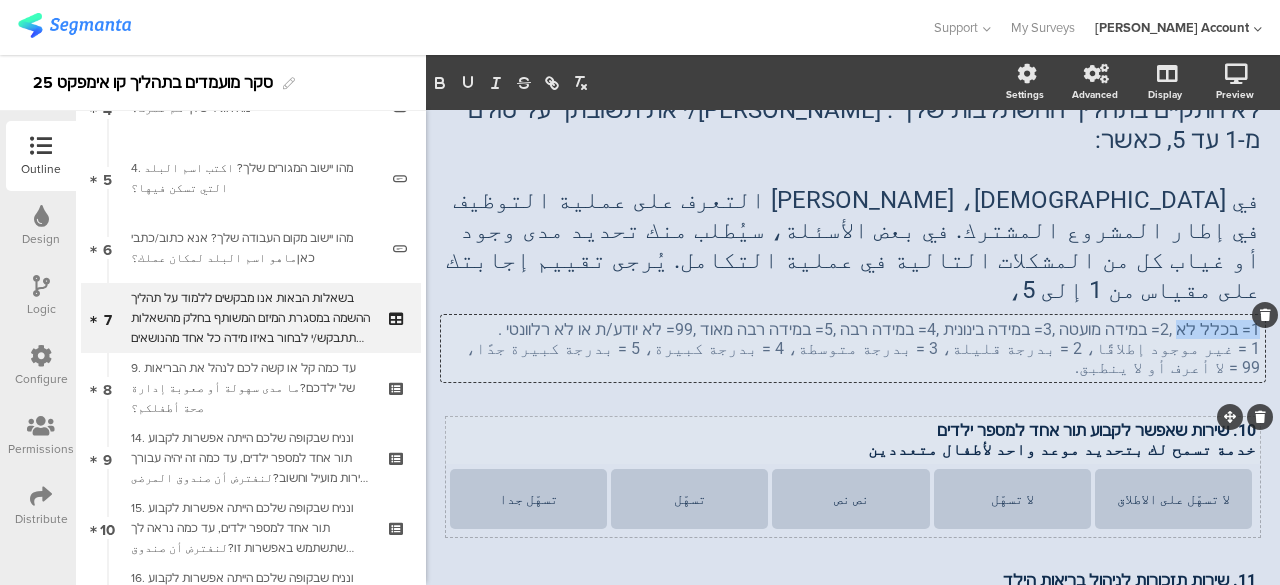 drag, startPoint x: 1179, startPoint y: 271, endPoint x: 1240, endPoint y: 268, distance: 61.073727 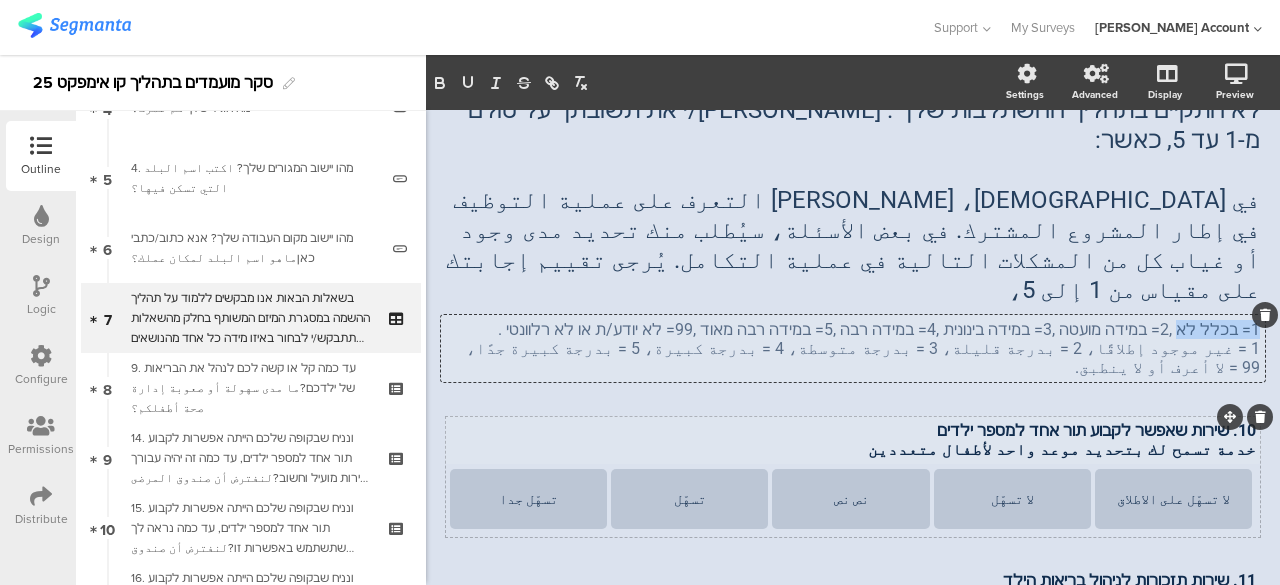 click on "1= בכלל לא ,2= במידה מועטה ,3= במידה בינונית ,4= במידה רבה ,5= במידה רבה מאוד ,99= לא יודע/ת או לא רלוונטי ." 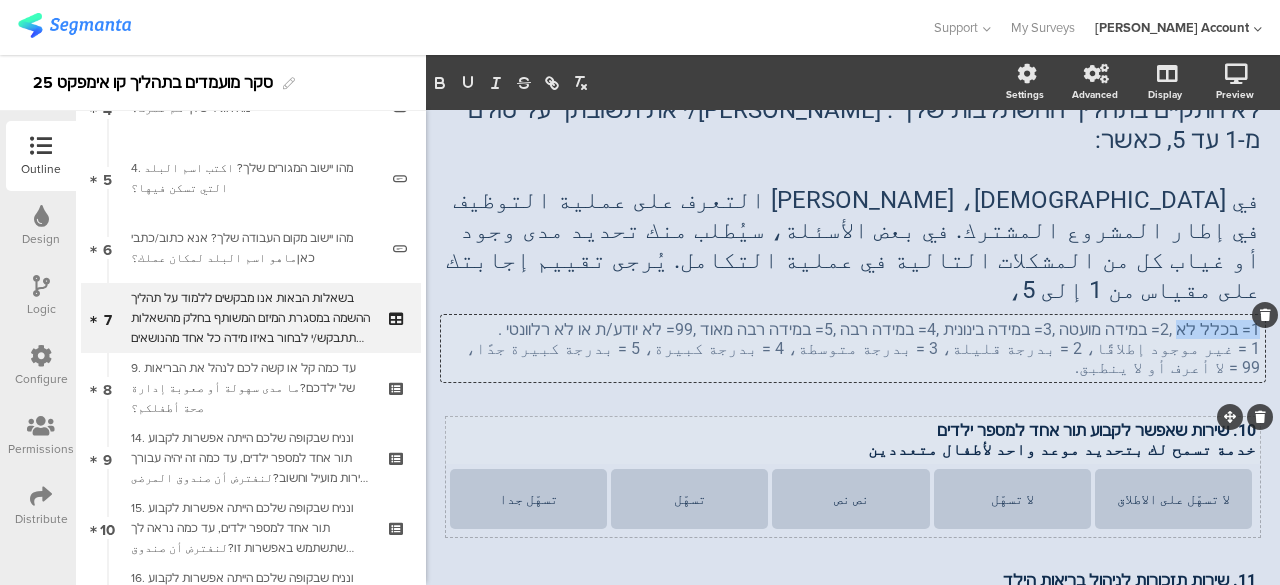 copy on "1= בכלל לא" 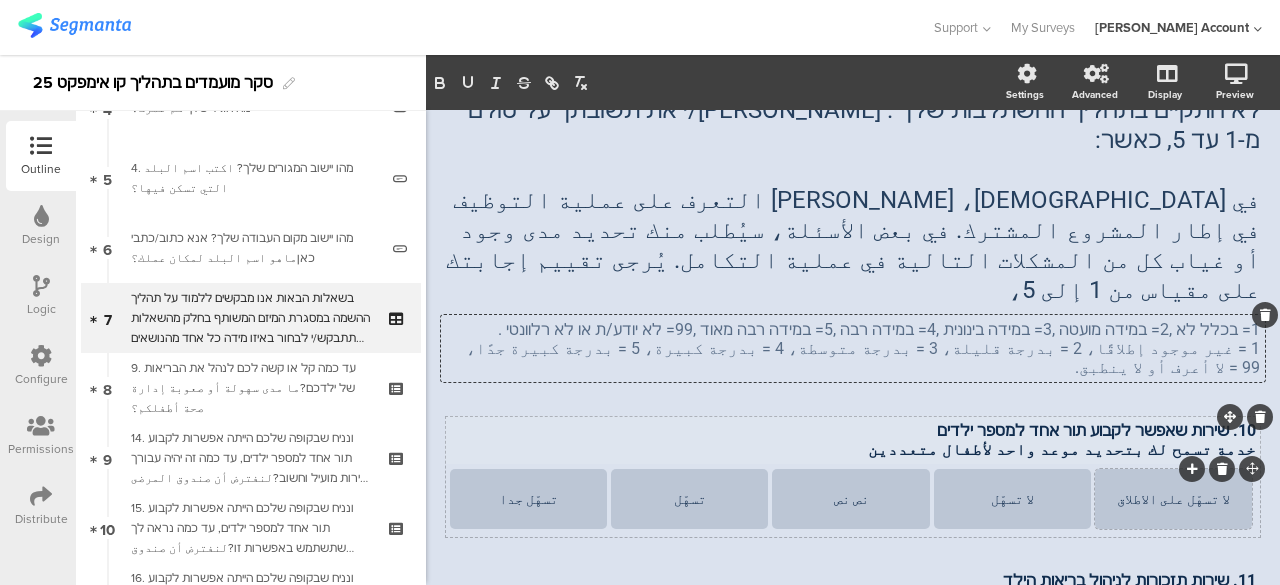click on "لا تسهّل على الاطلاق" 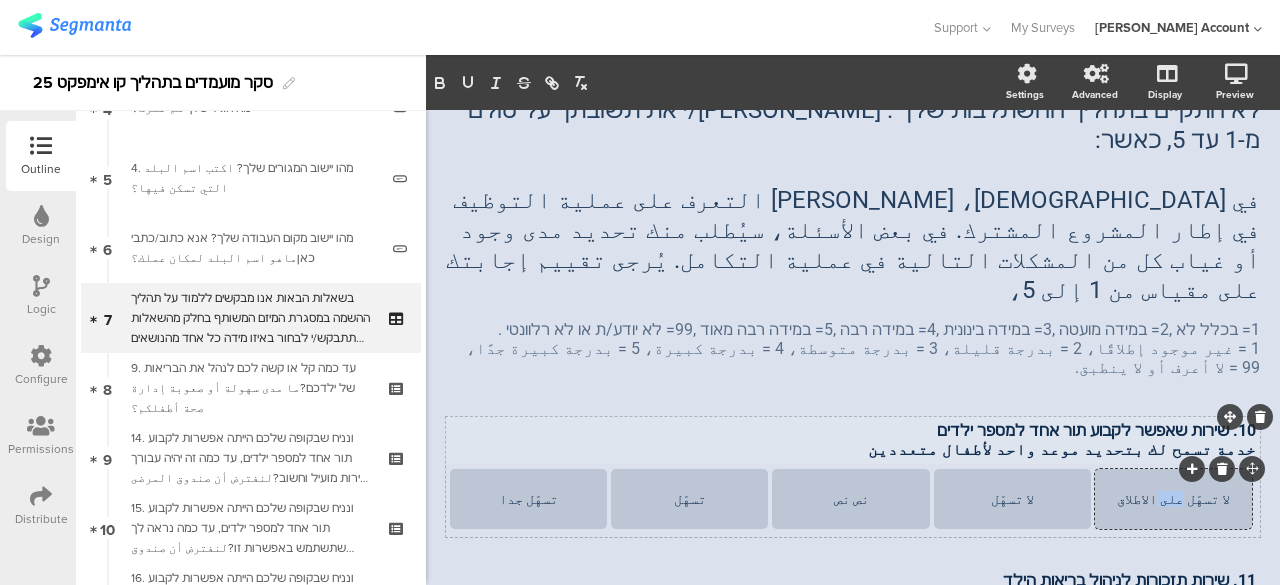 click on "لا تسهّل على الاطلاق" 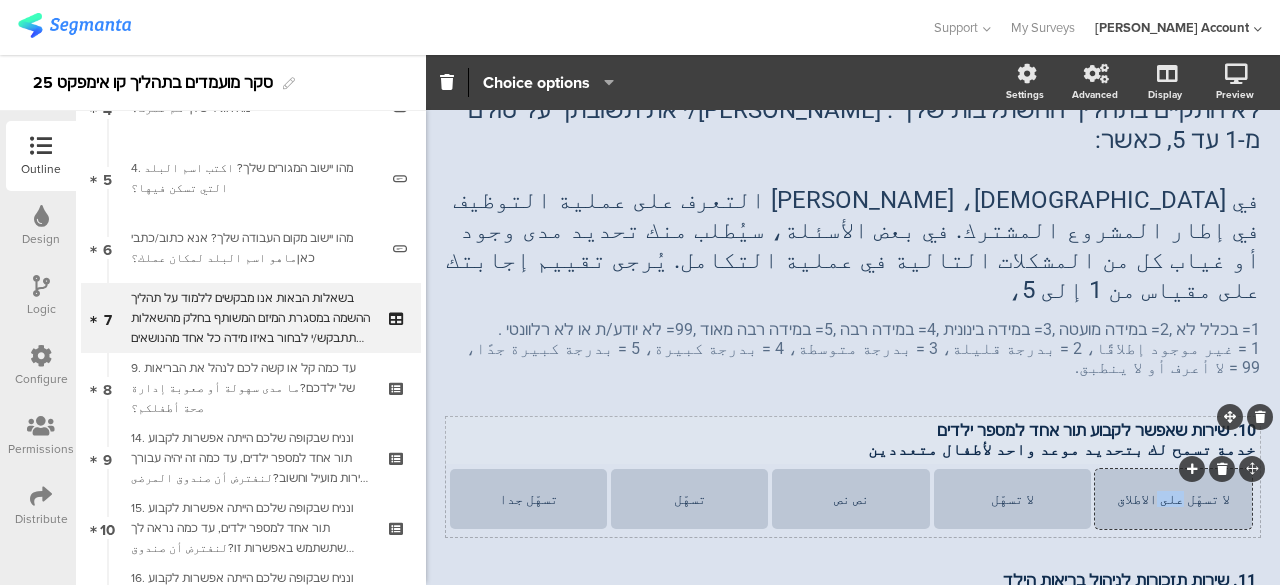 click on "لا تسهّل على الاطلاق" 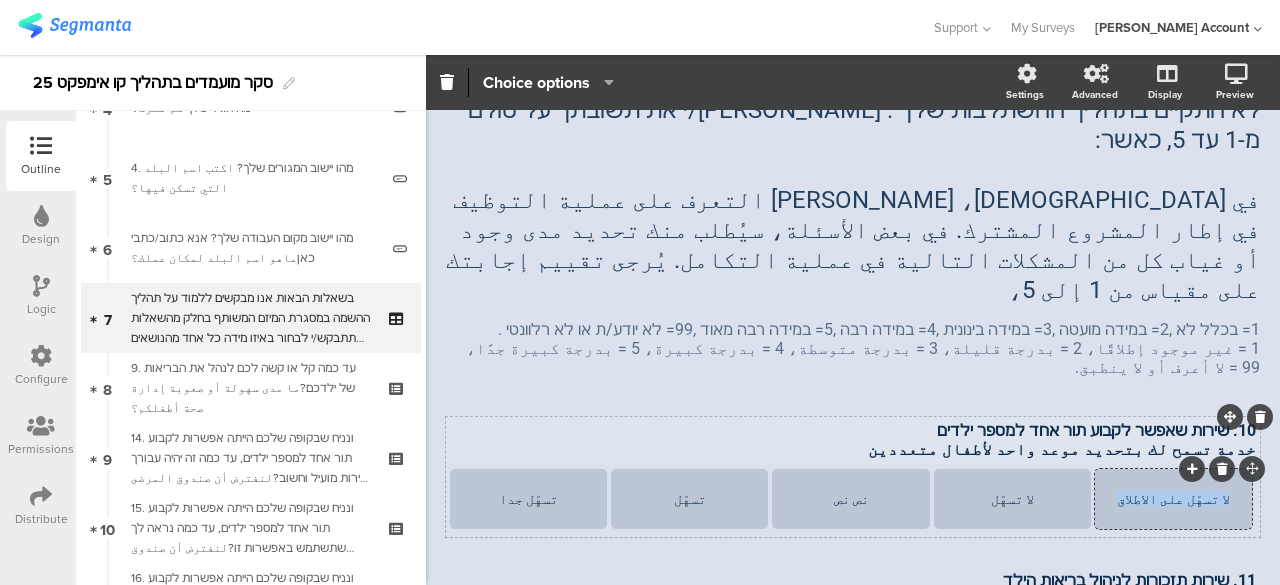 click on "لا تسهّل على الاطلاق" 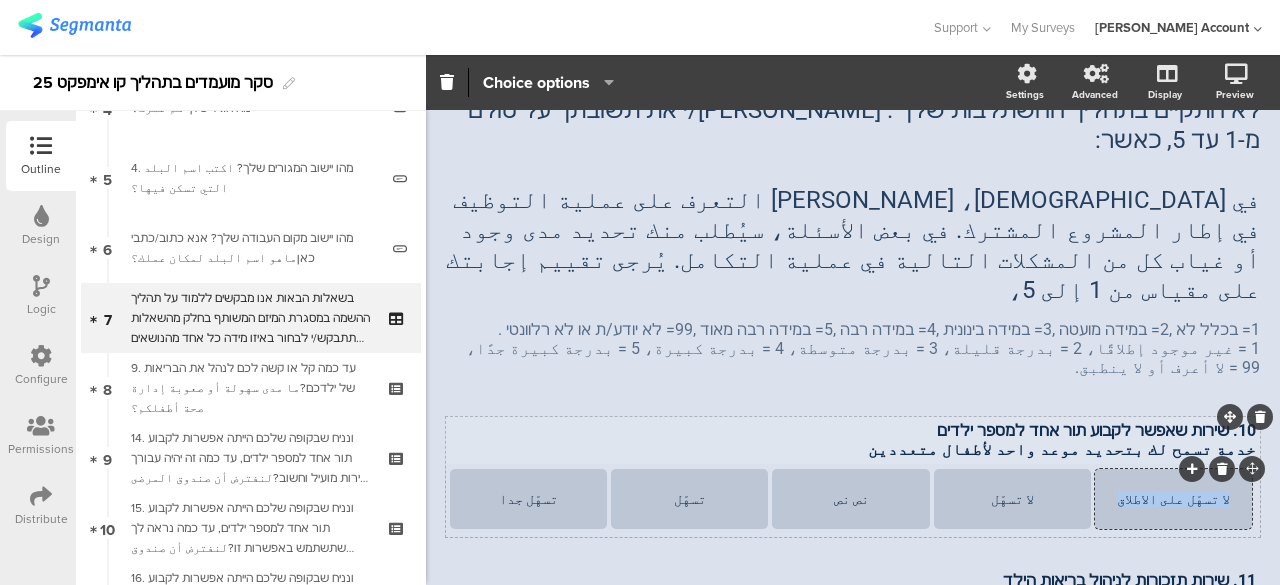 paste 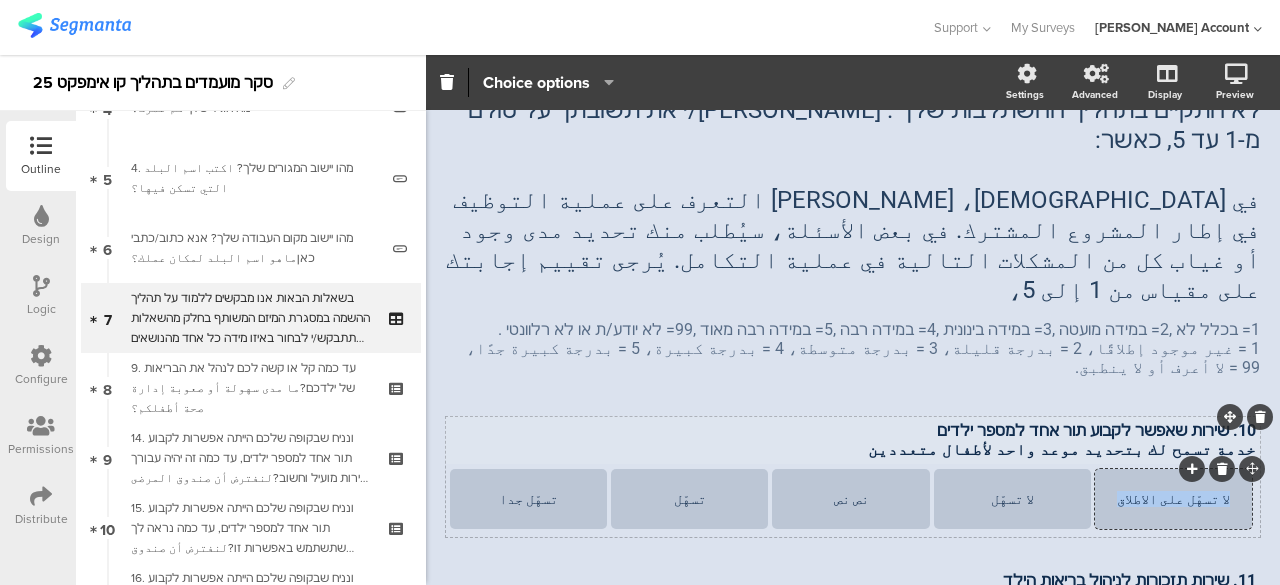 type 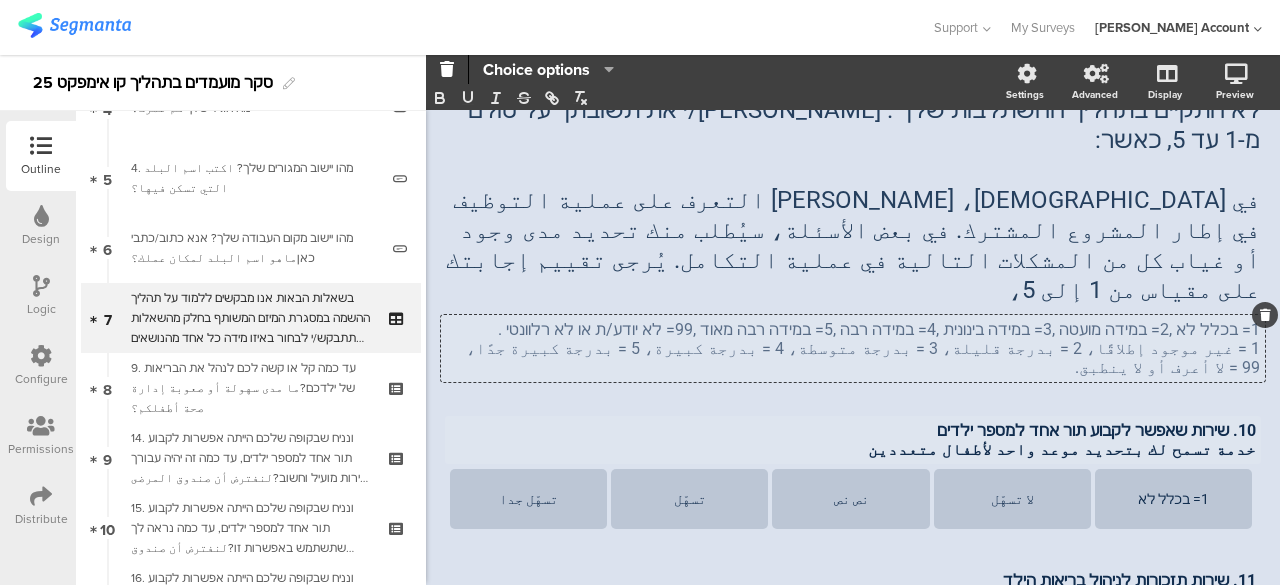 scroll, scrollTop: 122, scrollLeft: 0, axis: vertical 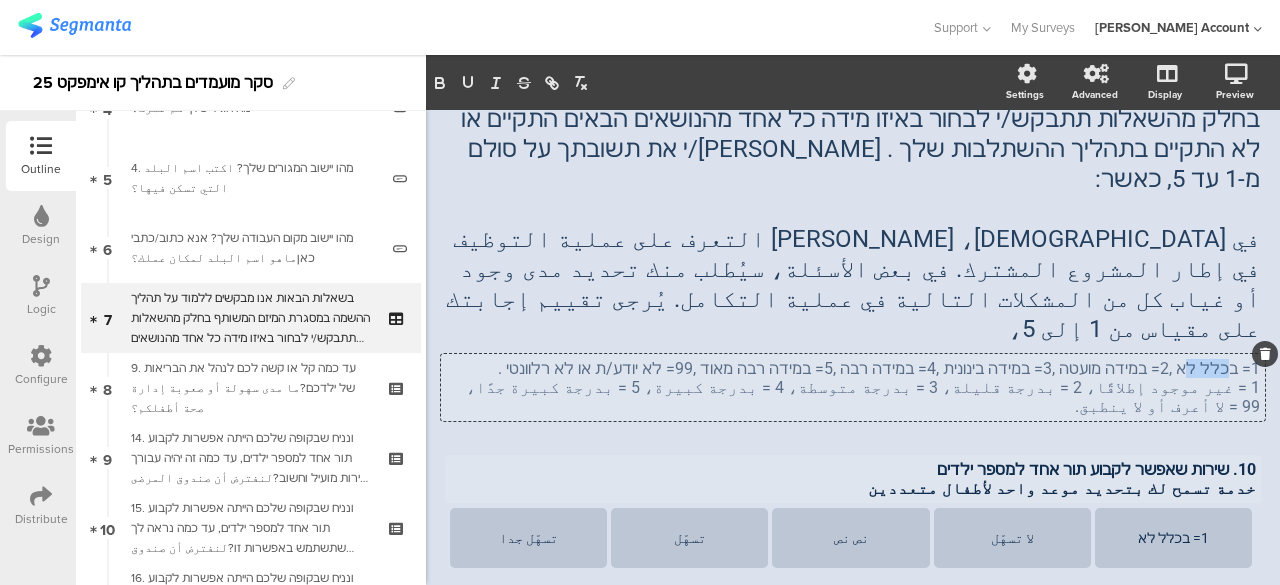 drag, startPoint x: 1216, startPoint y: 290, endPoint x: 1174, endPoint y: 315, distance: 48.8774 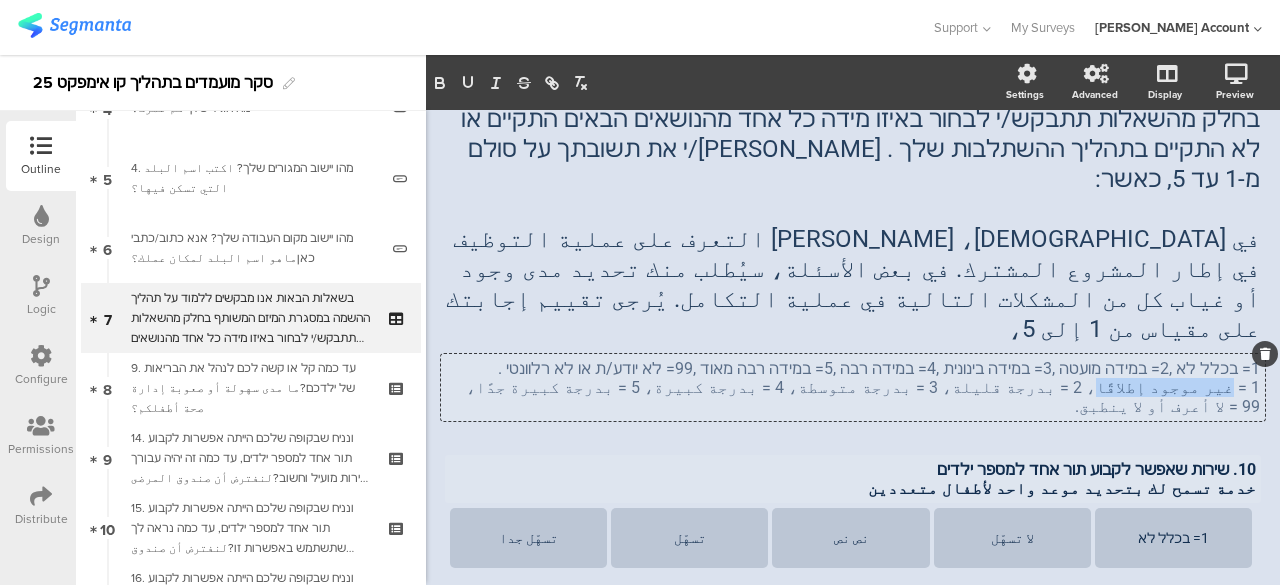 drag, startPoint x: 1128, startPoint y: 330, endPoint x: 1218, endPoint y: 333, distance: 90.04999 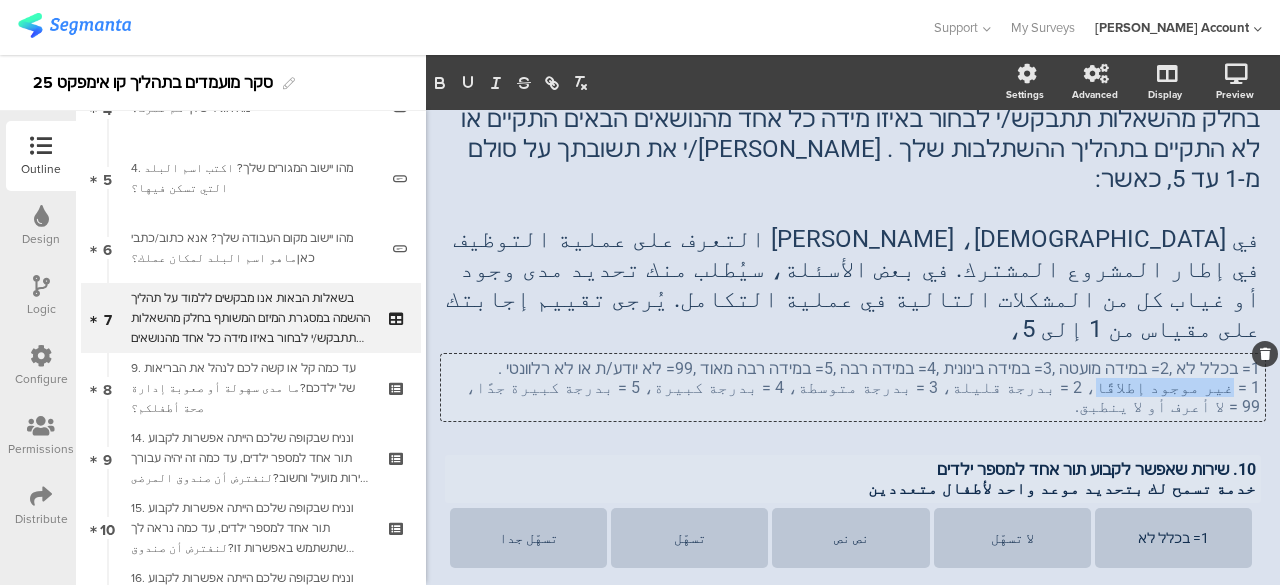 click on "1 = غير موجود إطلاقًا، 2 = بدرجة قليلة، 3 = بدرجة متوسطة، 4 = بدرجة كبيرة، 5 = بدرجة كبيرة جدًا، 99 = لا أعرف أو لا ينطبق." 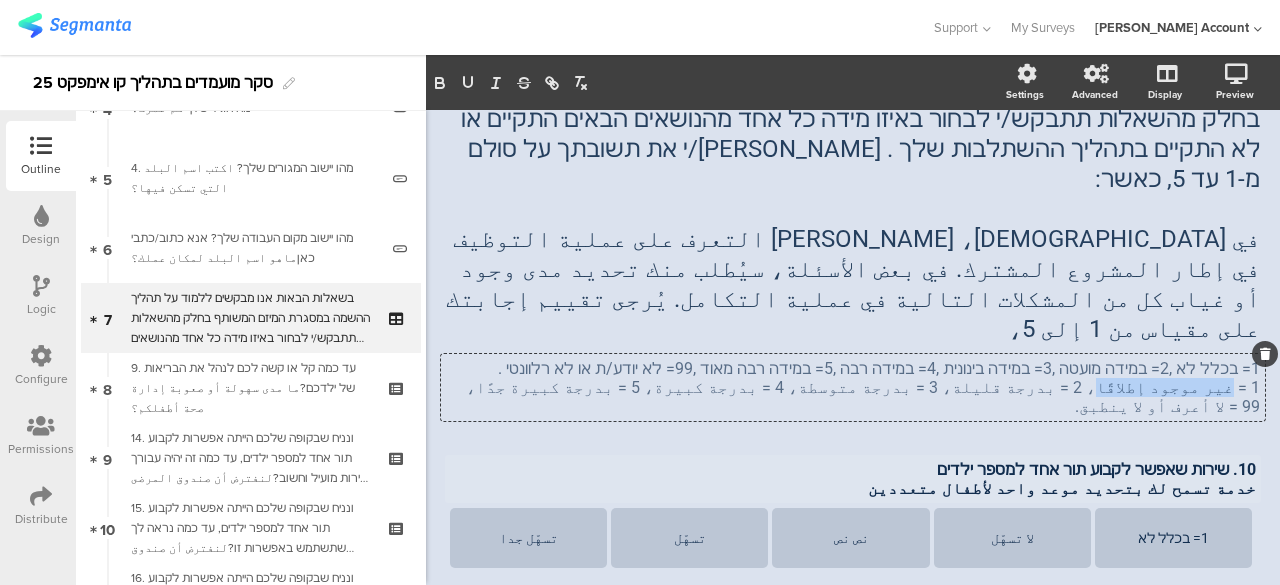 copy on "غير موجود إطلاقًا" 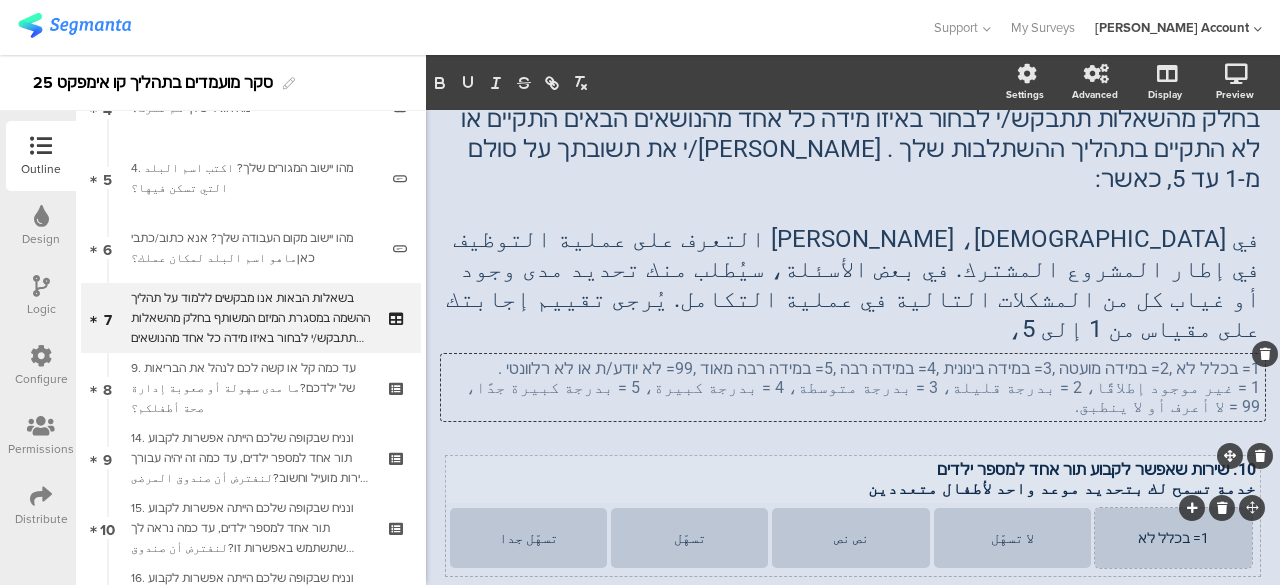 click on "1= בכלל לא" 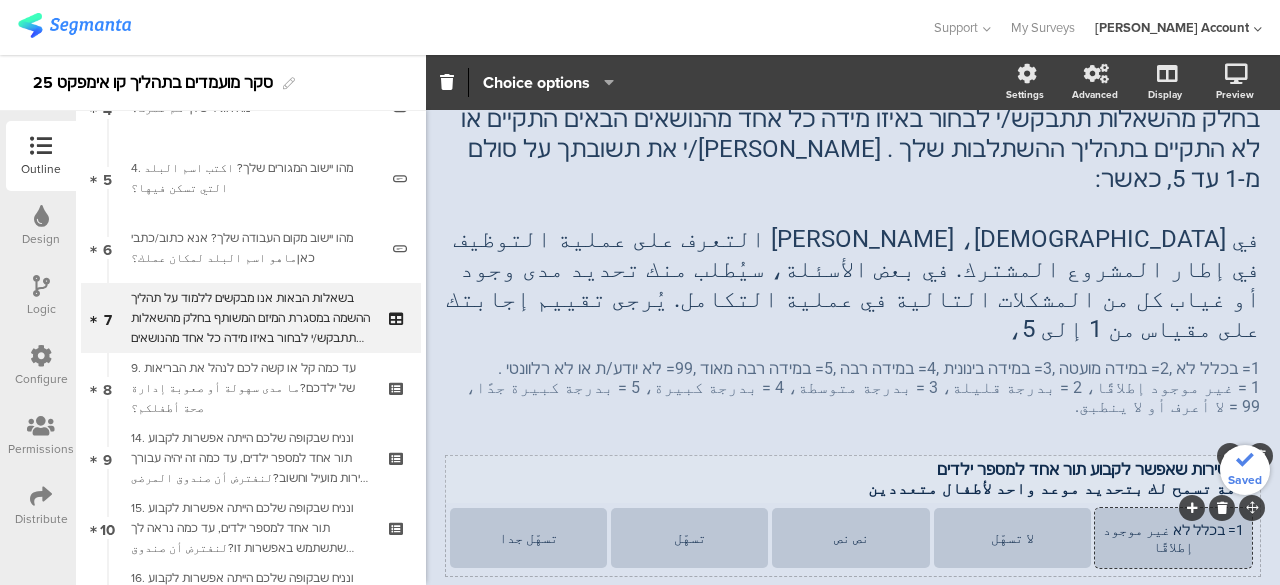 click on "1= בכלל לא غير موجود إطلاقًا" 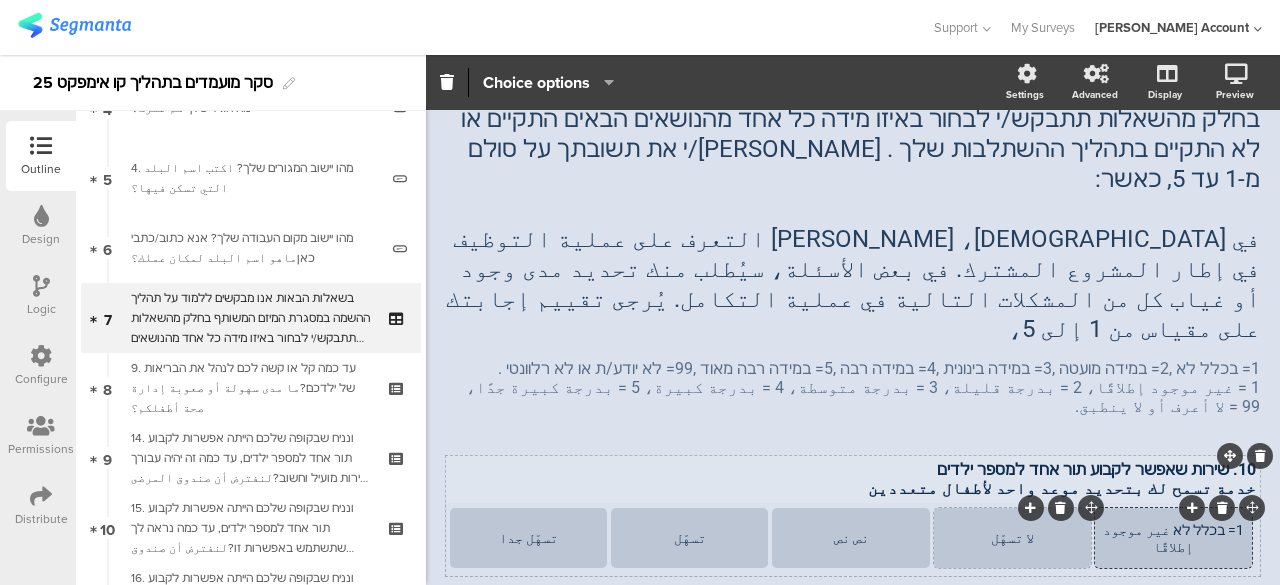 click on "لا تسهّل" 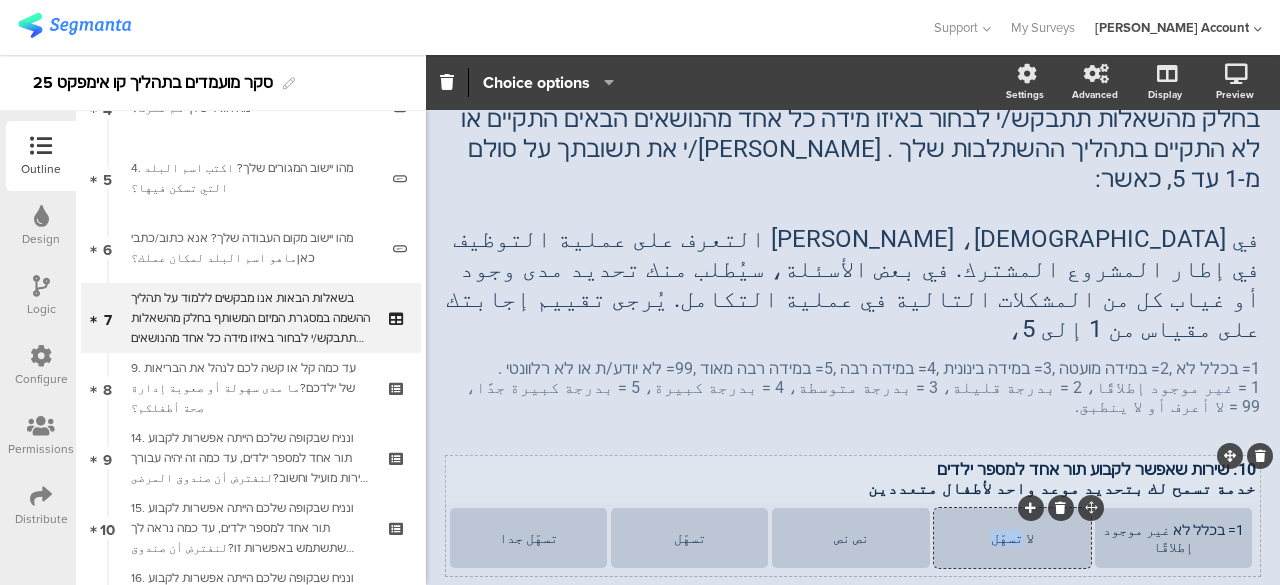 click on "لا تسهّل" 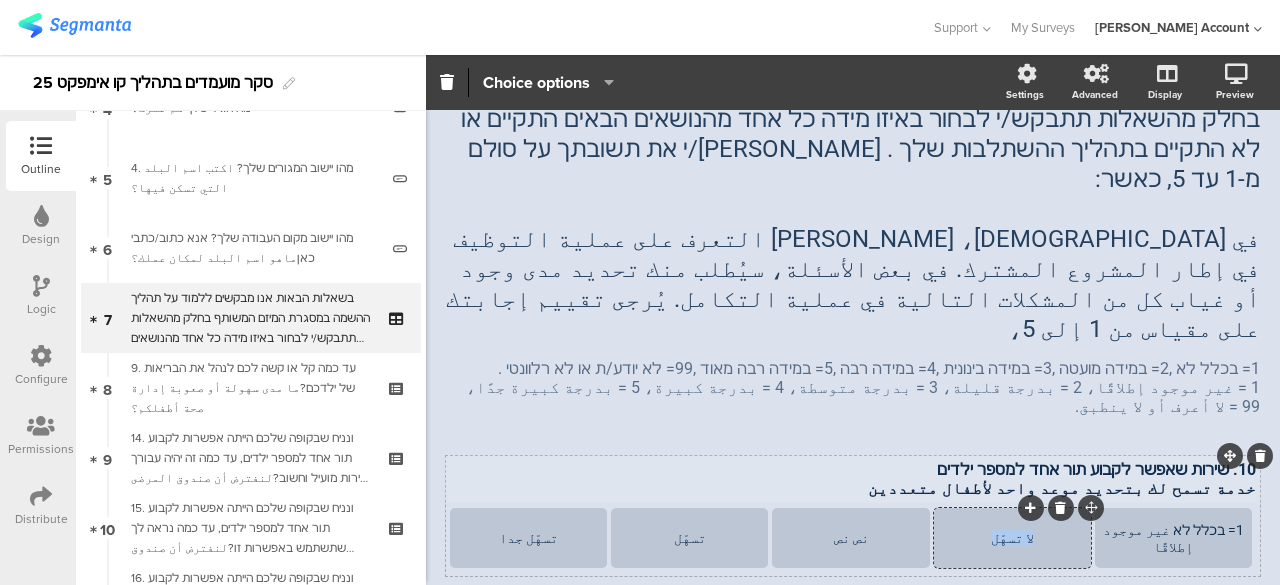 click on "لا تسهّل" 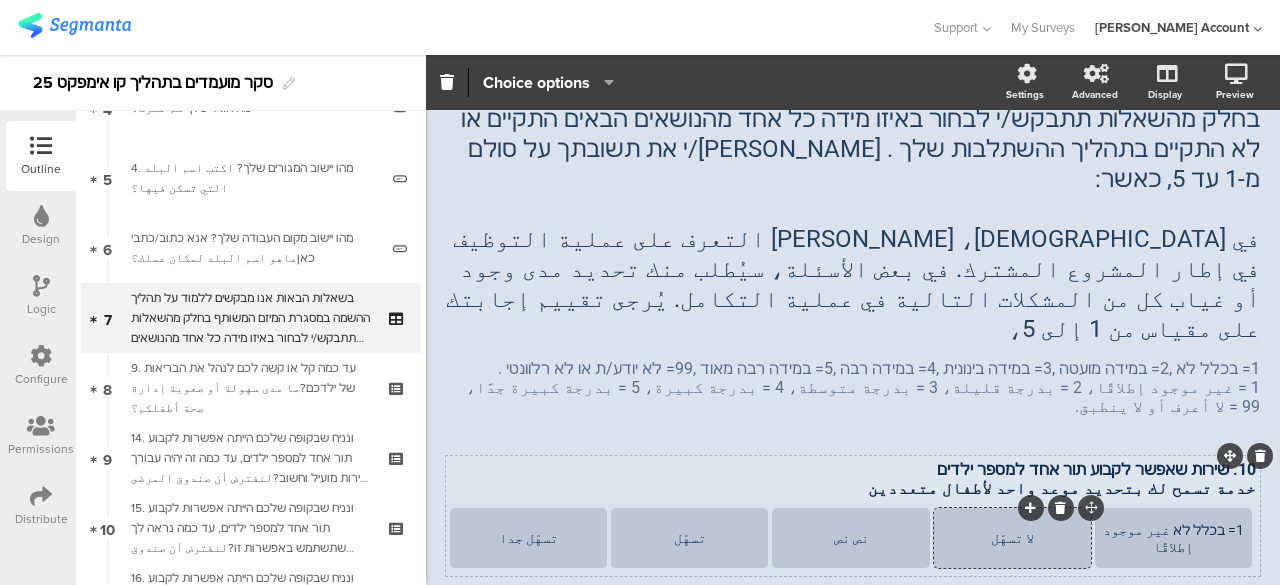 scroll, scrollTop: 123, scrollLeft: 0, axis: vertical 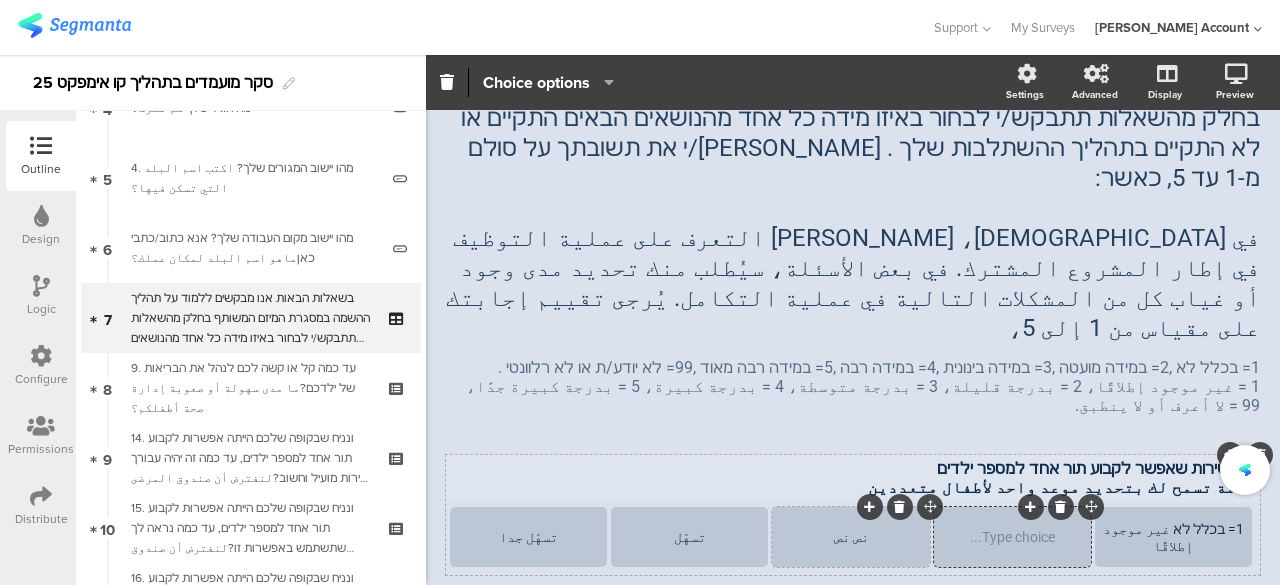 click on "نص نص" 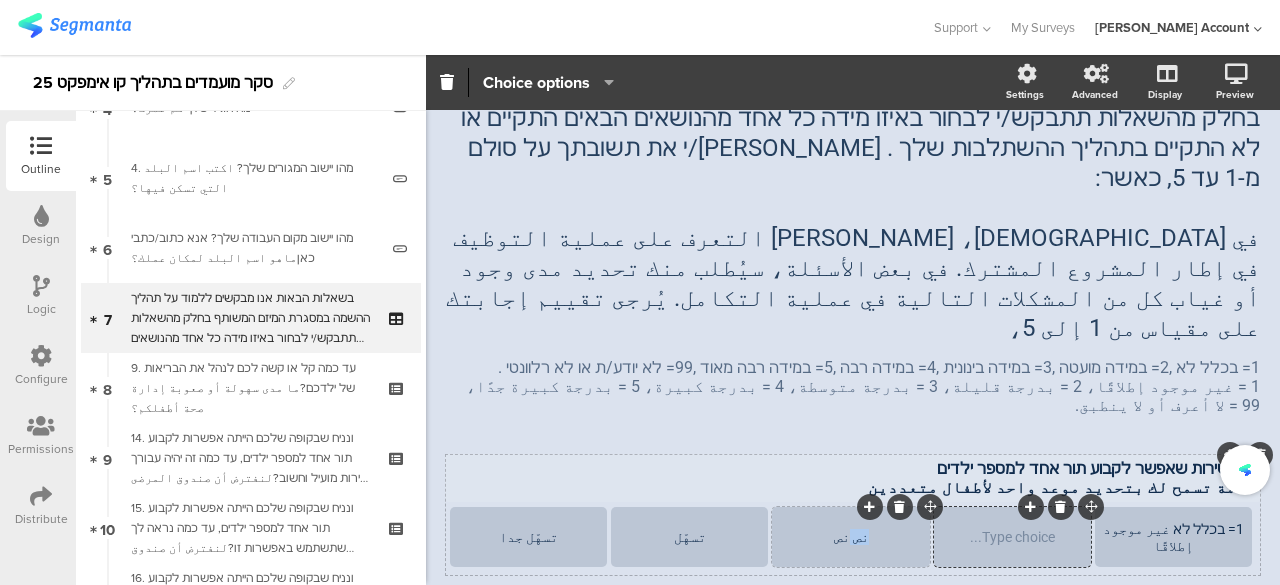 click on "نص نص" 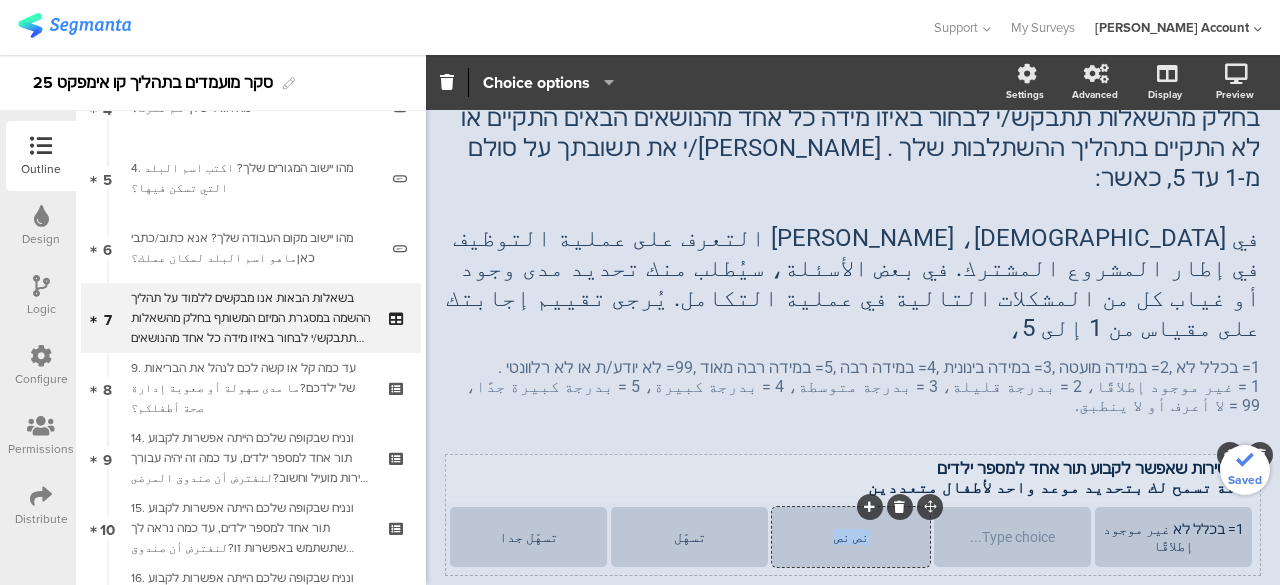 click on "نص نص" 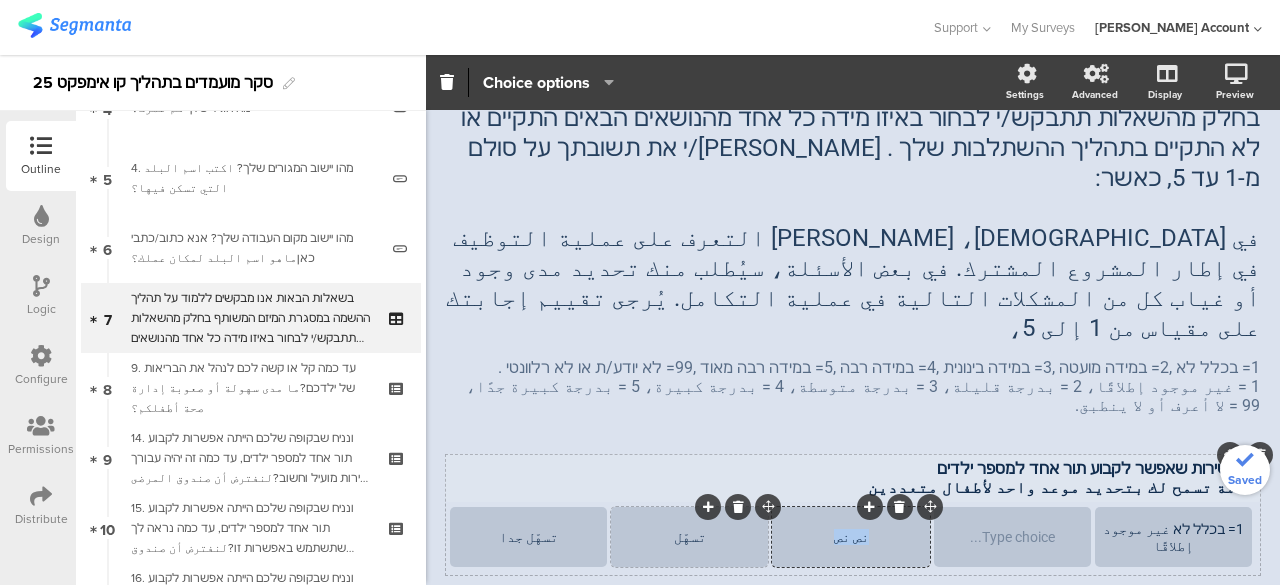 type 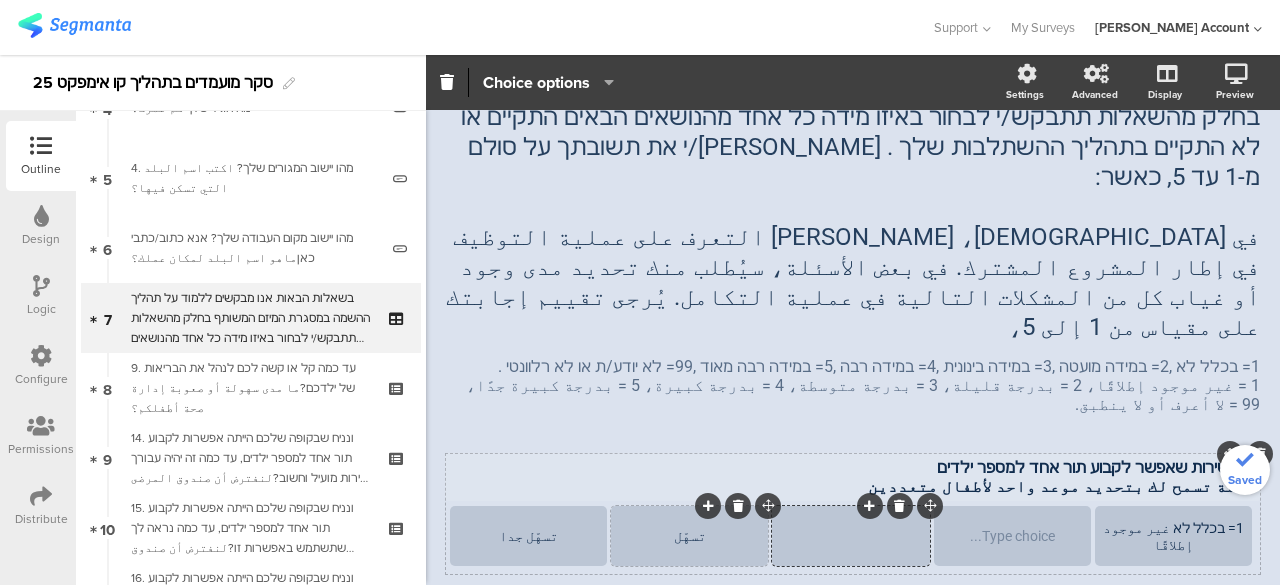 click on "تسهّل" 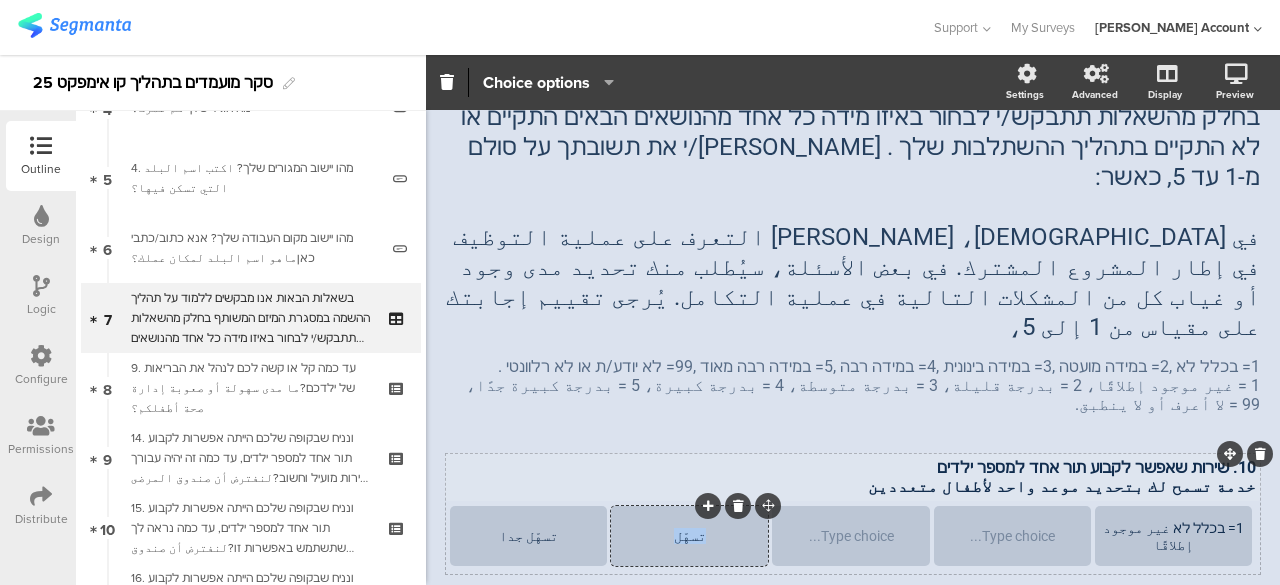 click on "تسهّل" 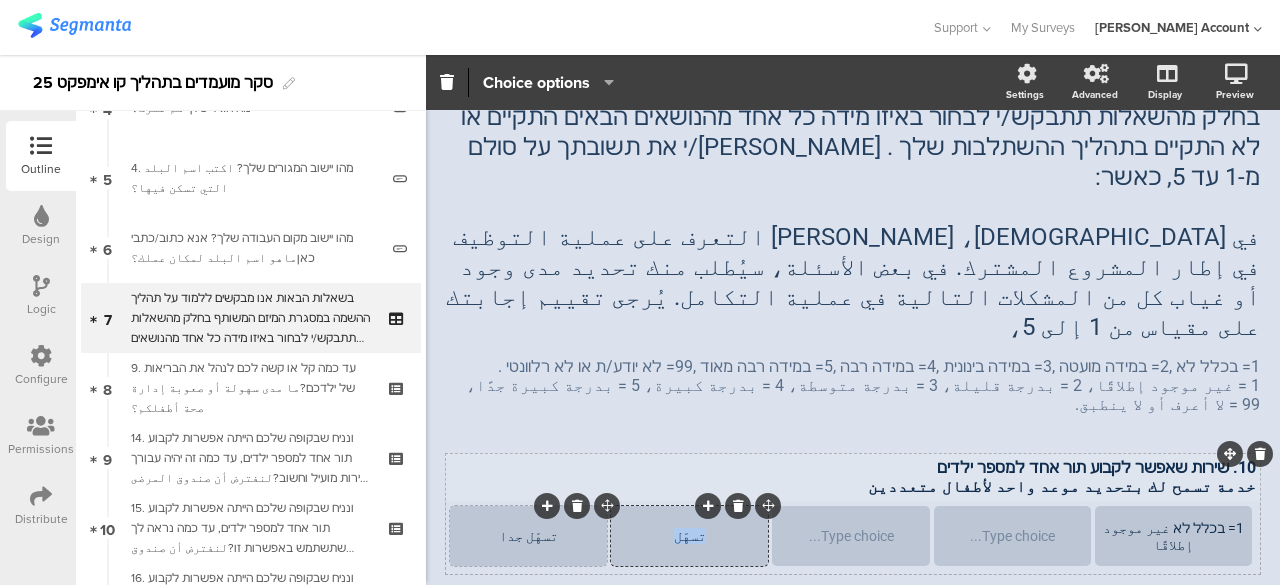 type 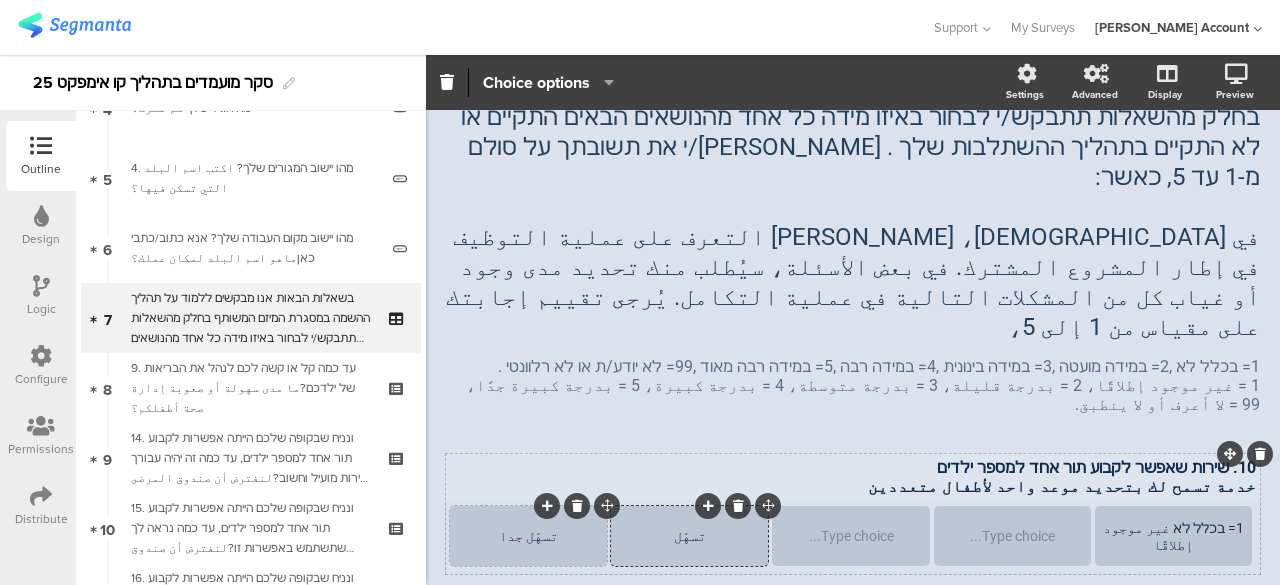 scroll, scrollTop: 124, scrollLeft: 0, axis: vertical 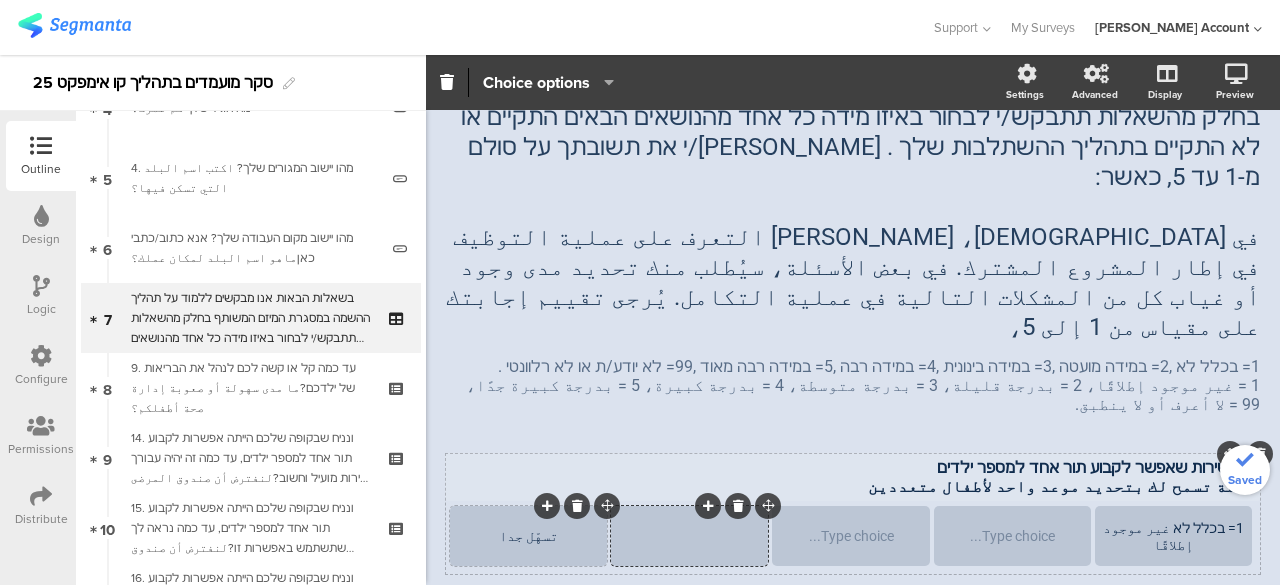 click on "تسهّل جدا" 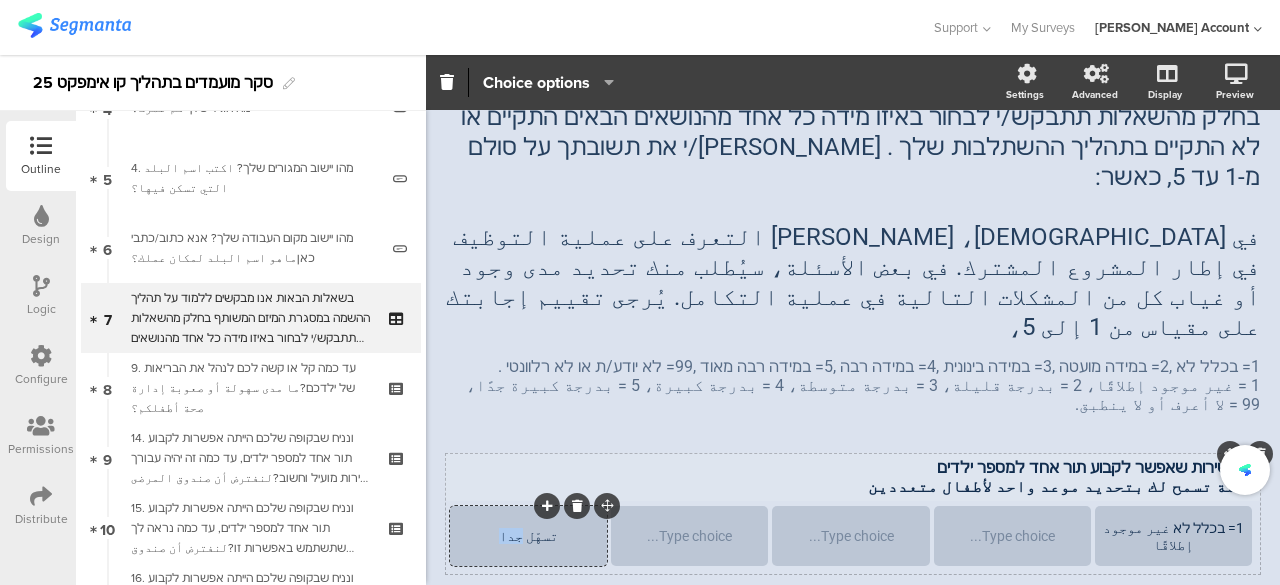 click on "تسهّل جدا" 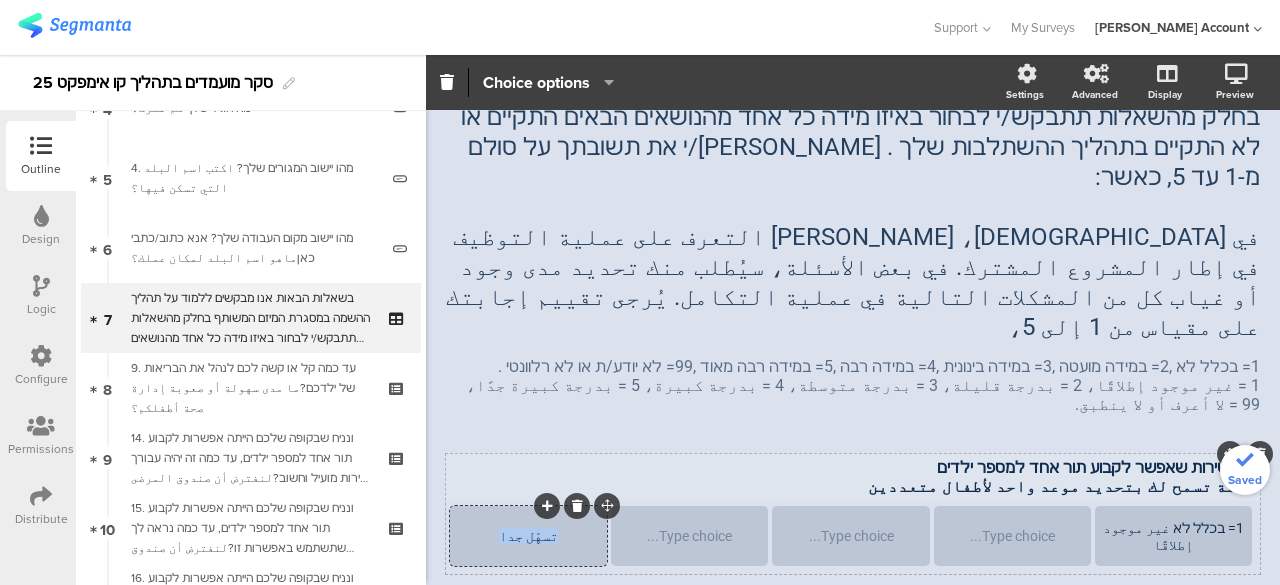 click on "تسهّل جدا" 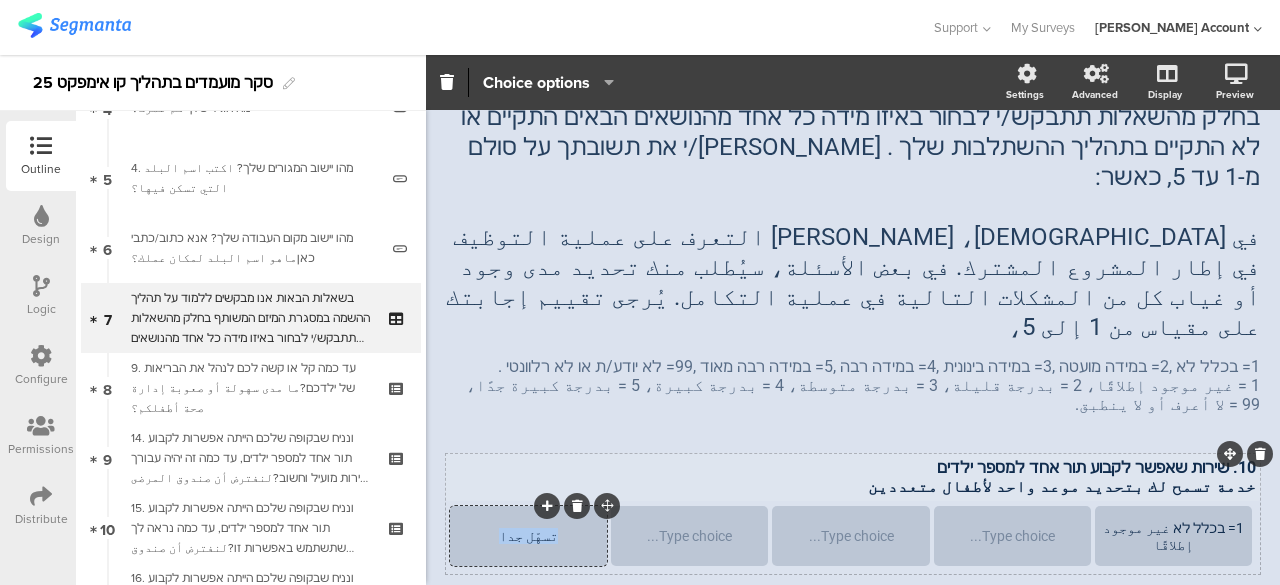 type 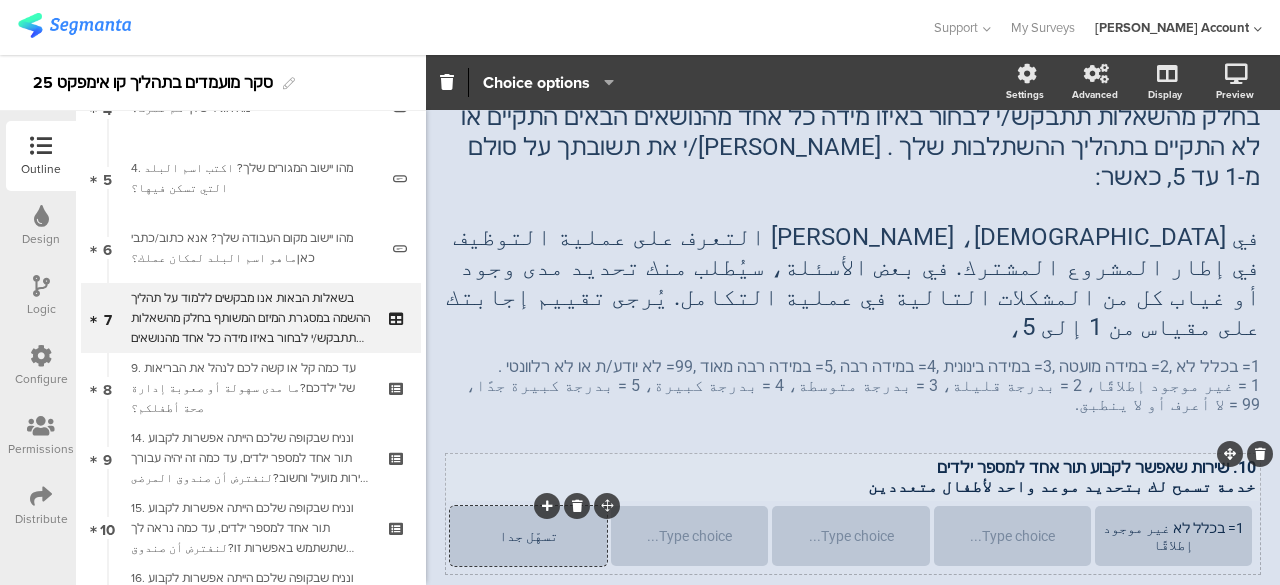 scroll, scrollTop: 125, scrollLeft: 0, axis: vertical 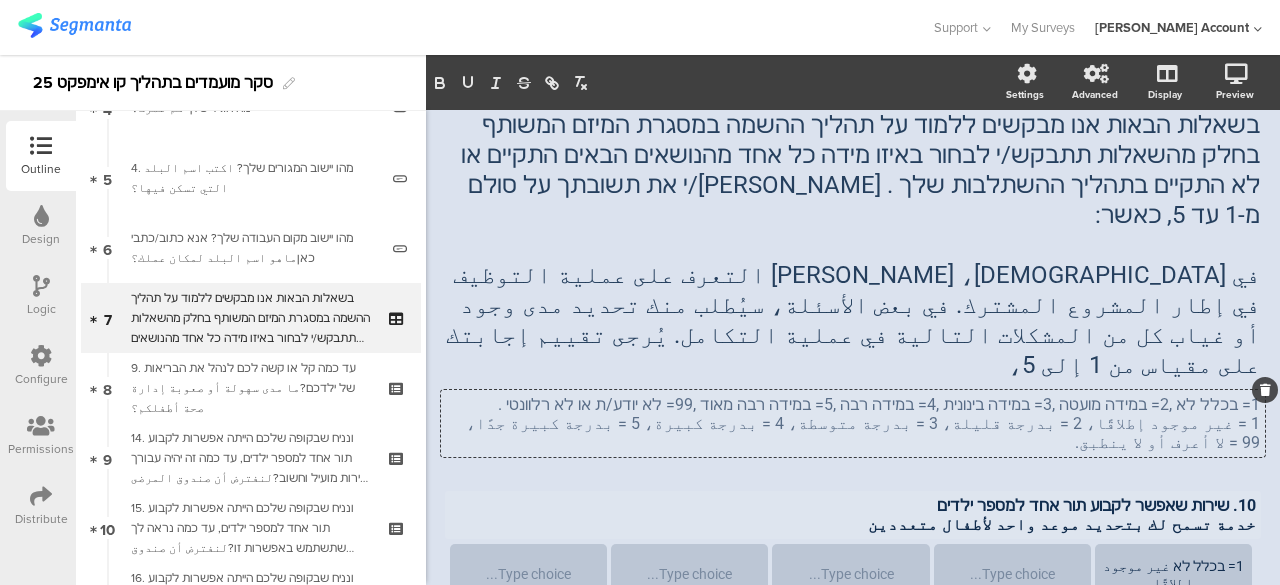 click on "בשאלות הבאות אנו מבקשים ללמוד על תהליך ההשמה במסגרת המיזם המשותף בחלק מהשאלות תתבקש/י לבחור באיזו מידה כל אחד מהנושאים הבאים התקיים או לא התקיים בתהליך ההשתלבות שלך . אנא דרג/י את תשובתך על סולם מ-1 עד 5, כאשר: في الأسئلة التالية، نود التعرف على عملية التوظيف في إطار المشروع المشترك. في بعض الأسئلة، سيُطلب منك تحديد مدى وجود أو غياب كل من المشكلات التالية في عملية التكامل. يُرجى تقييم إجابتك على مقياس من 1 إلى 5،
1= בכלל לא ,2= במידה מועטה ,3= במידה בינונית ,4= במידה רבה ,5= במידה רבה מאוד ,99= לא יודע/ת או לא רלוונטי ." 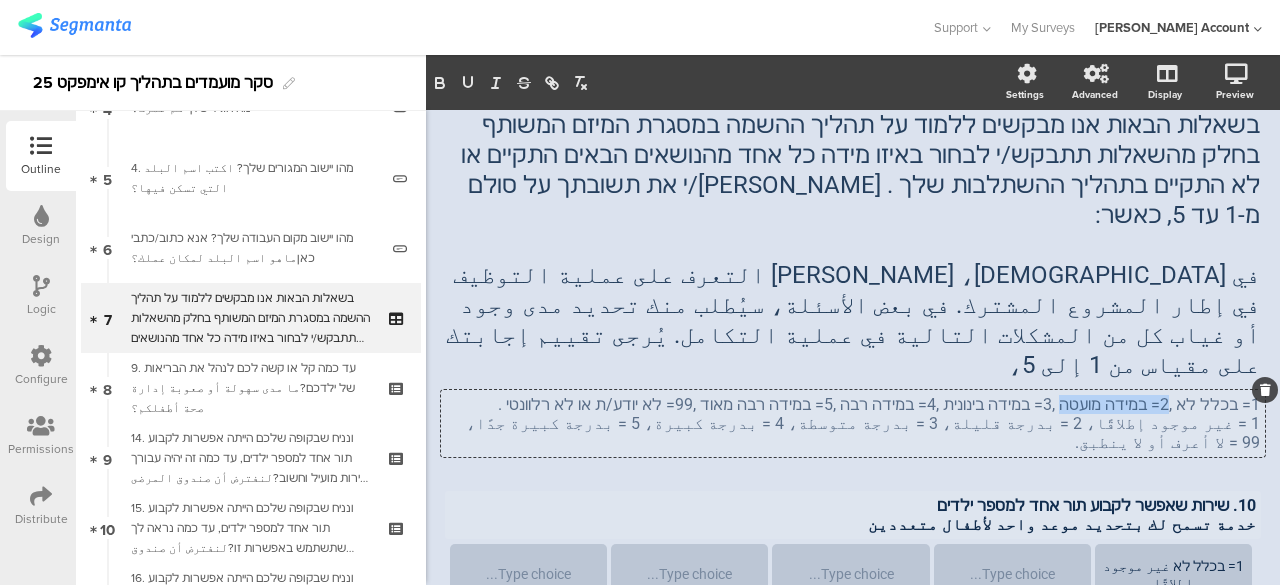 drag, startPoint x: 1166, startPoint y: 343, endPoint x: 1076, endPoint y: 349, distance: 90.199776 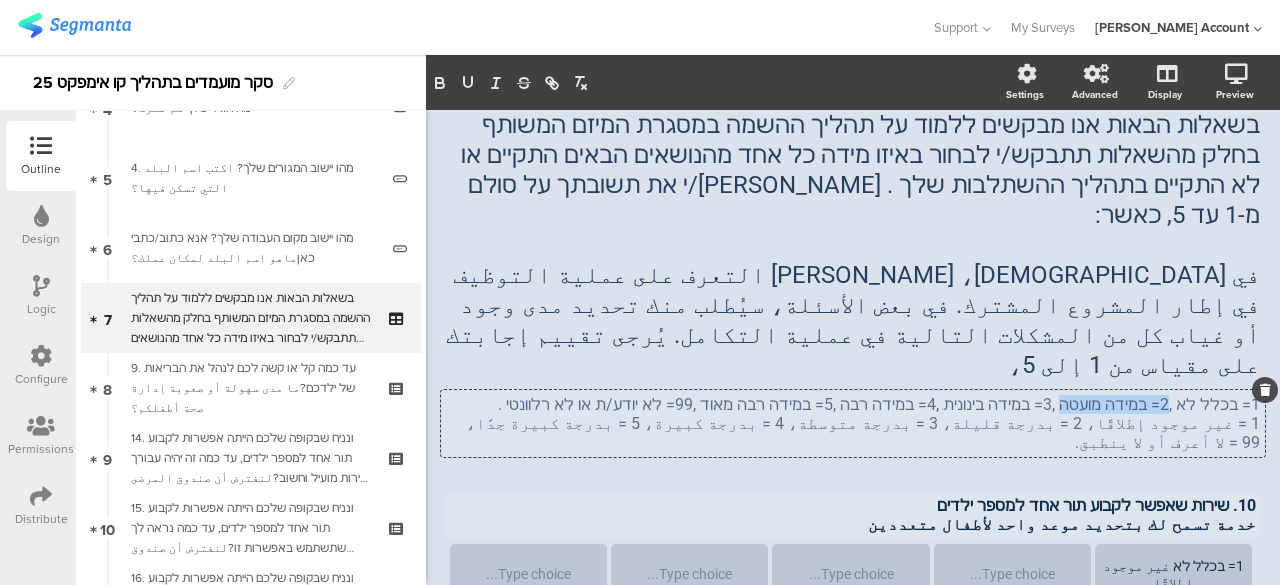 click on "1= בכלל לא ,2= במידה מועטה ,3= במידה בינונית ,4= במידה רבה ,5= במידה רבה מאוד ,99= לא יודע/ת או לא רלוונטי ." 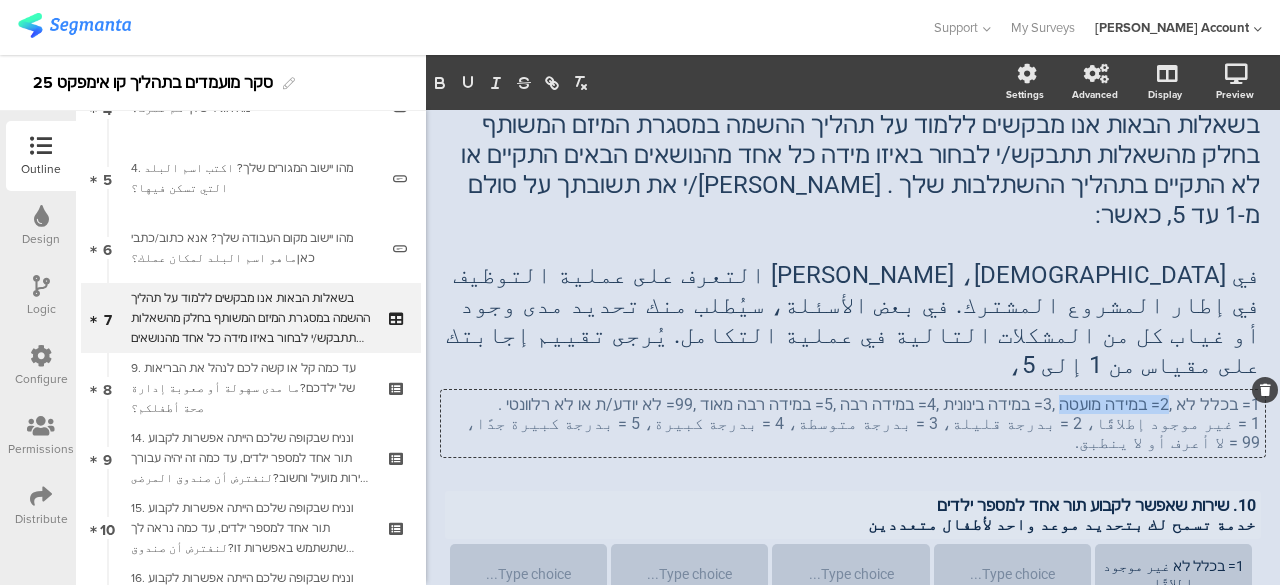copy on "2= במידה מועטה" 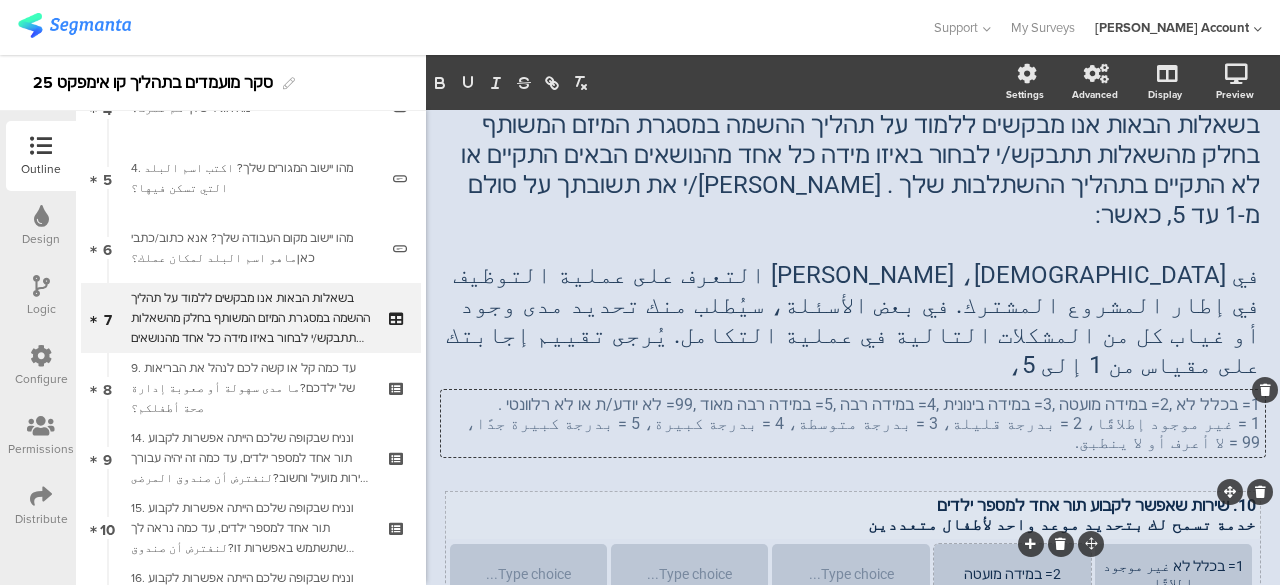scroll, scrollTop: 86, scrollLeft: 0, axis: vertical 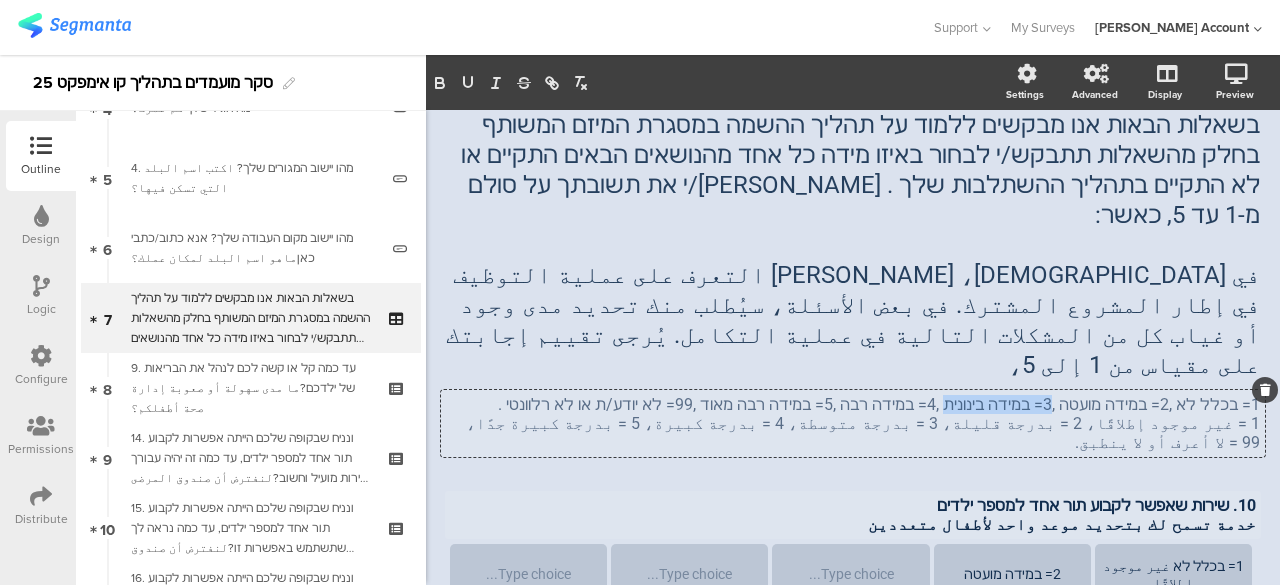 drag, startPoint x: 1066, startPoint y: 340, endPoint x: 970, endPoint y: 353, distance: 96.87621 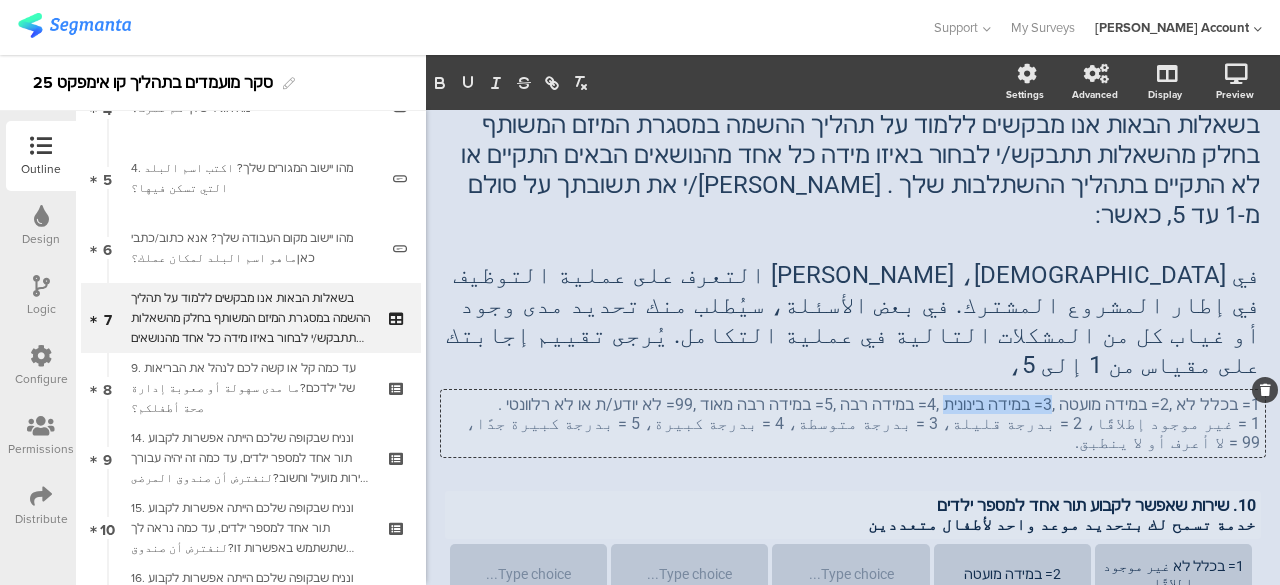 click on "1= בכלל לא ,2= במידה מועטה ,3= במידה בינונית ,4= במידה רבה ,5= במידה רבה מאוד ,99= לא יודע/ת או לא רלוונטי ." 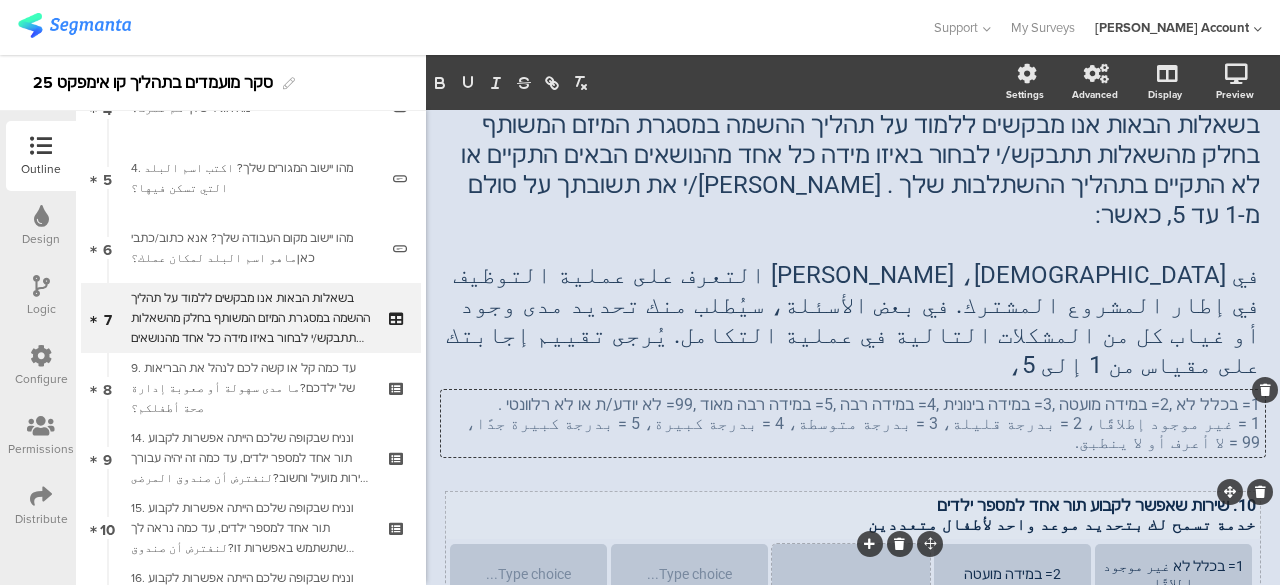 scroll, scrollTop: 85, scrollLeft: 0, axis: vertical 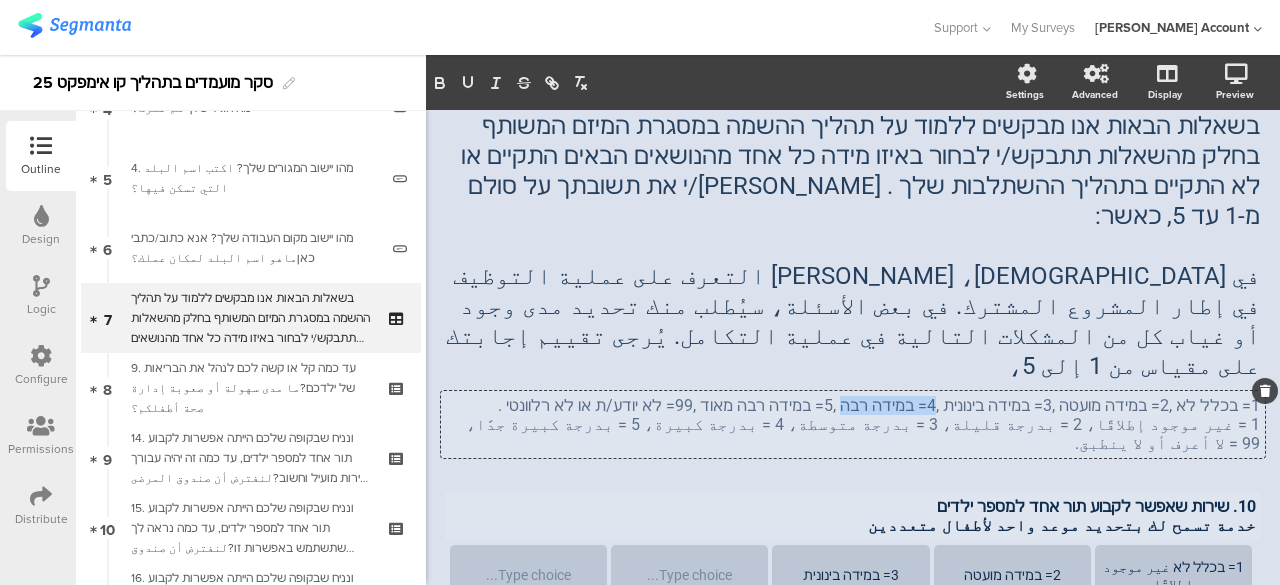 drag, startPoint x: 962, startPoint y: 347, endPoint x: 882, endPoint y: 351, distance: 80.09994 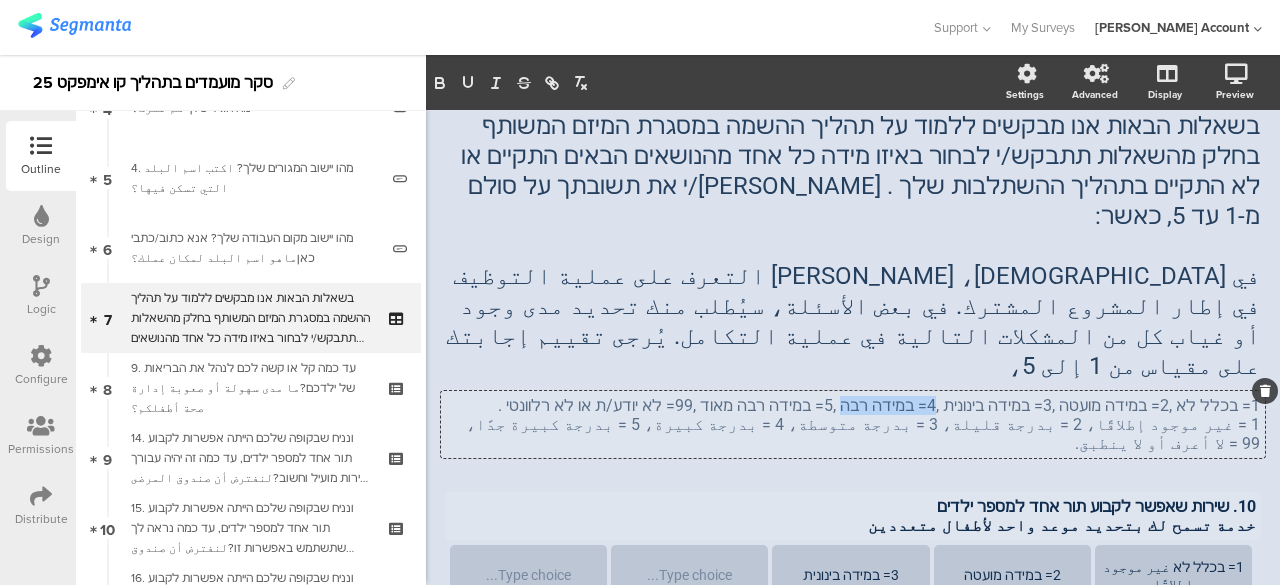 click on "1= בכלל לא ,2= במידה מועטה ,3= במידה בינונית ,4= במידה רבה ,5= במידה רבה מאוד ,99= לא יודע/ת או לא רלוונטי ." 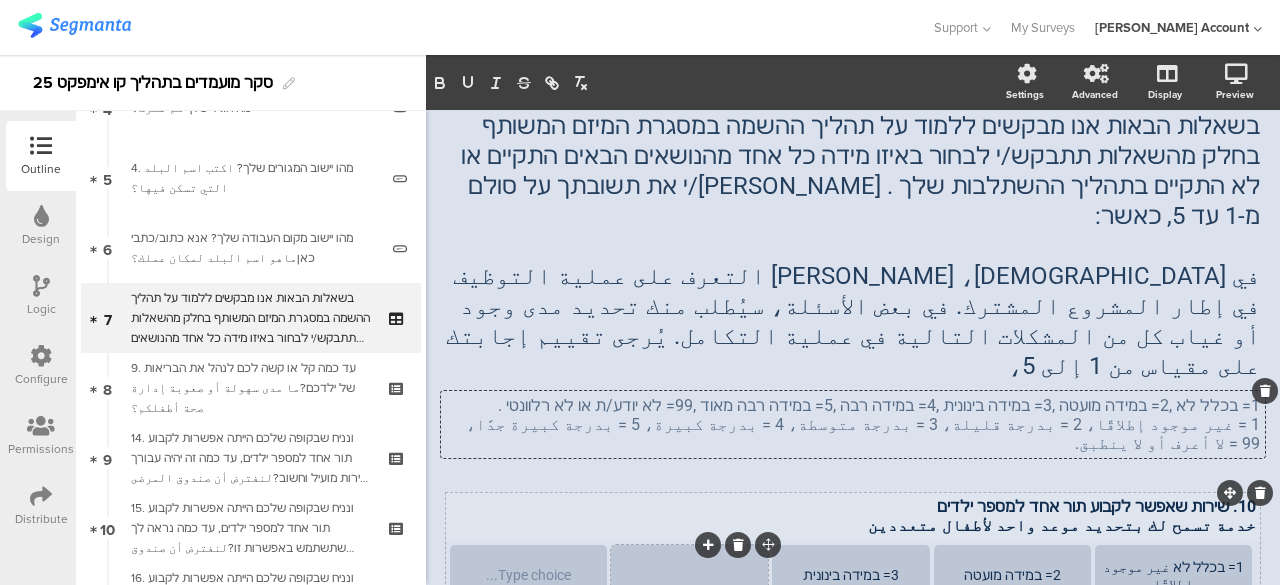 scroll, scrollTop: 84, scrollLeft: 0, axis: vertical 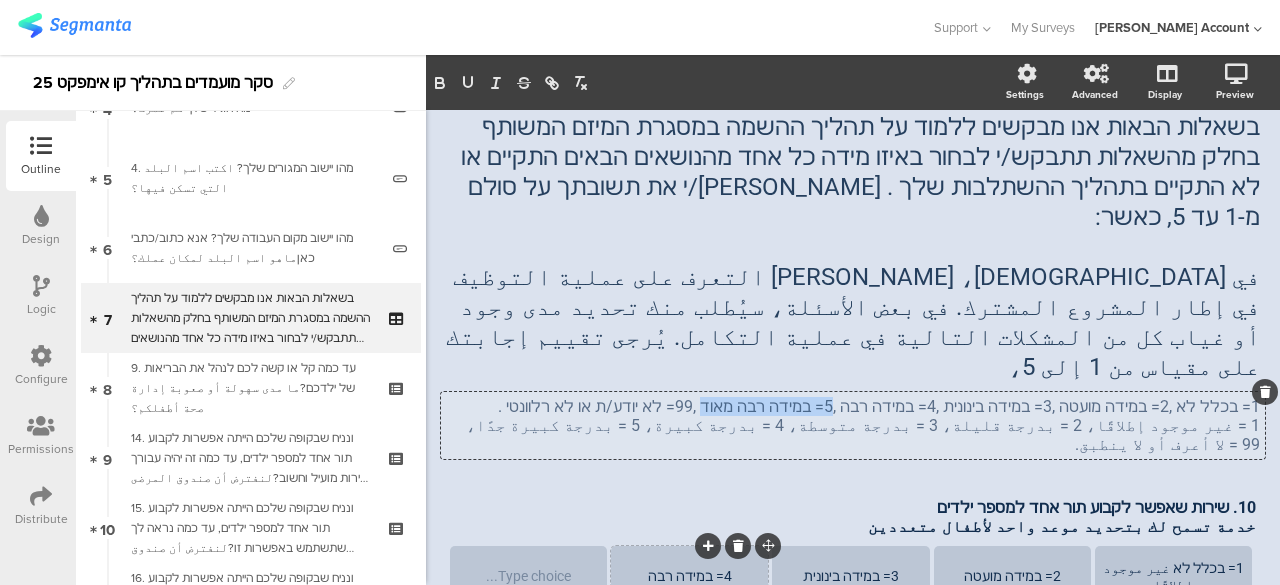 drag, startPoint x: 872, startPoint y: 349, endPoint x: 762, endPoint y: 353, distance: 110.0727 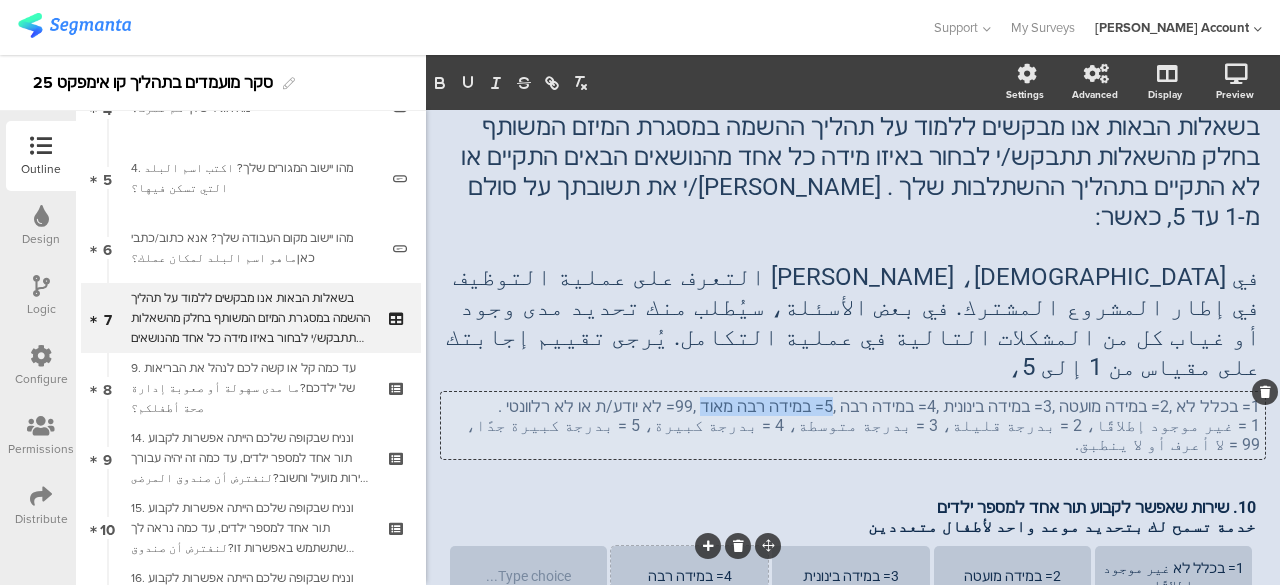click on "1= בכלל לא ,2= במידה מועטה ,3= במידה בינונית ,4= במידה רבה ,5= במידה רבה מאוד ,99= לא יודע/ת או לא רלוונטי ." 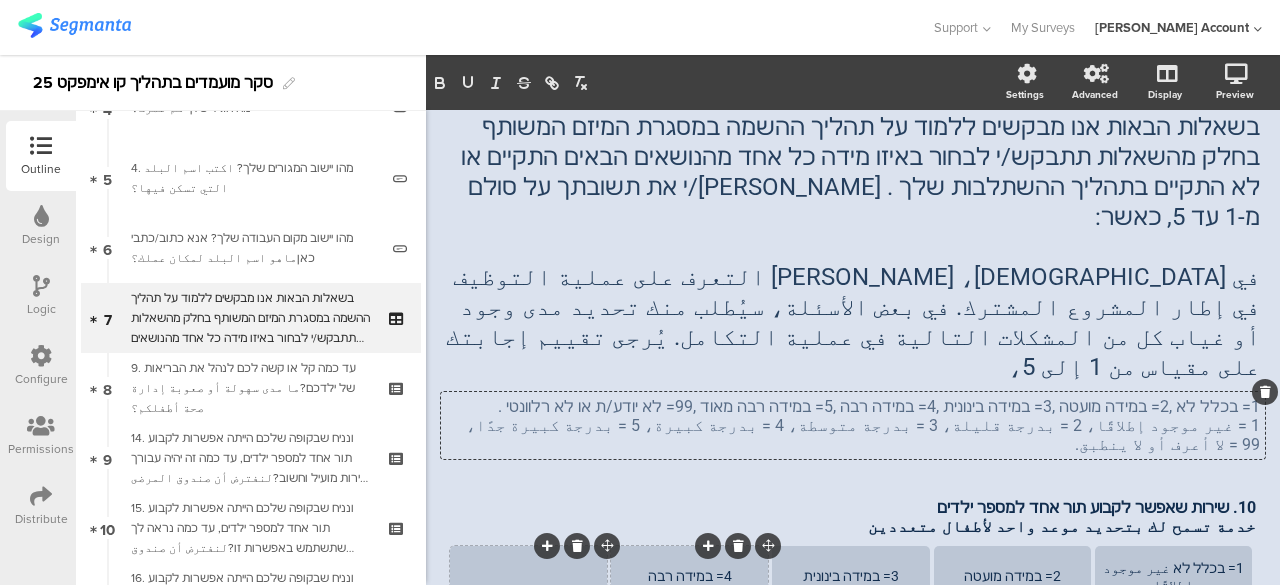click 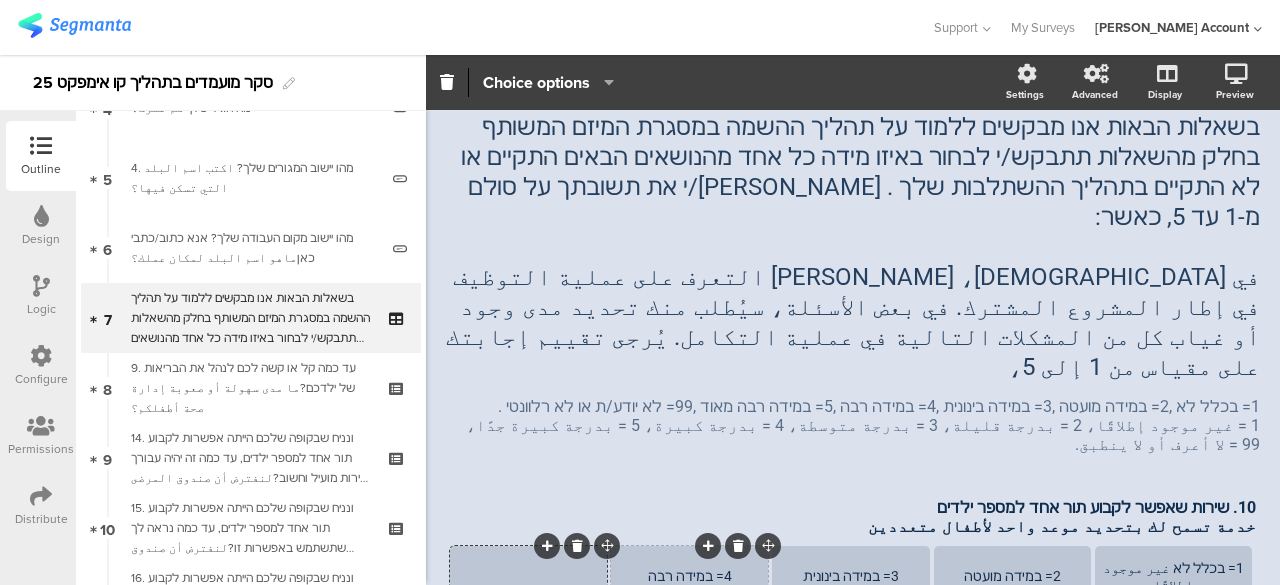 scroll, scrollTop: 84, scrollLeft: 0, axis: vertical 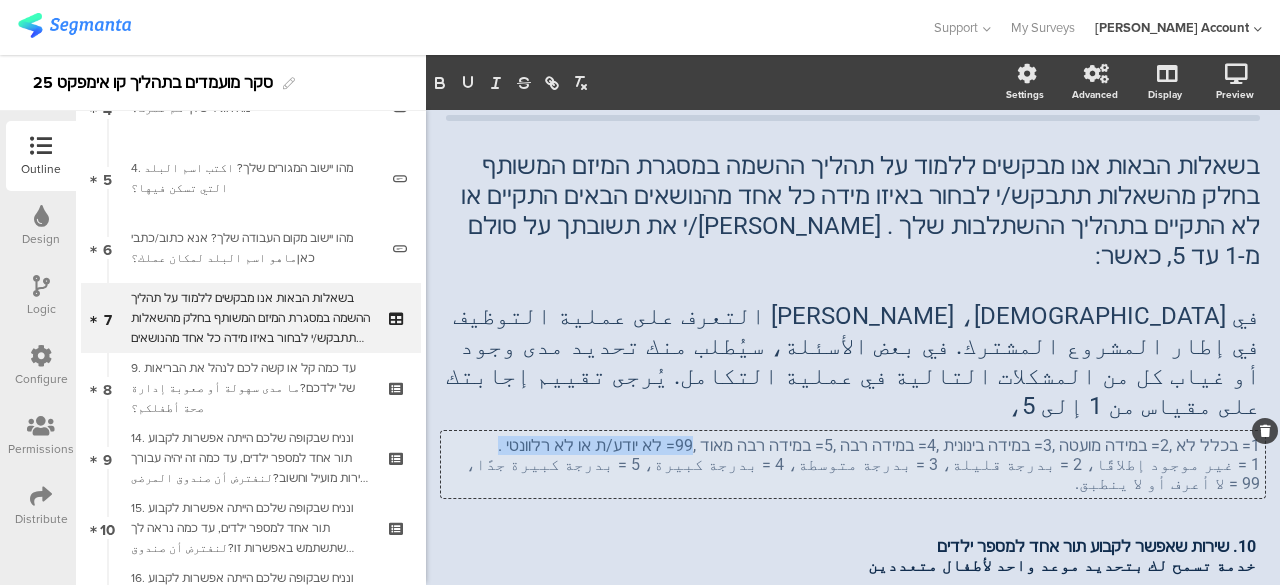 drag, startPoint x: 751, startPoint y: 346, endPoint x: 575, endPoint y: 387, distance: 180.71248 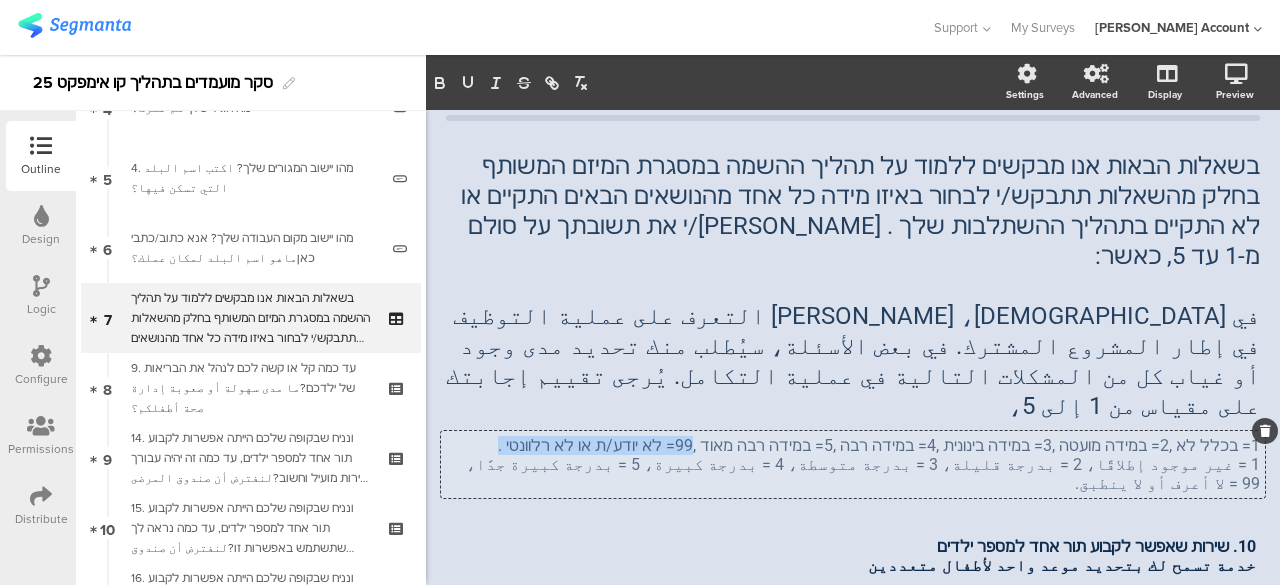 click on "1= בכלל לא ,2= במידה מועטה ,3= במידה בינונית ,4= במידה רבה ,5= במידה רבה מאוד ,99= לא יודע/ת או לא רלוונטי . 1 = غير موجود إطلاقًا، 2 = بدرجة قليلة، 3 = بدرجة متوسطة، 4 = بدرجة كبيرة، 5 = بدرجة كبيرة جدًا، 99 = لا أعرف أو لا ينطبق.
1= בכלל לא ,2= במידה מועטה ,3= במידה בינונית ,4= במידה רבה ,5= במידה רבה מאוד ,99= לא יודע/ת או לא רלוונטי . 1 = غير موجود إطلاقًا، 2 = بدرجة قليلة، 3 = بدرجة متوسطة، 4 = بدرجة كبيرة، 5 = بدرجة كبيرة جدًا، 99 = لا أعرف أو لا ينطبق.
1= בכלל לא ,2= במידה מועטה ,3= במידה בינונית ,4= במידה רבה ,5= במידה רבה מאוד ,99= לא יודע/ת או לא רלוונטי ." 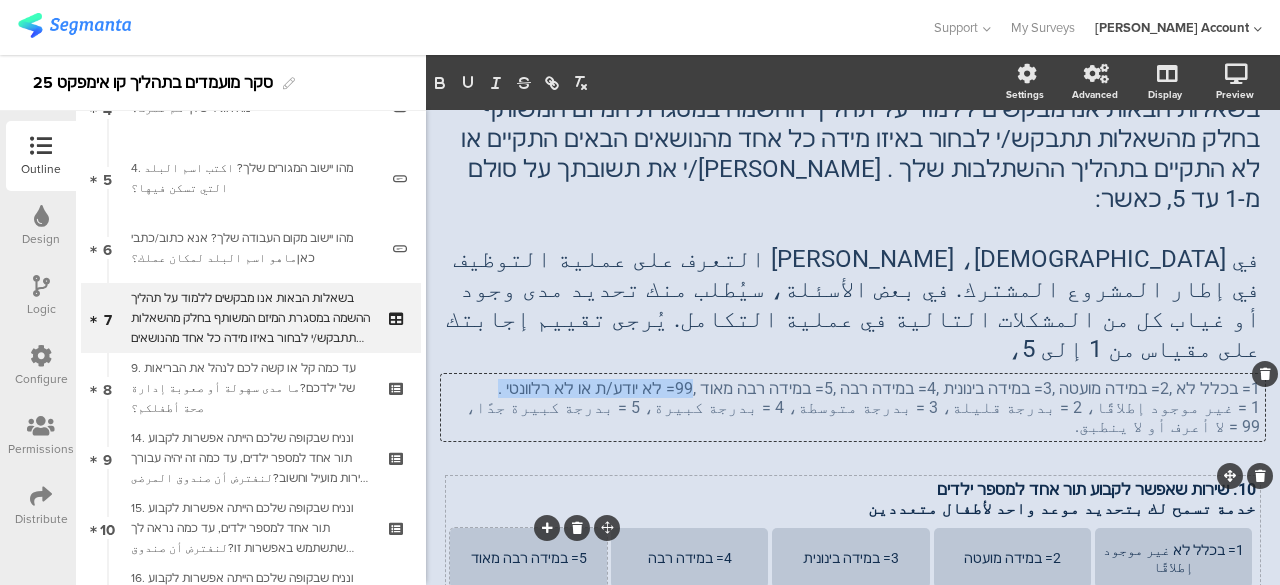 scroll, scrollTop: 245, scrollLeft: 0, axis: vertical 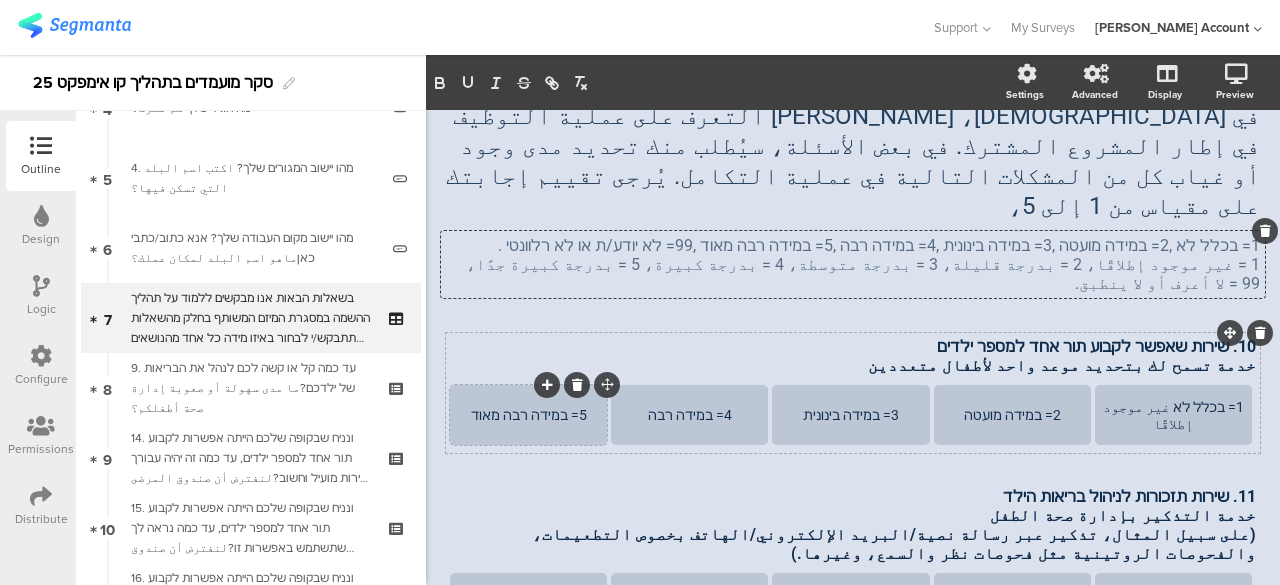click 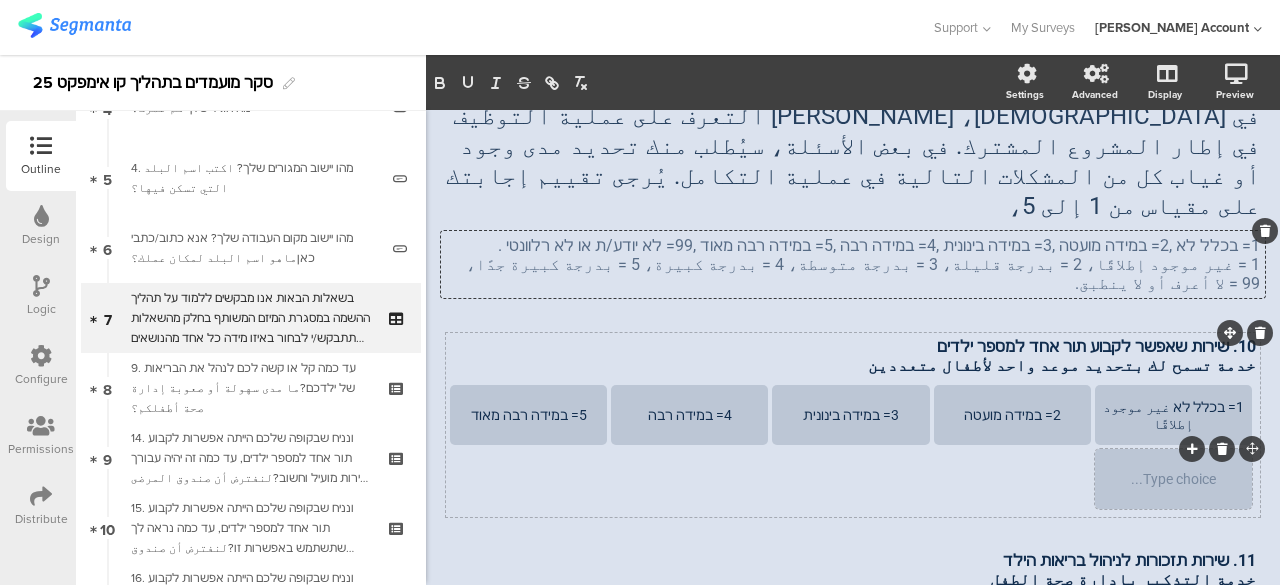 type 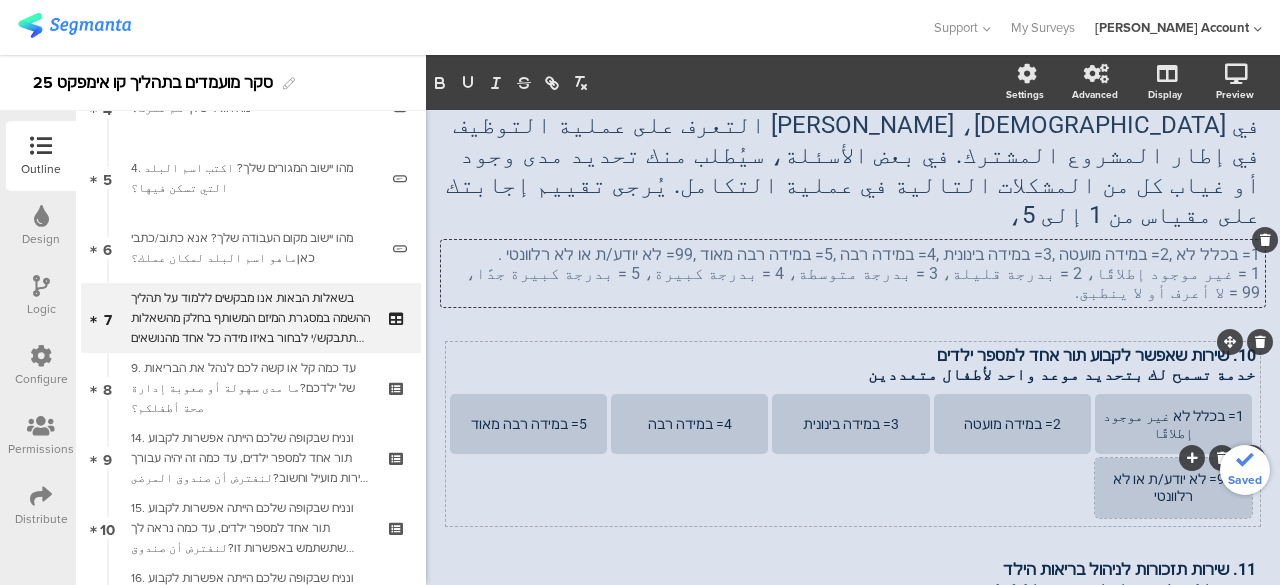 scroll, scrollTop: 236, scrollLeft: 0, axis: vertical 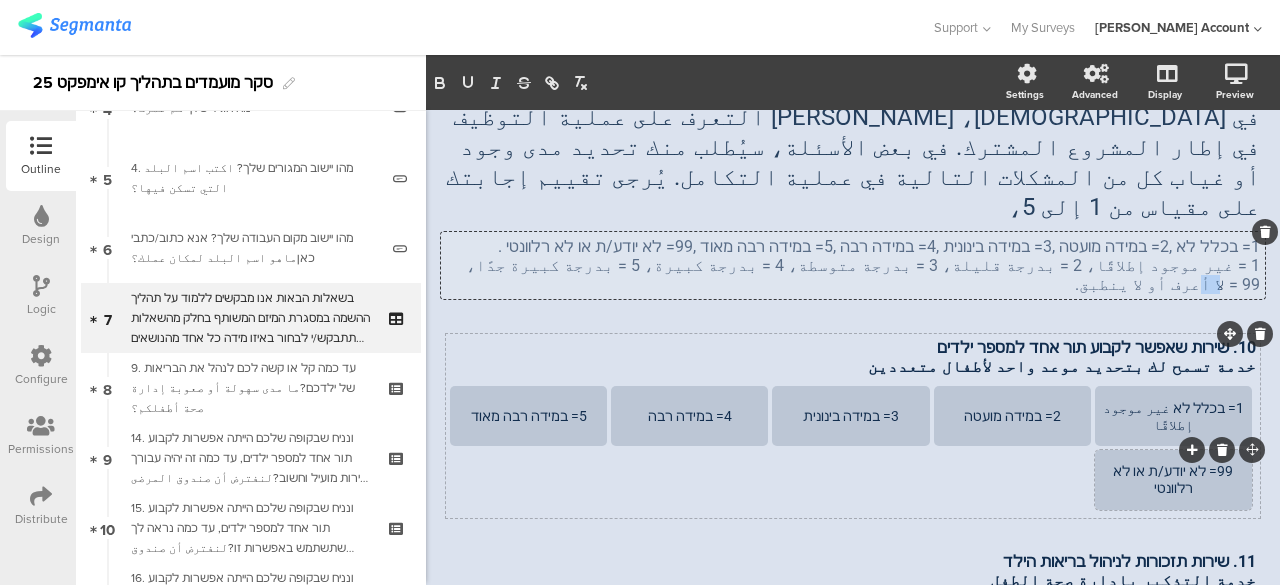 drag, startPoint x: 663, startPoint y: 217, endPoint x: 646, endPoint y: 217, distance: 17 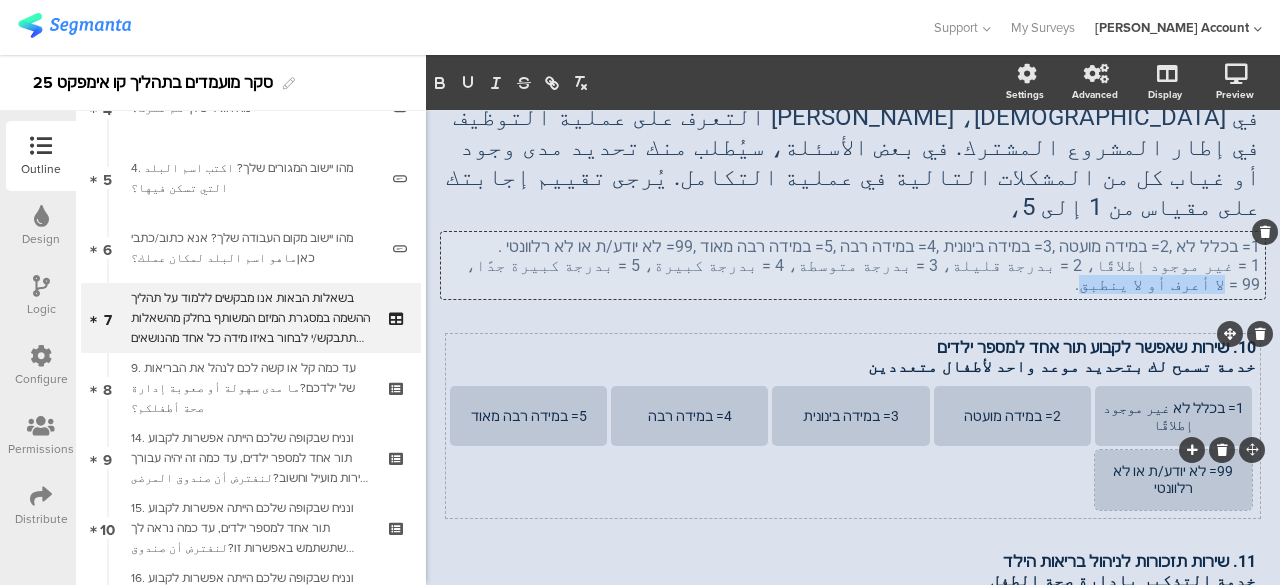 drag, startPoint x: 666, startPoint y: 205, endPoint x: 558, endPoint y: 206, distance: 108.00463 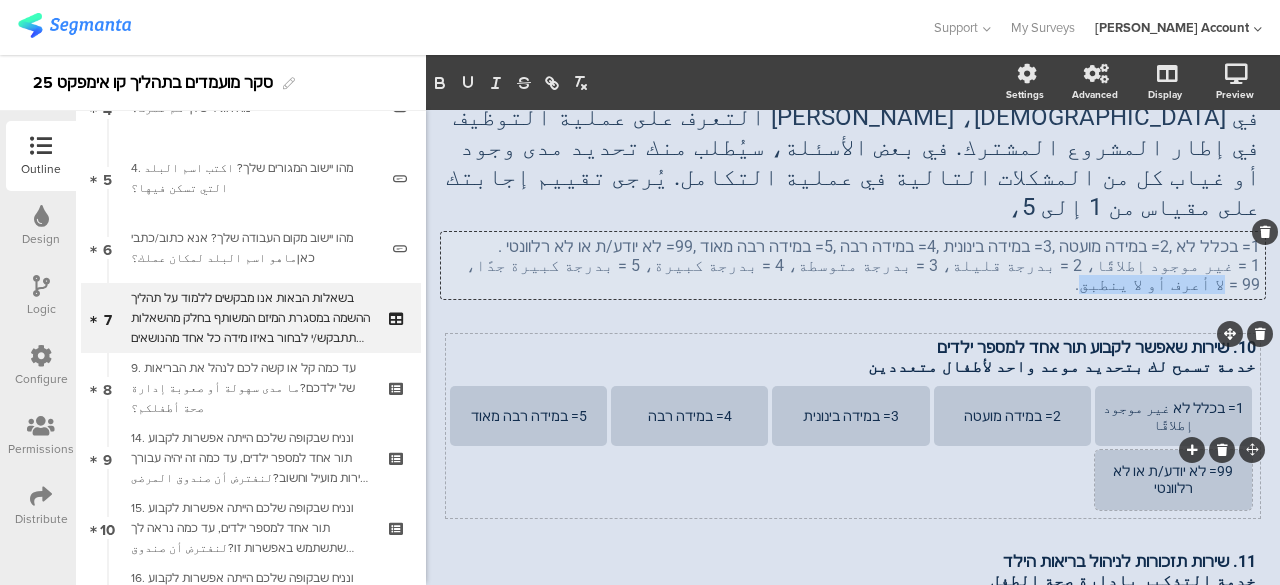 click on "1 = غير موجود إطلاقًا، 2 = بدرجة قليلة، 3 = بدرجة متوسطة، 4 = بدرجة كبيرة، 5 = بدرجة كبيرة جدًا، 99 = لا أعرف أو لا ينطبق." 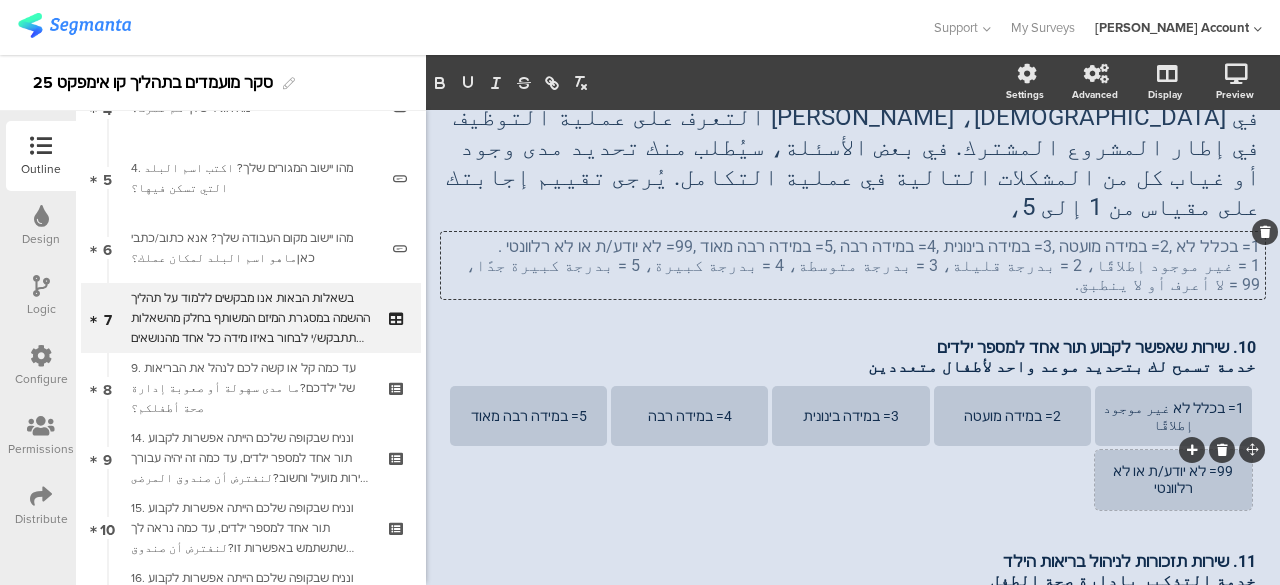 click on "99= לא יודע/ת או לא רלוונטי" 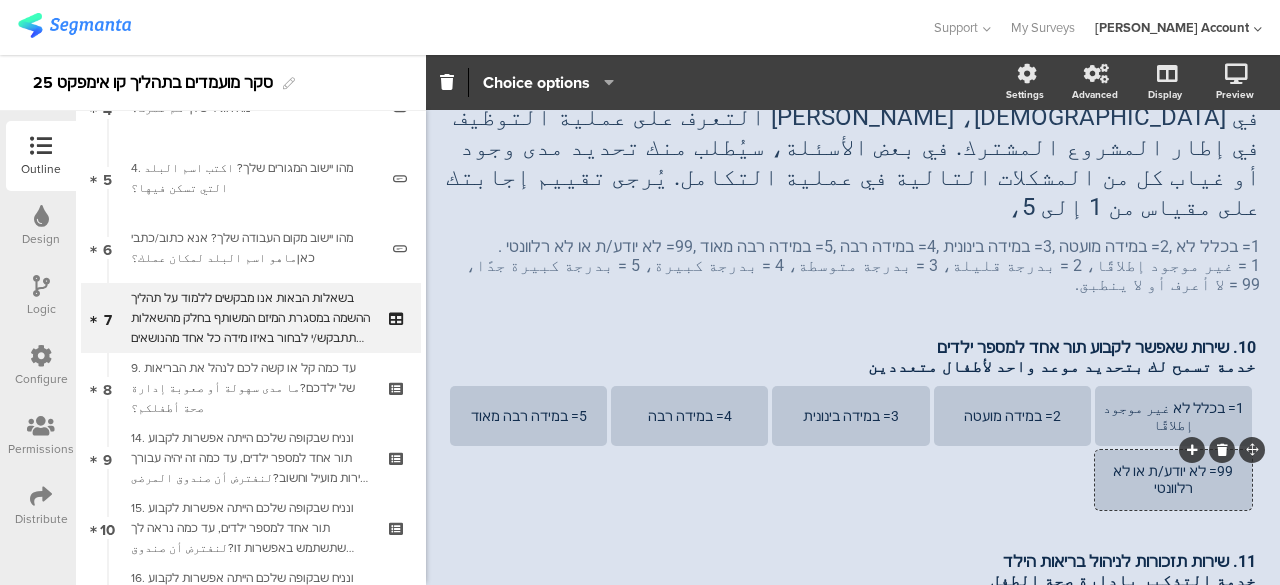 click on "99= לא יודע/ת או לא רלוונטי" 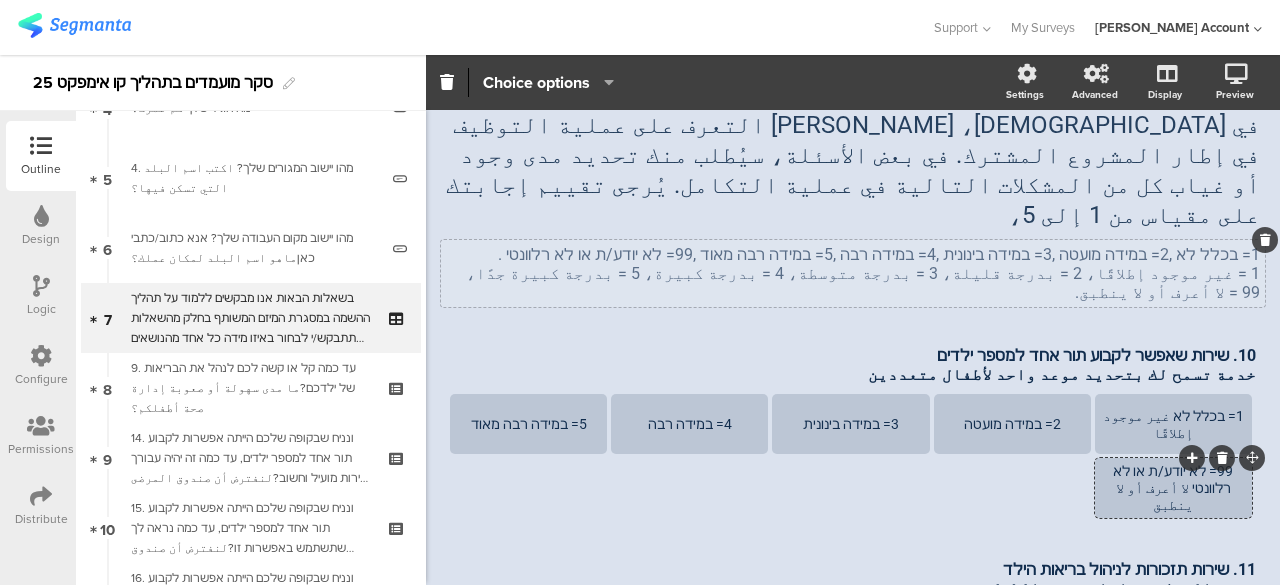 click on "1= בכלל לא ,2= במידה מועטה ,3= במידה בינונית ,4= במידה רבה ,5= במידה רבה מאוד ,99= לא יודע/ת או לא רלוונטי . 1 = غير موجود إطلاقًا، 2 = بدرجة قليلة، 3 = بدرجة متوسطة، 4 = بدرجة كبيرة، 5 = بدرجة كبيرة جدًا، 99 = لا أعرف أو لا ينطبق.
1= בכלל לא ,2= במידה מועטה ,3= במידה בינונית ,4= במידה רבה ,5= במידה רבה מאוד ,99= לא יודע/ת או לא רלוונטי . 1 = غير موجود إطلاقًا، 2 = بدرجة قليلة، 3 = بدرجة متوسطة، 4 = بدرجة كبيرة، 5 = بدرجة كبيرة جدًا، 99 = لا أعرف أو لا ينطبق." 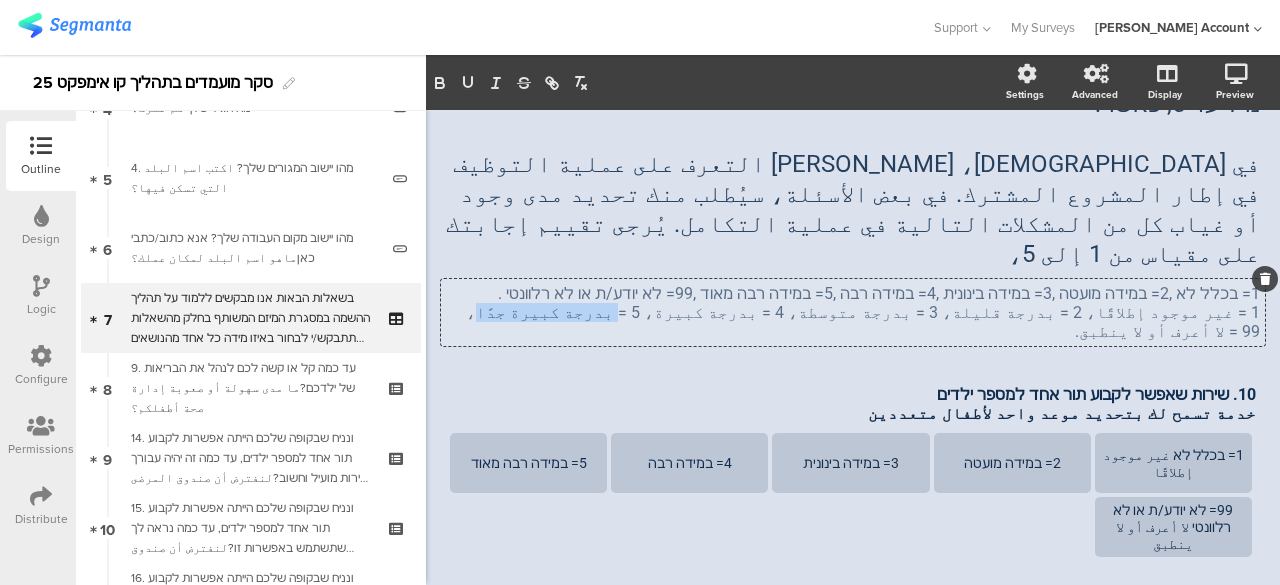 drag, startPoint x: 794, startPoint y: 259, endPoint x: 709, endPoint y: 263, distance: 85.09406 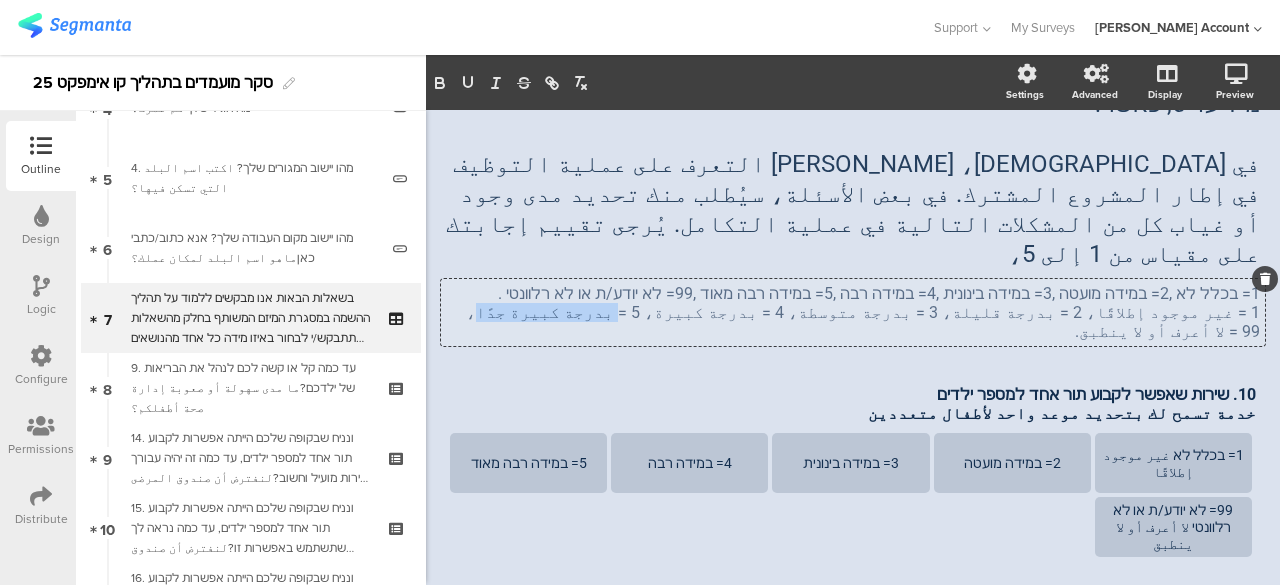 click on "1= בכלל לא ,2= במידה מועטה ,3= במידה בינונית ,4= במידה רבה ,5= במידה רבה מאוד ,99= לא יודע/ת או לא רלוונטי . 1 = غير موجود إطلاقًا، 2 = بدرجة قليلة، 3 = بدرجة متوسطة، 4 = بدرجة كبيرة، 5 = بدرجة كبيرة جدًا، 99 = لا أعرف أو لا ينطبق.
1= בכלל לא ,2= במידה מועטה ,3= במידה בינונית ,4= במידה רבה ,5= במידה רבה מאוד ,99= לא יודע/ת או לא רלוונטי . 1 = غير موجود إطلاقًا، 2 = بدرجة قليلة، 3 = بدرجة متوسطة، 4 = بدرجة كبيرة، 5 = بدرجة كبيرة جدًا، 99 = لا أعرف أو لا ينطبق.
1= בכלל לא ,2= במידה מועטה ,3= במידה בינונית ,4= במידה רבה ,5= במידה רבה מאוד ,99= לא יודע/ת או לא רלוונטי ." 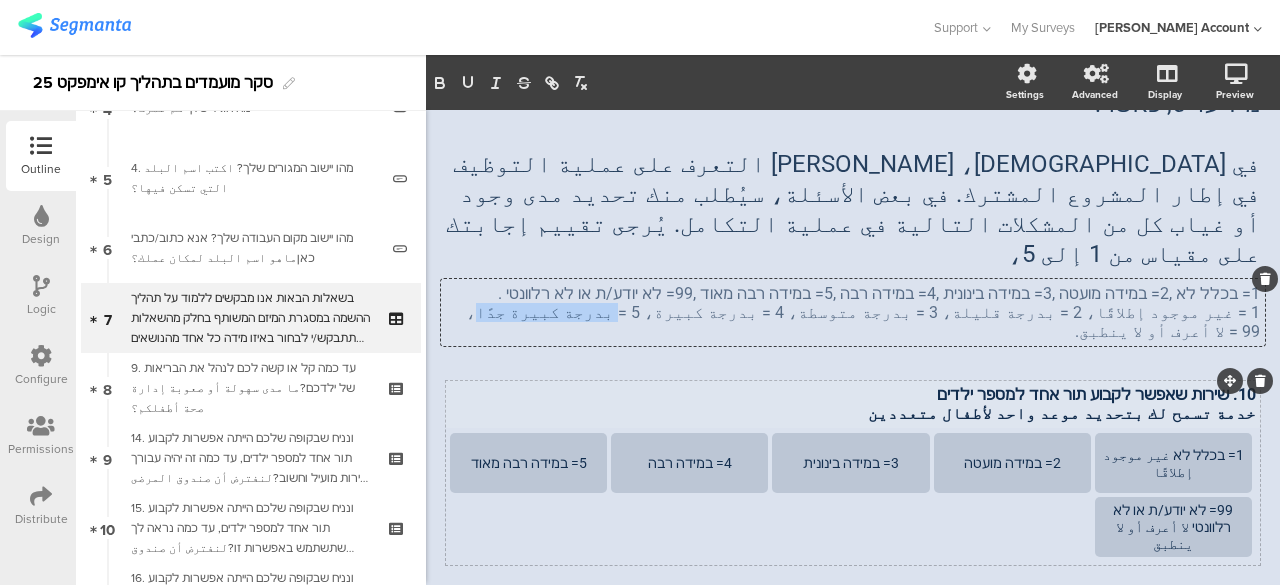 copy on "بدرجة كبيرة جدًا" 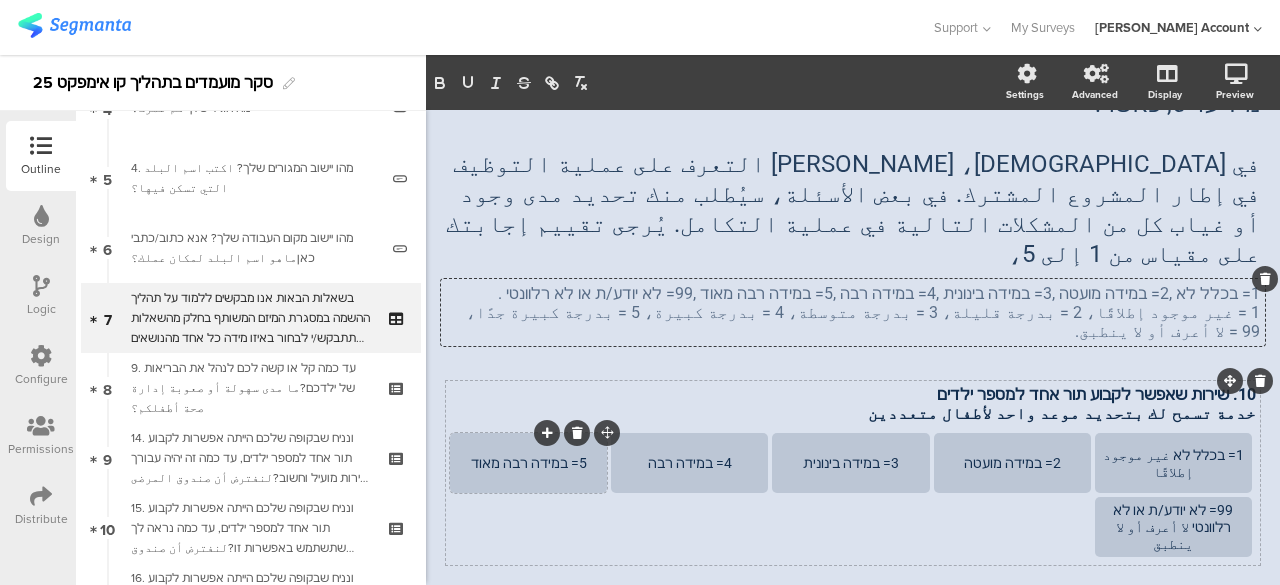 click on "5= במידה רבה מאוד" 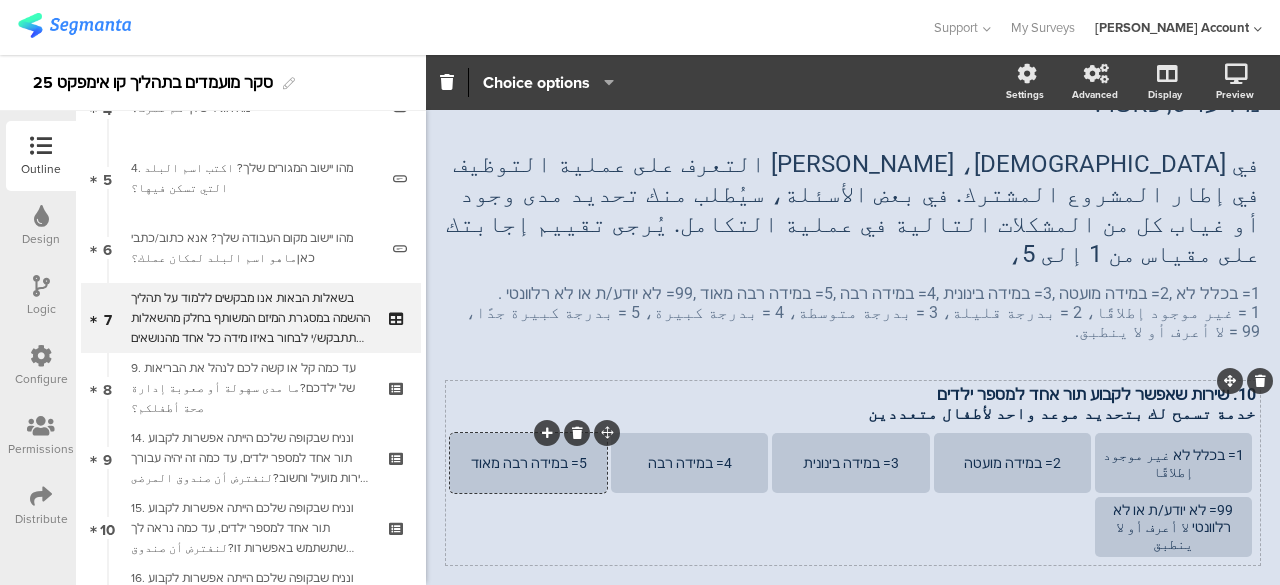 scroll, scrollTop: 188, scrollLeft: 0, axis: vertical 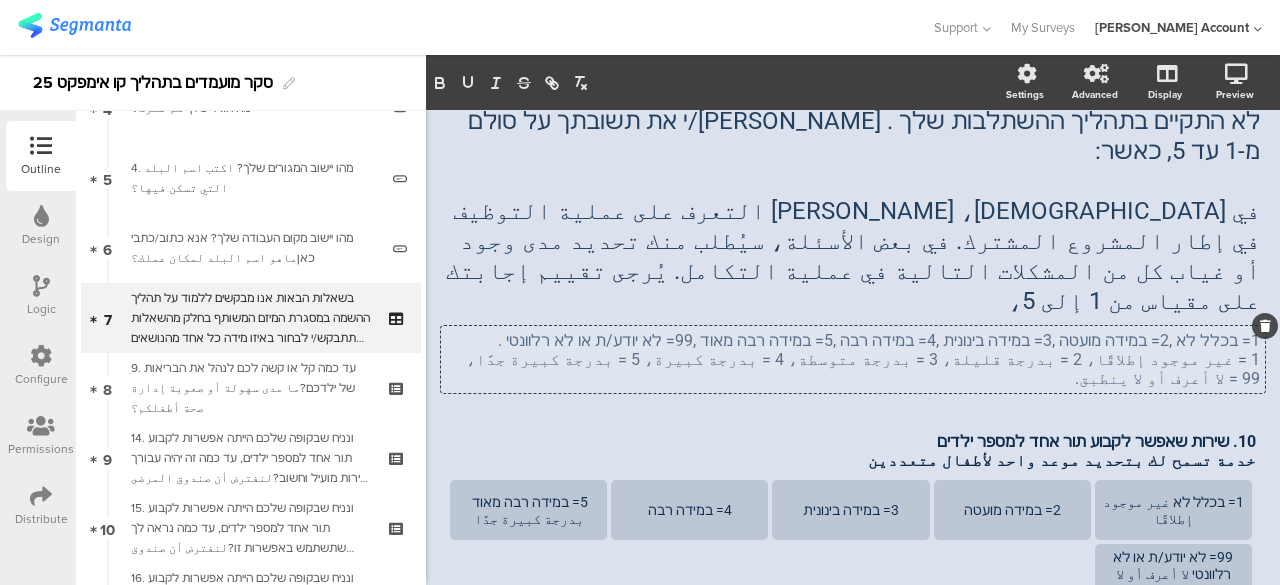 drag, startPoint x: 827, startPoint y: 262, endPoint x: 822, endPoint y: 281, distance: 19.646883 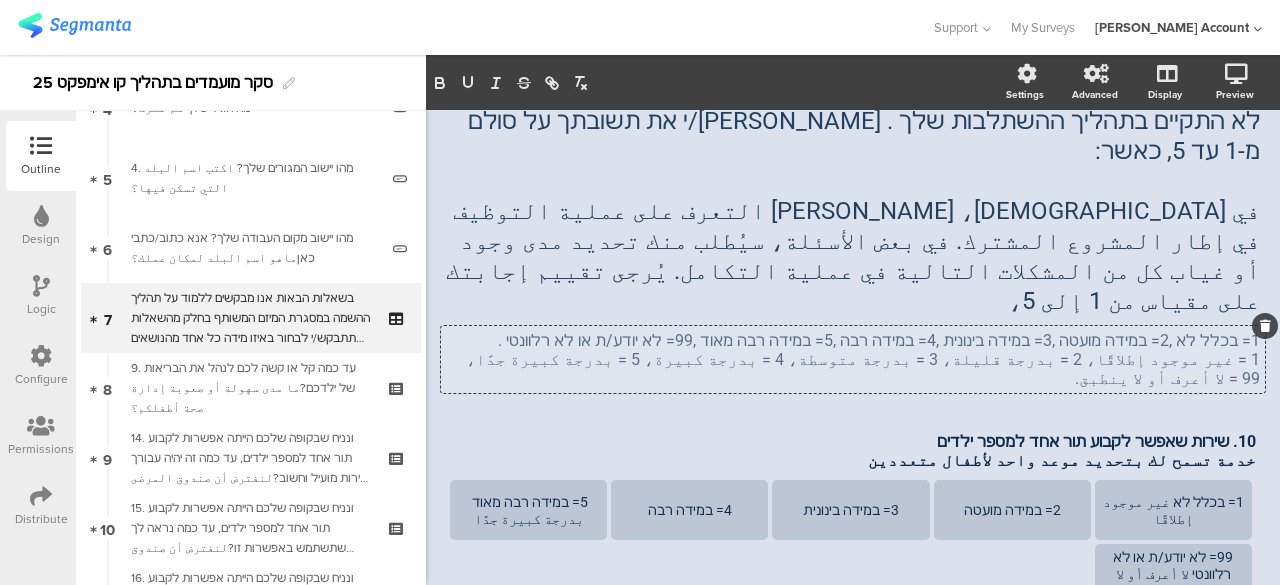 click on "בשאלות הבאות אנו מבקשים ללמוד על תהליך ההשמה במסגרת המיזם המשותף בחלק מהשאלות תתבקש/י לבחור באיזו מידה כל אחד מהנושאים הבאים התקיים או לא התקיים בתהליך ההשתלבות שלך . אנא דרג/י את תשובתך על סולם מ-1 עד 5, כאשר: في الأسئلة التالية، نود التعرف على عملية التوظيف في إطار المشروع المشترك. في بعض الأسئلة، سيُطلب منك تحديد مدى وجود أو غياب كل من المشكلات التالية في عملية التكامل. يُرجى تقييم إجابتك على مقياس من 1 إلى 5،
1= בכלל לא ,2= במידה מועטה ,3= במידה בינונית ,4= במידה רבה ,5= במידה רבה מאוד ,99= לא יודע/ת או לא רלוונטי ." 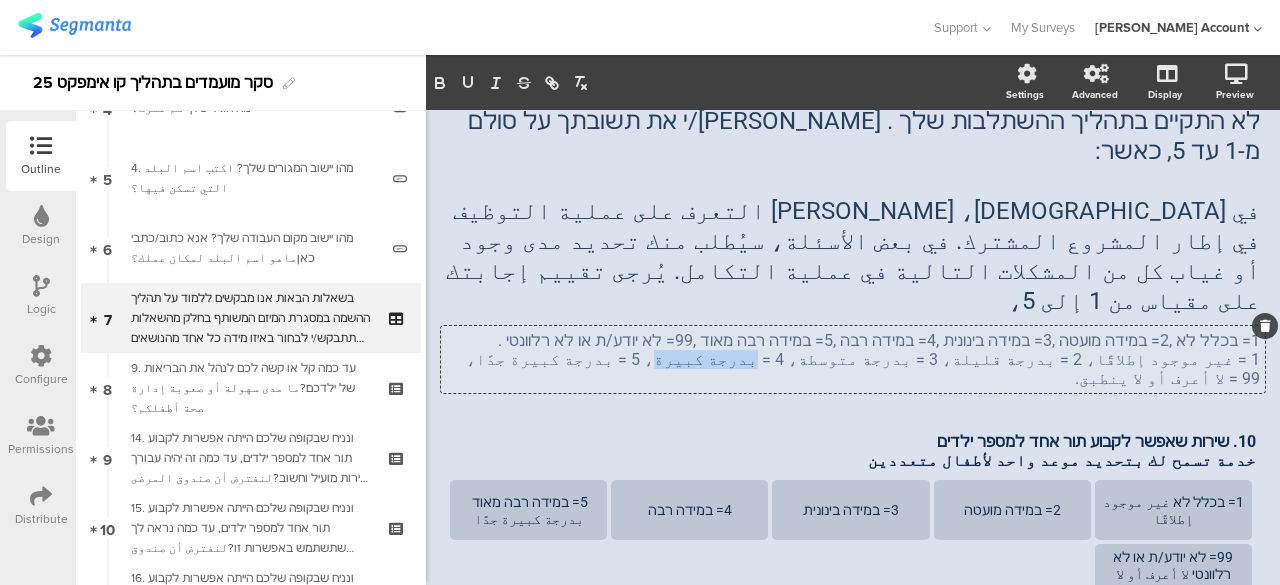 drag, startPoint x: 828, startPoint y: 306, endPoint x: 889, endPoint y: 310, distance: 61.13101 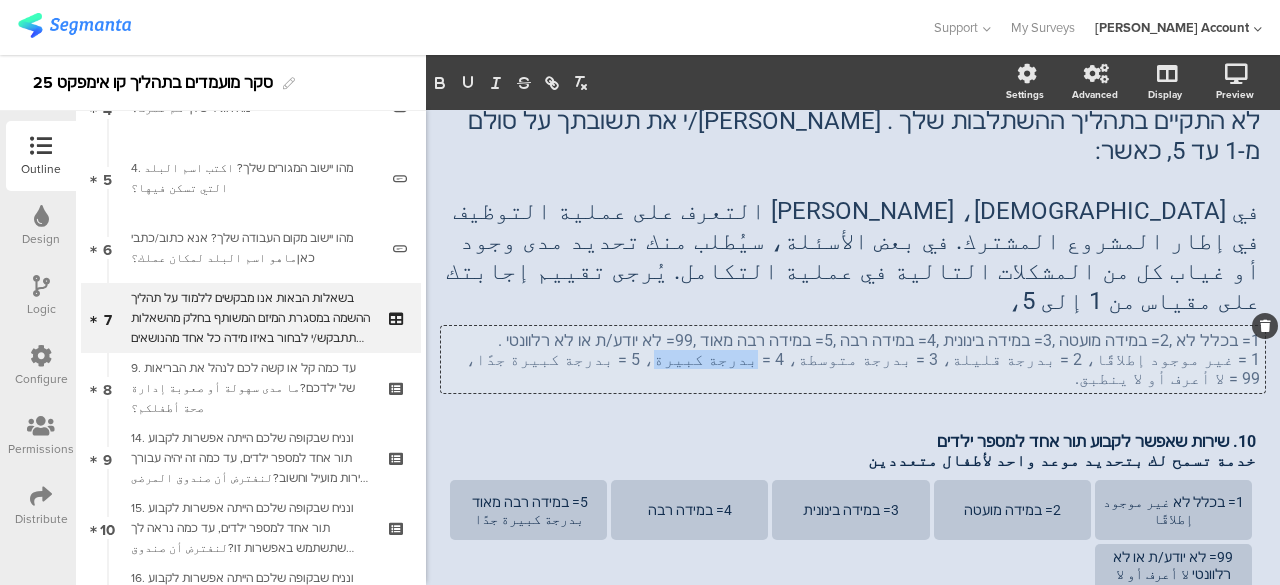 click on "1= בכלל לא ,2= במידה מועטה ,3= במידה בינונית ,4= במידה רבה ,5= במידה רבה מאוד ,99= לא יודע/ת או לא רלוונטי . 1 = غير موجود إطلاقًا، 2 = بدرجة قليلة، 3 = بدرجة متوسطة، 4 = بدرجة كبيرة، 5 = بدرجة كبيرة جدًا، 99 = لا أعرف أو لا ينطبق.
1= בכלל לא ,2= במידה מועטה ,3= במידה בינונית ,4= במידה רבה ,5= במידה רבה מאוד ,99= לא יודע/ת או לא רלוונטי . 1 = غير موجود إطلاقًا، 2 = بدرجة قليلة، 3 = بدرجة متوسطة، 4 = بدرجة كبيرة، 5 = بدرجة كبيرة جدًا، 99 = لا أعرف أو لا ينطبق.
1= בכלל לא ,2= במידה מועטה ,3= במידה בינונית ,4= במידה רבה ,5= במידה רבה מאוד ,99= לא יודע/ת או לא רלוונטי ." 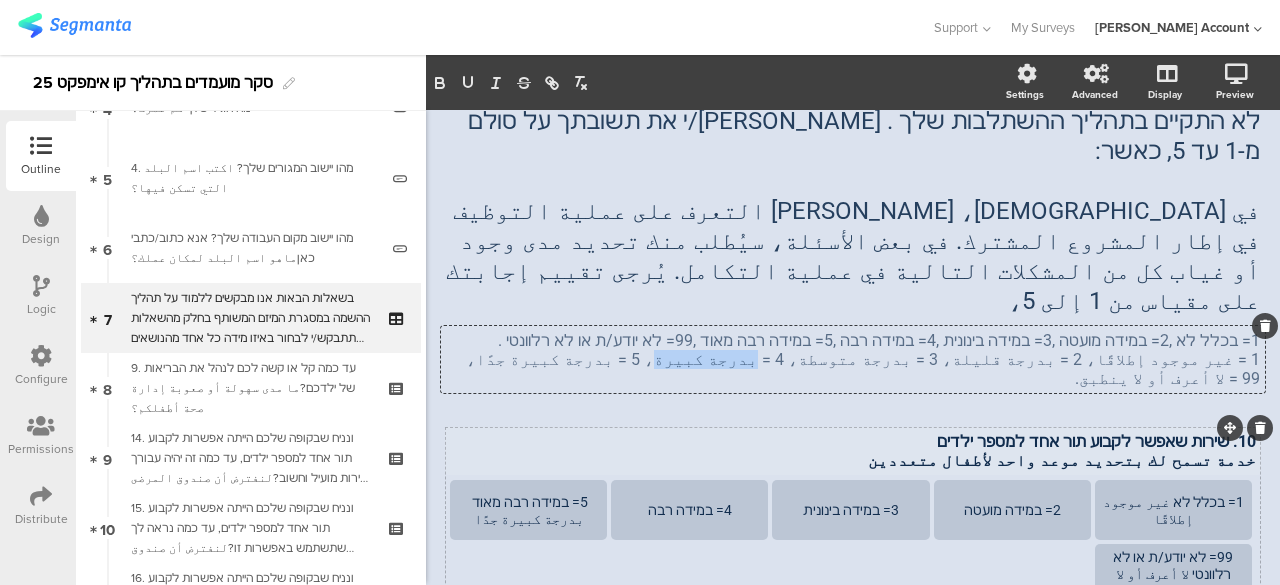 copy on "بدرجة كبيرة" 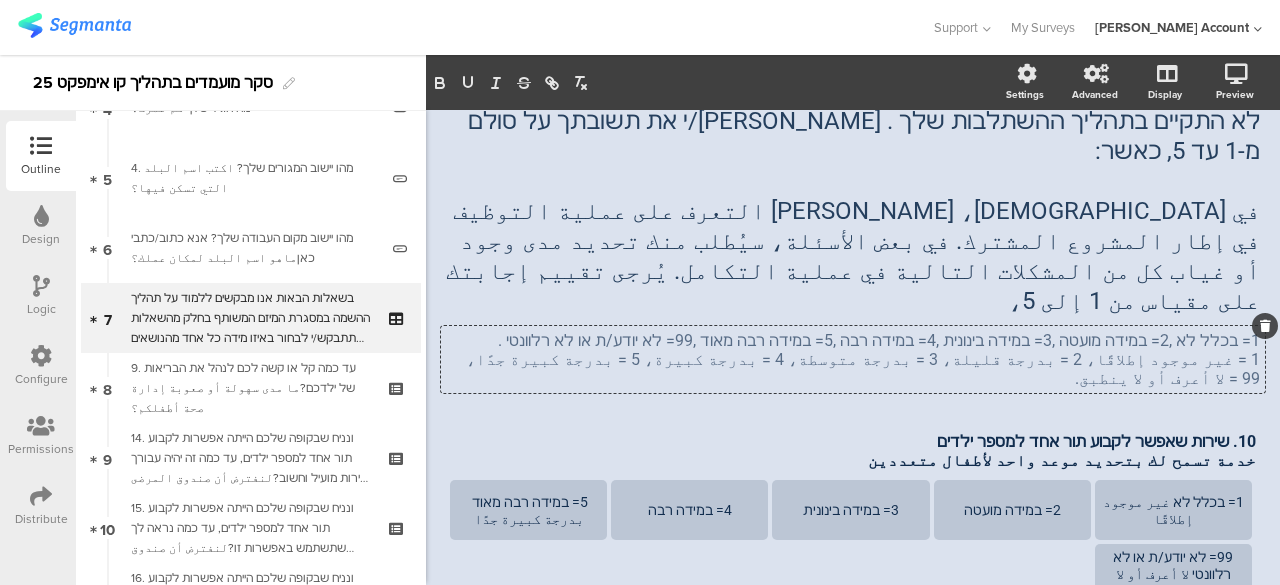 click on "4= במידה רבה" 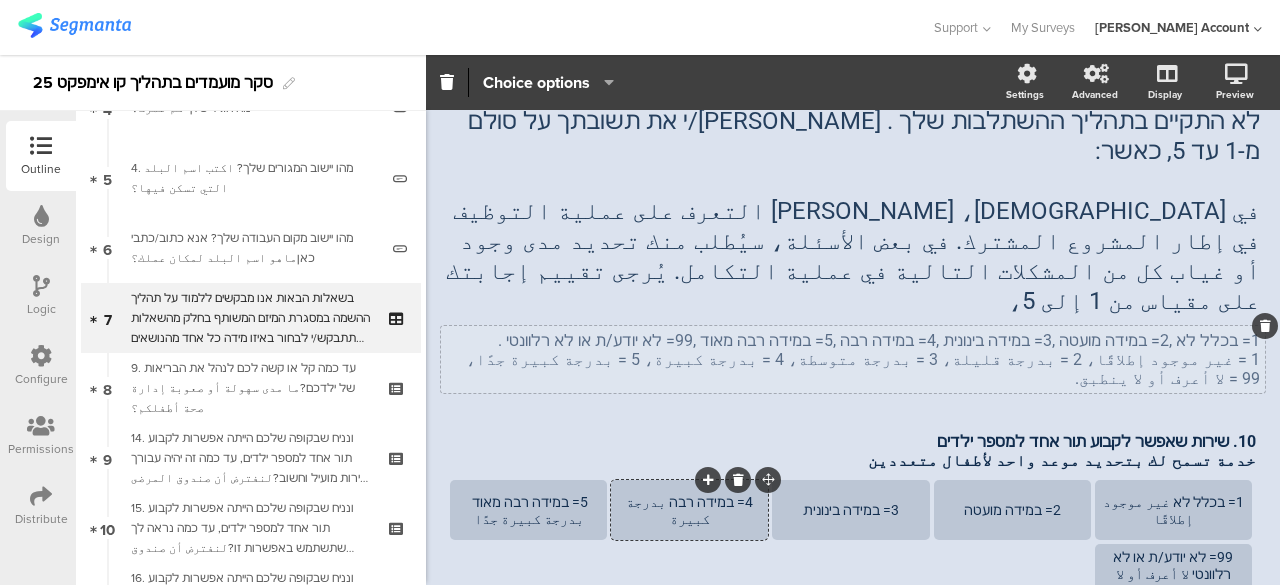 scroll, scrollTop: 111, scrollLeft: 0, axis: vertical 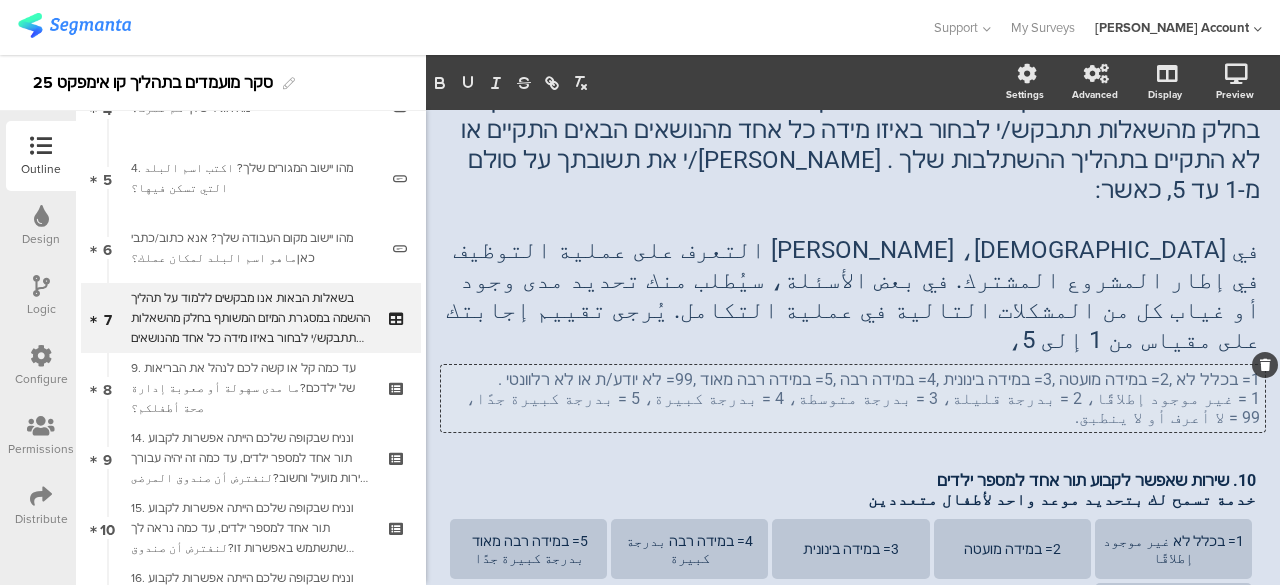 drag, startPoint x: 924, startPoint y: 300, endPoint x: 1005, endPoint y: 348, distance: 94.15413 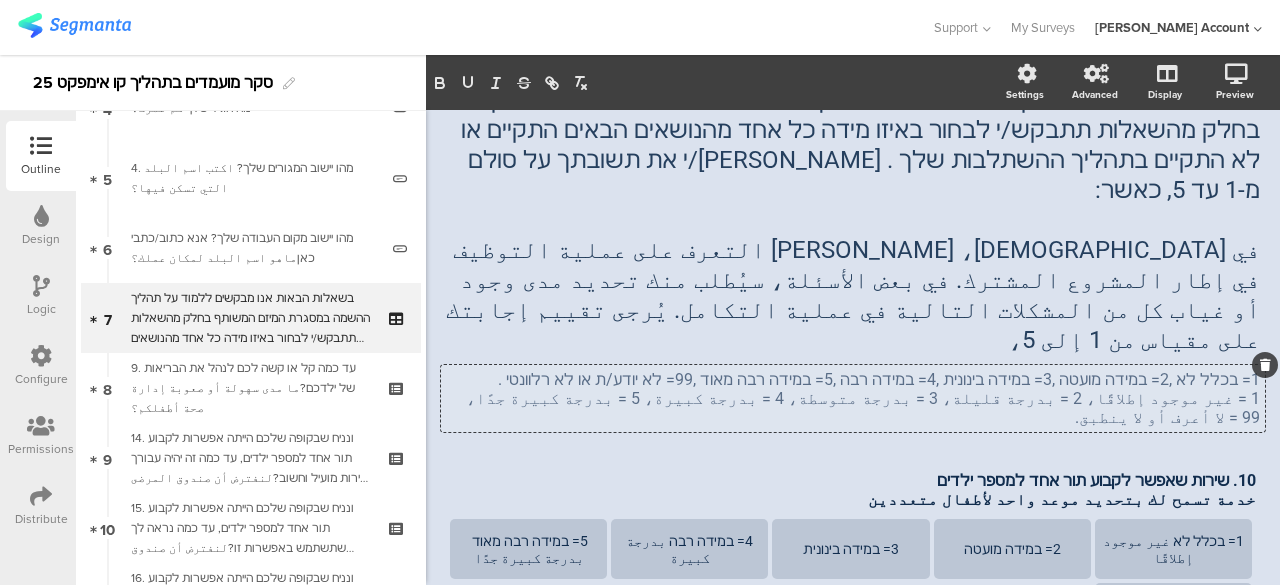 click on "1= בכלל לא ,2= במידה מועטה ,3= במידה בינונית ,4= במידה רבה ,5= במידה רבה מאוד ,99= לא יודע/ת או לא רלוונטי . 1 = غير موجود إطلاقًا، 2 = بدرجة قليلة، 3 = بدرجة متوسطة، 4 = بدرجة كبيرة، 5 = بدرجة كبيرة جدًا، 99 = لا أعرف أو لا ينطبق.
1= בכלל לא ,2= במידה מועטה ,3= במידה בינונית ,4= במידה רבה ,5= במידה רבה מאוד ,99= לא יודע/ת או לא רלוונטי . 1 = غير موجود إطلاقًا، 2 = بدرجة قليلة، 3 = بدرجة متوسطة، 4 = بدرجة كبيرة، 5 = بدرجة كبيرة جدًا، 99 = لا أعرف أو لا ينطبق.
1= בכלל לא ,2= במידה מועטה ,3= במידה בינונית ,4= במידה רבה ,5= במידה רבה מאוד ,99= לא יודע/ת או לא רלוונטי ." 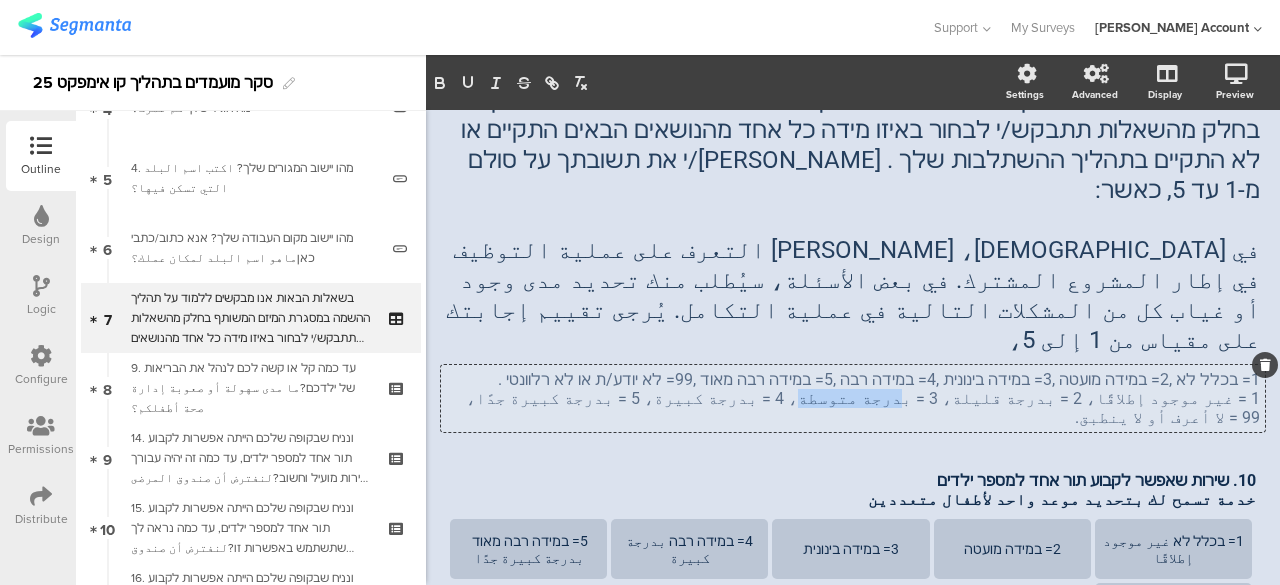 drag, startPoint x: 998, startPoint y: 345, endPoint x: 926, endPoint y: 339, distance: 72.249565 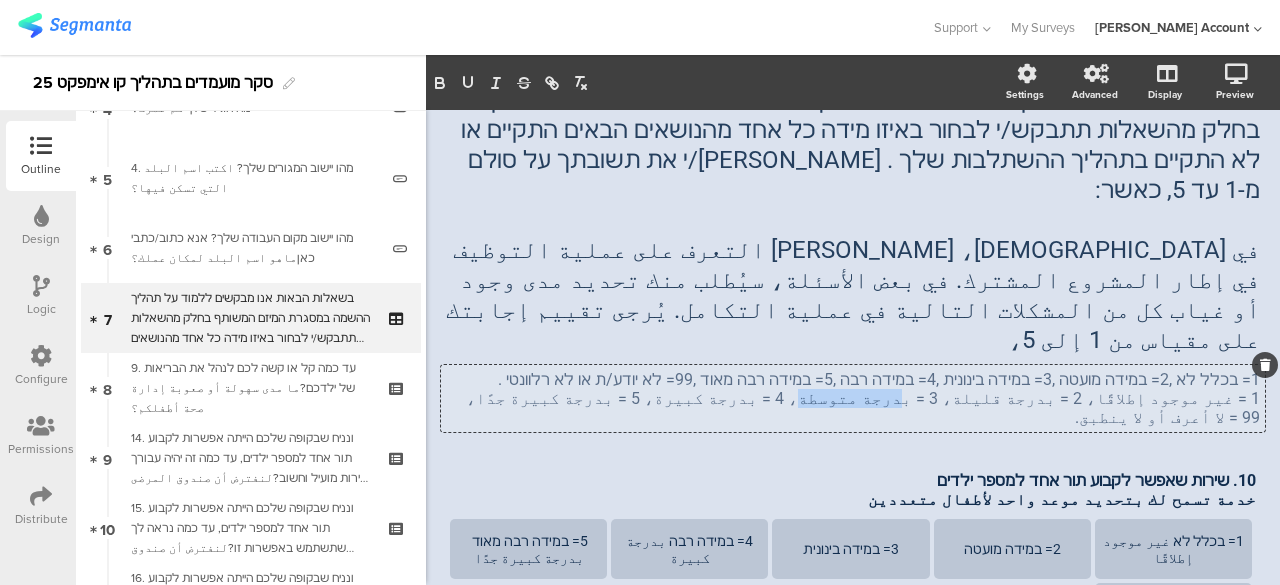 click on "1 = غير موجود إطلاقًا، 2 = بدرجة قليلة، 3 = بدرجة متوسطة، 4 = بدرجة كبيرة، 5 = بدرجة كبيرة جدًا، 99 = لا أعرف أو لا ينطبق." 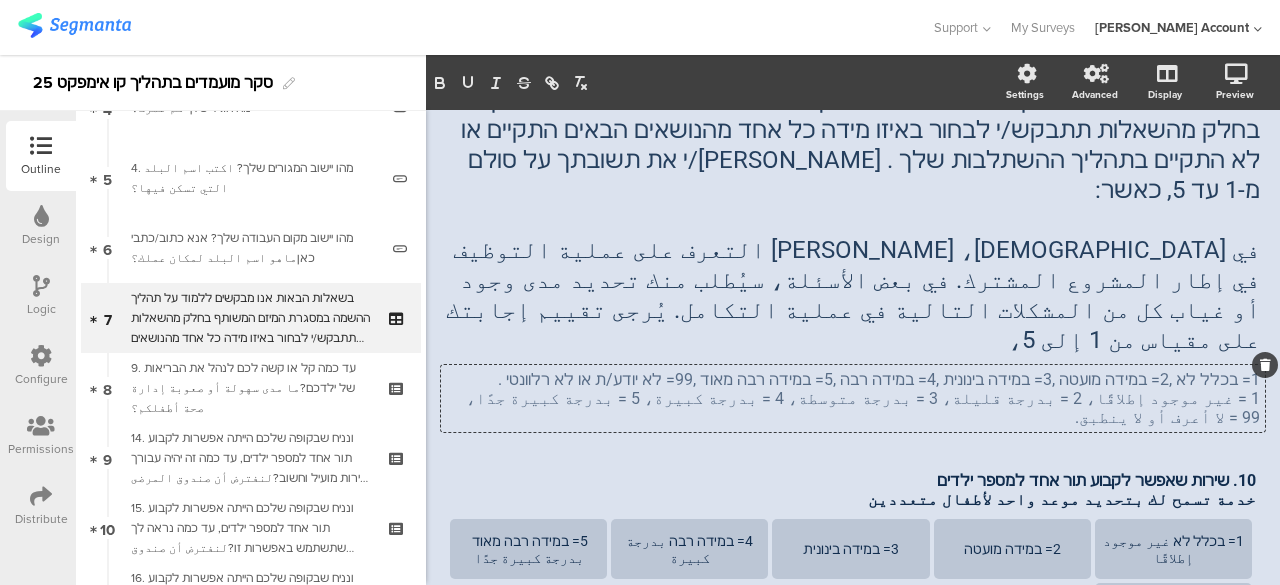 click on "3= במידה בינונית" 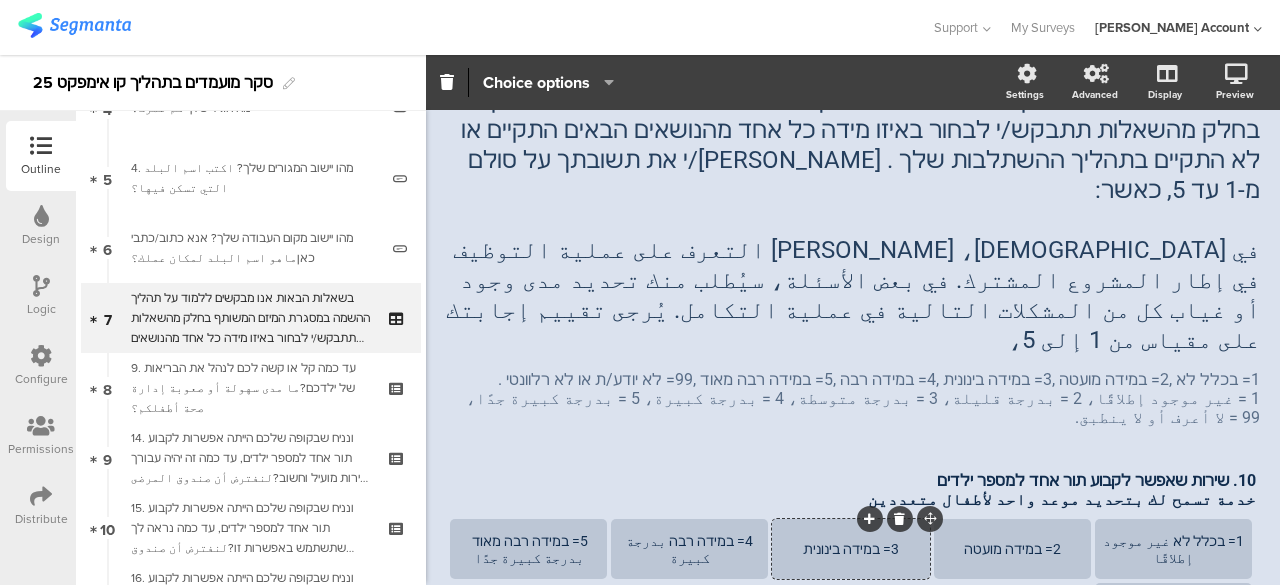 scroll, scrollTop: 102, scrollLeft: 0, axis: vertical 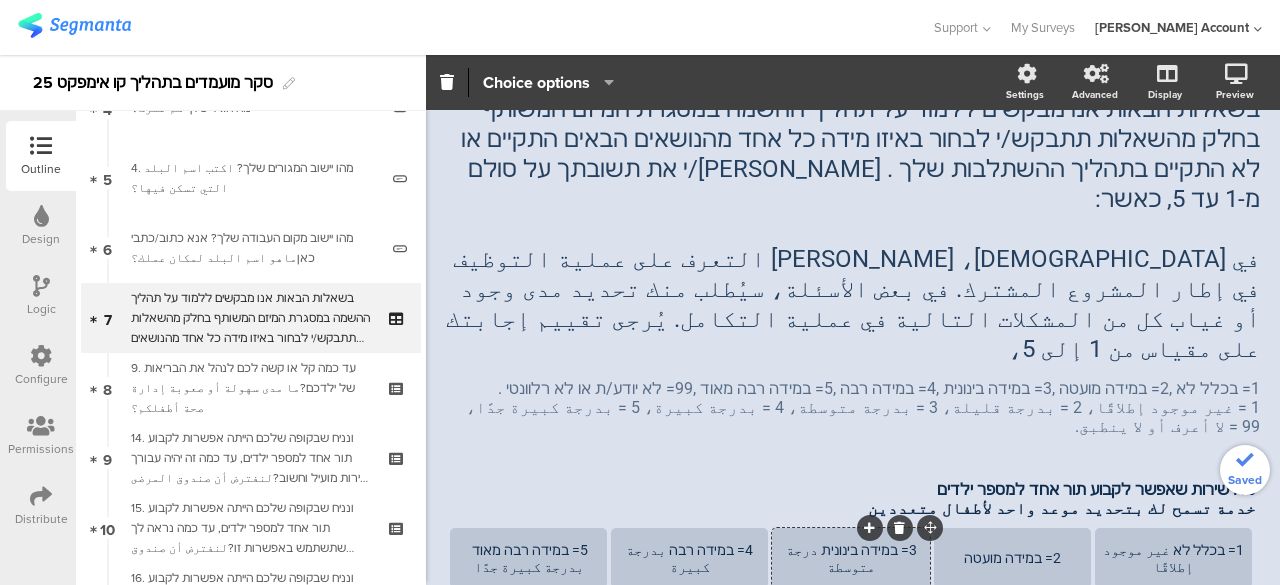 click on "בשאלות הבאות אנו מבקשים ללמוד על תהליך ההשמה במסגרת המיזם המשותף בחלק מהשאלות תתבקש/י לבחור באיזו מידה כל אחד מהנושאים הבאים התקיים או לא התקיים בתהליך ההשתלבות שלך . אנא דרג/י את תשובתך על סולם מ-1 עד 5, כאשר: في الأسئلة التالية، نود التعرف على عملية التوظيف في إطار المشروع المشترك. في بعض الأسئلة، سيُطلب منك تحديد مدى وجود أو غياب كل من المشكلات التالية في عملية التكامل. يُرجى تقييم إجابتك على مقياس من 1 إلى 5،
1= בכלל לא ,2= במידה מועטה ,3= במידה בינונית ,4= במידה רבה ,5= במידה רבה מאוד ,99= לא יודע/ת או לא רלוונטי ." 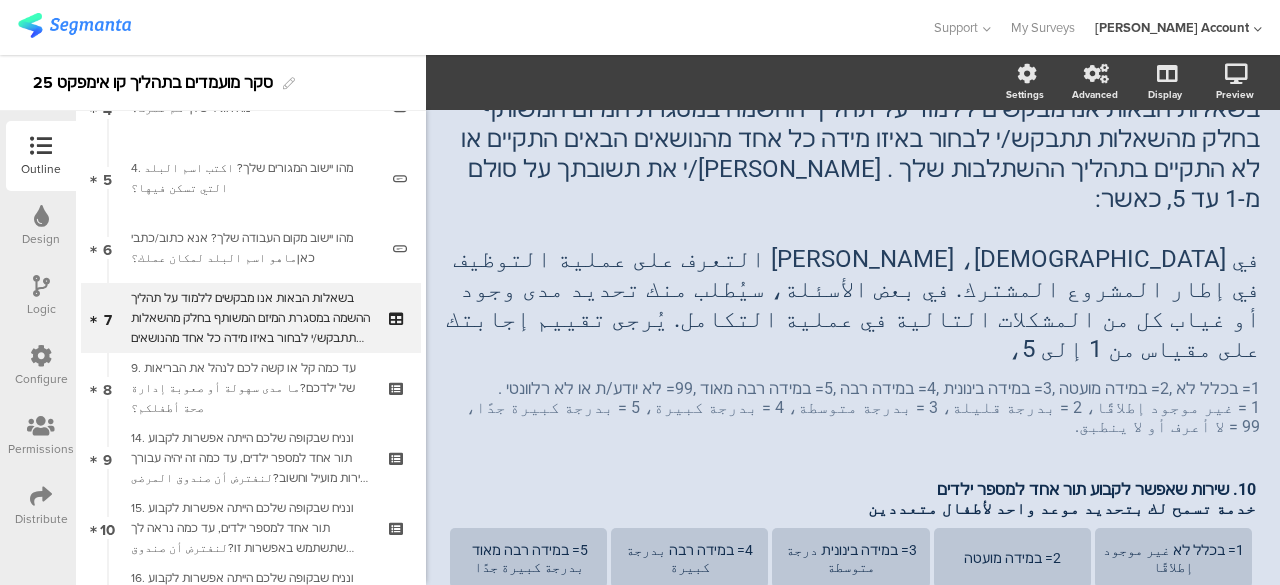scroll, scrollTop: 64, scrollLeft: 0, axis: vertical 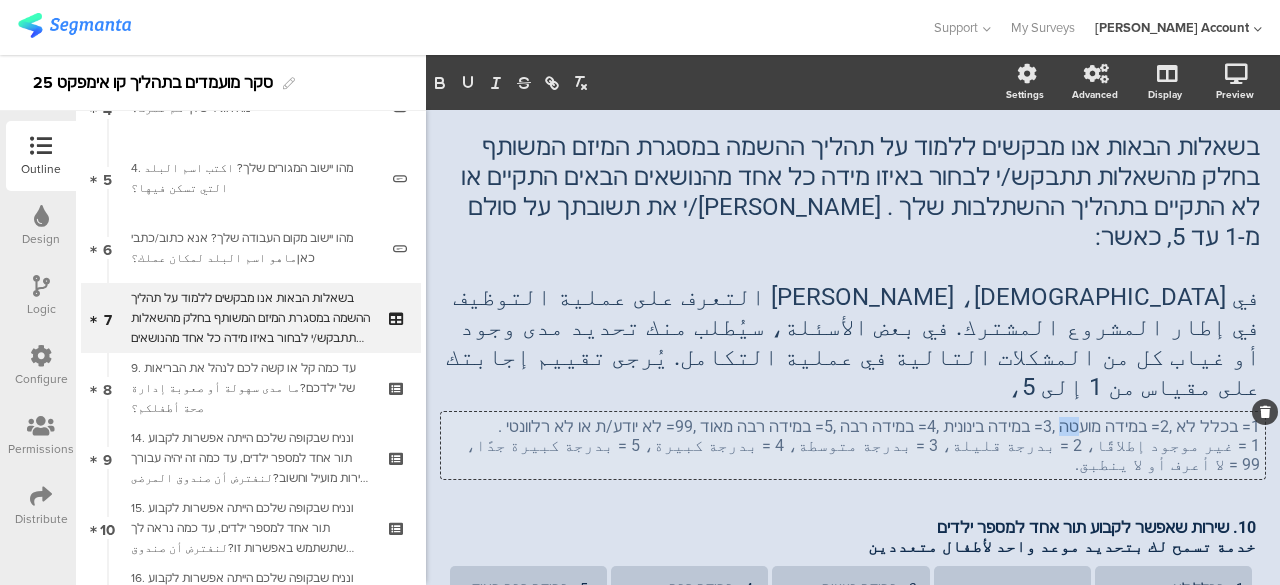 drag, startPoint x: 1090, startPoint y: 348, endPoint x: 1073, endPoint y: 353, distance: 17.720045 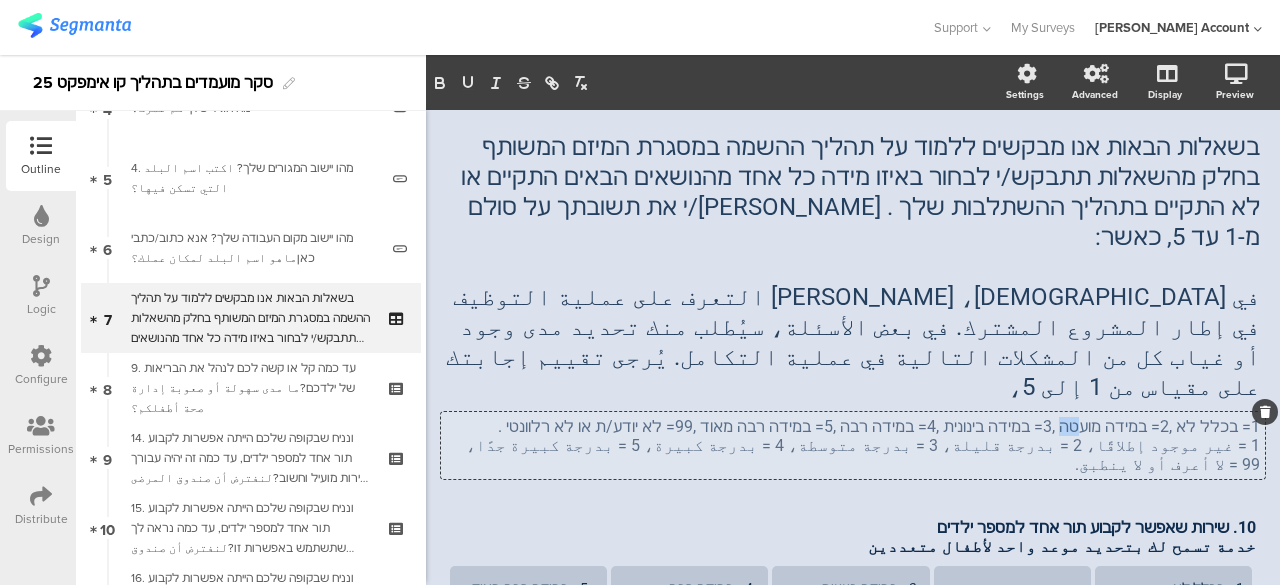 click on "1= בכלל לא ,2= במידה מועטה ,3= במידה בינונית ,4= במידה רבה ,5= במידה רבה מאוד ,99= לא יודע/ת או לא רלוונטי . 1 = غير موجود إطلاقًا، 2 = بدرجة قليلة، 3 = بدرجة متوسطة، 4 = بدرجة كبيرة، 5 = بدرجة كبيرة جدًا، 99 = لا أعرف أو لا ينطبق.
1= בכלל לא ,2= במידה מועטה ,3= במידה בינונית ,4= במידה רבה ,5= במידה רבה מאוד ,99= לא יודע/ת או לא רלוונטי . 1 = غير موجود إطلاقًا، 2 = بدرجة قليلة، 3 = بدرجة متوسطة، 4 = بدرجة كبيرة، 5 = بدرجة كبيرة جدًا، 99 = لا أعرف أو لا ينطبق.
1= בכלל לא ,2= במידה מועטה ,3= במידה בינונית ,4= במידה רבה ,5= במידה רבה מאוד ,99= לא יודע/ת או לא רלוונטי ." 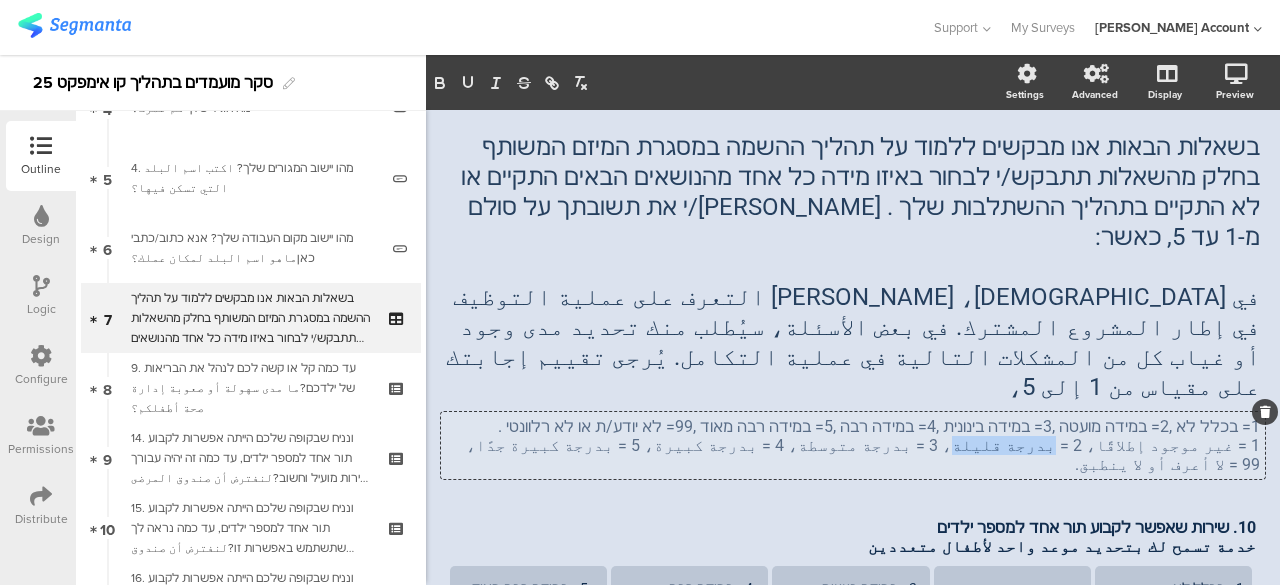 drag, startPoint x: 1036, startPoint y: 385, endPoint x: 1092, endPoint y: 389, distance: 56.142673 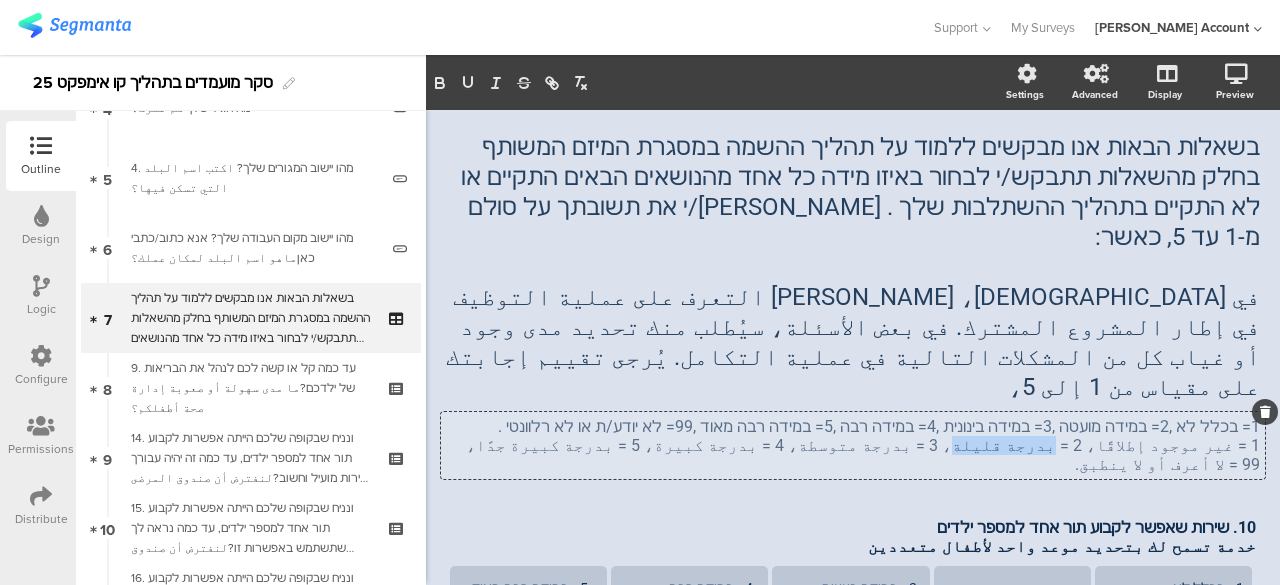click on "1 = غير موجود إطلاقًا، 2 = بدرجة قليلة، 3 = بدرجة متوسطة، 4 = بدرجة كبيرة، 5 = بدرجة كبيرة جدًا، 99 = لا أعرف أو لا ينطبق." 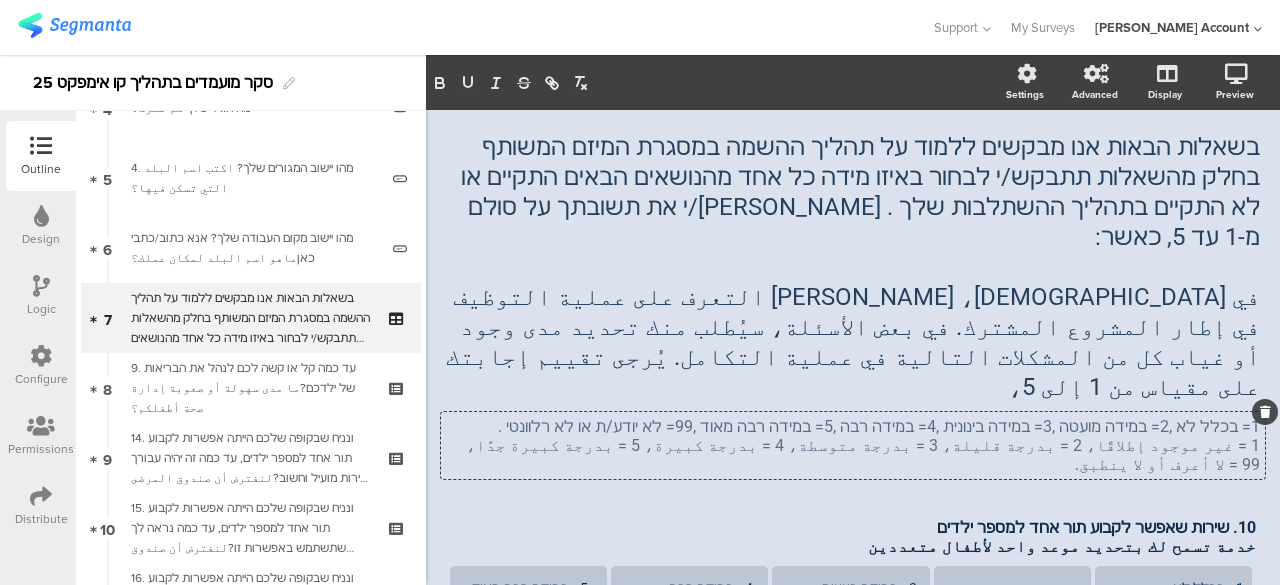 click on "2= במידה מועטה" 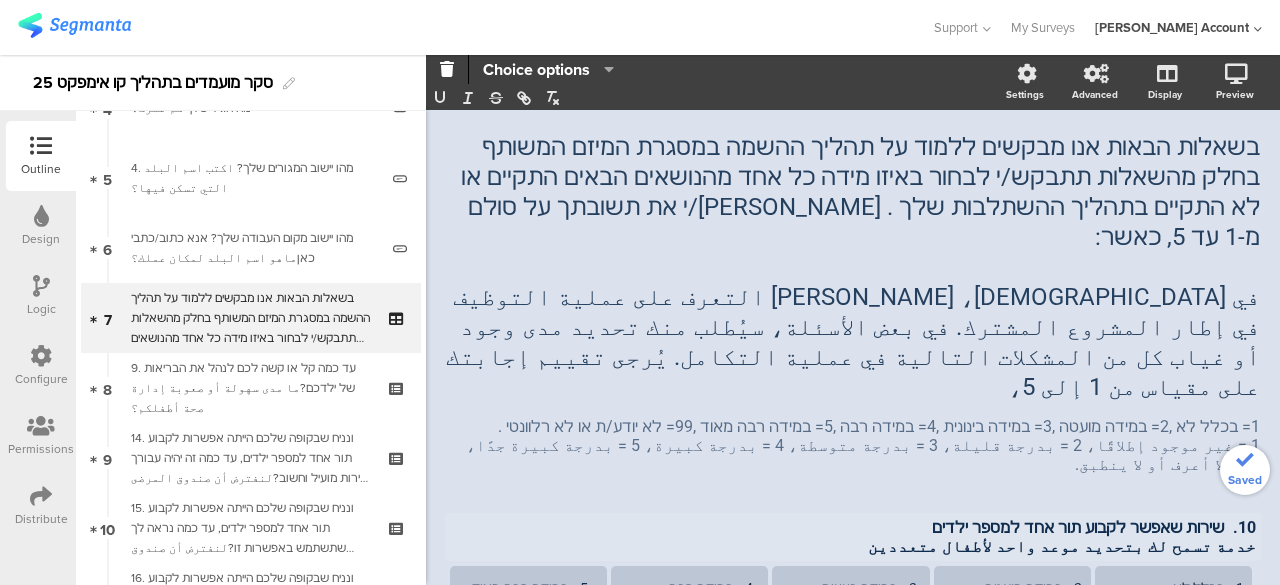 click on "AFKAR
47%
בשאלות הבאות אנו מבקשים ללמוד על תהליך ההשמה במסגרת המיזם המשותף בחלק מהשאלות תתבקש/י לבחור באיזו מידה כל אחד מהנושאים הבאים התקיים או לא התקיים בתהליך ההשתלבות שלך . אנא דרג/י את תשובתך על סולם מ-1 עד 5, כאשר:" 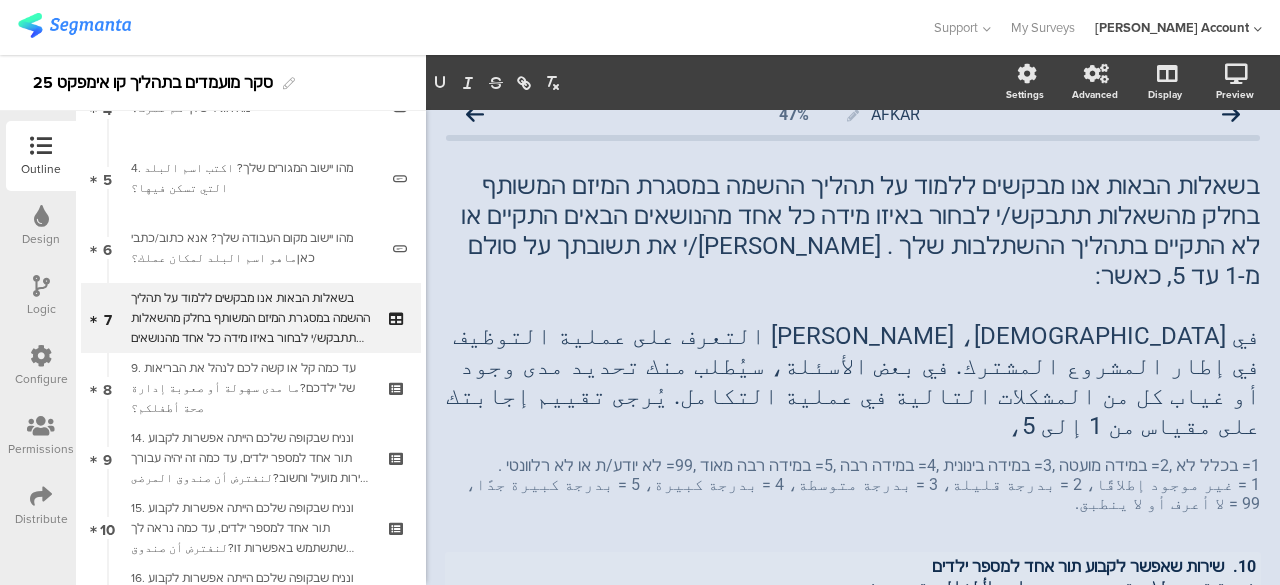 scroll, scrollTop: 125, scrollLeft: 0, axis: vertical 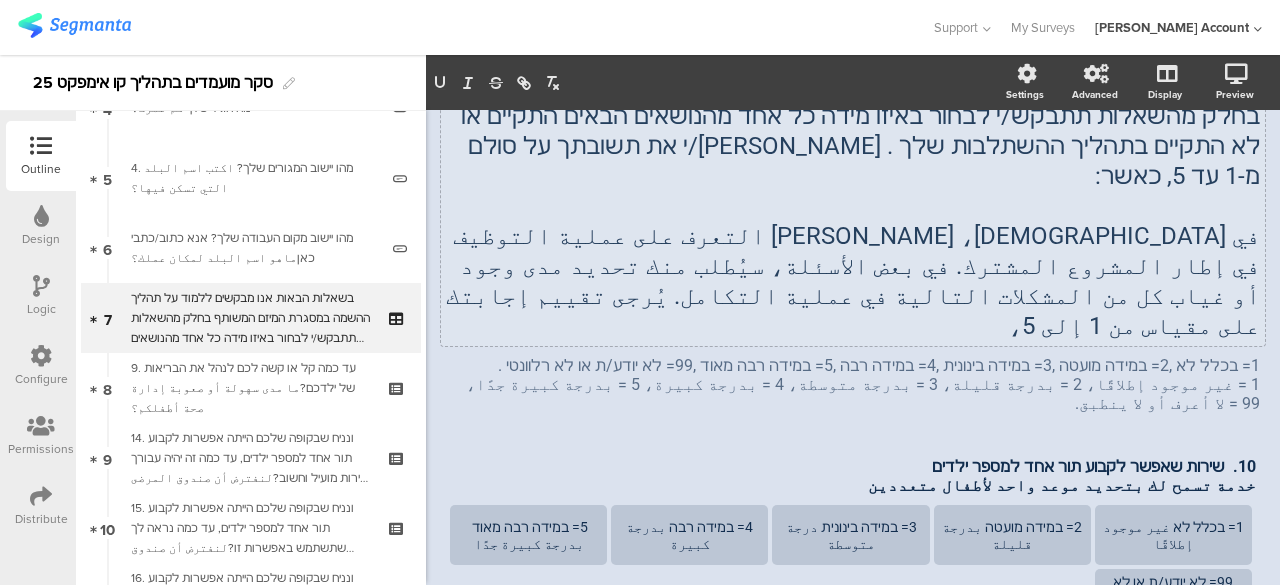 click on "בשאלות הבאות אנו מבקשים ללמוד על תהליך ההשמה במסגרת המיזם המשותף בחלק מהשאלות תתבקש/י לבחור באיזו מידה כל אחד מהנושאים הבאים התקיים או לא התקיים בתהליך ההשתלבות שלך . אנא דרג/י את תשובתך על סולם מ-1 עד 5, כאשר: في الأسئلة التالية، نود التعرف على عملية التوظيف في إطار المشروع المشترك. في بعض الأسئلة، سيُطلب منك تحديد مدى وجود أو غياب كل من المشكلات التالية في عملية التكامل. يُرجى تقييم إجابتك على مقياس من 1 إلى 5،" 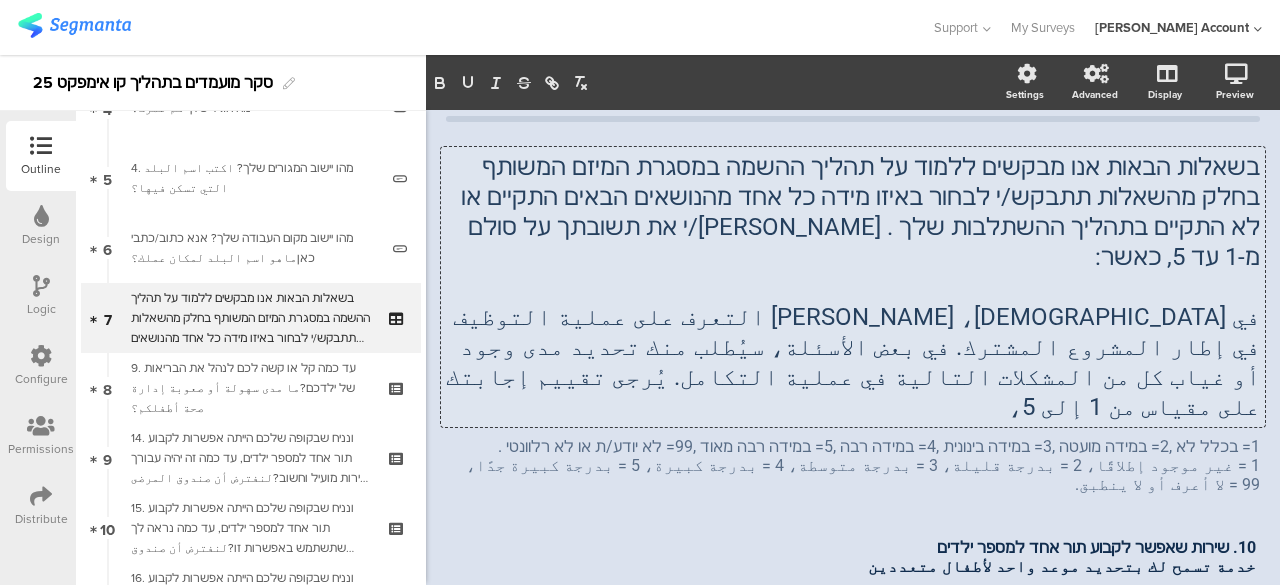 scroll, scrollTop: 25, scrollLeft: 0, axis: vertical 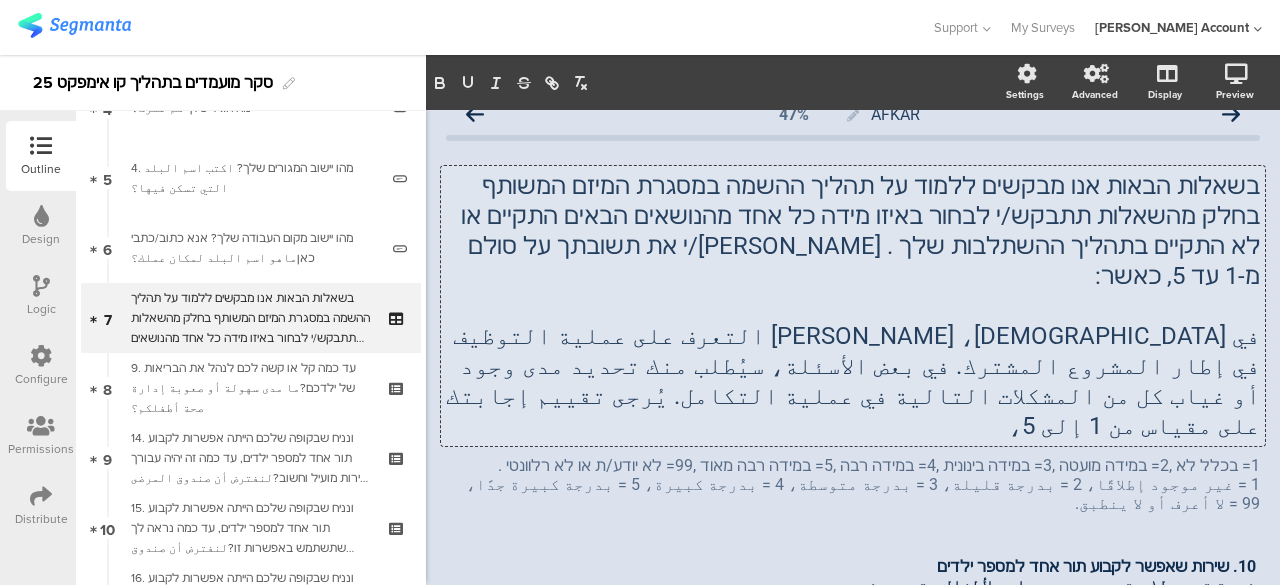 click 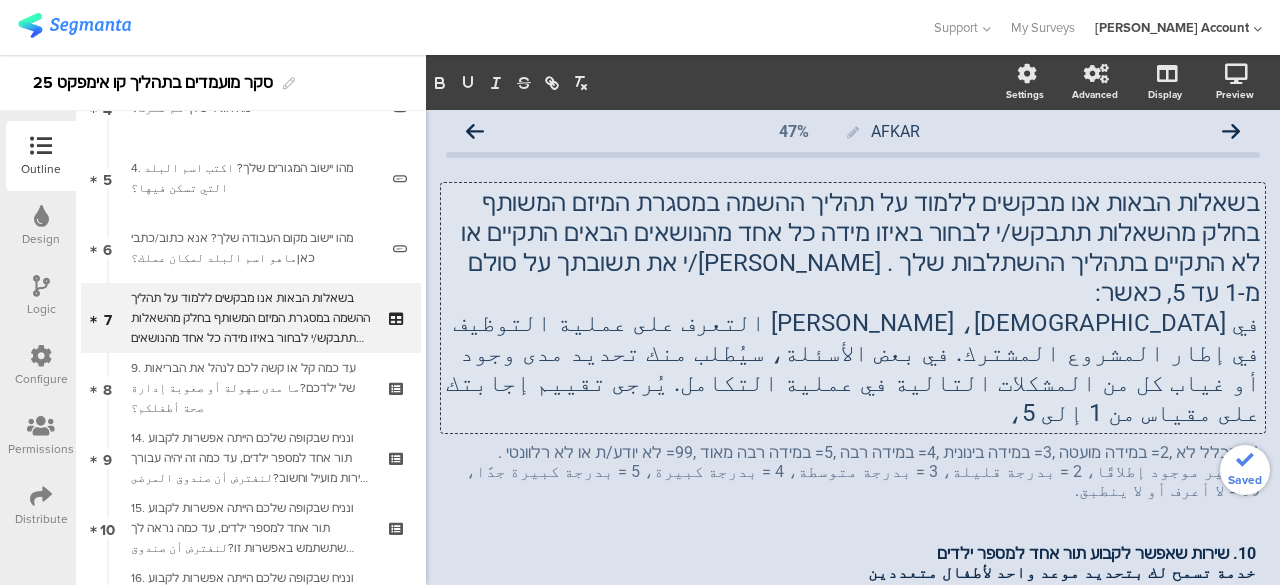 scroll, scrollTop: 0, scrollLeft: 0, axis: both 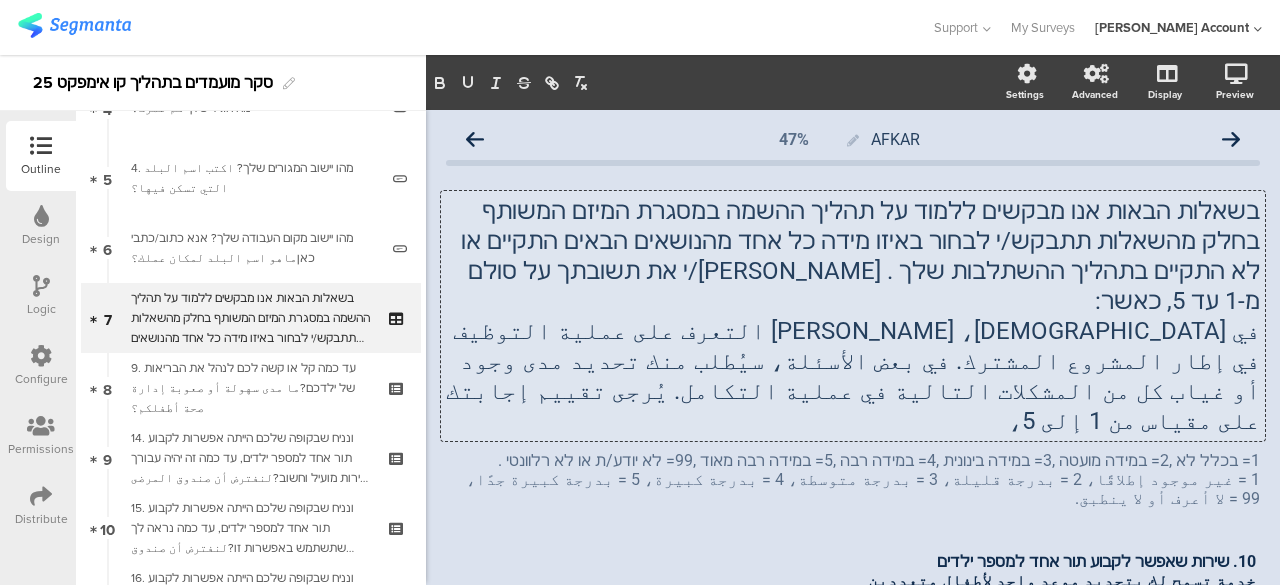 click on "في الأسئلة التالية، نود التعرف على عملية التوظيف في إطار المشروع المشترك. في بعض الأسئلة، سيُطلب منك تحديد مدى وجود أو غياب كل من المشكلات التالية في عملية التكامل. يُرجى تقييم إجابتك على مقياس من 1 إلى 5،" 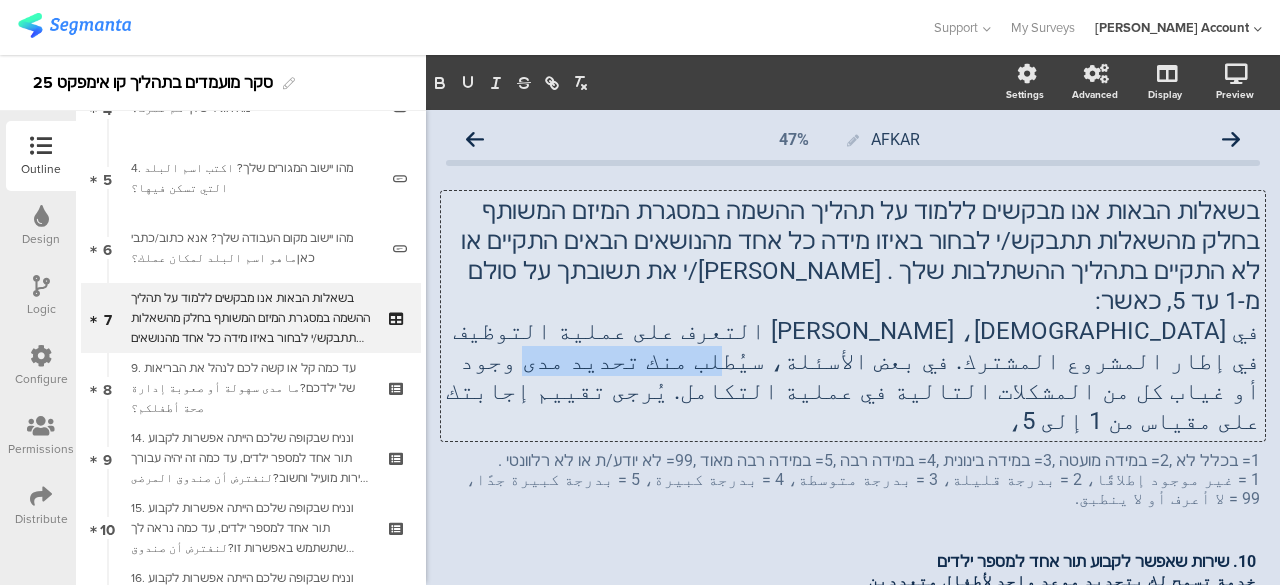 drag, startPoint x: 1160, startPoint y: 337, endPoint x: 852, endPoint y: 297, distance: 310.58655 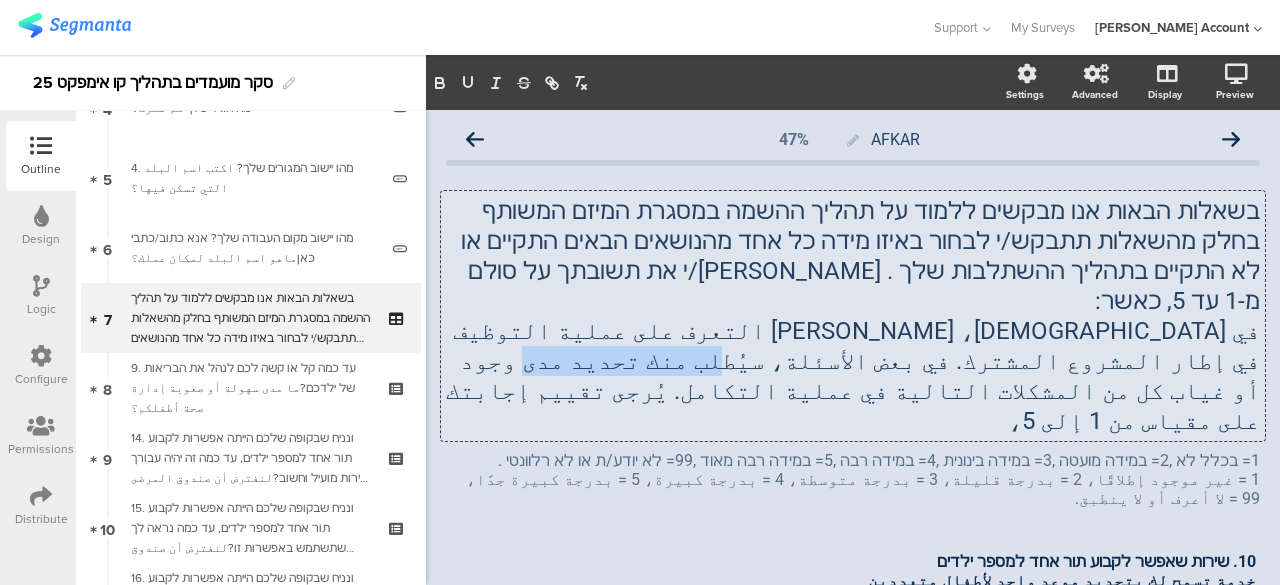 click on "في الأسئلة التالية، نود التعرف على عملية التوظيف في إطار المشروع المشترك. في بعض الأسئلة، سيُطلب منك تحديد مدى وجود أو غياب كل من المشكلات التالية في عملية التكامل. يُرجى تقييم إجابتك على مقياس من 1 إلى 5،" 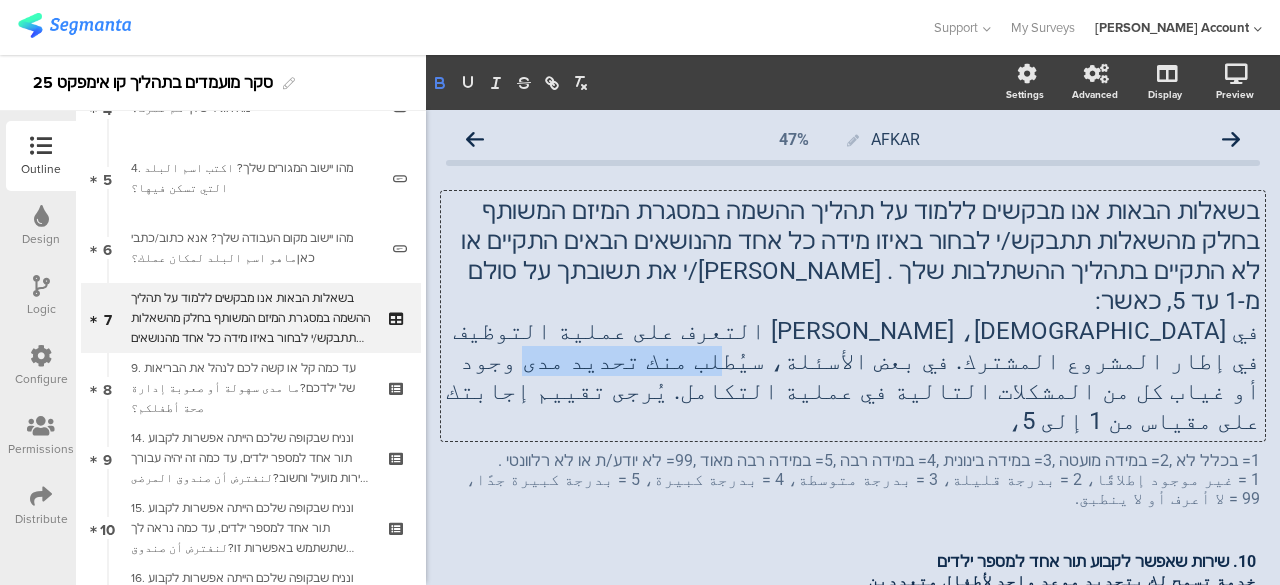 click 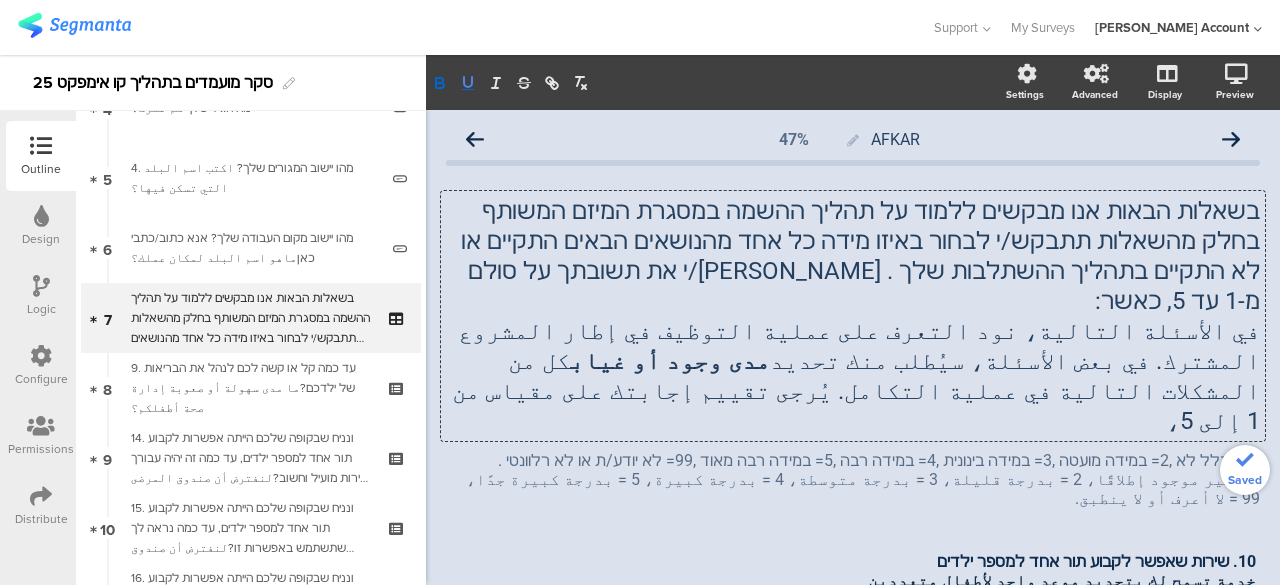 click 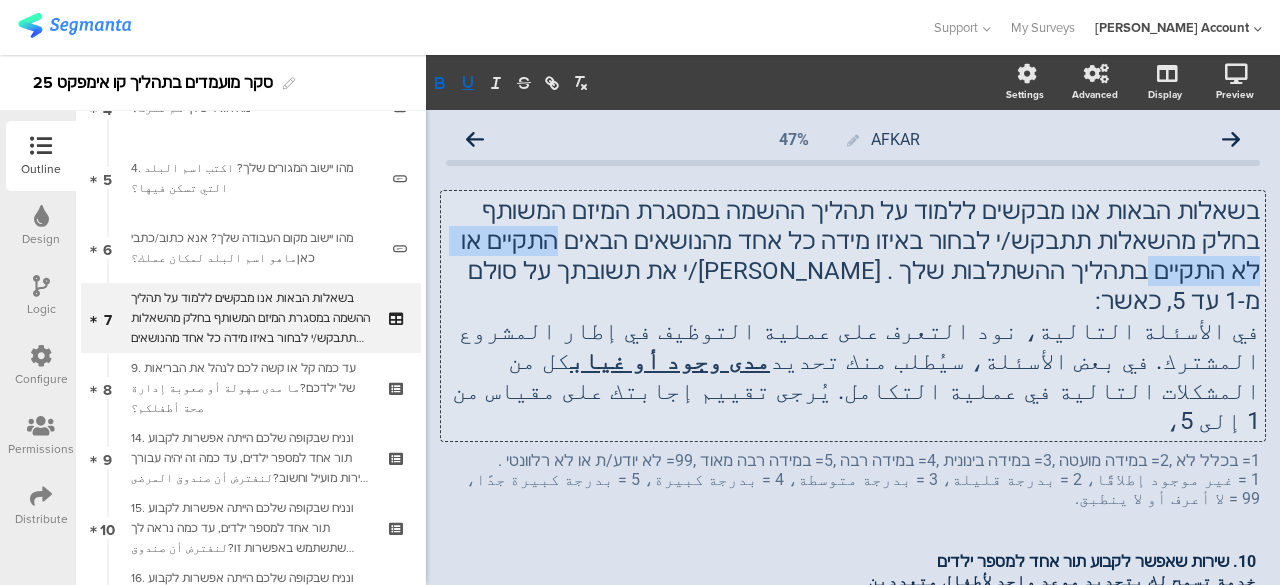 drag, startPoint x: 798, startPoint y: 243, endPoint x: 618, endPoint y: 239, distance: 180.04443 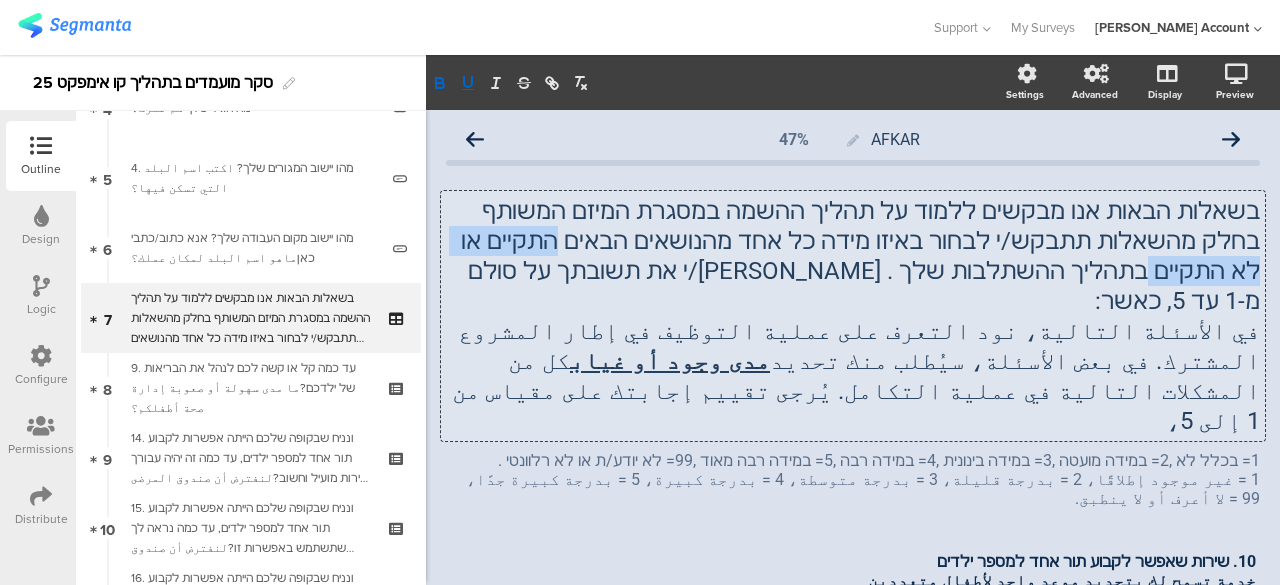 click on "בשאלות הבאות אנו מבקשים ללמוד על תהליך ההשמה במסגרת המיזם המשותף בחלק מהשאלות תתבקש/י לבחור באיזו מידה כל אחד מהנושאים הבאים התקיים או לא התקיים בתהליך ההשתלבות שלך . אנא דרג/י את תשובתך על סולם מ-1 עד 5, כאשר:" 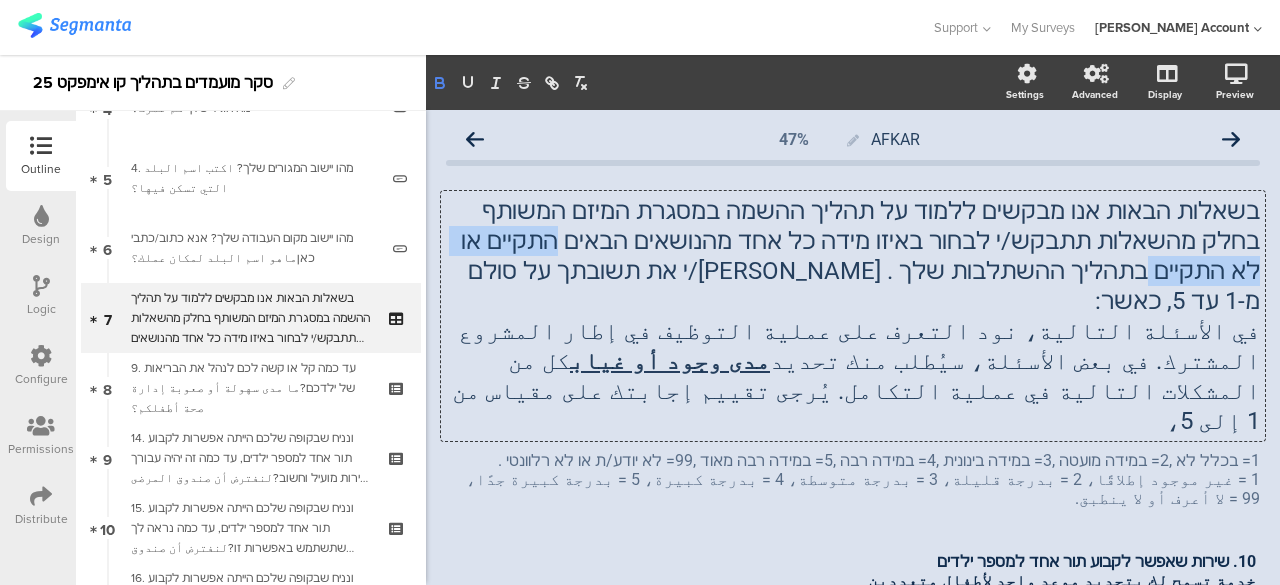 click 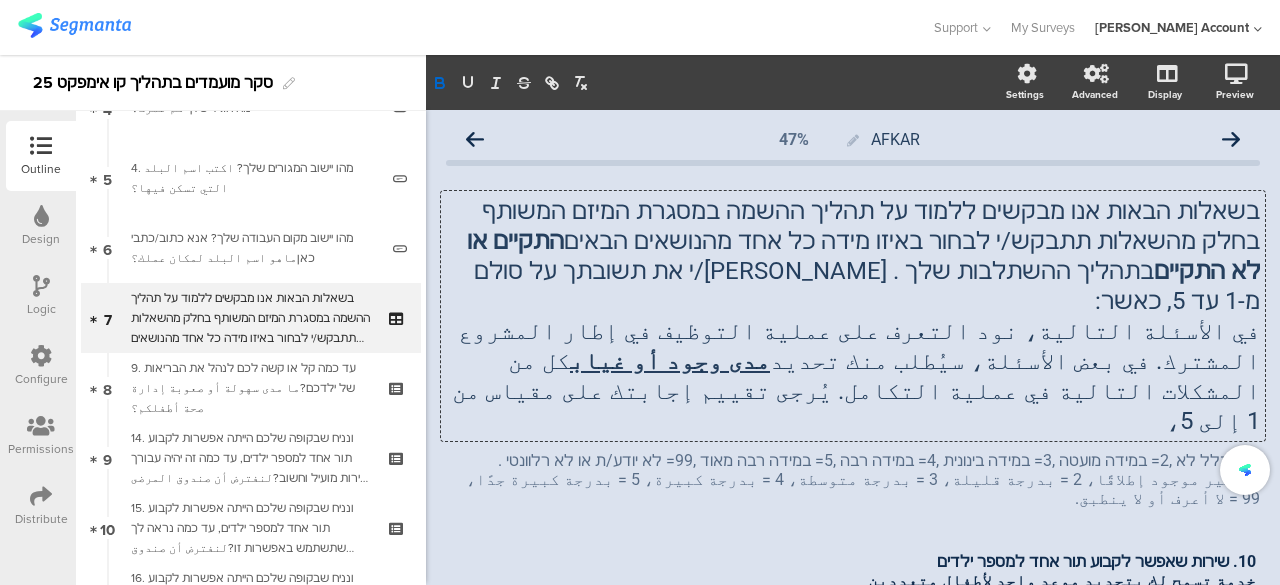 click on "AFKAR
47%
בשאלות הבאות אנו מבקשים ללמוד על תהליך ההשמה במסגרת המיזם המשותף בחלק מהשאלות תתבקש/י לבחור באיזו מידה כל אחד מהנושאים הבאים  התקיים או לא התקיים  בתהליך ההשתלבות שלך . אנא דרג/י את תשובתך על סולם מ-1 עד 5, כאשר: في الأسئلة التالية، نود التعرف على عملية التوظيف في إطار المشروع المشترك. في بعض الأسئلة، سيُطلب منك تحديد" 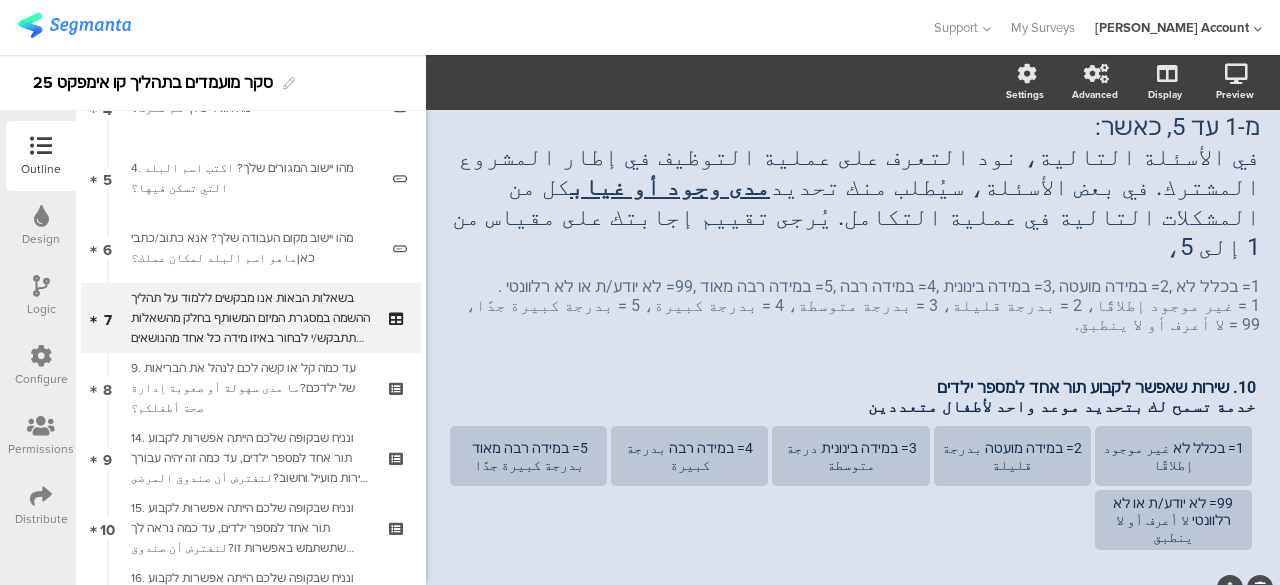 scroll, scrollTop: 200, scrollLeft: 0, axis: vertical 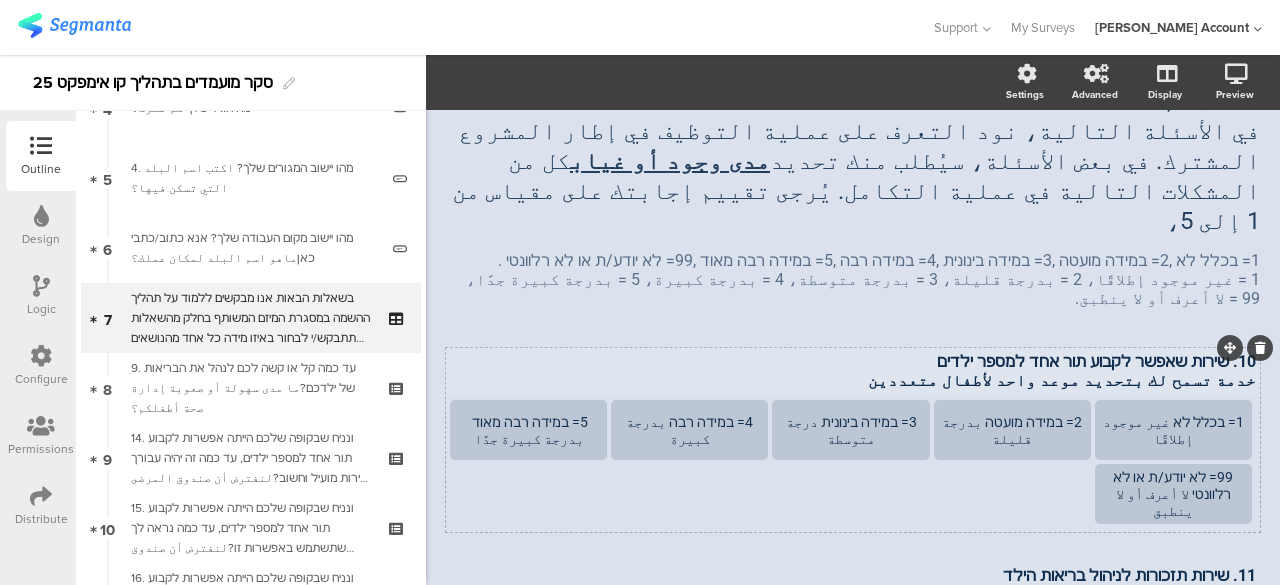 click on "AFKAR
47%
בשאלות הבאות אנו מבקשים ללמוד על תהליך ההשמה במסגרת המיזם המשותף בחלק מהשאלות תתבקש/י לבחור באיזו מידה כל אחד מהנושאים הבאים  התקיים או לא התקיים  בתהליך ההשתלבות שלך . אנא דרג/י את תשובתך על סולם מ-1 עד 5, כאשר: في الأسئلة التالية، نود التعرف على عملية التوظيف في إطار المشروع المشترك. في بعض الأسئلة، سيُطلب منك تحديد" 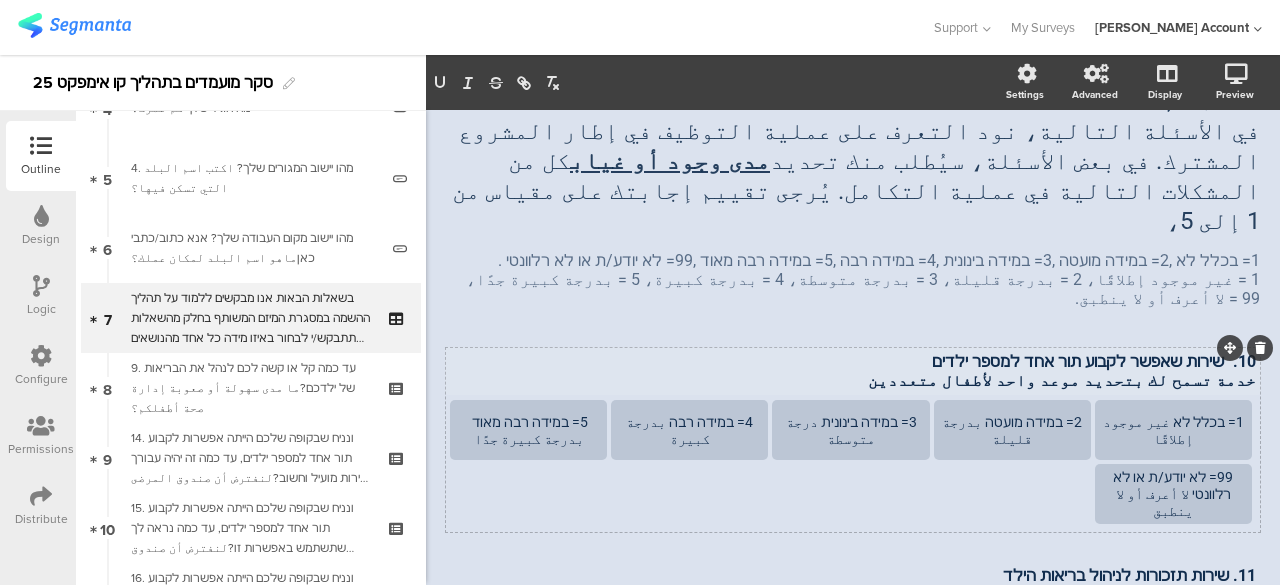 scroll, scrollTop: 161, scrollLeft: 0, axis: vertical 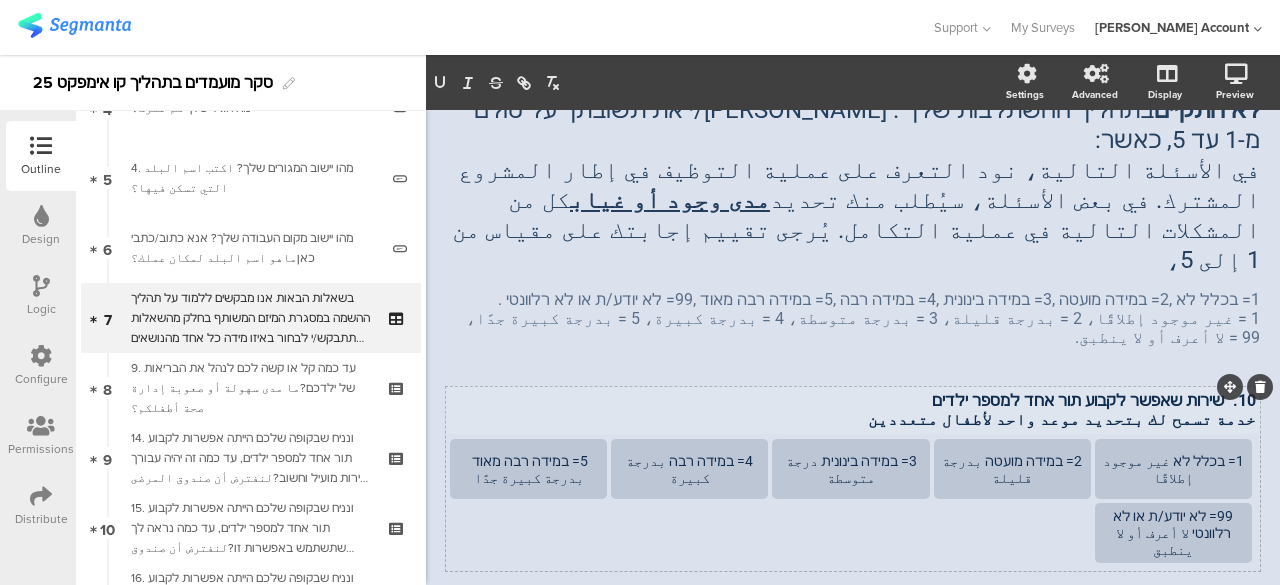 click on "AFKAR
47%
בשאלות הבאות אנו מבקשים ללמוד על תהליך ההשמה במסגרת המיזם המשותף בחלק מהשאלות תתבקש/י לבחור באיזו מידה כל אחד מהנושאים הבאים  התקיים או לא התקיים  בתהליך ההשתלבות שלך . אנא דרג/י את תשובתך על סולם מ-1 עד 5, כאשר: في الأسئلة التالية، نود التعرف على عملية التوظيف في إطار المشروع المشترك. في بعض الأسئلة، سيُطلب منك تحديد" 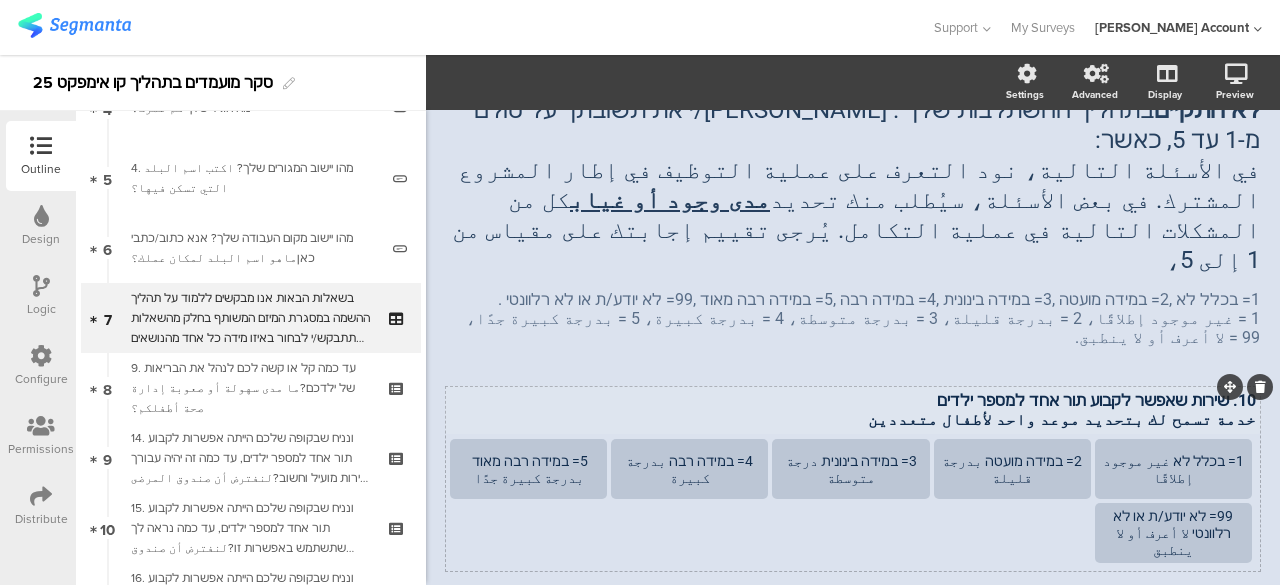 click on "خدمة تسمح لك بتحديد موعد واحد لأطفال متعددين" at bounding box center (853, 419) 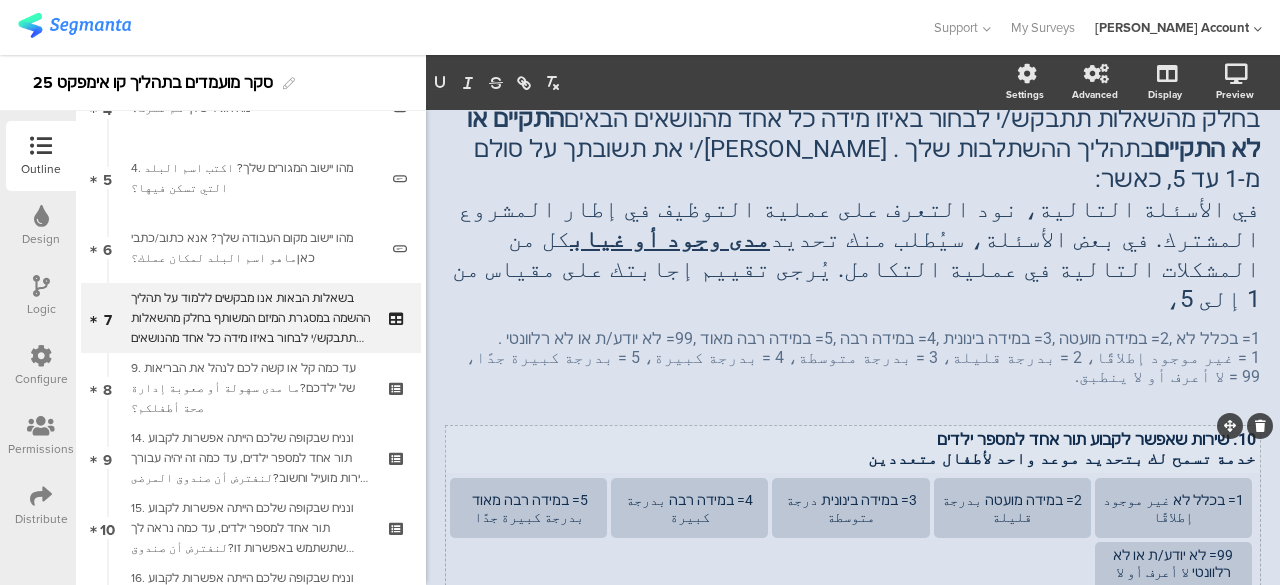 click on "AFKAR
47%
בשאלות הבאות אנו מבקשים ללמוד על תהליך ההשמה במסגרת המיזם המשותף בחלק מהשאלות תתבקש/י לבחור באיזו מידה כל אחד מהנושאים הבאים  התקיים או לא התקיים  בתהליך ההשתלבות שלך . אנא דרג/י את תשובתך על סולם מ-1 עד 5, כאשר: في الأسئلة التالية، نود التعرف على عملية التوظيف في إطار المشروع المشترك. في بعض الأسئلة، سيُطلب منك تحديد" 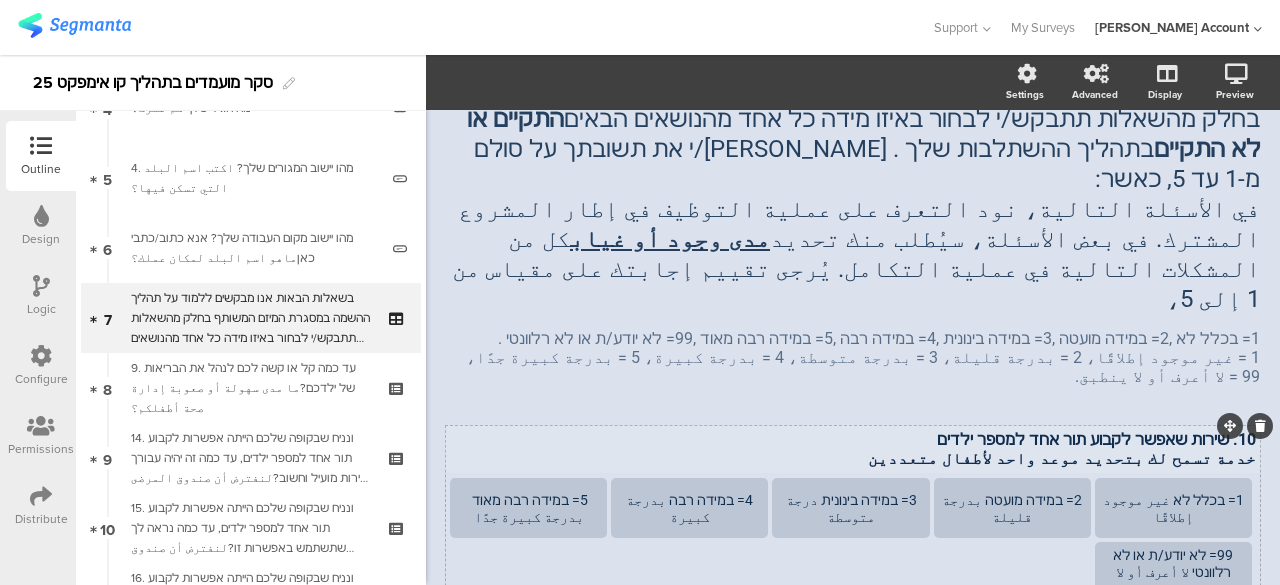 scroll, scrollTop: 84, scrollLeft: 0, axis: vertical 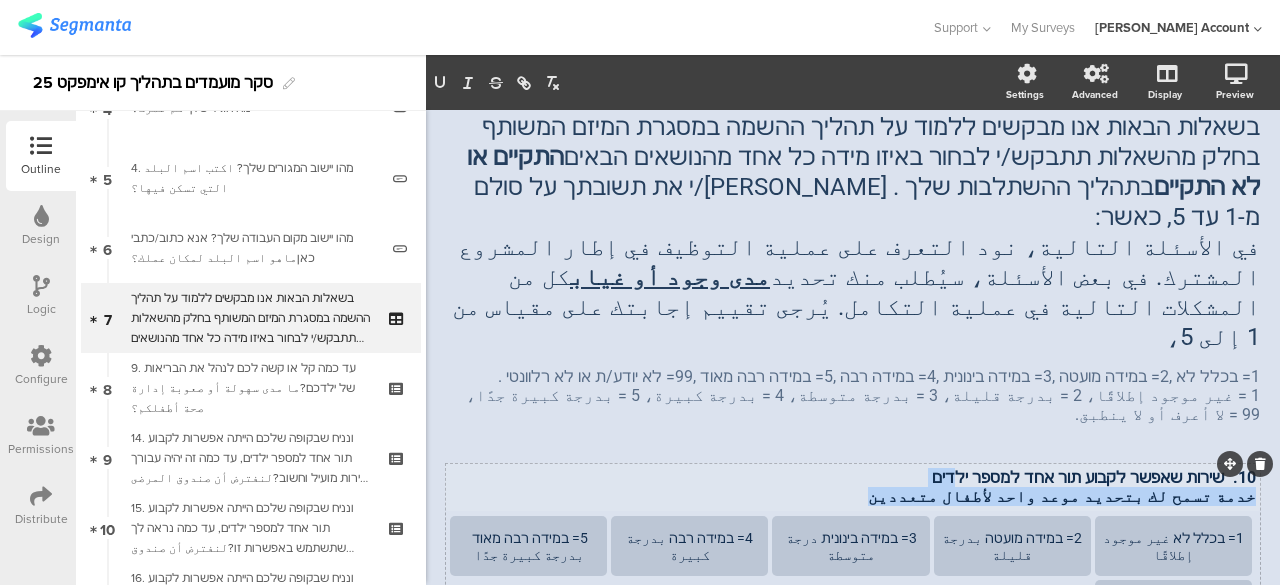 drag, startPoint x: 974, startPoint y: 384, endPoint x: 980, endPoint y: 427, distance: 43.416588 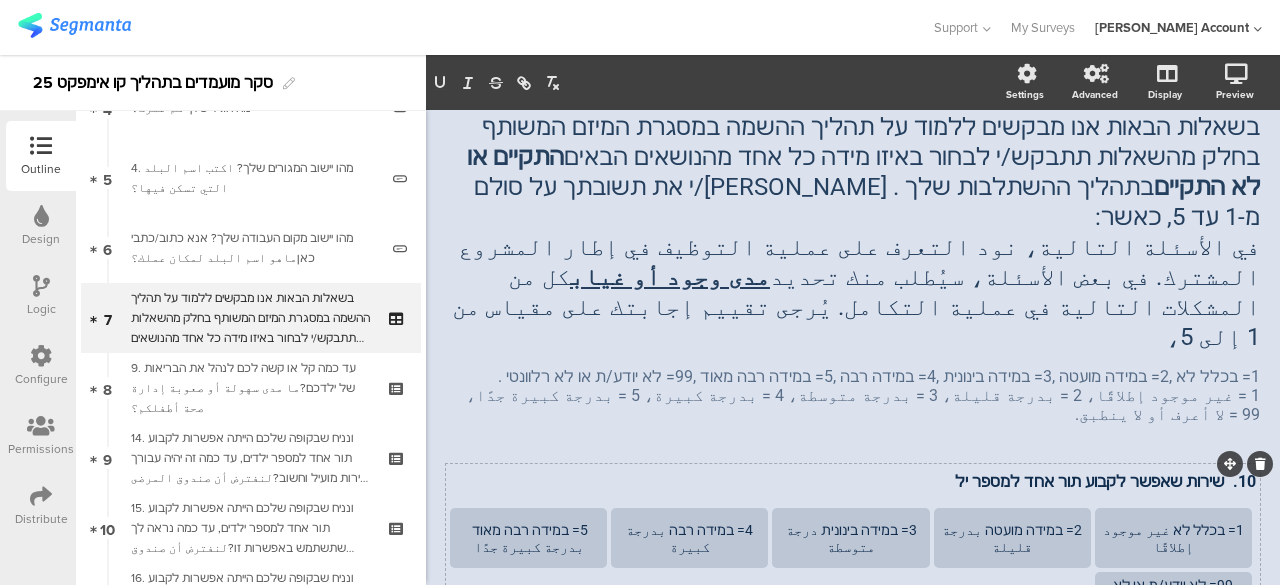 scroll, scrollTop: 88, scrollLeft: 0, axis: vertical 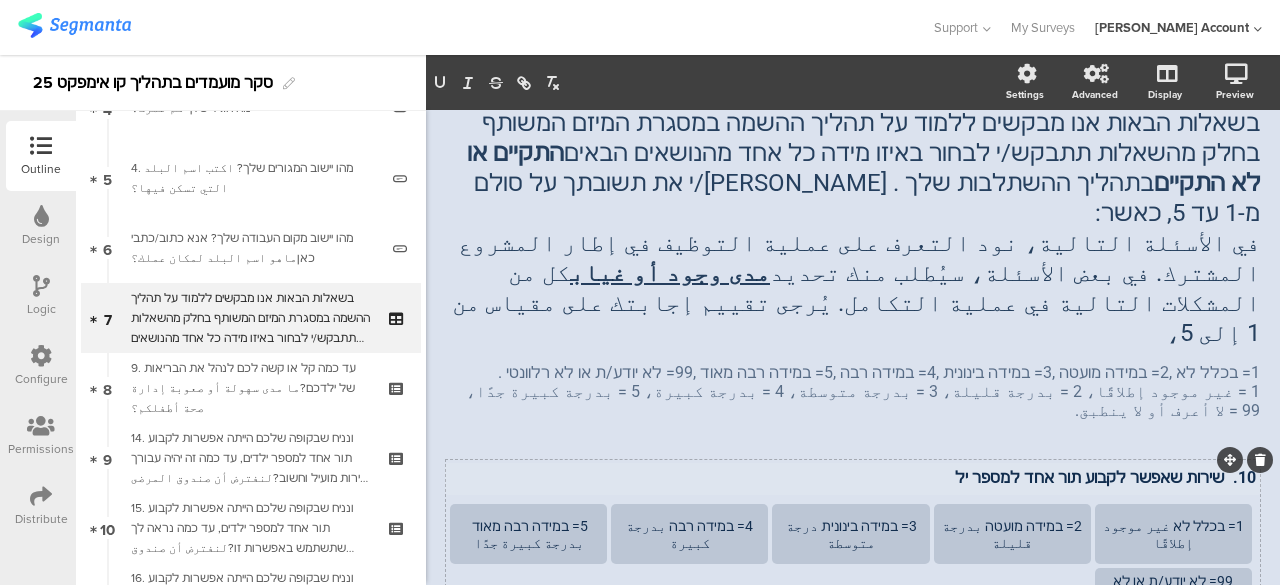 click on "10.	שירות שאפשר לקבוע תור אחד למספר יל" at bounding box center [853, 477] 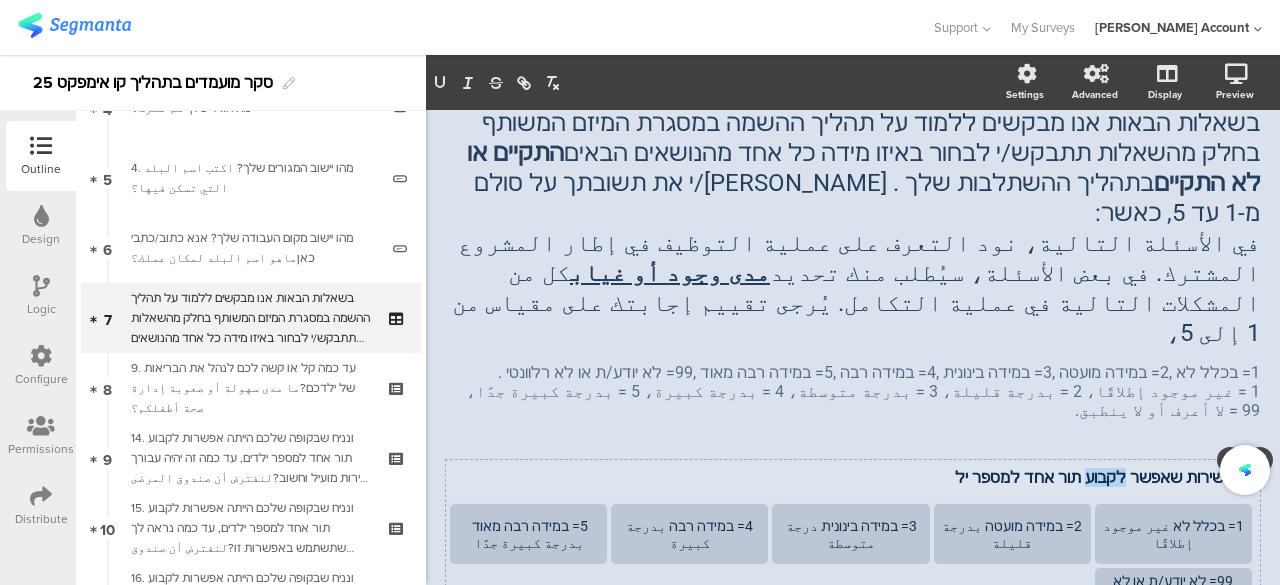 click on "10.	שירות שאפשר לקבוע תור אחד למספר יל" at bounding box center [853, 477] 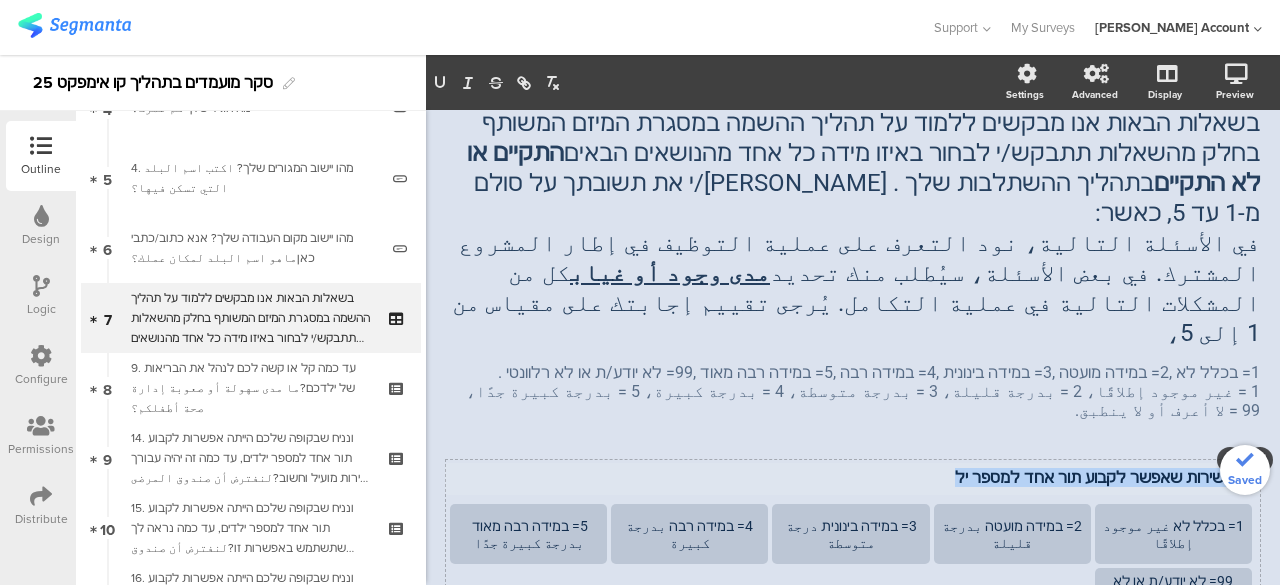 click on "10.	שירות שאפשר לקבוע תור אחד למספר יל" at bounding box center (853, 477) 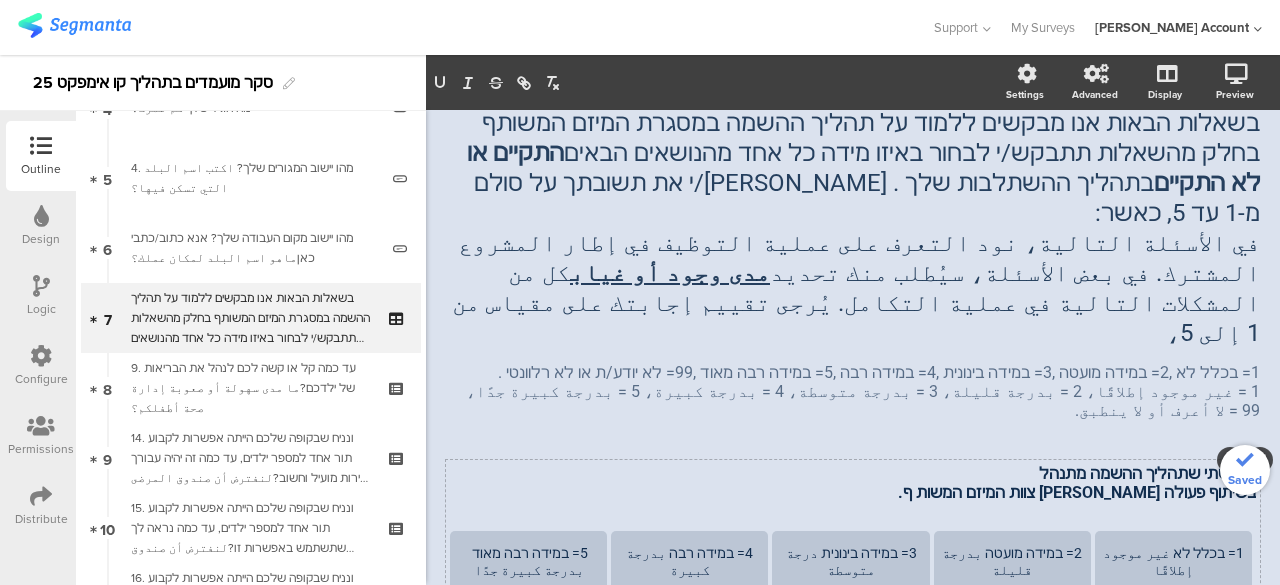 scroll, scrollTop: 84, scrollLeft: 0, axis: vertical 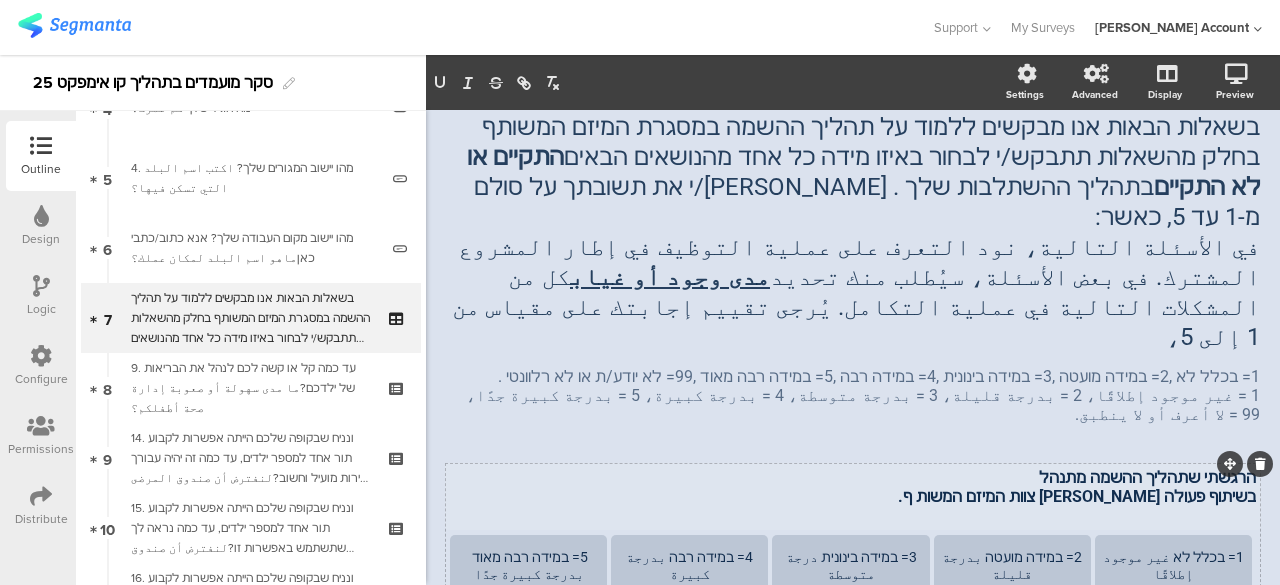 click on "בשיתוף פעולה ביני ובין צוות המיזם המשות ף." at bounding box center [853, 496] 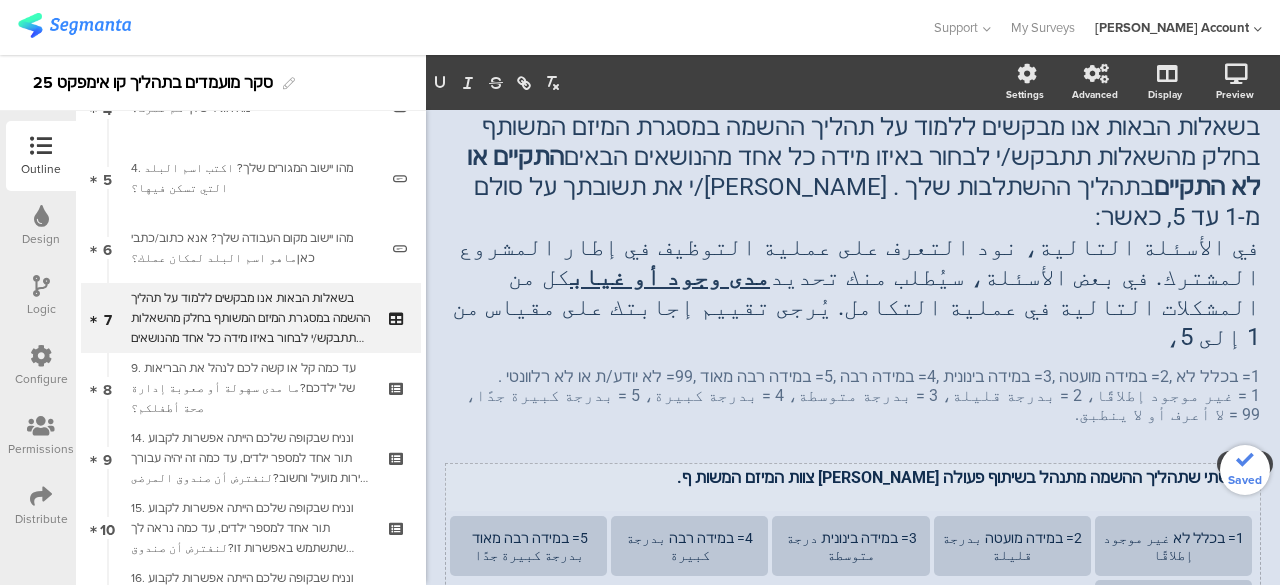 click on "הרגשתי שתהליך ההשמה מתנהל בשיתוף פעולה ביני ובין צוות המיזם המשות ף." at bounding box center [853, 477] 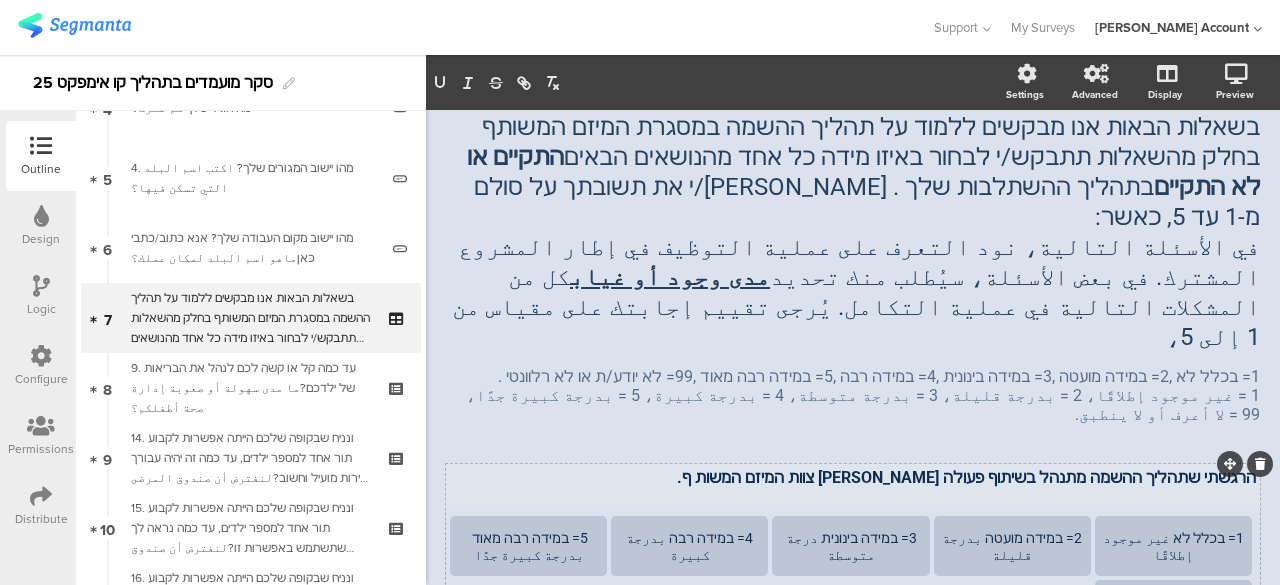 type 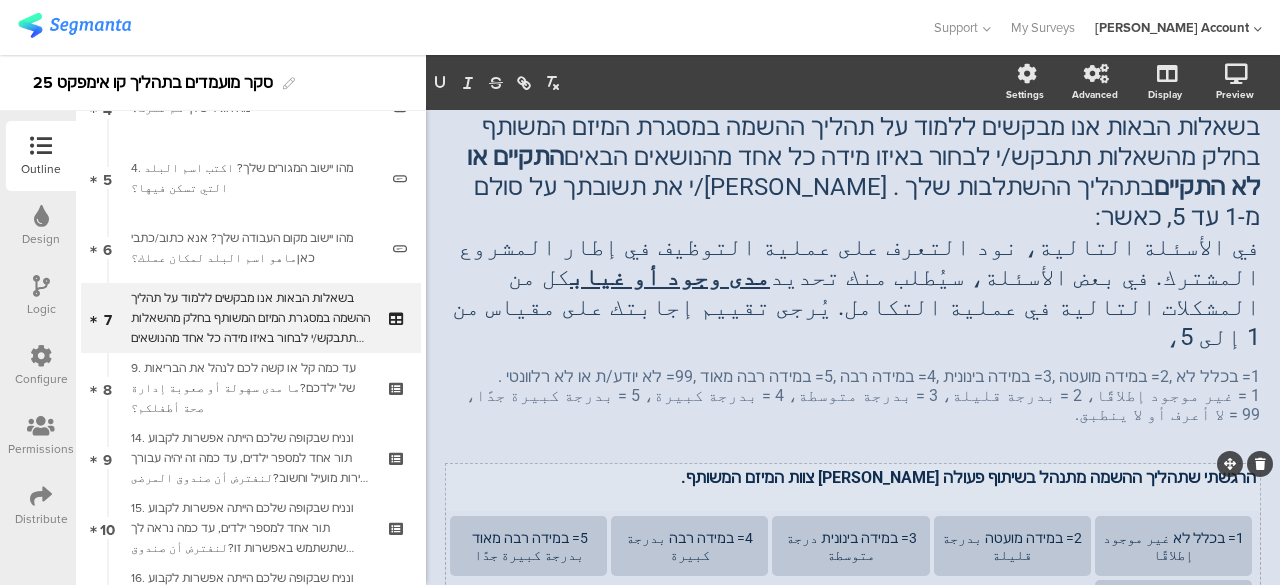 click at bounding box center [853, 496] 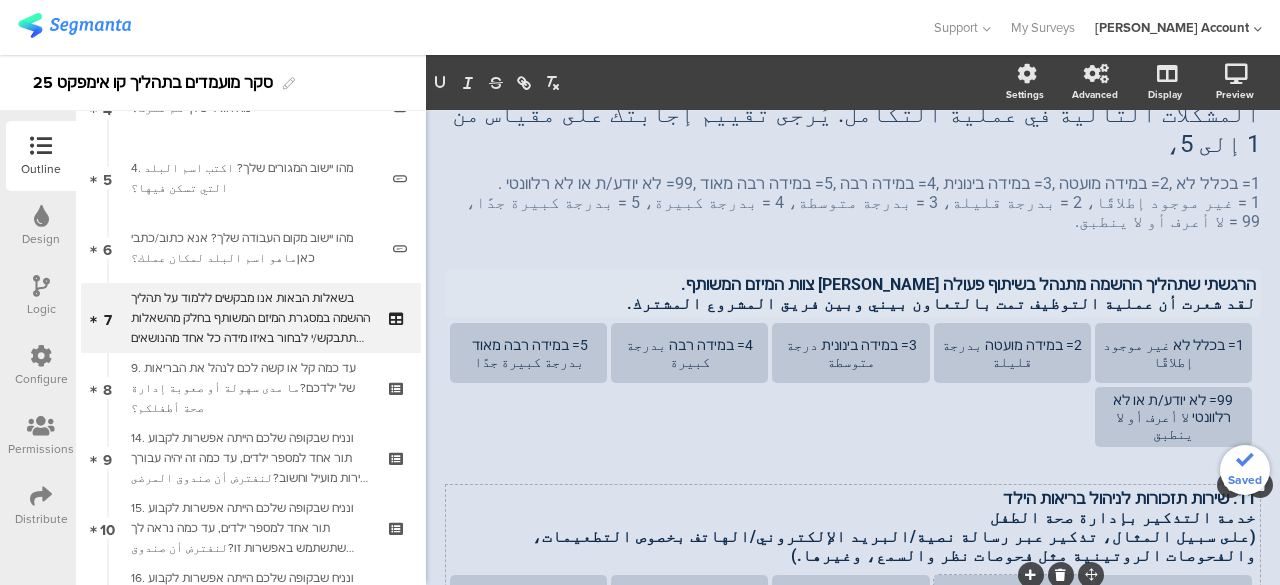 scroll, scrollTop: 288, scrollLeft: 0, axis: vertical 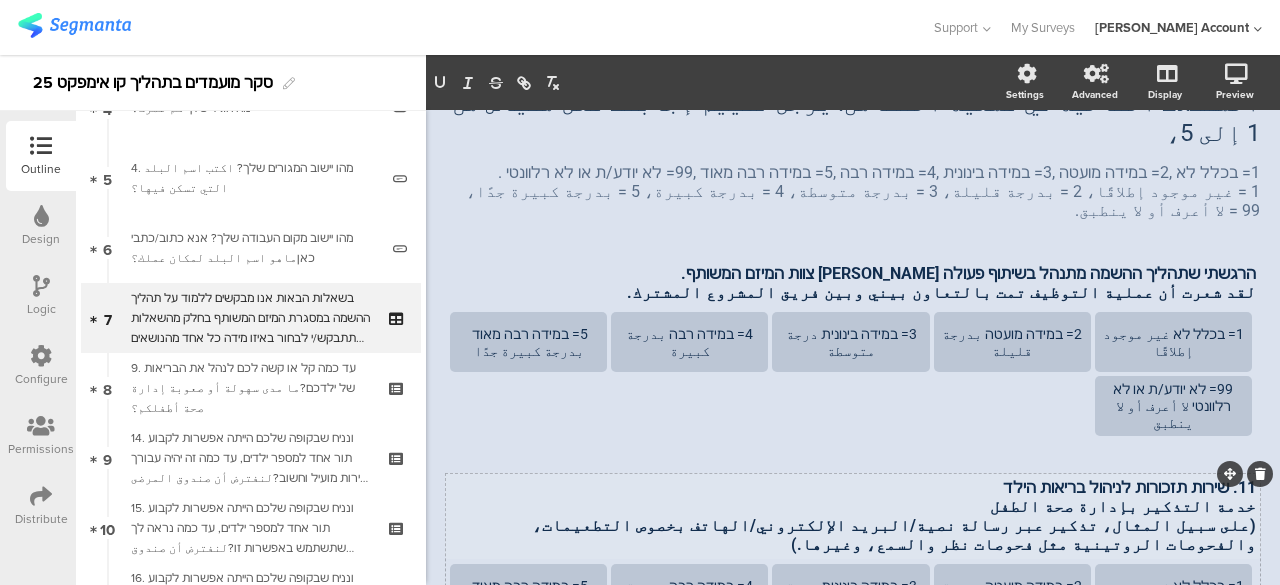 click on "(على سبيل المثال، تذكير عبر رسالة نصية/البريد الإلكتروني/الهاتف بخصوص التطعيمات، والفحوصات الروتينية مثل فحوصات نظر والسمع، وغيرها.)" at bounding box center [853, 535] 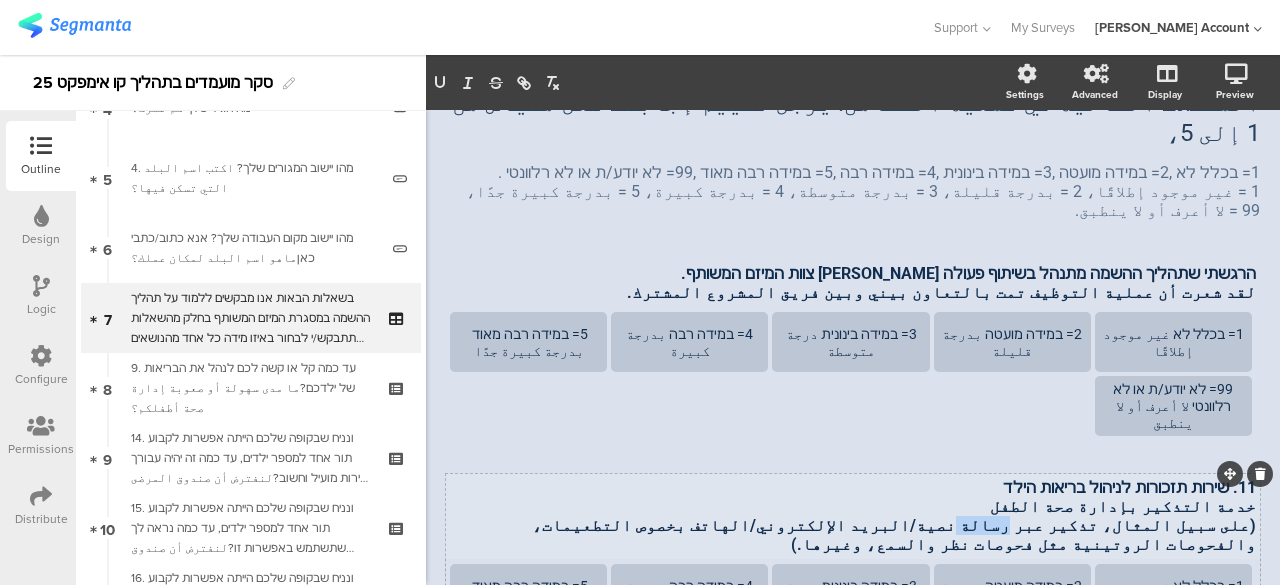 click on "(على سبيل المثال، تذكير عبر رسالة نصية/البريد الإلكتروني/الهاتف بخصوص التطعيمات، والفحوصات الروتينية مثل فحوصات نظر والسمع، وغيرها.)" at bounding box center (853, 535) 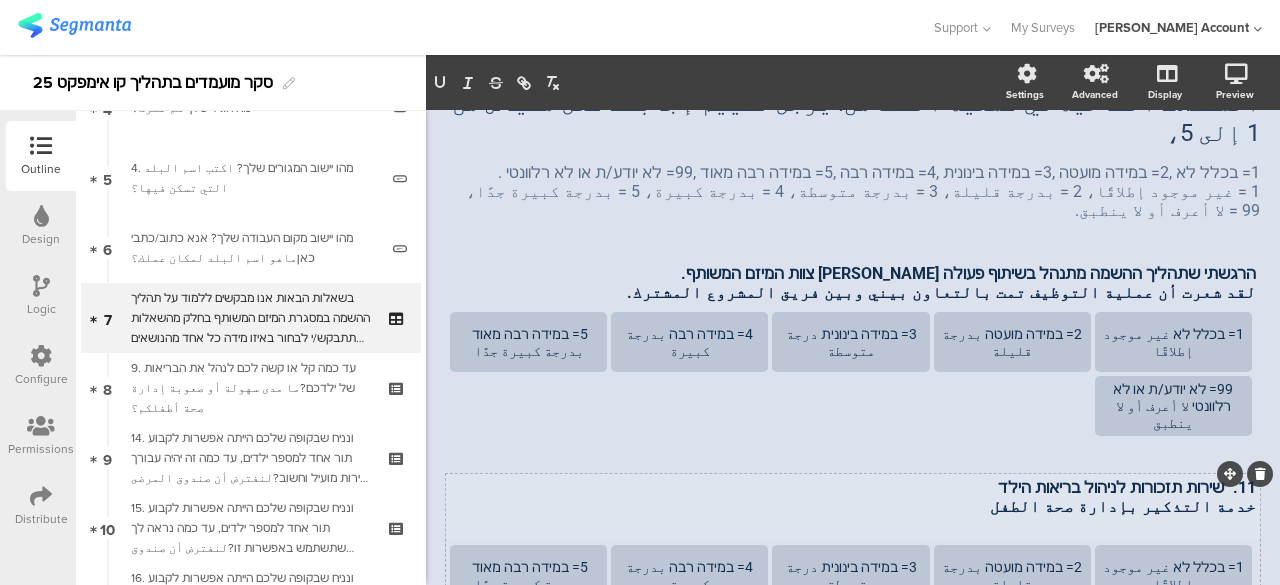 click on "خدمة التذكير بإدارة صحة الطفل" at bounding box center [853, 506] 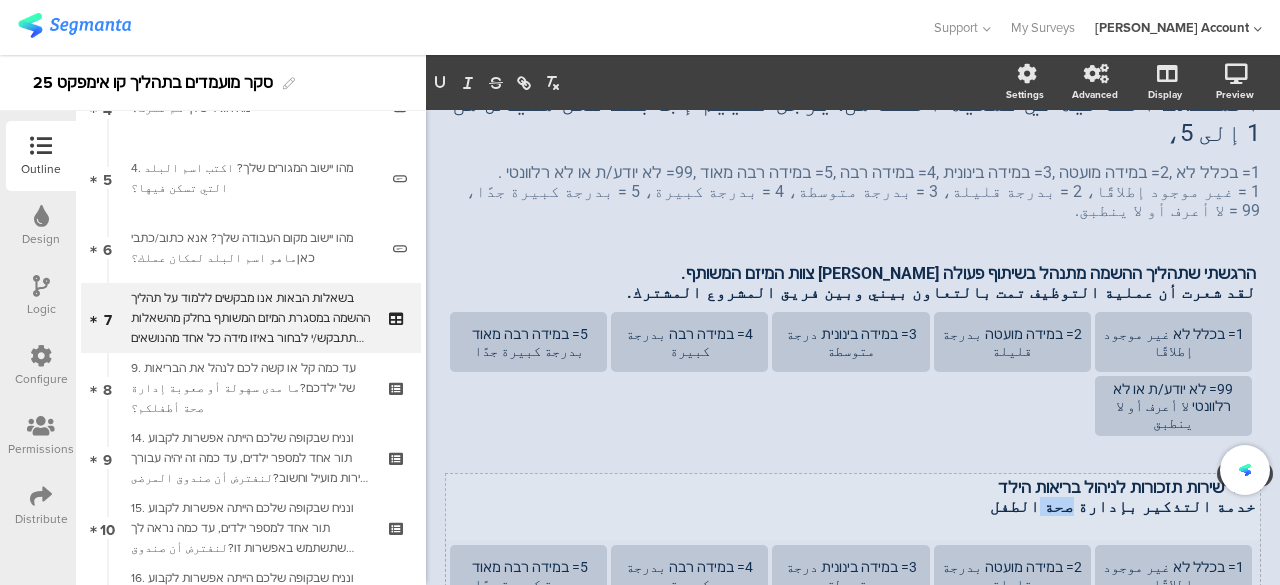 click on "خدمة التذكير بإدارة صحة الطفل" at bounding box center (853, 506) 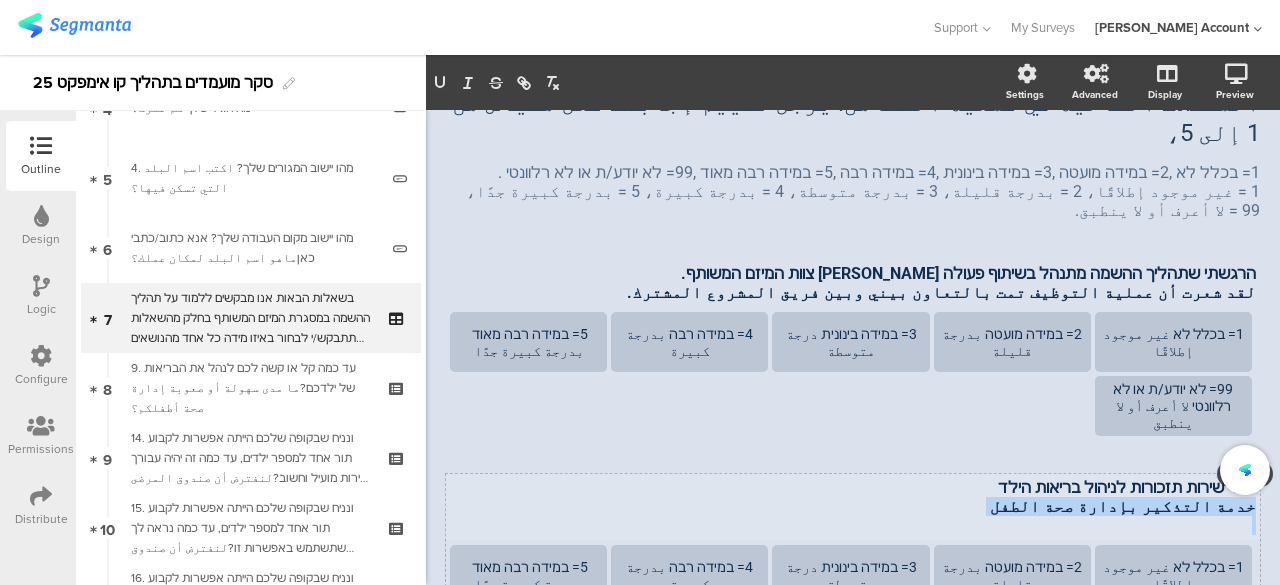 click on "خدمة التذكير بإدارة صحة الطفل" at bounding box center (853, 506) 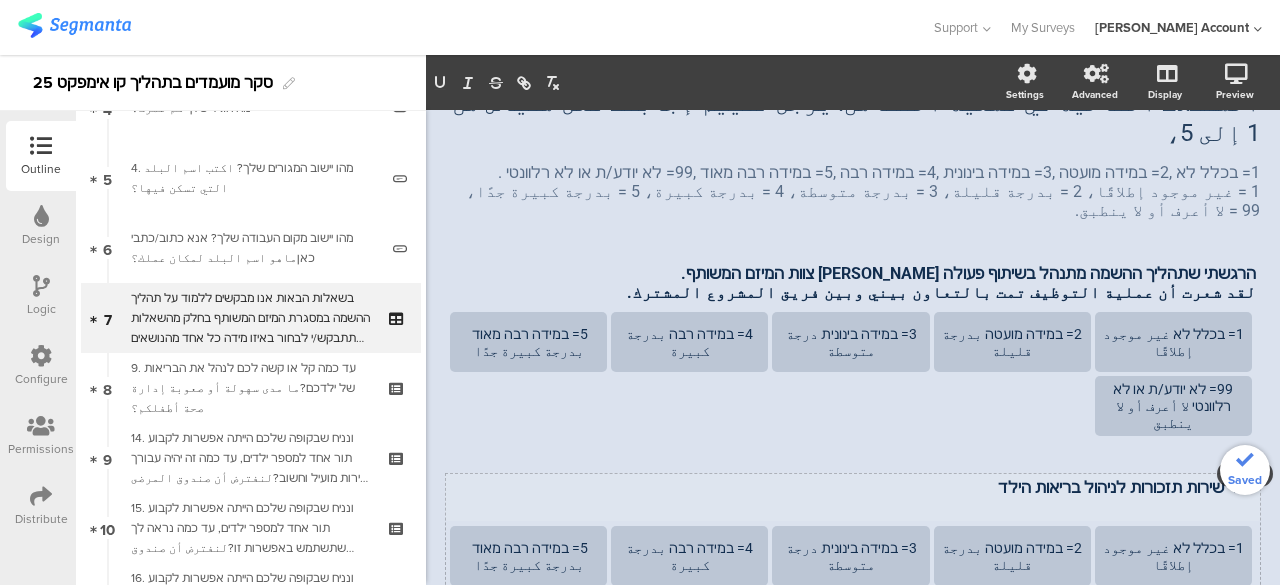 click on "11.	שירות תזכורות לניהול בריאות הילד" at bounding box center [853, 487] 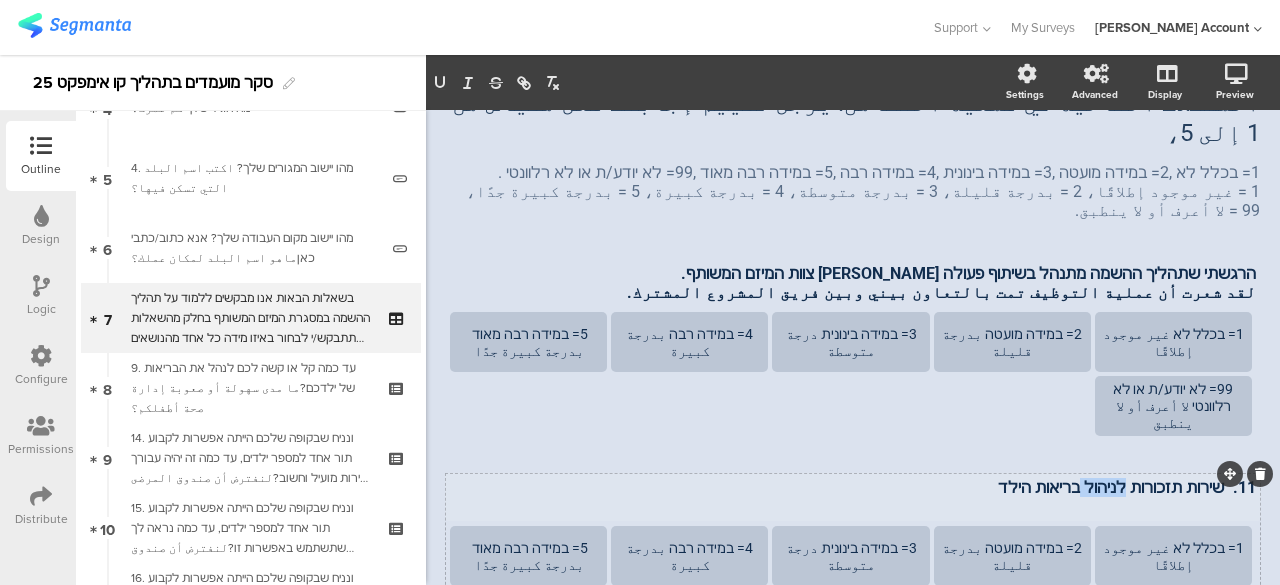 click on "11.	שירות תזכורות לניהול בריאות הילד" at bounding box center (853, 487) 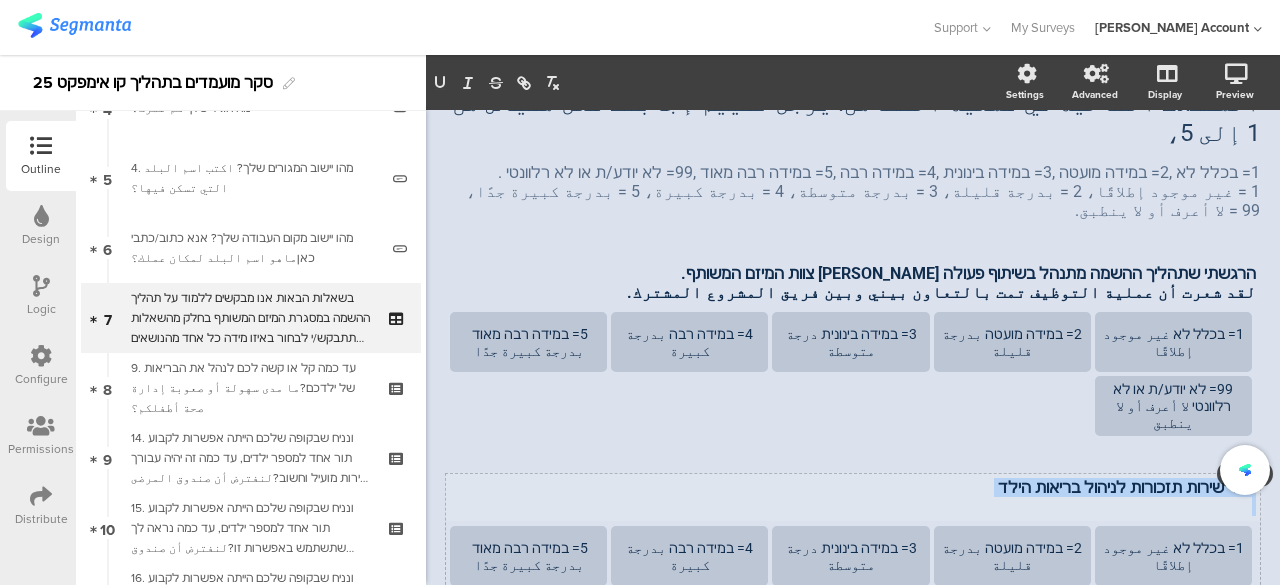 click on "11.	שירות תזכורות לניהול בריאות הילד" at bounding box center [853, 487] 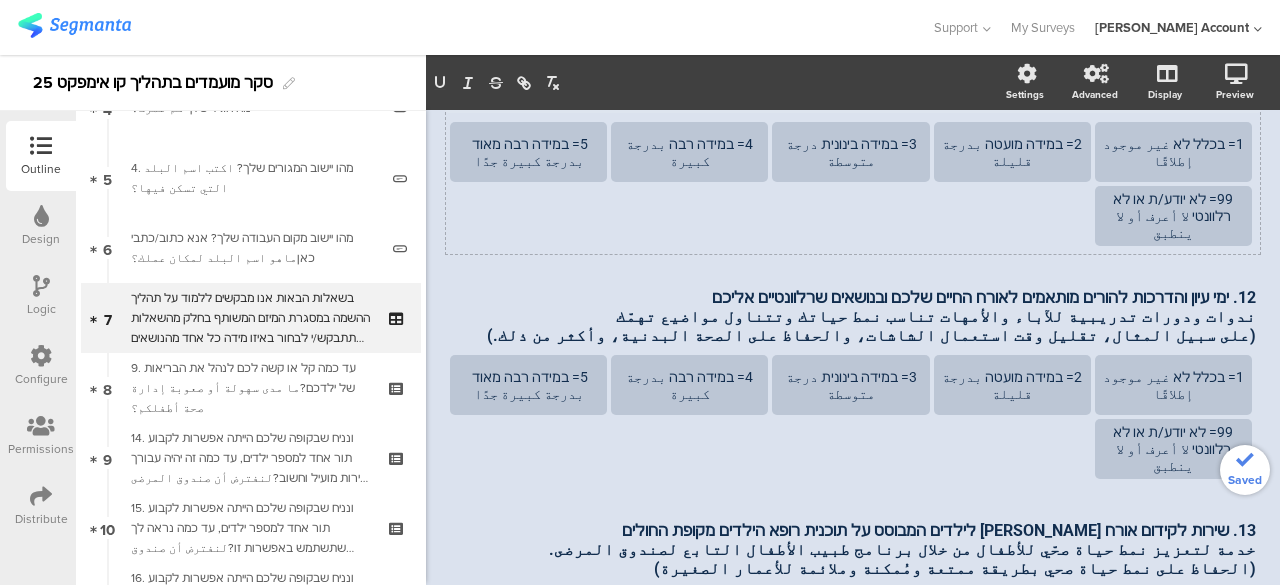 scroll, scrollTop: 596, scrollLeft: 0, axis: vertical 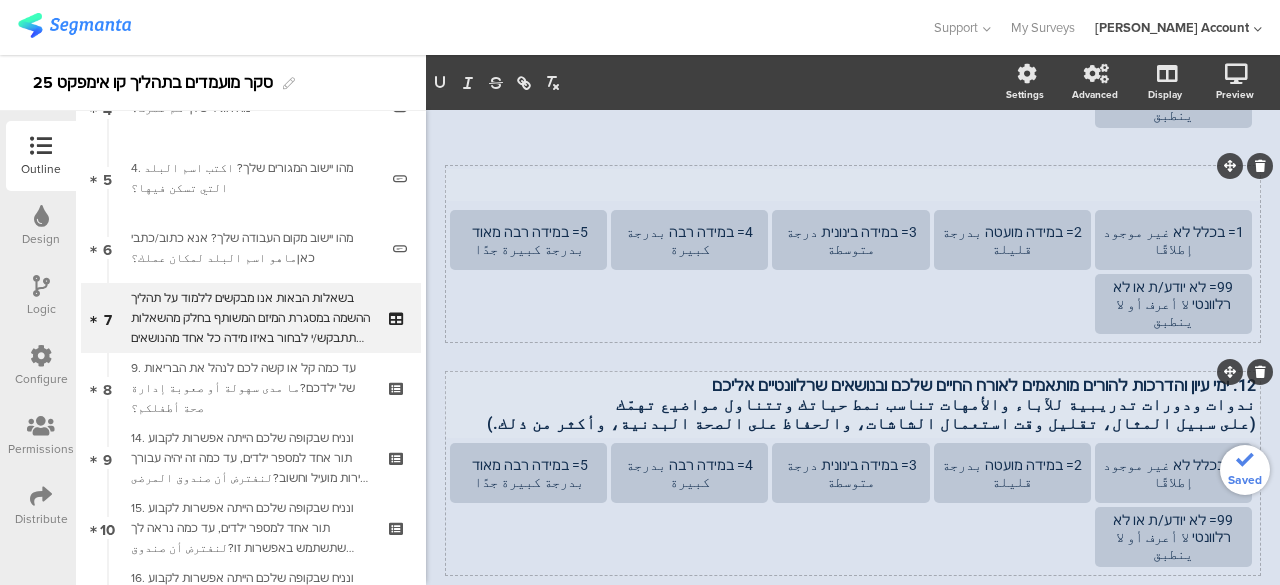 click on "12.	ימי עיון והדרכות להורים מותאמים לאורח החיים שלכם ובנושאים שרלוונטיים אליכם  ندوات ودورات تدريبية للآباء والأمهات تناسب نمط حياتك وتتناول مواضيع تهمّك (على سبيل المثال، تقليل وقت استعمال الشاشات، والحفاظ على الصحة البدنية، وأكثر من ذلك.)
12.	ימי עיון והדרכות להורים מותאמים לאורח החיים שלכם ובנושאים שרלוונטיים אליכם  ندوات ودورات تدريبية للآباء والأمهات تناسب نمط حياتك وتتناول مواضيع تهمّك (على سبيل المثال، تقليل وقت استعمال الشاشات، والحفاظ على الصحة البدنية، وأكثر من ذلك.)" at bounding box center (853, 404) 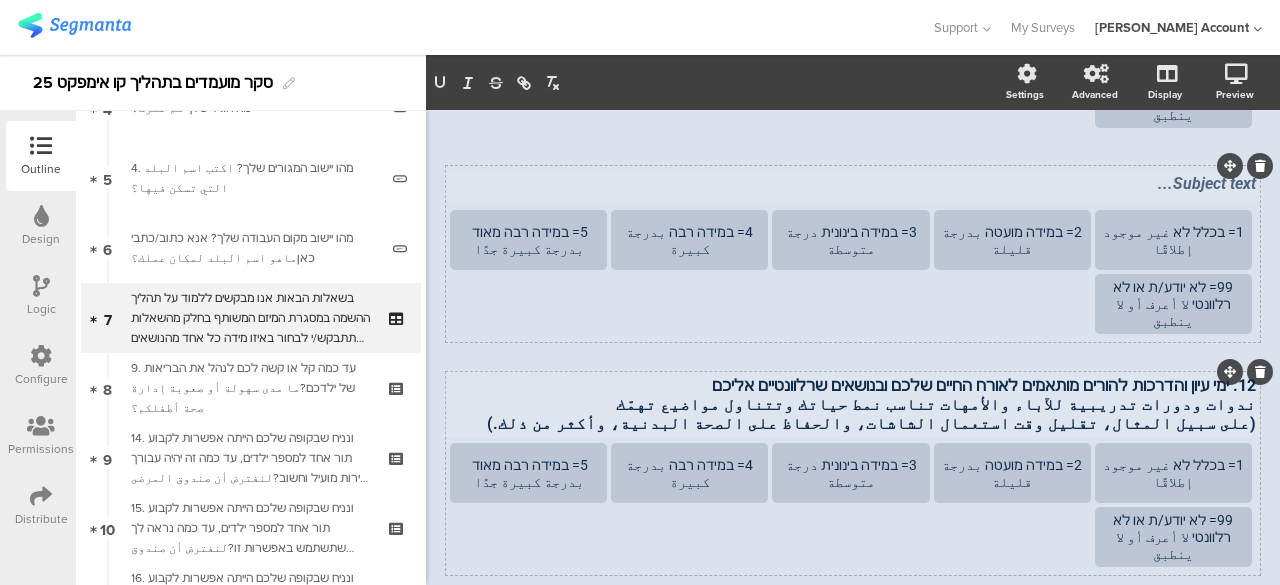 click on "ندوات ودورات تدريبية للآباء والأمهات تناسب نمط حياتك وتتناول مواضيع تهمّك" at bounding box center (853, 404) 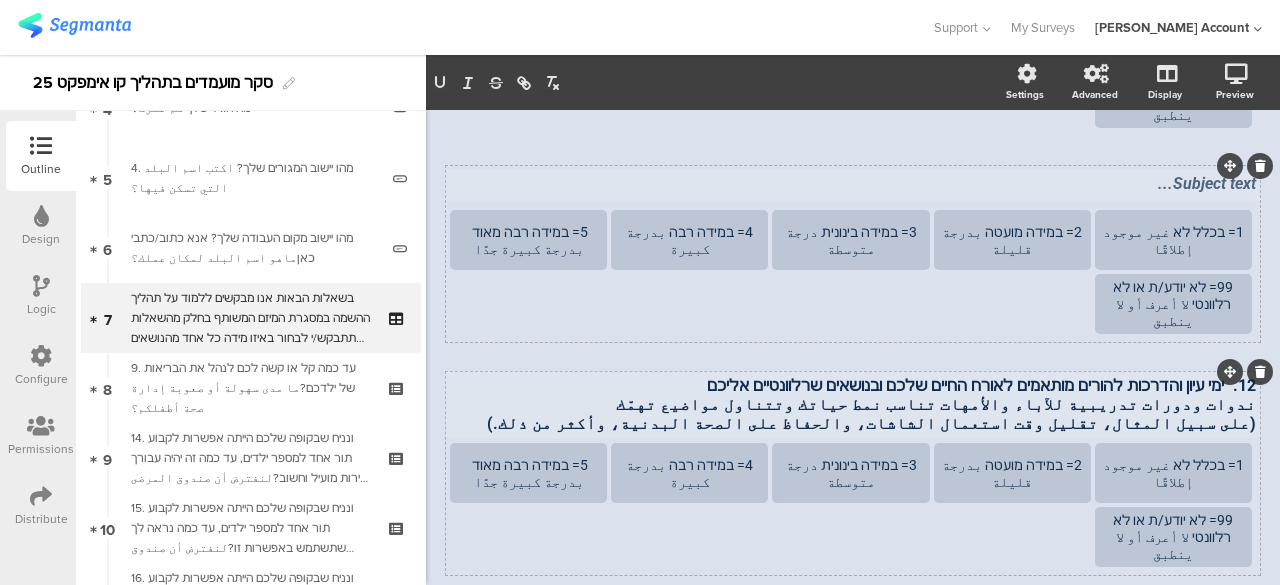 click on "ندوات ودورات تدريبية للآباء والأمهات تناسب نمط حياتك وتتناول مواضيع تهمّك" at bounding box center (853, 404) 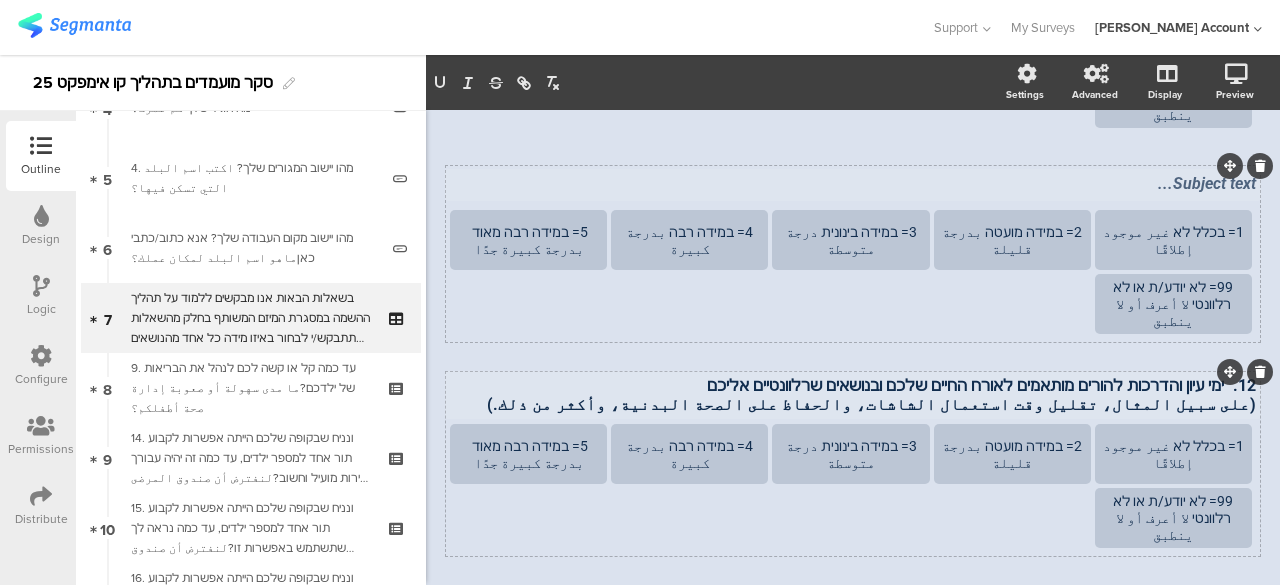 click on "(على سبيل المثال، تقليل وقت استعمال الشاشات، والحفاظ على الصحة البدنية، وأكثر من ذلك.)" at bounding box center [853, 404] 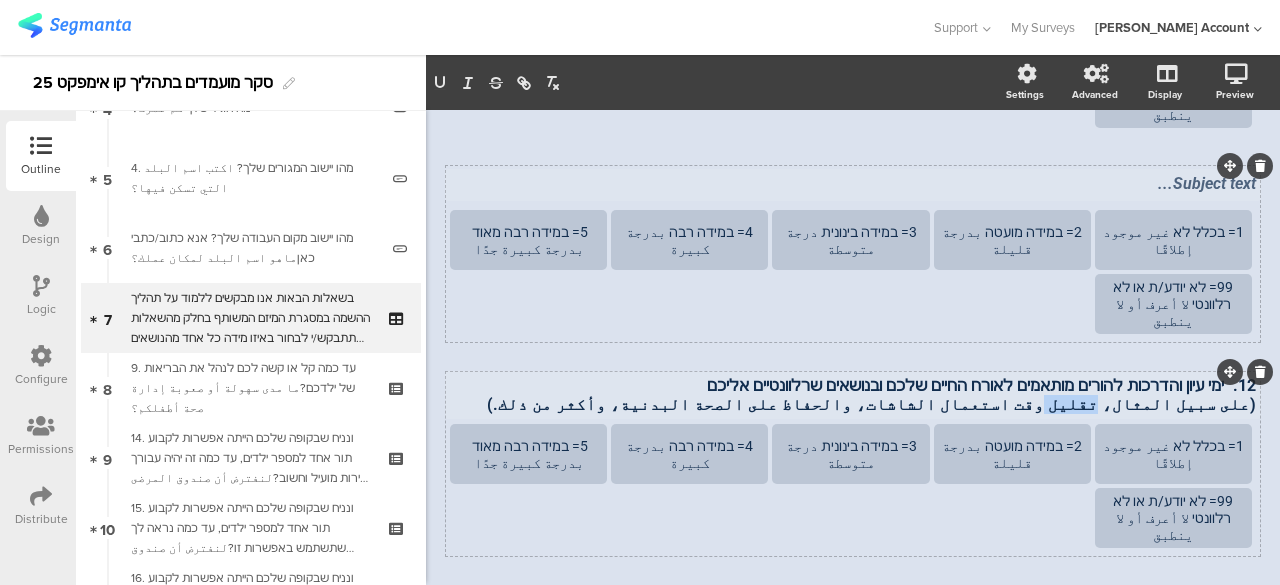 click on "(على سبيل المثال، تقليل وقت استعمال الشاشات، والحفاظ على الصحة البدنية، وأكثر من ذلك.)" at bounding box center (853, 404) 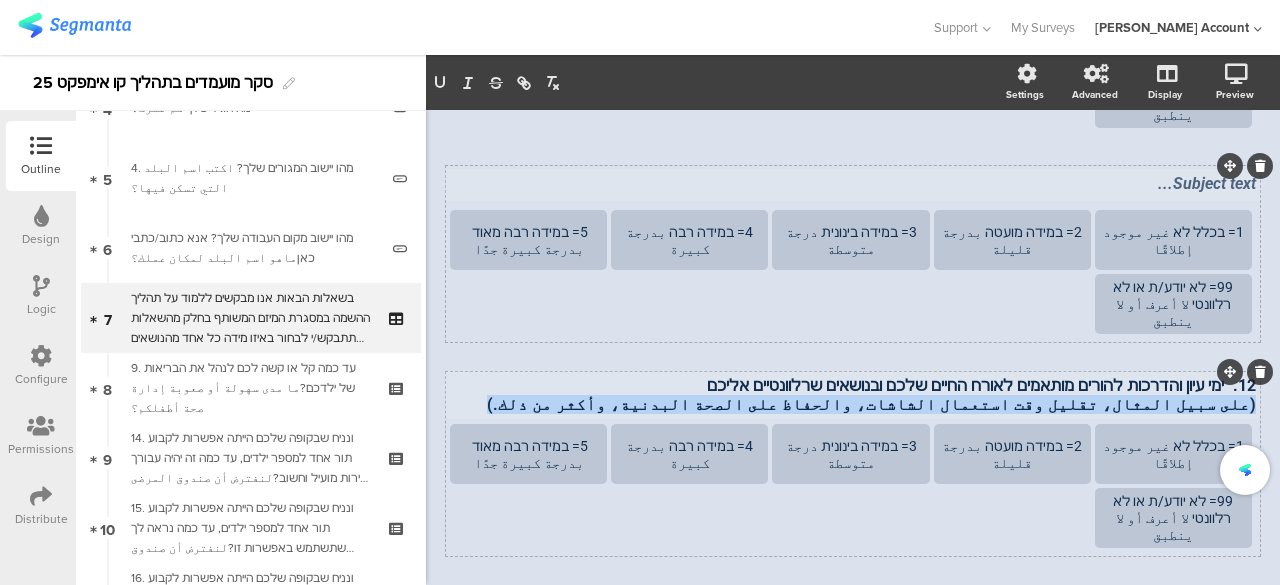 click on "(على سبيل المثال، تقليل وقت استعمال الشاشات، والحفاظ على الصحة البدنية، وأكثر من ذلك.)" at bounding box center [853, 404] 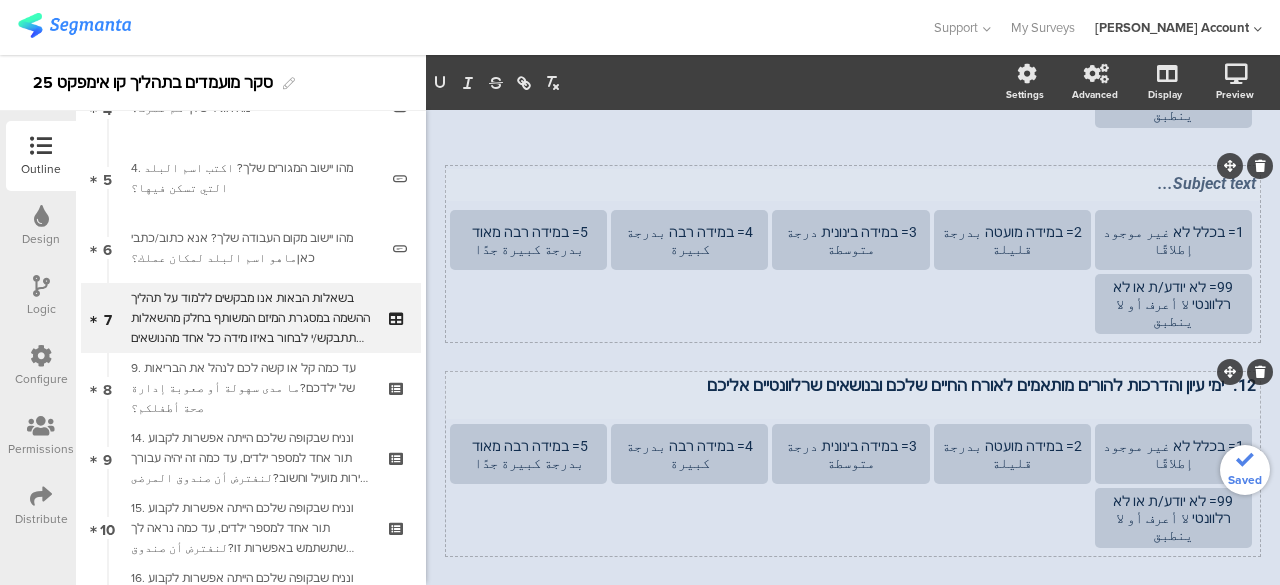 click on "12.	ימי עיון והדרכות להורים מותאמים לאורח החיים שלכם ובנושאים שרלוונטיים אליכם" at bounding box center [853, 385] 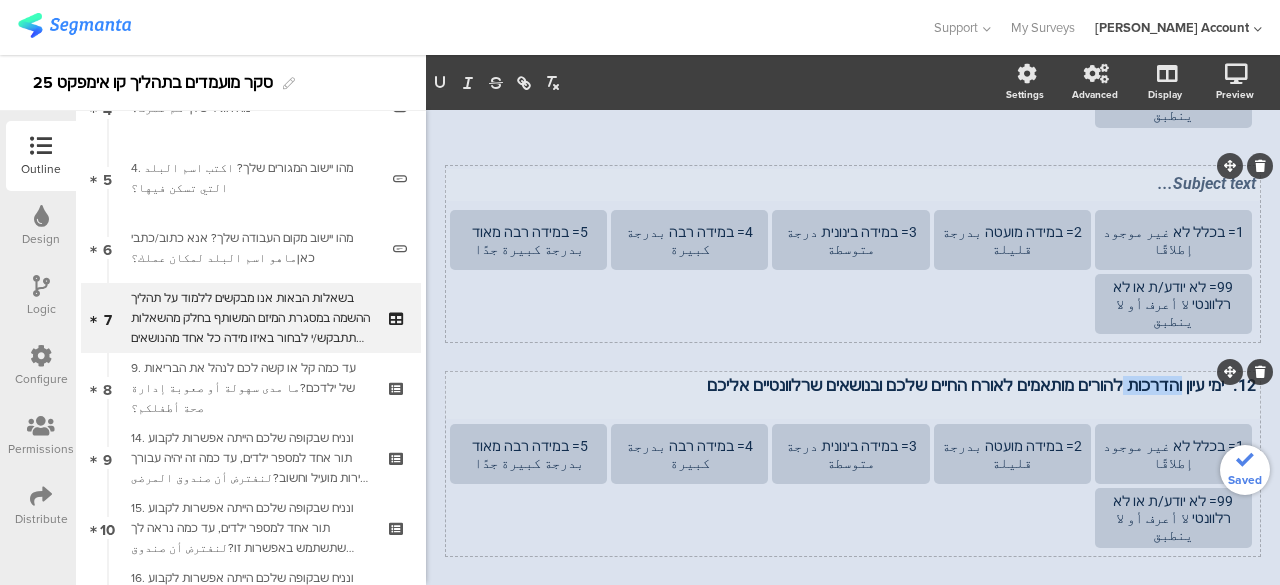 click on "12.	ימי עיון והדרכות להורים מותאמים לאורח החיים שלכם ובנושאים שרלוונטיים אליכם" at bounding box center (853, 385) 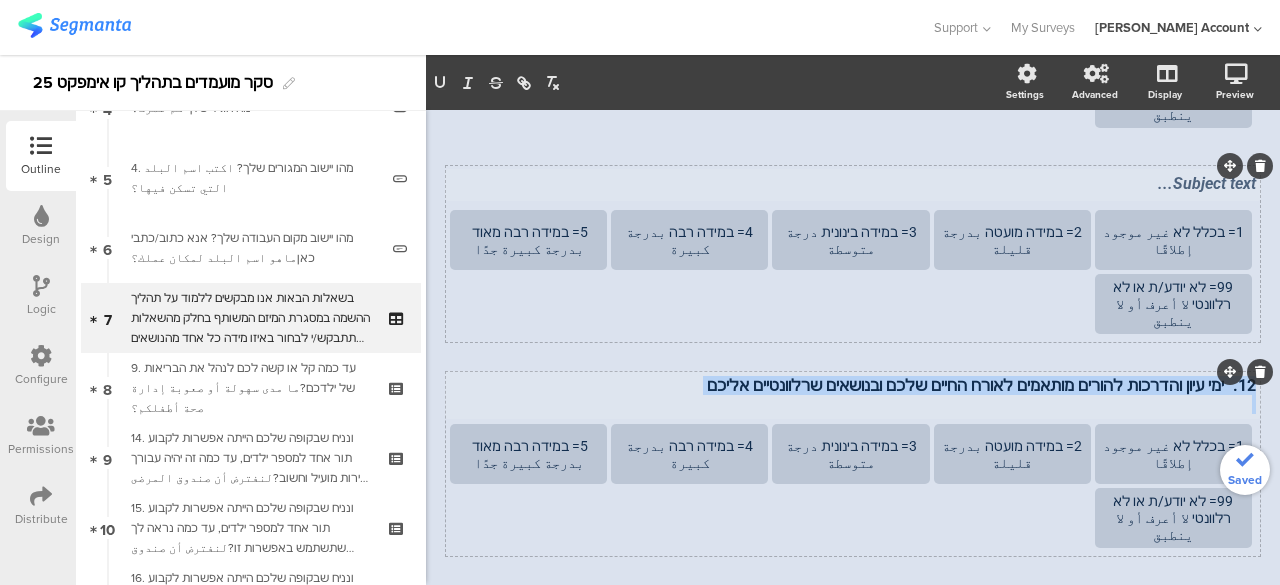 click on "12.	ימי עיון והדרכות להורים מותאמים לאורח החיים שלכם ובנושאים שרלוונטיים אליכם" at bounding box center (853, 385) 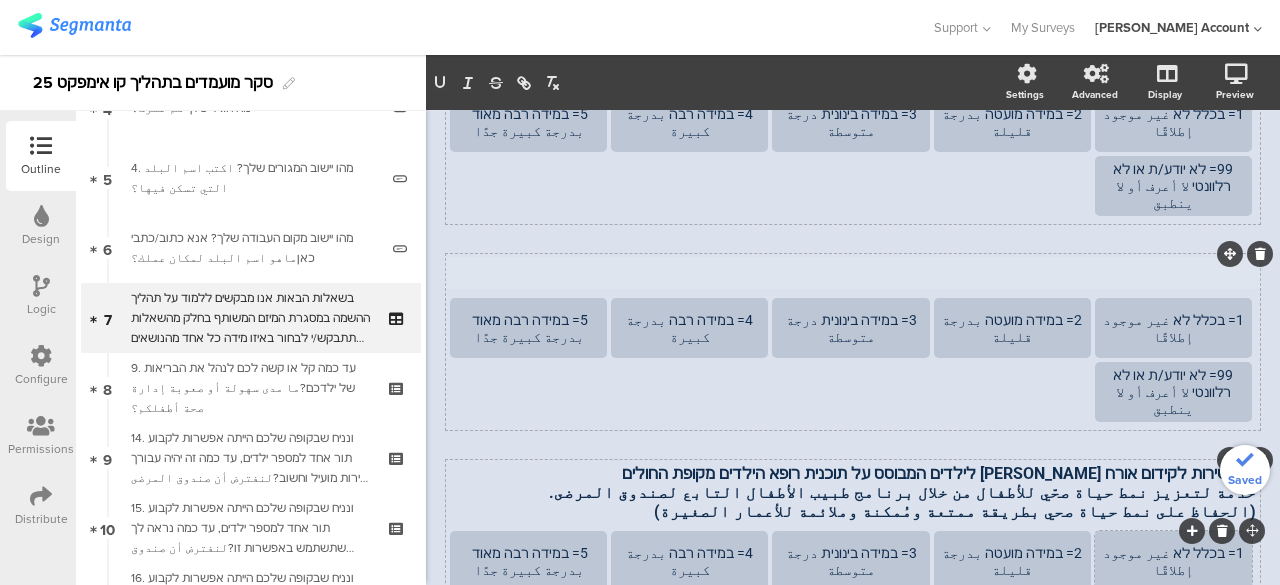 scroll, scrollTop: 848, scrollLeft: 0, axis: vertical 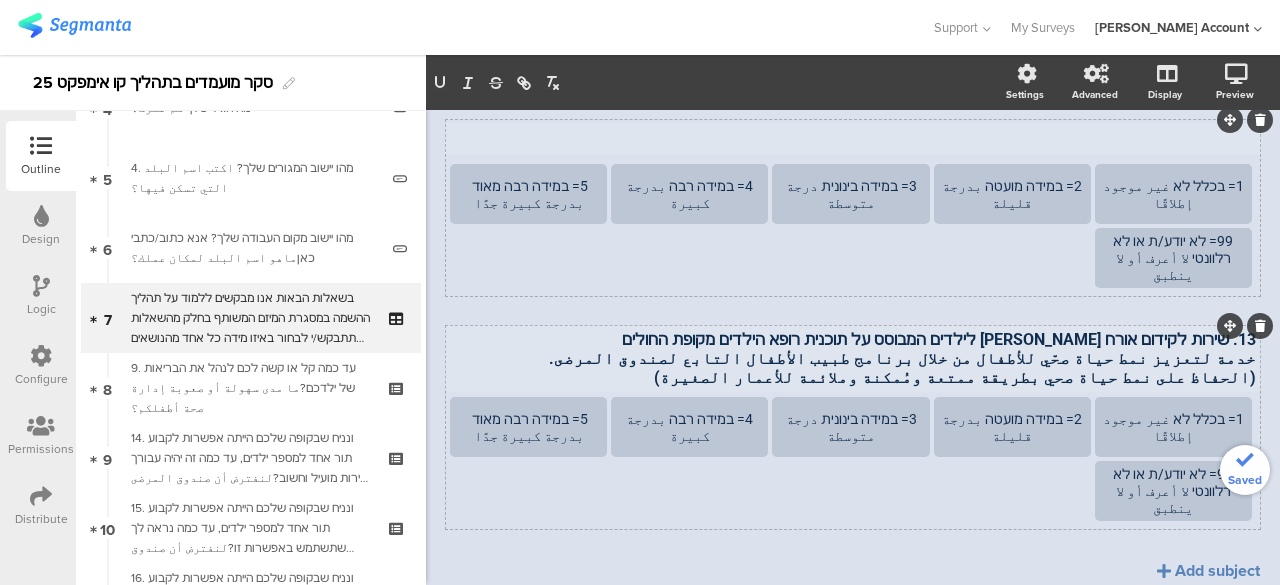 click on "13.	שירות לקידום אורח חיים בריא לילדים המבוסס על תוכנית רופא הילדים מקופת החולים خدمة لتعزيز نمط حياة صحّي للأطفال من خلال برنامج طبيب الأطفال التابع لصندوق المرضى. (الحفاظ على نمط حياة صحي بطريقة ممتعة ومُمكنة وملائمة للأعمار الصغيرة)
13.	שירות לקידום אורח חיים בריא לילדים המבוסס על תוכנית רופא הילדים מקופת החולים خدمة لتعزيز نمط حياة صحّي للأطفال من خلال برنامج طبيب الأطفال التابع لصندوق المرضى. (الحفاظ على نمط حياة صحي بطريقة ممتعة ومُمكنة وملائمة للأعمار الصغيرة)" at bounding box center (853, 358) 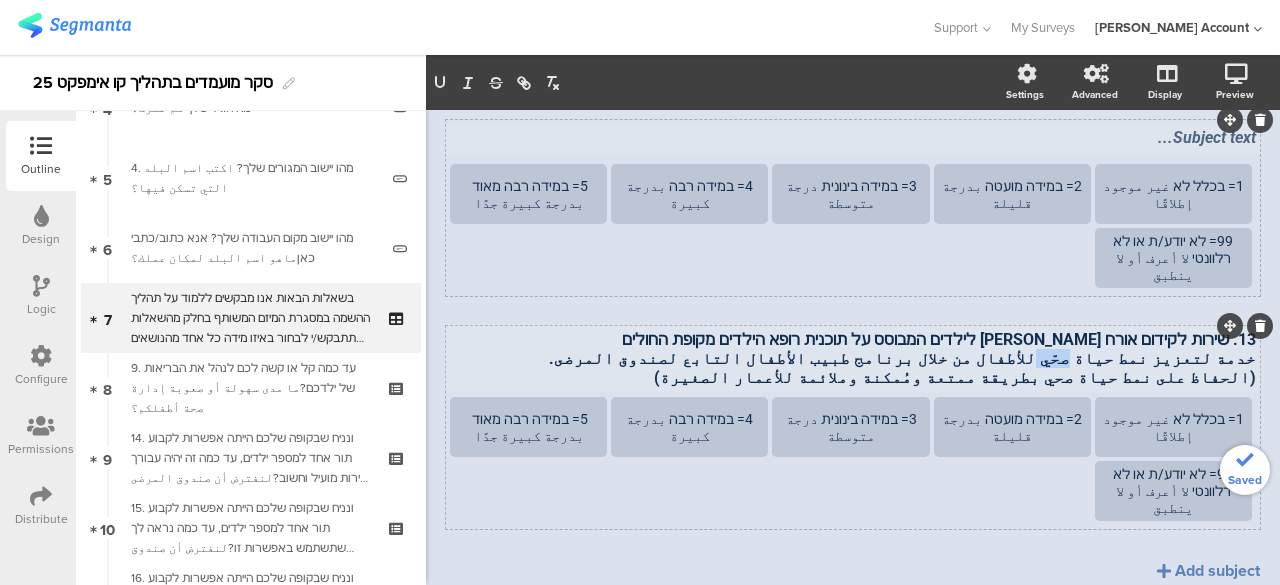 click on "خدمة لتعزيز نمط حياة صحّي للأطفال من خلال برنامج طبيب الأطفال التابع لصندوق المرضى." at bounding box center (853, 358) 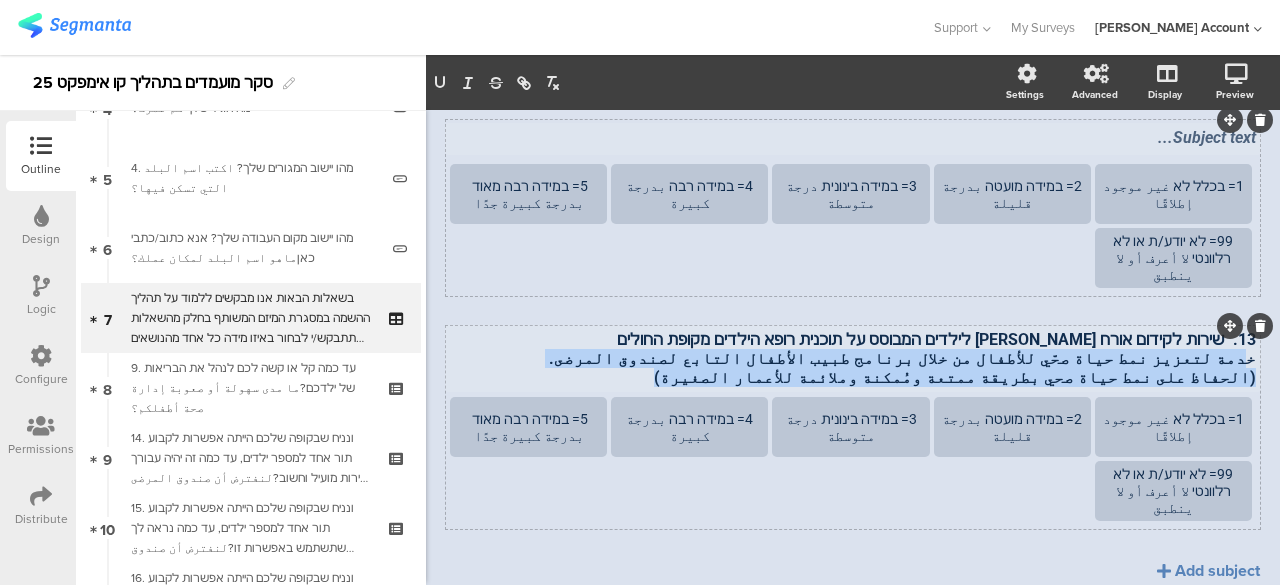 drag, startPoint x: 824, startPoint y: 299, endPoint x: 1234, endPoint y: 271, distance: 410.955 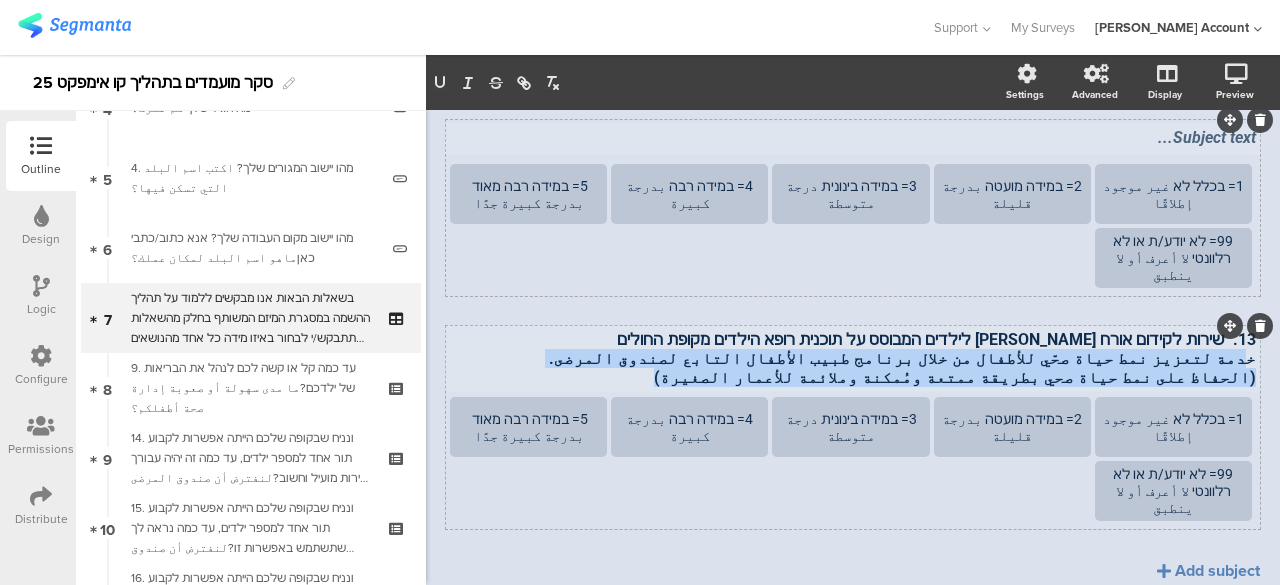 click on "13.	שירות לקידום אורח חיים בריא לילדים המבוסס על תוכנית רופא הילדים מקופת החולים خدمة لتعزيز نمط حياة صحّي للأطفال من خلال برنامج طبيب الأطفال التابع لصندوق المرضى. (الحفاظ على نمط حياة صحي بطريقة ممتعة ومُمكنة وملائمة للأعمار الصغيرة)" at bounding box center (853, 358) 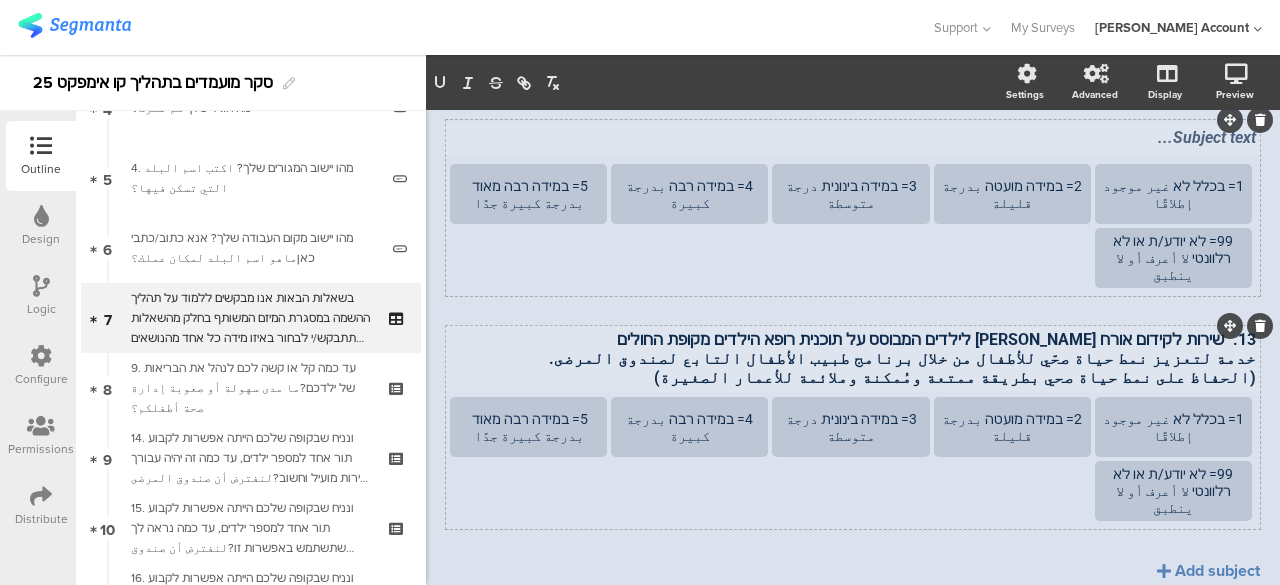 scroll, scrollTop: 828, scrollLeft: 0, axis: vertical 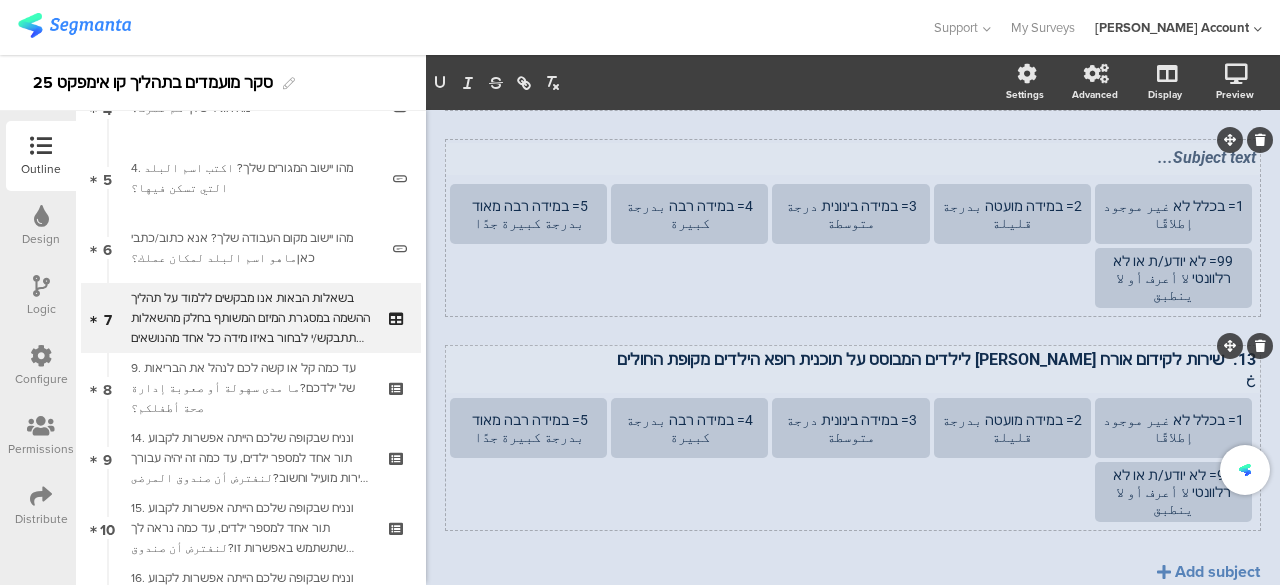 click on "خ" at bounding box center (853, 378) 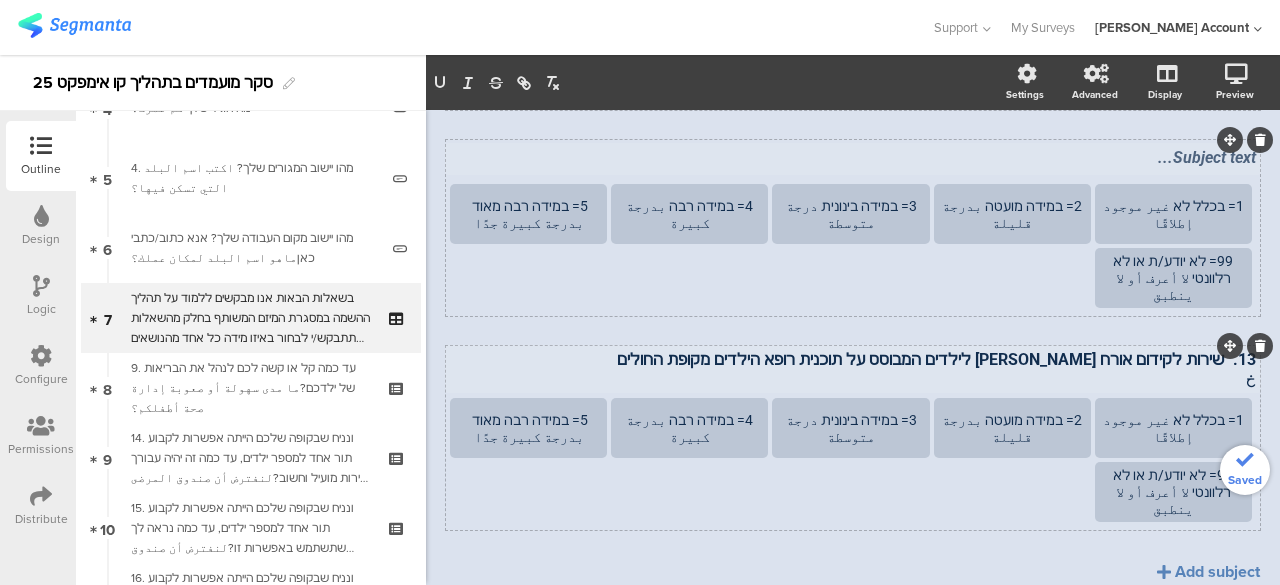click on "خ" at bounding box center (853, 378) 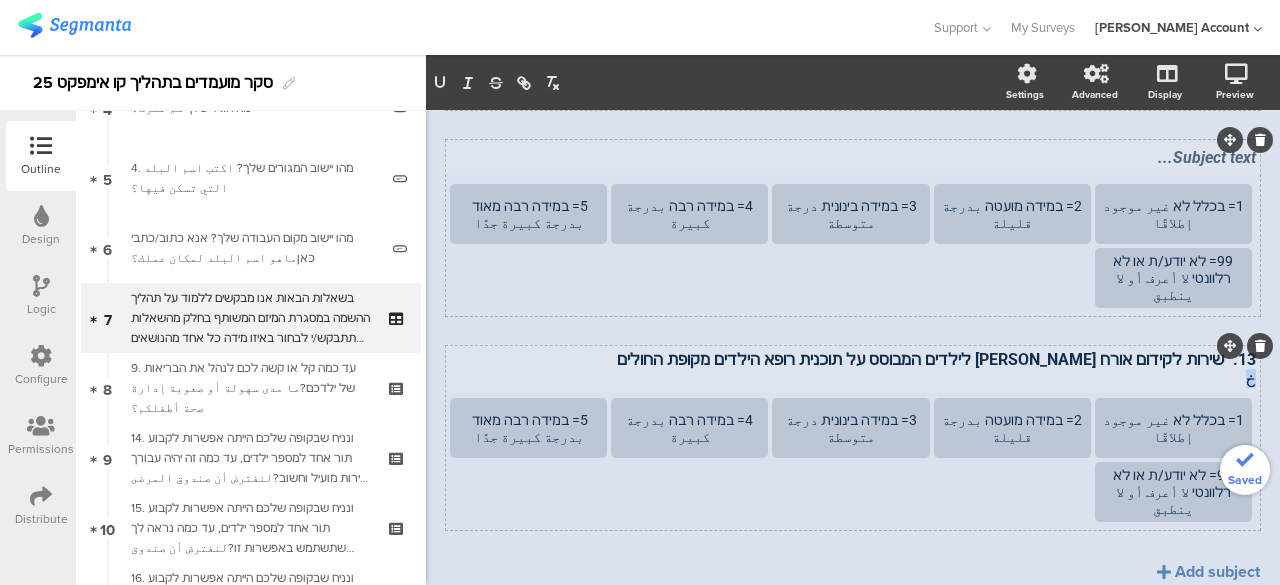 click on "خ" at bounding box center (853, 378) 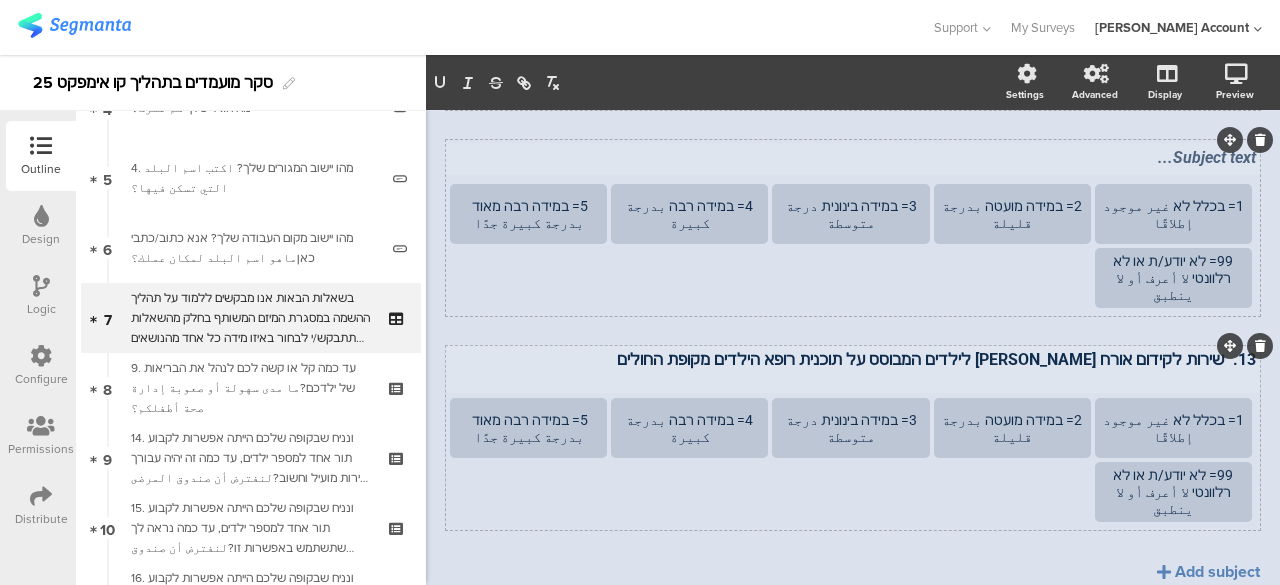 click on "13.	שירות לקידום אורח חיים בריא לילדים המבוסס על תוכנית רופא הילדים מקופת החולים" at bounding box center (853, 359) 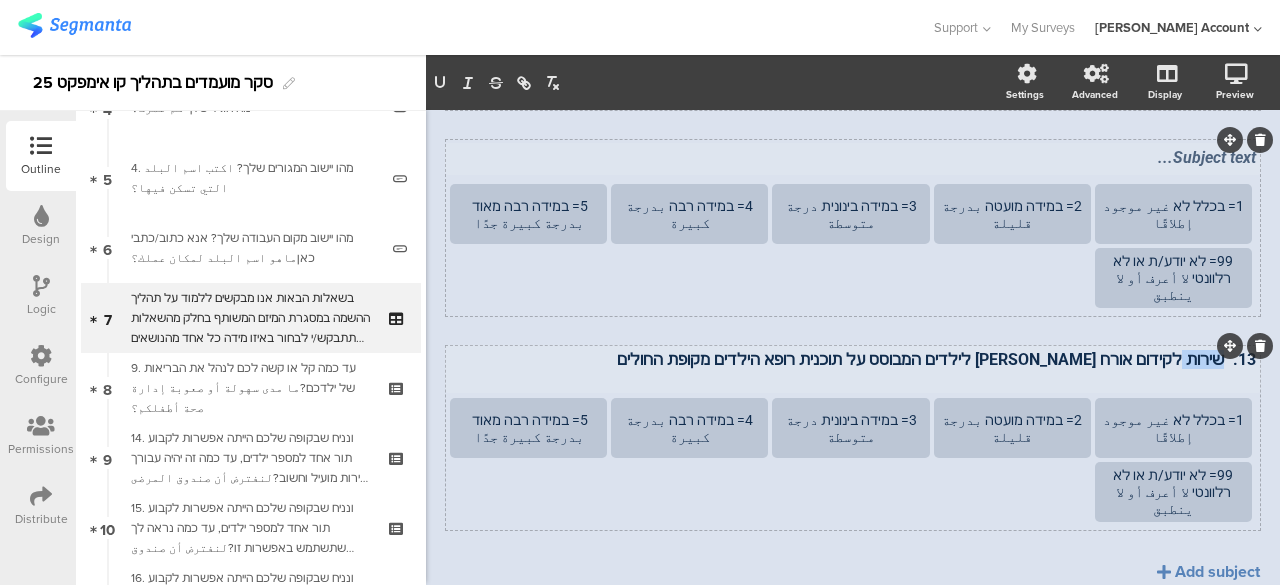 click on "13.	שירות לקידום אורח חיים בריא לילדים המבוסס על תוכנית רופא הילדים מקופת החולים" at bounding box center [853, 359] 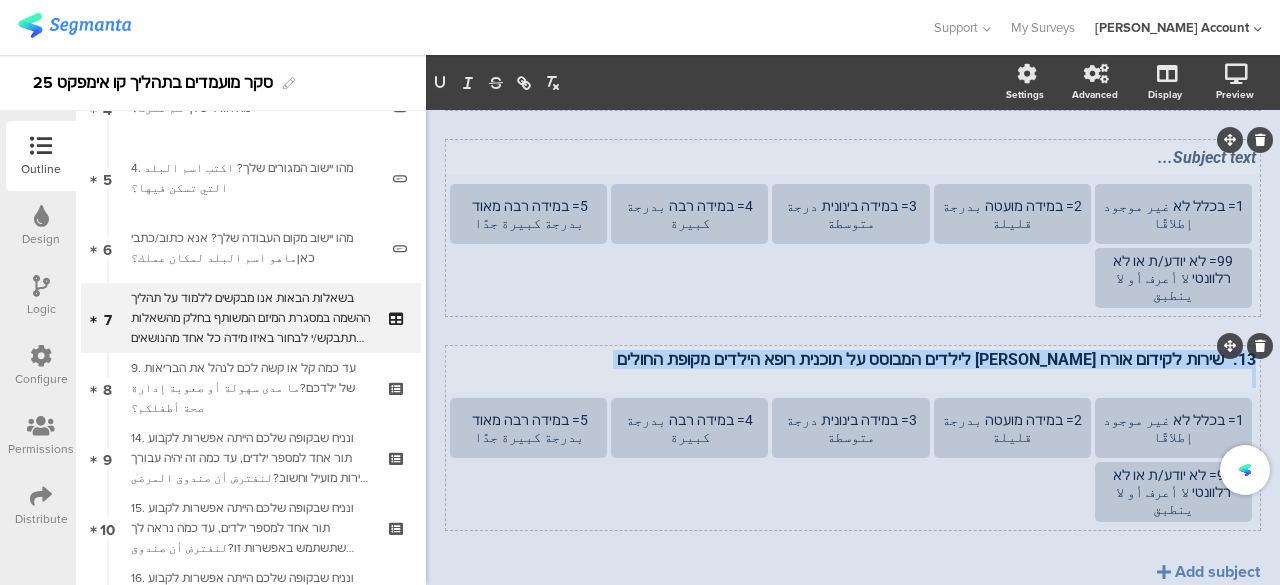 click on "13.	שירות לקידום אורח חיים בריא לילדים המבוסס על תוכנית רופא הילדים מקופת החולים" at bounding box center [853, 359] 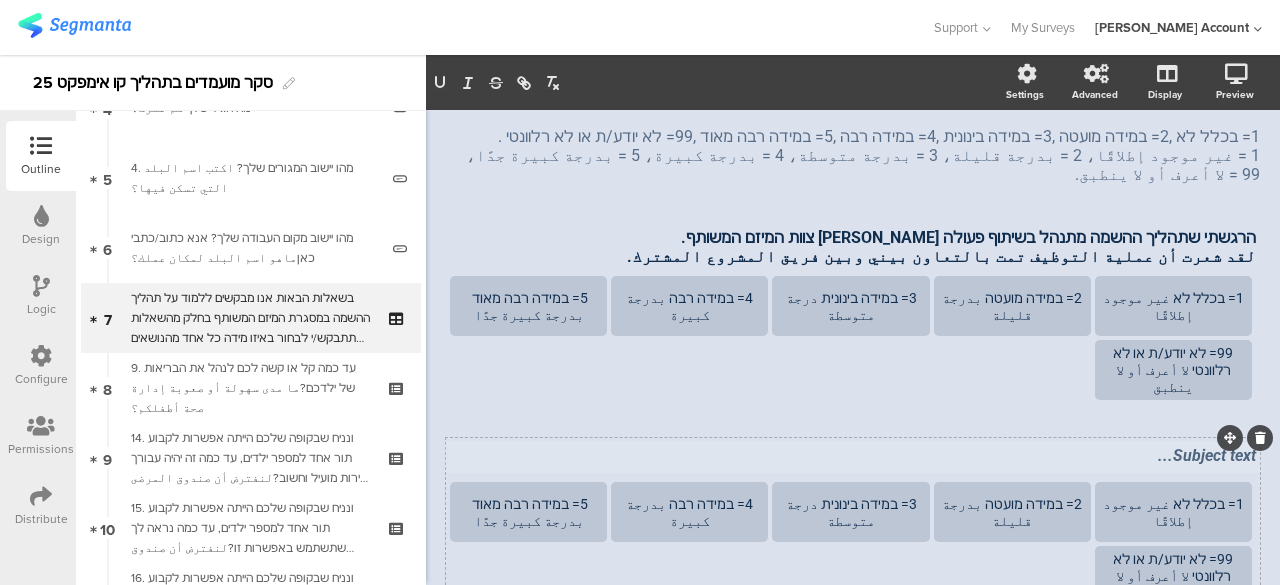 scroll, scrollTop: 224, scrollLeft: 0, axis: vertical 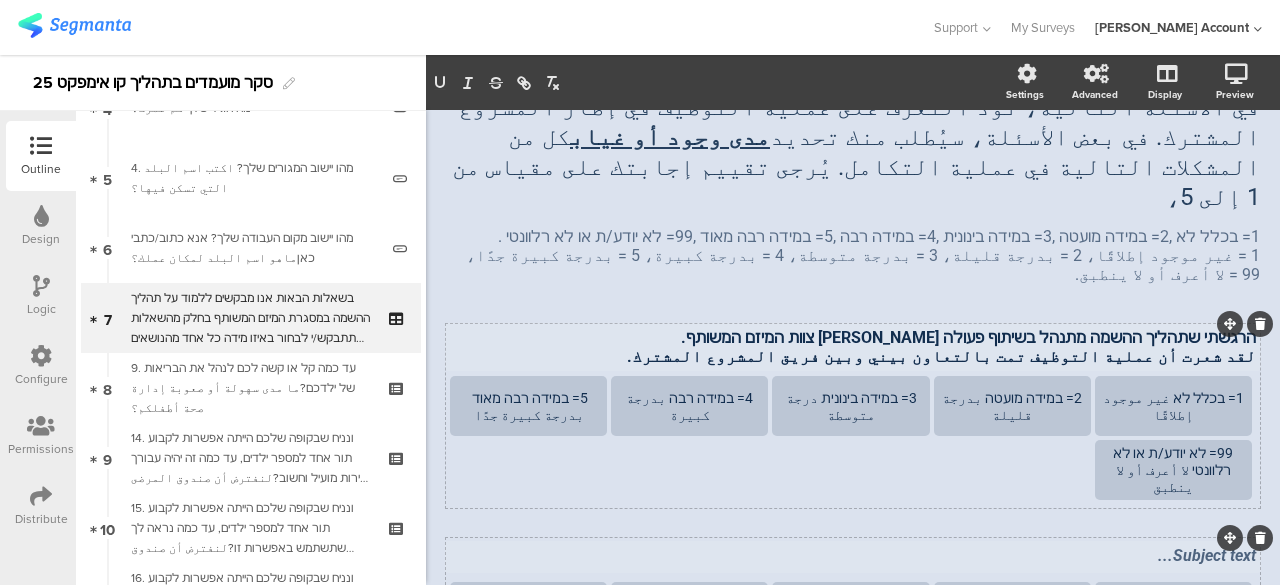 click on "הרגשתי שתהליך ההשמה מתנהל בשיתוף פעולה ביני ובין צוות המיזם המשותף.  لقد شعرت أن عملية التوظيف تمت بالتعاون بيني وبين فريق المشروع المشترك.
הרגשתי שתהליך ההשמה מתנהל בשיתוף פעולה ביני ובין צוות המיזם המשותף.  لقد شعرت أن عملية التوظيف تمت بالتعاون بيني وبين فريق المشروع المشترك." at bounding box center [853, 347] 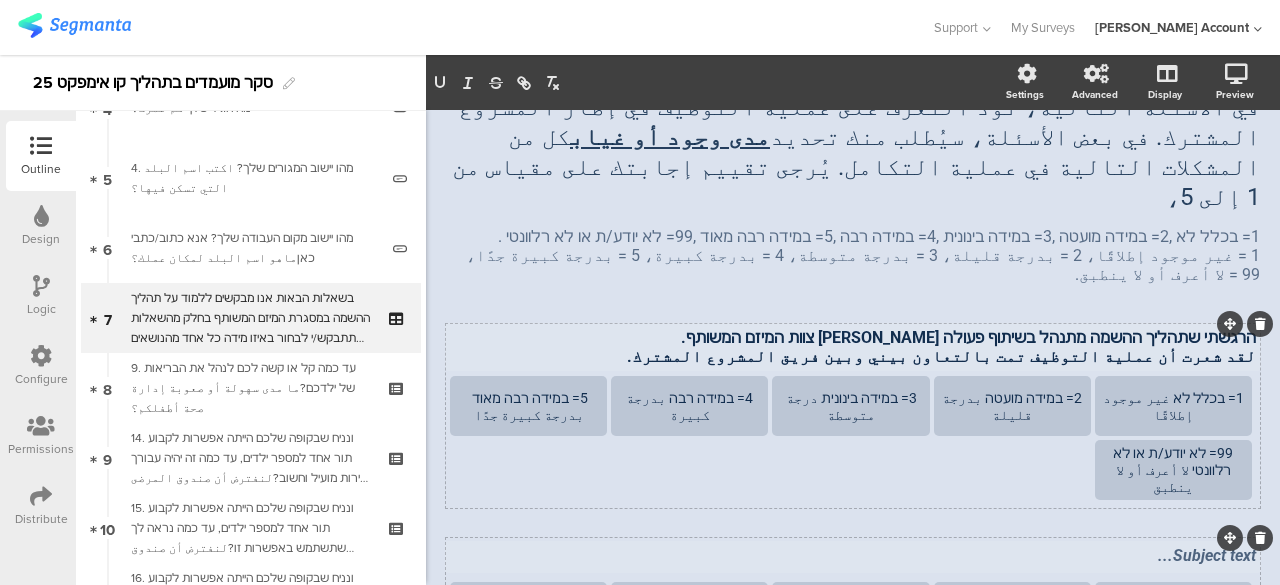 type 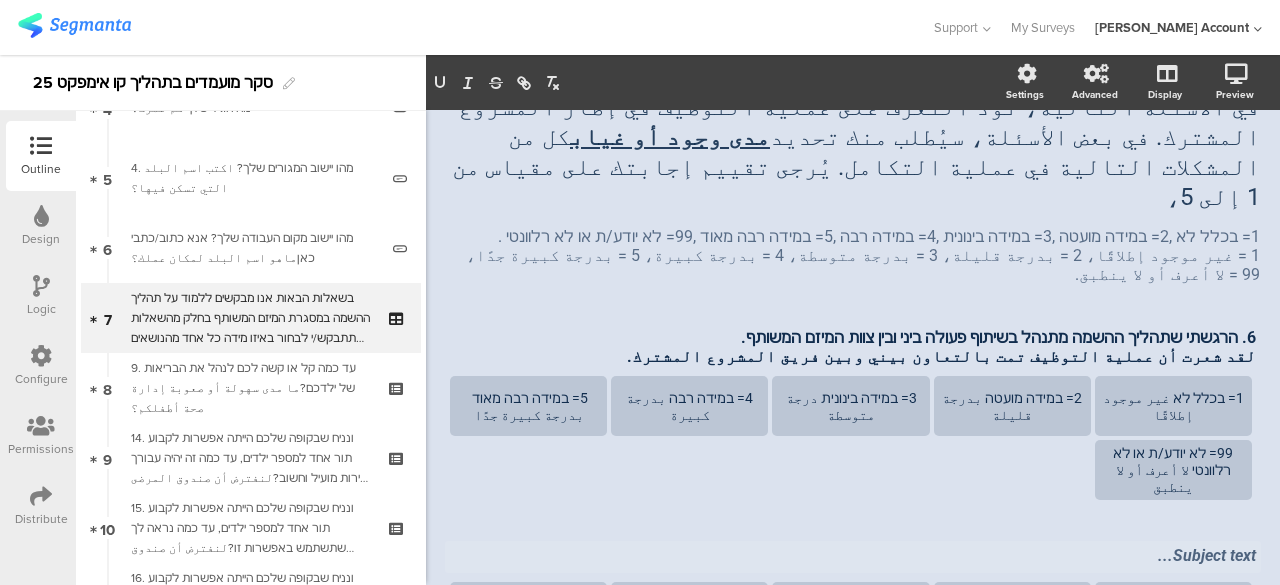 click on "Subject text..." at bounding box center [853, 557] 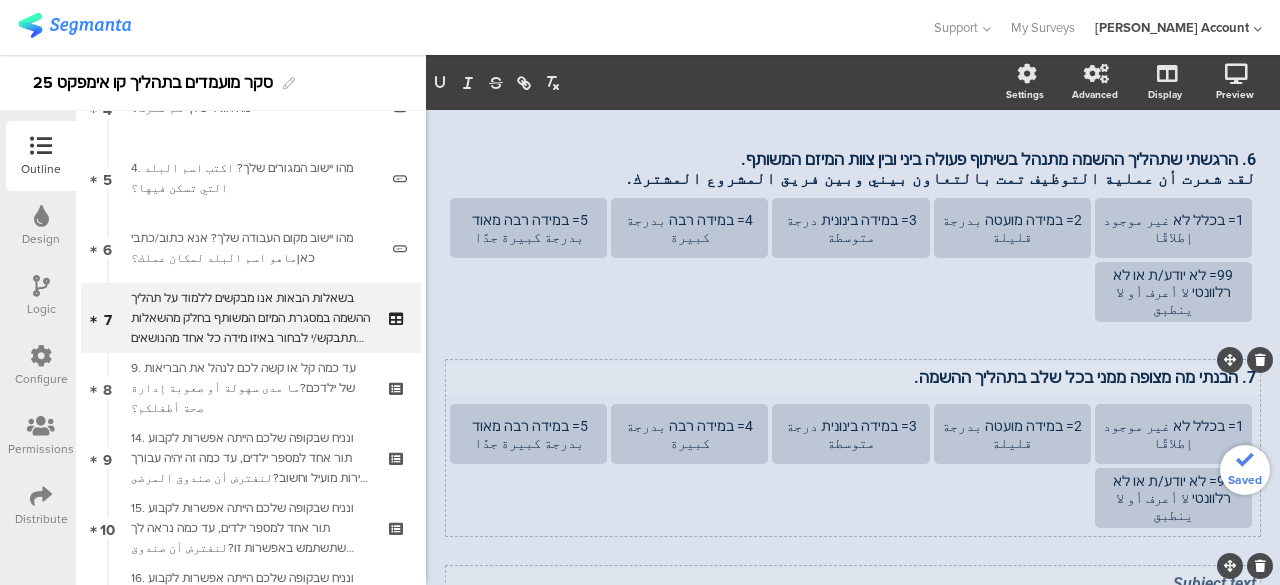 scroll, scrollTop: 420, scrollLeft: 0, axis: vertical 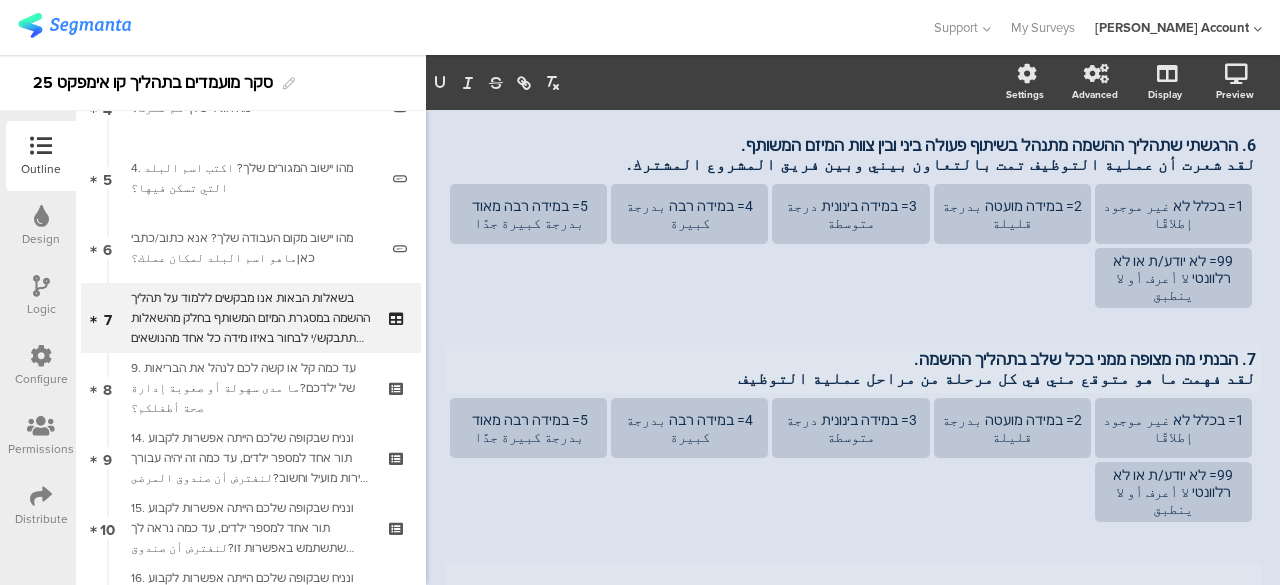 click on "Subject text..." at bounding box center [853, 579] 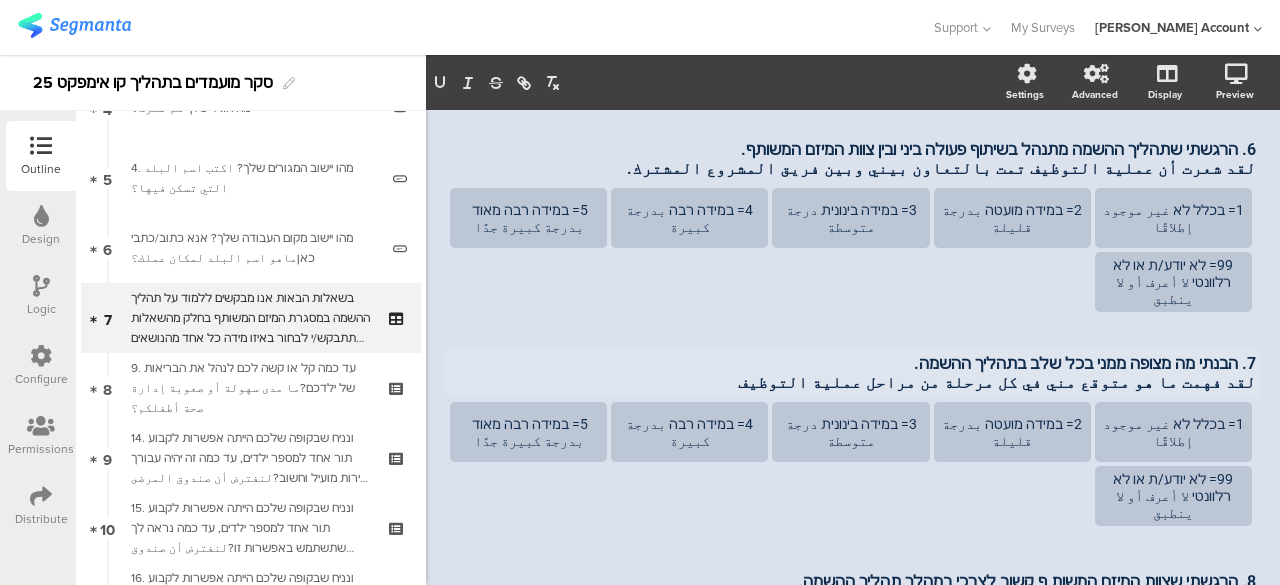 scroll, scrollTop: 512, scrollLeft: 0, axis: vertical 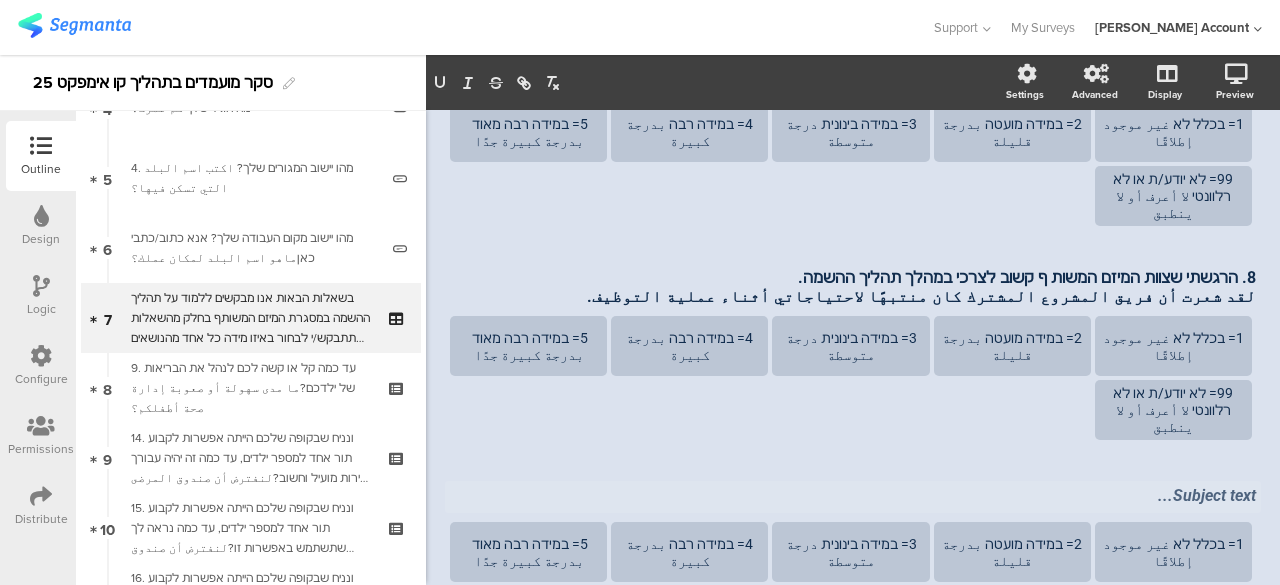 click on "Subject text..." at bounding box center (853, 497) 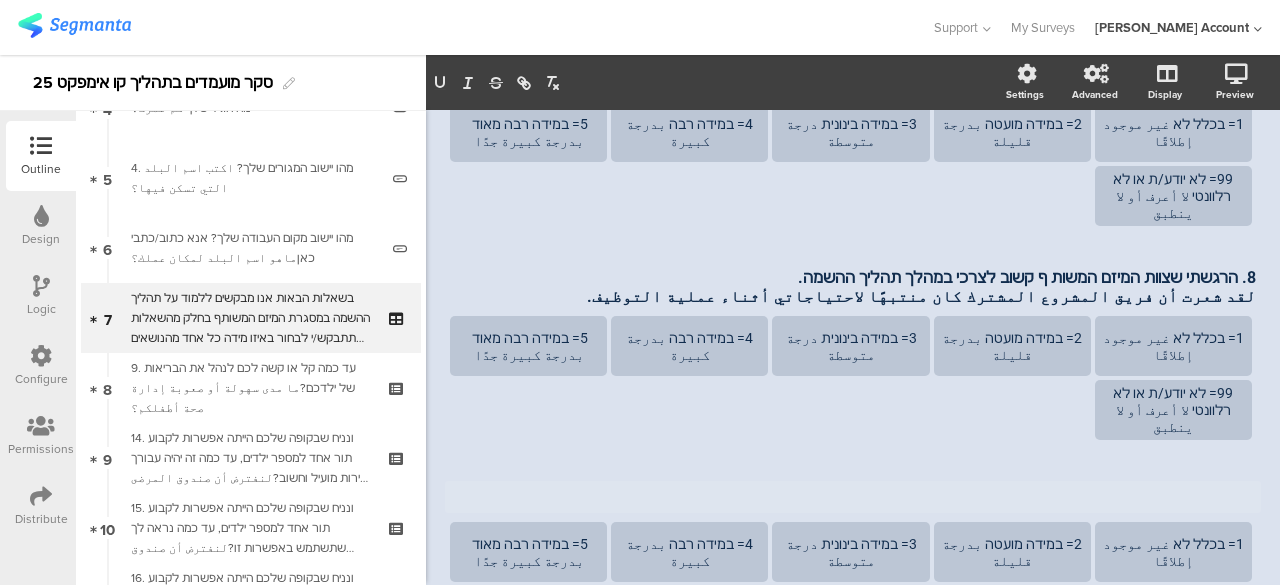 scroll, scrollTop: 708, scrollLeft: 0, axis: vertical 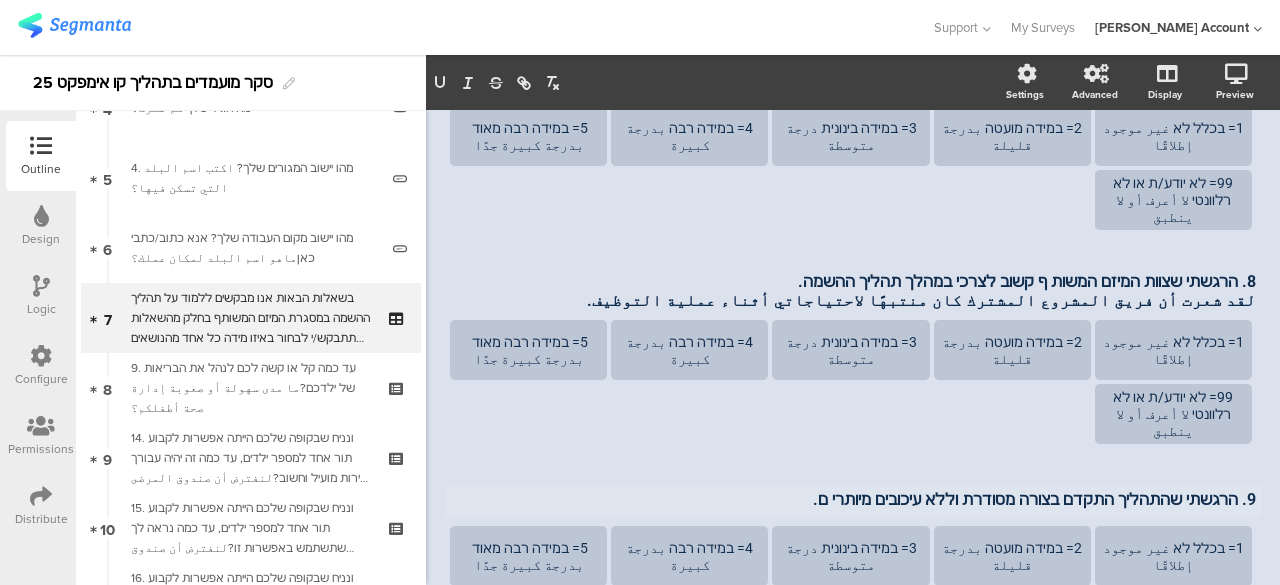 drag, startPoint x: 856, startPoint y: 421, endPoint x: 862, endPoint y: 430, distance: 10.816654 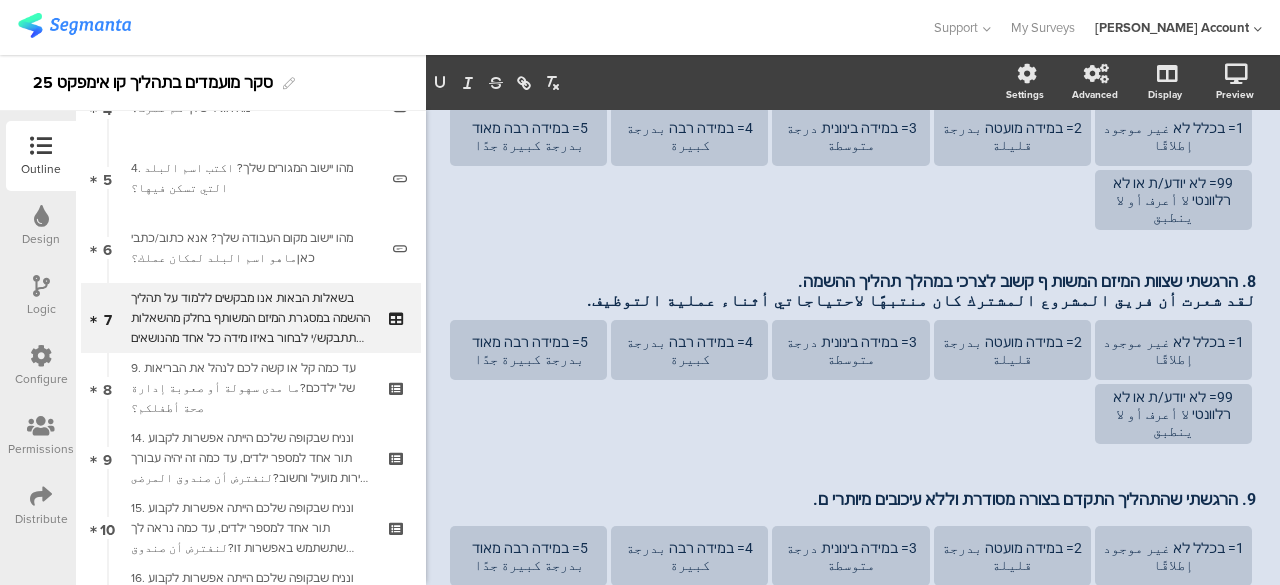 type 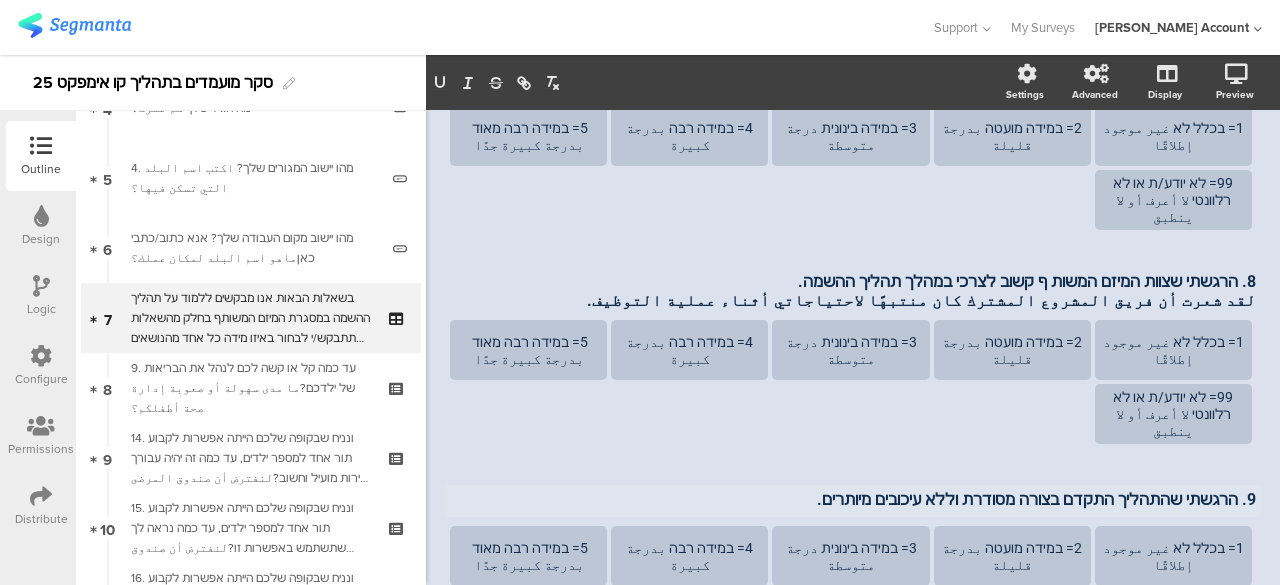 click on "9. הרגשתי שהתהליך התקדם בצורה מסודרת וללא עיכובים מיותרים." at bounding box center (853, 499) 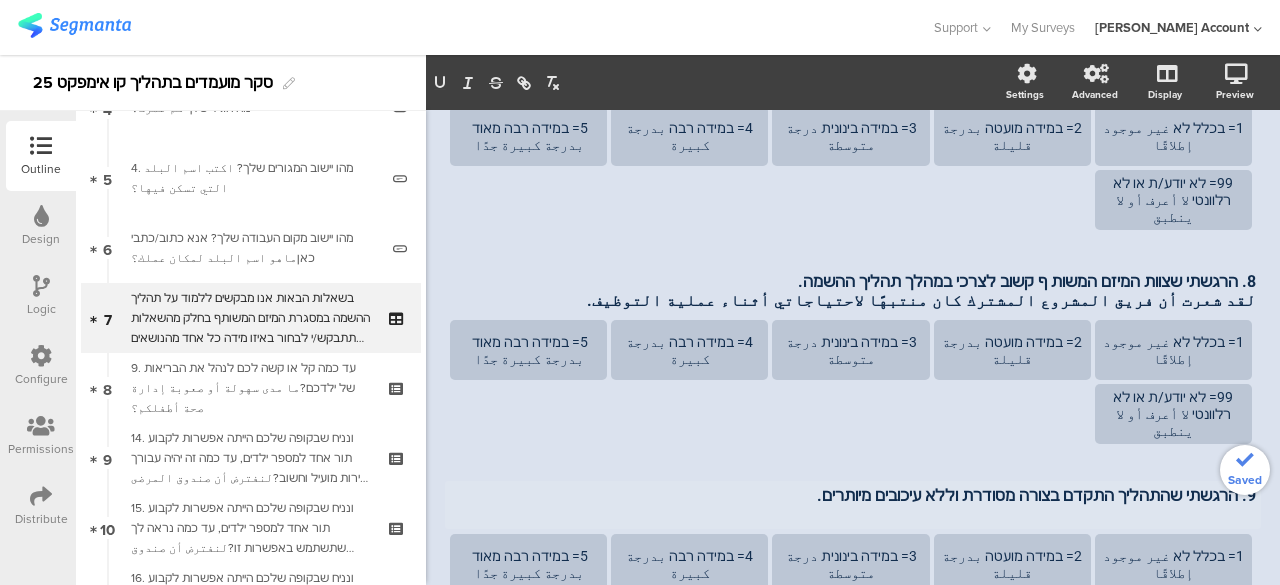 scroll, scrollTop: 704, scrollLeft: 0, axis: vertical 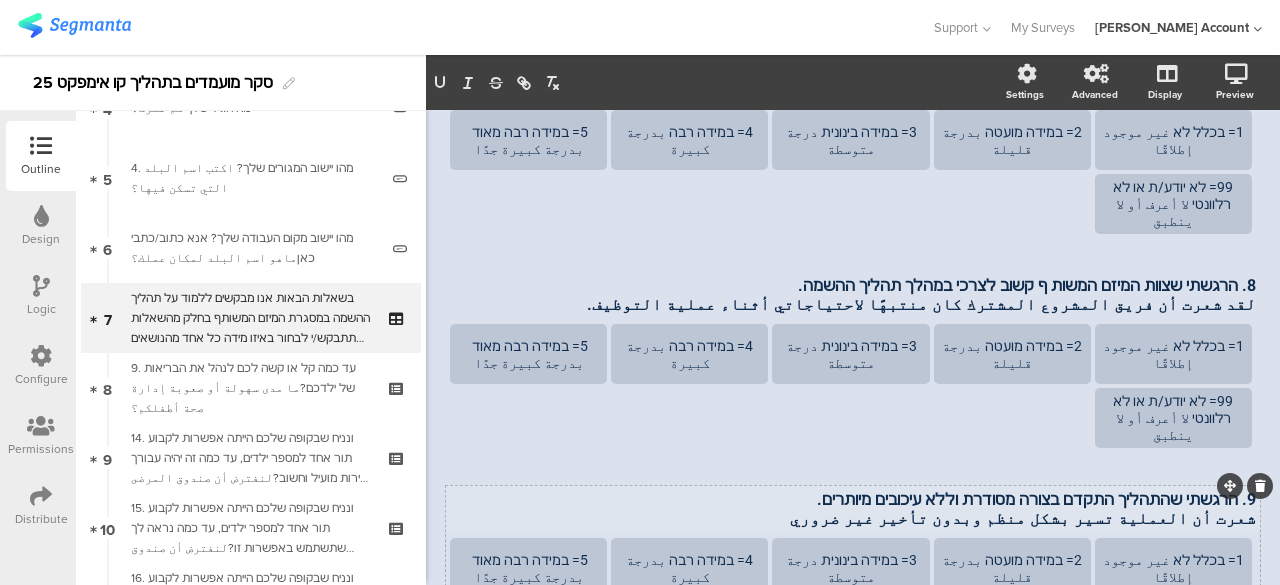 click on "شعرت أن العملية تسير بشكل منظم وبدون تأخير غير ضروري" at bounding box center (853, 518) 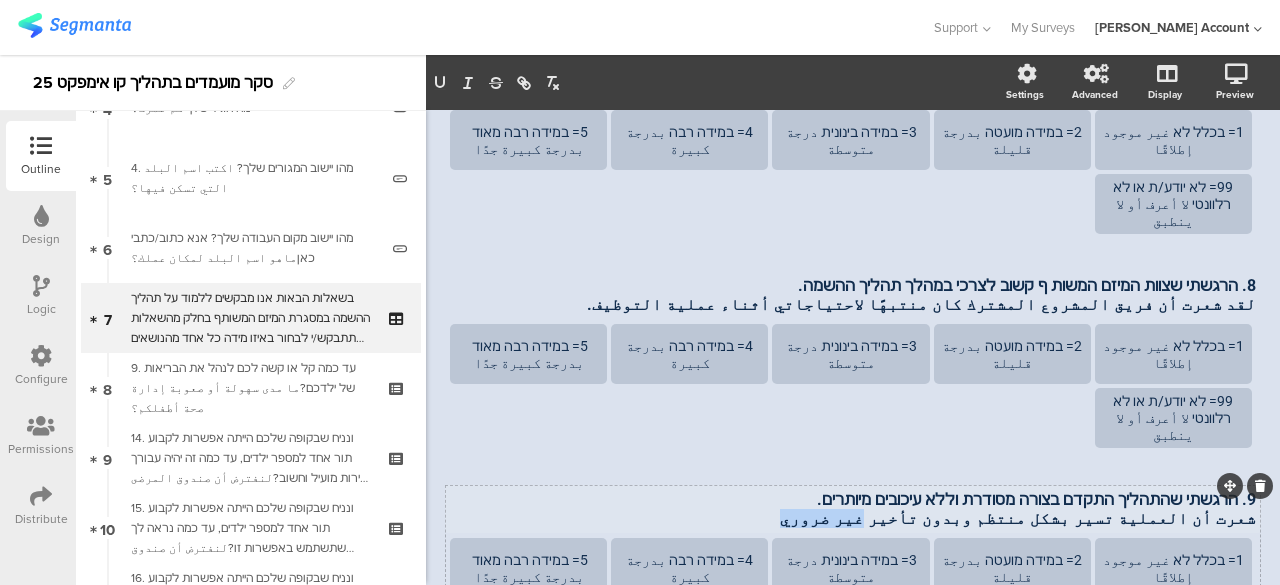 drag, startPoint x: 987, startPoint y: 443, endPoint x: 932, endPoint y: 448, distance: 55.226807 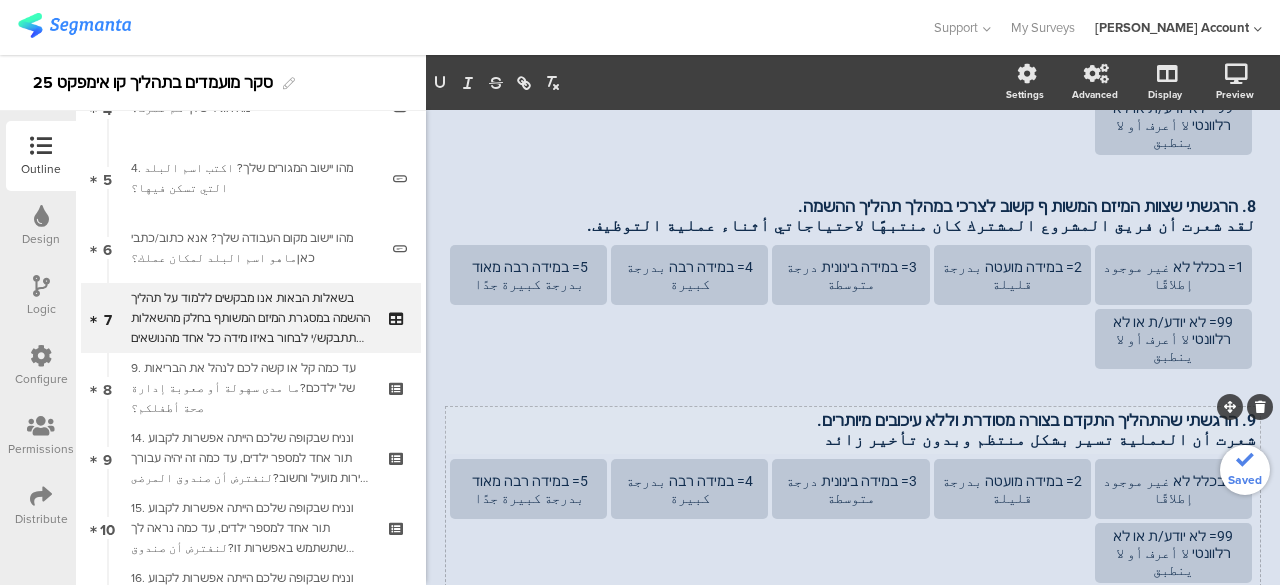 scroll, scrollTop: 846, scrollLeft: 0, axis: vertical 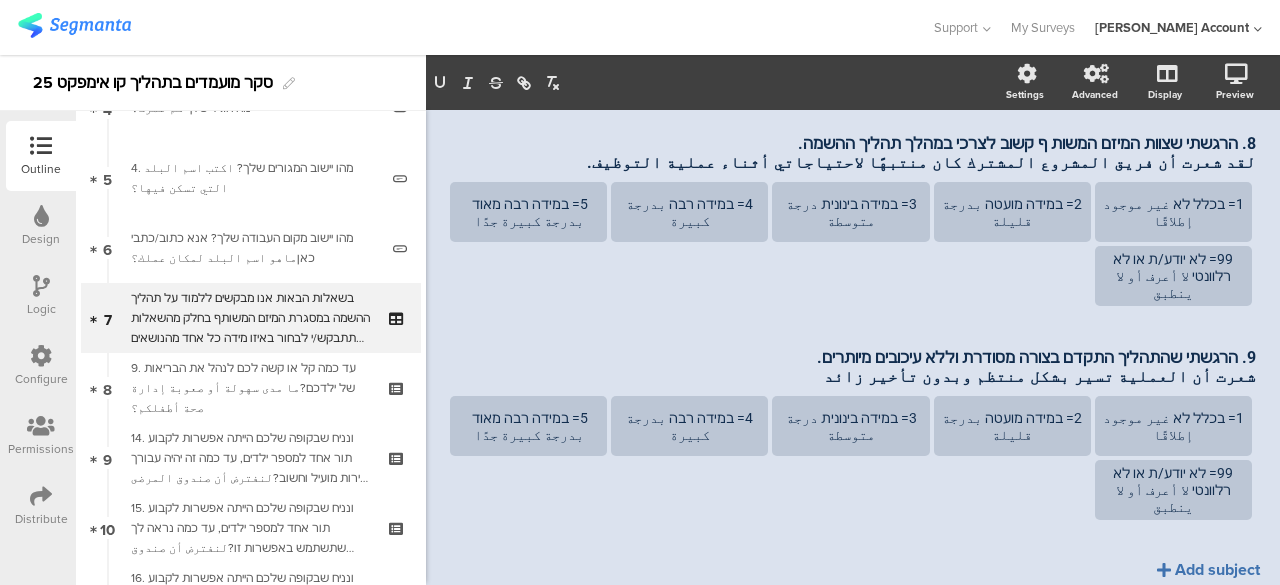 click on "Add subject" 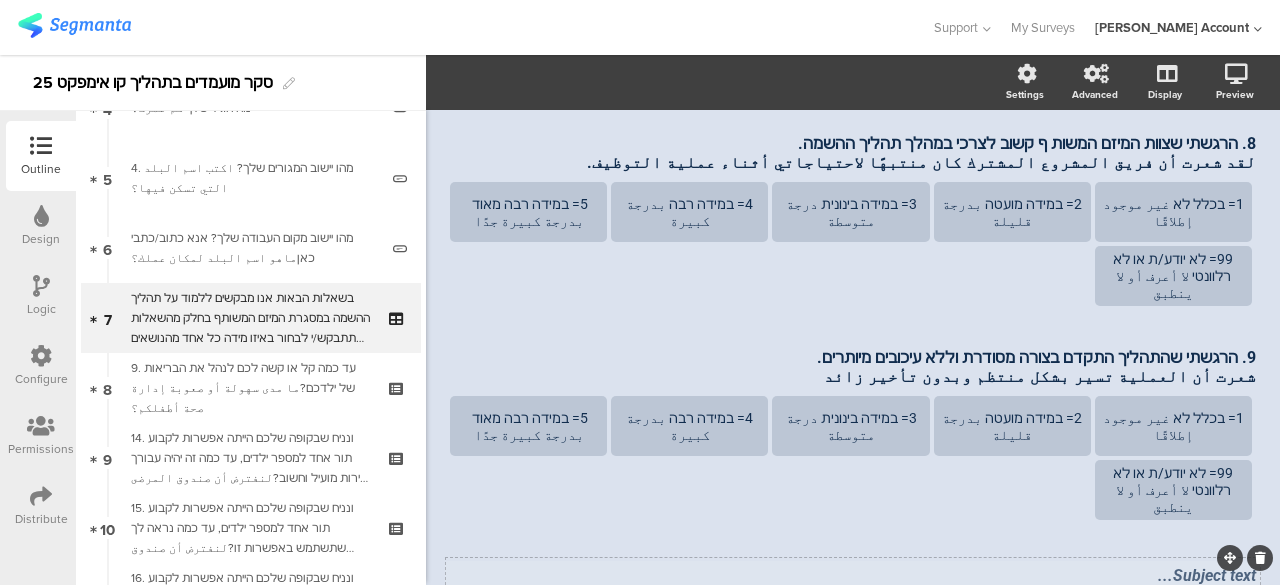 click on "Subject text..." at bounding box center (853, 575) 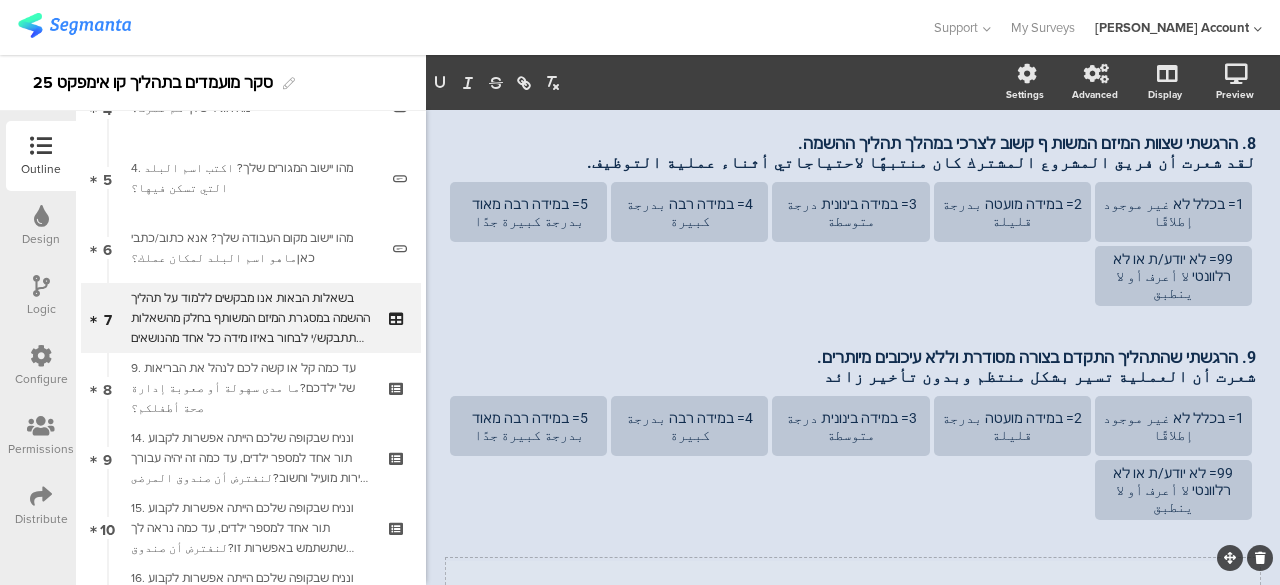 scroll, scrollTop: 830, scrollLeft: 0, axis: vertical 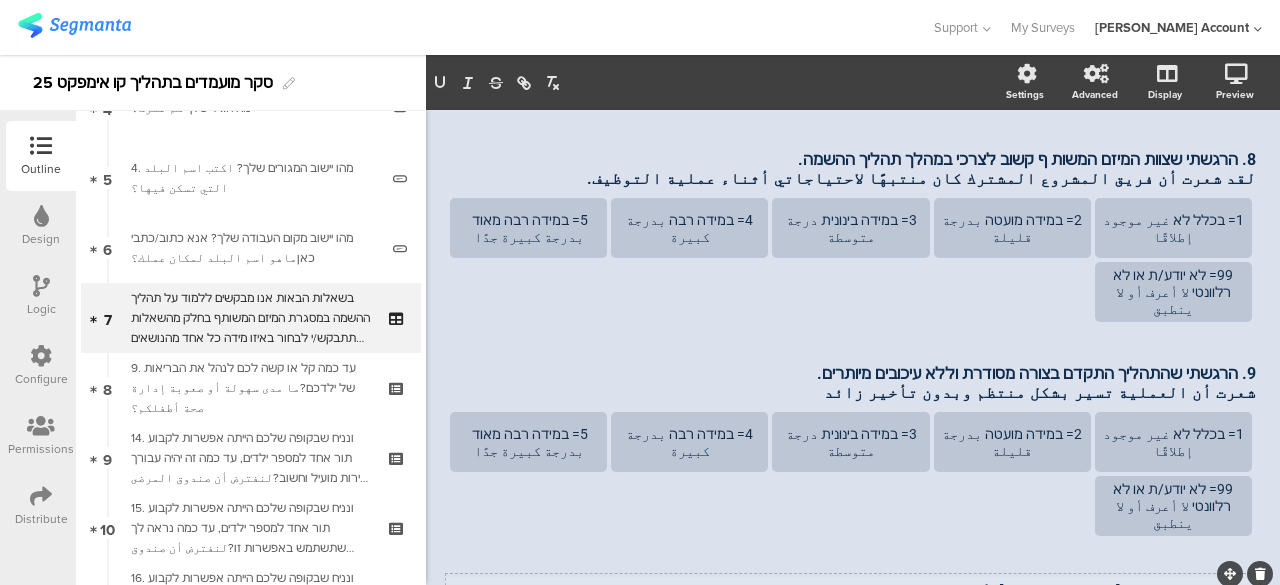 click on "10. המשרות שהוצעו לי לא תאמו את מה שחיפשת י." at bounding box center [853, 591] 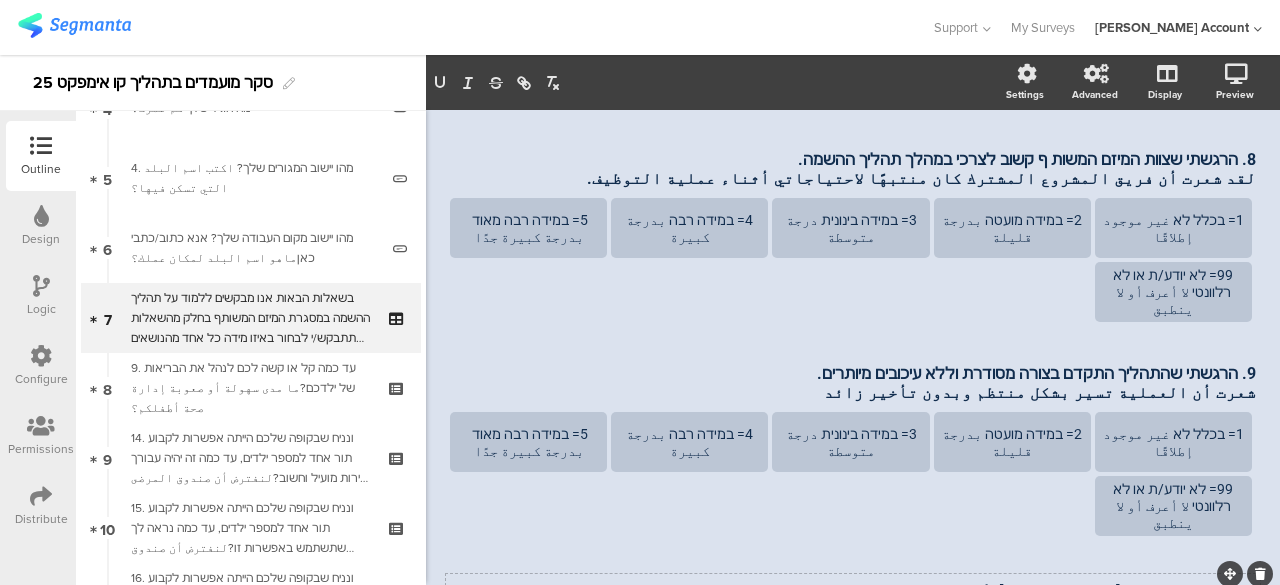type 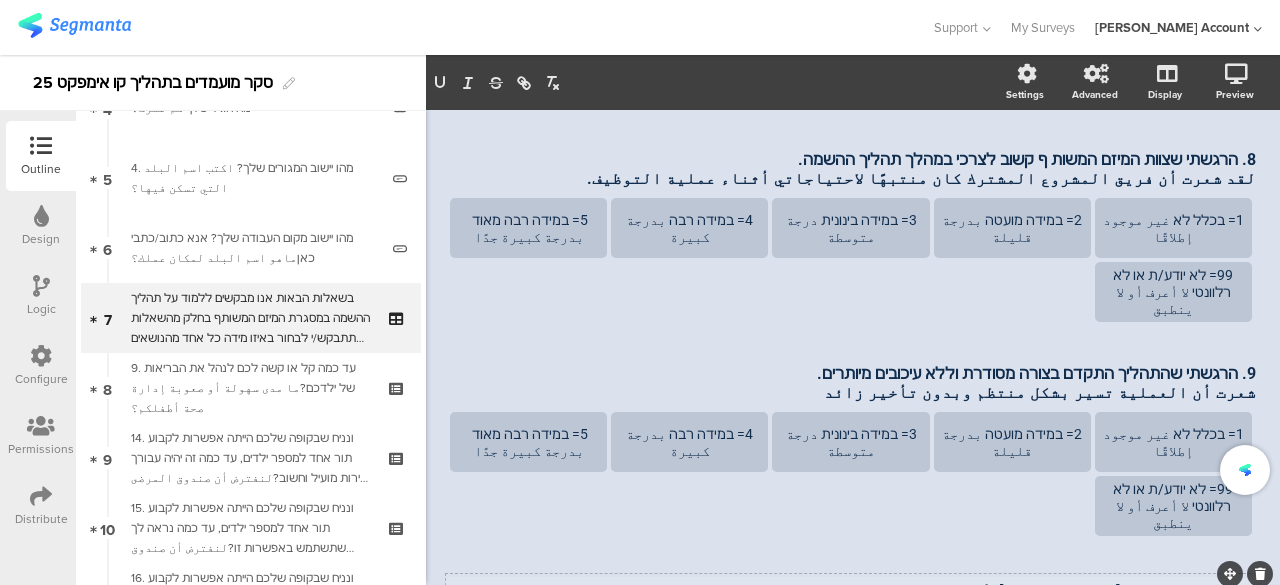 click on "10. המשרות שהוצעו לי לא תאמו את מה שחיפשתי." at bounding box center (853, 591) 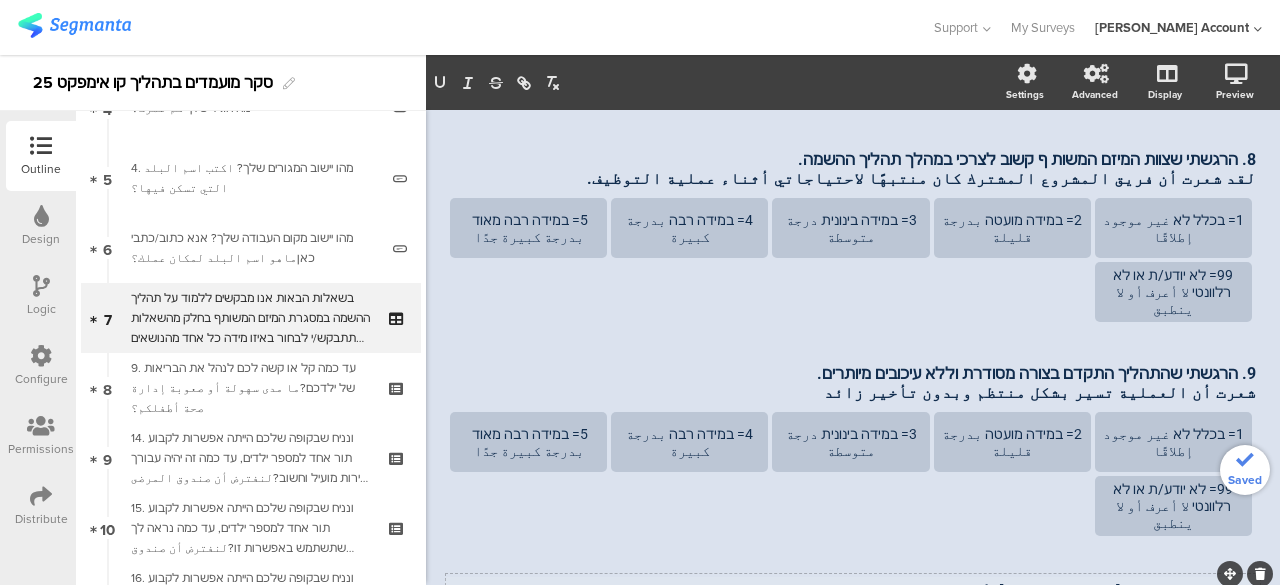 scroll, scrollTop: 826, scrollLeft: 0, axis: vertical 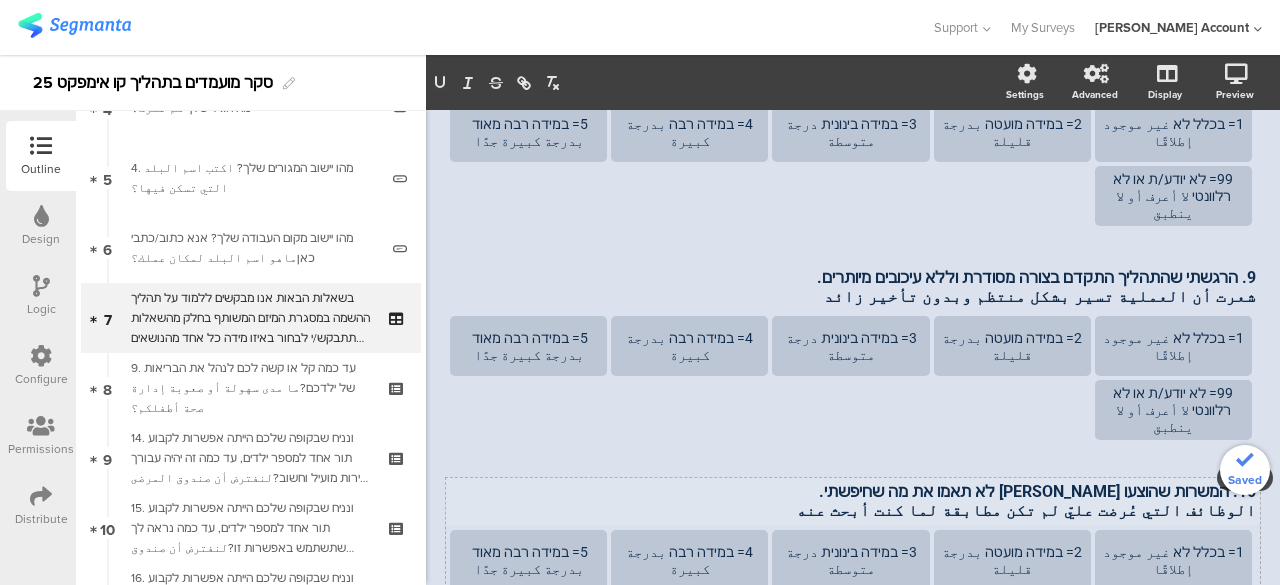 click on "الوظائف التي عُرضت عليّ لم تكن مطابقة لما كنت أبحث عنه" at bounding box center (853, 510) 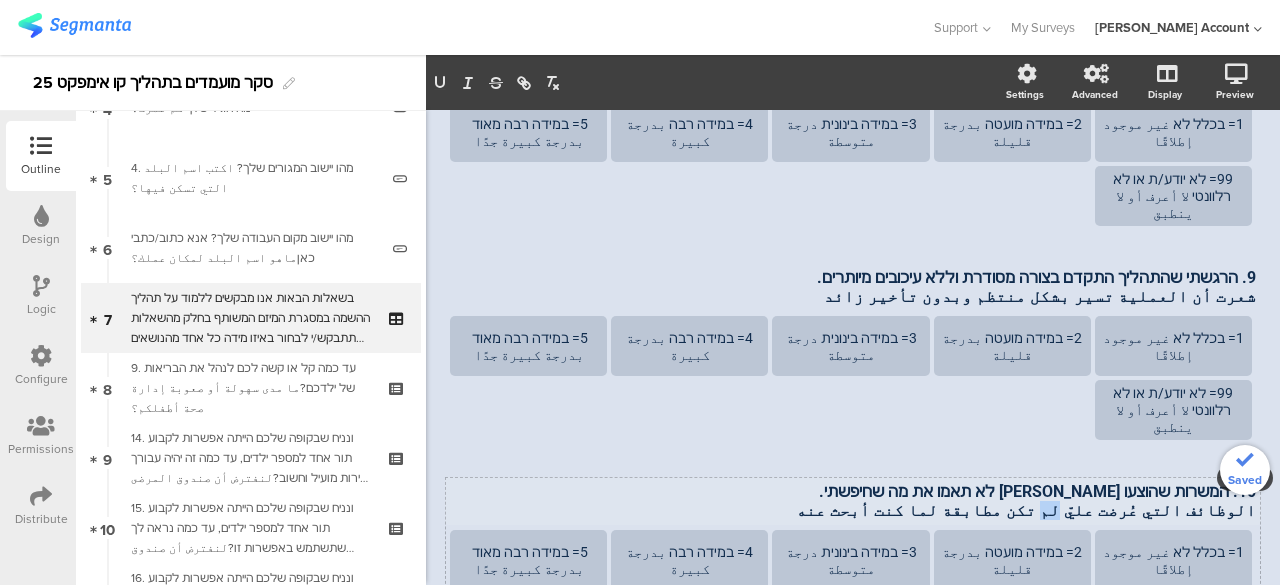 click on "الوظائف التي عُرضت عليّ لم تكن مطابقة لما كنت أبحث عنه" at bounding box center [853, 510] 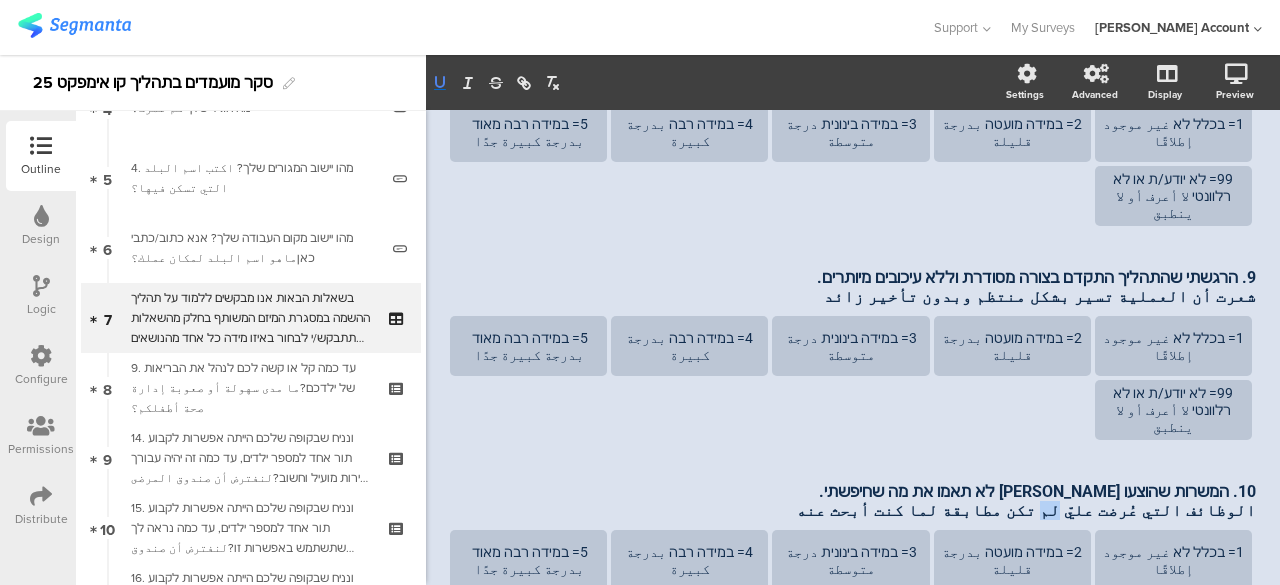 click 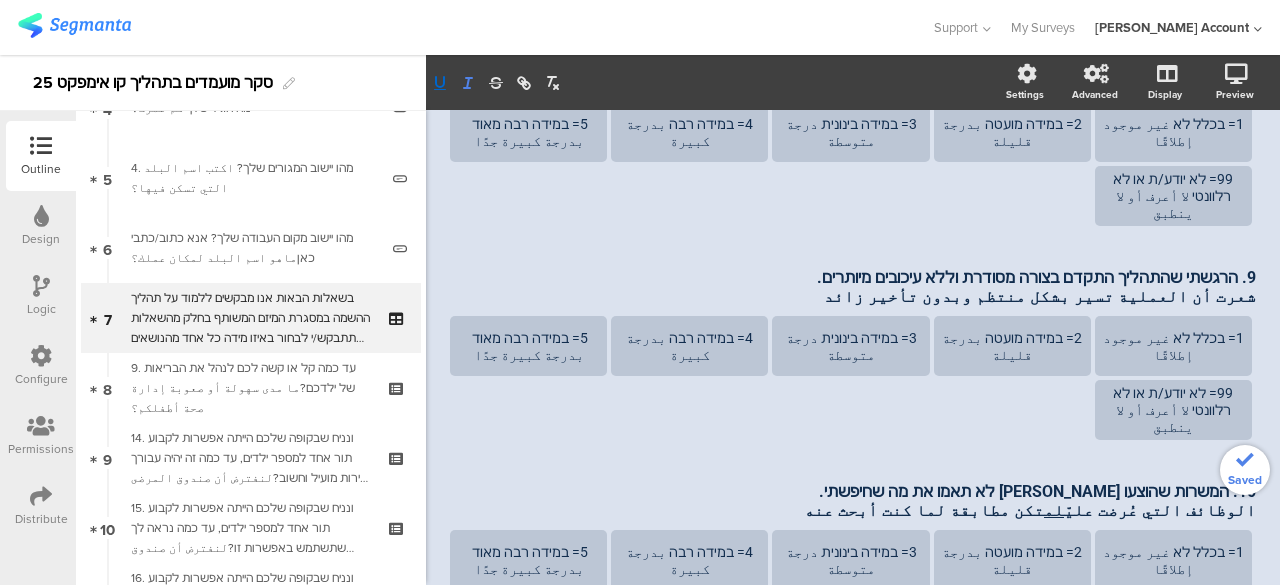 click 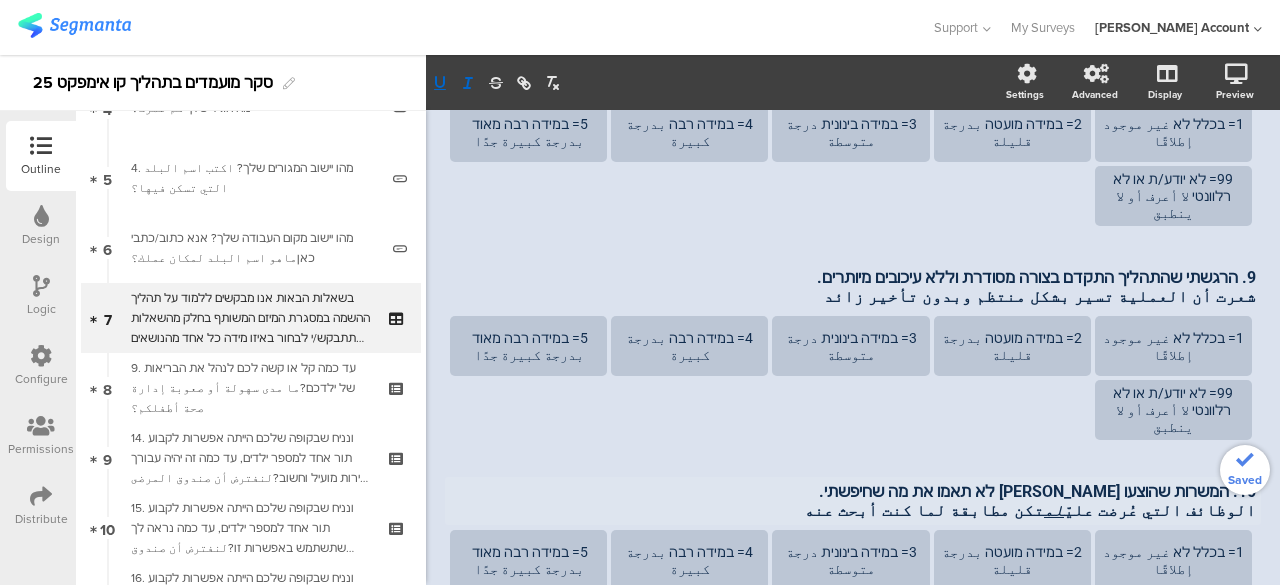 click on "AFKAR
47%
בשאלות הבאות אנו מבקשים ללמוד על תהליך ההשמה במסגרת המיזם המשותף בחלק מהשאלות תתבקש/י לבחור באיזו מידה כל אחד מהנושאים הבאים  התקיים או לא התקיים  בתהליך ההשתלבות שלך . אנא דרג/י את תשובתך על סולם מ-1 עד 5, כאשר: مدى وجود أو غياب  كل من المشكلات التالية في عملية التكامل. يُرجى تقييم إجابتك على مقياس من 1 إلى 5،" 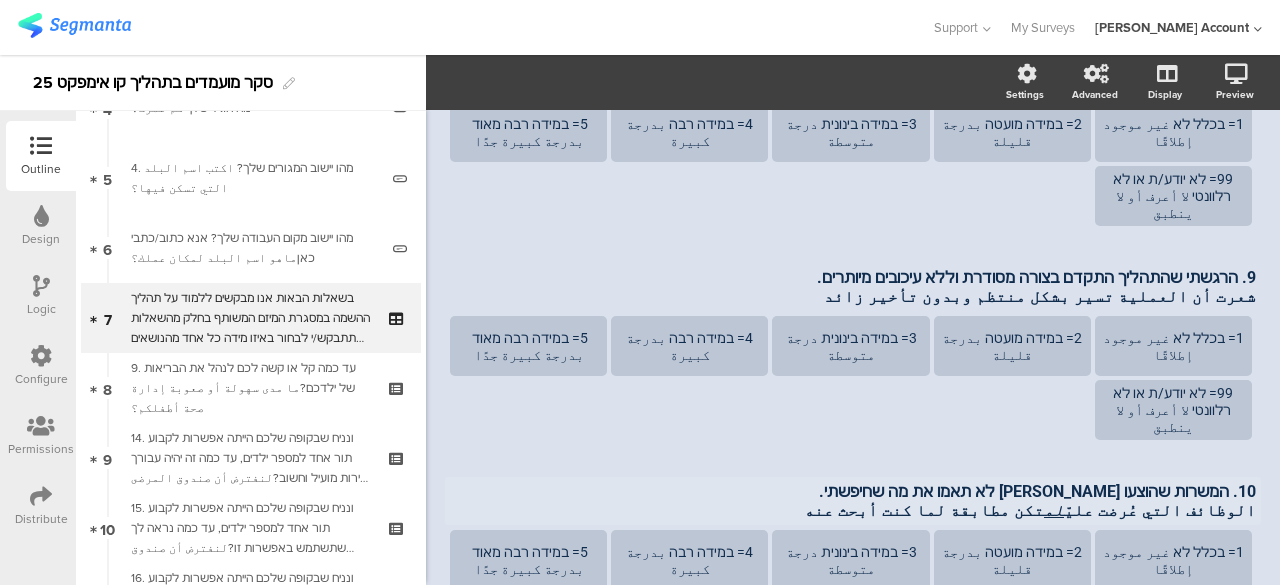 click on "10. המשרות שהוצעו לי לא תאמו את מה שחיפשתי." at bounding box center [853, 491] 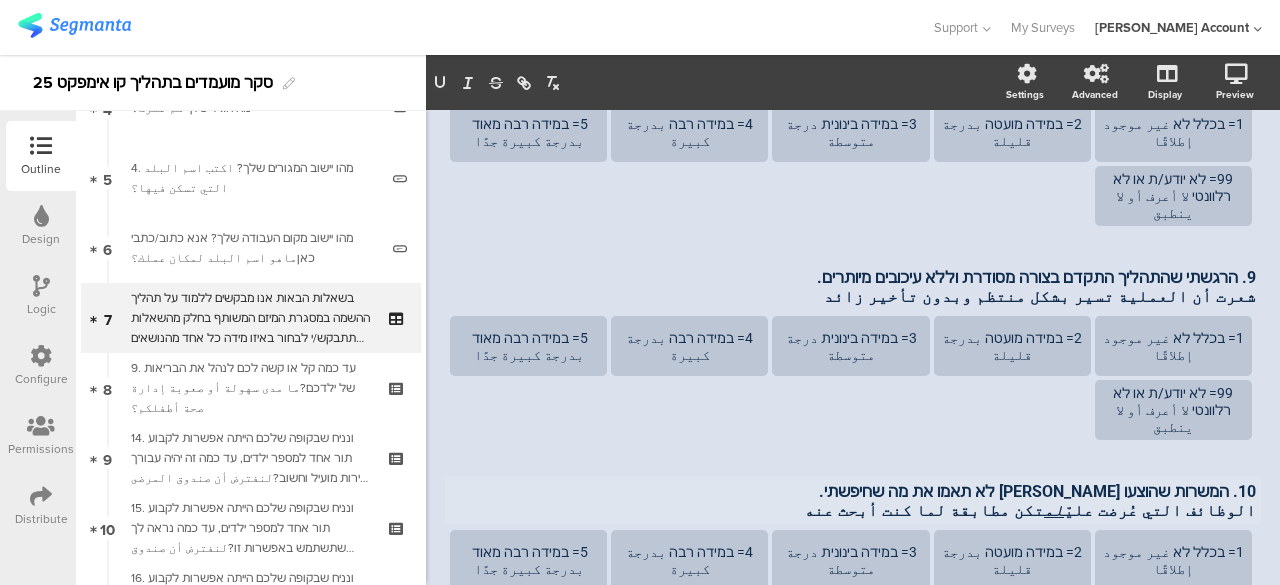 scroll, scrollTop: 887, scrollLeft: 0, axis: vertical 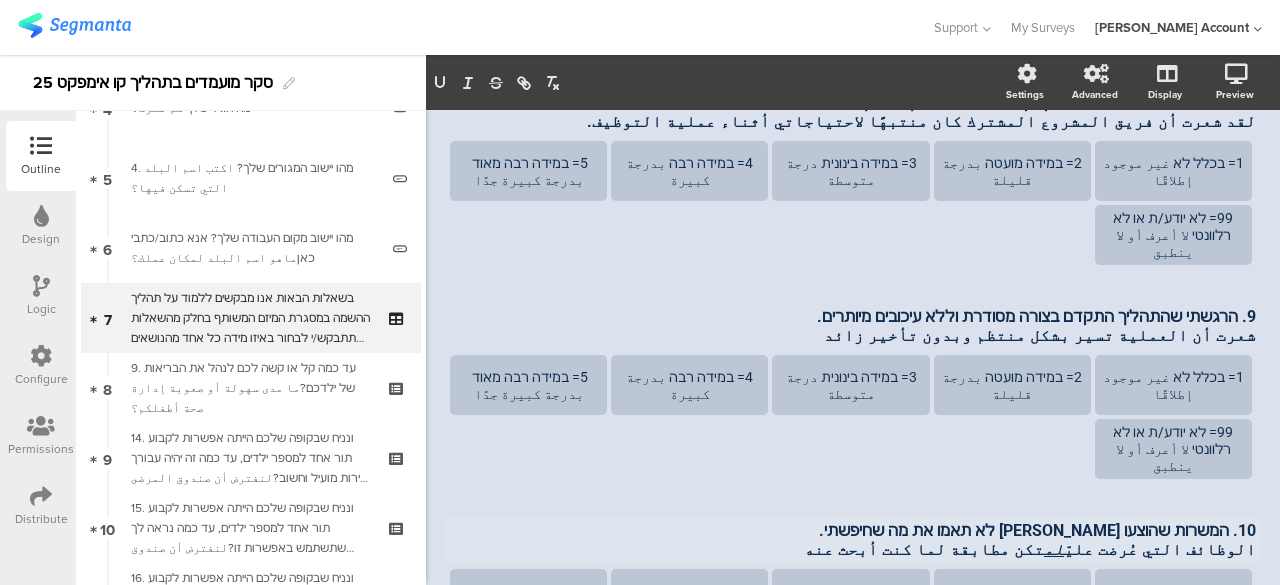 click on "6. הרגשתי שתהליך ההשמה מתנהל בשיתוף פעולה ביני ובין צוות המיזם המשותף. لقد شعرت أن عملية التوظيف تمت بالتعاون بيني وبين فريق المشروع المشترك.
6. הרגשתי שתהליך ההשמה מתנהל בשיתוף פעולה ביני ובין צוות המיזם המשותף. لقد شعرت أن عملية التوظيف تمت بالتعاون بيني وبين فريق المشروع المشترك.
1= בכלל לא غير موجود إطلاقًا
2= במידה מועטה بدرجة قليلة
3= במידה בינונית درجة متوسطة" 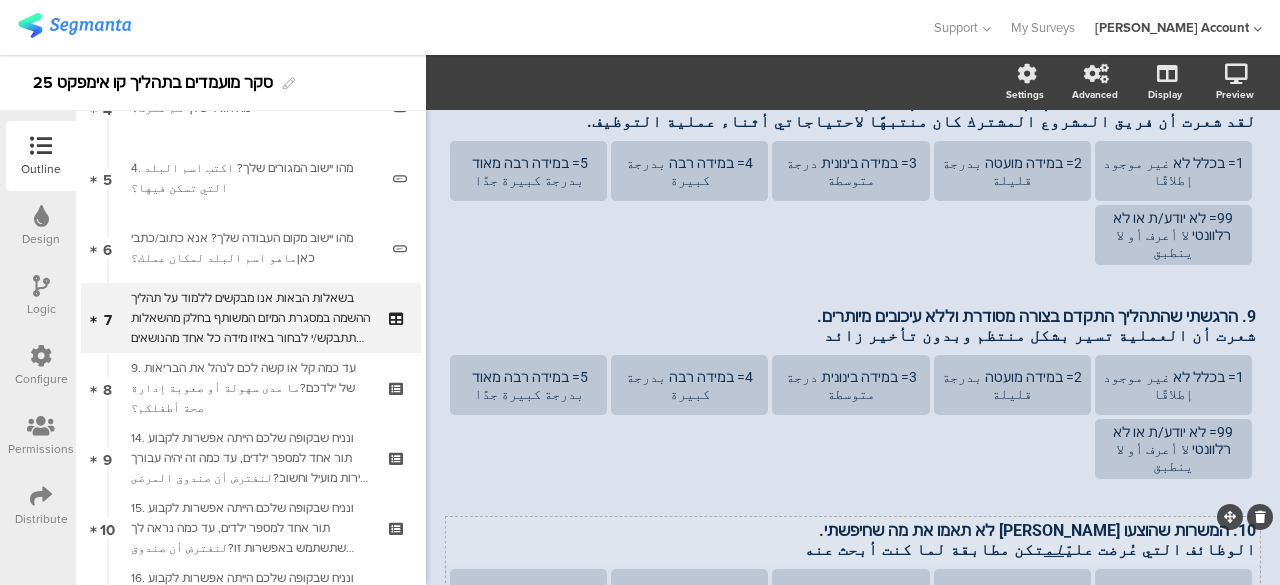 click on "10. המשרות שהוצעו לי לא תאמו את מה שחיפשתי." at bounding box center (853, 530) 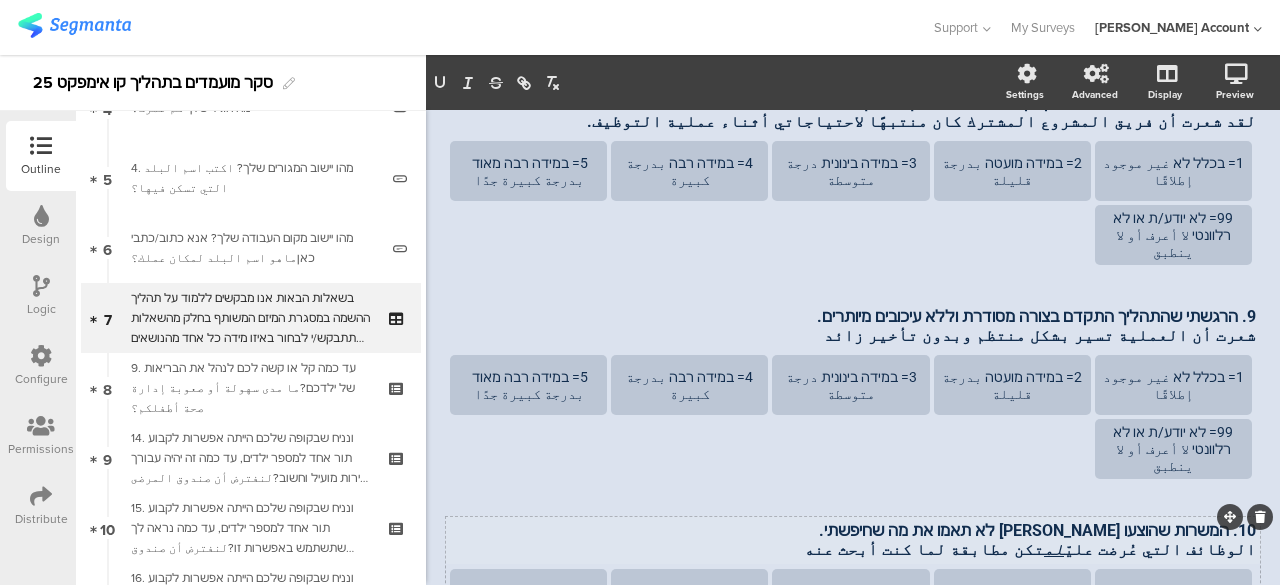 scroll, scrollTop: 848, scrollLeft: 0, axis: vertical 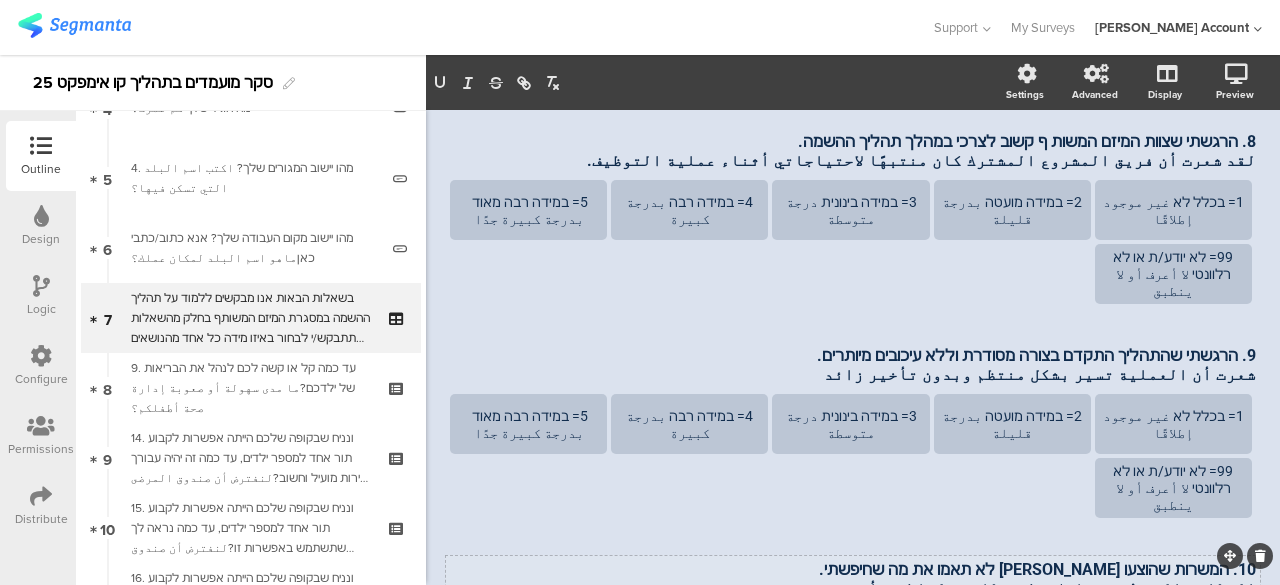 click on "6. הרגשתי שתהליך ההשמה מתנהל בשיתוף פעולה ביני ובין צוות המיזם המשותף. لقد شعرت أن عملية التوظيف تمت بالتعاون بيني وبين فريق المشروع المشترك.
6. הרגשתי שתהליך ההשמה מתנהל בשיתוף פעולה ביני ובין צוות המיזם המשותף. لقد شعرت أن عملية التوظيف تمت بالتعاون بيني وبين فريق المشروع المشترك.
1= בכלל לא غير موجود إطلاقًا
2= במידה מועטה بدرجة قليلة
3= במידה בינונית درجة متوسطة" 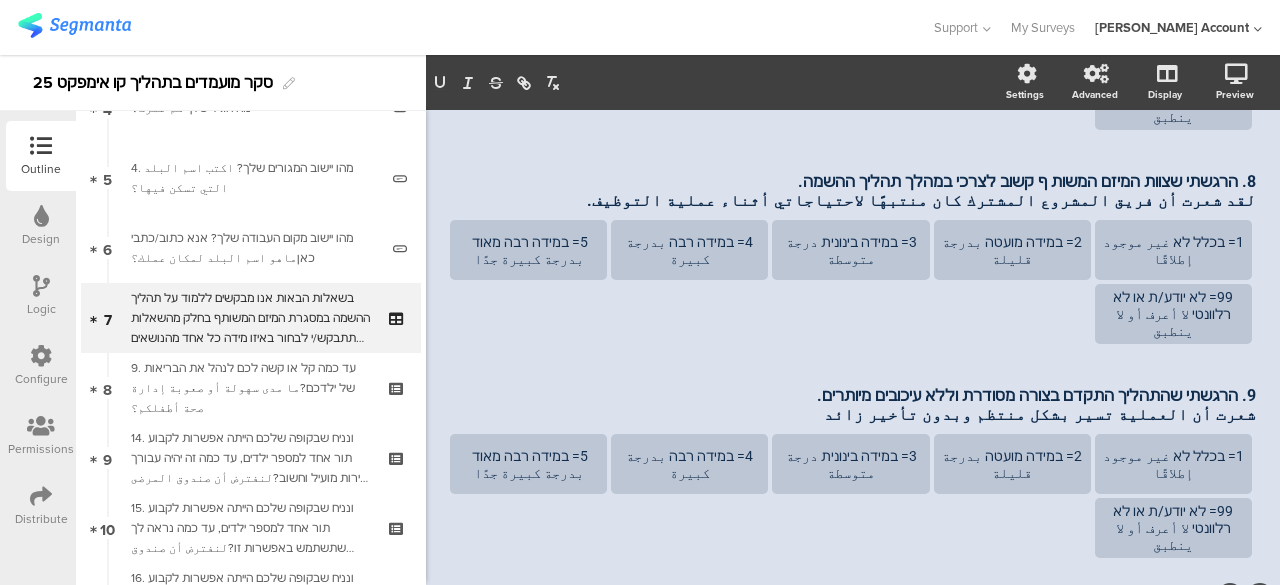 click on "6. הרגשתי שתהליך ההשמה מתנהל בשיתוף פעולה ביני ובין צוות המיזם המשותף. لقد شعرت أن عملية التوظيف تمت بالتعاون بيني وبين فريق المشروع المشترك.
6. הרגשתי שתהליך ההשמה מתנהל בשיתוף פעולה ביני ובין צוות המיזם המשותף. لقد شعرت أن عملية التوظيف تمت بالتعاون بيني وبين فريق المشروع المشترك.
1= בכלל לא غير موجود إطلاقًا
2= במידה מועטה بدرجة قليلة
3= במידה בינונית درجة متوسطة" 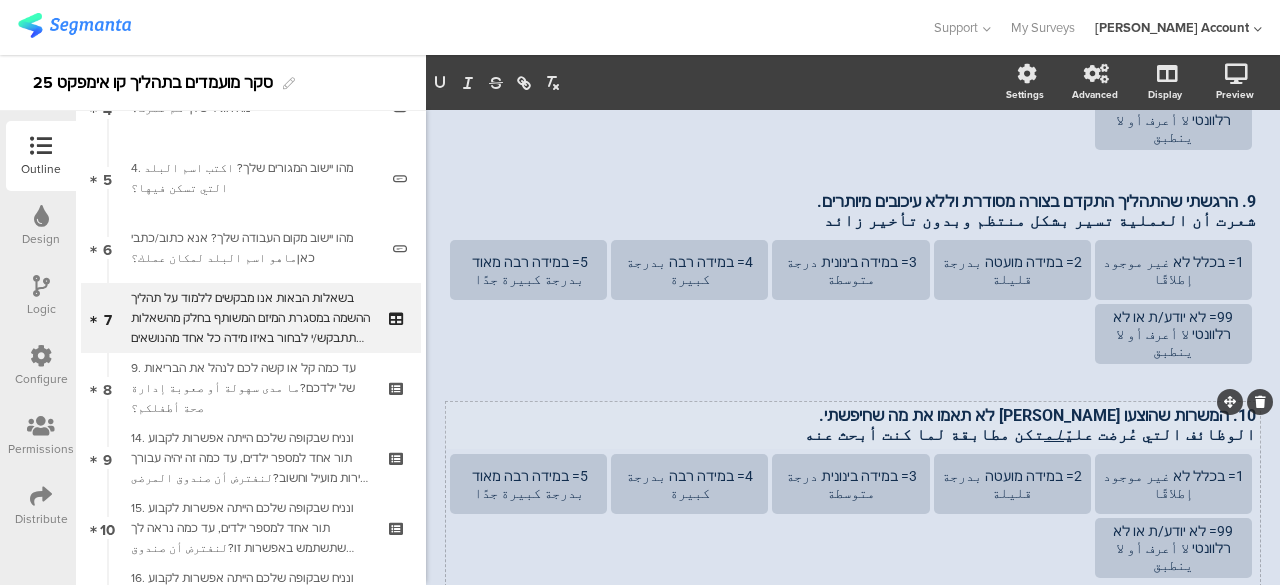 scroll, scrollTop: 1008, scrollLeft: 0, axis: vertical 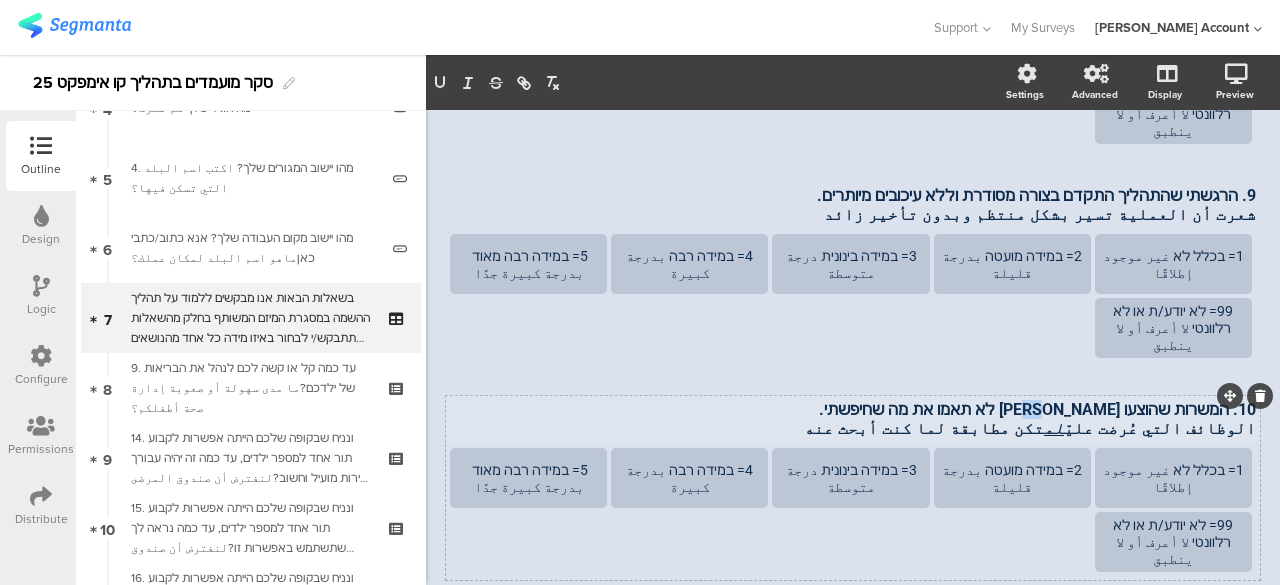 drag, startPoint x: 1084, startPoint y: 336, endPoint x: 1096, endPoint y: 337, distance: 12.0415945 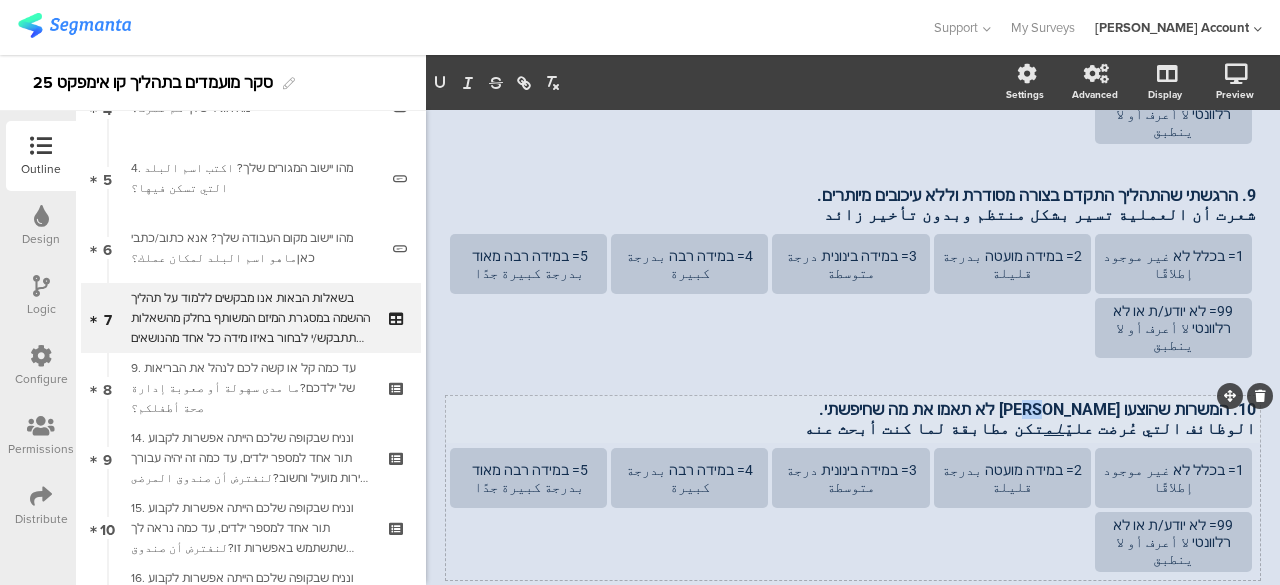 click on "10. המשרות שהוצעו לי לא תאמו את מה שחיפשתי." at bounding box center (853, 409) 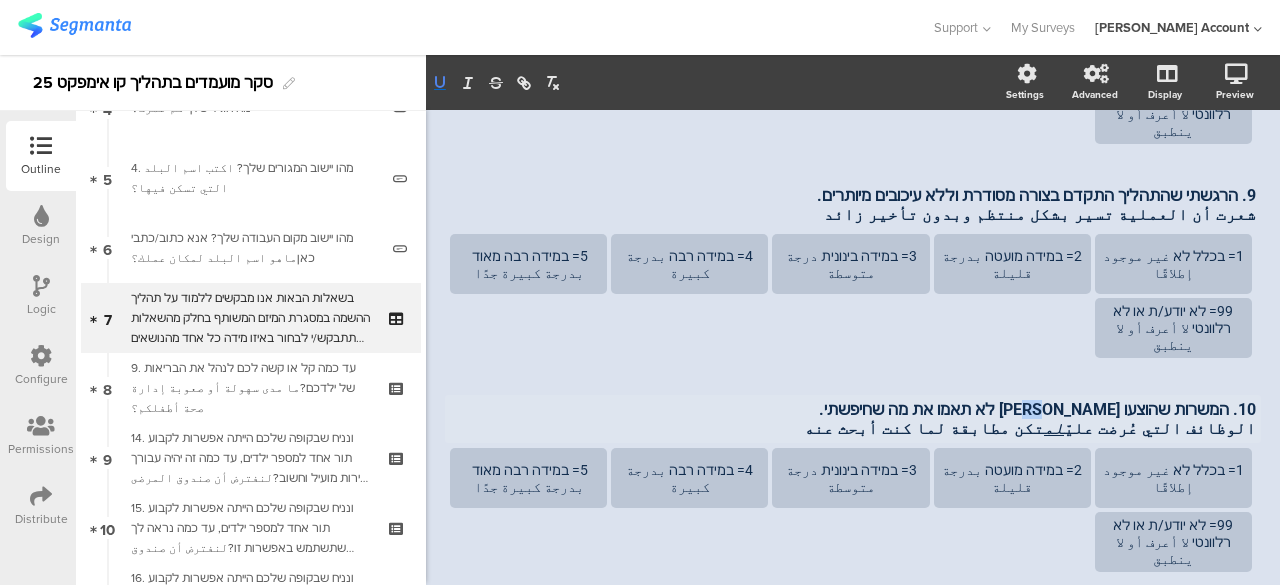 click 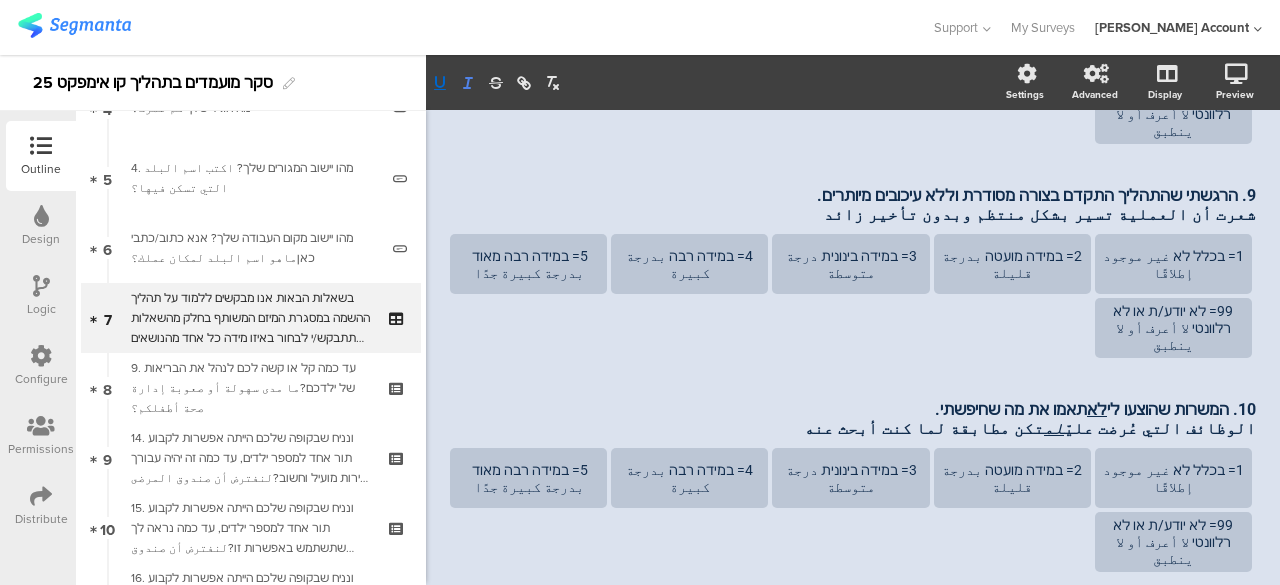 click 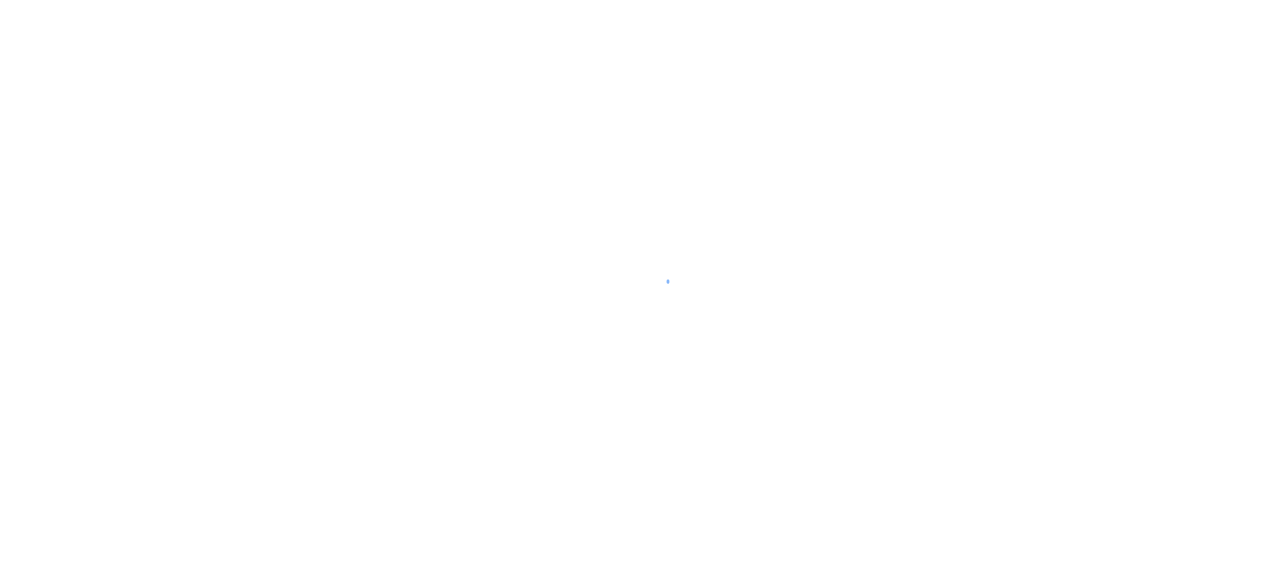 scroll, scrollTop: 0, scrollLeft: 0, axis: both 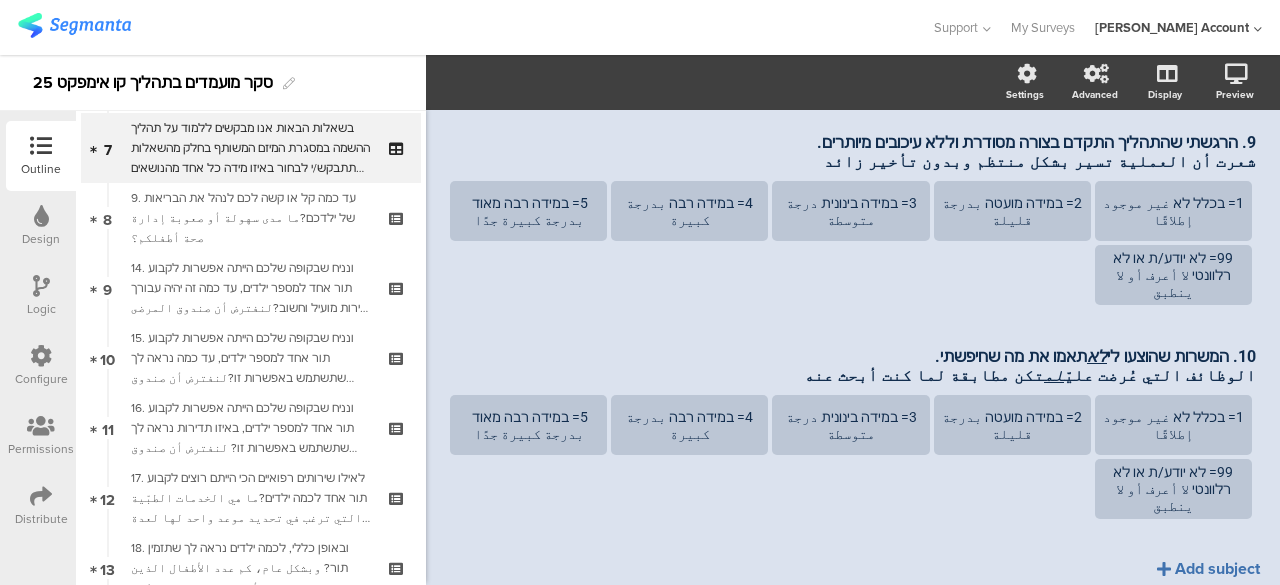 click on "Add subject" 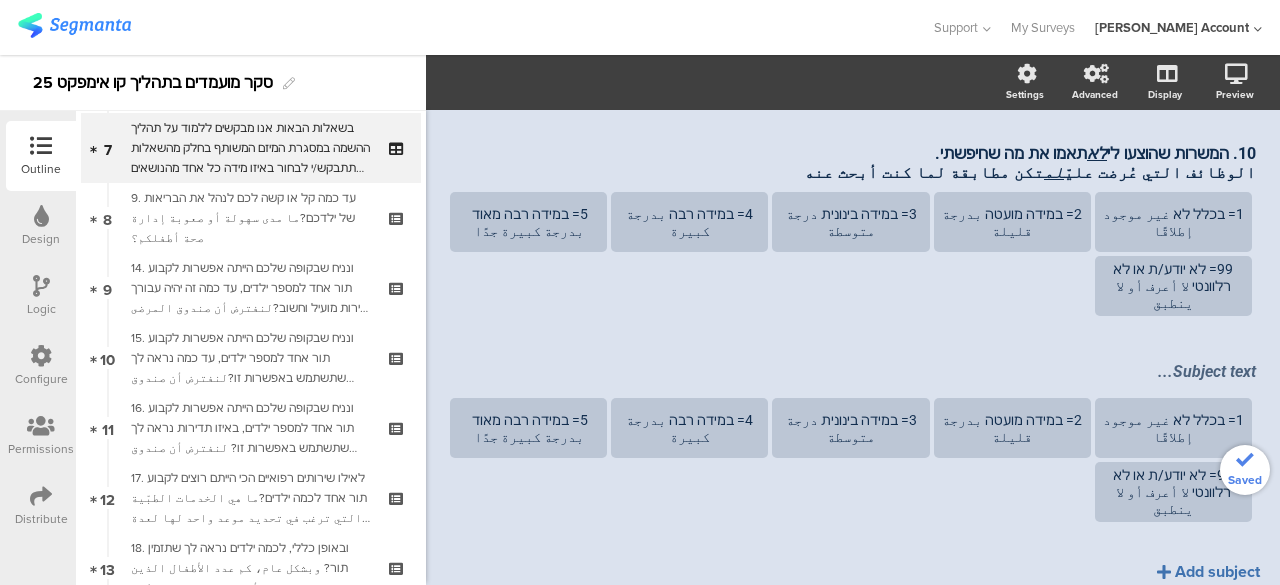 scroll, scrollTop: 1267, scrollLeft: 0, axis: vertical 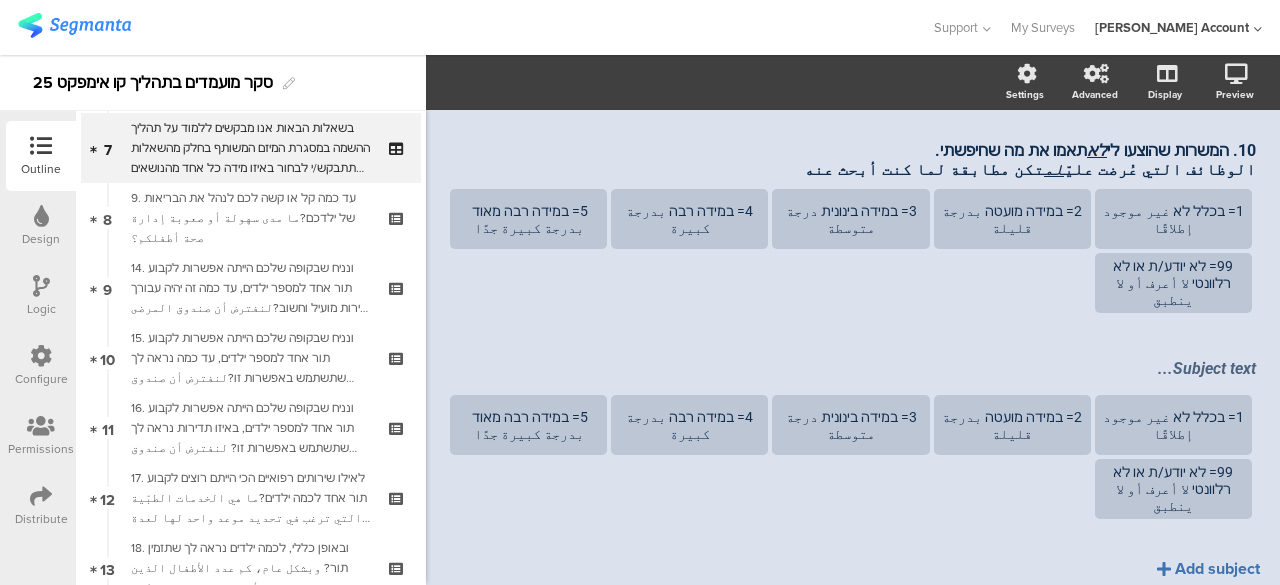 click on "Add subject" 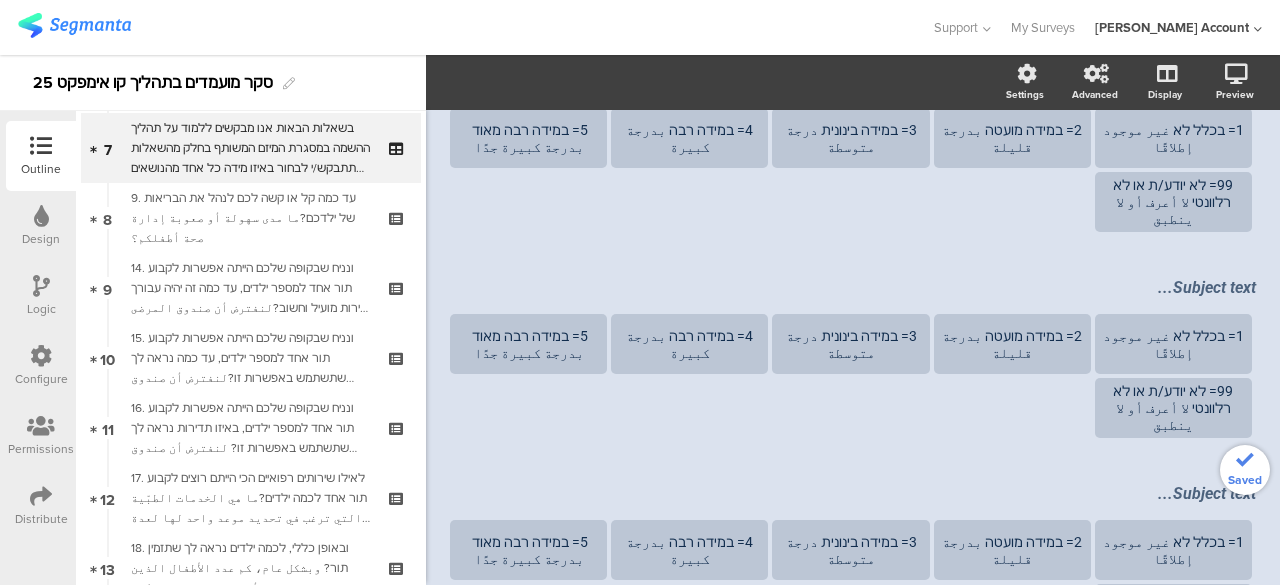 scroll, scrollTop: 1473, scrollLeft: 0, axis: vertical 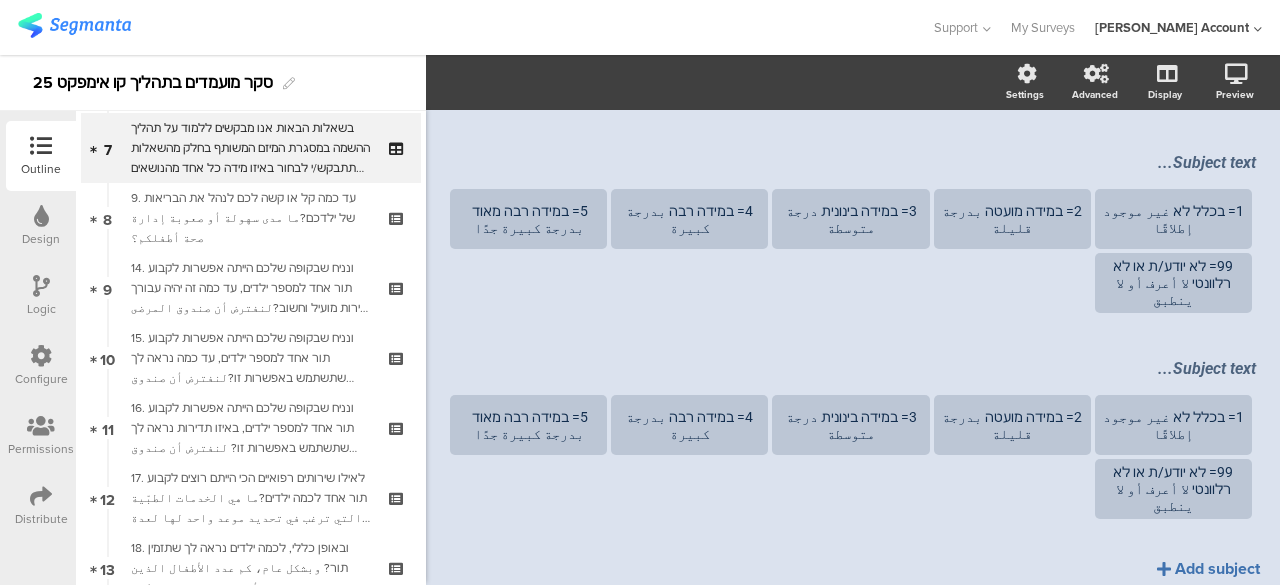 click on "Add subject" 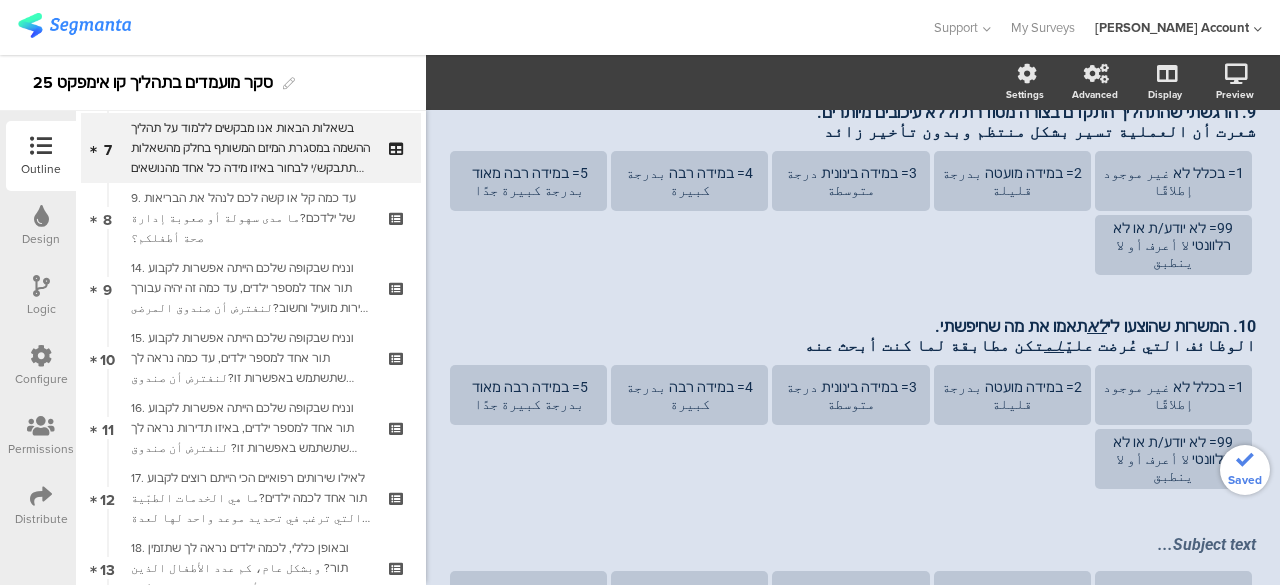 scroll, scrollTop: 1073, scrollLeft: 0, axis: vertical 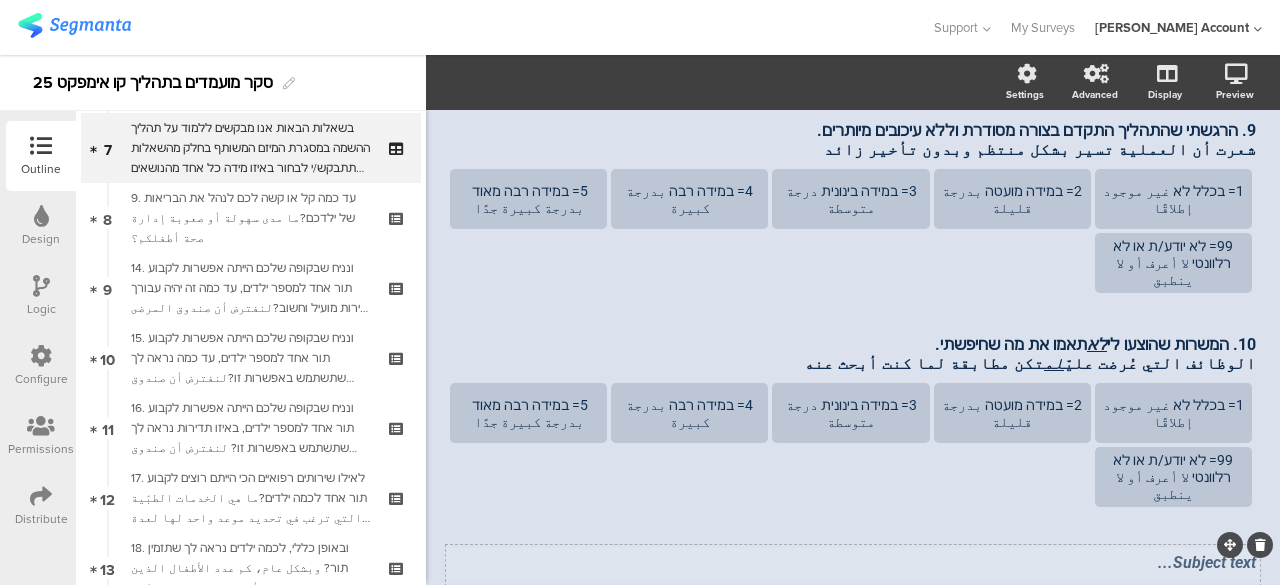 click on "Subject text..." at bounding box center (853, 564) 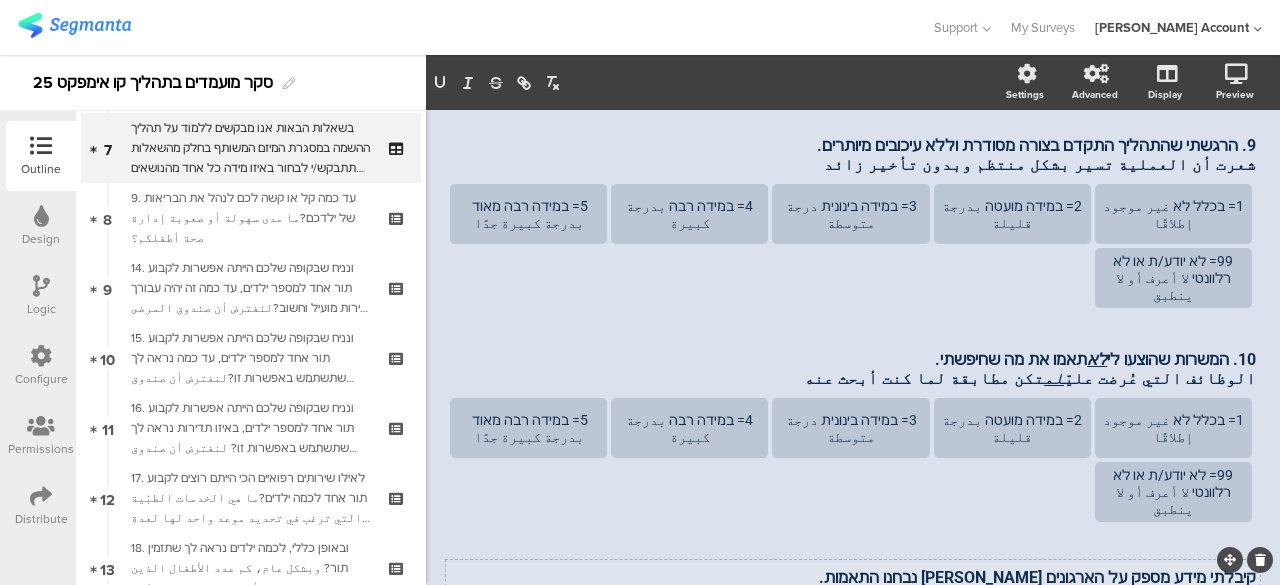 click on "קיבלתי מידע מספק על הארגונים [PERSON_NAME] נבחנו התאמות." at bounding box center (853, 577) 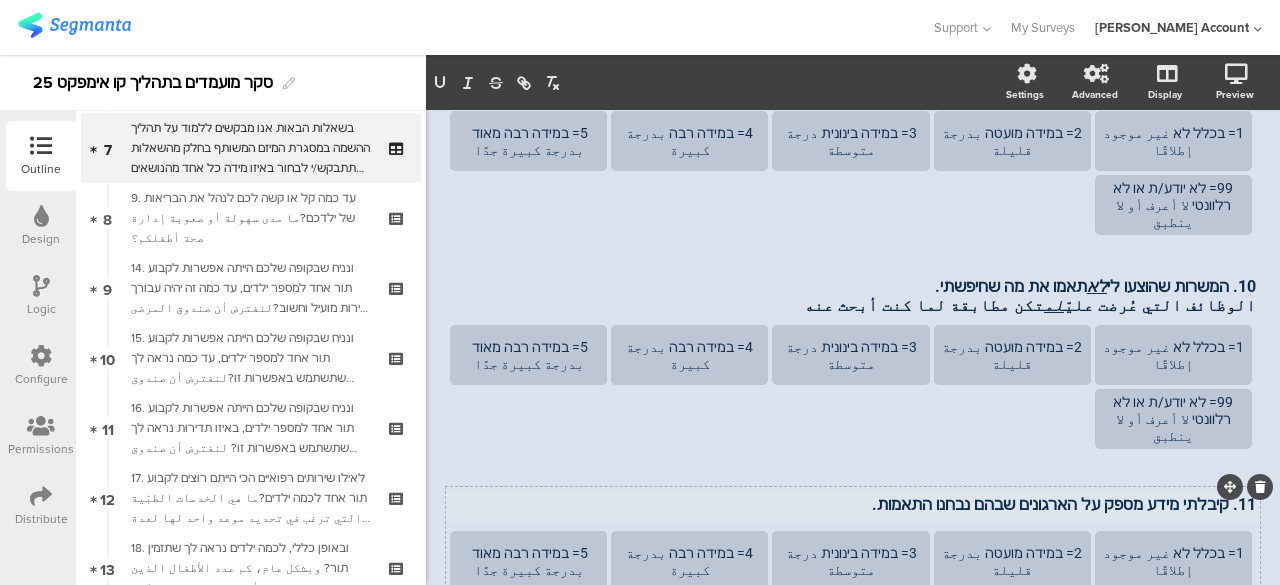 scroll, scrollTop: 1158, scrollLeft: 0, axis: vertical 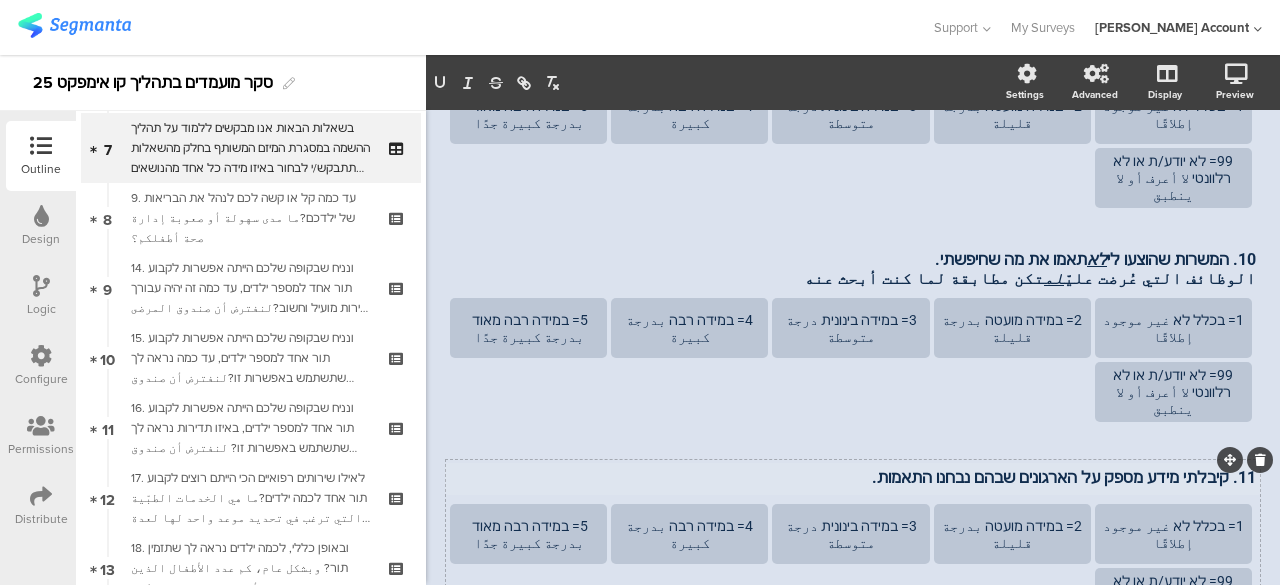 click on "11. קיבלתי מידע מספק על הארגונים שבהם נבחנו התאמות." at bounding box center (853, 477) 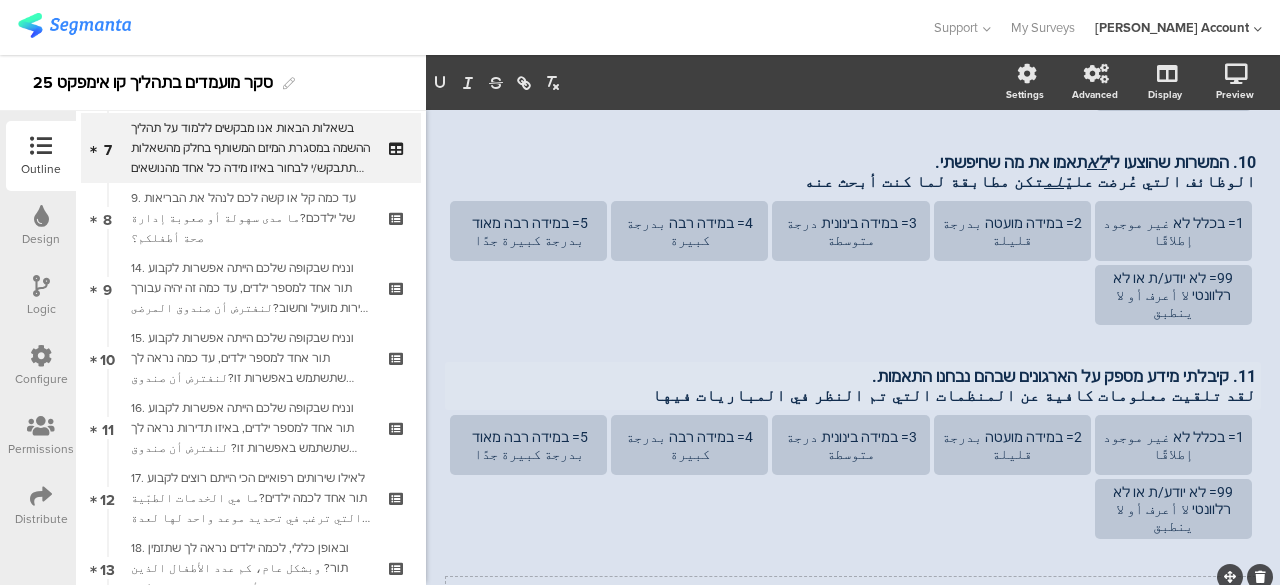 scroll, scrollTop: 1458, scrollLeft: 0, axis: vertical 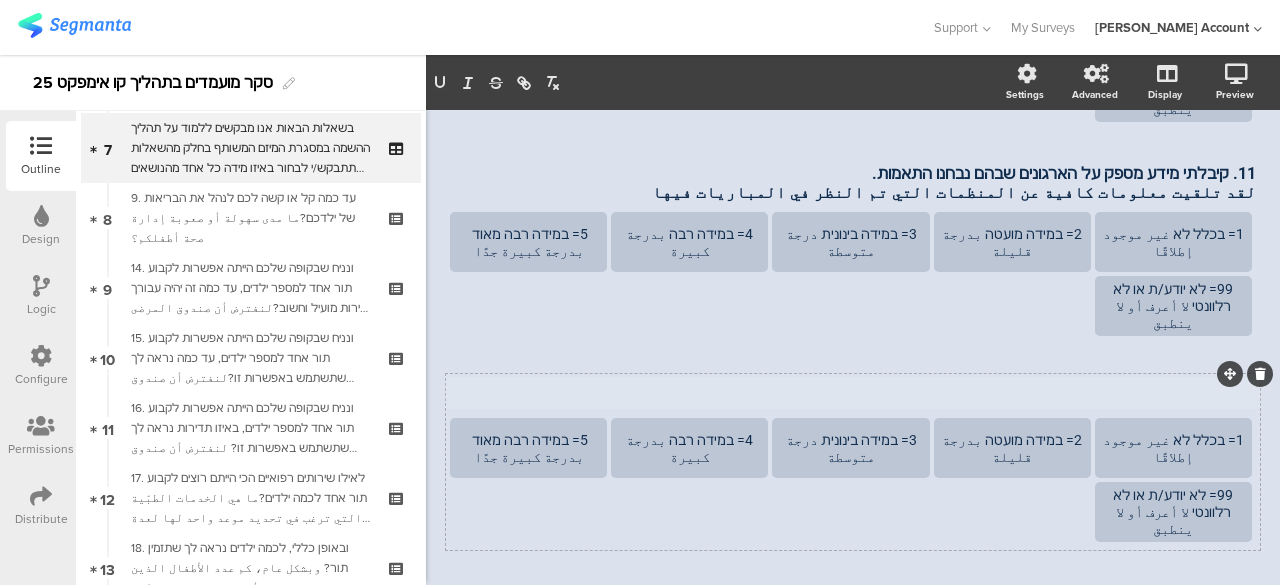 click on "Subject text..." at bounding box center (853, 393) 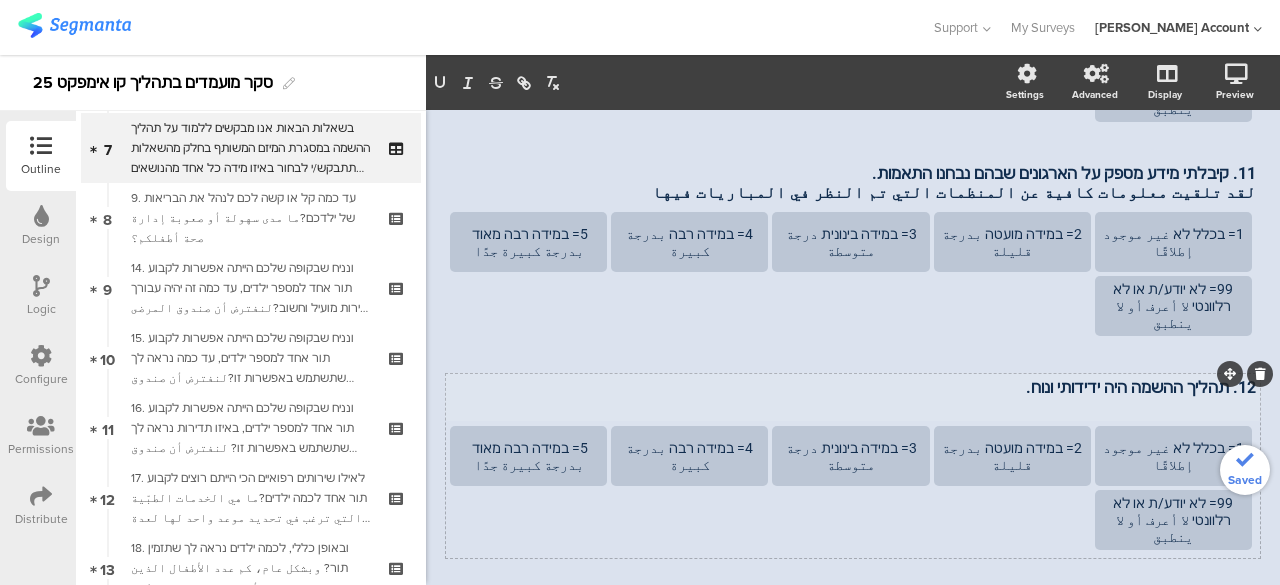 scroll, scrollTop: 1454, scrollLeft: 0, axis: vertical 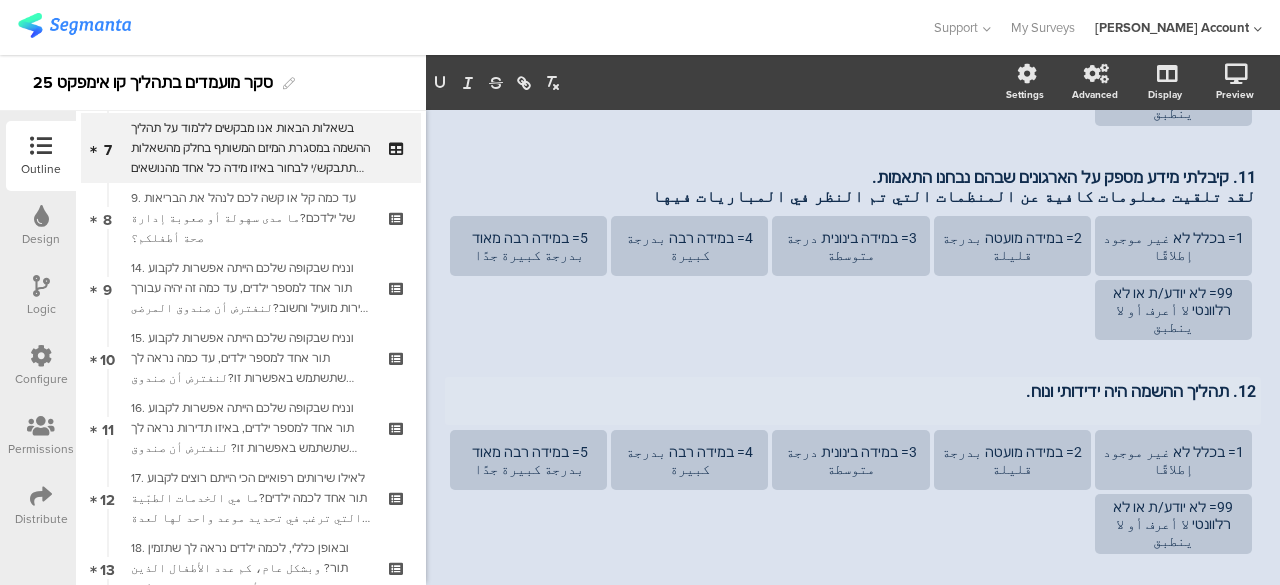 paste 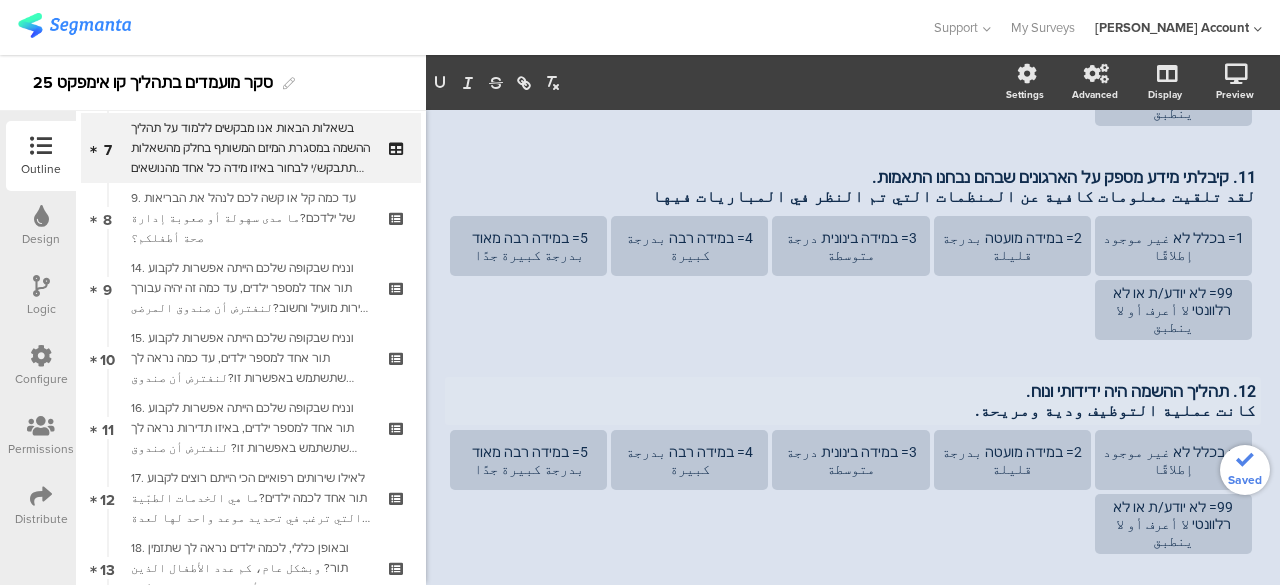 click on "كانت عملية التوظيف ودية ومريحة." at bounding box center [853, 410] 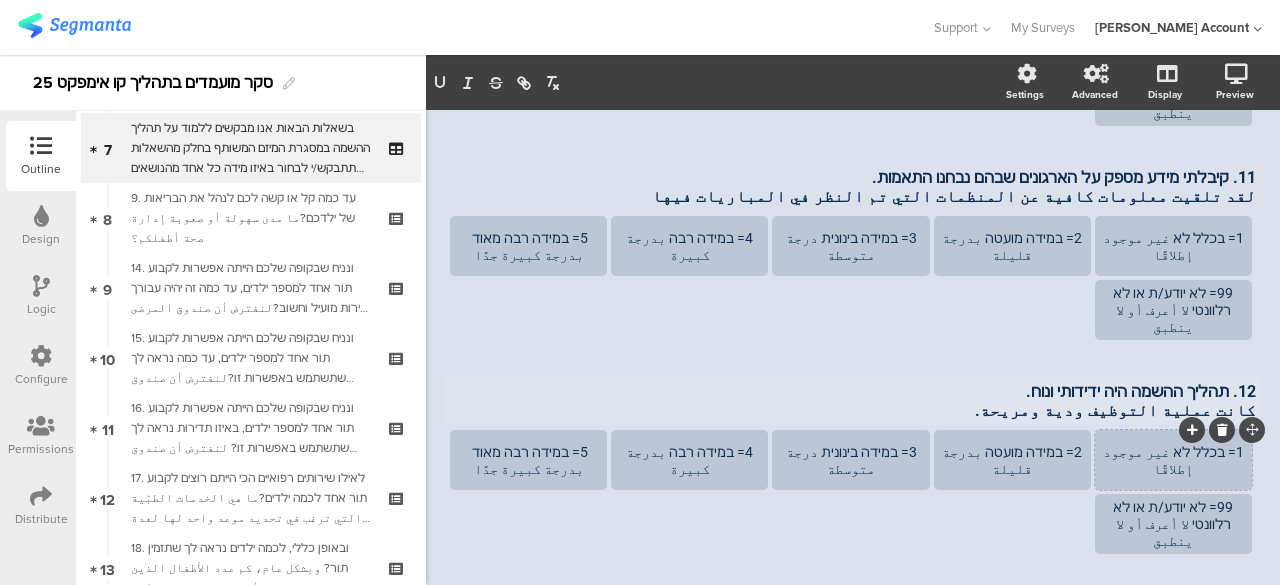 type 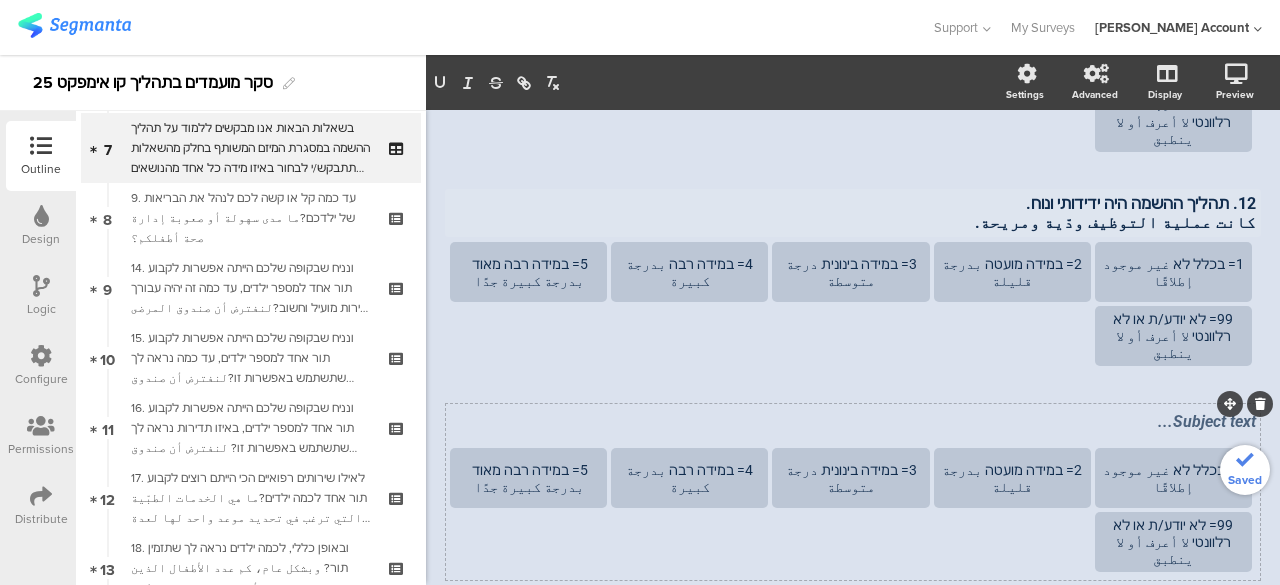 scroll, scrollTop: 1658, scrollLeft: 0, axis: vertical 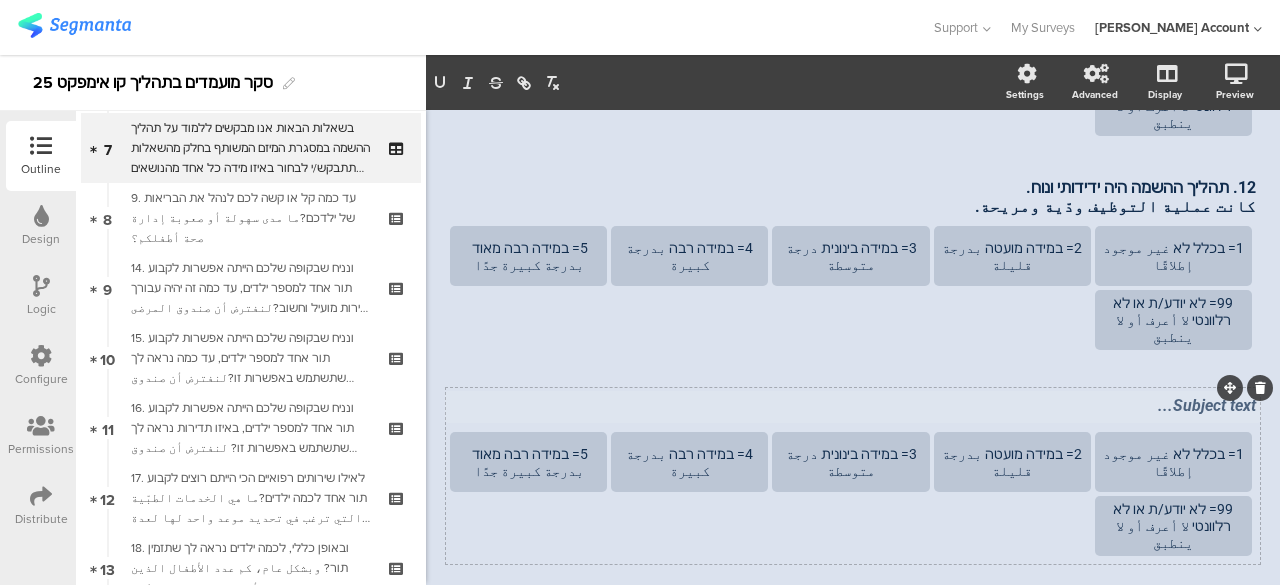 click on "Subject text..." at bounding box center (853, 407) 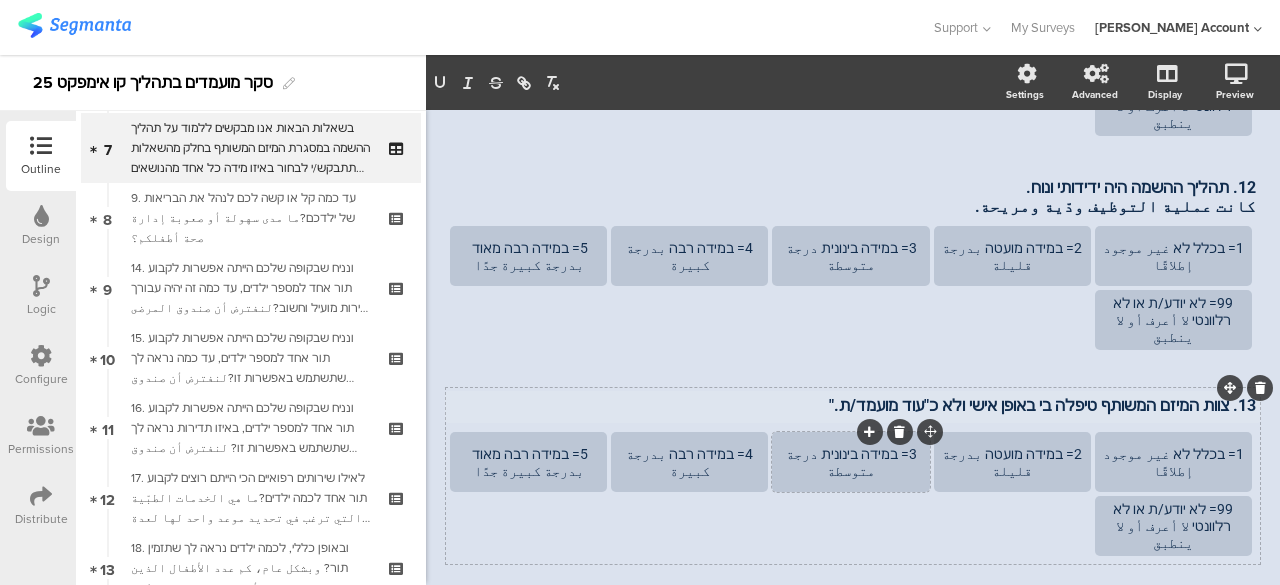 type 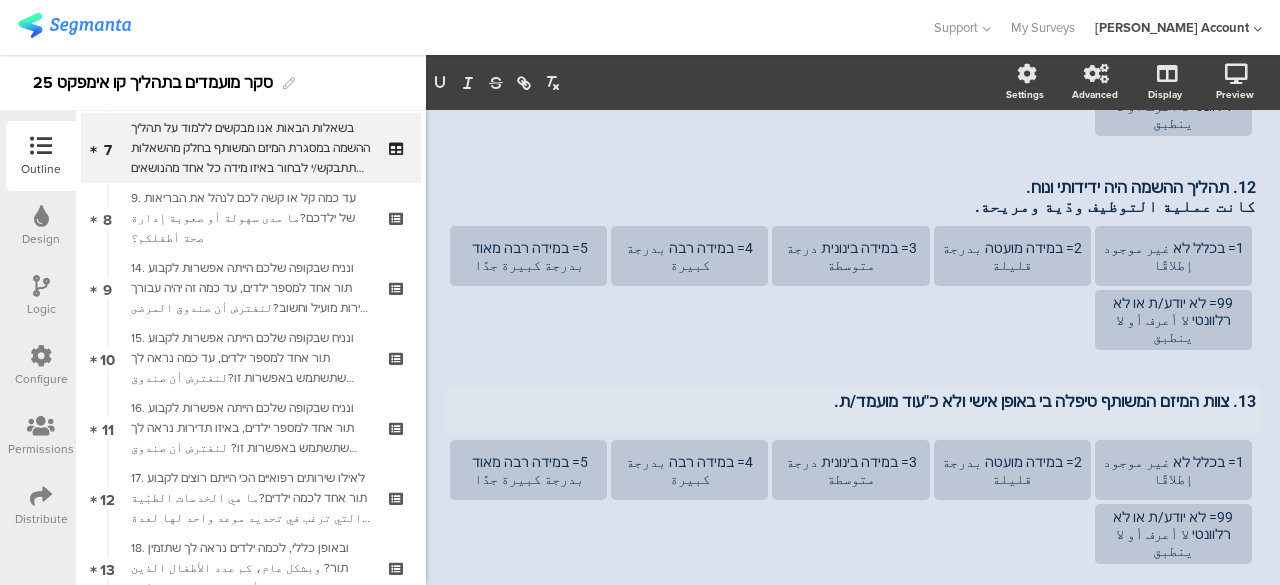 scroll, scrollTop: 1654, scrollLeft: 0, axis: vertical 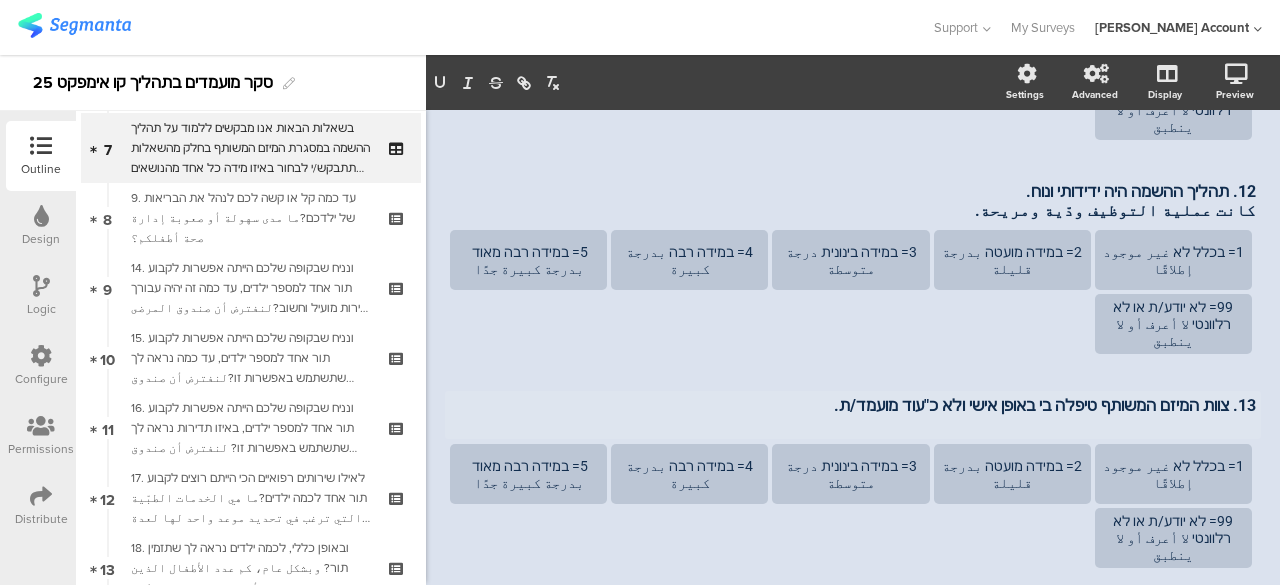 click on "13. צוות המיזם המשותף טיפלה בי באופן אישי ולא כ"עוד מועמד/ת." at bounding box center [853, 405] 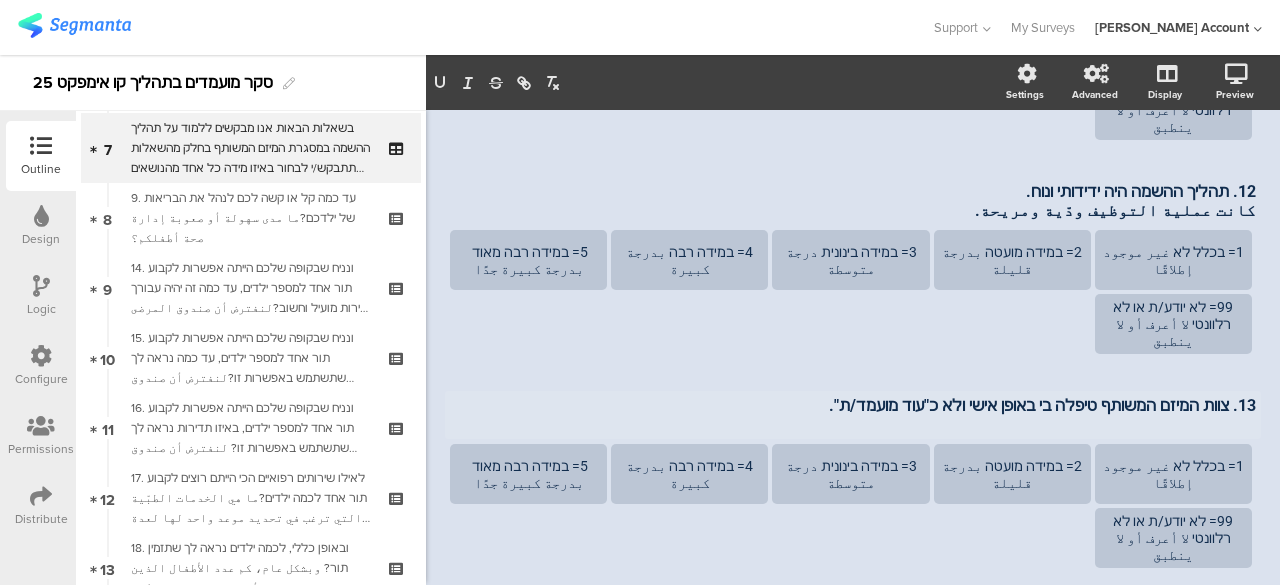click at bounding box center (853, 424) 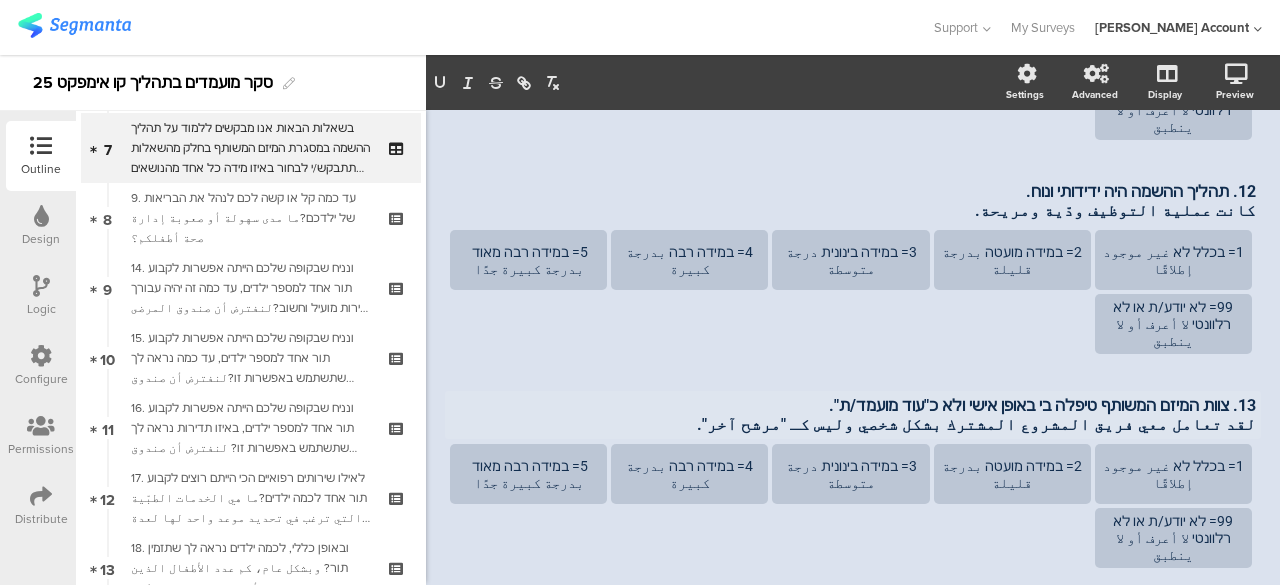 scroll, scrollTop: 1705, scrollLeft: 0, axis: vertical 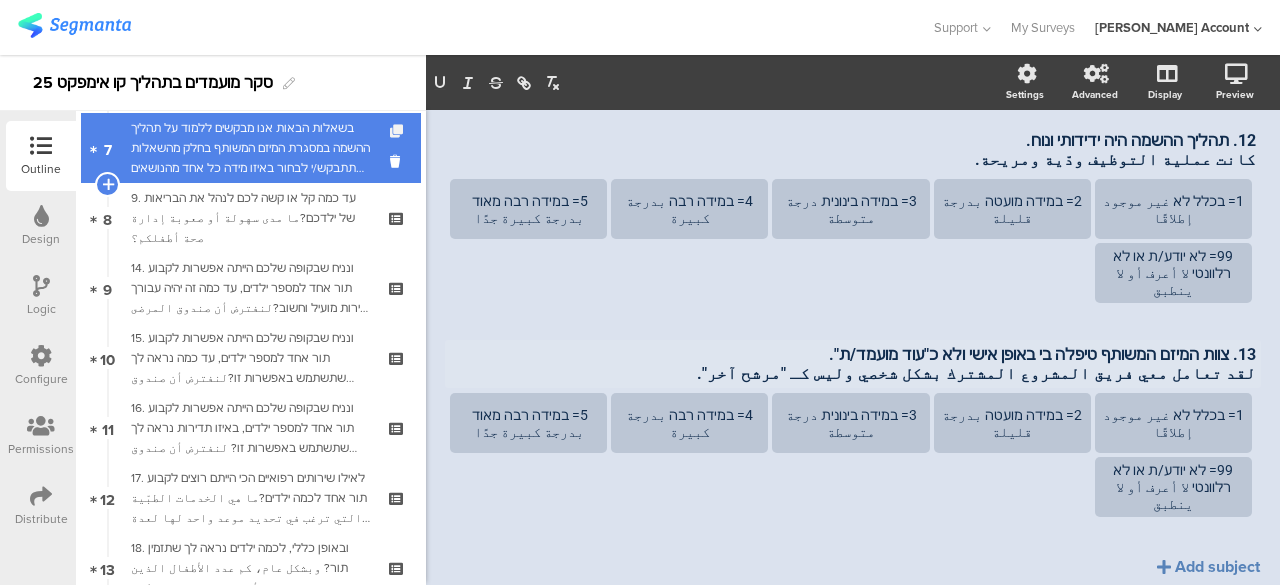 click at bounding box center [398, 131] 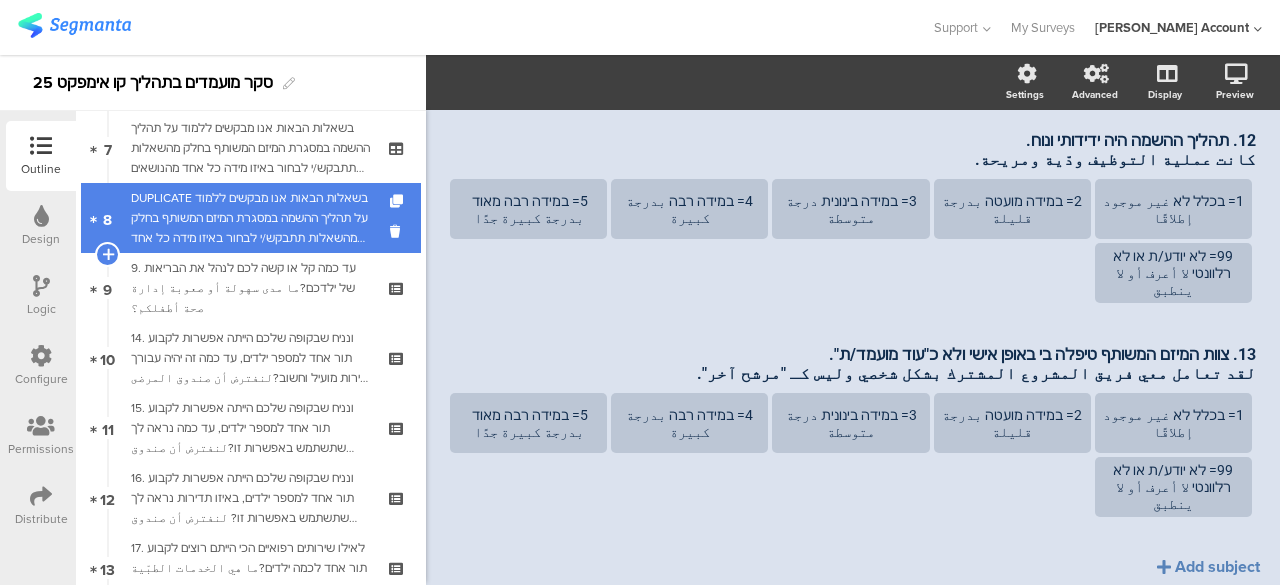 click on "DUPLICATE בשאלות הבאות אנו מבקשים ללמוד על תהליך ההשמה במסגרת המיזם המשותף בחלק מהשאלות תתבקש/י לבחור באיזו מידה כל אחד מהנושאים הבאים התקיים או לא התקיים בתהליך ההשתלבות שלך . אנא דרג/י את תשובתך על סולם מ-1 עד 5, כאשר:في الأسئلة التالية، نود التعرف على عملية التوظيف في إطار المشروع المشترك. في بعض الأسئلة، سيُطلب منك تحديد مدى وجود أو غياب كل من المشكلات التالية في عملية التكامل. يُرجى تقييم إجابتك على مقياس من 1 إلى 5،" at bounding box center (250, 218) 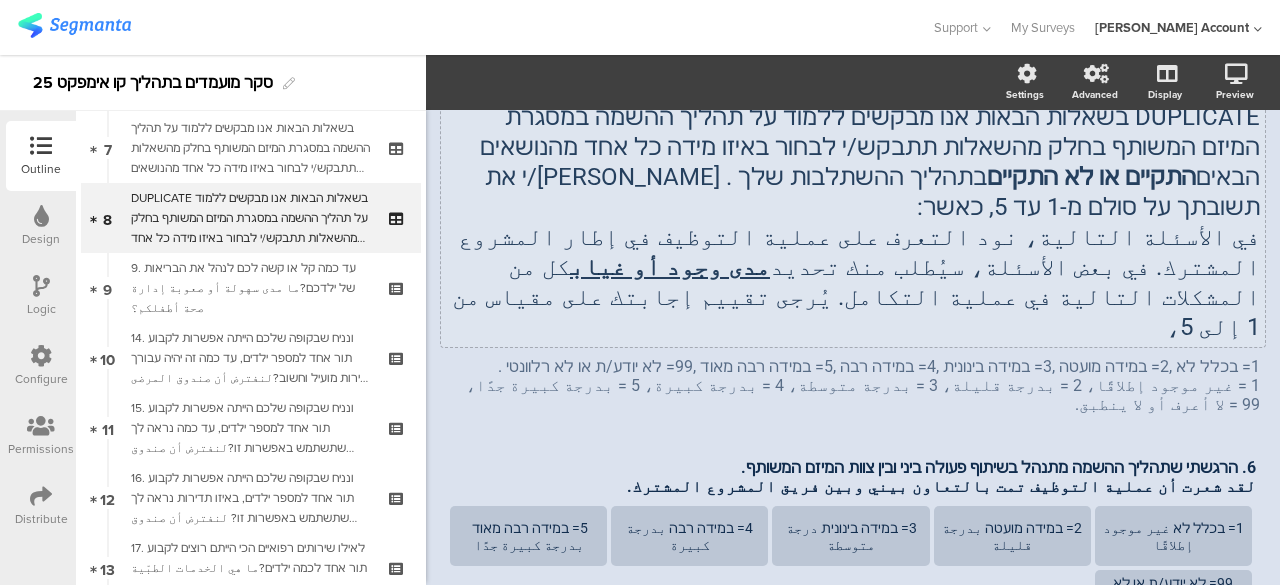 scroll, scrollTop: 0, scrollLeft: 0, axis: both 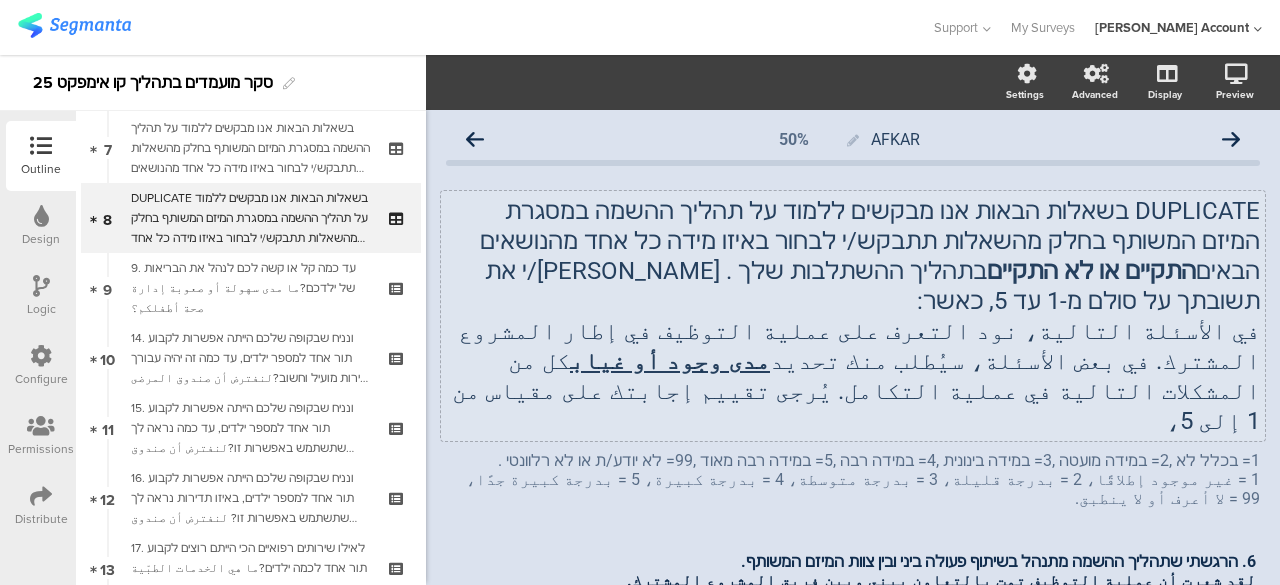 click on "DUPLICATE בשאלות הבאות אנו מבקשים ללמוד על תהליך ההשמה במסגרת המיזם המשותף בחלק מהשאלות תתבקש/י לבחור באיזו מידה כל אחד מהנושאים הבאים  התקיים או לא התקיים  בתהליך ההשתלבות שלך . אנא דרג/י את תשובתך על סולם מ-1 עד 5, כאשר: في الأسئلة التالية، نود التعرف على عملية التوظيف في إطار المشروع المشترك. في بعض الأسئلة، سيُطلب منك تحديد  مدى وجود أو غياب  كل من المشكلات التالية في عملية التكامل. يُرجى تقييم إجابتك على مقياس من 1 إلى 5،
DUPLICATE בשאלות הבאות אנו מבקשים ללמוד על תהליך ההשמה במסגרת המיזם המשותף בחלק מהשאלות תתבקש/י לבחור באיזו מידה כל אחד מהנושאים הבאים" 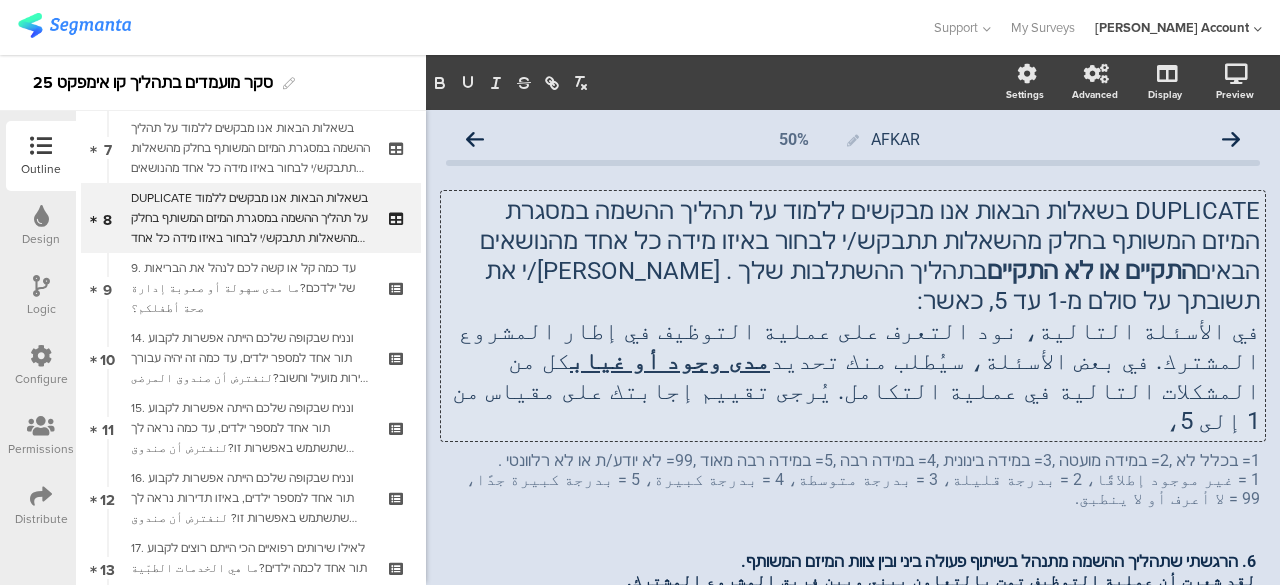 drag, startPoint x: 1132, startPoint y: 369, endPoint x: 1244, endPoint y: 201, distance: 201.91087 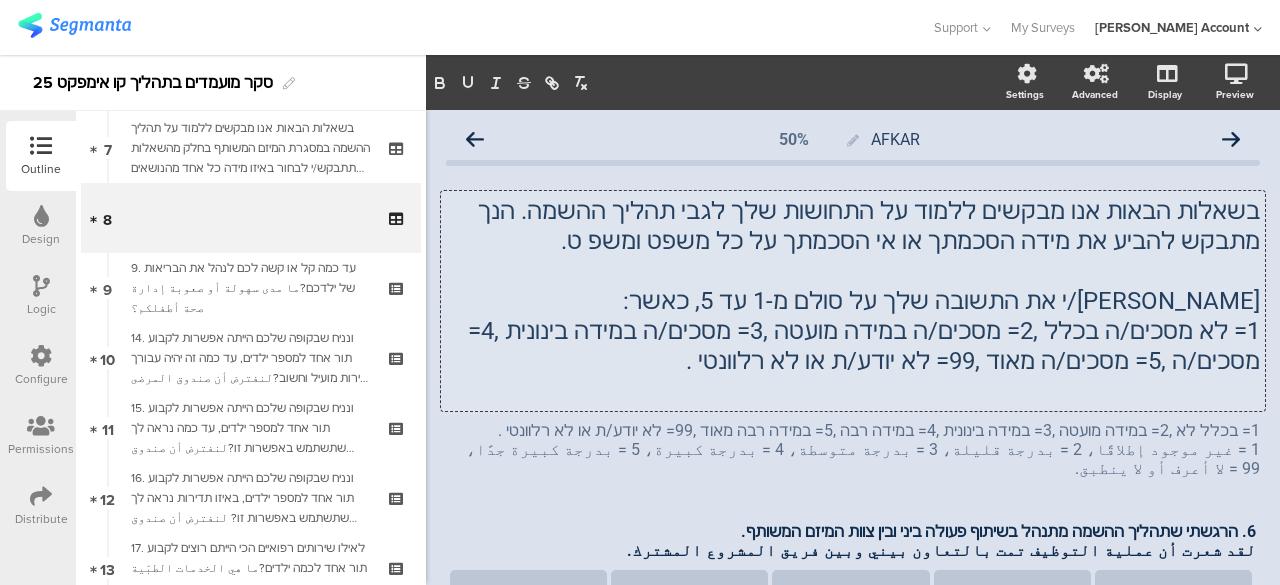 click 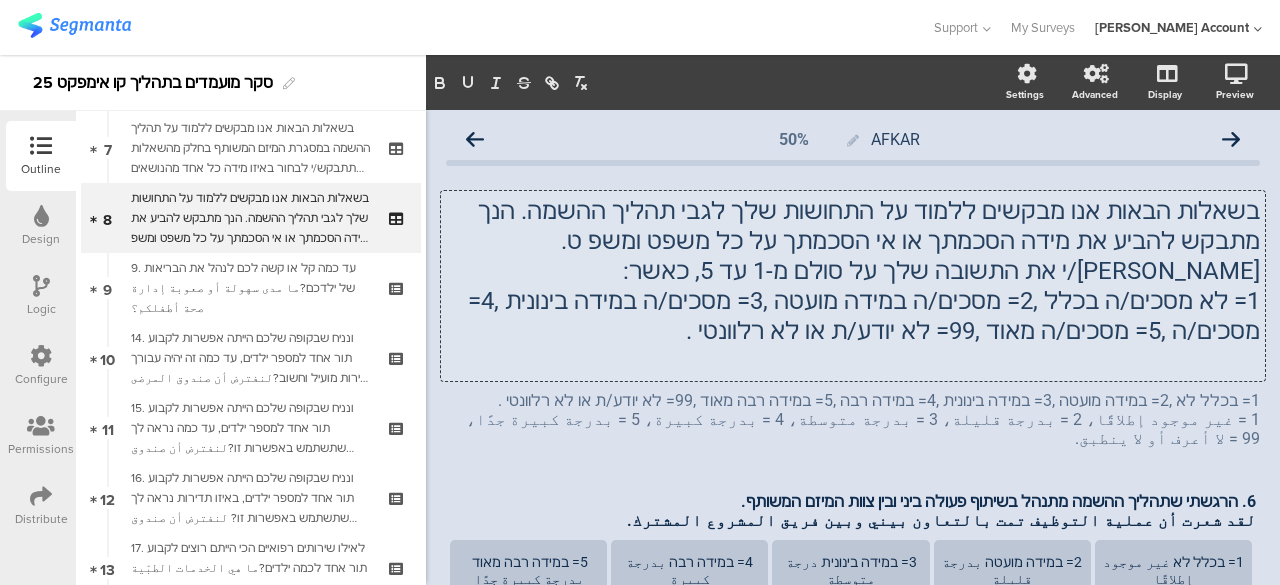 click on "1= לא מסכים/ה בכלל ,2= מסכים/ה במידה מועטה ,3= מסכים/ה במידה בינונית ,4= מסכים/ה ,5= מסכים/ה מאוד ,99= לא יודע/ת או לא רלוונטי ." 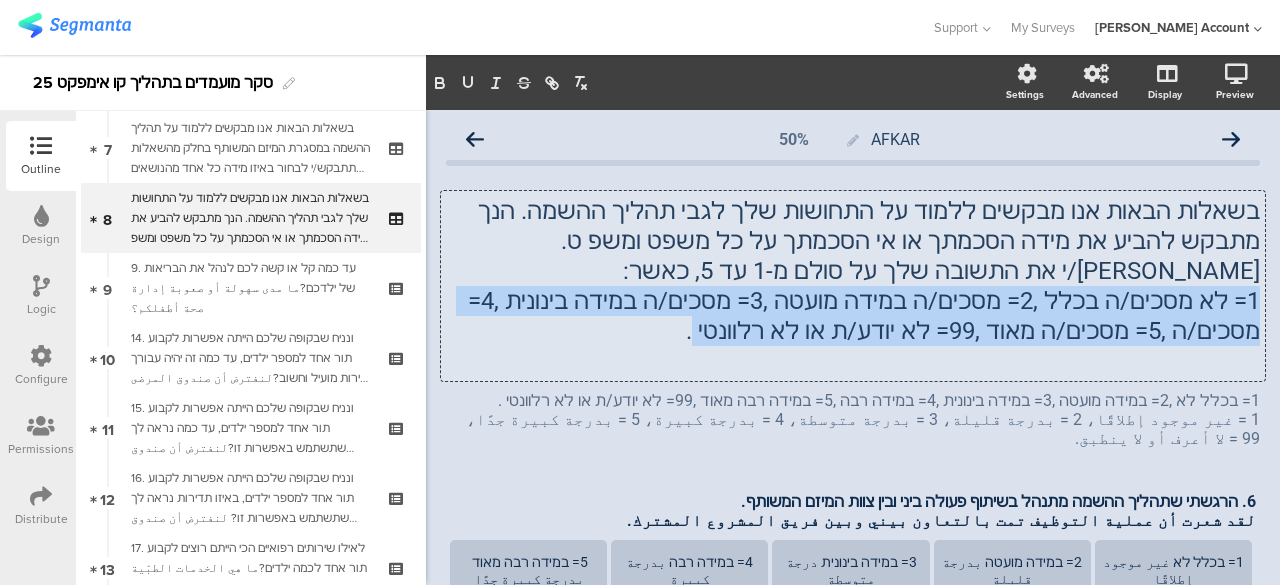 drag, startPoint x: 820, startPoint y: 336, endPoint x: 1241, endPoint y: 299, distance: 422.62277 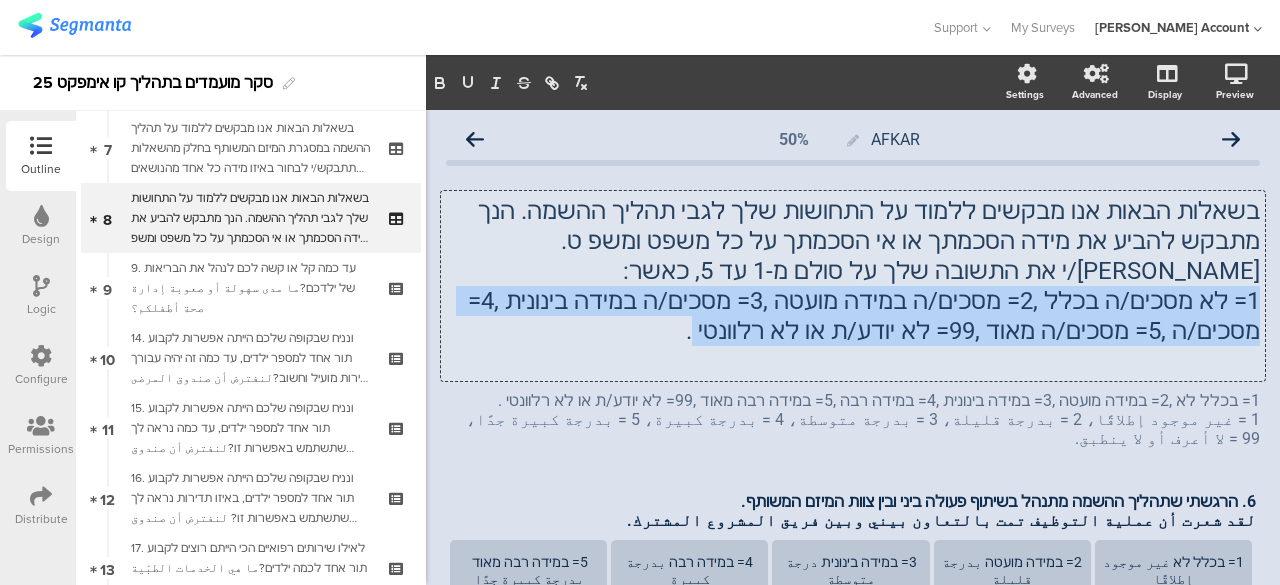 click on "1= לא מסכים/ה בכלל ,2= מסכים/ה במידה מועטה ,3= מסכים/ה במידה בינונית ,4= מסכים/ה ,5= מסכים/ה מאוד ,99= לא יודע/ת או לא רלוונטי ." 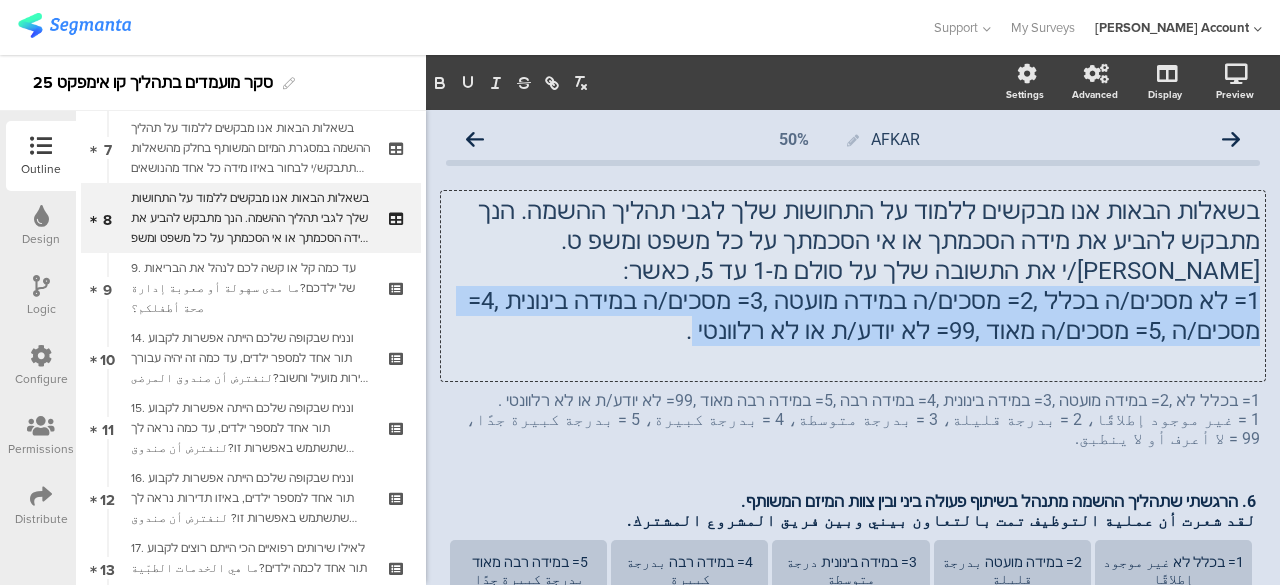 type 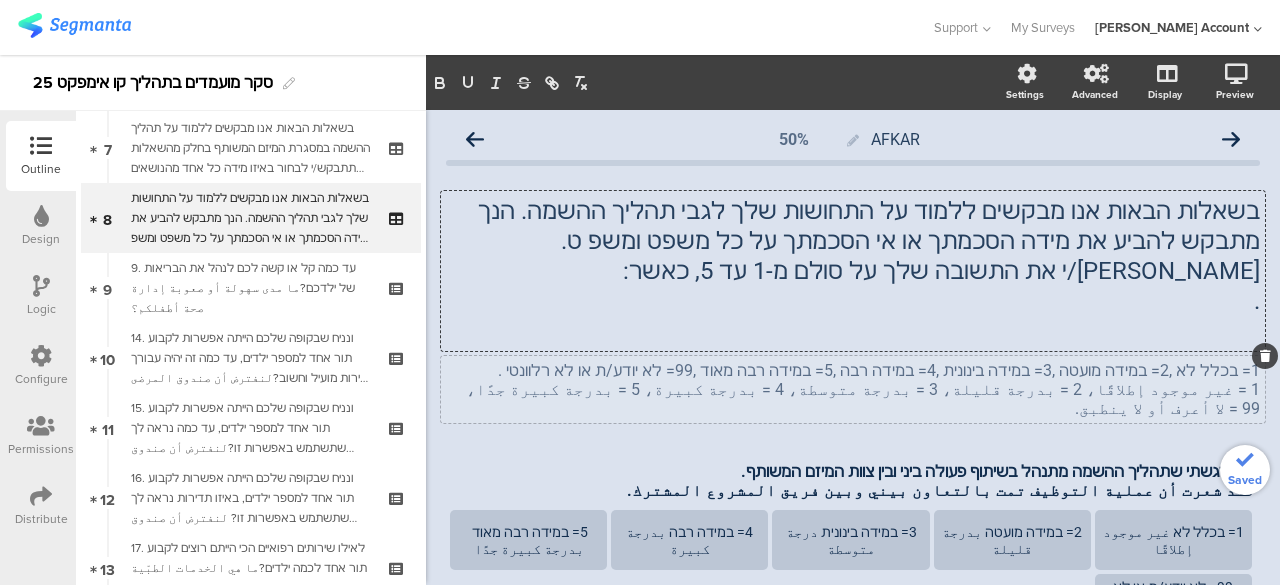 click on "1= בכלל לא ,2= במידה מועטה ,3= במידה בינונית ,4= במידה רבה ,5= במידה רבה מאוד ,99= לא יודע/ת או לא רלוונטי . 1 = غير موجود إطلاقًا، 2 = بدرجة قليلة، 3 = بدرجة متوسطة، 4 = بدرجة كبيرة، 5 = بدرجة كبيرة جدًا، 99 = لا أعرف أو لا ينطبق.
1= בכלל לא ,2= במידה מועטה ,3= במידה בינונית ,4= במידה רבה ,5= במידה רבה מאוד ,99= לא יודע/ת או לא רלוונטי . 1 = غير موجود إطلاقًا، 2 = بدرجة قليلة، 3 = بدرجة متوسطة، 4 = بدرجة كبيرة، 5 = بدرجة كبيرة جدًا، 99 = لا أعرف أو لا ينطبق." 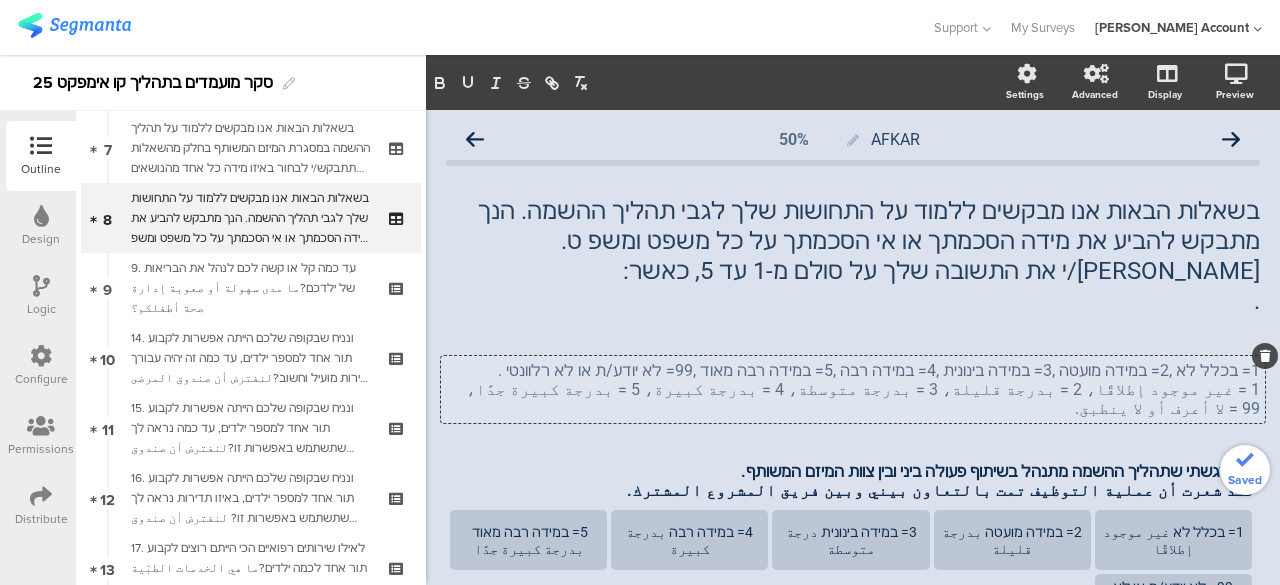 click on "1= בכלל לא ,2= במידה מועטה ,3= במידה בינונית ,4= במידה רבה ,5= במידה רבה מאוד ,99= לא יודע/ת או לא רלוונטי ." 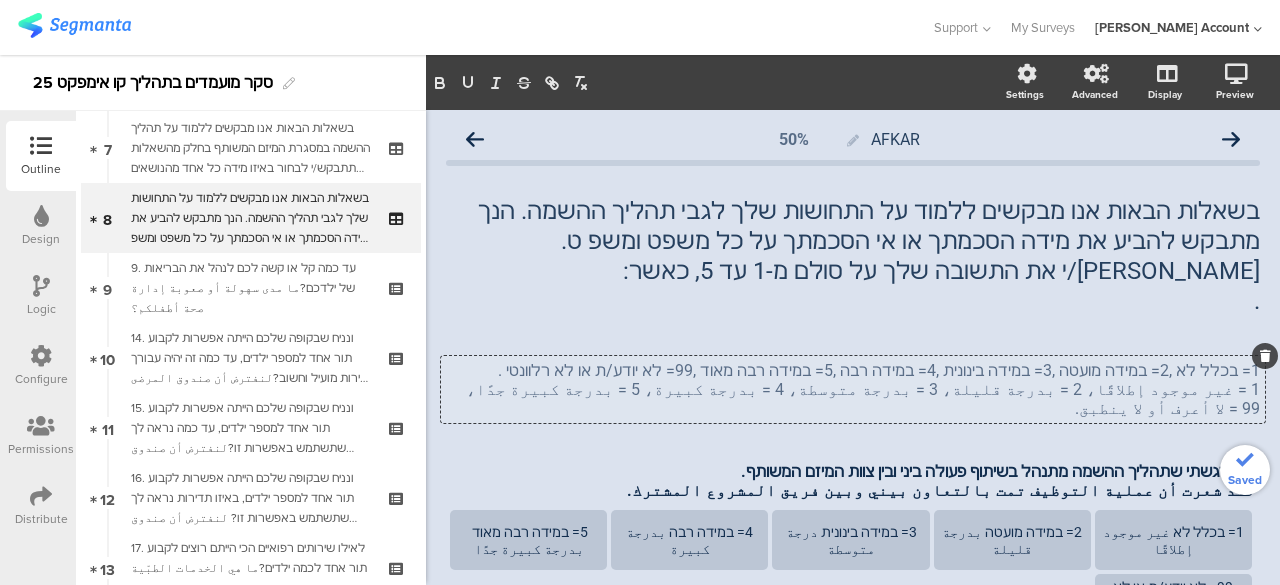 click on "1= בכלל לא ,2= במידה מועטה ,3= במידה בינונית ,4= במידה רבה ,5= במידה רבה מאוד ,99= לא יודע/ת או לא רלוונטי ." 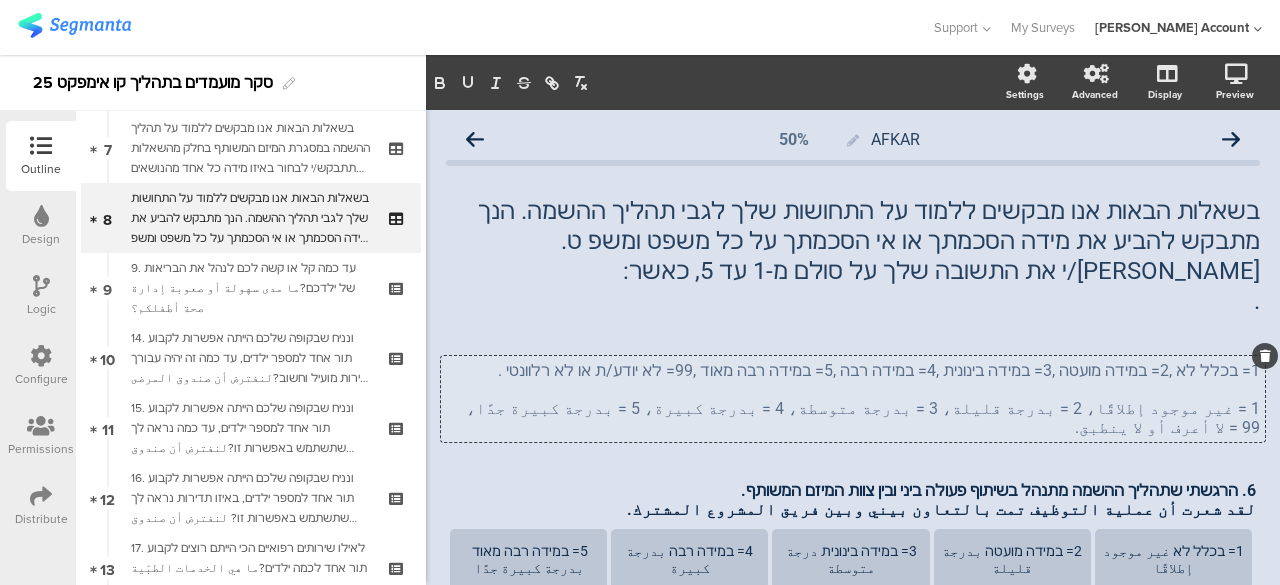 click 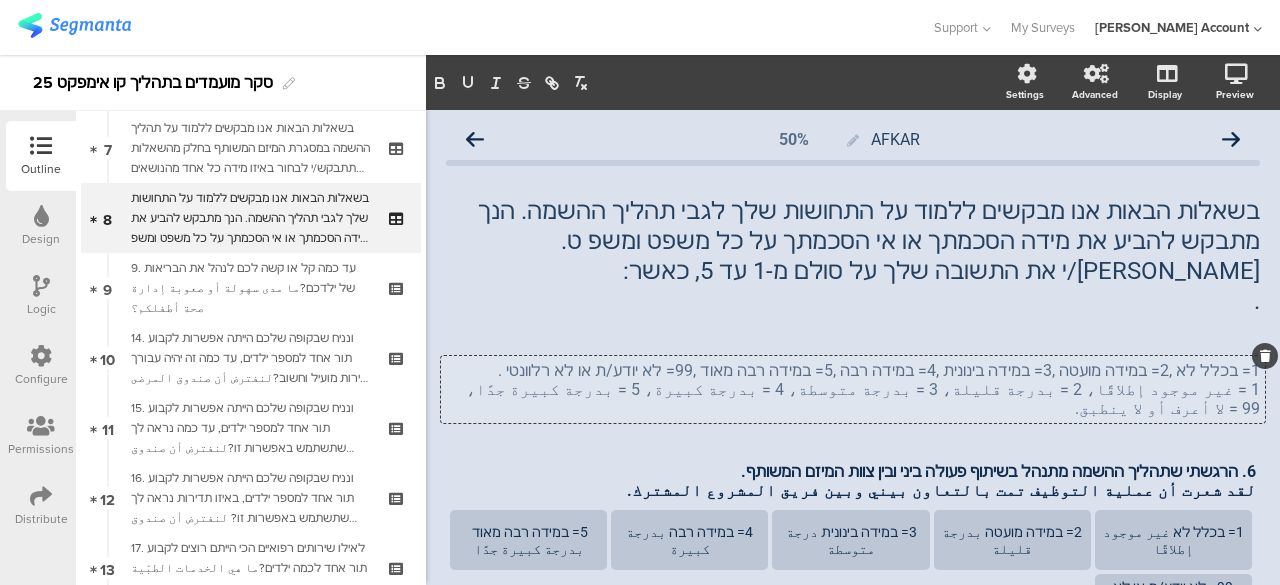 click on "1 = غير موجود إطلاقًا، 2 = بدرجة قليلة، 3 = بدرجة متوسطة، 4 = بدرجة كبيرة، 5 = بدرجة كبيرة جدًا، 99 = لا أعرف أو لا ينطبق." 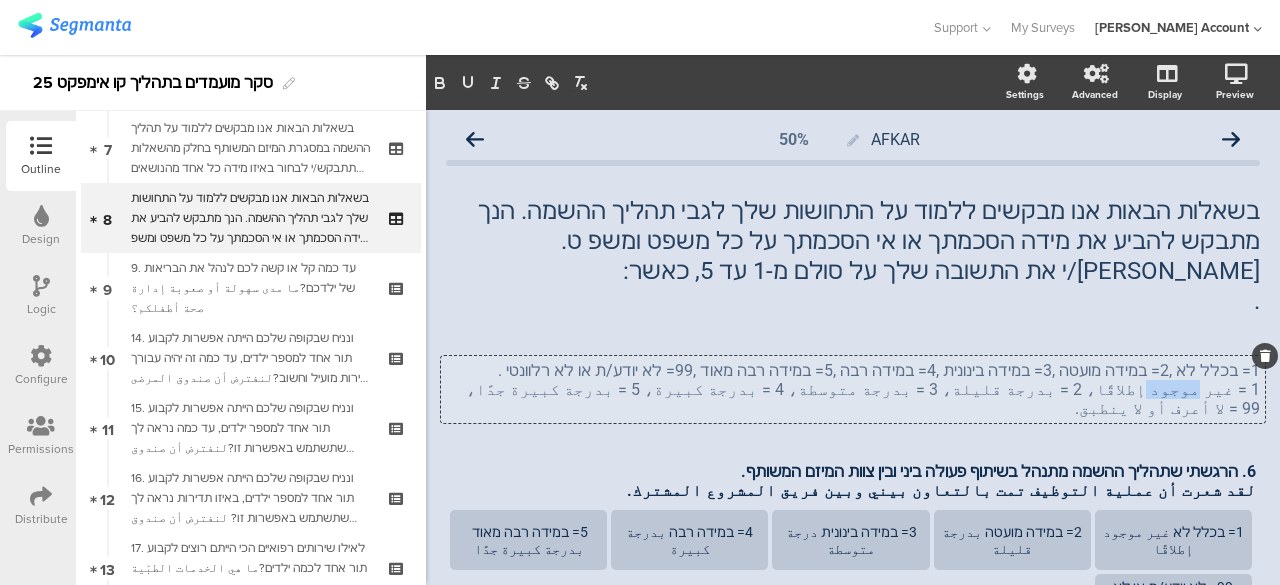 click on "1 = غير موجود إطلاقًا، 2 = بدرجة قليلة، 3 = بدرجة متوسطة، 4 = بدرجة كبيرة، 5 = بدرجة كبيرة جدًا، 99 = لا أعرف أو لا ينطبق." 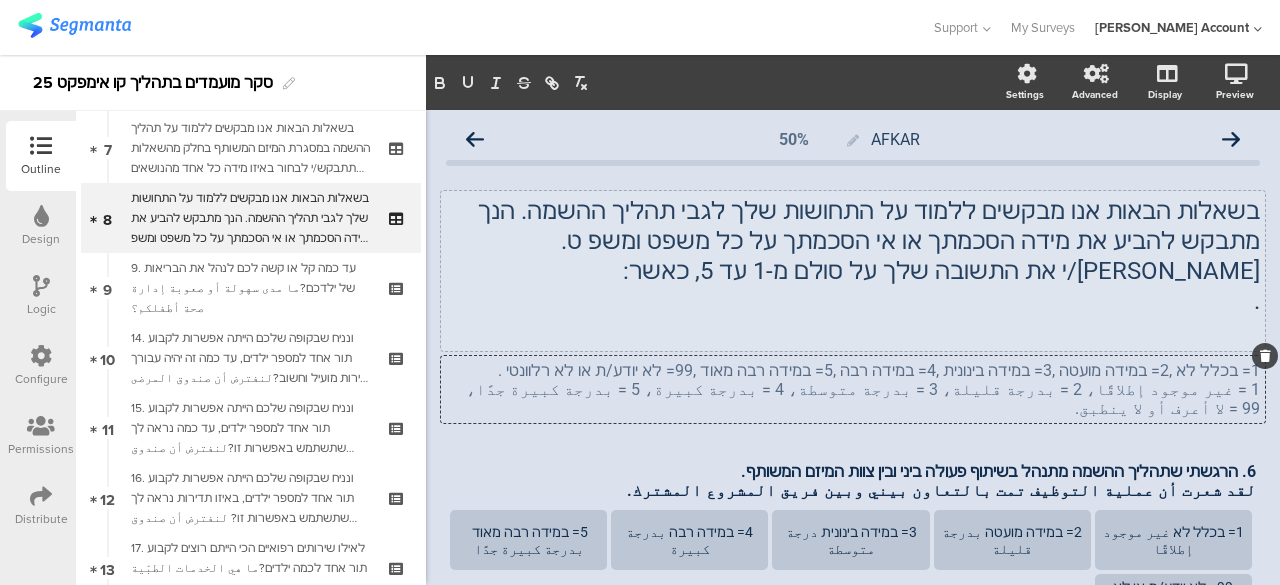 click on "." 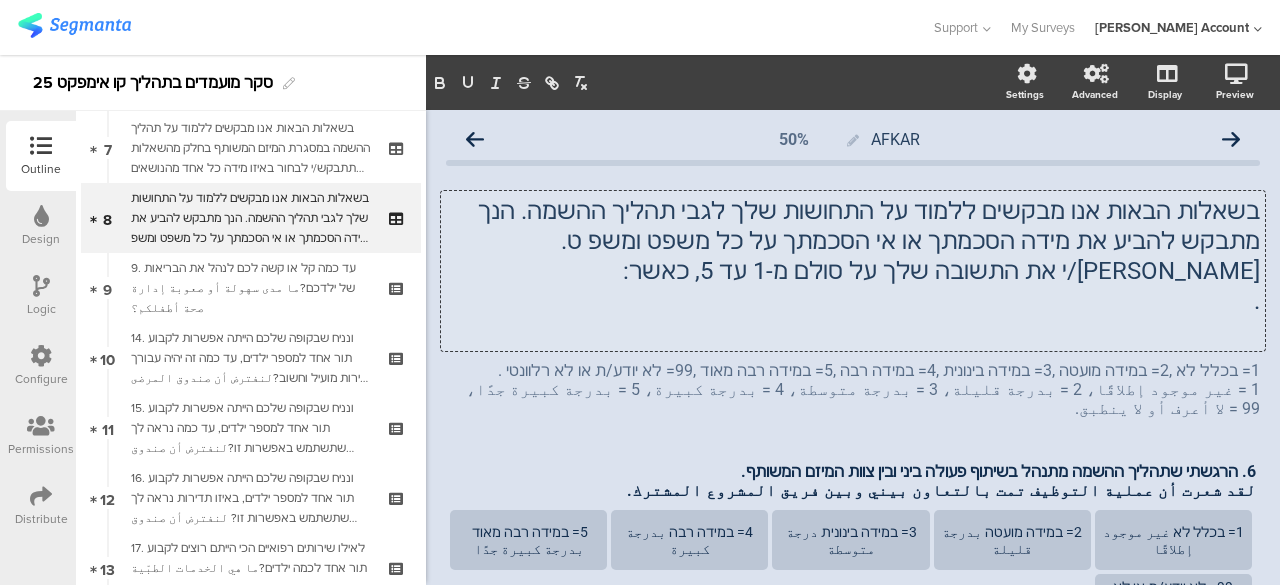 click on "." 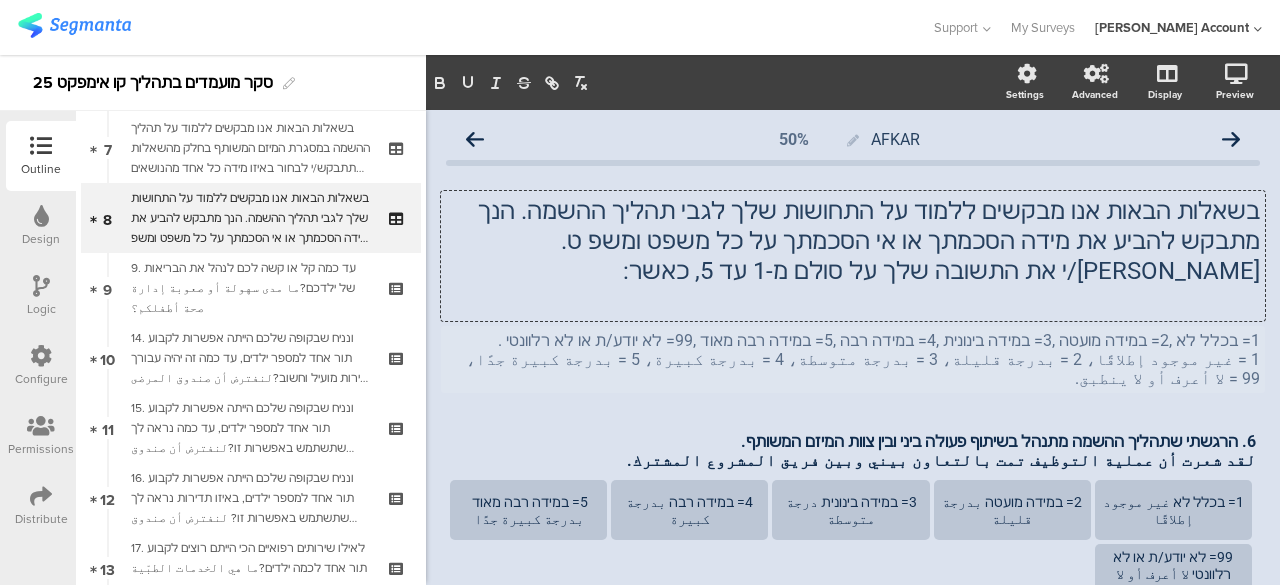 click on "1= בכלל לא ,2= במידה מועטה ,3= במידה בינונית ,4= במידה רבה ,5= במידה רבה מאוד ,99= לא יודע/ת או לא רלוונטי ." 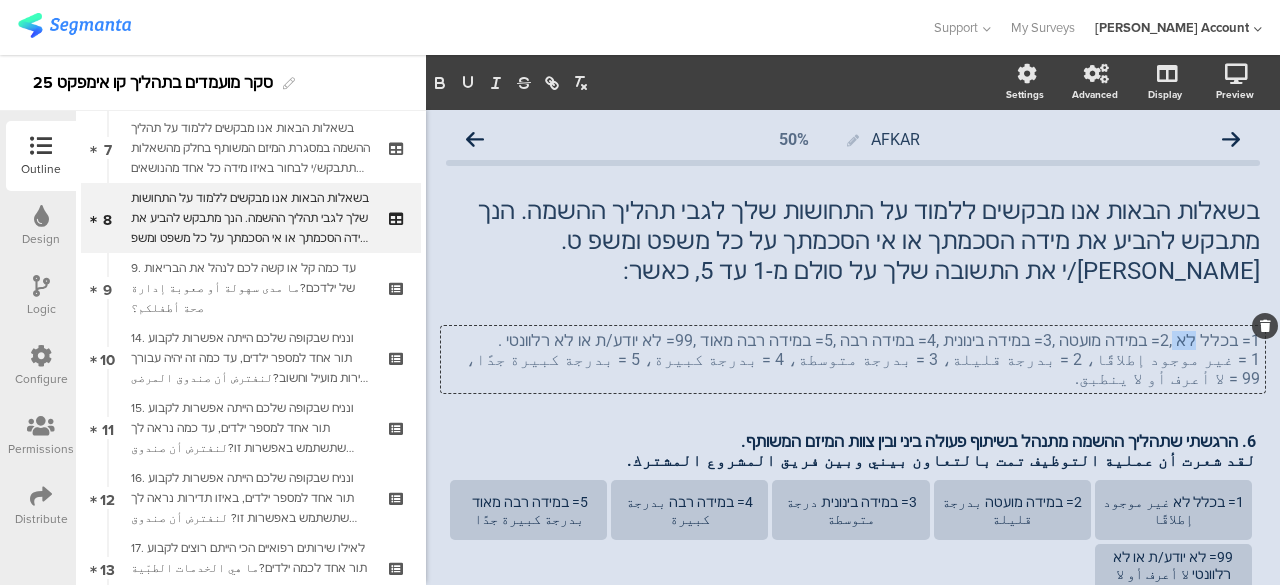 click on "1= בכלל לא ,2= במידה מועטה ,3= במידה בינונית ,4= במידה רבה ,5= במידה רבה מאוד ,99= לא יודע/ת או לא רלוונטי ." 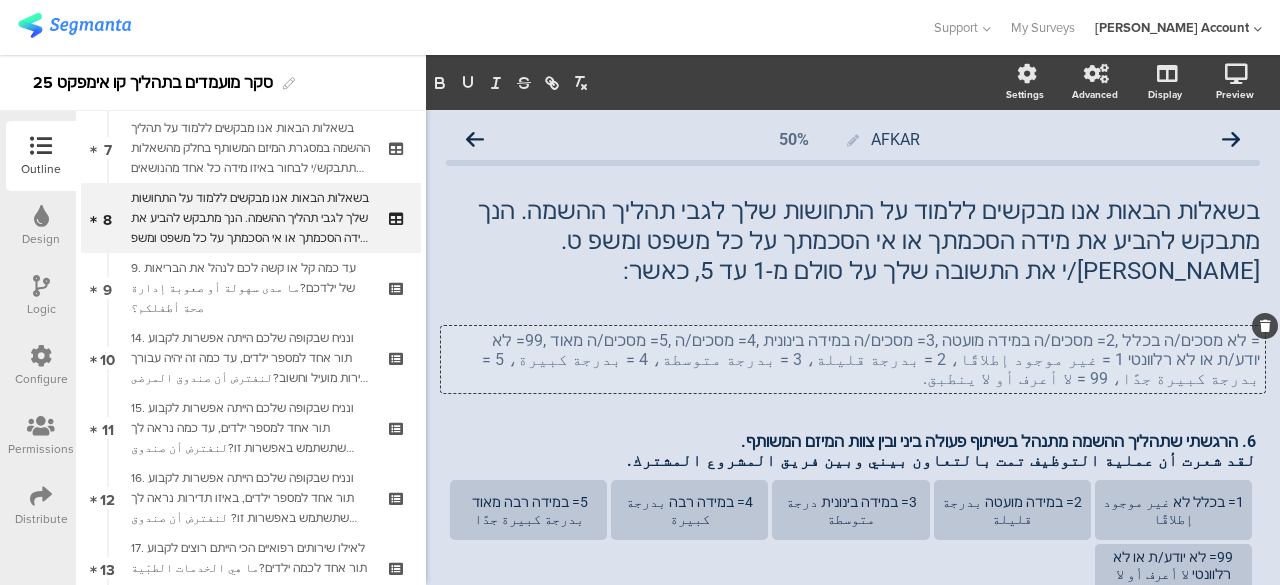 click on "= לא מסכים/ה בכלל ,2= מסכים/ה במידה מועטה ,3= מסכים/ה במידה בינונית ,4= מסכים/ה ,5= מסכים/ה מאוד ,99= לא יודע/ת או לא רלוונטי 1 = غير موجود إطلاقًا، 2 = بدرجة قليلة، 3 = بدرجة متوسطة، 4 = بدرجة كبيرة، 5 = بدرجة كبيرة جدًا، 99 = لا أعرف أو لا ينطبق." 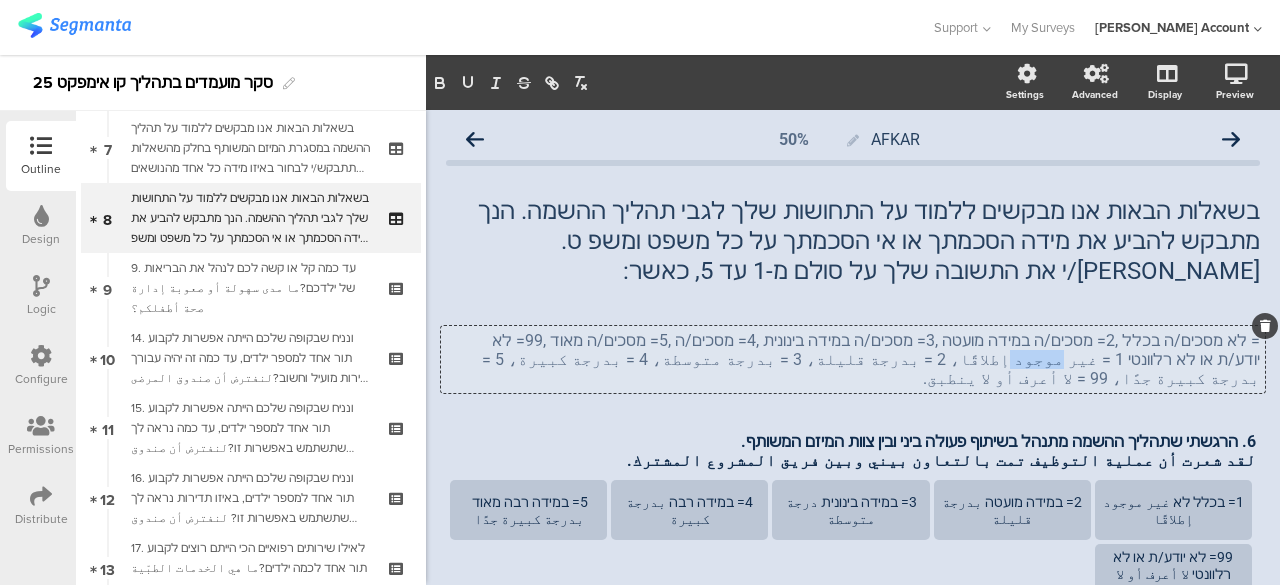 click on "= לא מסכים/ה בכלל ,2= מסכים/ה במידה מועטה ,3= מסכים/ה במידה בינונית ,4= מסכים/ה ,5= מסכים/ה מאוד ,99= לא יודע/ת או לא רלוונטי 1 = غير موجود إطلاقًا، 2 = بدرجة قليلة، 3 = بدرجة متوسطة، 4 = بدرجة كبيرة، 5 = بدرجة كبيرة جدًا، 99 = لا أعرف أو لا ينطبق." 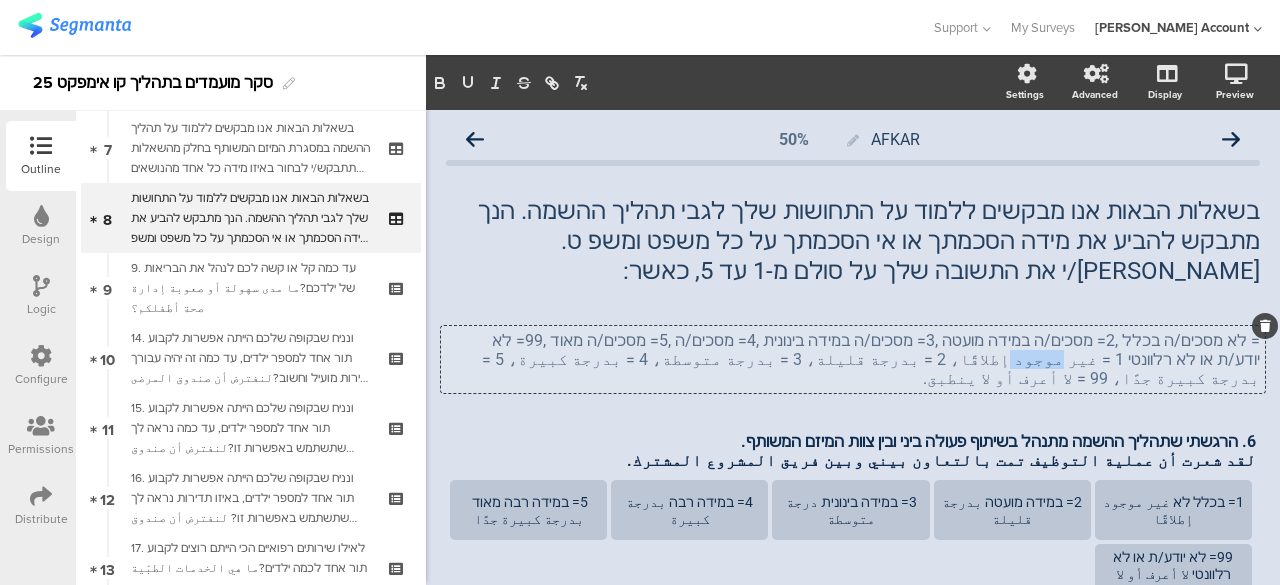 type 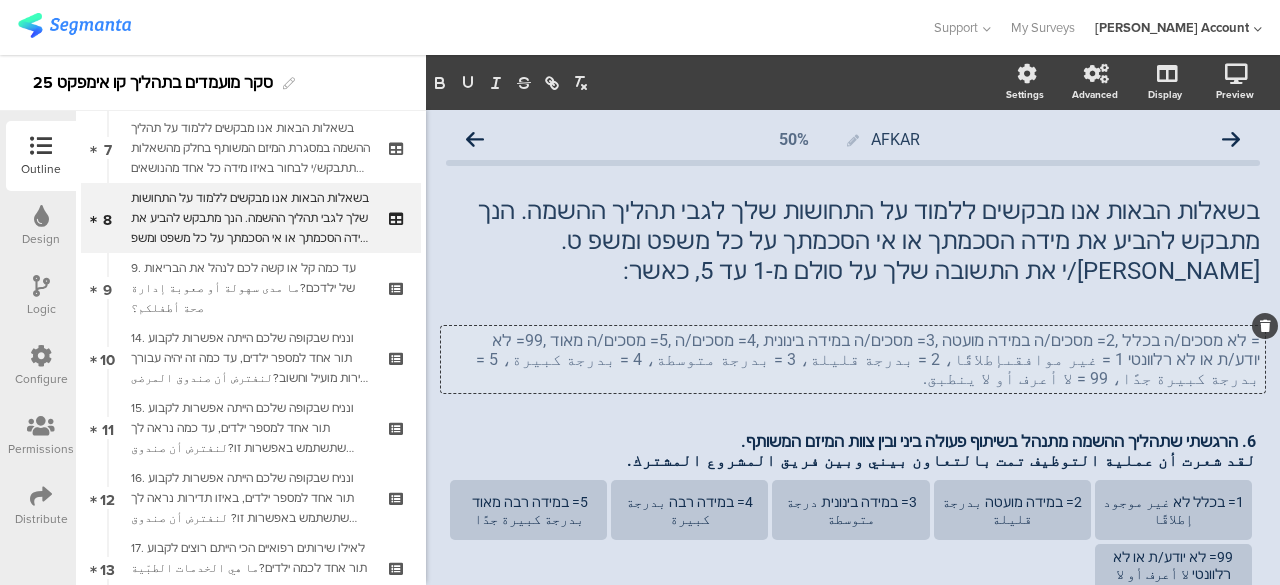 click on "= לא מסכים/ה בכלל ,2= מסכים/ה במידה מועטה ,3= מסכים/ה במידה בינונית ,4= מסכים/ה ,5= מסכים/ה מאוד ,99= לא יודע/ת או לא רלוונטי 1 = غير موافقىإطلاقًا، 2 = بدرجة قليلة، 3 = بدرجة متوسطة، 4 = بدرجة كبيرة، 5 = بدرجة كبيرة جدًا، 99 = لا أعرف أو لا ينطبق." 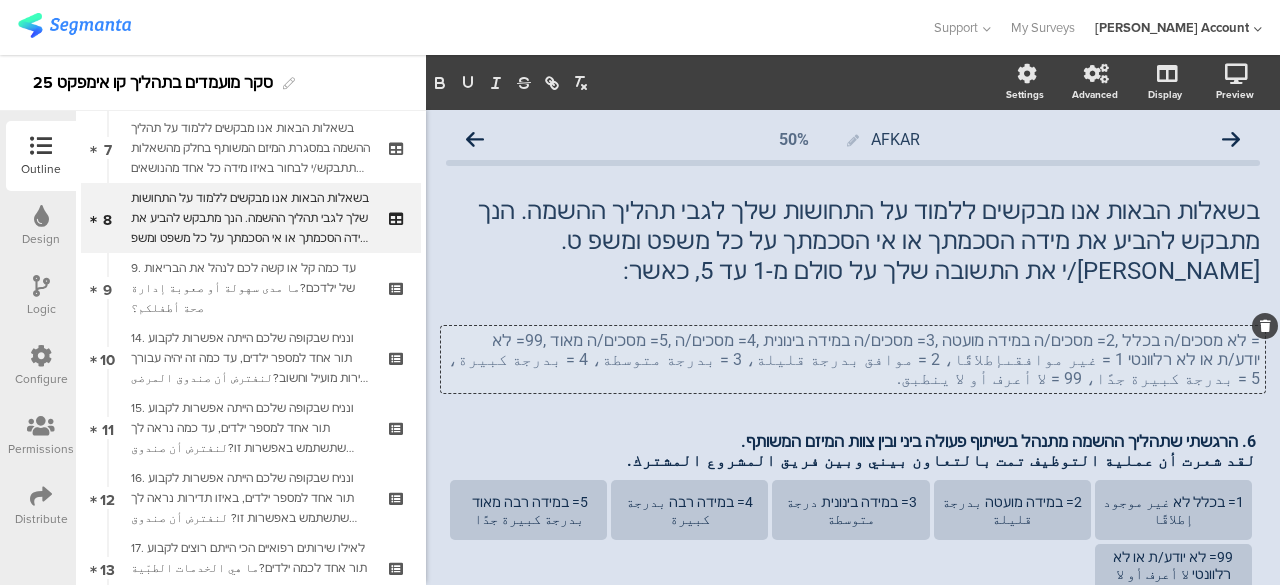 click on "= לא מסכים/ה בכלל ,2= מסכים/ה במידה מועטה ,3= מסכים/ה במידה בינונית ,4= מסכים/ה ,5= מסכים/ה מאוד ,99= לא יודע/ת או לא רלוונטי 1 = غير موافقىإطلاقًا، 2 = موافق بدرجة قليلة، 3 = بدرجة متوسطة، 4 = بدرجة كبيرة، 5 = بدرجة كبيرة جدًا، 99 = لا أعرف أو لا ينطبق." 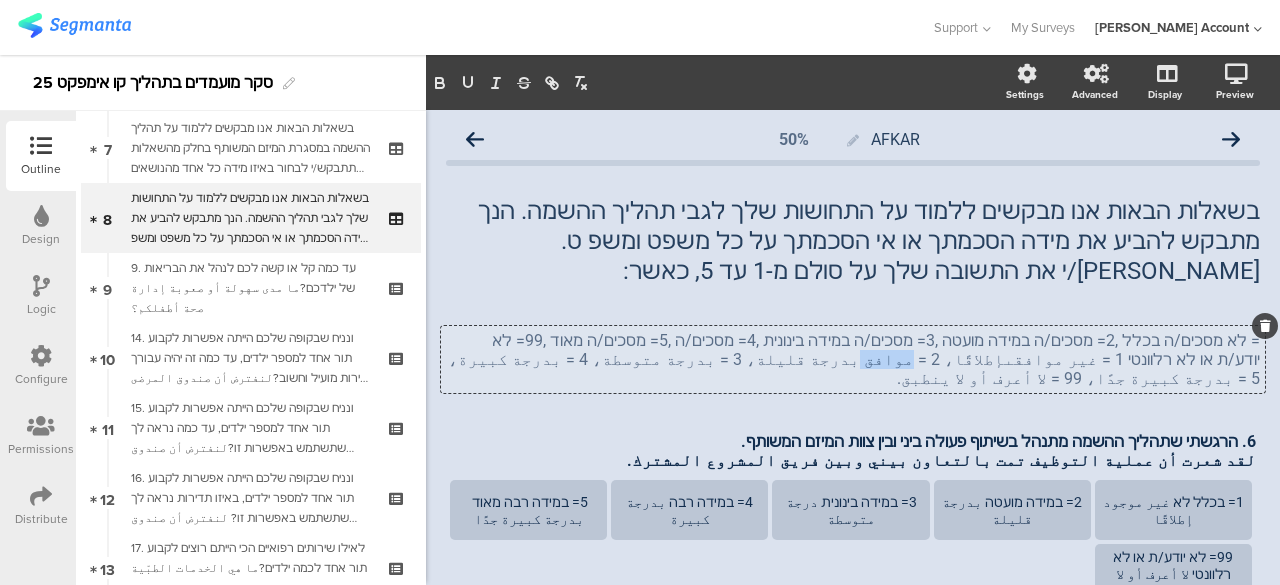 click on "= לא מסכים/ה בכלל ,2= מסכים/ה במידה מועטה ,3= מסכים/ה במידה בינונית ,4= מסכים/ה ,5= מסכים/ה מאוד ,99= לא יודע/ת או לא רלוונטי 1 = غير موافقىإطلاقًا، 2 = موافق بدرجة قليلة، 3 = بدرجة متوسطة، 4 = بدرجة كبيرة، 5 = بدرجة كبيرة جدًا، 99 = لا أعرف أو لا ينطبق." 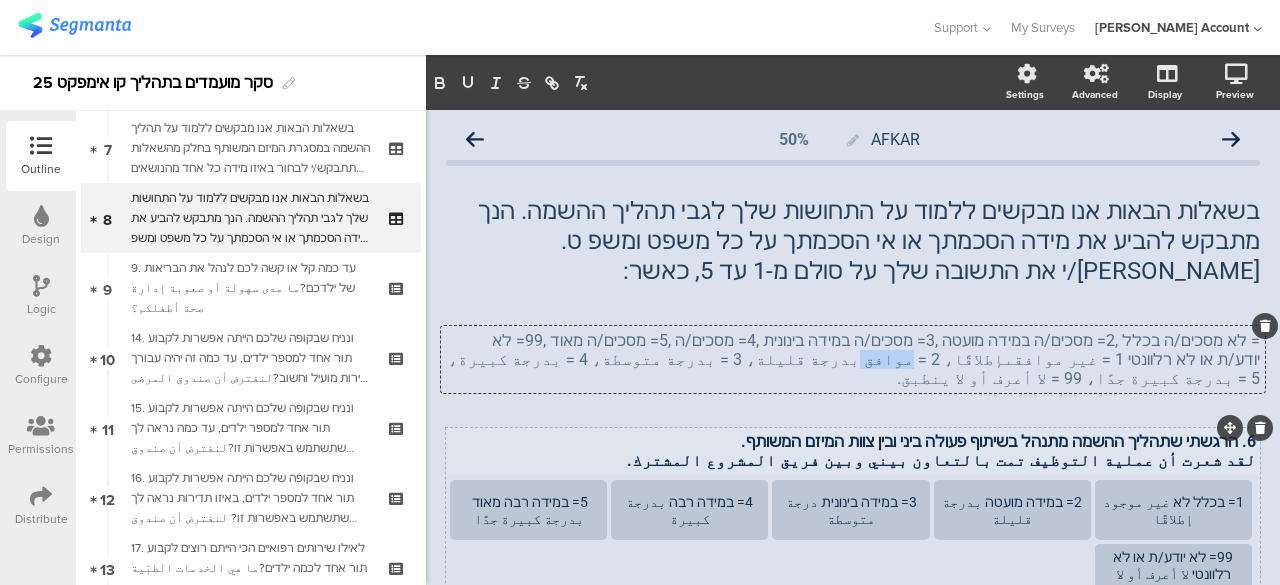 copy on "موافق" 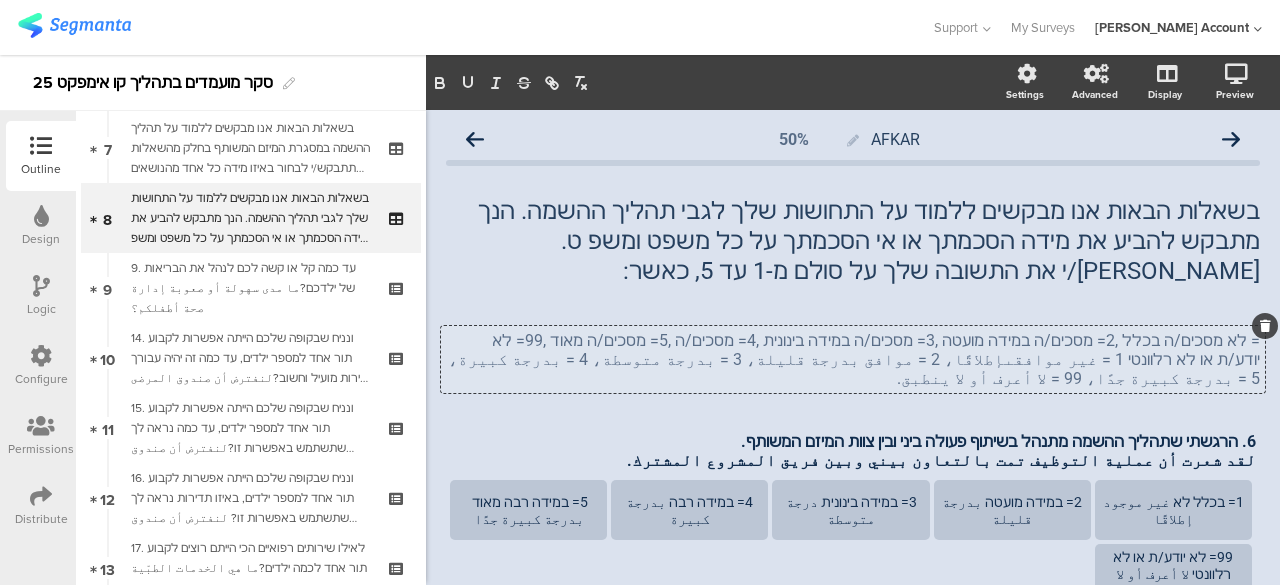 click on "= לא מסכים/ה בכלל ,2= מסכים/ה במידה מועטה ,3= מסכים/ה במידה בינונית ,4= מסכים/ה ,5= מסכים/ה מאוד ,99= לא יודע/ת או לא רלוונטי 1 = غير موافقىإطلاقًا، 2 = موافق بدرجة قليلة، 3 = بدرجة متوسطة، 4 = بدرجة كبيرة، 5 = بدرجة كبيرة جدًا، 99 = لا أعرف أو لا ينطبق." 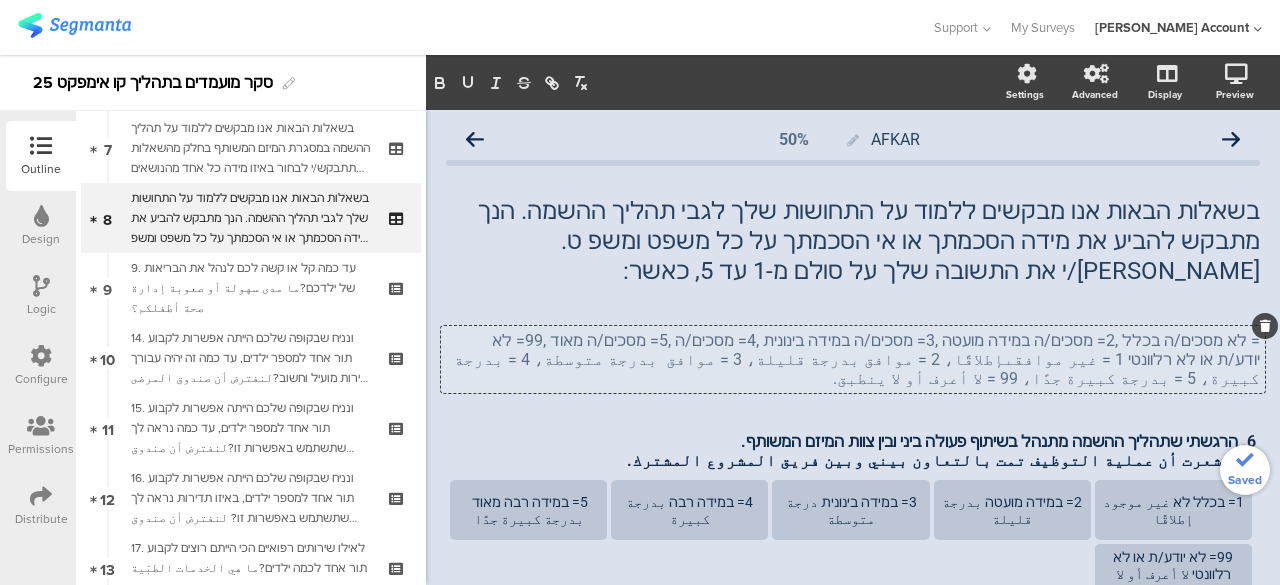 click on "= לא מסכים/ה בכלל ,2= מסכים/ה במידה מועטה ,3= מסכים/ה במידה בינונית ,4= מסכים/ה ,5= מסכים/ה מאוד ,99= לא יודע/ת או לא רלוונטי 1 = غير موافقىإطلاقًا، 2 = موافق بدرجة قليلة، 3 = موافق  بدرجة متوسطة، 4 = بدرجة كبيرة، 5 = بدرجة كبيرة جدًا، 99 = لا أعرف أو لا ينطبق." 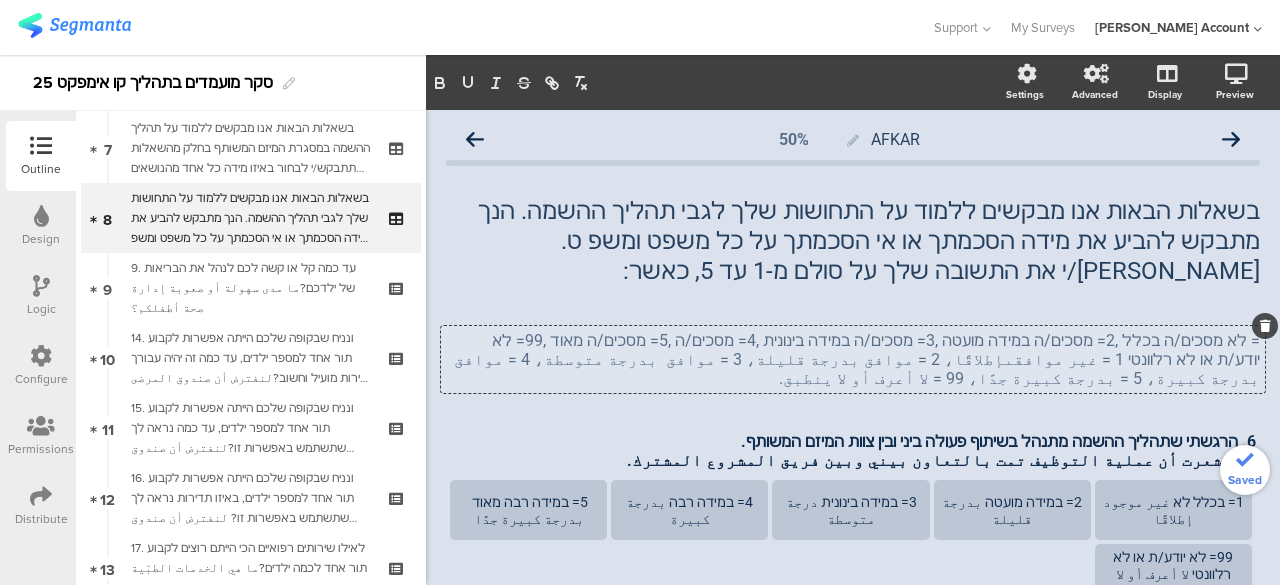 click on "= לא מסכים/ה בכלל ,2= מסכים/ה במידה מועטה ,3= מסכים/ה במידה בינונית ,4= מסכים/ה ,5= מסכים/ה מאוד ,99= לא יודע/ת או לא רלוונטי 1 = غير موافقىإطلاقًا، 2 = موافق بدرجة قليلة، 3 = موافق  بدرجة متوسطة، 4 = موافق بدرجة كبيرة، 5 = بدرجة كبيرة جدًا، 99 = لا أعرف أو لا ينطبق." 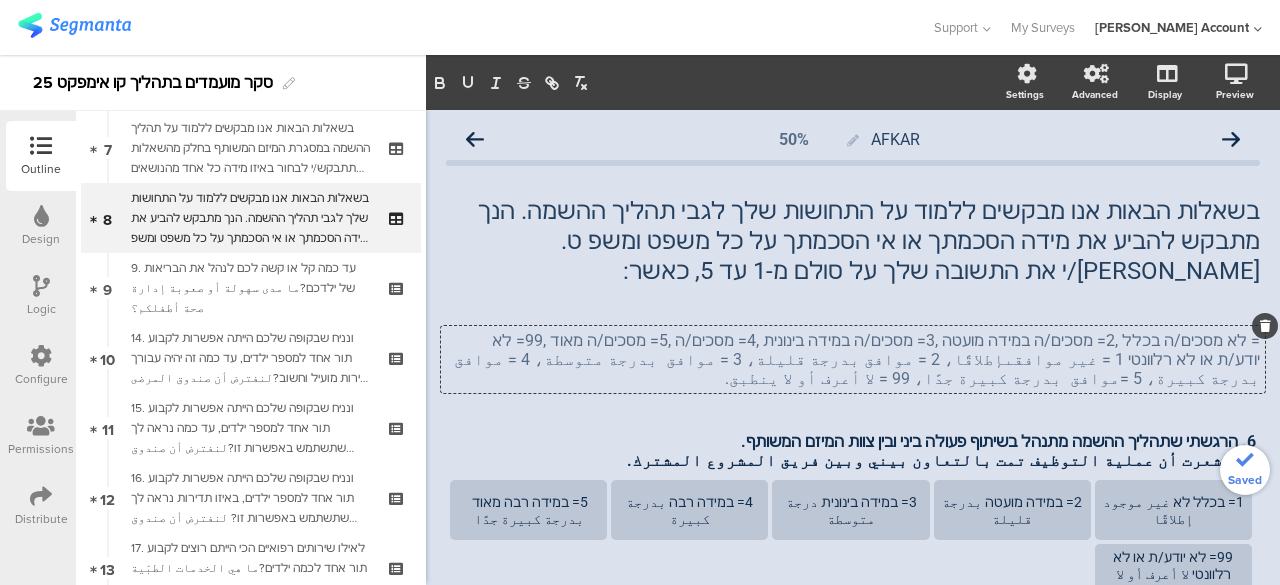 click on "בשאלות הבאות אנו מבקשים ללמוד על התחושות שלך לגבי תהליך ההשמה. הנך מתבקש להביע את מידה הסכמתך או אי הסכמתך על כל משפט ומשפ ט. אנא דרג/י את התשובה שלך על סולם מ-1 עד 5, כאשר:
בשאלות הבאות אנו מבקשים ללמוד על התחושות שלך לגבי תהליך ההשמה. הנך מתבקש להביע את מידה הסכמתך או אי הסכמתך על כל משפט ומשפ ט. אנא דרג/י את התשובה שלך על סולם מ-1 עד 5, כאשר:" 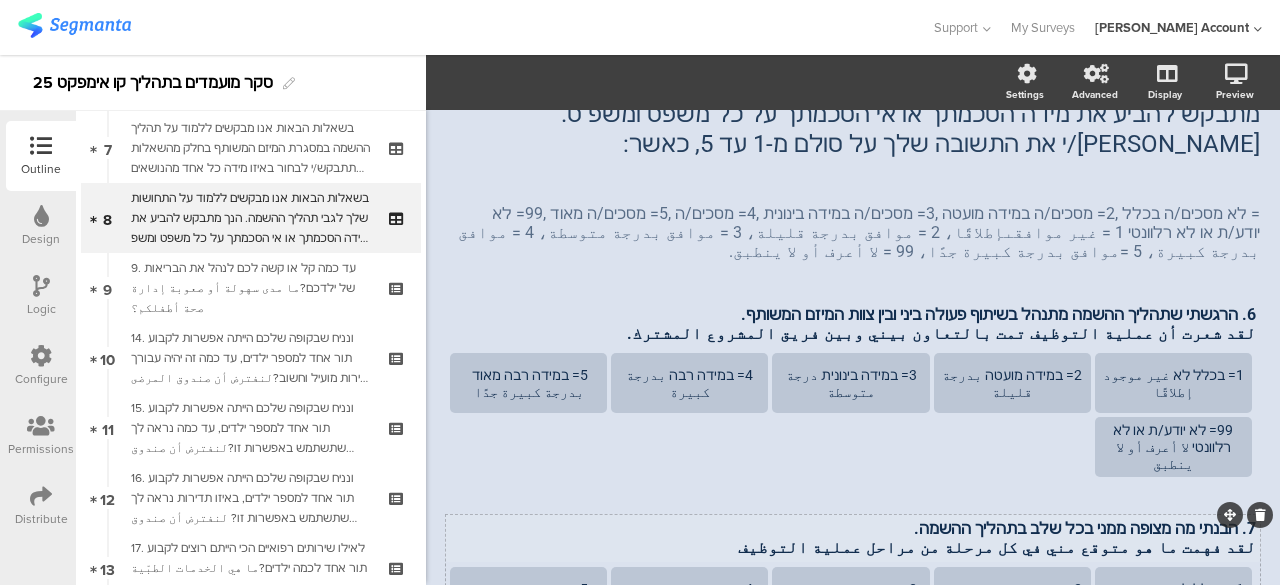 scroll, scrollTop: 100, scrollLeft: 0, axis: vertical 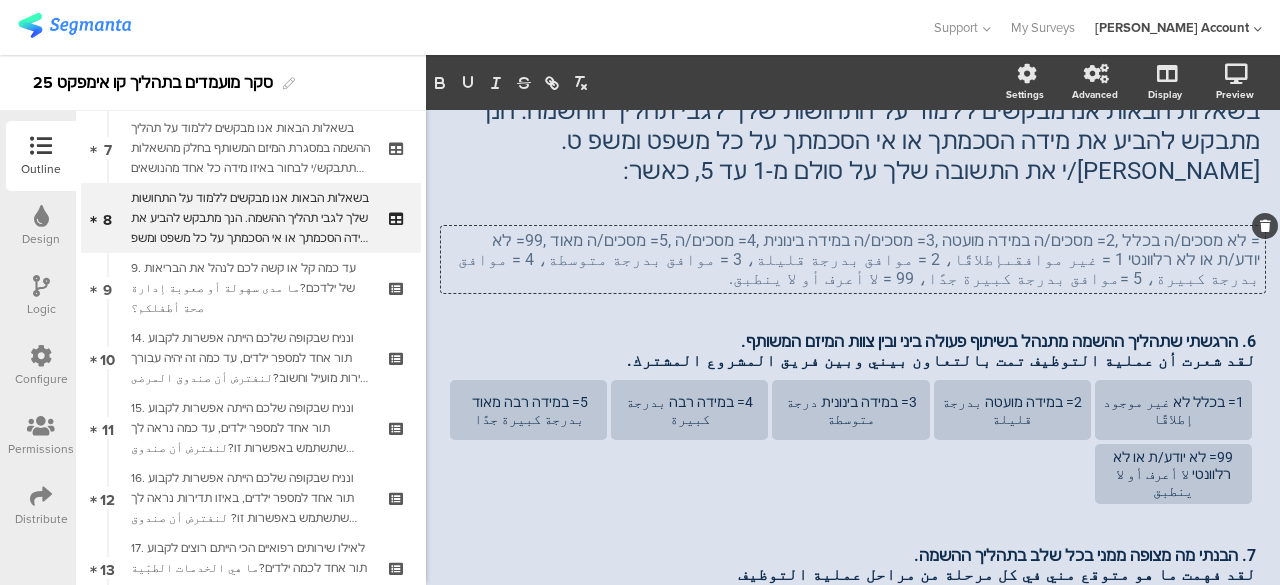 click on "בשאלות הבאות אנו מבקשים ללמוד על התחושות שלך לגבי תהליך ההשמה. הנך מתבקש להביע את מידה הסכמתך או אי הסכמתך על כל משפט ומשפ ט. אנא דרג/י את התשובה שלך על סולם מ-1 עד 5, כאשר:
בשאלות הבאות אנו מבקשים ללמוד על התחושות שלך לגבי תהליך ההשמה. הנך מתבקש להביע את מידה הסכמתך או אי הסכמתך על כל משפט ומשפ ט. אנא דרג/י את התשובה שלך על סולם מ-1 עד 5, כאשר:" 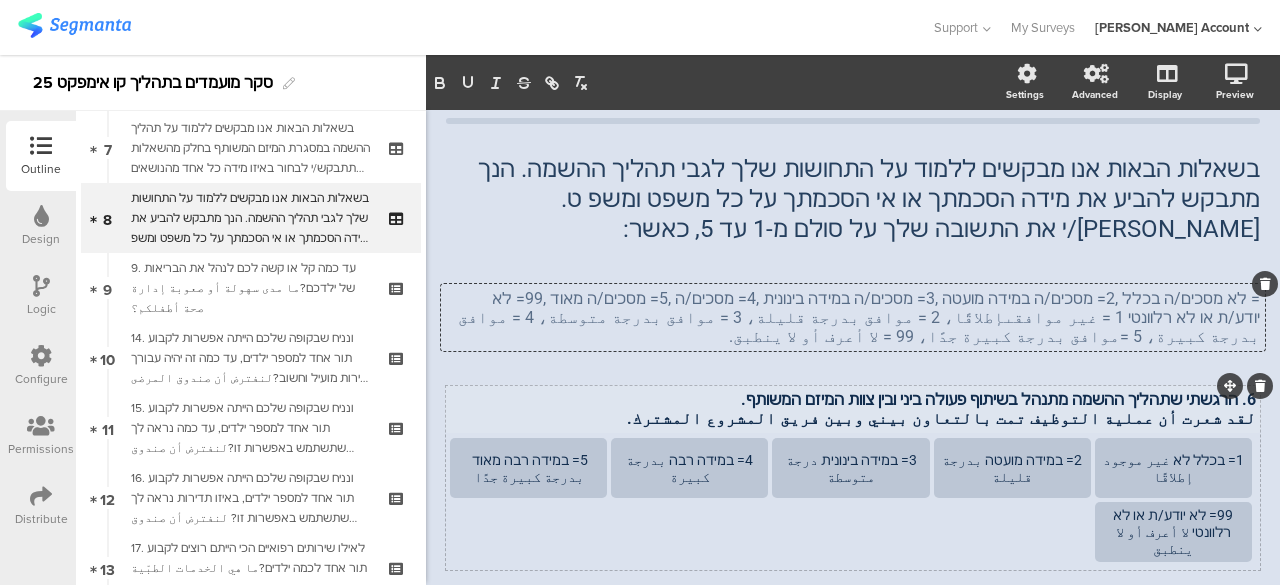 type 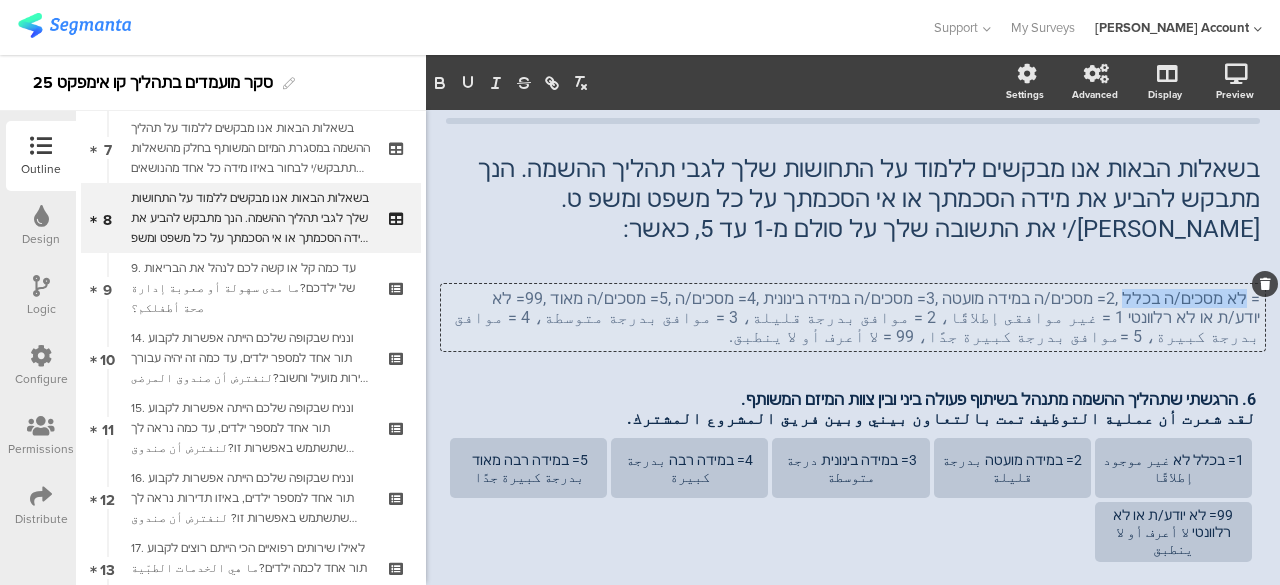 drag, startPoint x: 1230, startPoint y: 299, endPoint x: 1133, endPoint y: 303, distance: 97.082436 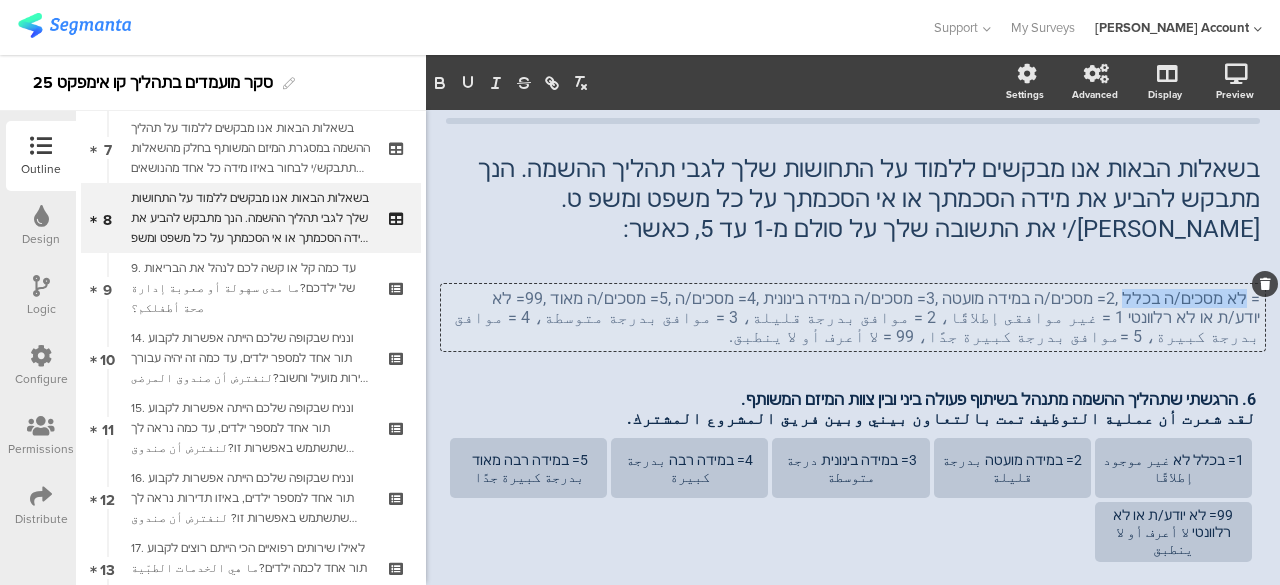 click on "= לא מסכים/ה בכלל ,2= מסכים/ה במידה מועטה ,3= מסכים/ה במידה בינונית ,4= מסכים/ה ,5= מסכים/ה מאוד ,99= לא יודע/ת או לא רלוונטי 1 = غير موافقى إطلاقًا، 2 = موافق بدرجة قليلة، 3 = موافق بدرجة متوسطة، 4 = موافق بدرجة كبيرة، 5 =موافق بدرجة كبيرة جدًا، 99 = لا أعرف أو لا ينطبق." 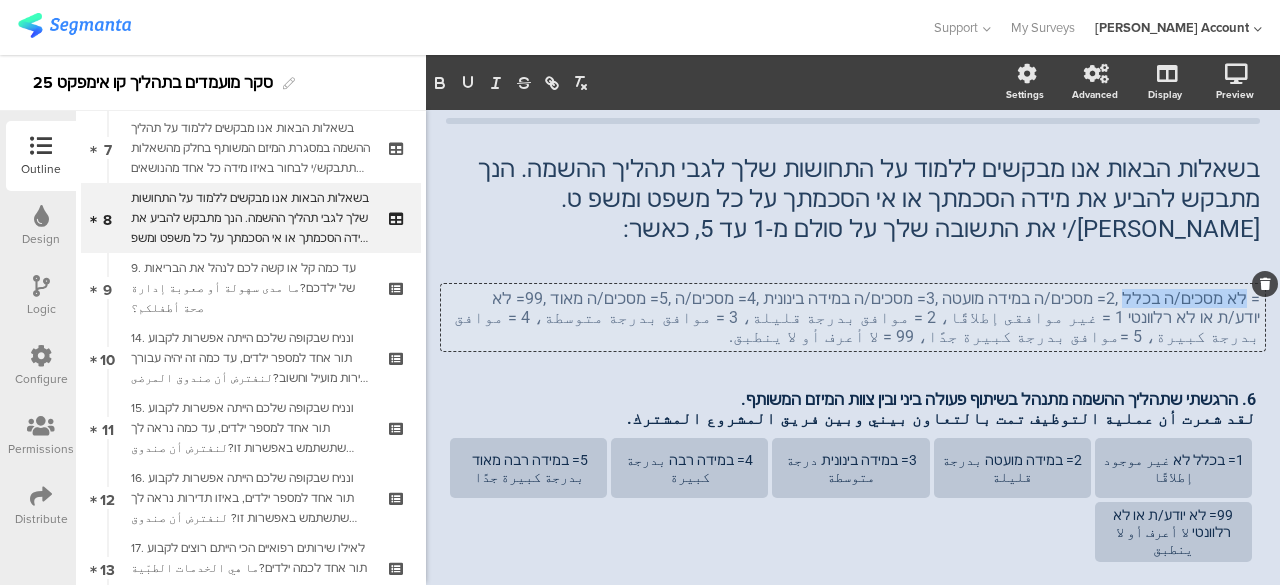 copy on "לא מסכים/ה בכלל" 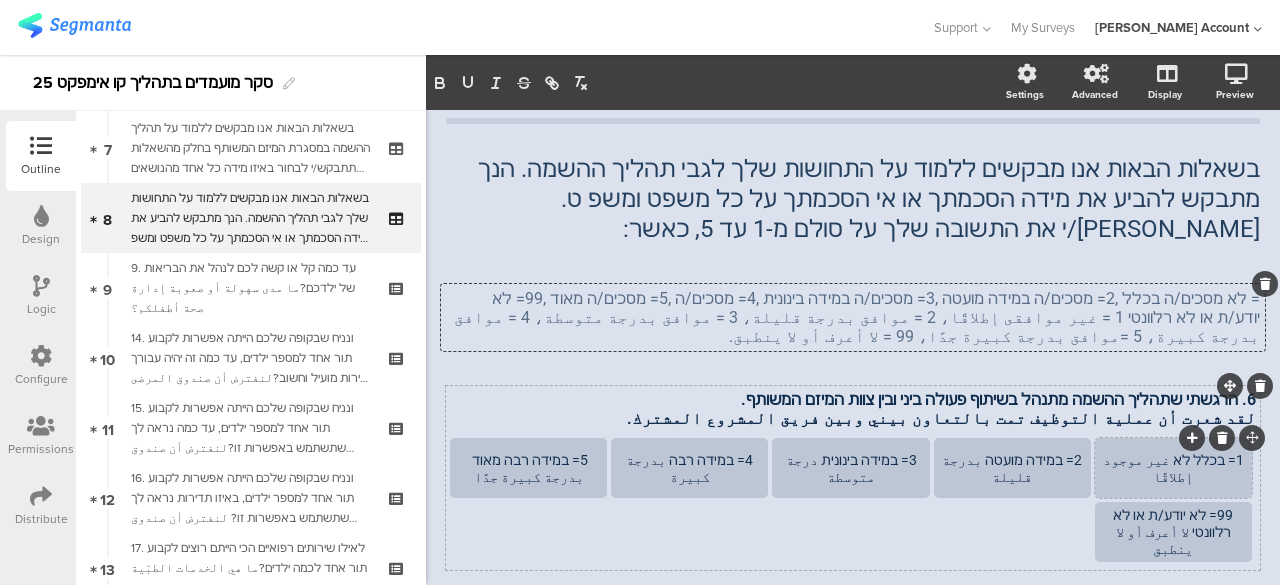 click on "1= בכלל לא غير موجود إطلاقًا" 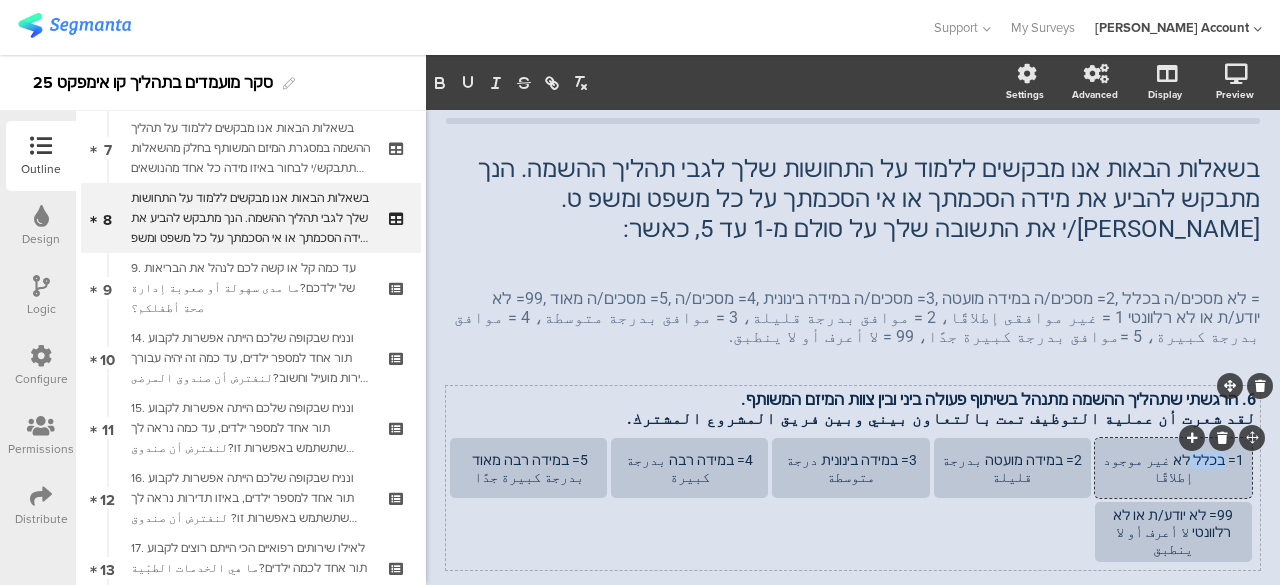 click on "1= בכלל לא غير موجود إطلاقًا" 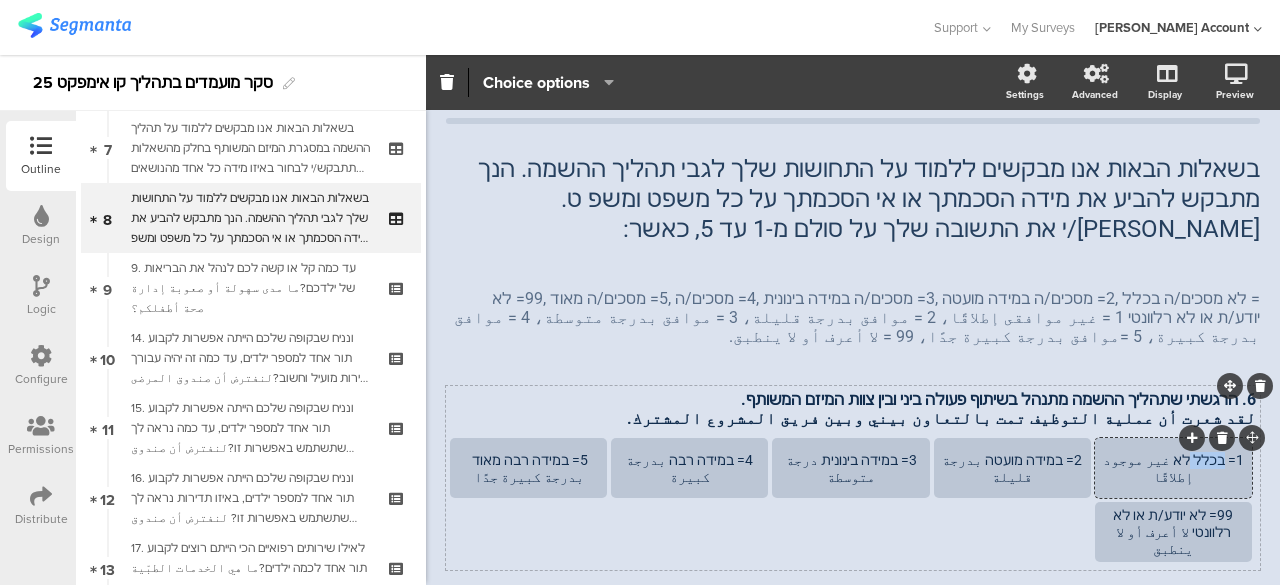 paste 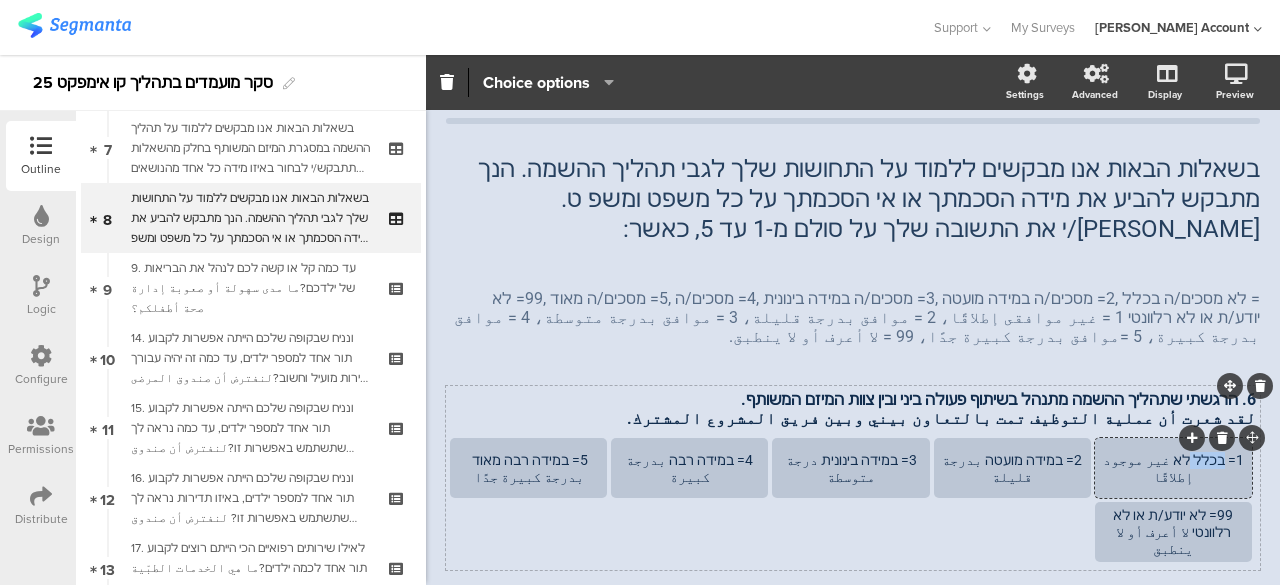 type 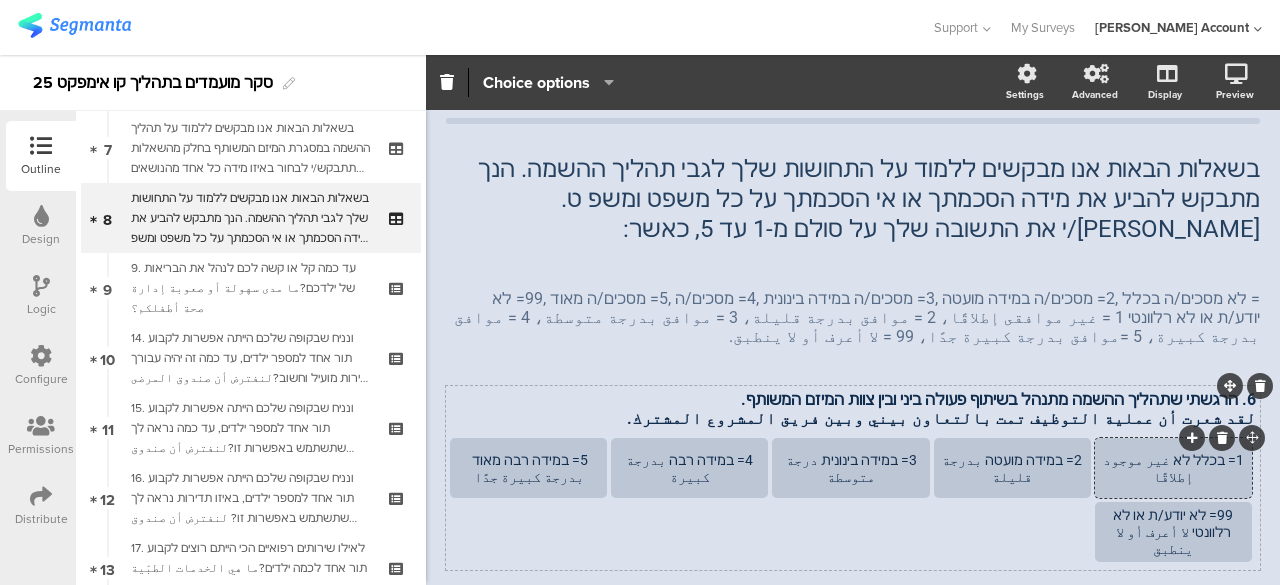 scroll, scrollTop: 33, scrollLeft: 0, axis: vertical 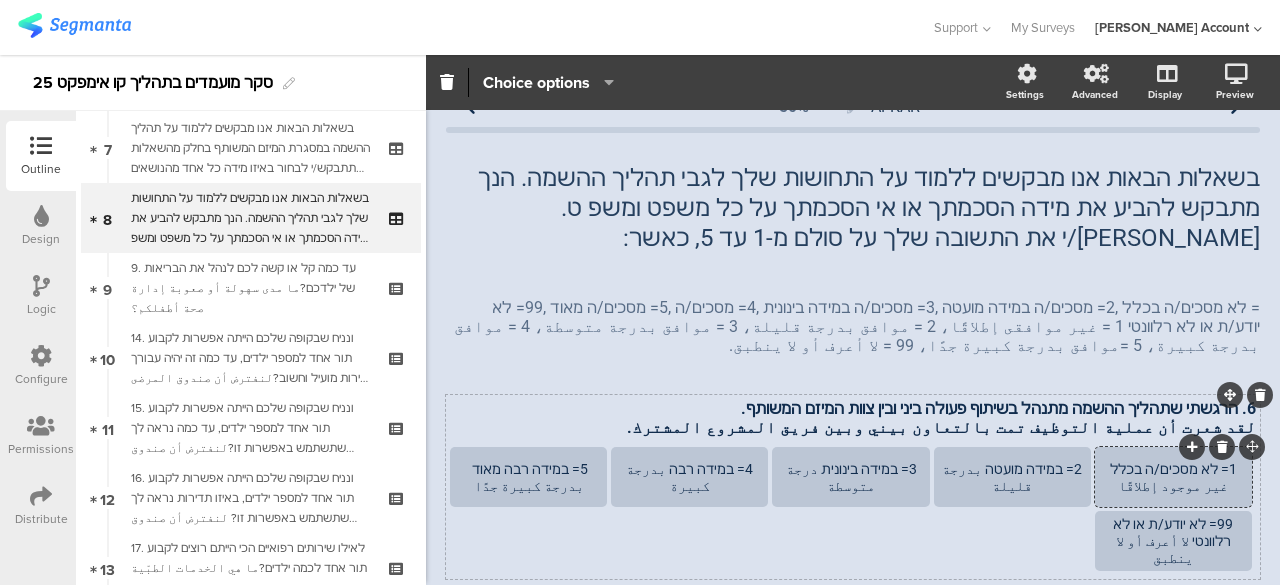 click on "1= לא מסכים/ה בכלל غير موجود إطلاقًا" 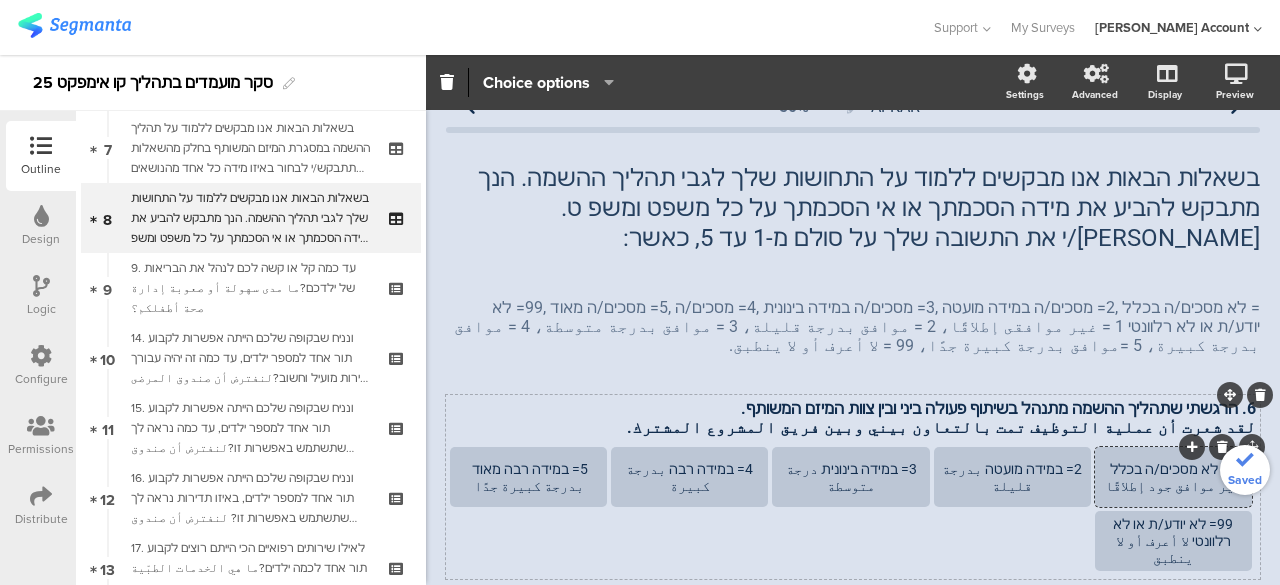 click on "1= לא מסכים/ה בכלל غير موافق جود إطلاقًا" 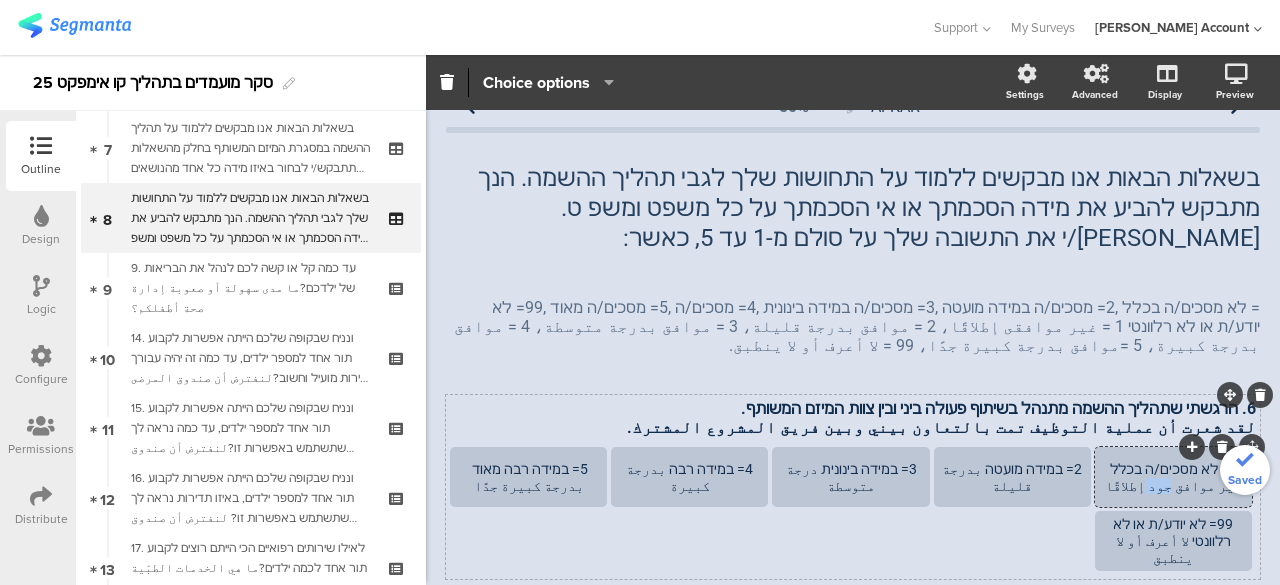 click on "1= לא מסכים/ה בכלל غير موافق جود إطلاقًا" 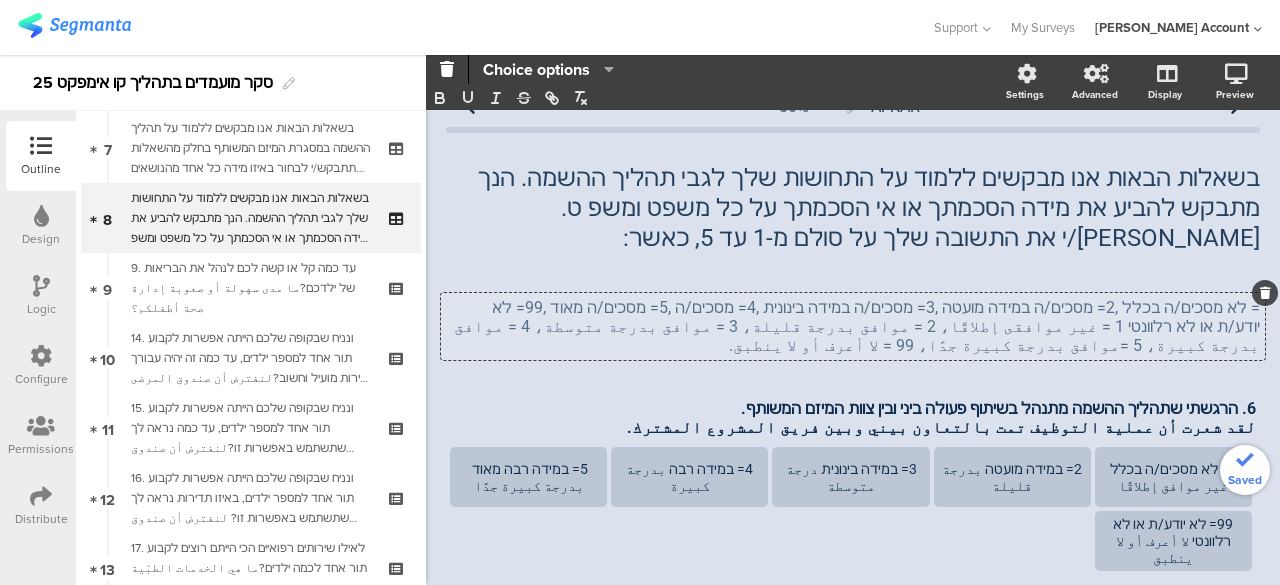click on "= לא מסכים/ה בכלל ,2= מסכים/ה במידה מועטה ,3= מסכים/ה במידה בינונית ,4= מסכים/ה ,5= מסכים/ה מאוד ,99= לא יודע/ת או לא רלוונטי 1 = غير موافقى إطلاقًا، 2 = موافق بدرجة قليلة، 3 = موافق بدرجة متوسطة، 4 = موافق بدرجة كبيرة، 5 =موافق بدرجة كبيرة جدًا، 99 = لا أعرف أو لا ينطبق.
= לא מסכים/ה בכלל ,2= מסכים/ה במידה מועטה ,3= מסכים/ה במידה בינונית ,4= מסכים/ה ,5= מסכים/ה מאוד ,99= לא יודע/ת או לא רלוונטי 1 = غير موافقى إطلاقًا، 2 = موافق بدرجة قليلة، 3 = موافق بدرجة متوسطة، 4 = موافق بدرجة كبيرة، 5 =موافق بدرجة كبيرة جدًا، 99 = لا أعرف أو لا ينطبق." 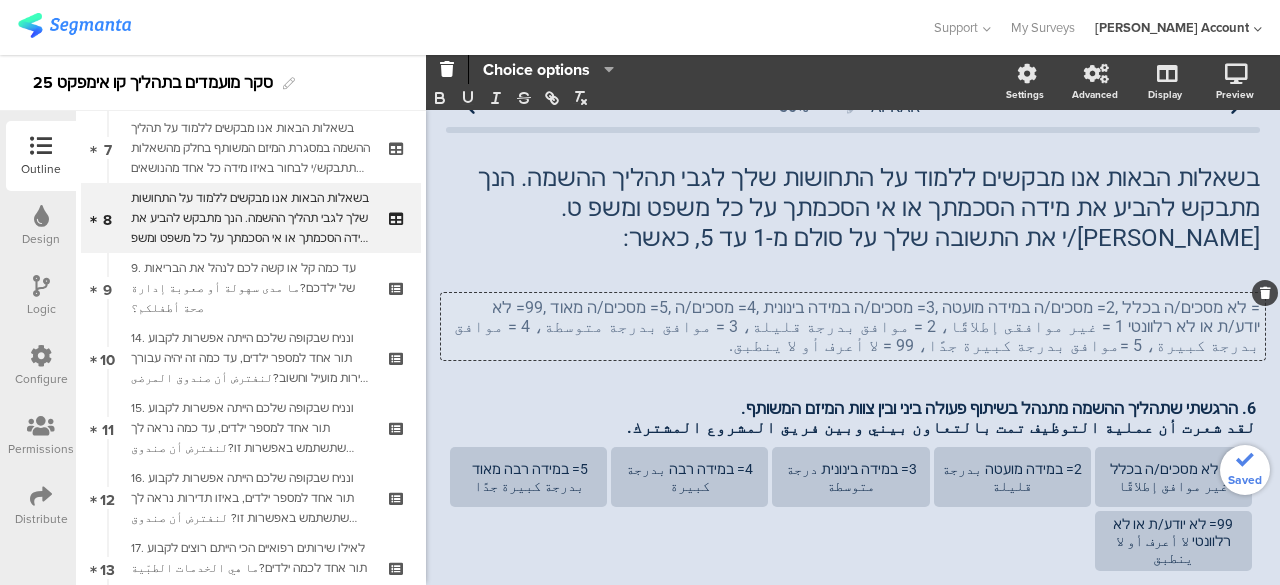 scroll, scrollTop: 0, scrollLeft: 0, axis: both 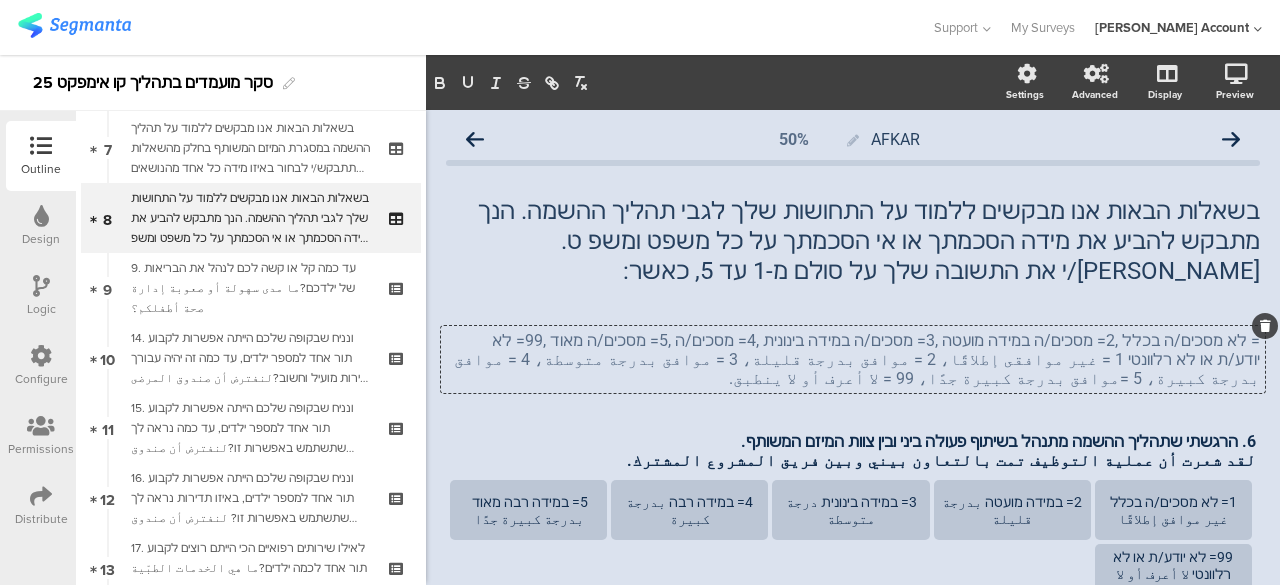 type 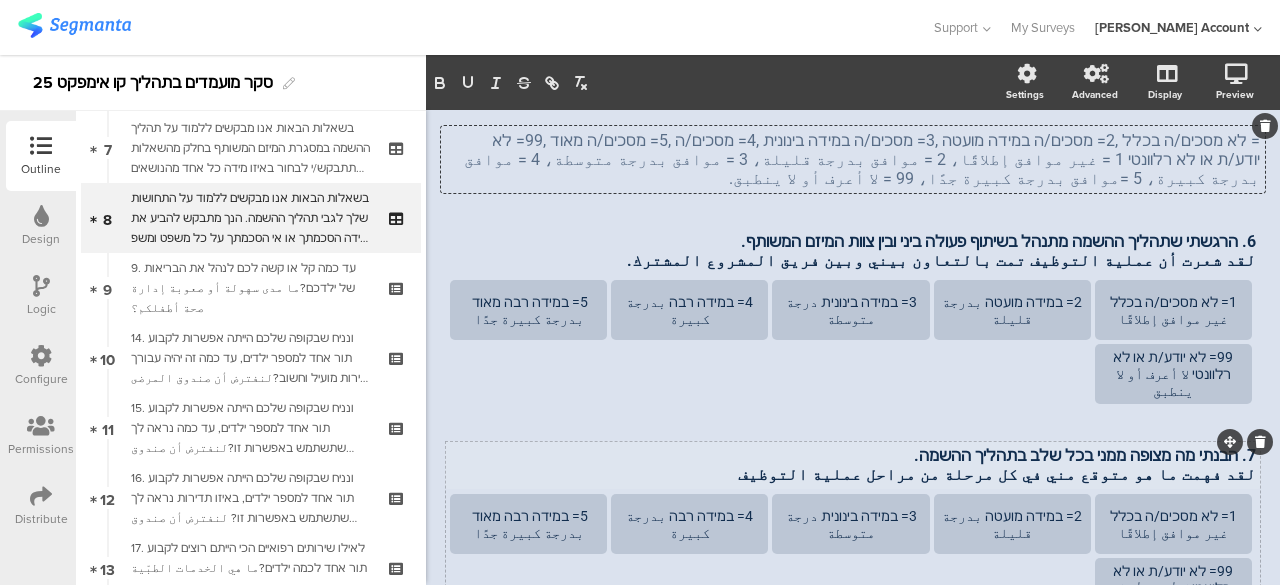 scroll, scrollTop: 300, scrollLeft: 0, axis: vertical 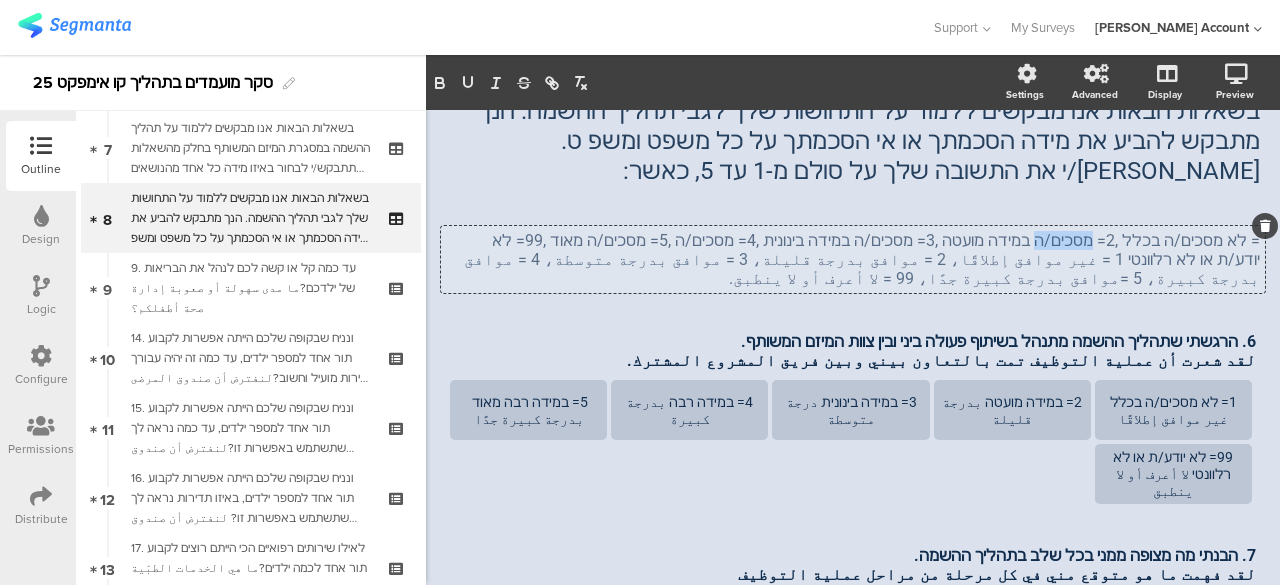 drag, startPoint x: 1100, startPoint y: 240, endPoint x: 1056, endPoint y: 246, distance: 44.407207 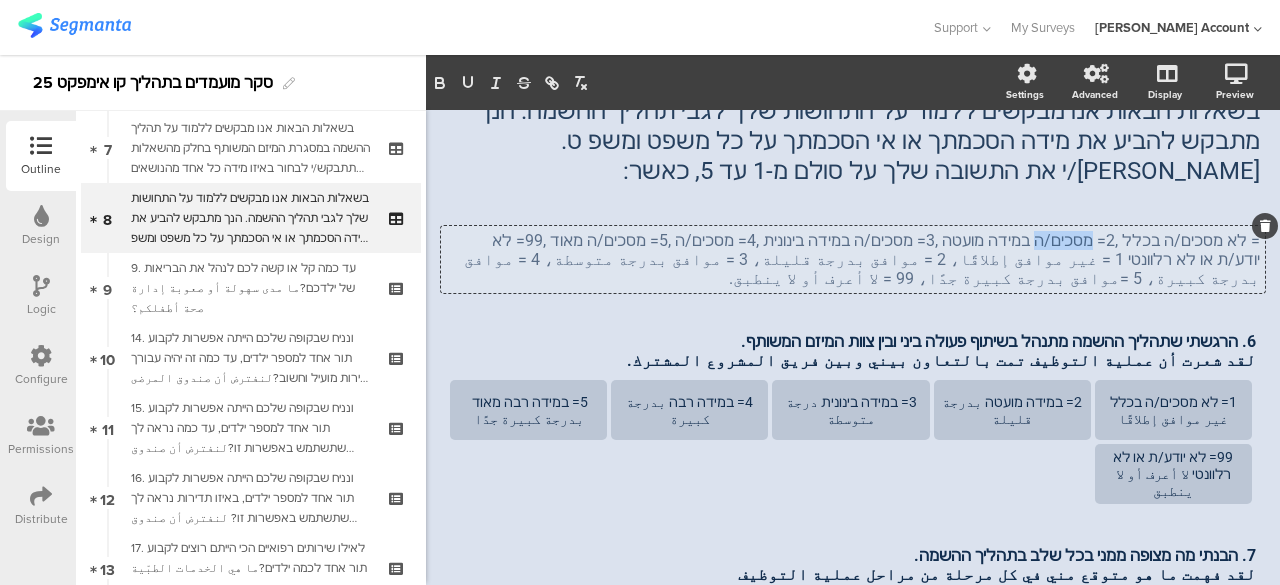 click on "= לא מסכים/ה בכלל ,2= מסכים/ה במידה מועטה ,3= מסכים/ה במידה בינונית ,4= מסכים/ה ,5= מסכים/ה מאוד ,99= לא יודע/ת או לא רלוונטי 1 = غير موافق إطلاقًا، 2 = موافق بدرجة قليلة، 3 = موافق بدرجة متوسطة، 4 = موافق بدرجة كبيرة، 5 =موافق بدرجة كبيرة جدًا، 99 = لا أعرف أو لا ينطبق." 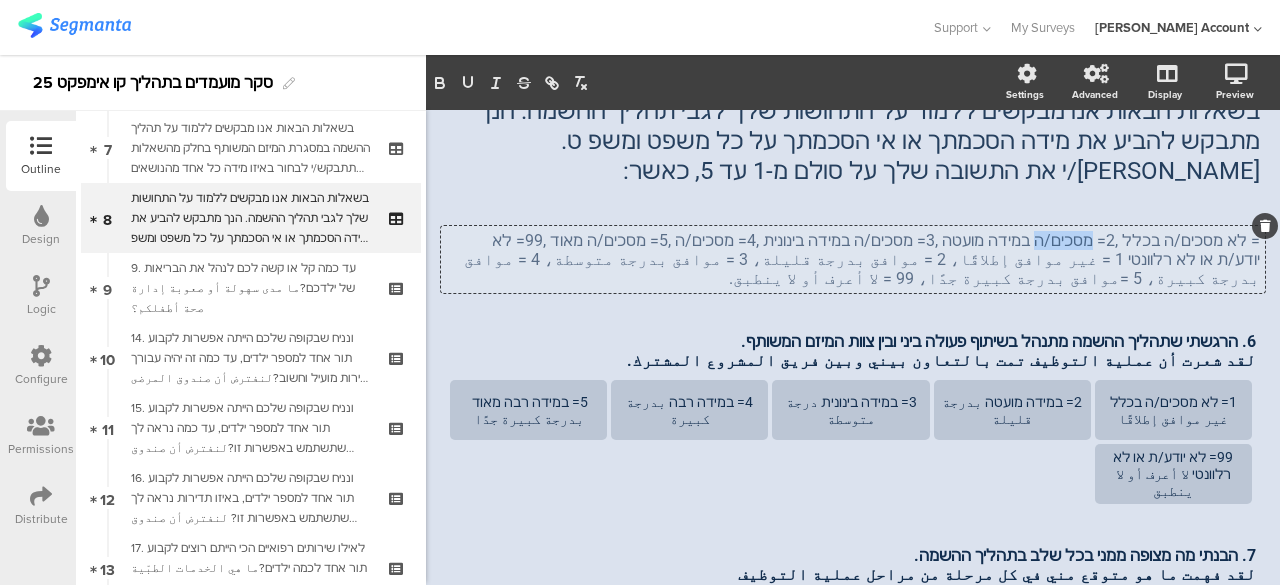 copy on "מסכים/ה" 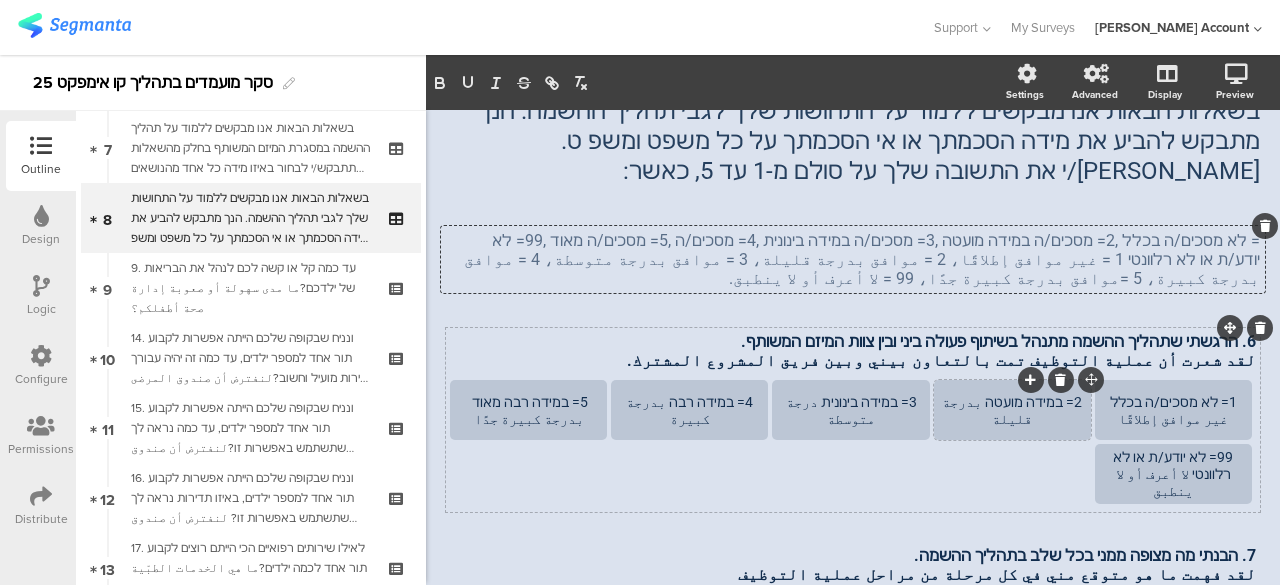 click on "2= במידה מועטה بدرجة قليلة" 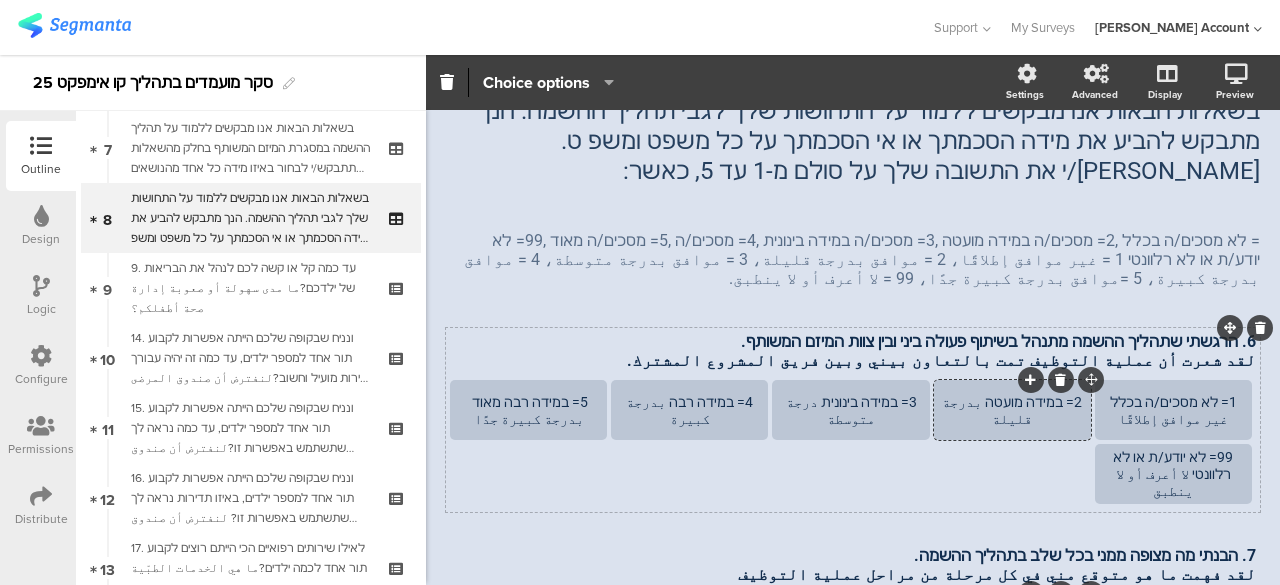 paste 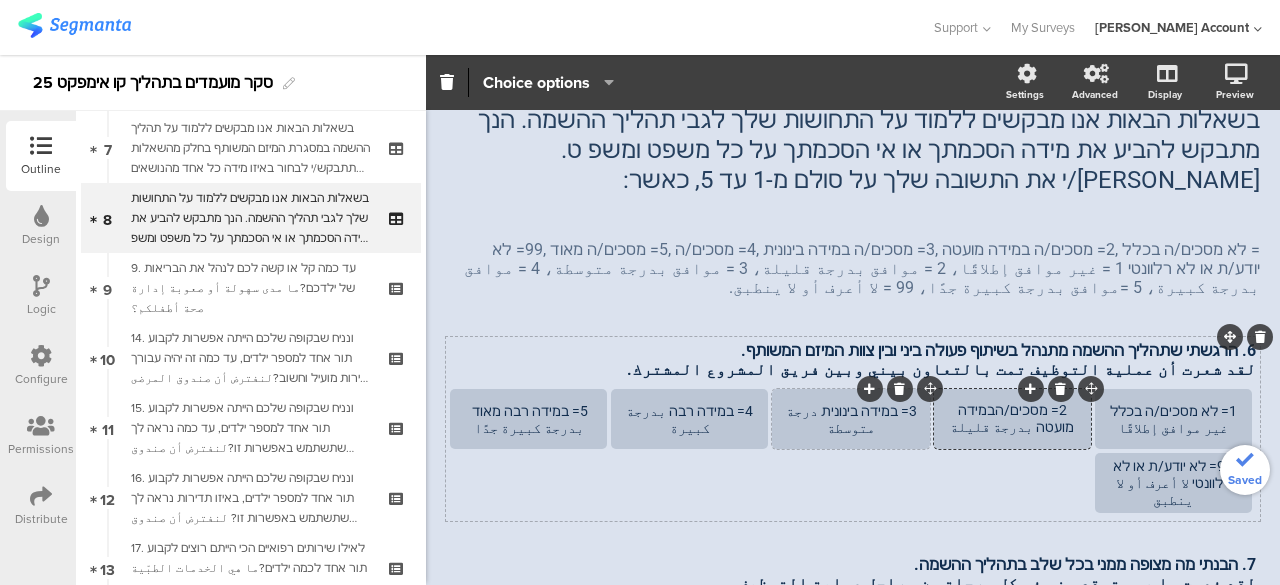click on "3= במידה בינונית درجة متوسطة" 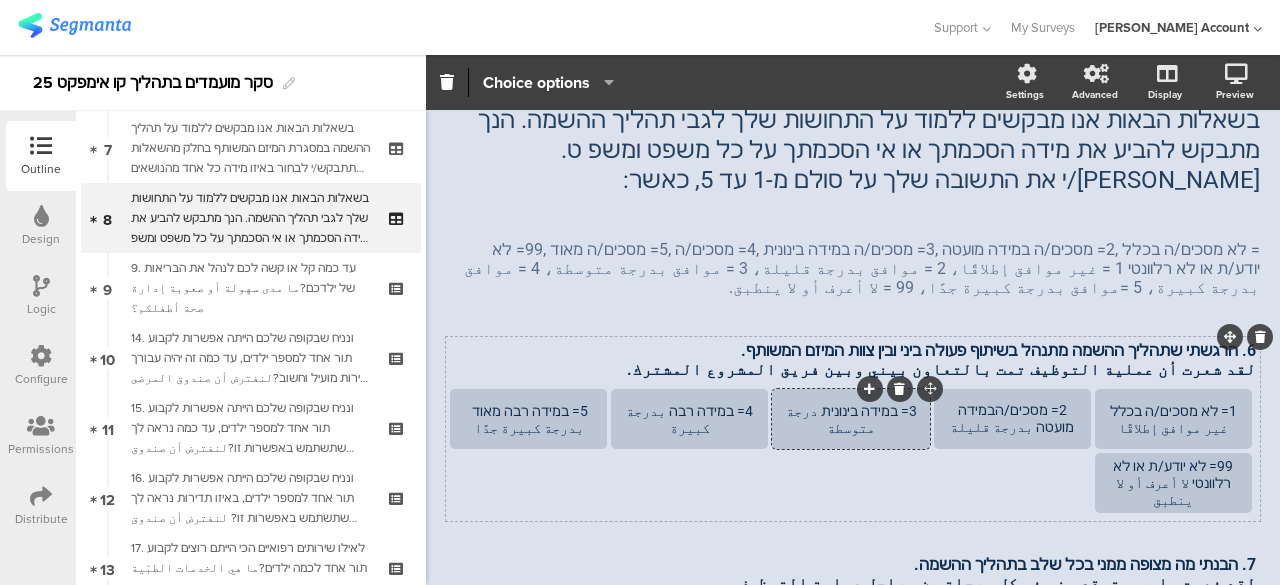paste 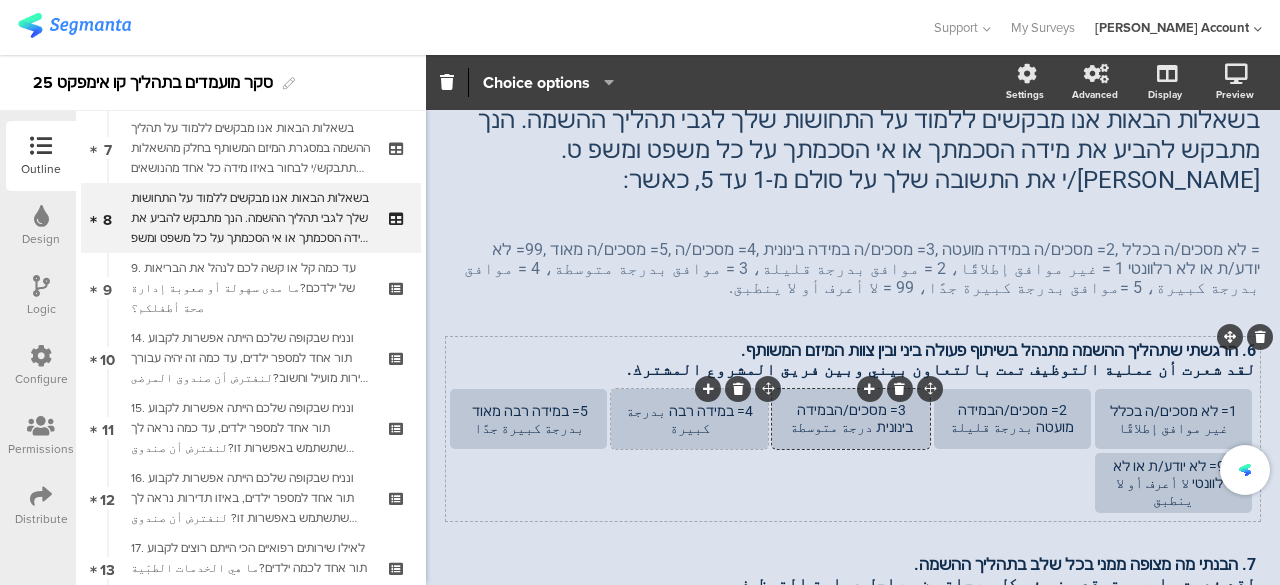 click on "4= במידה רבה بدرجة كبيرة" 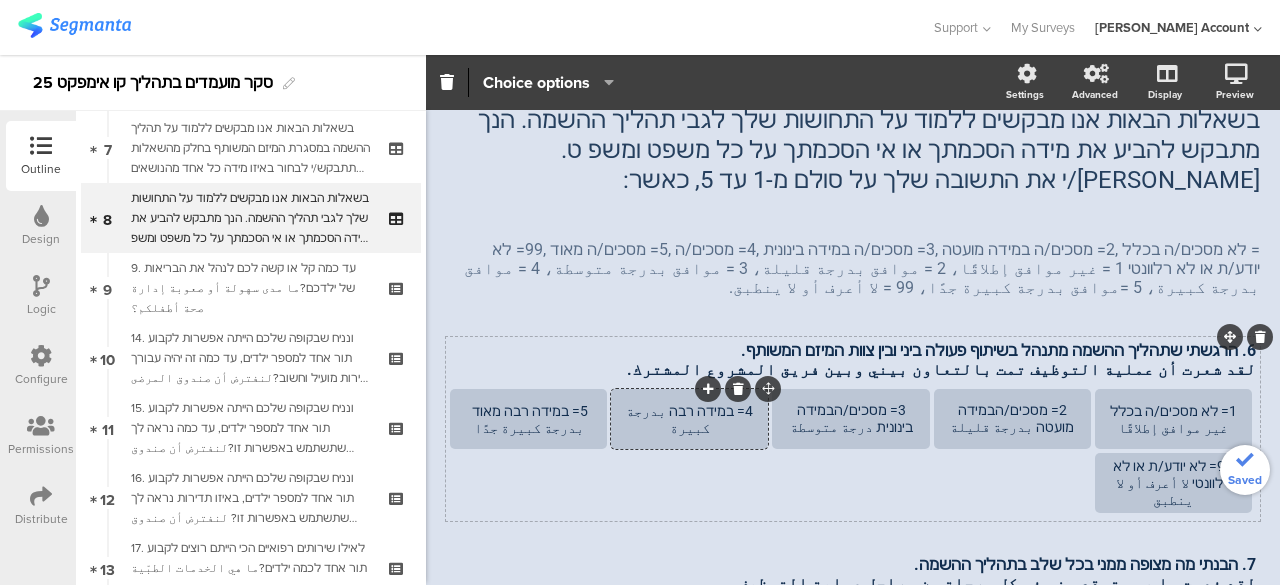 paste 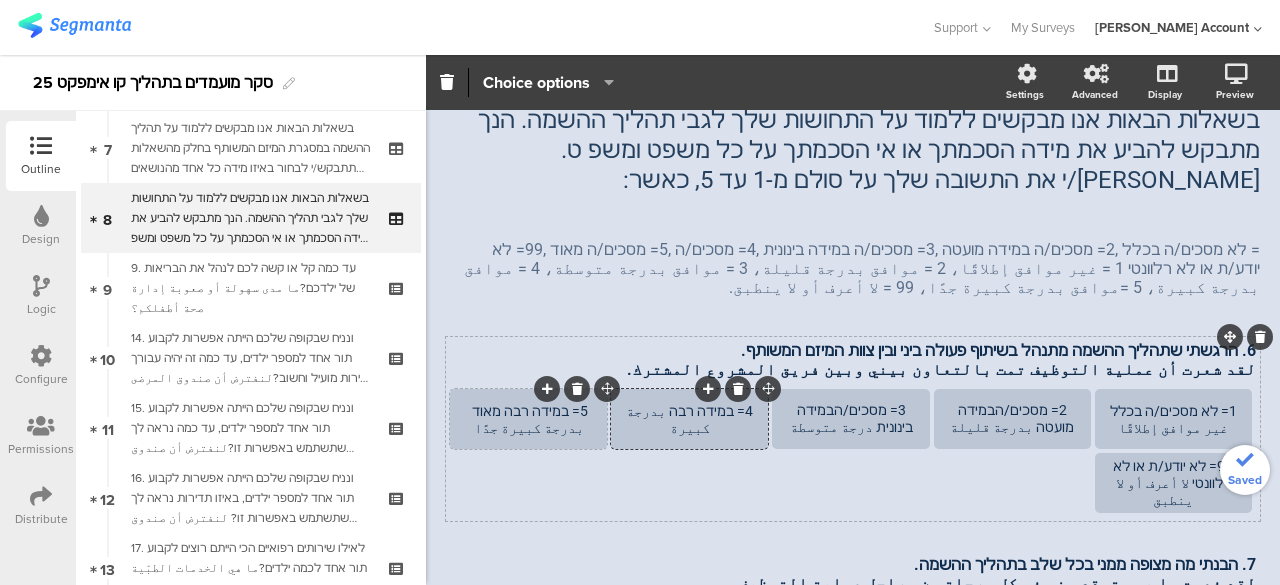 scroll, scrollTop: 82, scrollLeft: 0, axis: vertical 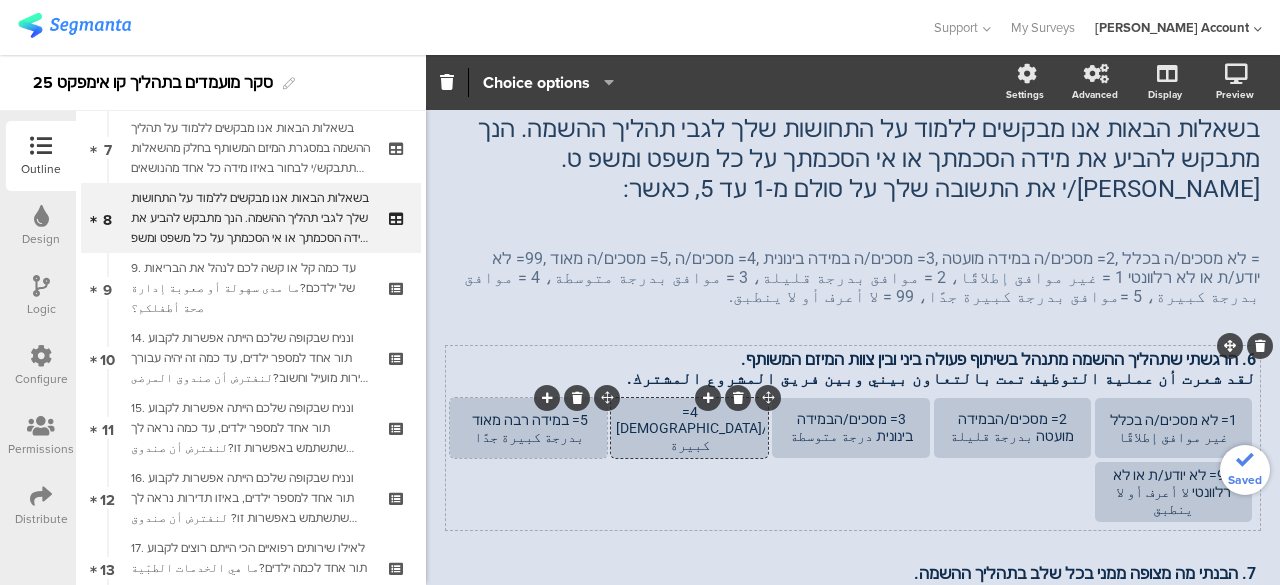 click on "5= במידה רבה מאוד  بدرجة كبيرة جدًا" 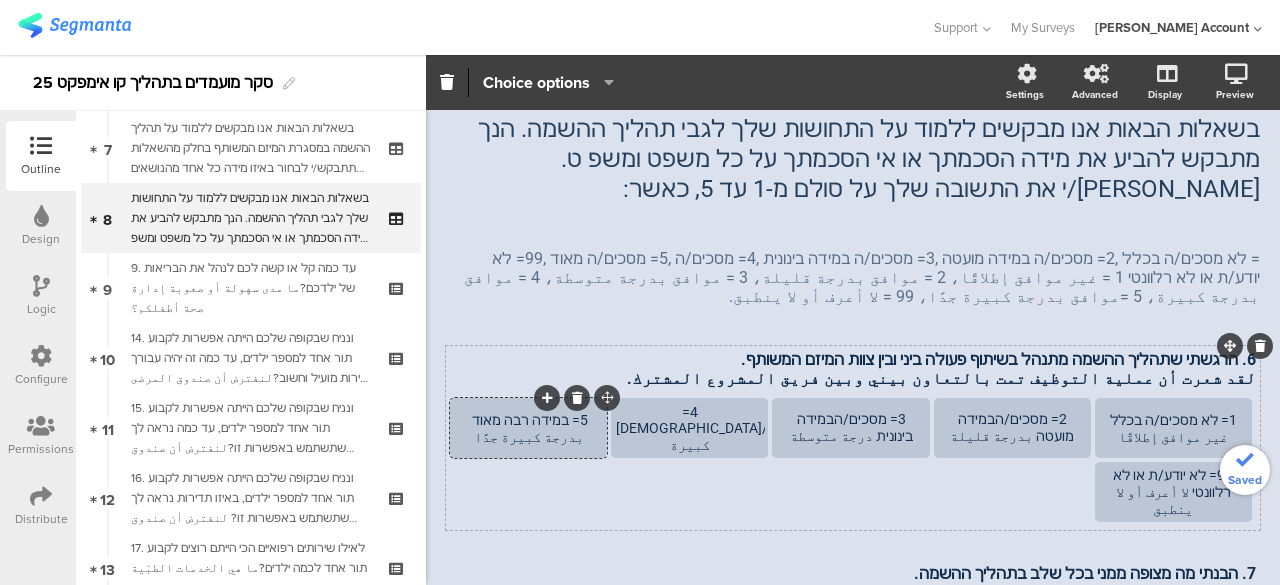 paste 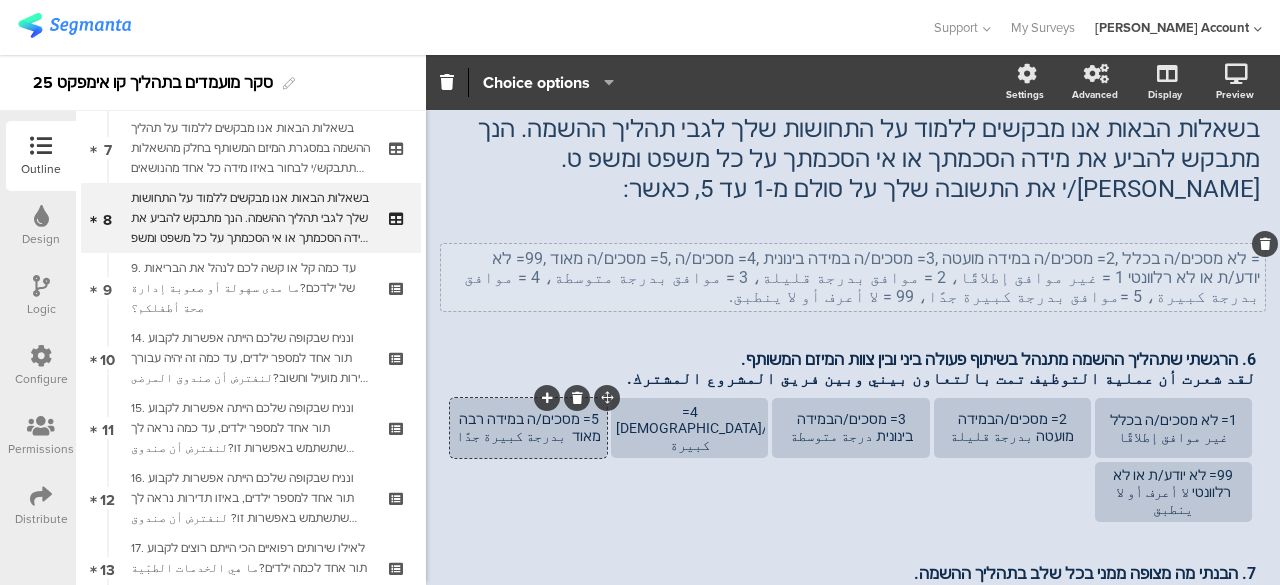 click on "= לא מסכים/ה בכלל ,2= מסכים/ה במידה מועטה ,3= מסכים/ה במידה בינונית ,4= מסכים/ה ,5= מסכים/ה מאוד ,99= לא יודע/ת או לא רלוונטי 1 = غير موافق إطلاقًا، 2 = موافق بدرجة قليلة، 3 = موافق بدرجة متوسطة، 4 = موافق بدرجة كبيرة، 5 =موافق بدرجة كبيرة جدًا، 99 = لا أعرف أو لا ينطبق." 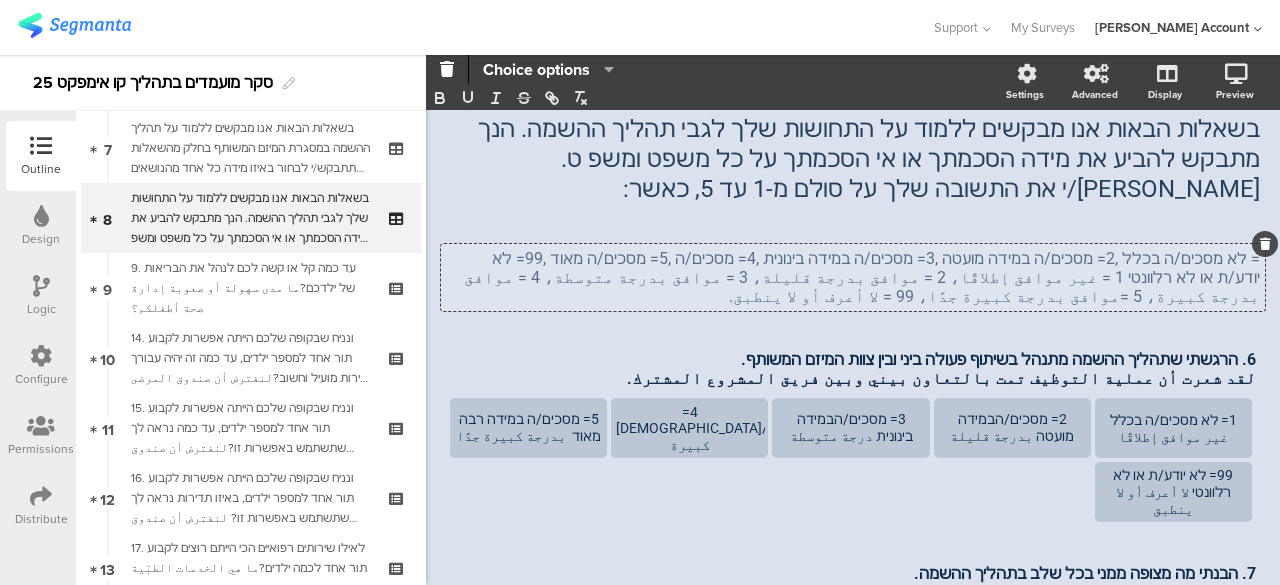 scroll, scrollTop: 24, scrollLeft: 0, axis: vertical 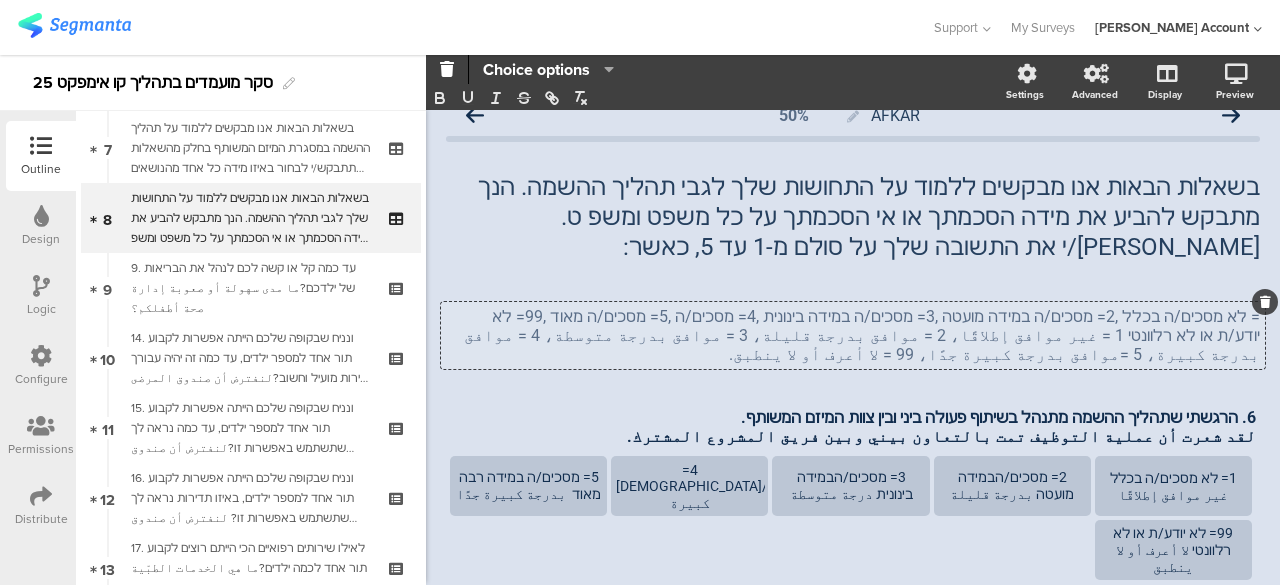 click on "בשאלות הבאות אנו מבקשים ללמוד על התחושות שלך לגבי תהליך ההשמה. הנך מתבקש להביע את מידה הסכמתך או אי הסכמתך על כל משפט ומשפ ט. אנא דרג/י את התשובה שלך על סולם מ-1 עד 5, כאשר:
בשאלות הבאות אנו מבקשים ללמוד על התחושות שלך לגבי תהליך ההשמה. הנך מתבקש להביע את מידה הסכמתך או אי הסכמתך על כל משפט ומשפ ט. אנא דרג/י את התשובה שלך על סולם מ-1 עד 5, כאשר:" 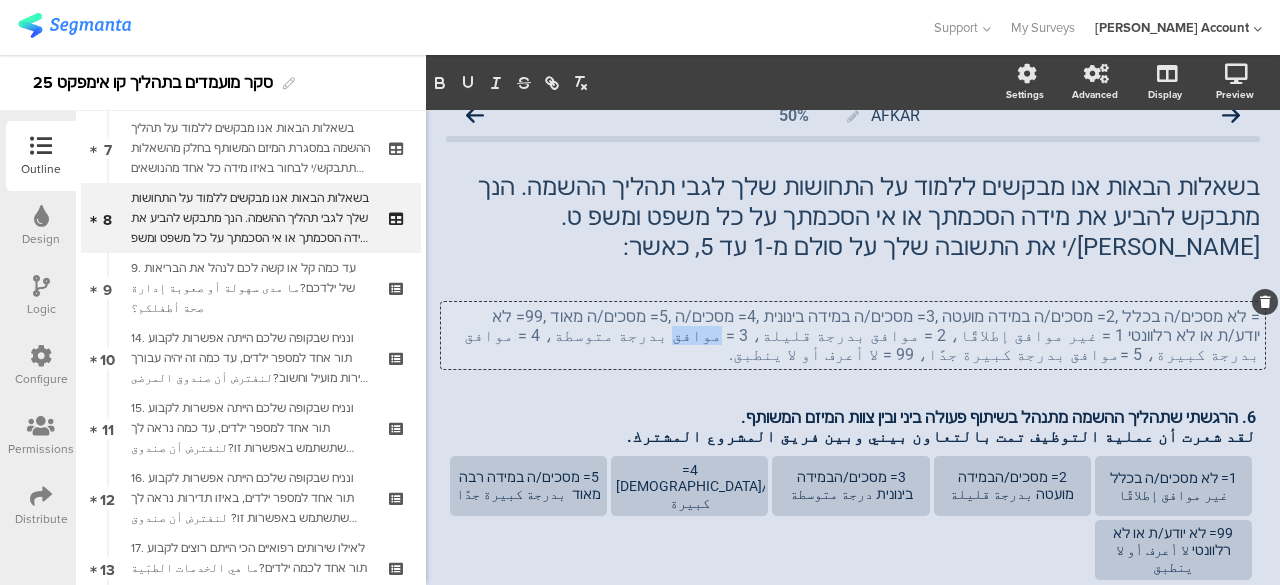 drag, startPoint x: 956, startPoint y: 339, endPoint x: 984, endPoint y: 336, distance: 28.160255 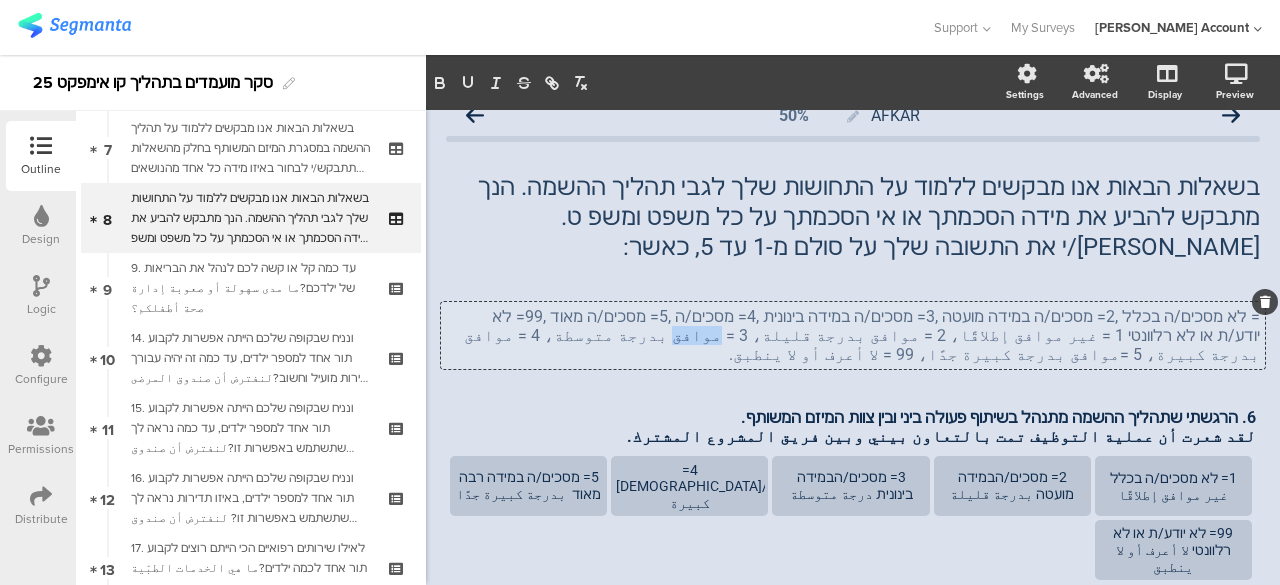 click on "= לא מסכים/ה בכלל ,2= מסכים/ה במידה מועטה ,3= מסכים/ה במידה בינונית ,4= מסכים/ה ,5= מסכים/ה מאוד ,99= לא יודע/ת או לא רלוונטי 1 = غير موافق إطلاقًا، 2 = موافق بدرجة قليلة، 3 = موافق بدرجة متوسطة، 4 = موافق بدرجة كبيرة، 5 =موافق بدرجة كبيرة جدًا، 99 = لا أعرف أو لا ينطبق.
= לא מסכים/ה בכלל ,2= מסכים/ה במידה מועטה ,3= מסכים/ה במידה בינונית ,4= מסכים/ה ,5= מסכים/ה מאוד ,99= לא יודע/ת או לא רלוונטי 1 = غير موافق إطلاقًا، 2 = موافق بدرجة قليلة، 3 = موافق بدرجة متوسطة، 4 = موافق بدرجة كبيرة، 5 =موافق بدرجة كبيرة جدًا، 99 = لا أعرف أو لا ينطبق." 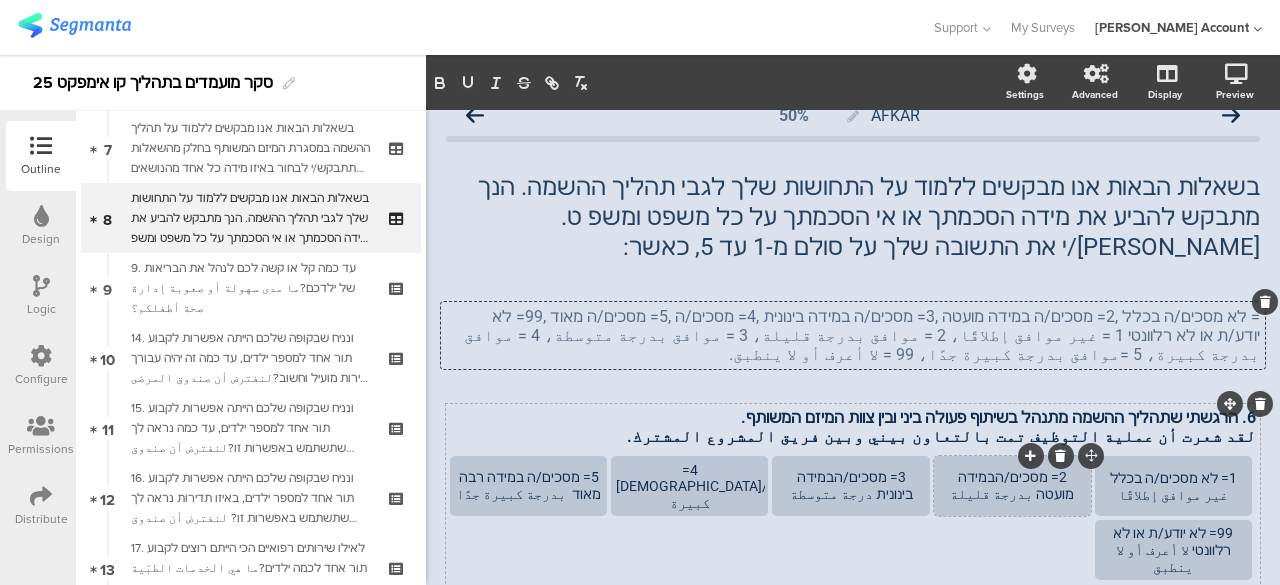 click on "2= מסכים/הבמידה מועטה بدرجة قليلة" 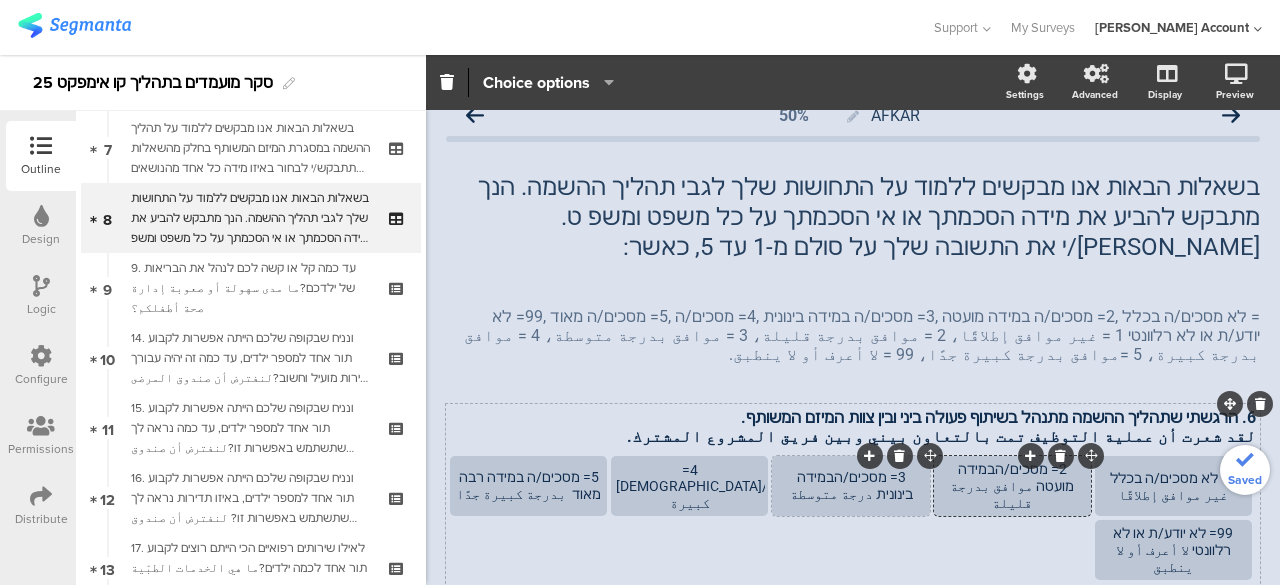 click on "3= מסכים/הבמידה בינונית درجة متوسطة" 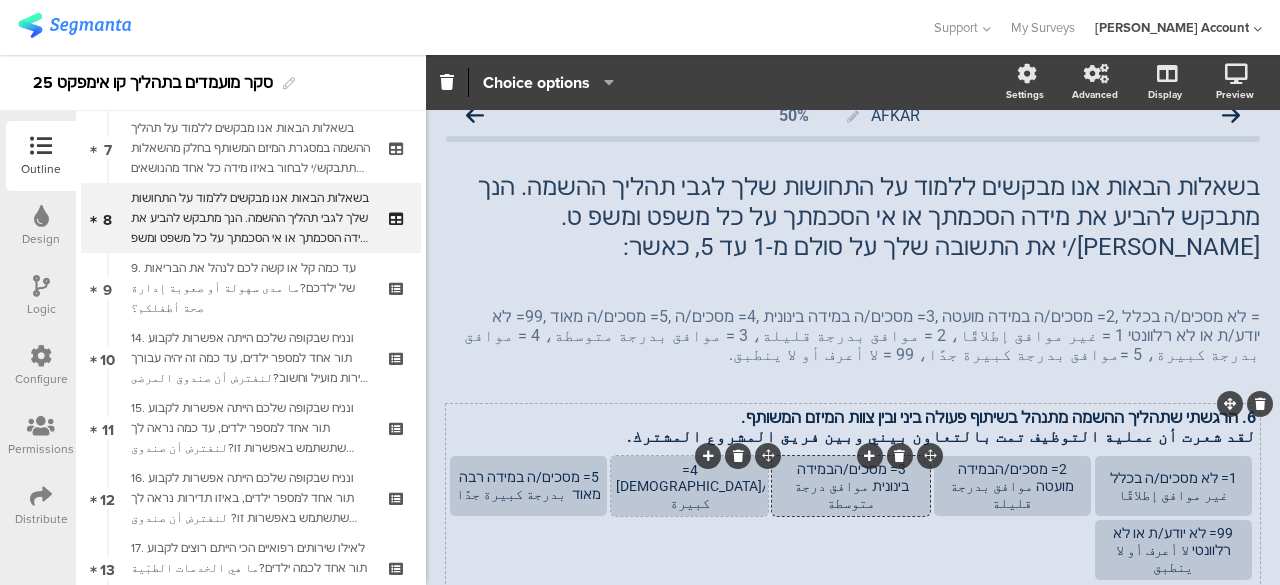 drag, startPoint x: 642, startPoint y: 477, endPoint x: 647, endPoint y: 494, distance: 17.720045 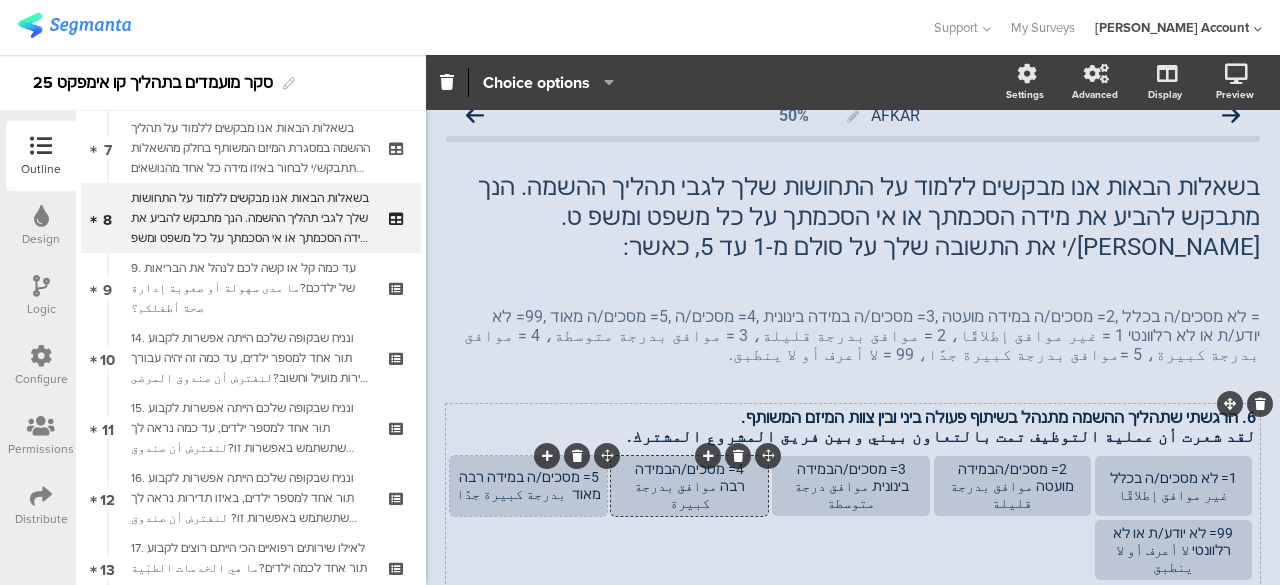 click on "5= מסכים/ה במידה רבה מאוד  بدرجة كبيرة جدًا" 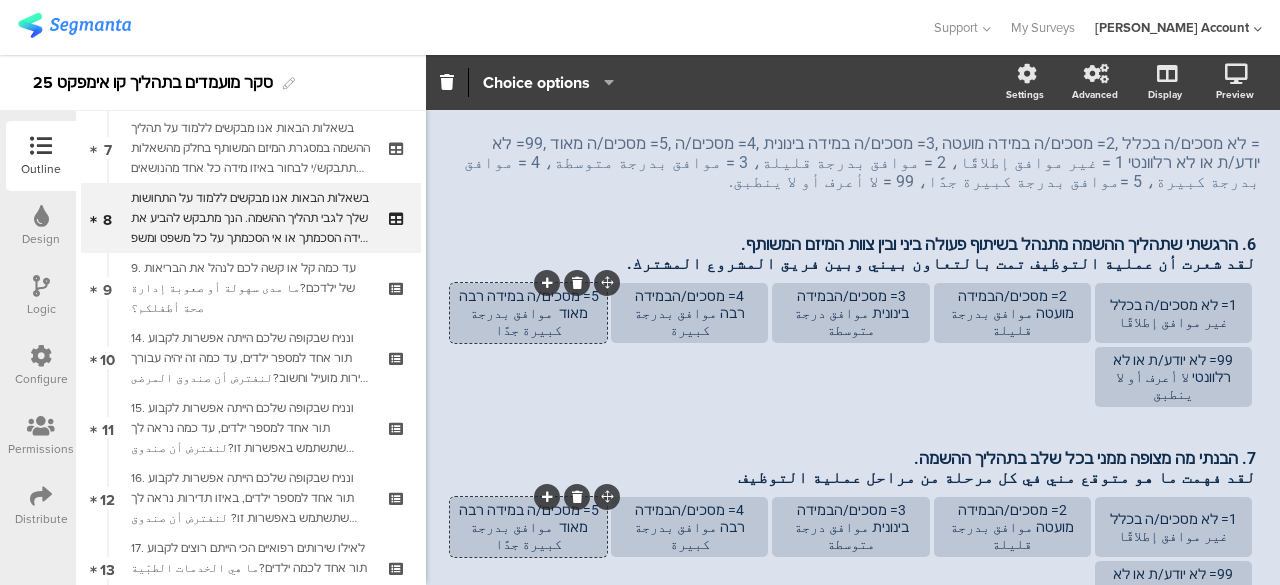 scroll, scrollTop: 228, scrollLeft: 0, axis: vertical 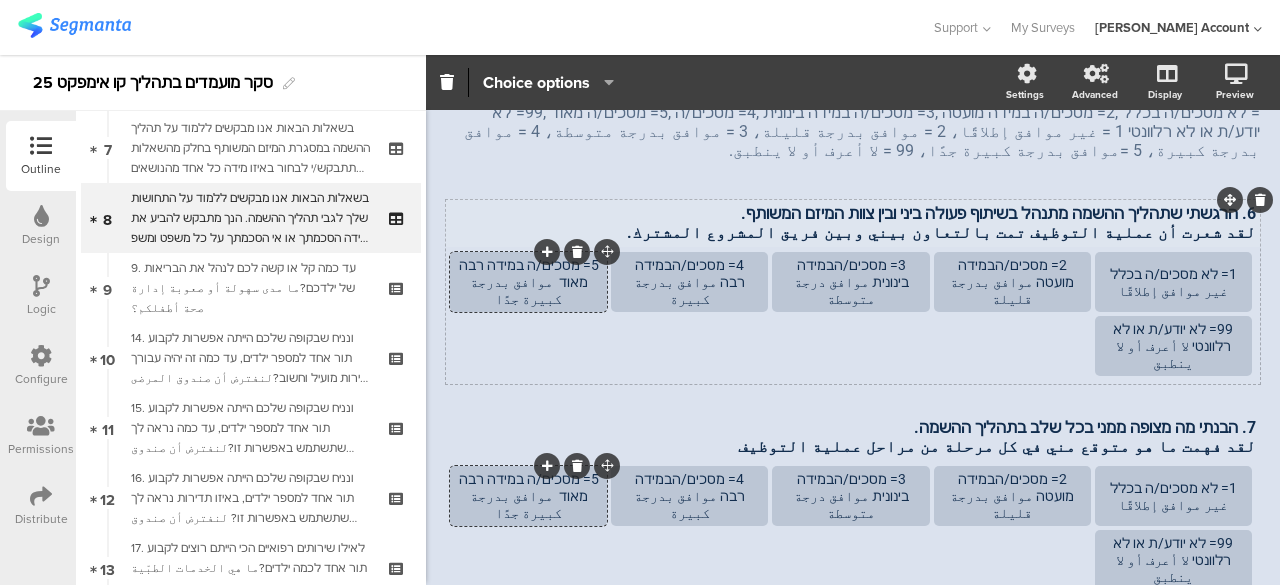 click on "AFKAR
50%
בשאלות הבאות אנו מבקשים ללמוד על התחושות שלך לגבי תהליך ההשמה. הנך מתבקש להביע את מידה הסכמתך או אי הסכמתך על כל משפט ומשפ ט. אנא דרג/י את התשובה שלך על סולם מ-1 עד 5, כאשר:
בשאלות הבאות אנו מבקשים ללמוד על התחושות שלך לגבי תהליך ההשמה. הנך מתבקש להביע את מידה הסכמתך או אי הסכמתך על כל משפט ומשפ ט." 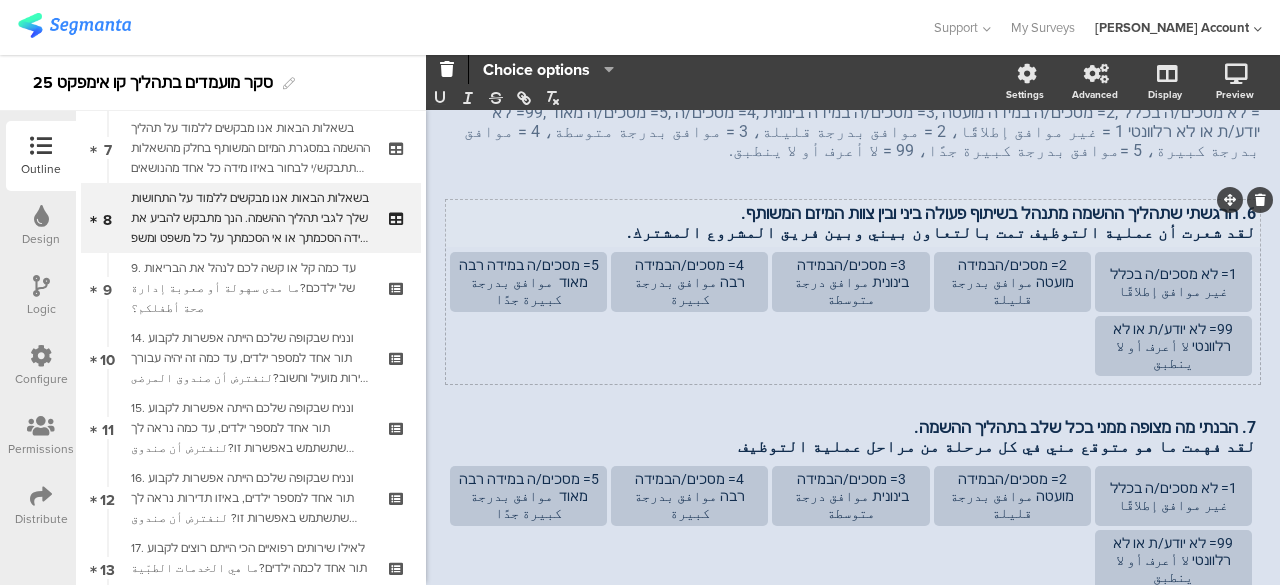 scroll, scrollTop: 190, scrollLeft: 0, axis: vertical 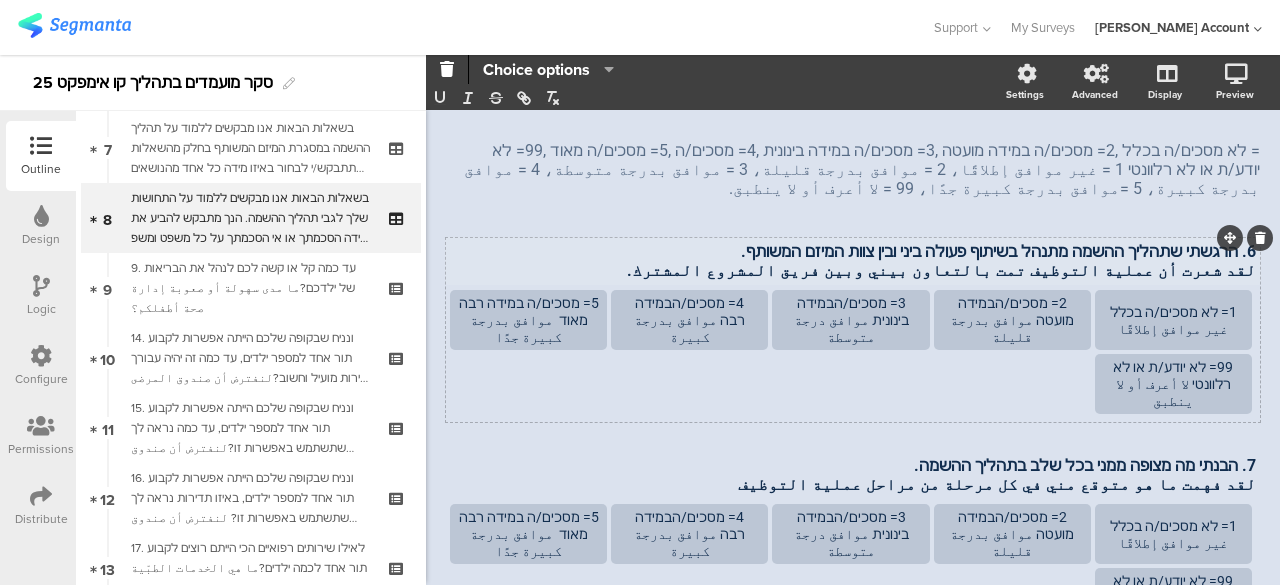click on "בשאלות הבאות אנו מבקשים ללמוד על התחושות שלך לגבי תהליך ההשמה. הנך מתבקש להביע את מידה הסכמתך או אי הסכמתך על כל משפט ומשפ ט. אנא דרג/י את התשובה שלך על סולם מ-1 עד 5, כאשר:
בשאלות הבאות אנו מבקשים ללמוד על התחושות שלך לגבי תהליך ההשמה. הנך מתבקש להביע את מידה הסכמתך או אי הסכמתך על כל משפט ומשפ ט. אנא דרג/י את התשובה שלך על סולם מ-1 עד 5, כאשר:" 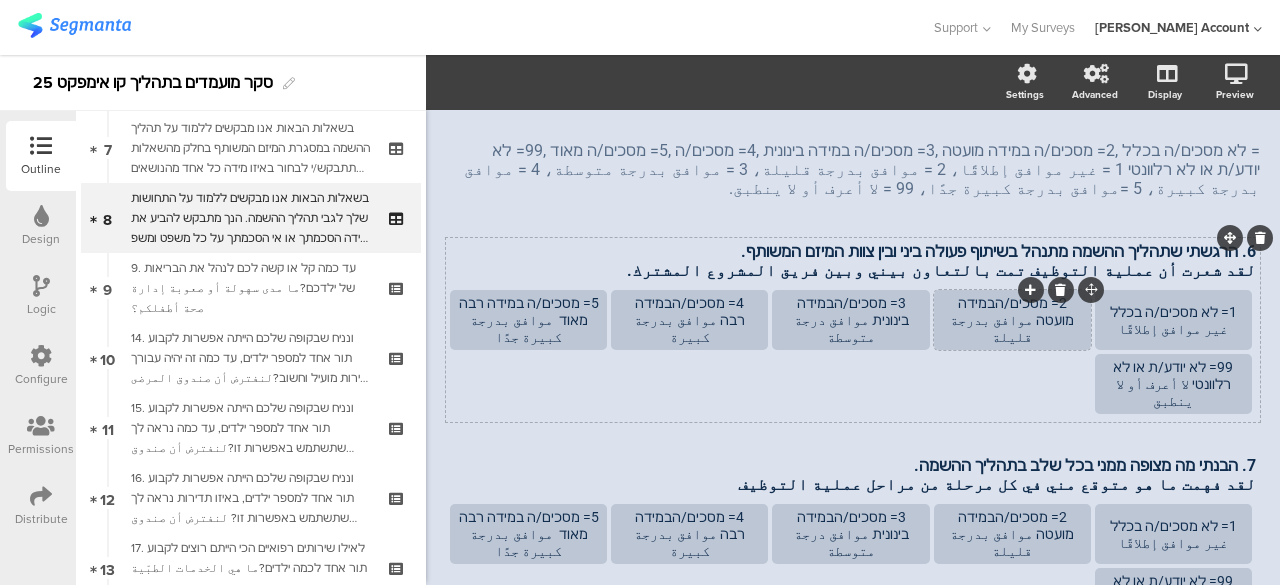 click on "2= מסכים/הבמידה מועטה موافق بدرجة قليلة" 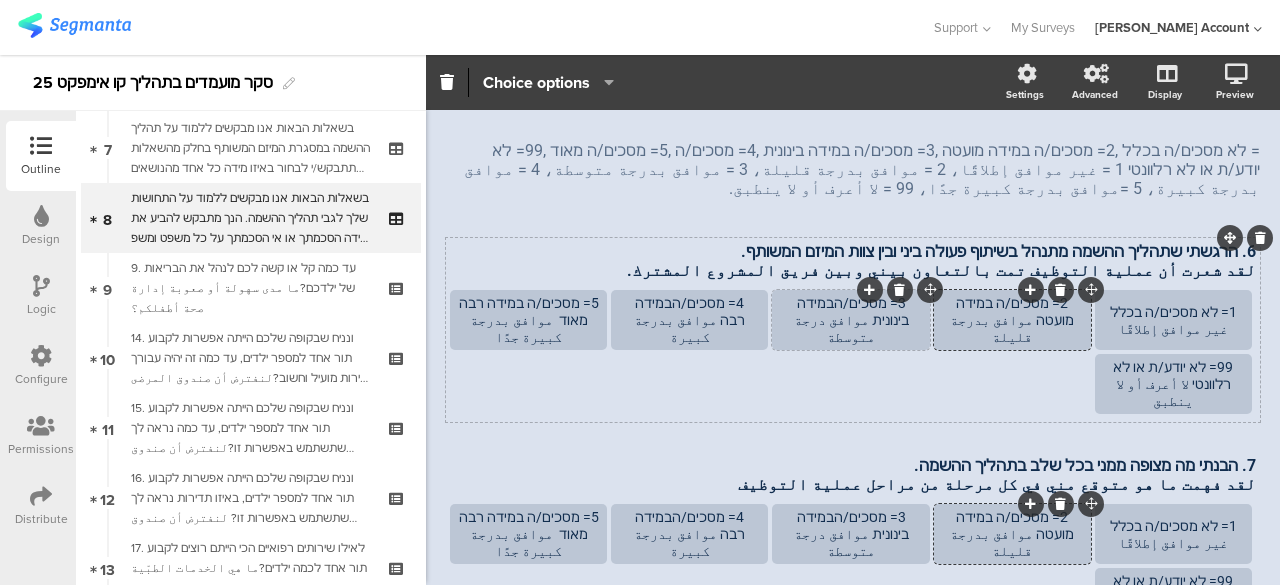 click on "3= מסכים/הבמידה בינונית موافق درجة متوسطة" 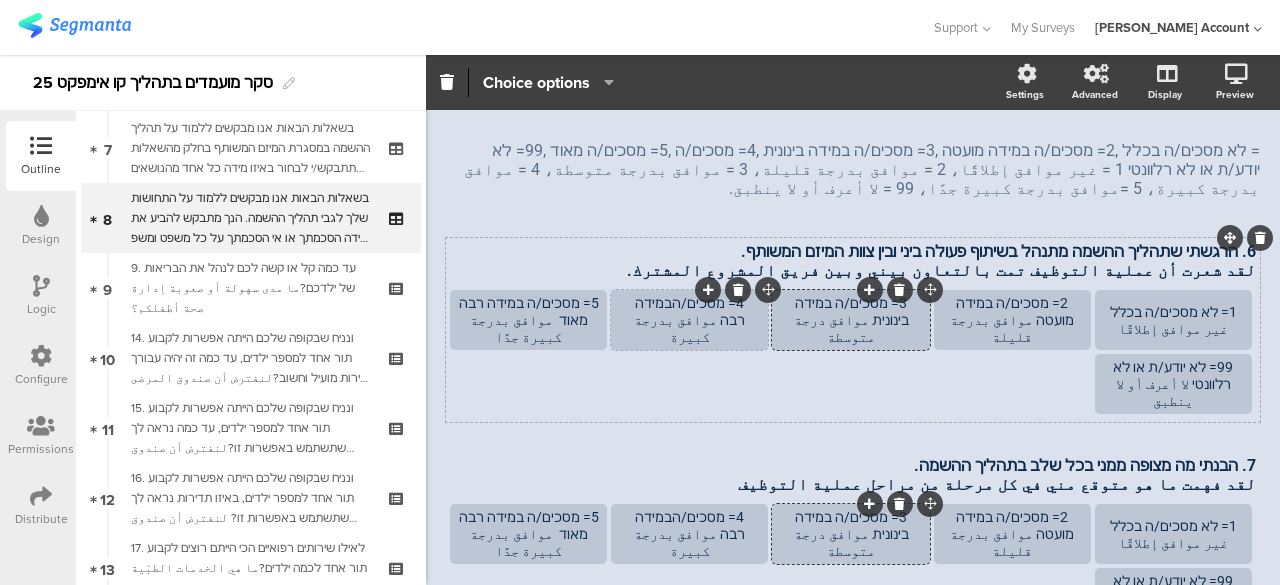 click on "4= מסכים/הבמידה רבה موافق بدرجة كبيرة" 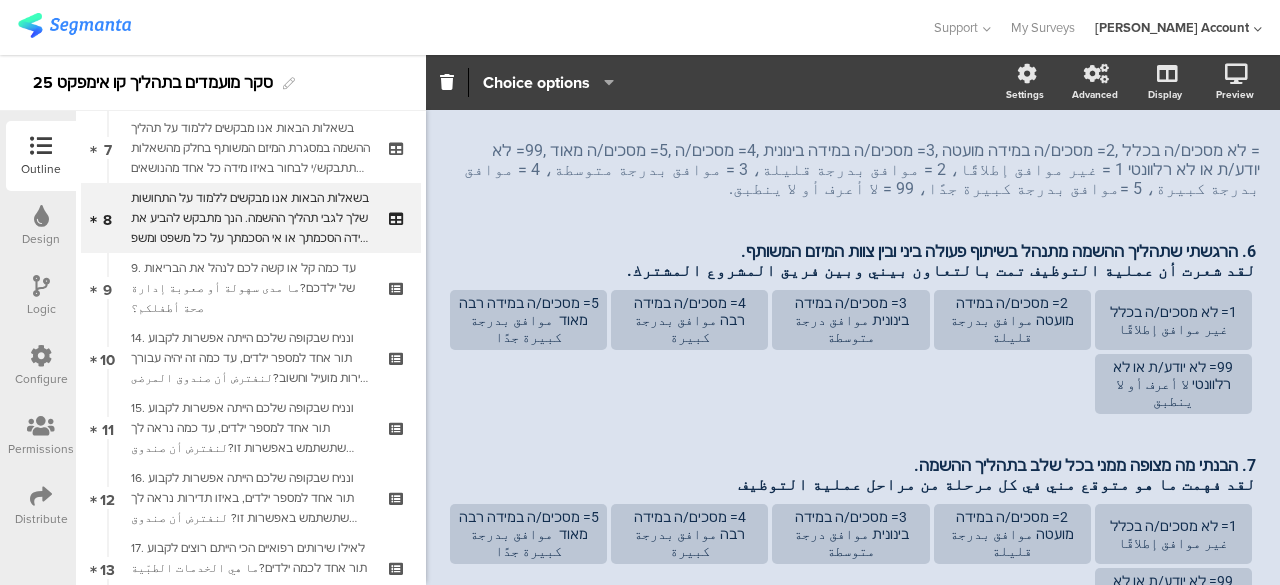 click on "6. הרגשתי שתהליך ההשמה מתנהל בשיתוף פעולה ביני ובין צוות המיזם המשותף. لقد شعرت أن عملية التوظيف تمت بالتعاون بيني وبين فريق المشروع المشترك.
6. הרגשתי שתהליך ההשמה מתנהל בשיתוף פעולה ביני ובין צוות המיזם המשותף. لقد شعرت أن عملية التوظيف تمت بالتعاون بيني وبين فريق المشروع المشترك.
1= לא מסכים/ה בכלל غير موافق إطلاقًا
2= מסכים/ה במידה מועטה موافق بدرجة قليلة
3= מסכים/ה במידה בינונית موافق درجة متوسطة" 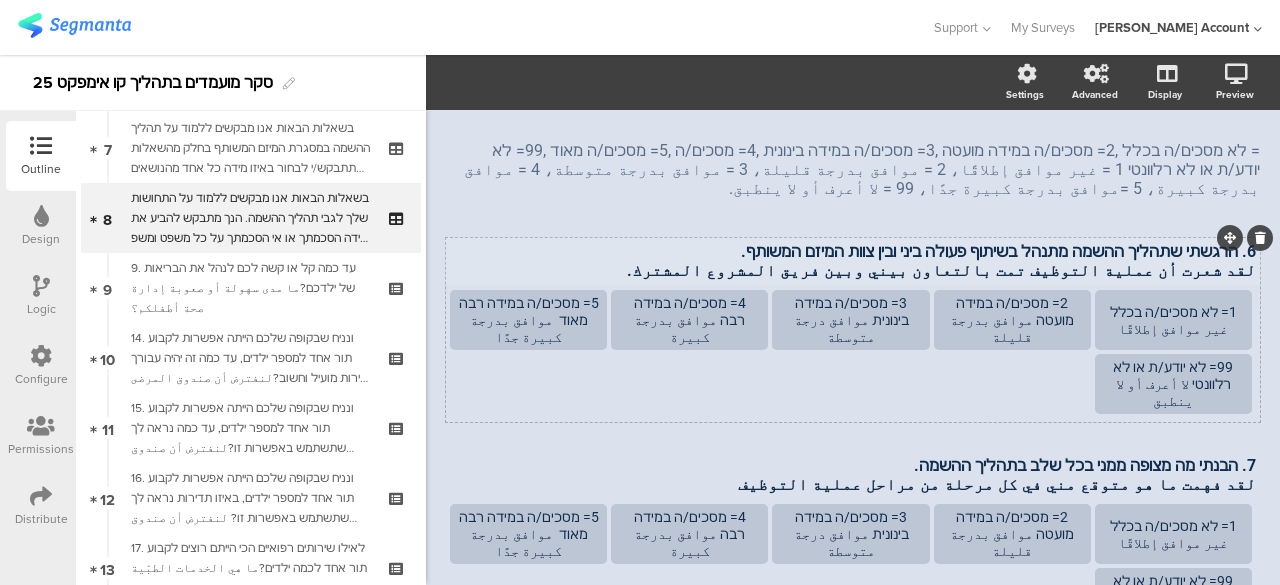click on "AFKAR
50%
בשאלות הבאות אנו מבקשים ללמוד על התחושות שלך לגבי תהליך ההשמה. הנך מתבקש להביע את מידה הסכמתך או אי הסכמתך על כל משפט ומשפ ט. אנא דרג/י את התשובה שלך על סולם מ-1 עד 5, כאשר:
בשאלות הבאות אנו מבקשים ללמוד על התחושות שלך לגבי תהליך ההשמה. הנך מתבקש להביע את מידה הסכמתך או אי הסכמתך על כל משפט ומשפ ט." 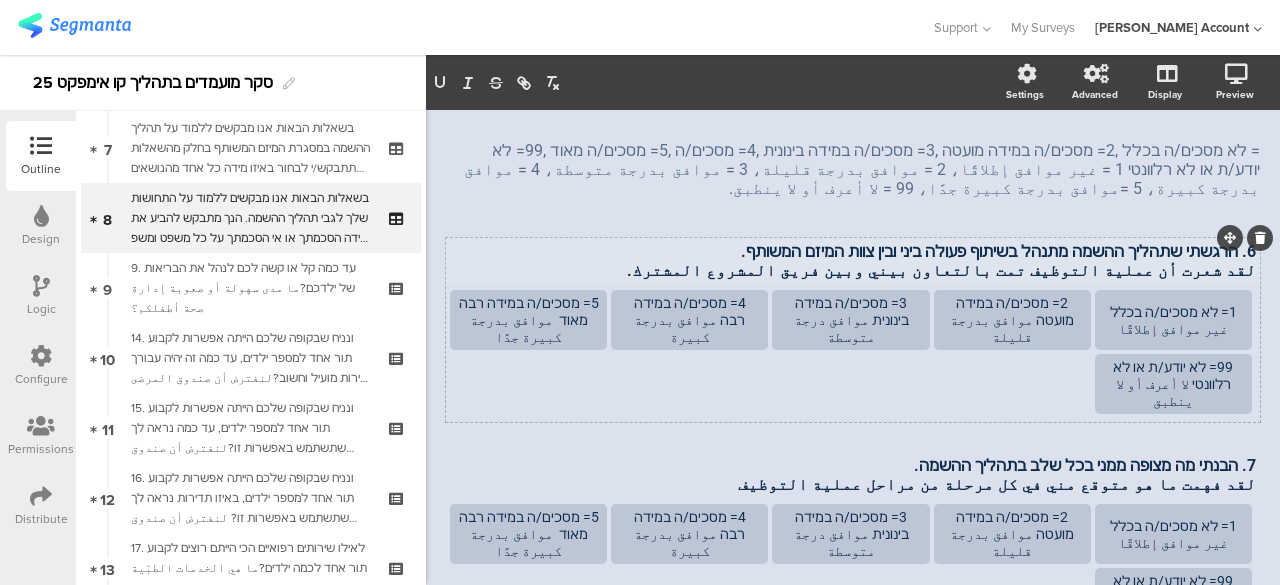 scroll, scrollTop: 151, scrollLeft: 0, axis: vertical 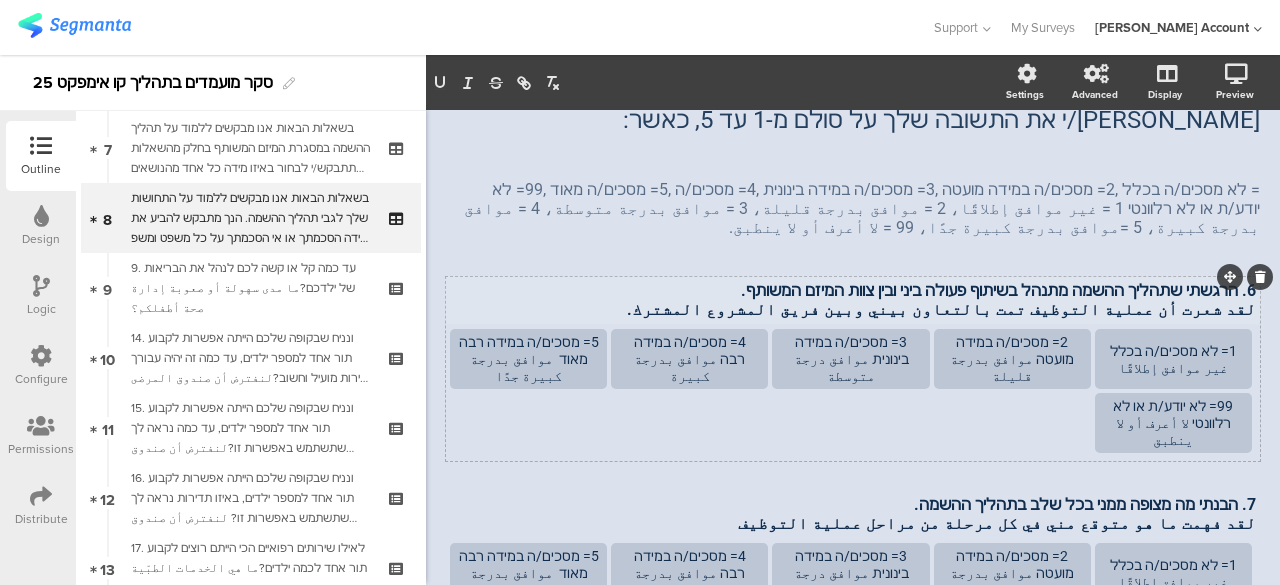 click on "AFKAR
50%
בשאלות הבאות אנו מבקשים ללמוד על התחושות שלך לגבי תהליך ההשמה. הנך מתבקש להביע את מידה הסכמתך או אי הסכמתך על כל משפט ומשפ ט. אנא דרג/י את התשובה שלך על סולם מ-1 עד 5, כאשר:
בשאלות הבאות אנו מבקשים ללמוד על התחושות שלך לגבי תהליך ההשמה. הנך מתבקש להביע את מידה הסכמתך או אי הסכמתך על כל משפט ומשפ ט." 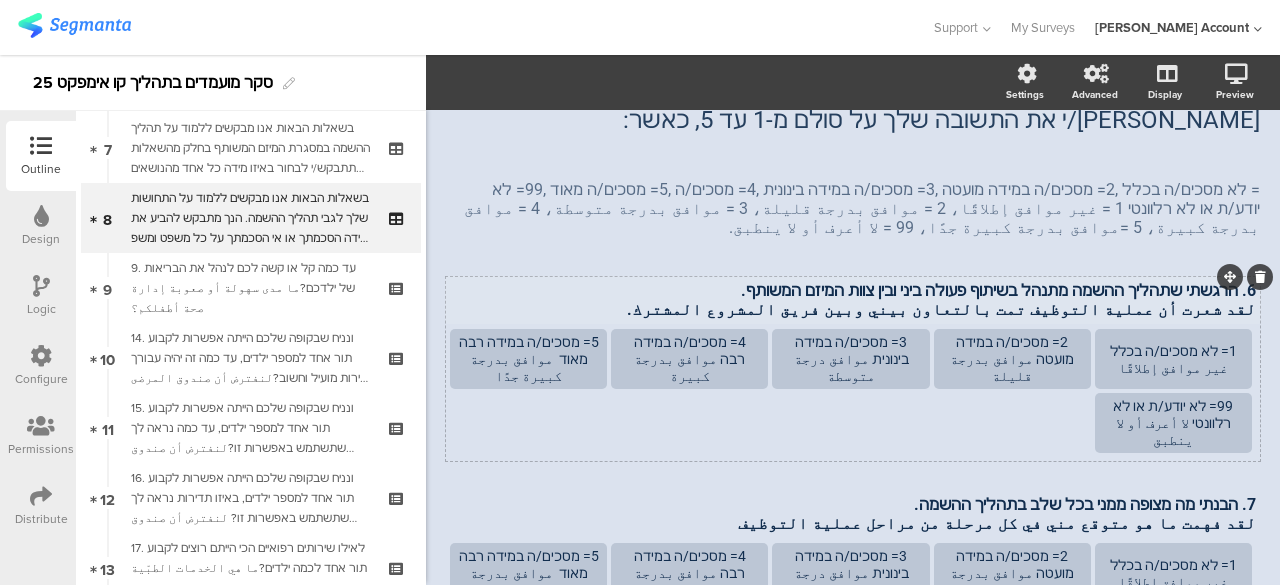 click on "AFKAR
50%
בשאלות הבאות אנו מבקשים ללמוד על התחושות שלך לגבי תהליך ההשמה. הנך מתבקש להביע את מידה הסכמתך או אי הסכמתך על כל משפט ומשפ ט. אנא דרג/י את התשובה שלך על סולם מ-1 עד 5, כאשר:
בשאלות הבאות אנו מבקשים ללמוד על התחושות שלך לגבי תהליך ההשמה. הנך מתבקש להביע את מידה הסכמתך או אי הסכמתך על כל משפט ומשפ ט." 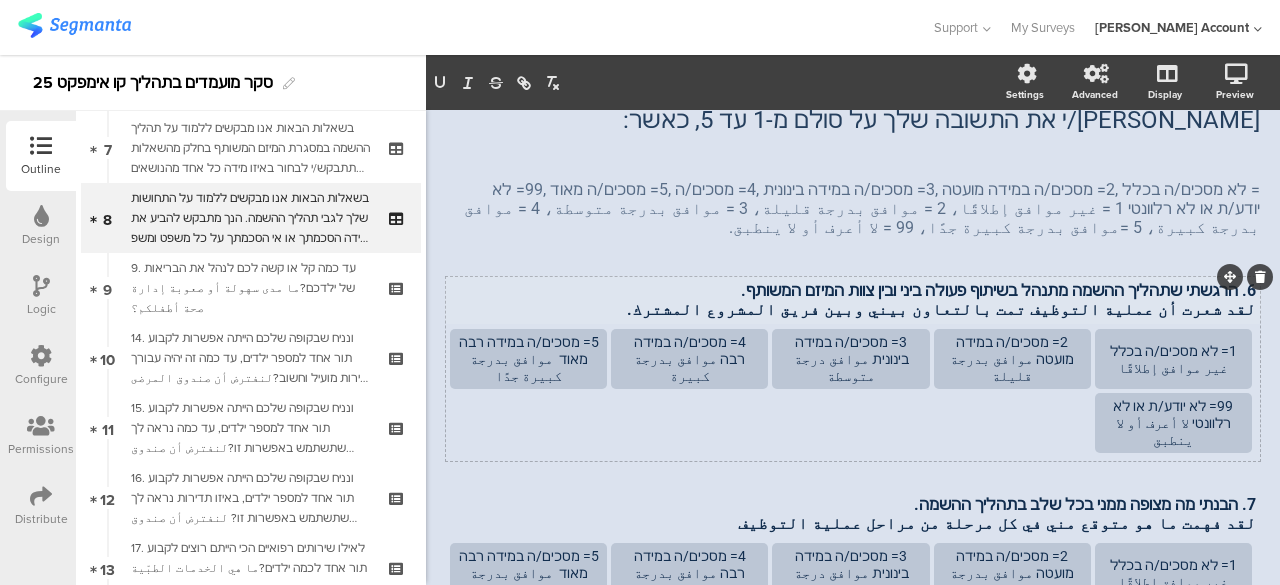 scroll, scrollTop: 112, scrollLeft: 0, axis: vertical 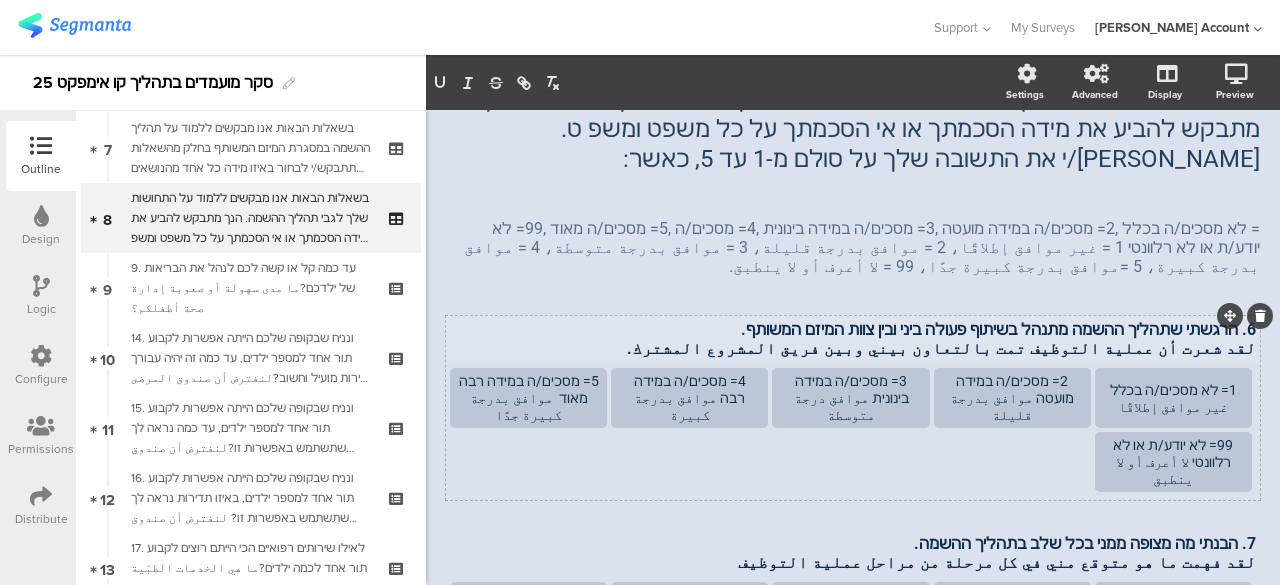 click on "لقد شعرت أن عملية التوظيف تمت بالتعاون بيني وبين فريق المشروع المشترك." at bounding box center (853, 348) 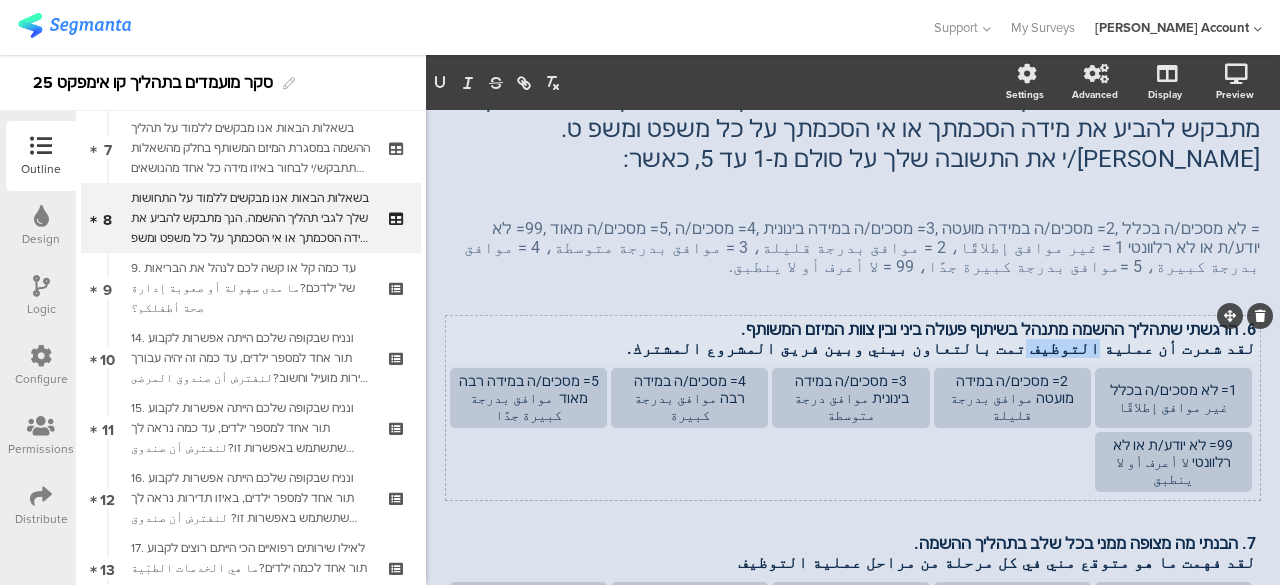 click on "لقد شعرت أن عملية التوظيف تمت بالتعاون بيني وبين فريق المشروع المشترك." at bounding box center [853, 348] 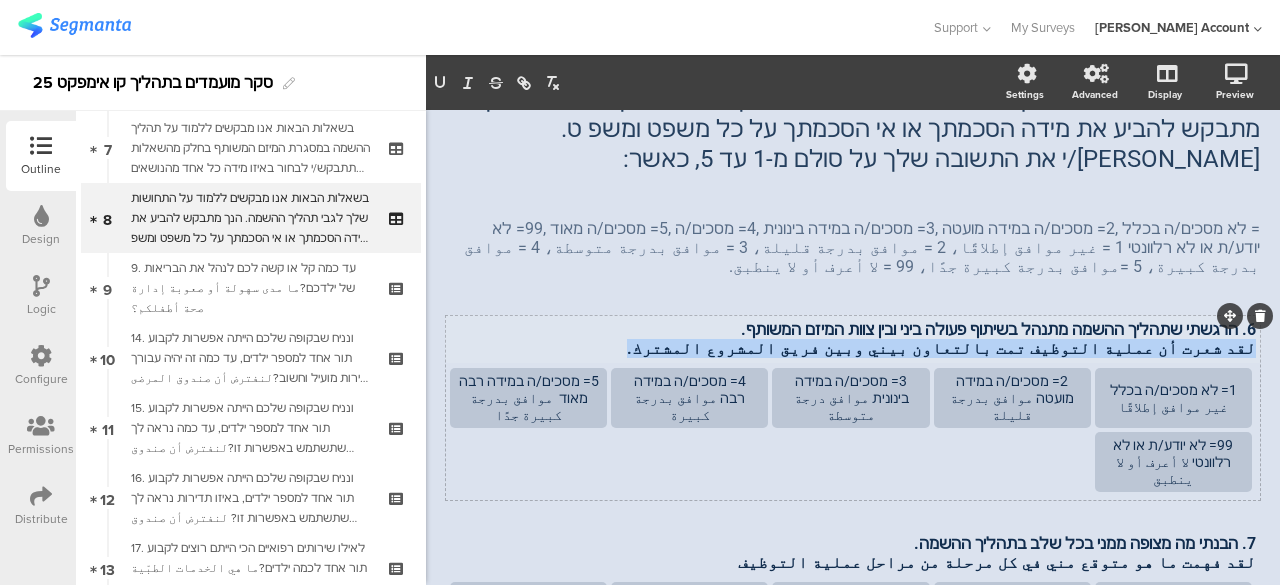 click on "لقد شعرت أن عملية التوظيف تمت بالتعاون بيني وبين فريق المشروع المشترك." at bounding box center [853, 348] 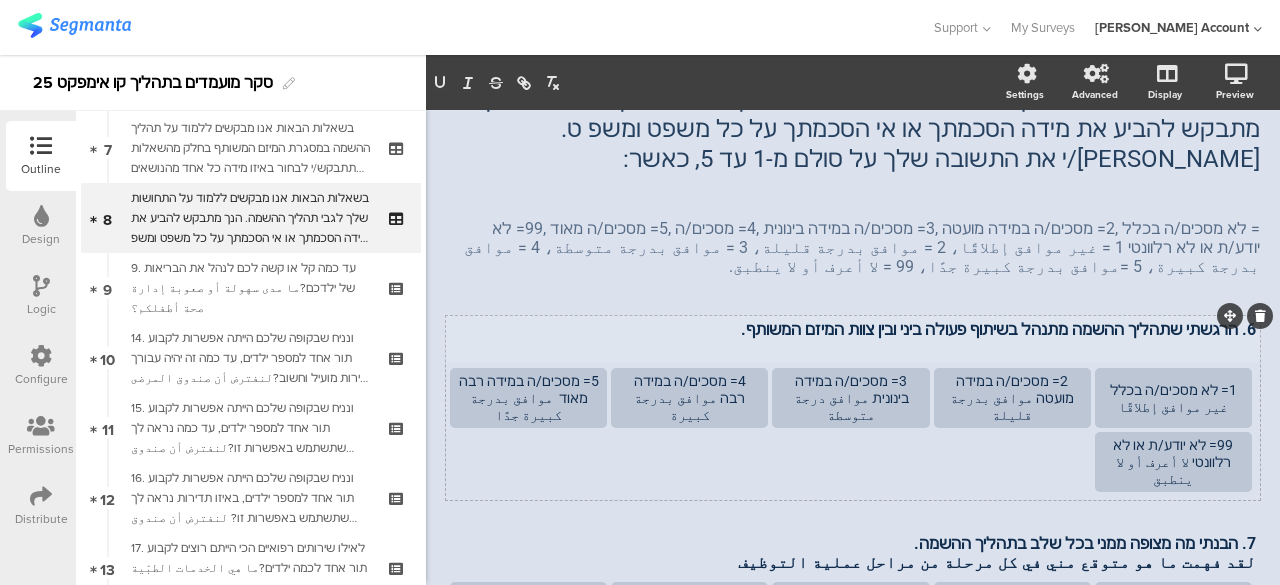 click on "6. הרגשתי שתהליך ההשמה מתנהל בשיתוף פעולה ביני ובין צוות המיזם המשותף." at bounding box center [853, 329] 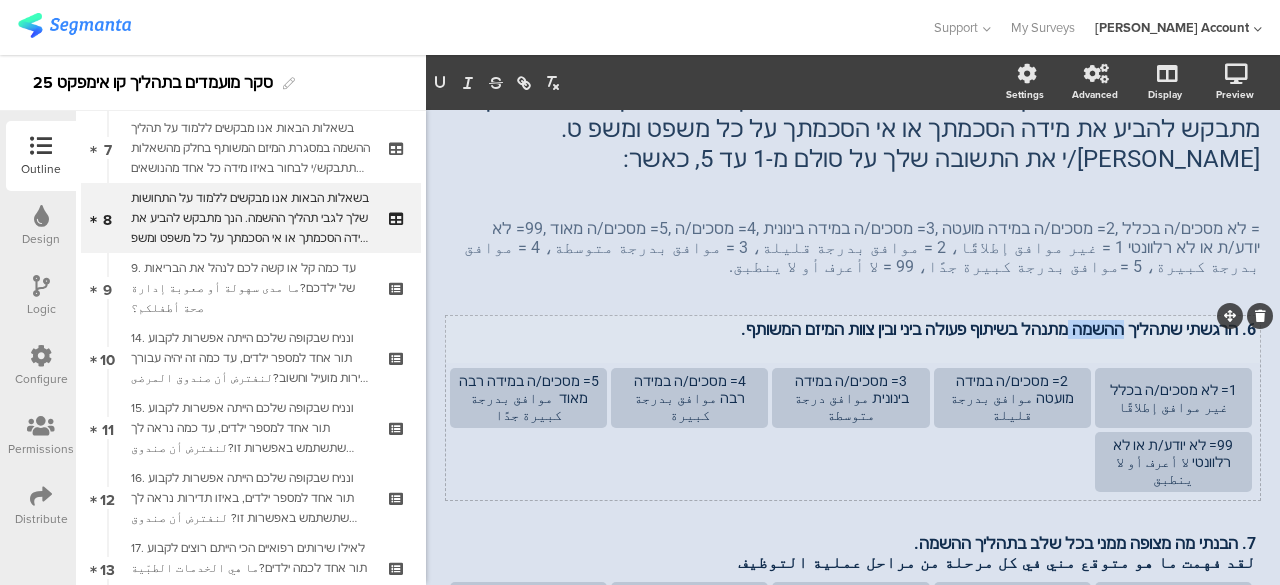 click on "6. הרגשתי שתהליך ההשמה מתנהל בשיתוף פעולה ביני ובין צוות המיזם המשותף." at bounding box center (853, 329) 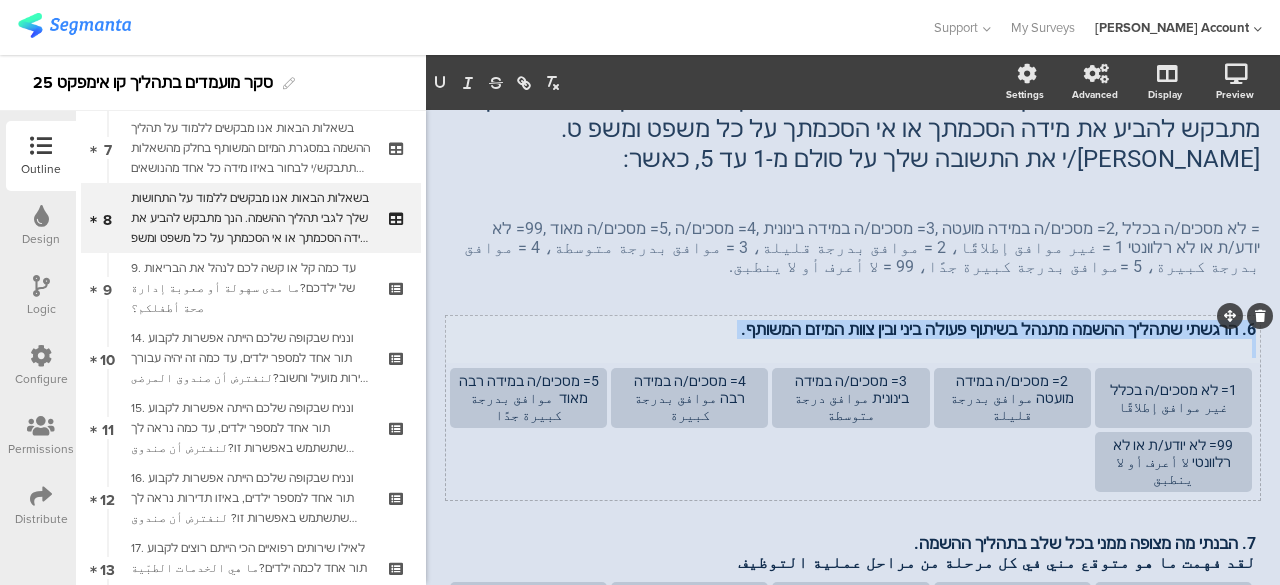 click on "6. הרגשתי שתהליך ההשמה מתנהל בשיתוף פעולה ביני ובין צוות המיזם המשותף." at bounding box center (853, 329) 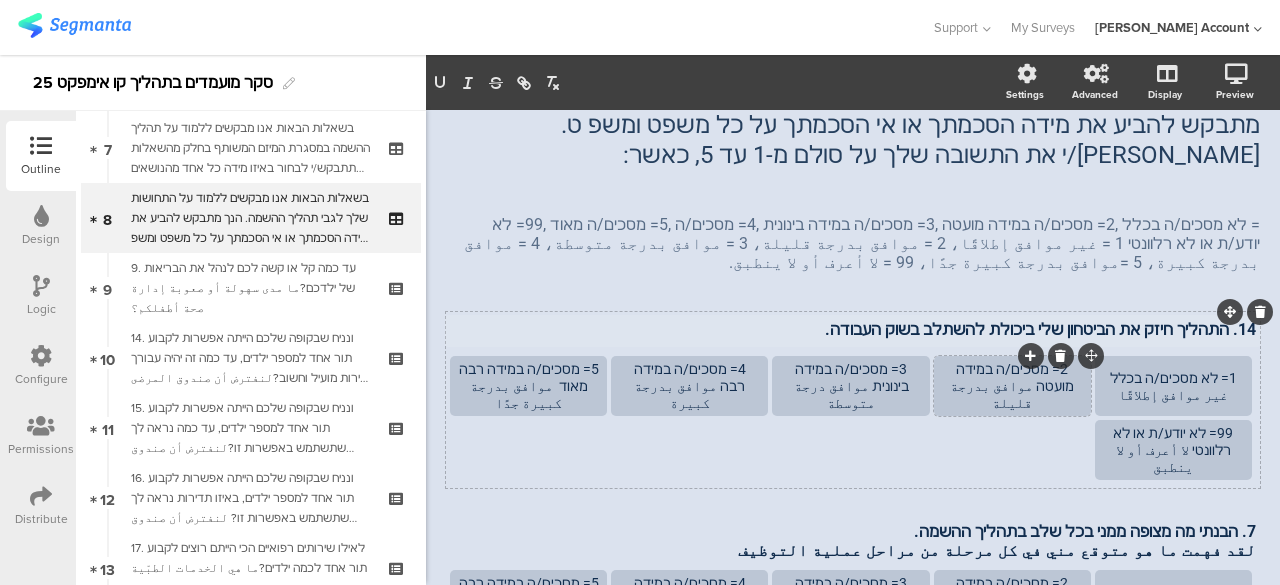 scroll, scrollTop: 112, scrollLeft: 0, axis: vertical 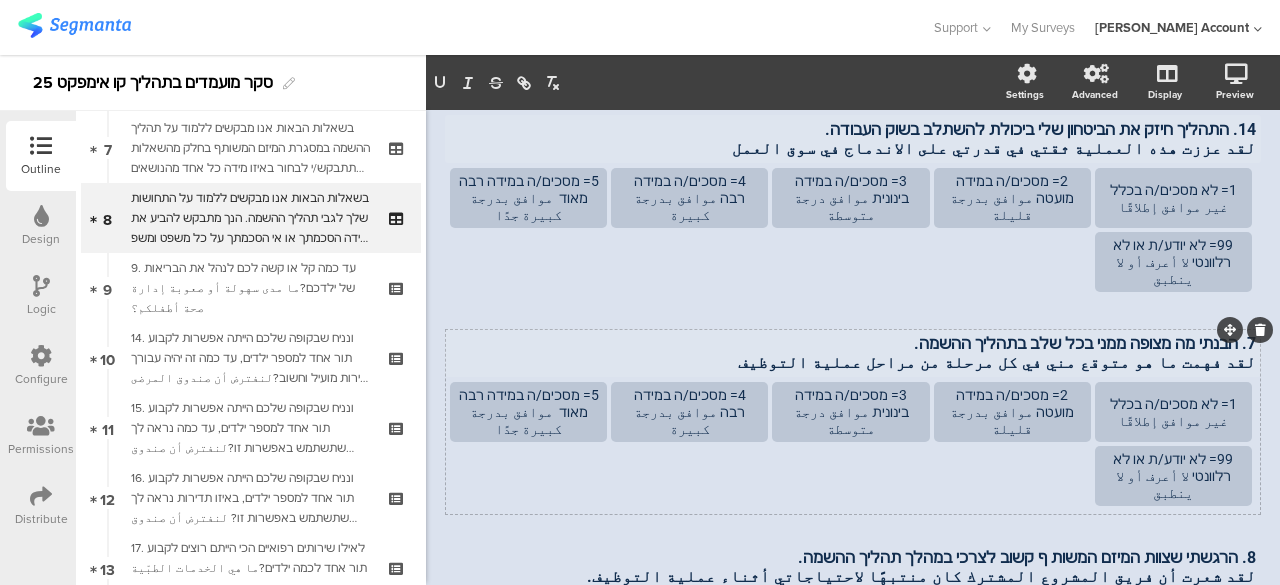 click on "7. הבנתי מה מצופה ממני בכל שלב בתהליך ההשמה.   لقد فهمت ما هو متوقع مني في كل مرحلة من مراحل عملية التوظيف
7. הבנתי מה מצופה ממני בכל שלב בתהליך ההשמה.   لقد فهمت ما هو متوقع مني في كل مرحلة من مراحل عملية التوظيف" at bounding box center (853, 353) 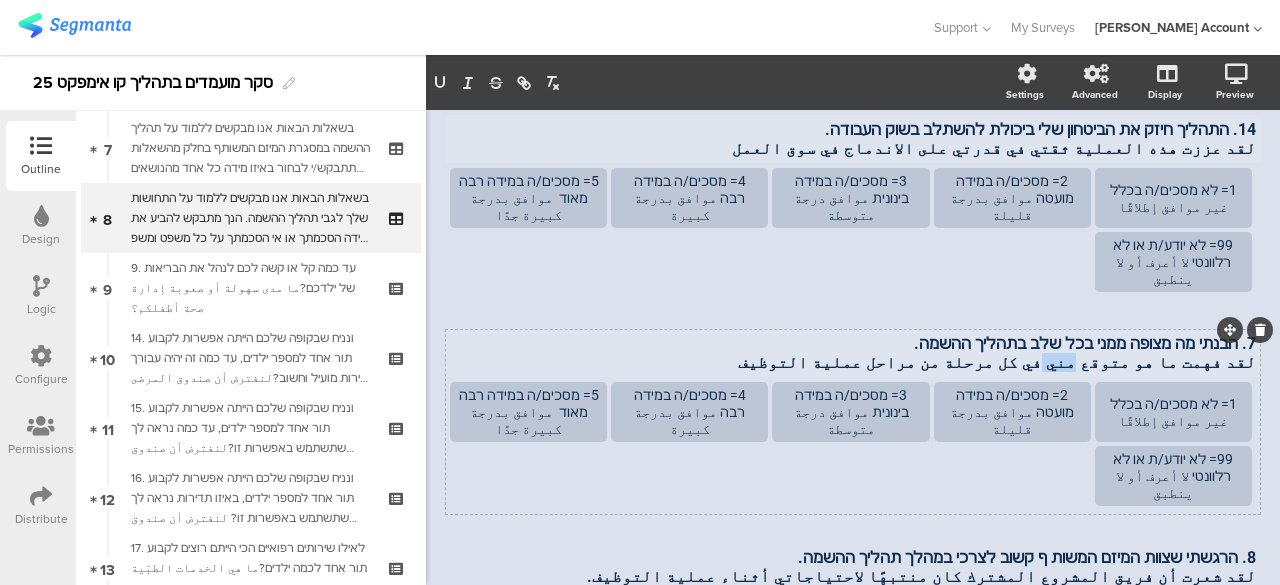click on "لقد فهمت ما هو متوقع مني في كل مرحلة من مراحل عملية التوظيف" at bounding box center [853, 362] 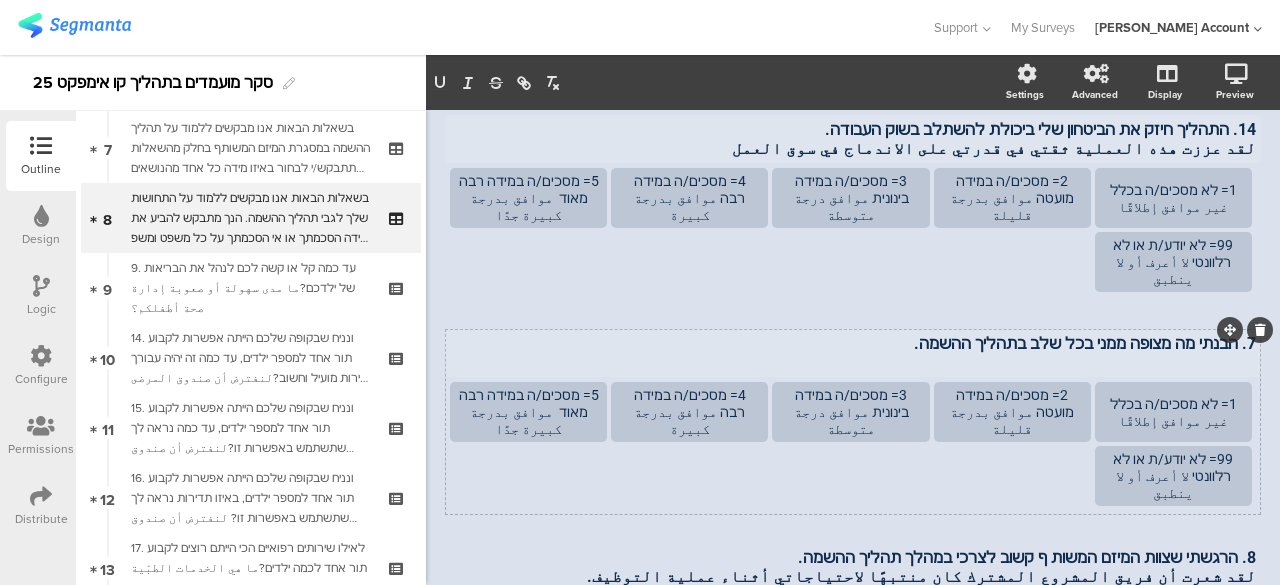 click at bounding box center (853, 362) 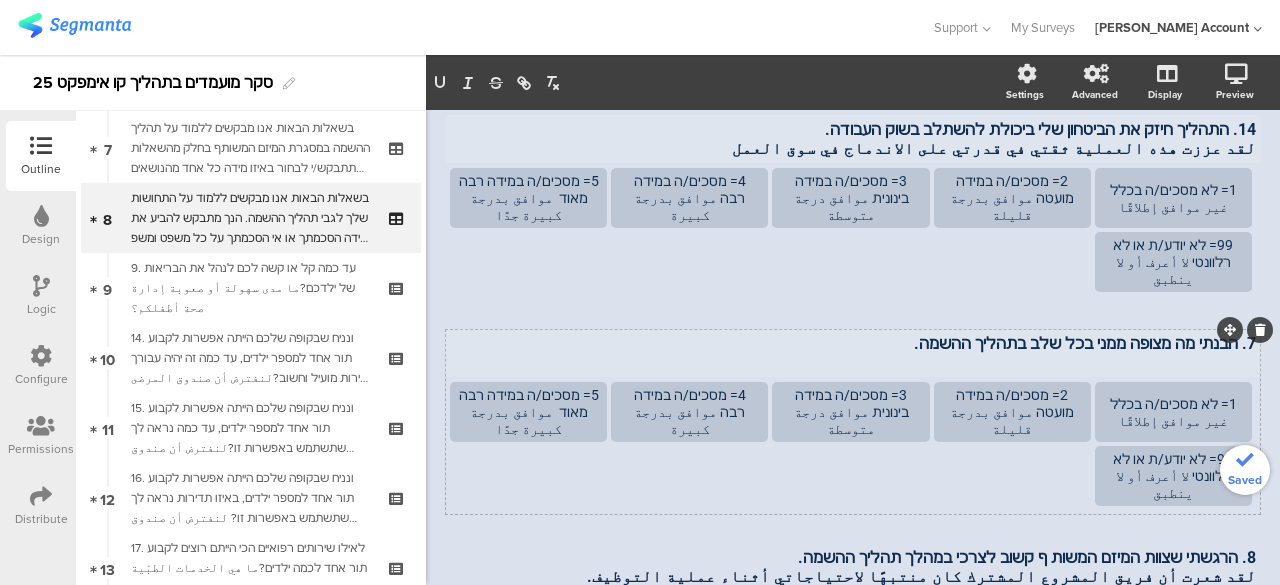 click on "7. הבנתי מה מצופה ממני בכל שלב בתהליך ההשמה." at bounding box center [853, 343] 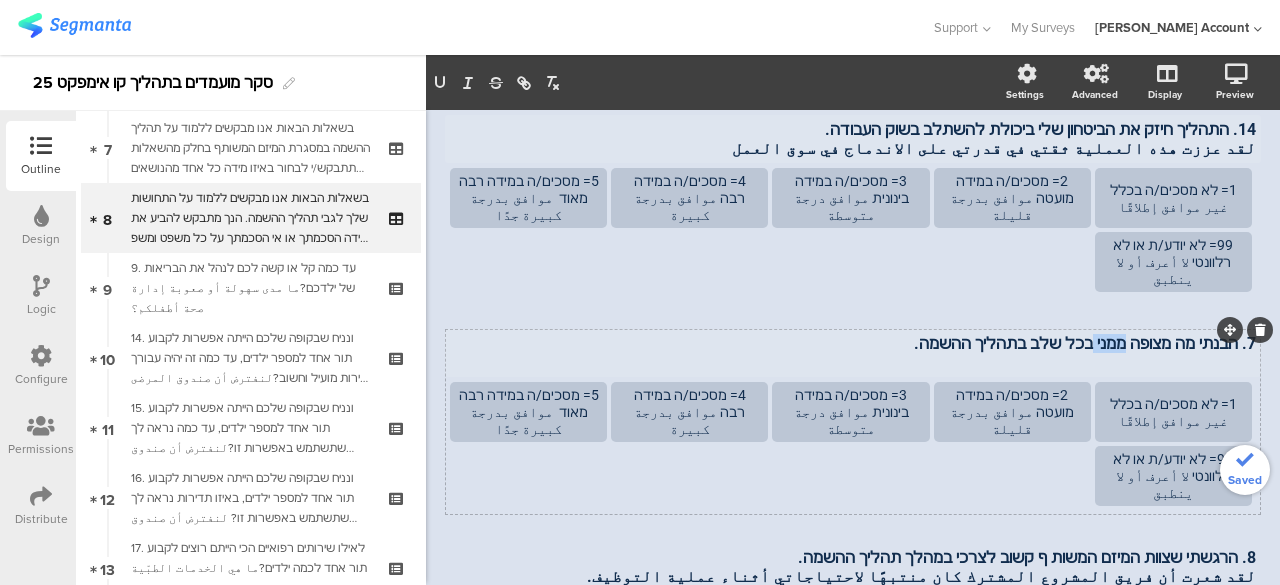 click on "7. הבנתי מה מצופה ממני בכל שלב בתהליך ההשמה." at bounding box center [853, 343] 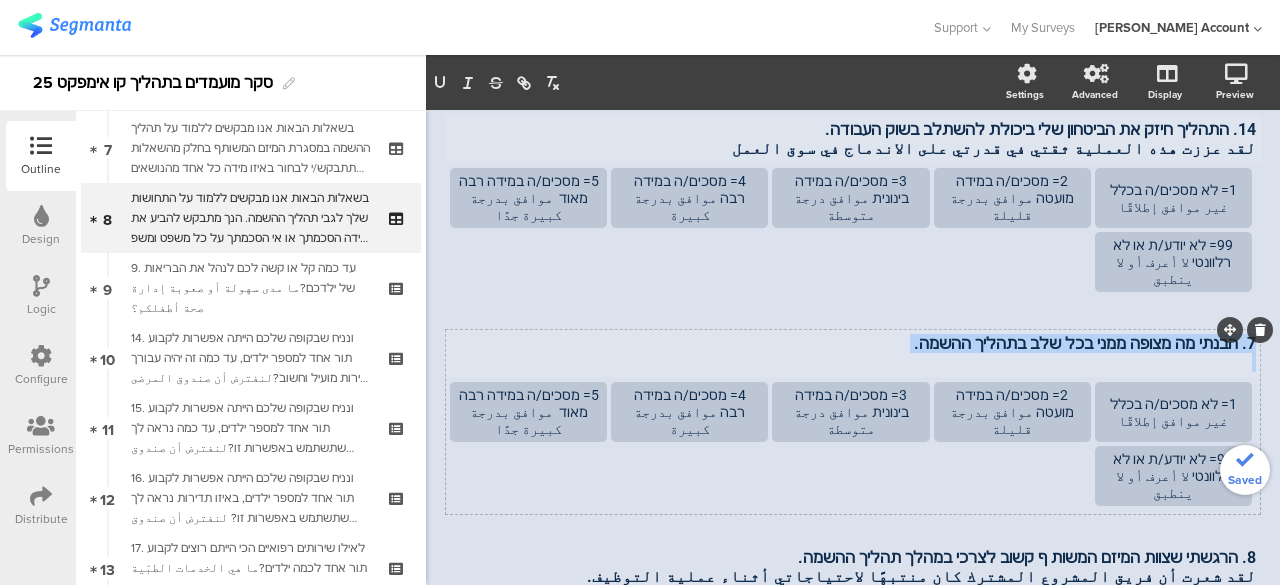 click on "7. הבנתי מה מצופה ממני בכל שלב בתהליך ההשמה." at bounding box center [853, 343] 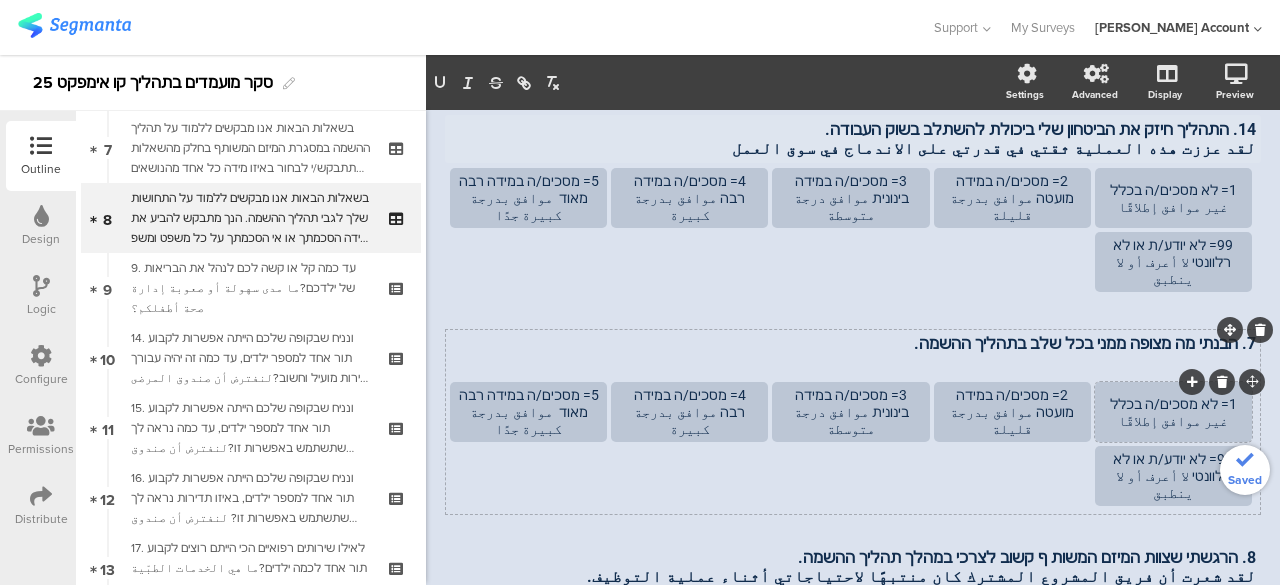 scroll, scrollTop: 316, scrollLeft: 0, axis: vertical 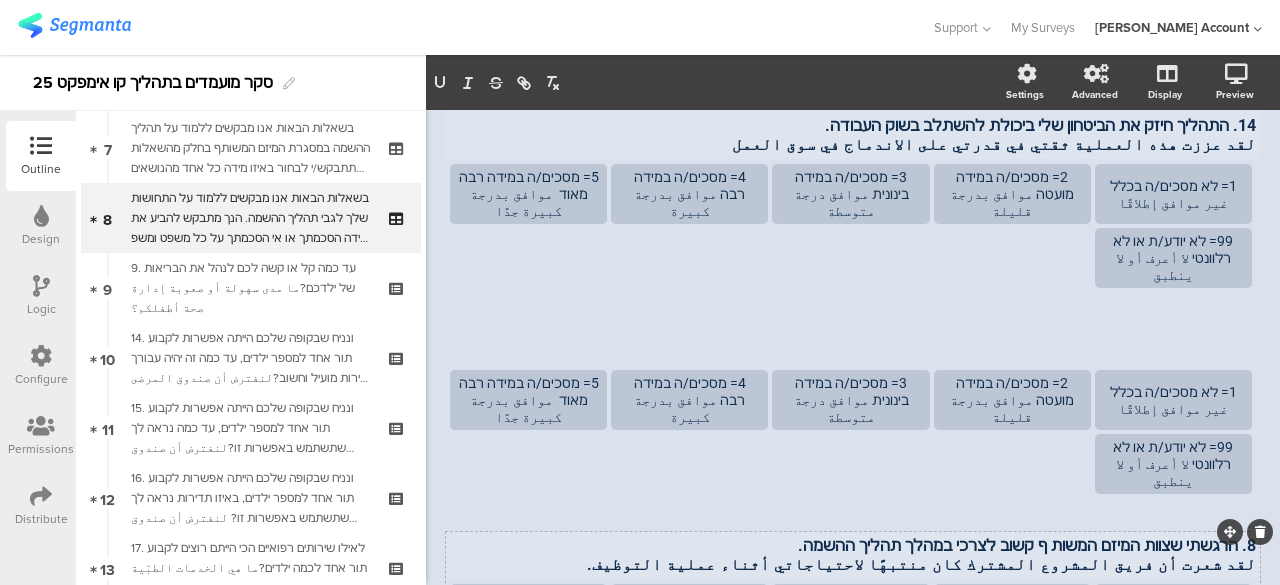 click on "8. הרגשתי שצוות המיזם המשות ף קשוב לצרכי במהלך תהליך ההשמה.   لقد شعرت أن فريق المشروع المشترك كان منتبهًا لاحتياجاتي أثناء عملية التوظيف.
8. הרגשתי שצוות המיזם המשות ף קשוב לצרכי במהלך תהליך ההשמה.   لقد شعرت أن فريق المشروع المشترك كان منتبهًا لاحتياجاتي أثناء عملية التوظيف." at bounding box center [853, 555] 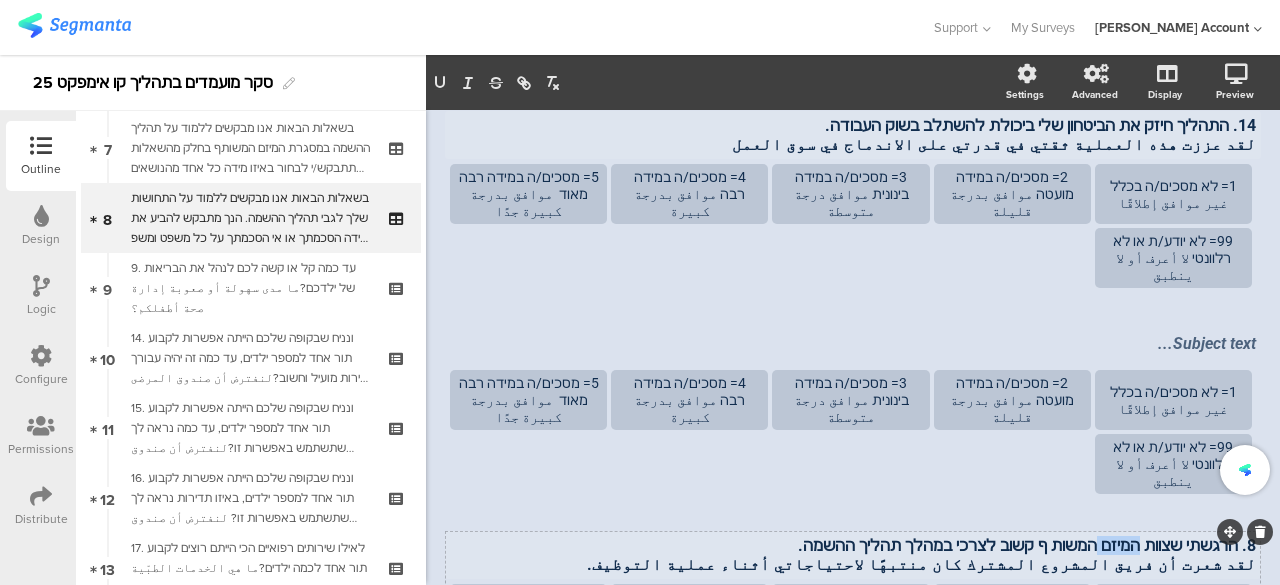 click on "8. הרגשתי שצוות המיזם המשות ף קשוב לצרכי במהלך תהליך ההשמה." at bounding box center [853, 545] 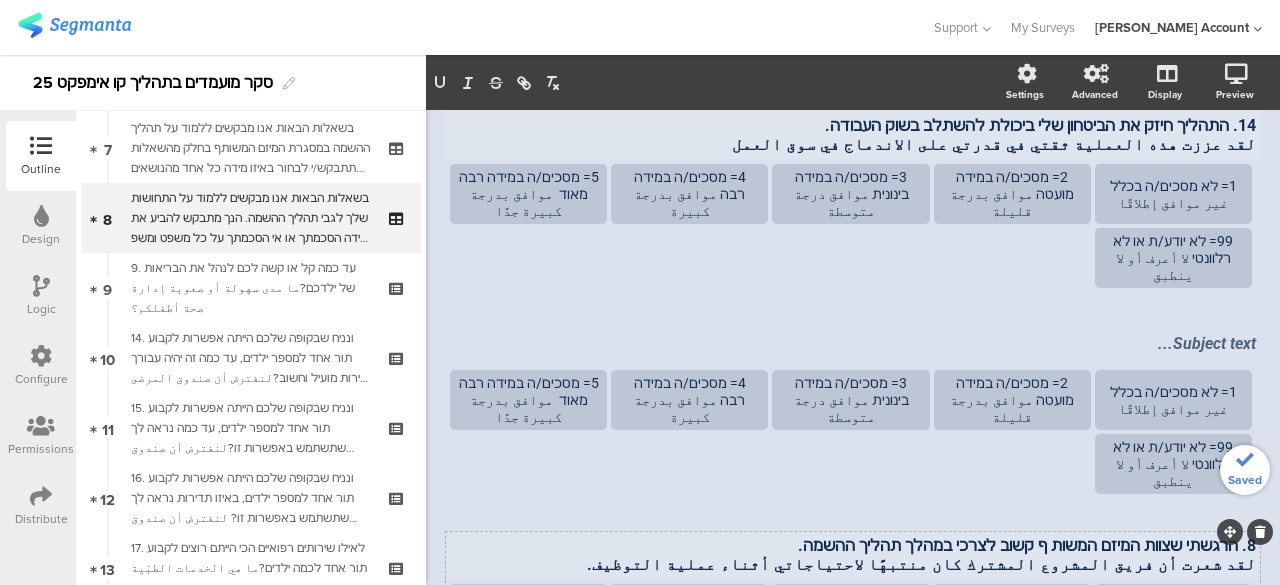 type 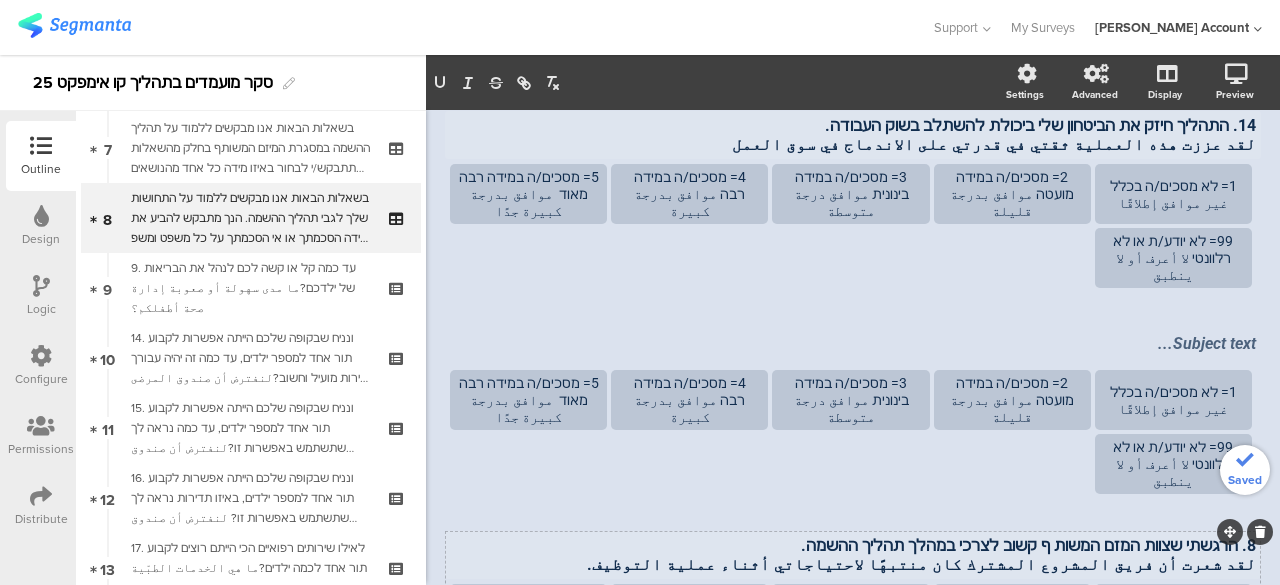 click on "8. הרגשתי שצוות המזם המשות ף קשוב לצרכי במהלך תהליך ההשמה." at bounding box center [853, 545] 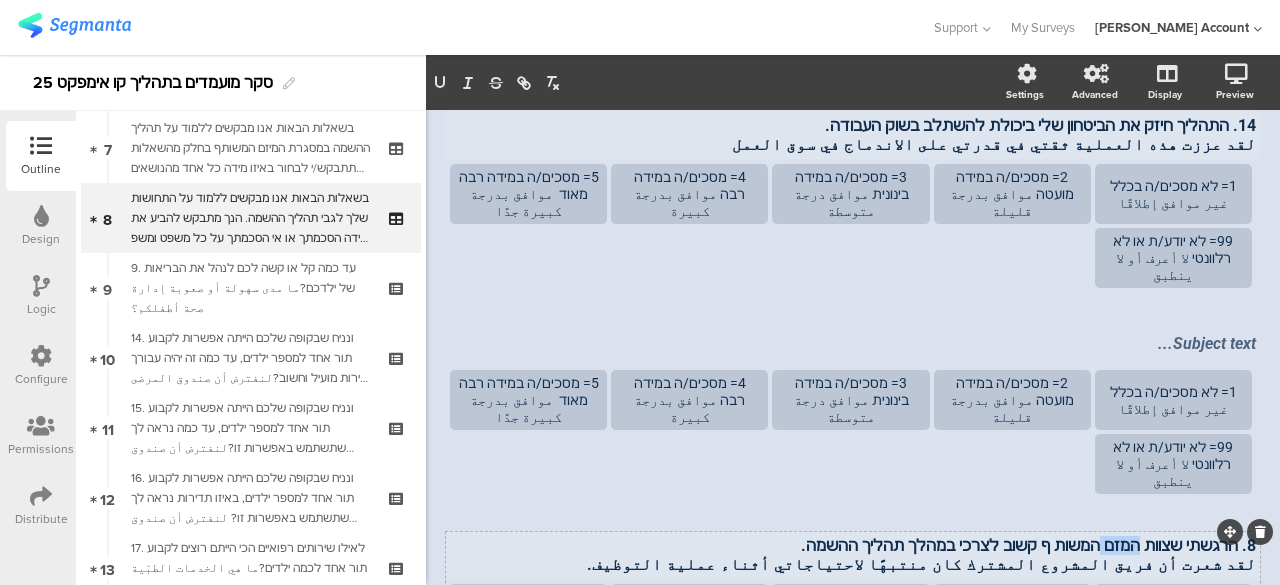 click on "8. הרגשתי שצוות המזם המשות ף קשוב לצרכי במהלך תהליך ההשמה." at bounding box center (853, 545) 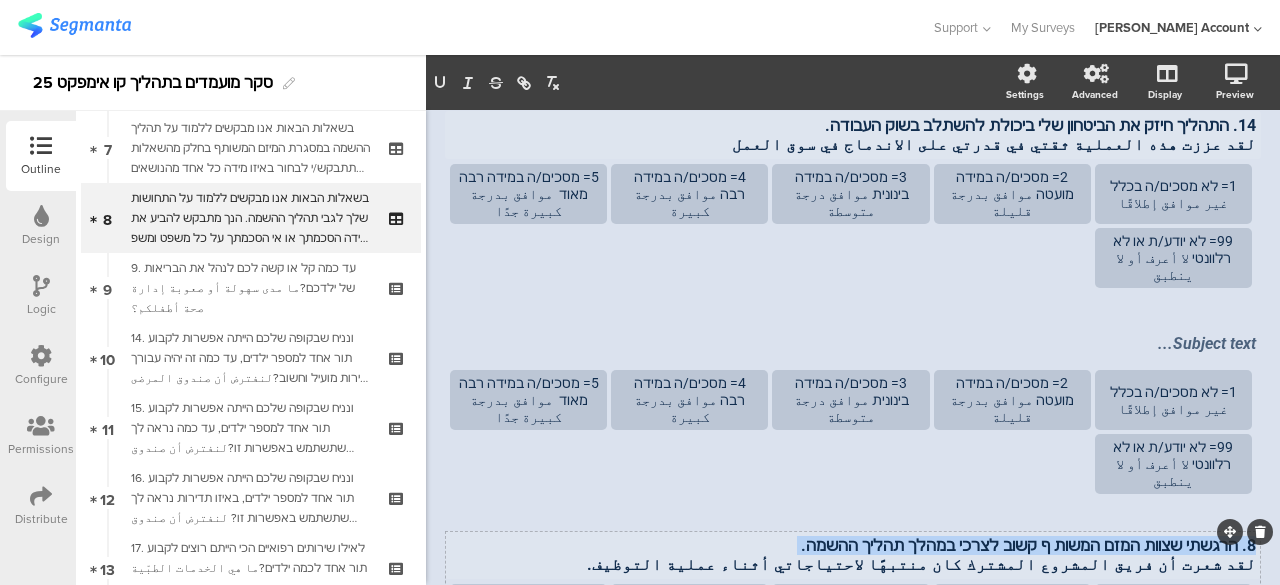 click on "8. הרגשתי שצוות המזם המשות ף קשוב לצרכי במהלך תהליך ההשמה." at bounding box center (853, 545) 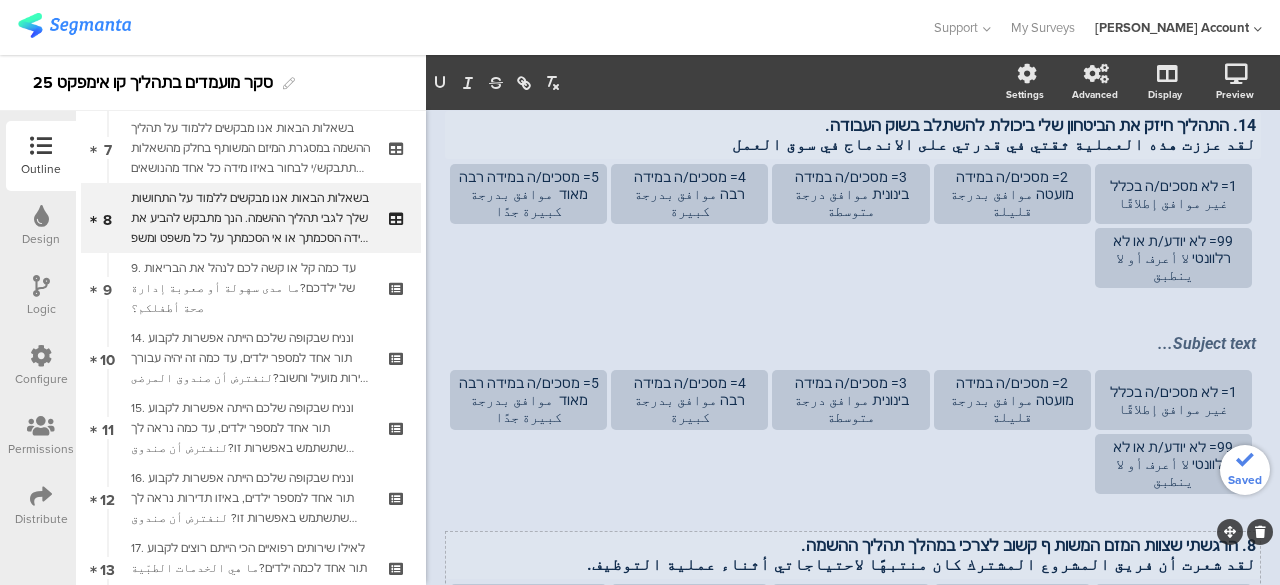 scroll, scrollTop: 320, scrollLeft: 0, axis: vertical 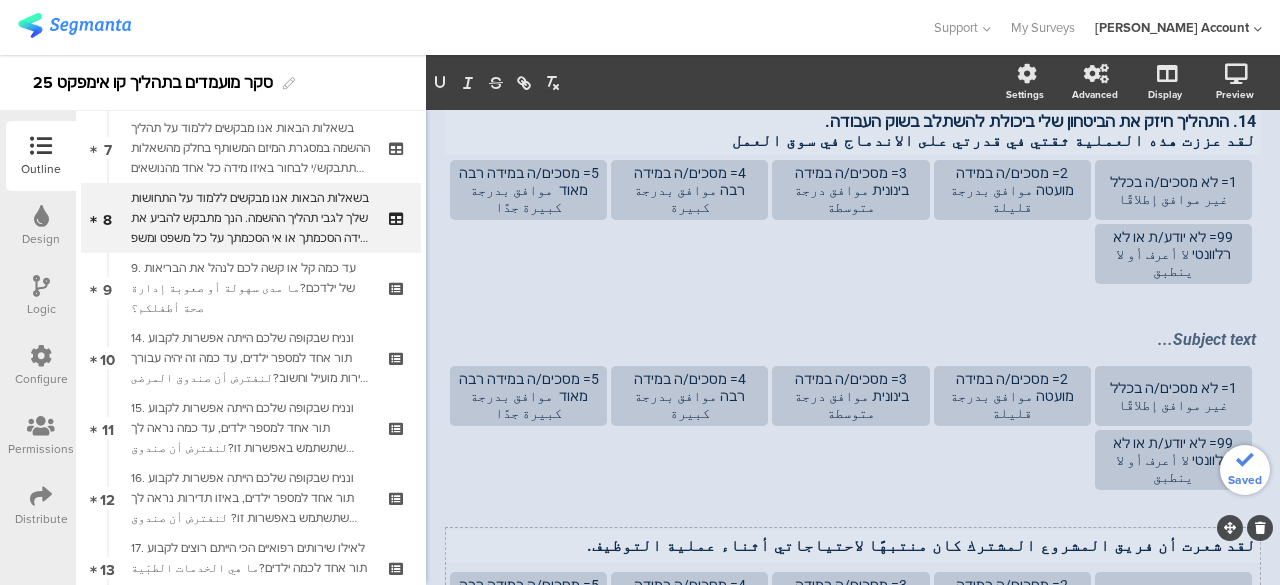 click on "لقد شعرت أن فريق المشروع المشترك كان منتبهًا لاحتياجاتي أثناء عملية التوظيف." at bounding box center [853, 545] 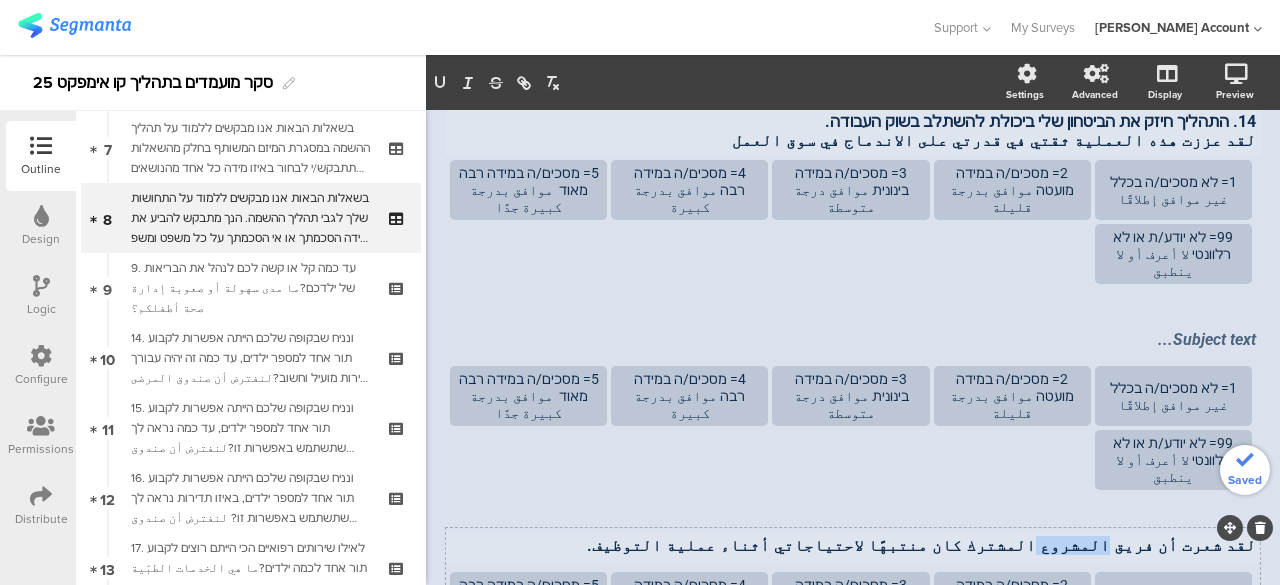 click on "لقد شعرت أن فريق المشروع المشترك كان منتبهًا لاحتياجاتي أثناء عملية التوظيف." at bounding box center (853, 545) 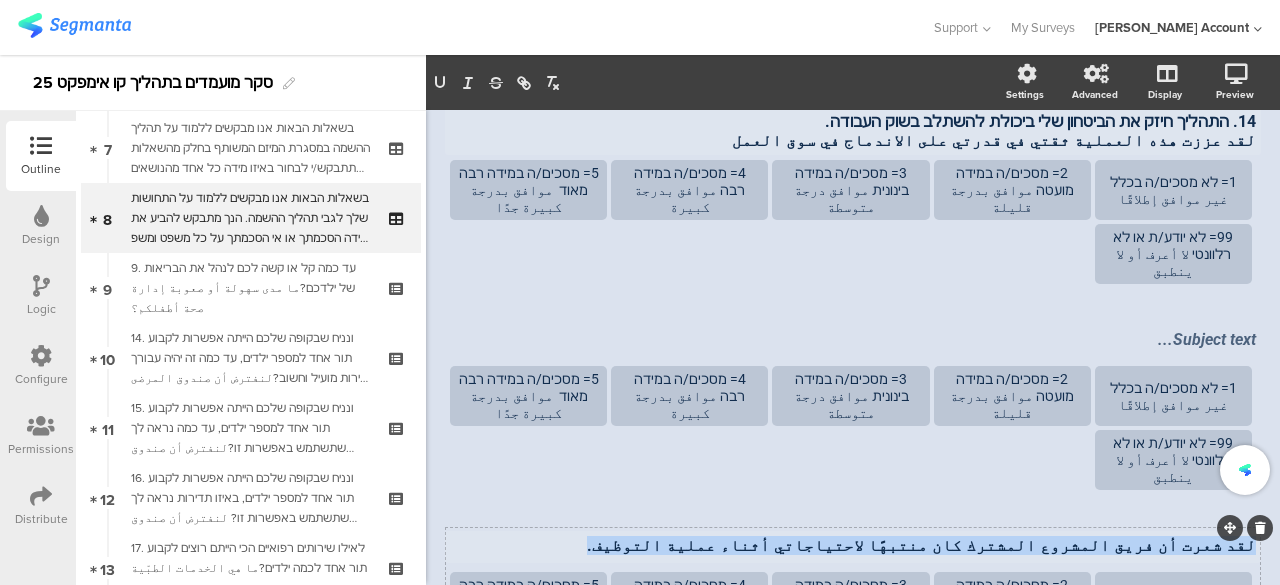 click on "لقد شعرت أن فريق المشروع المشترك كان منتبهًا لاحتياجاتي أثناء عملية التوظيف." at bounding box center [853, 545] 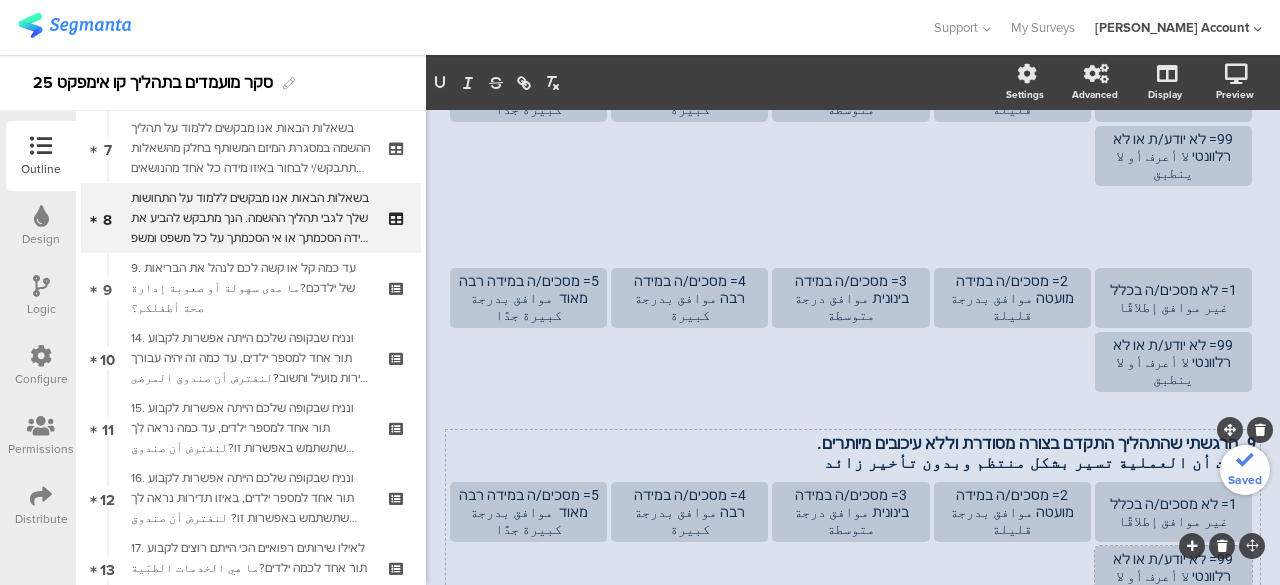 scroll, scrollTop: 624, scrollLeft: 0, axis: vertical 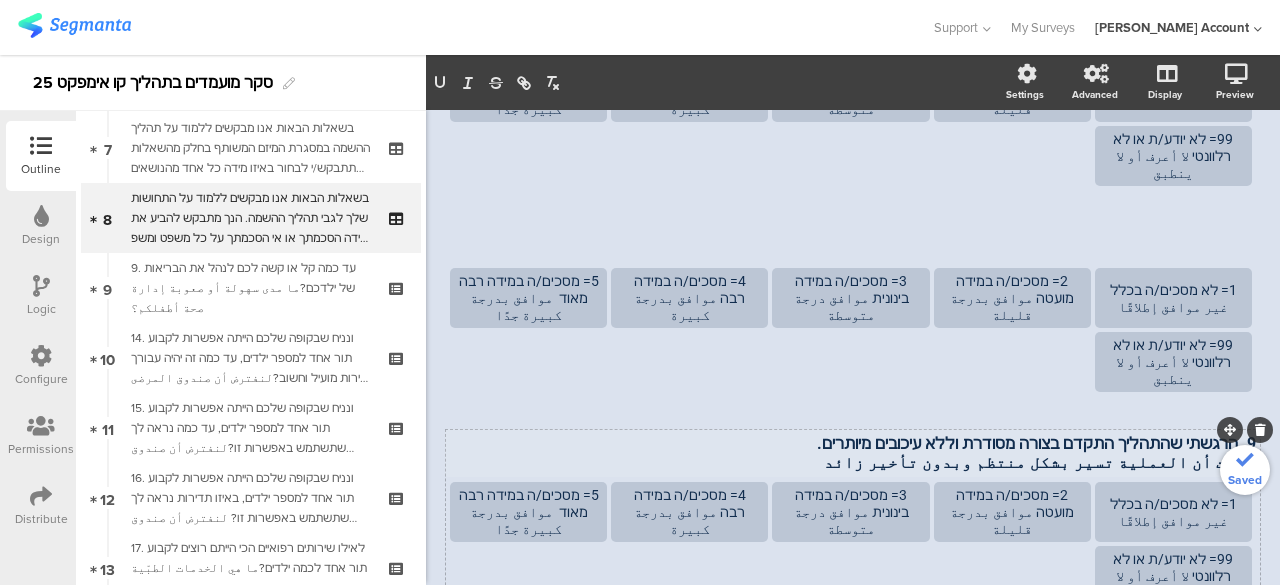 click on "9. הרגשתי שהתהליך התקדם בצורה מסודרת וללא עיכובים מיותרים.  شعرت أن العملية تسير بشكل منتظم وبدون تأخير زائد
9. הרגשתי שהתהליך התקדם בצורה מסודרת וללא עיכובים מיותרים.  شعرت أن العملية تسير بشكل منتظم وبدون تأخير زائد" at bounding box center [853, 453] 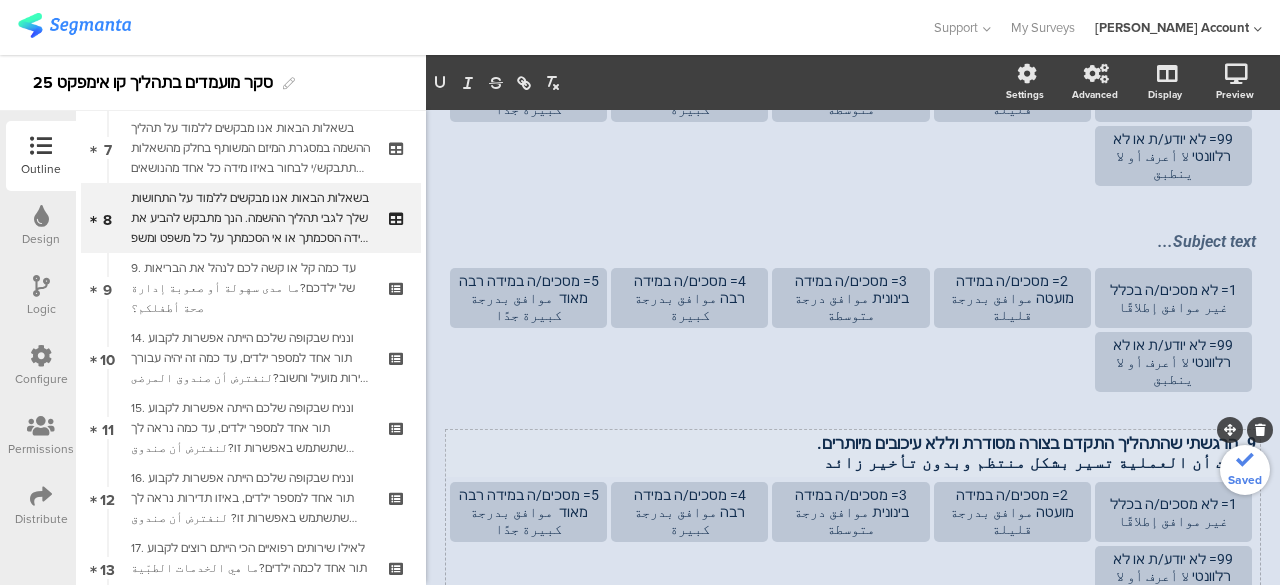 click on "شعرت أن العملية تسير بشكل منتظم وبدون تأخير زائد" at bounding box center [853, 462] 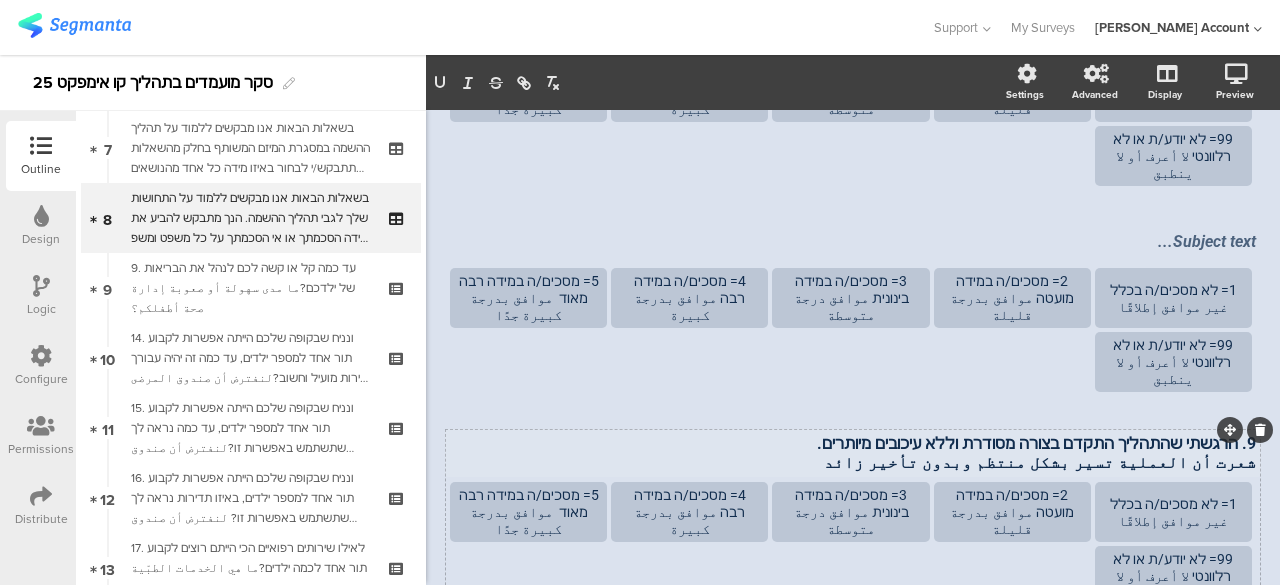 click on "شعرت أن العملية تسير بشكل منتظم وبدون تأخير زائد" at bounding box center (853, 462) 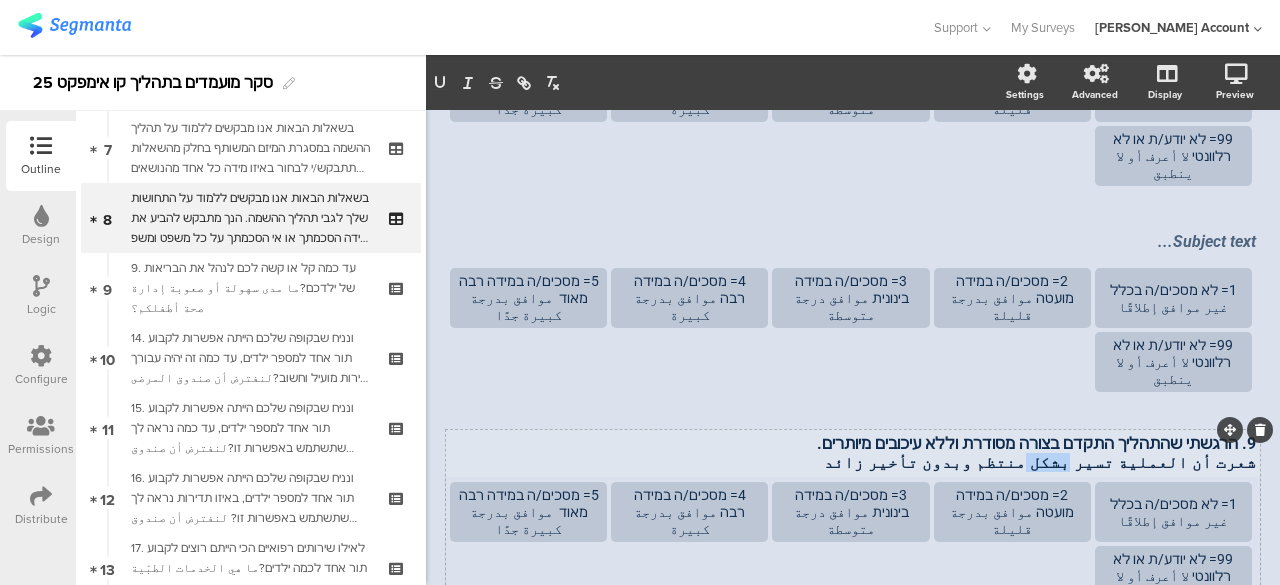 click on "شعرت أن العملية تسير بشكل منتظم وبدون تأخير زائد" at bounding box center [853, 462] 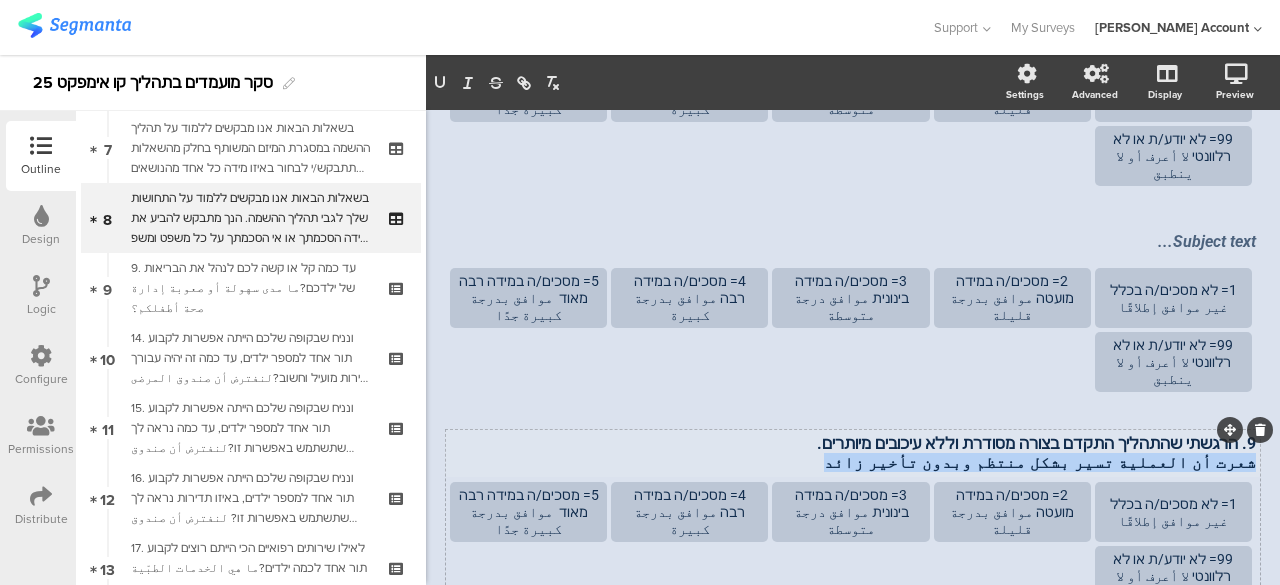 click on "شعرت أن العملية تسير بشكل منتظم وبدون تأخير زائد" at bounding box center (853, 462) 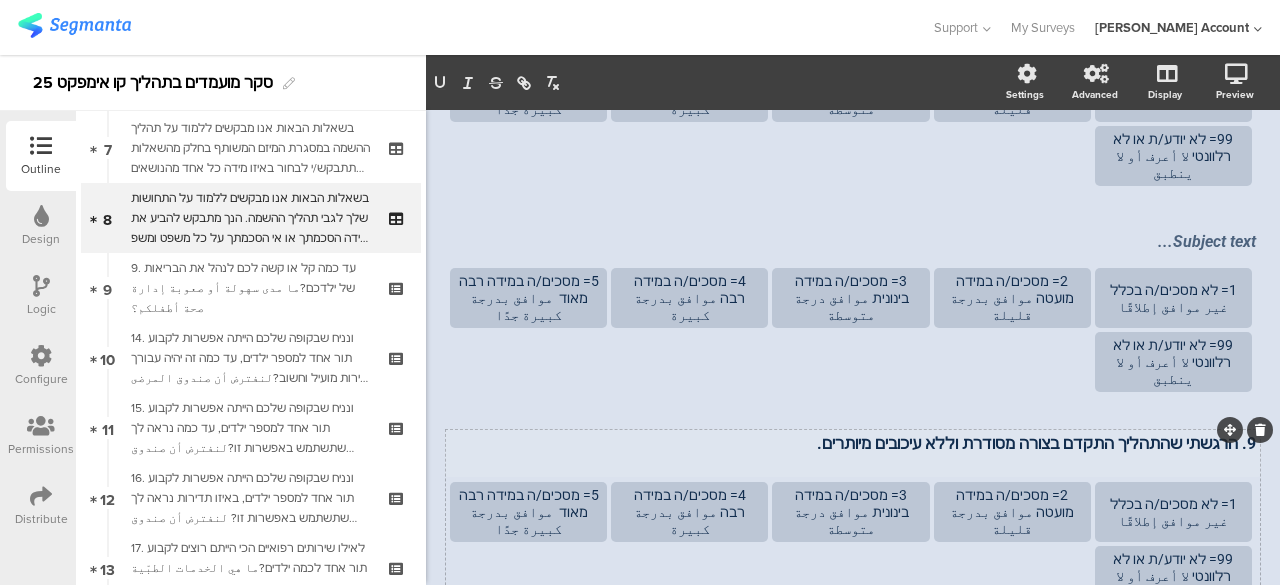 click on "9. הרגשתי שהתהליך התקדם בצורה מסודרת וללא עיכובים מיותרים." at bounding box center [853, 443] 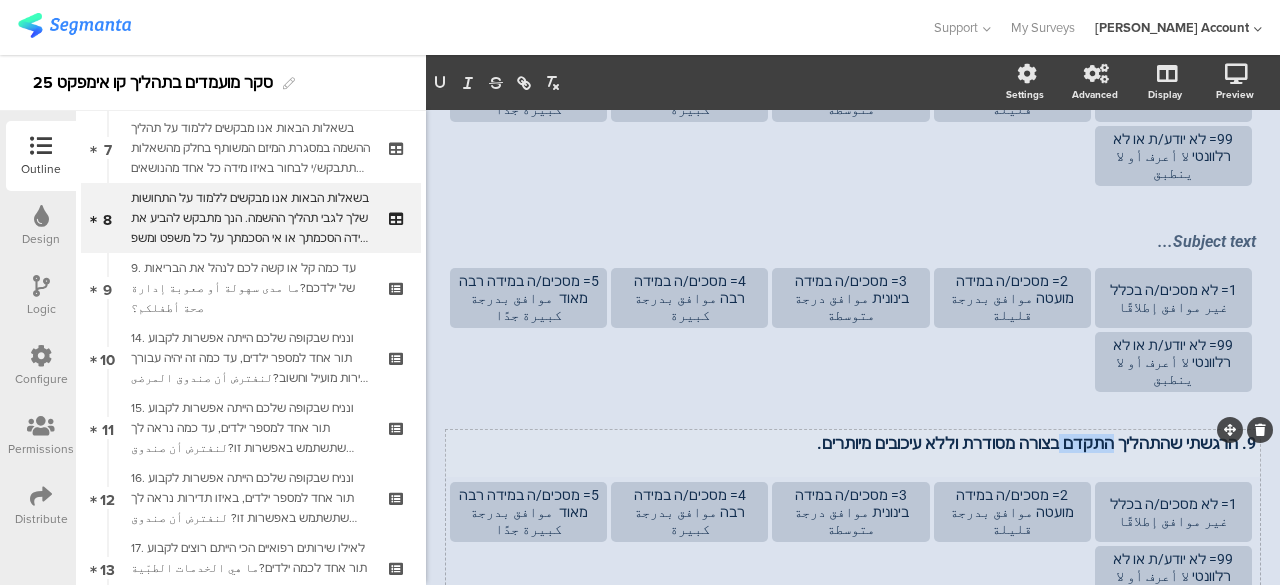 click on "9. הרגשתי שהתהליך התקדם בצורה מסודרת וללא עיכובים מיותרים." at bounding box center [853, 443] 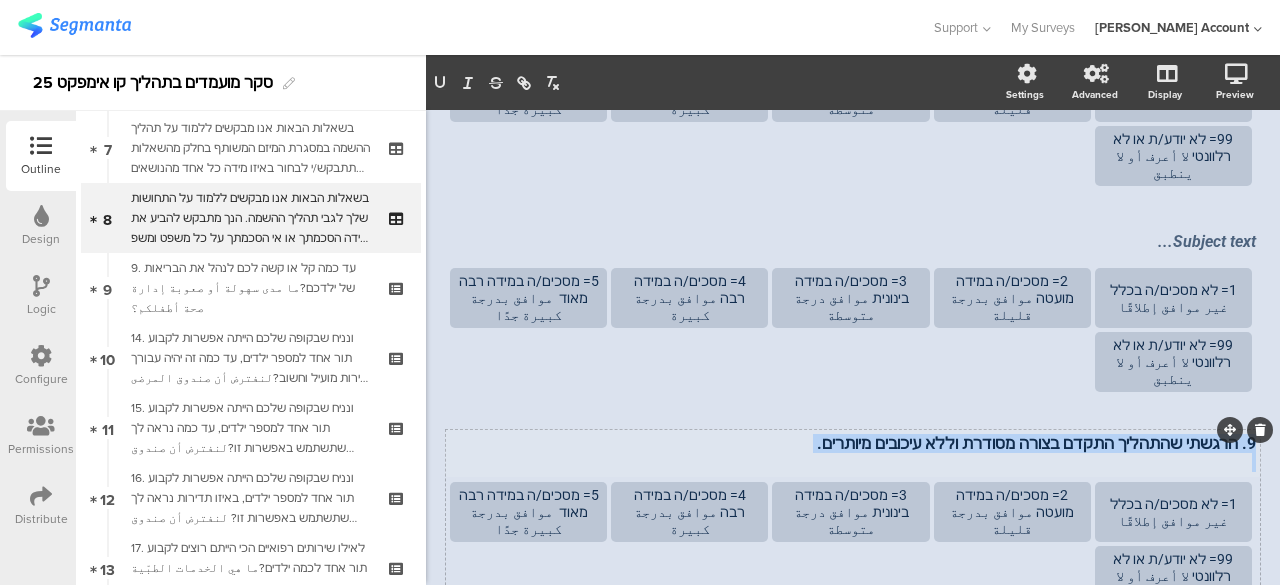 click on "9. הרגשתי שהתהליך התקדם בצורה מסודרת וללא עיכובים מיותרים." at bounding box center (853, 443) 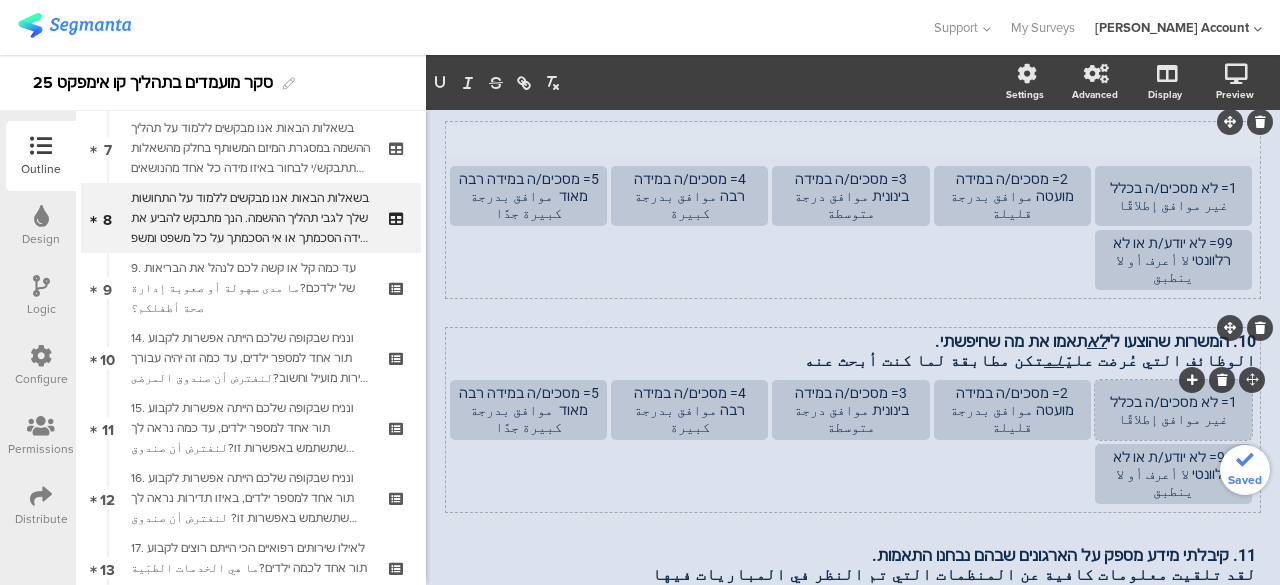 scroll, scrollTop: 932, scrollLeft: 0, axis: vertical 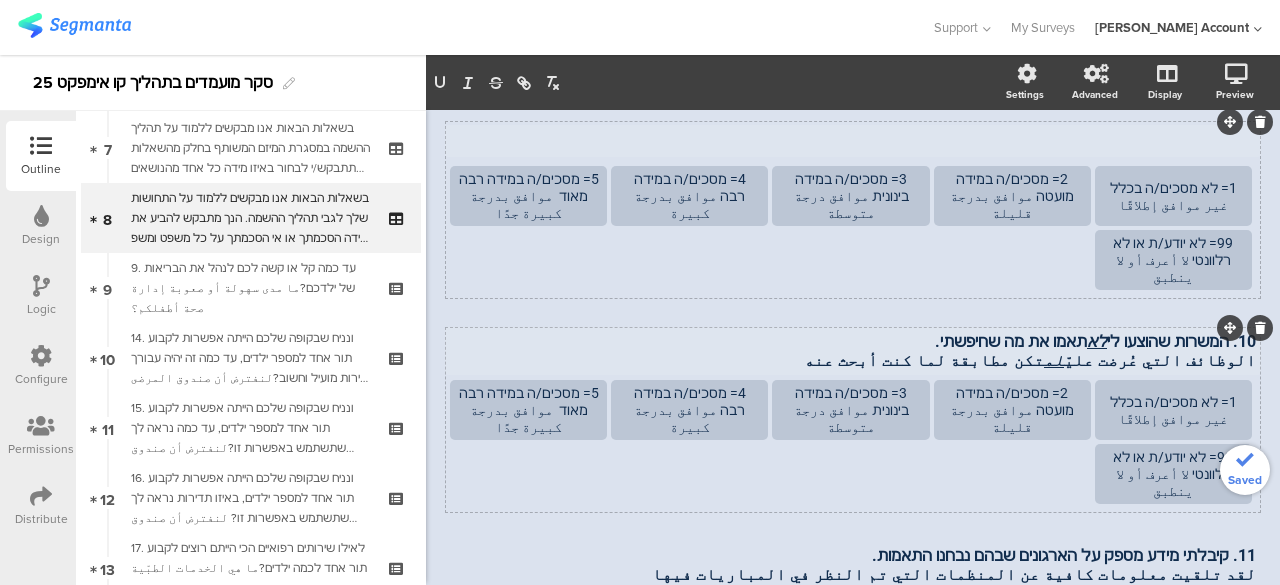 click on "10. המשרות שהוצעו לי  לא  תאמו את מה שחיפשתי." at bounding box center (853, 341) 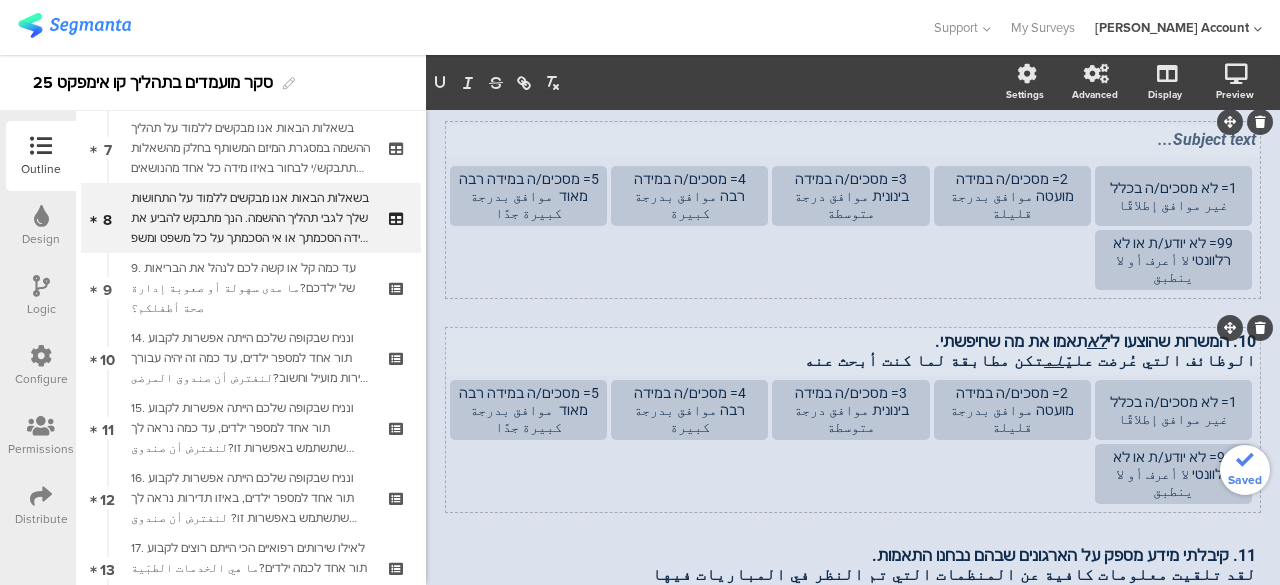 click on "10. המשרות שהוצעו לי  לא  תאמו את מה שחיפשתי." at bounding box center (853, 341) 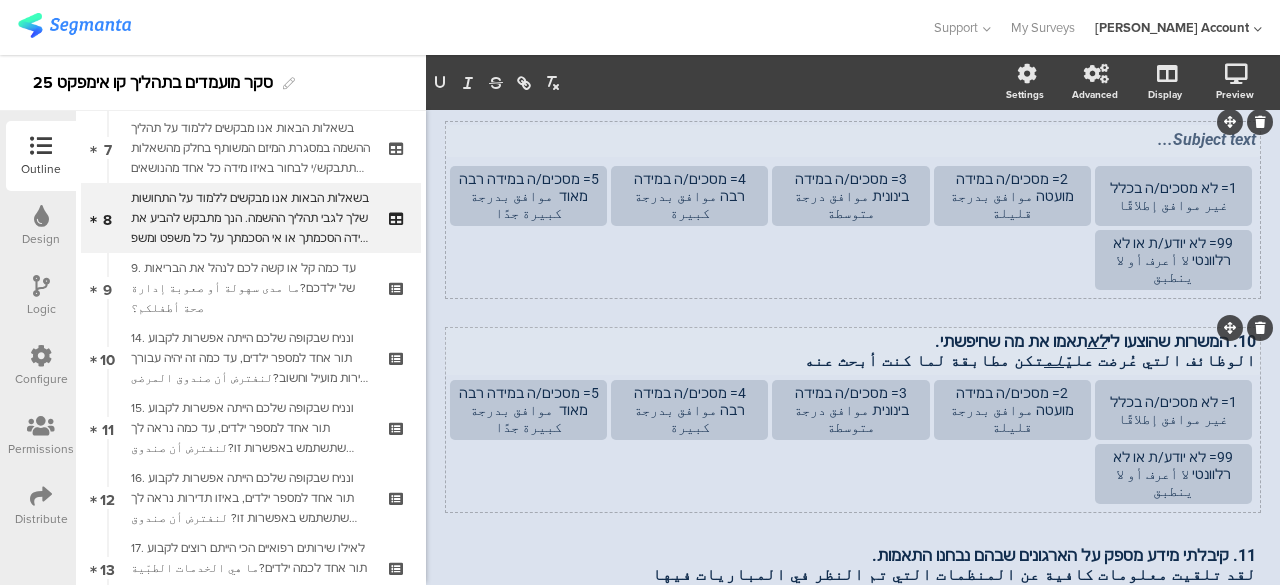 click on "10. המשרות שהוצעו לי  לא  תאמו את מה שחיפשתי." at bounding box center (853, 341) 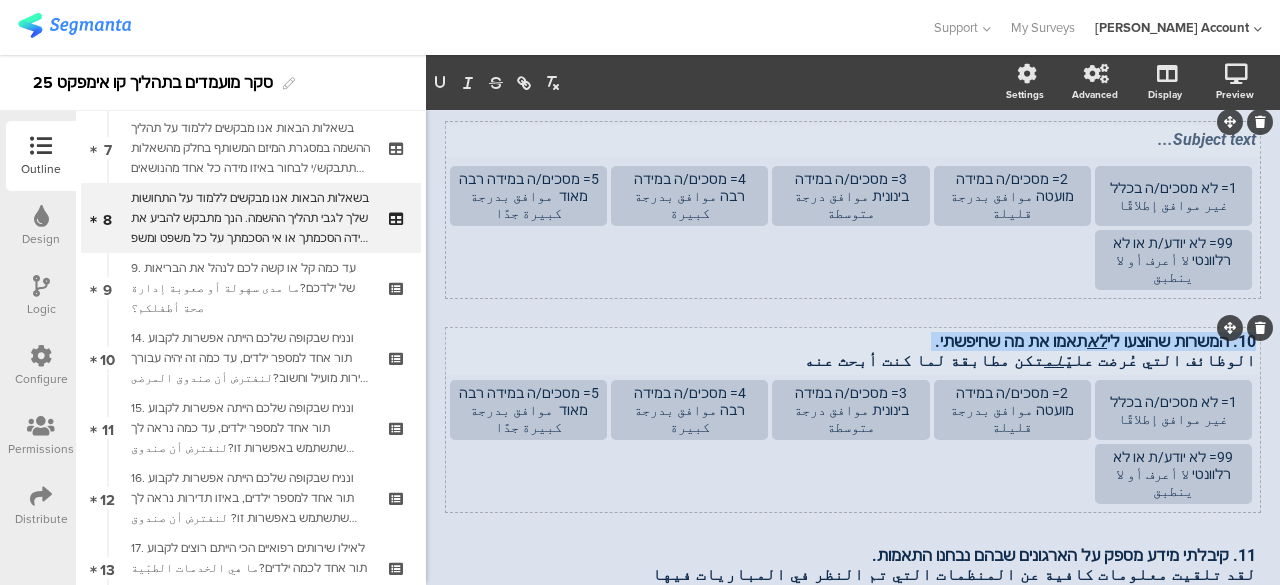 click on "10. המשרות שהוצעו לי  לא  תאמו את מה שחיפשתי." at bounding box center [853, 341] 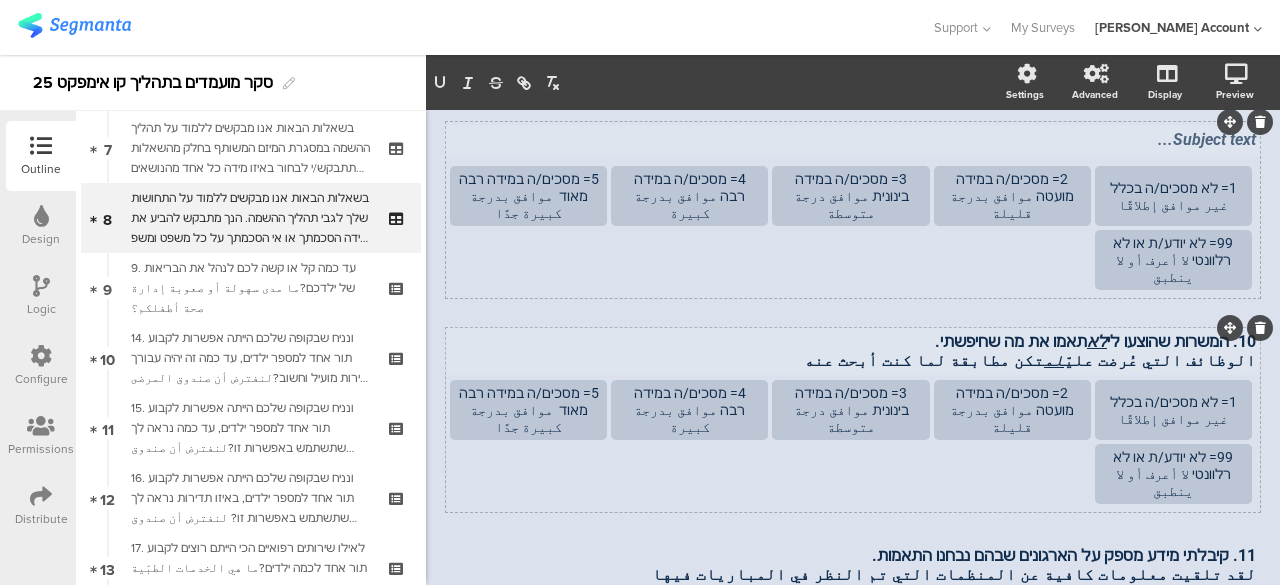 scroll, scrollTop: 936, scrollLeft: 0, axis: vertical 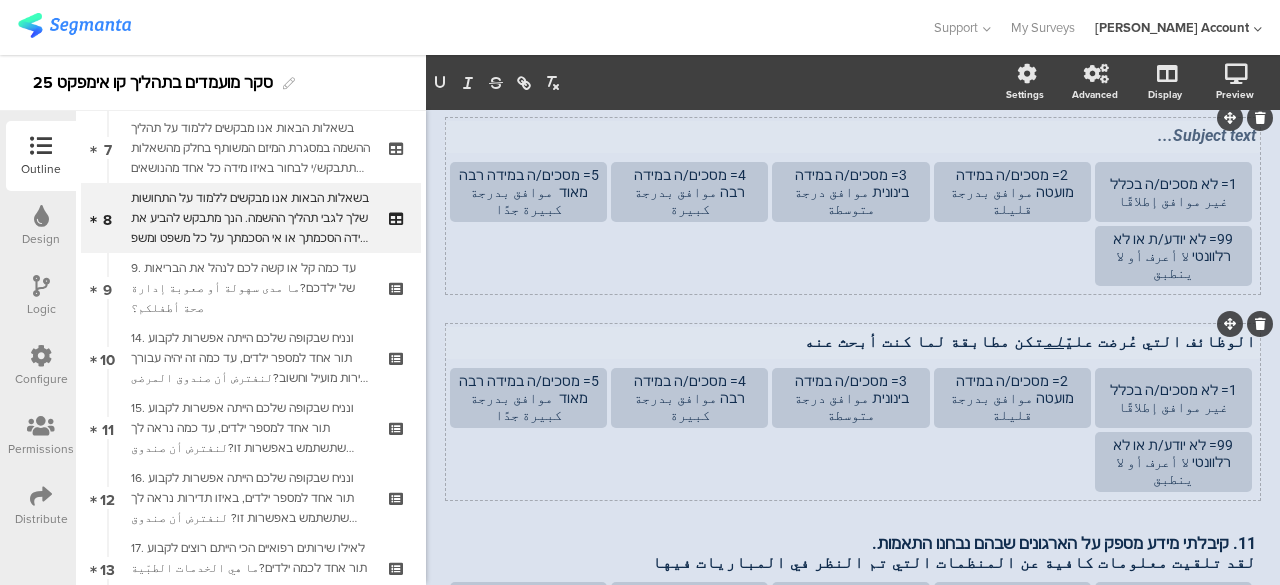 click on "الوظائف التي عُرضت عليّ  لم  تكن مطابقة لما كنت أبحث عنه" at bounding box center [853, 341] 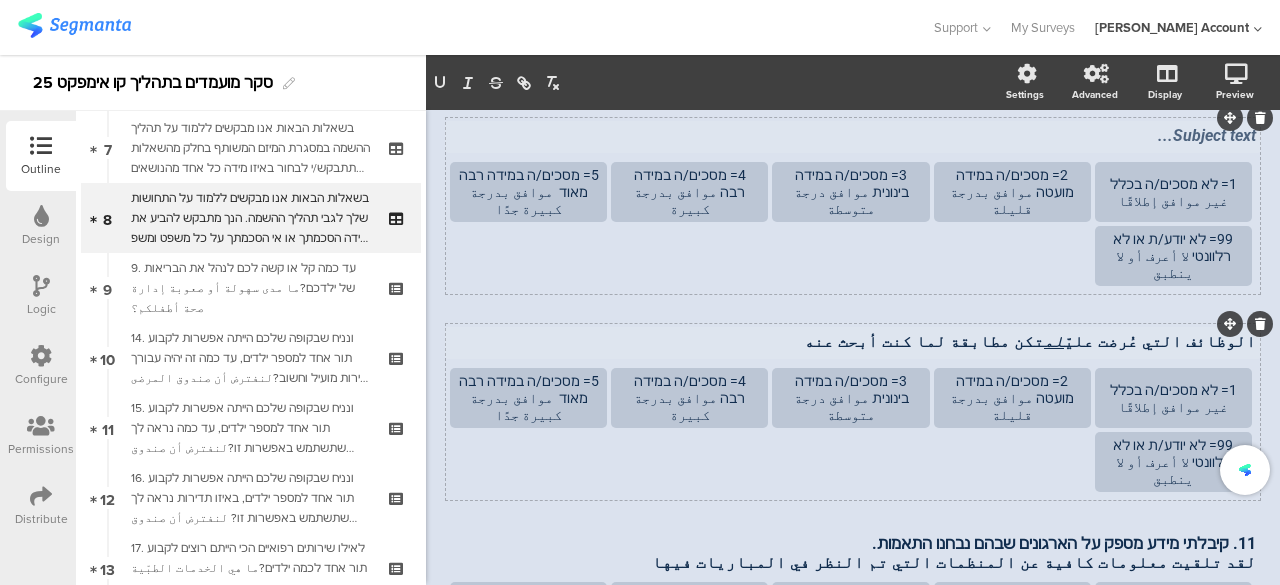 click on "الوظائف التي عُرضت عليّ  لم  تكن مطابقة لما كنت أبحث عنه" at bounding box center [853, 341] 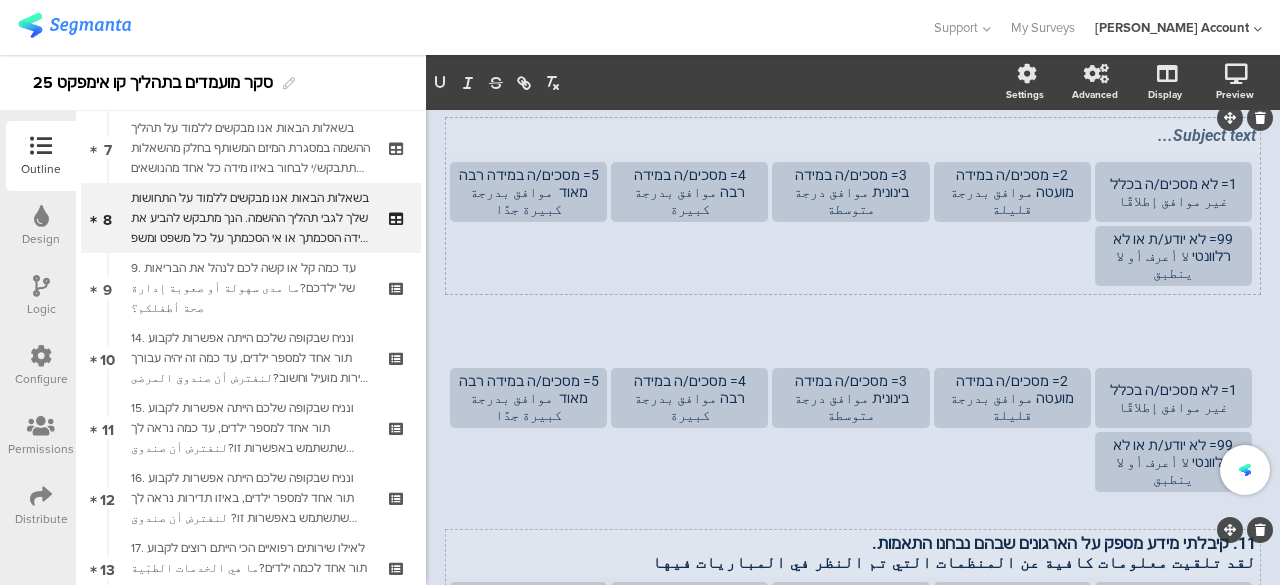 click on "11. קיבלתי מידע מספק על הארגונים שבהם נבחנו התאמות." at bounding box center [853, 543] 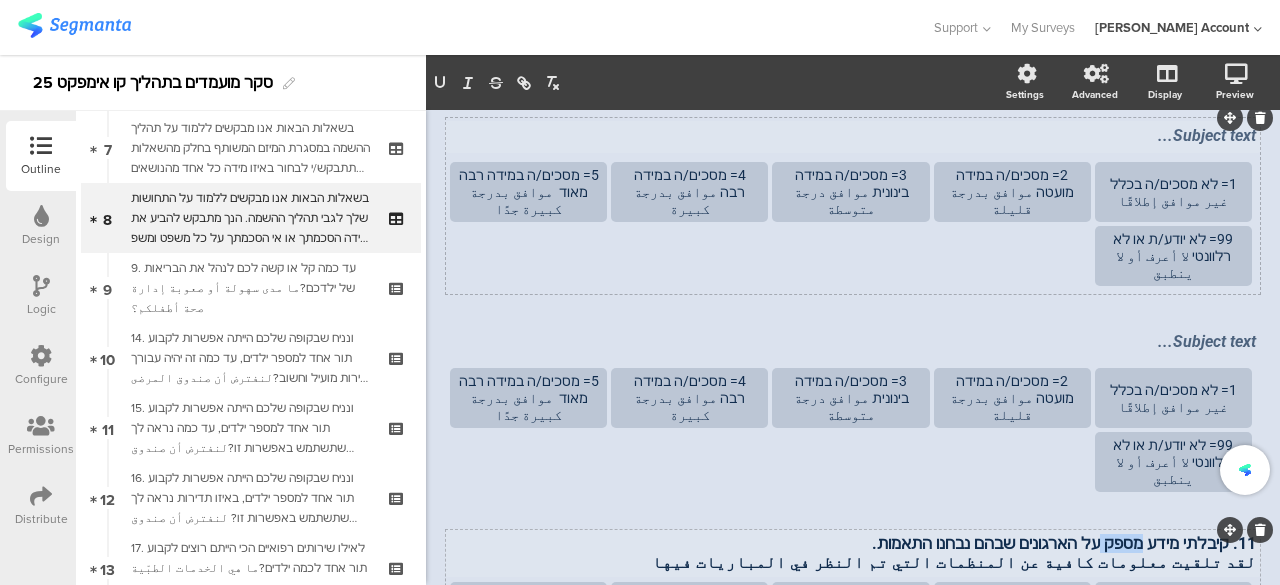 click on "11. קיבלתי מידע מספק על הארגונים שבהם נבחנו התאמות." at bounding box center (853, 543) 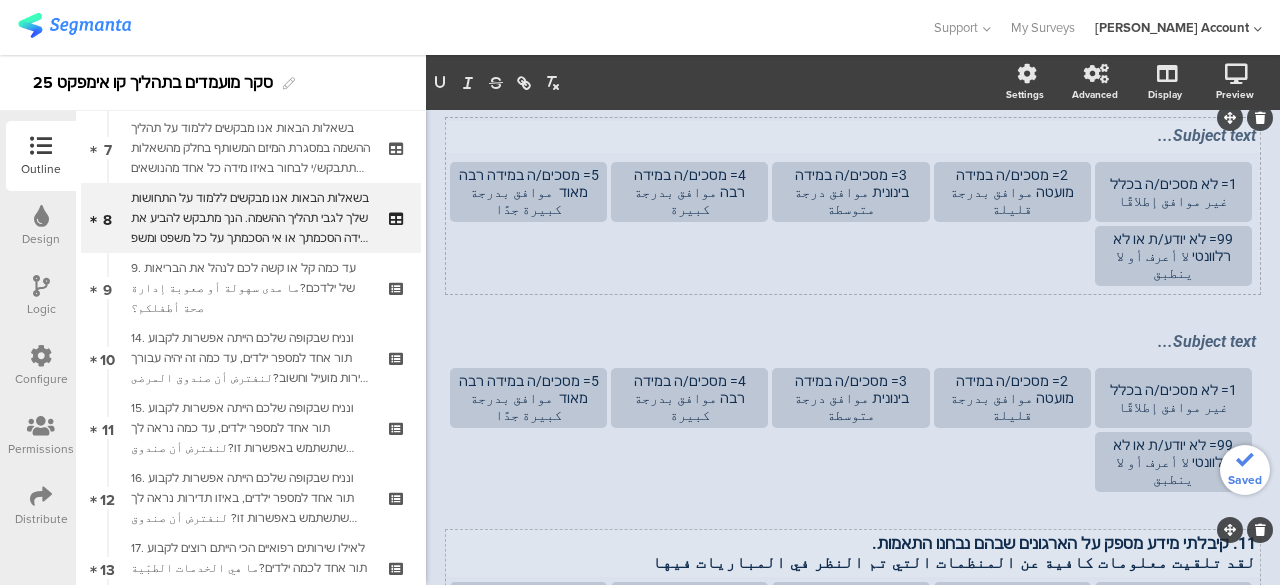 click on "11. קיבלתי מידע מספק על הארגונים שבהם נבחנו התאמות." at bounding box center (853, 543) 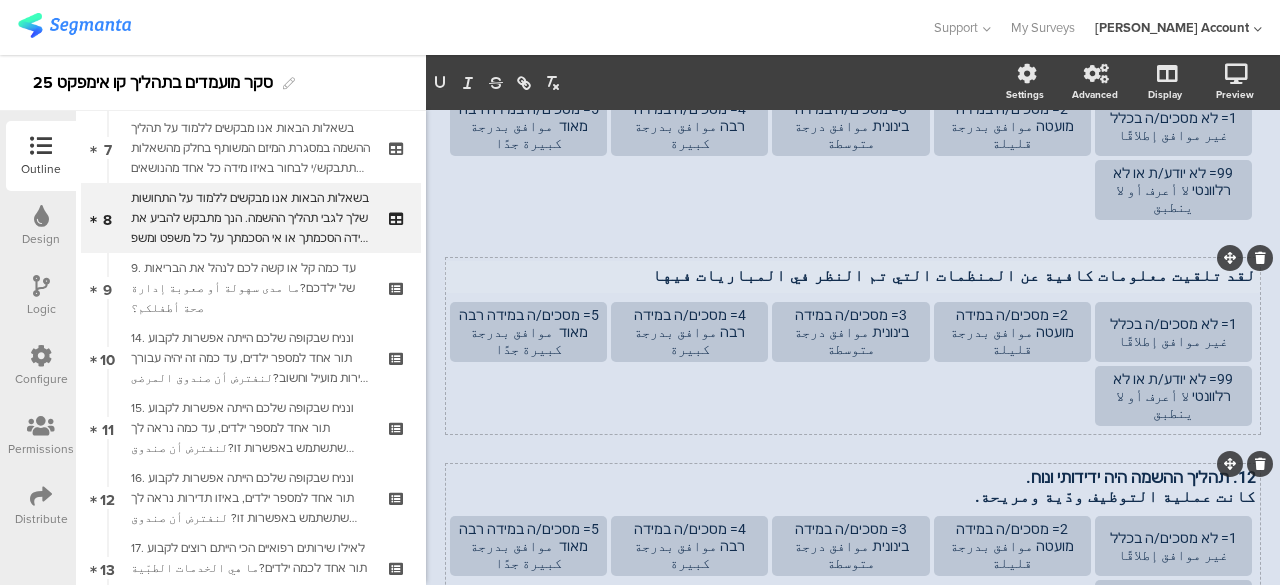 scroll, scrollTop: 1244, scrollLeft: 0, axis: vertical 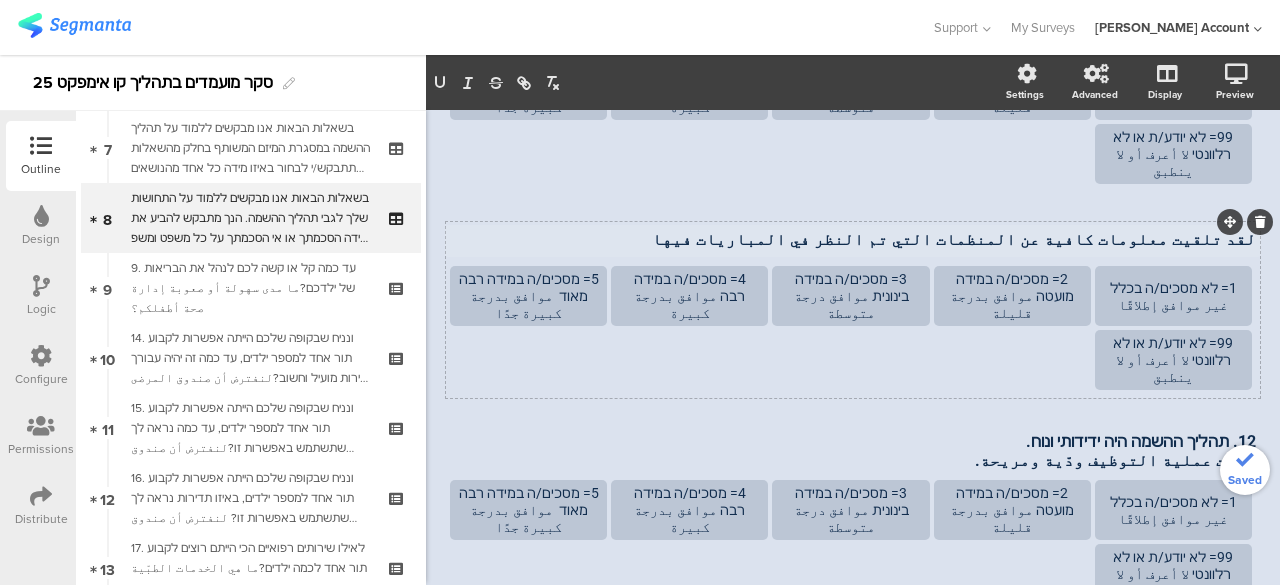 click on "لقد تلقيت معلومات كافية عن المنظمات التي تم النظر في المباريات فيها" at bounding box center (853, 239) 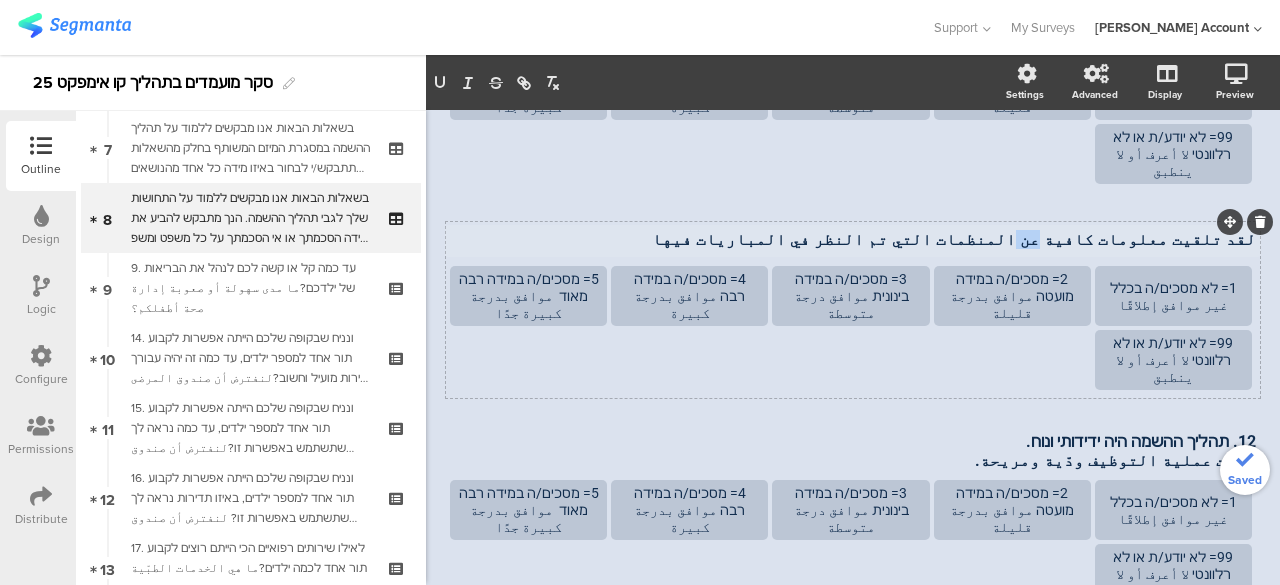 click on "لقد تلقيت معلومات كافية عن المنظمات التي تم النظر في المباريات فيها" at bounding box center (853, 239) 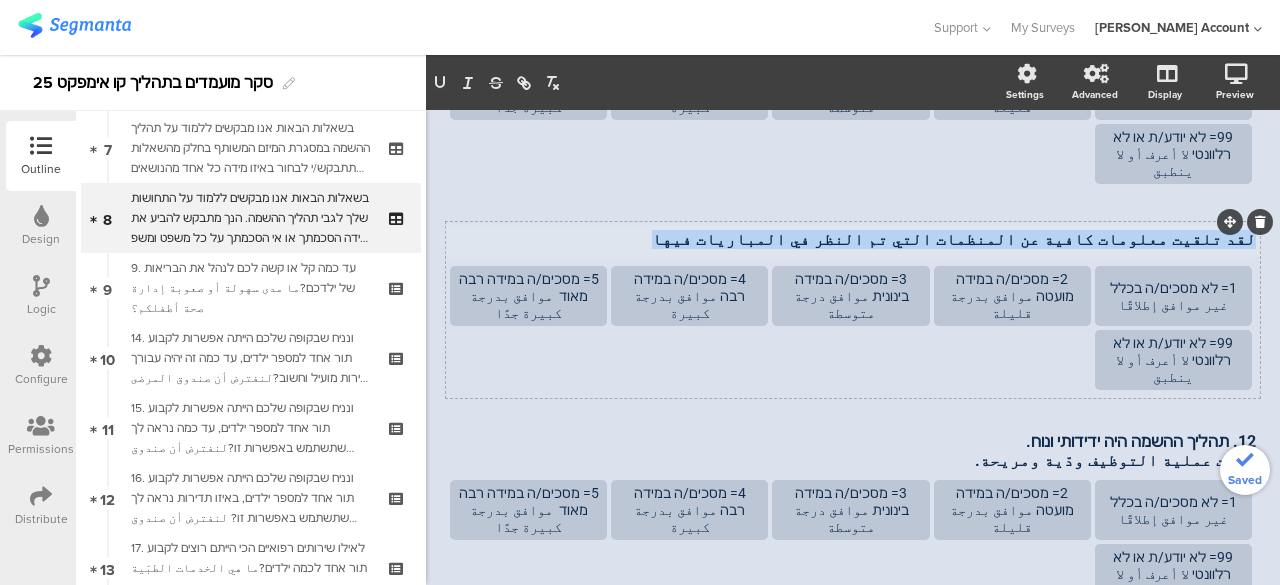 click on "لقد تلقيت معلومات كافية عن المنظمات التي تم النظر في المباريات فيها" at bounding box center [853, 239] 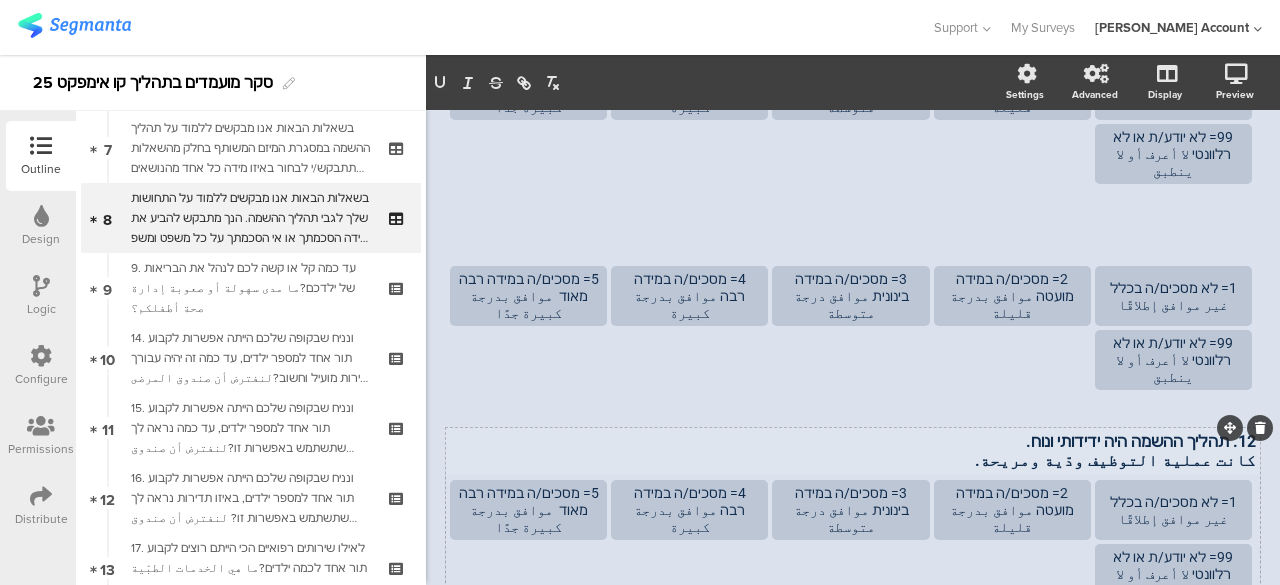 click on "12. תהליך ההשמה היה ידידותי ונוח.  كانت عملية التوظيف ودّية ومريحة.
12. תהליך ההשמה היה ידידותי ונוח.  كانت عملية التوظيف ودّية ومريحة." at bounding box center (853, 451) 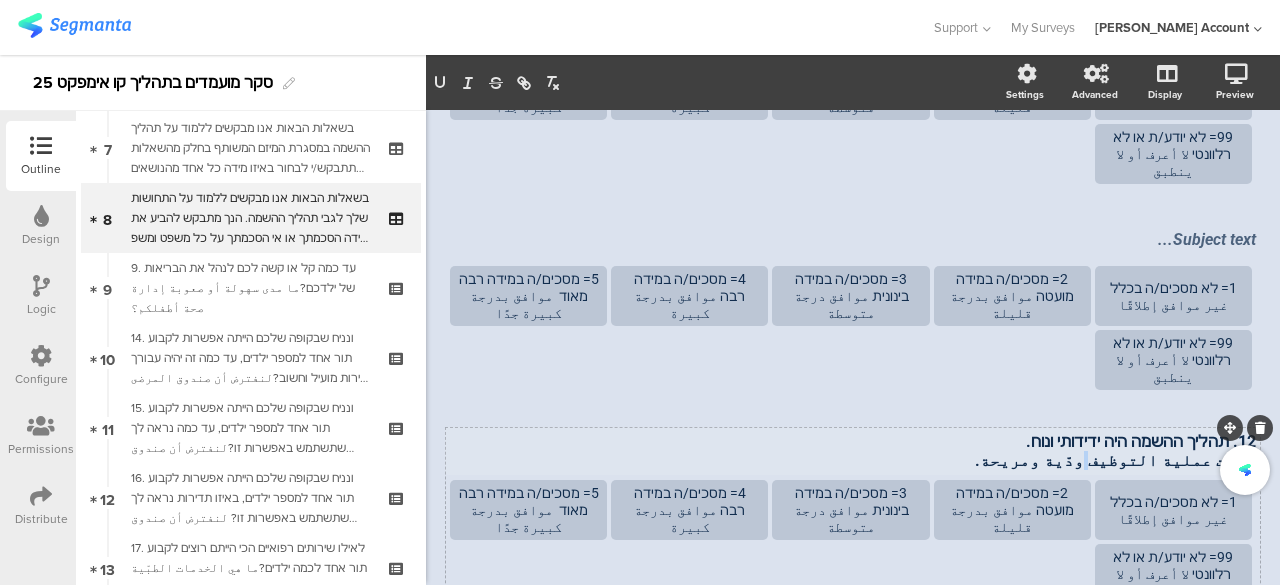 click on "كانت عملية التوظيف ودّية ومريحة." at bounding box center [853, 460] 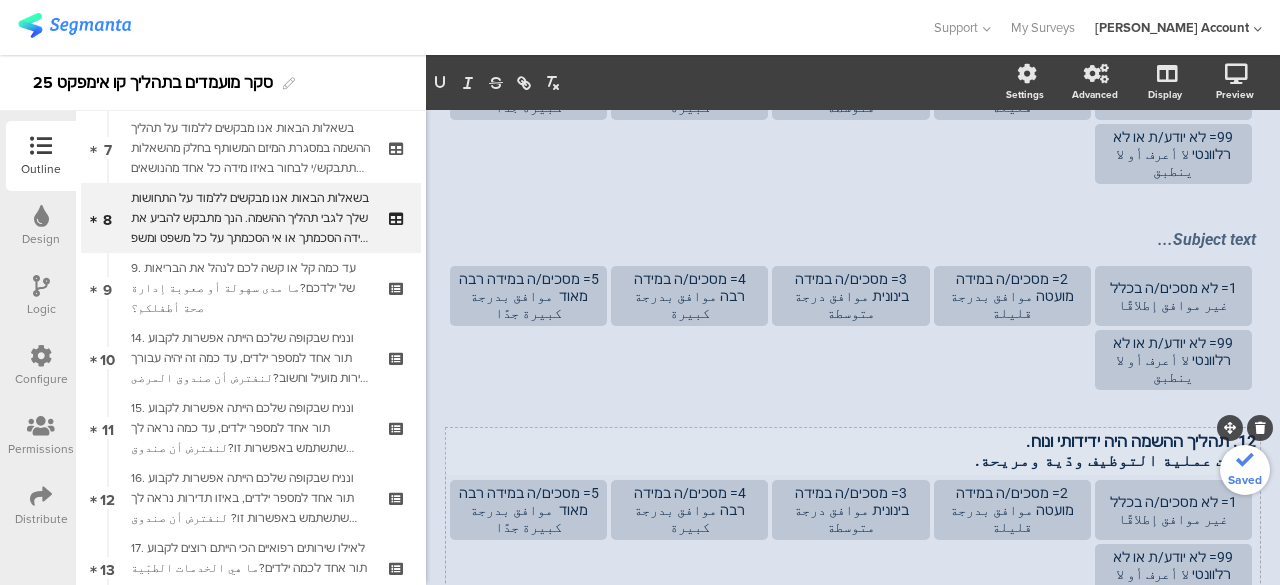 type 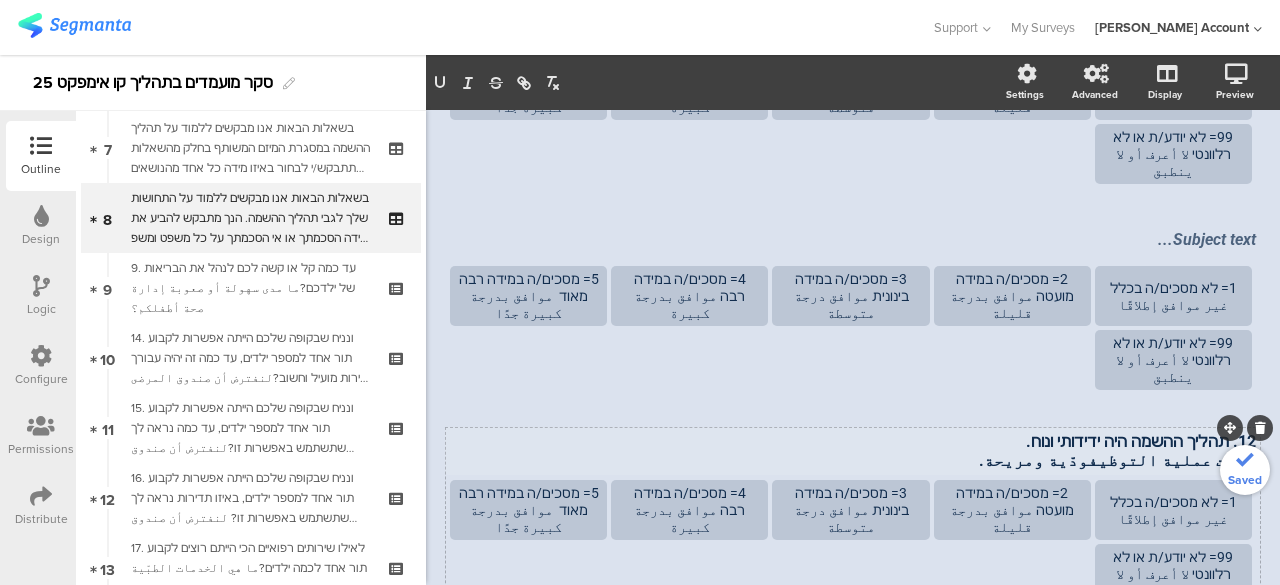 click on "12. תהליך ההשמה היה ידידותי ונוח." at bounding box center [853, 441] 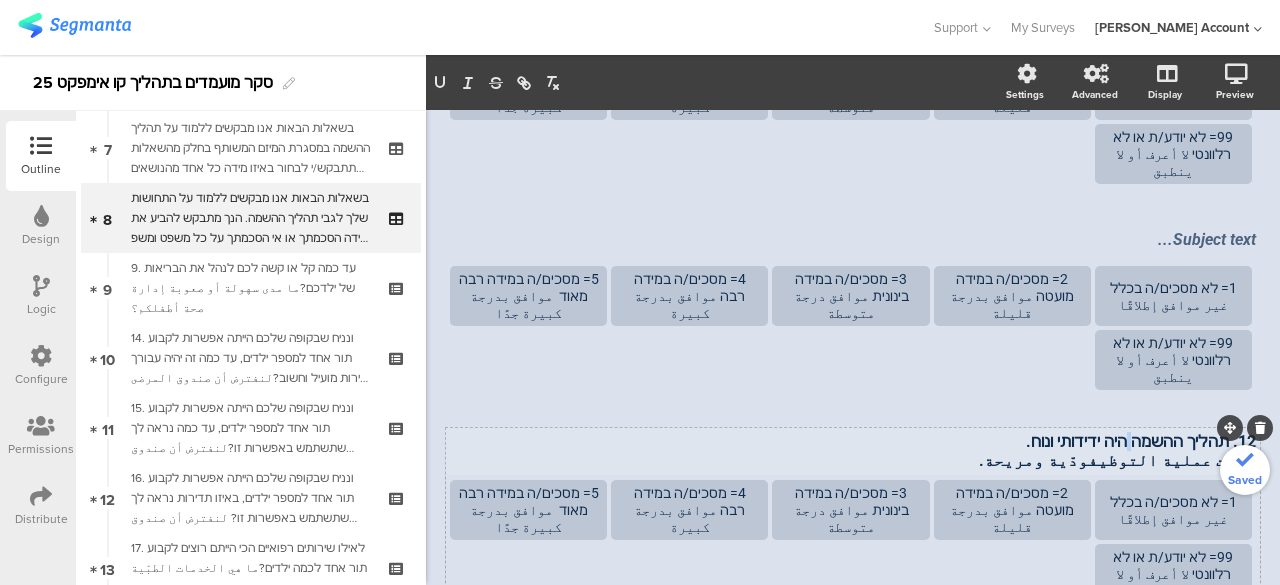 click on "12. תהליך ההשמה היה ידידותי ונוח." at bounding box center (853, 441) 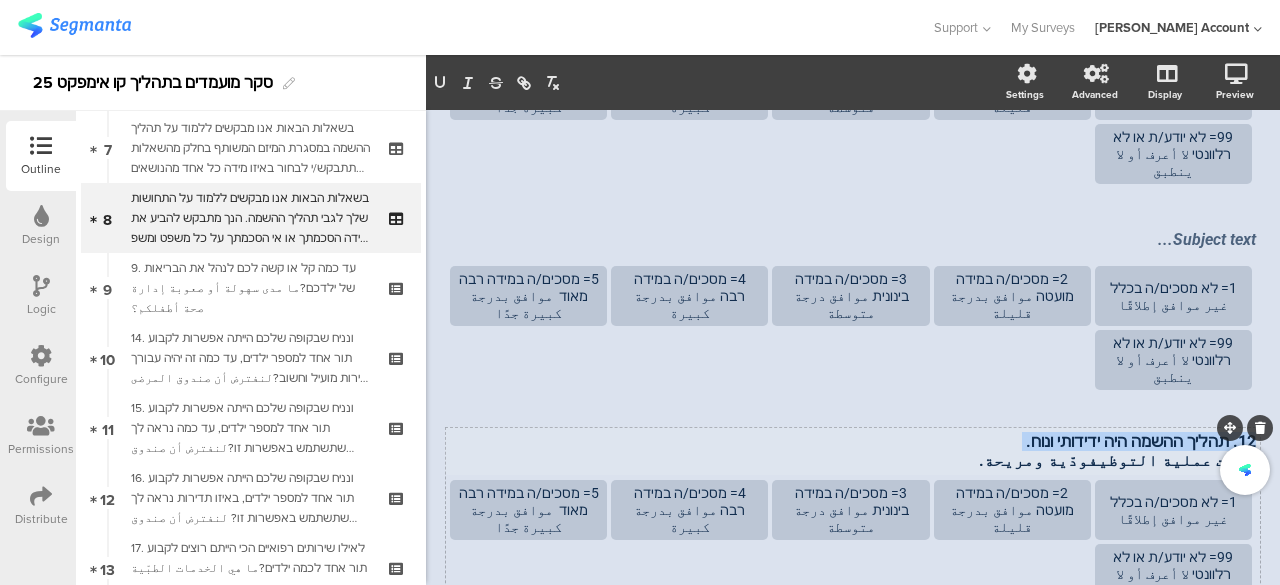 click on "12. תהליך ההשמה היה ידידותי ונוח." at bounding box center [853, 441] 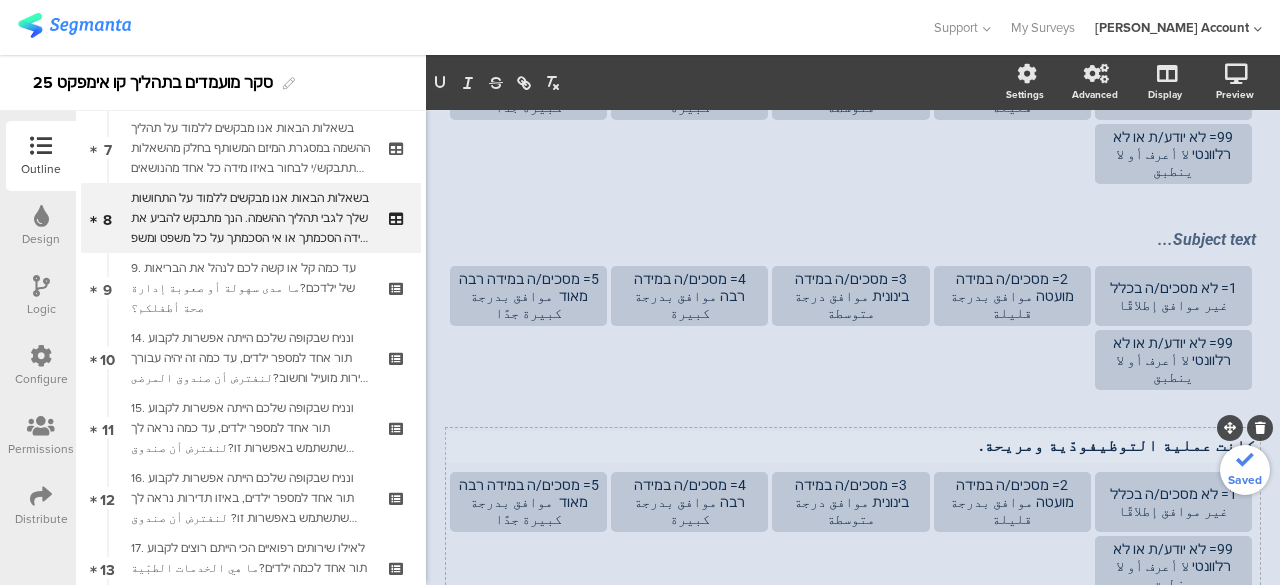 scroll, scrollTop: 1248, scrollLeft: 0, axis: vertical 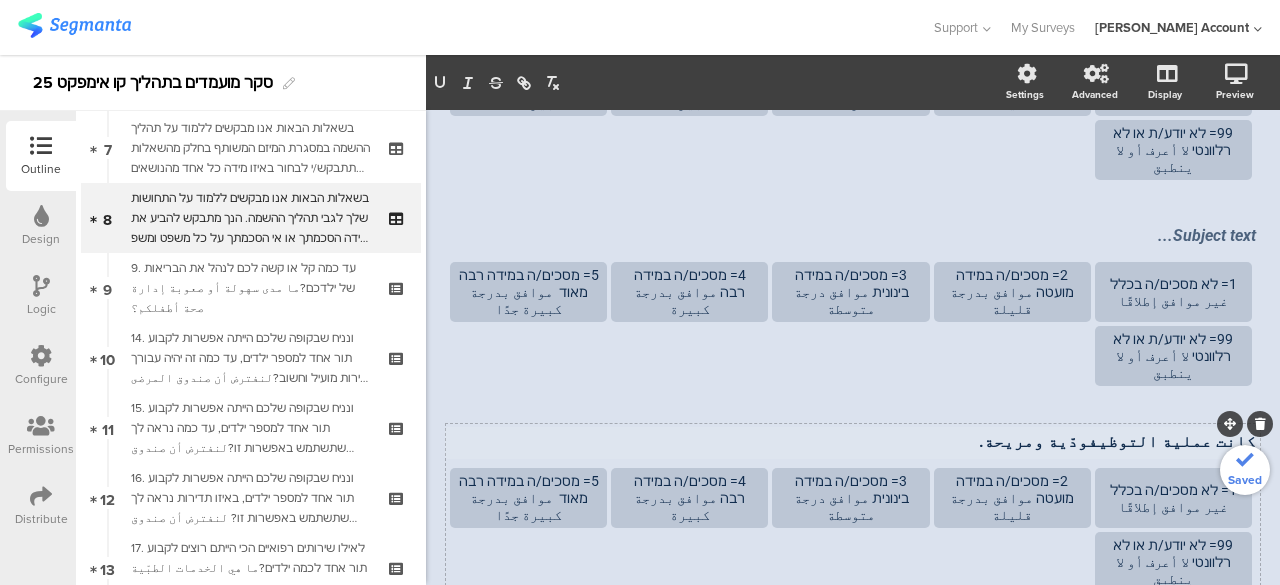 click on "كانت عملية التوظيفودّية ومريحة." at bounding box center (853, 441) 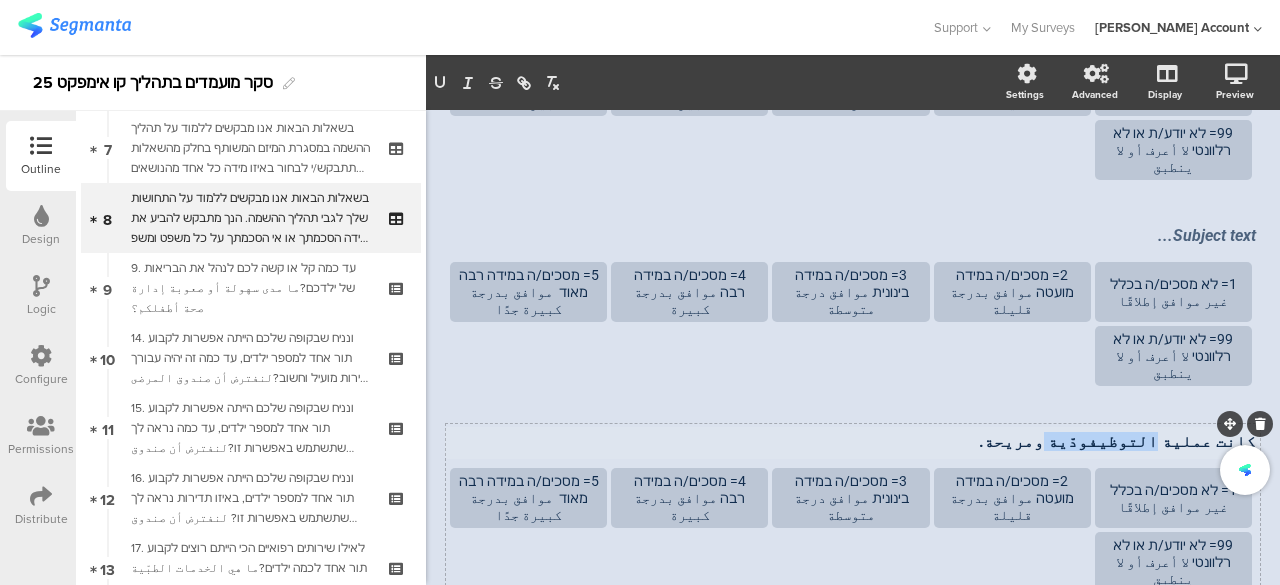 click on "كانت عملية التوظيفودّية ومريحة." at bounding box center (853, 441) 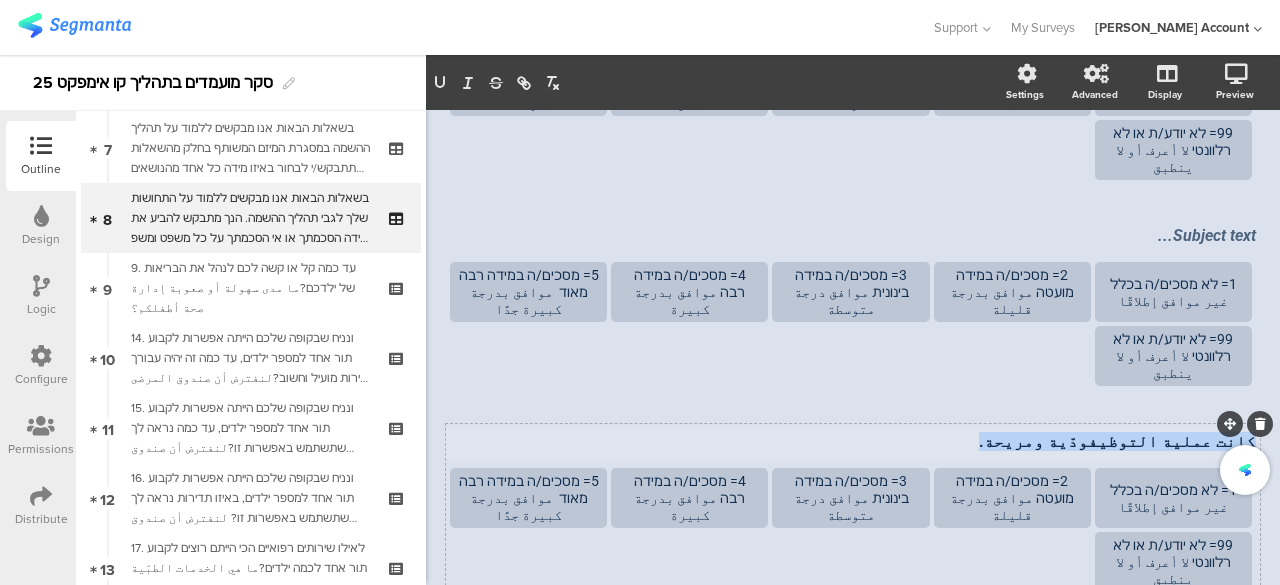 click on "كانت عملية التوظيفودّية ومريحة." at bounding box center [853, 441] 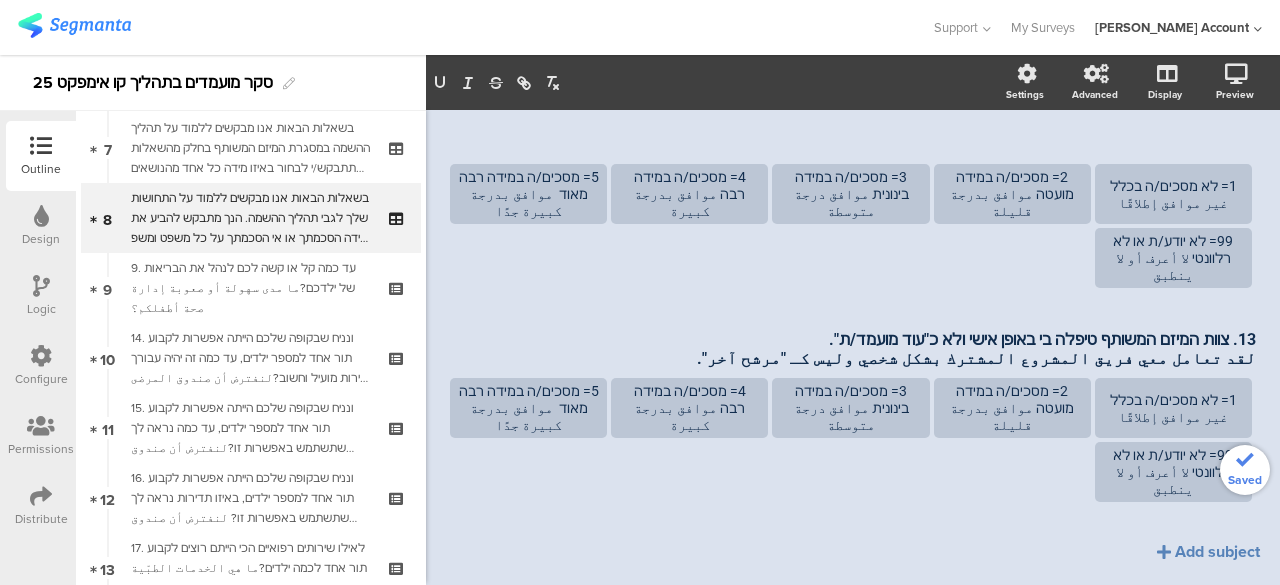 scroll, scrollTop: 1552, scrollLeft: 0, axis: vertical 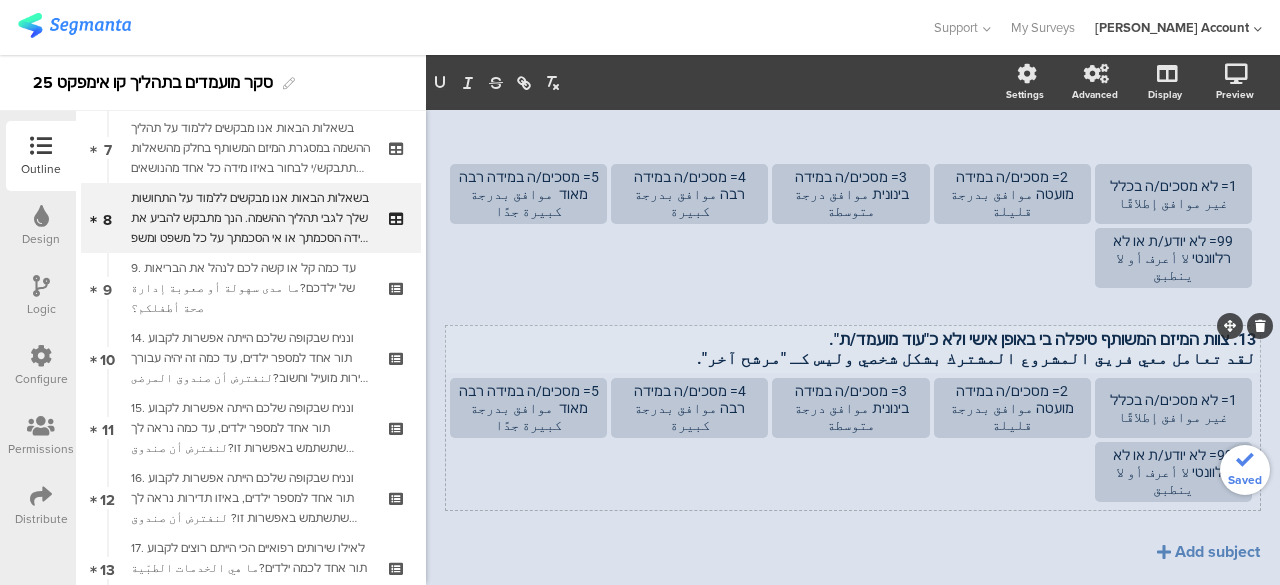 click on "13. צוות המיזם המשותף טיפלה בי באופן אישי ולא כ"עוד מועמד/ת". لقد تعامل معي فريق المشروع المشترك بشكل شخصي وليس كـ "مرشح آخر".
13. צוות המיזם המשותף טיפלה בי באופן אישי ולא כ"עוד מועמד/ת". لقد تعامل معي فريق المشروع المشترك بشكل شخصي وليس كـ "مرشح آخر"." at bounding box center [853, 349] 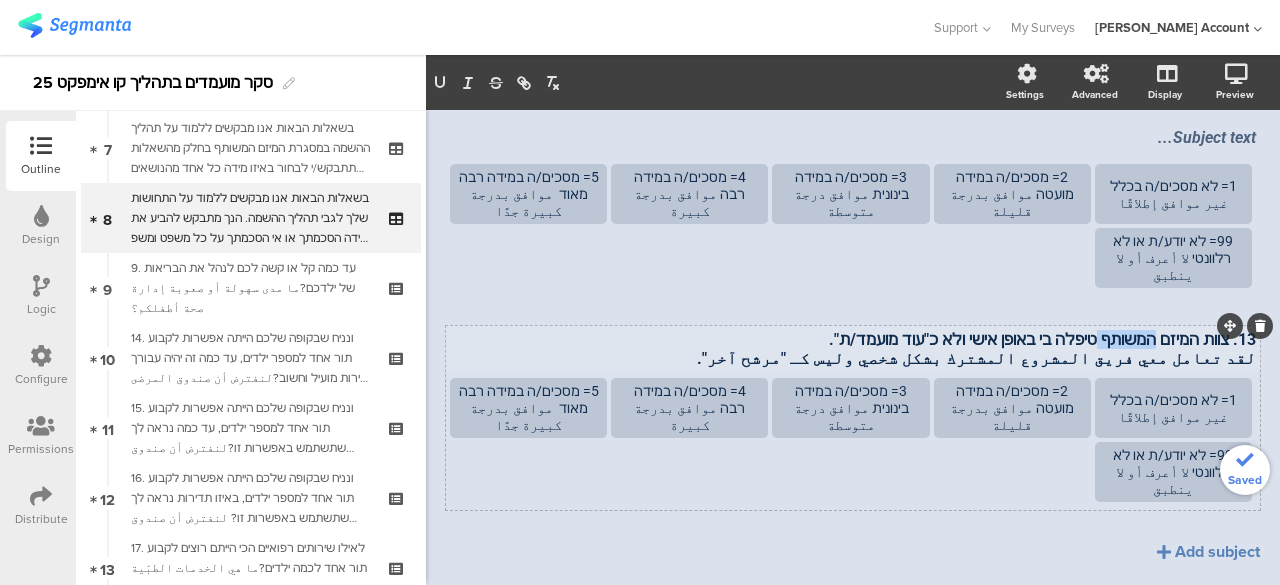 click on "13. צוות המיזם המשותף טיפלה בי באופן אישי ולא כ"עוד מועמד/ת"." at bounding box center (853, 339) 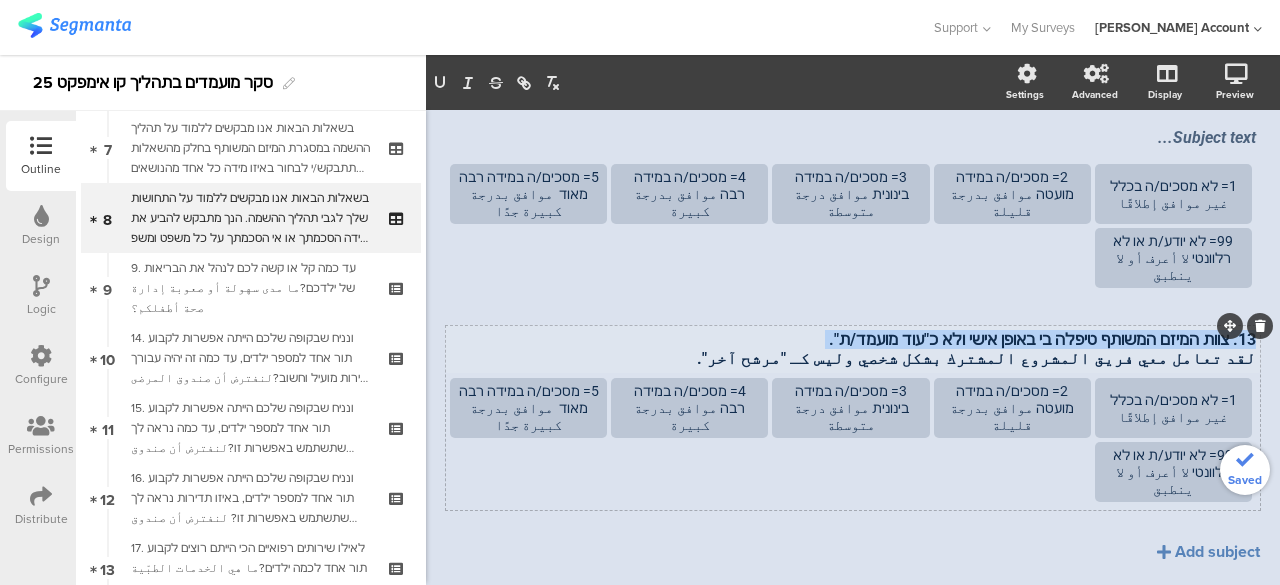 click on "13. צוות המיזם המשותף טיפלה בי באופן אישי ולא כ"עוד מועמד/ת"." at bounding box center [853, 339] 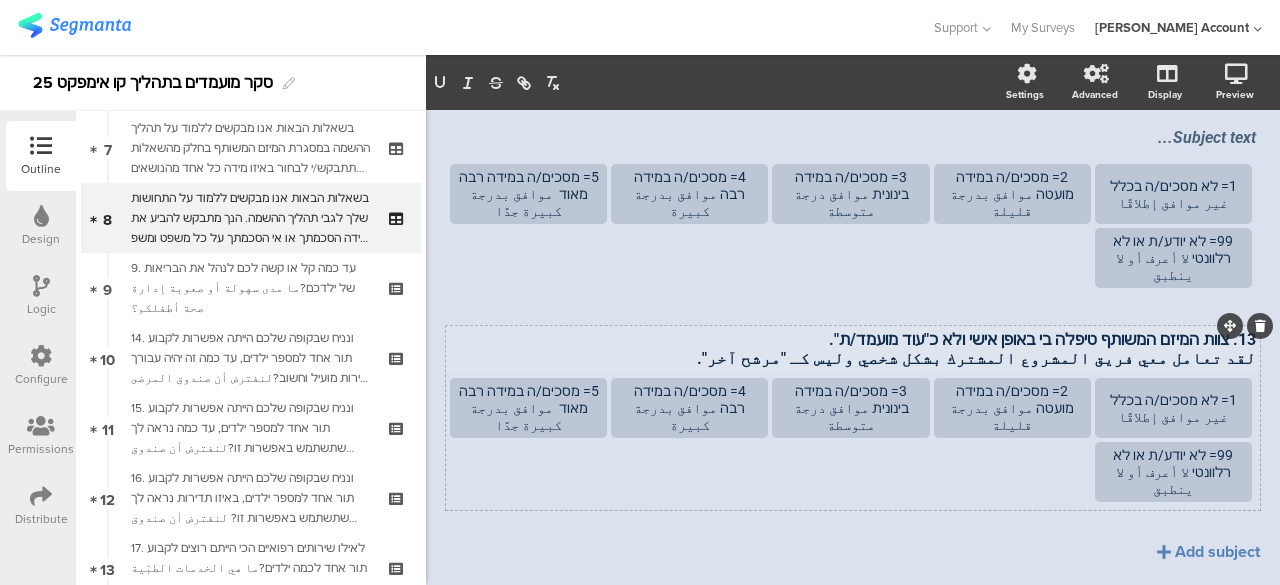 scroll, scrollTop: 1556, scrollLeft: 0, axis: vertical 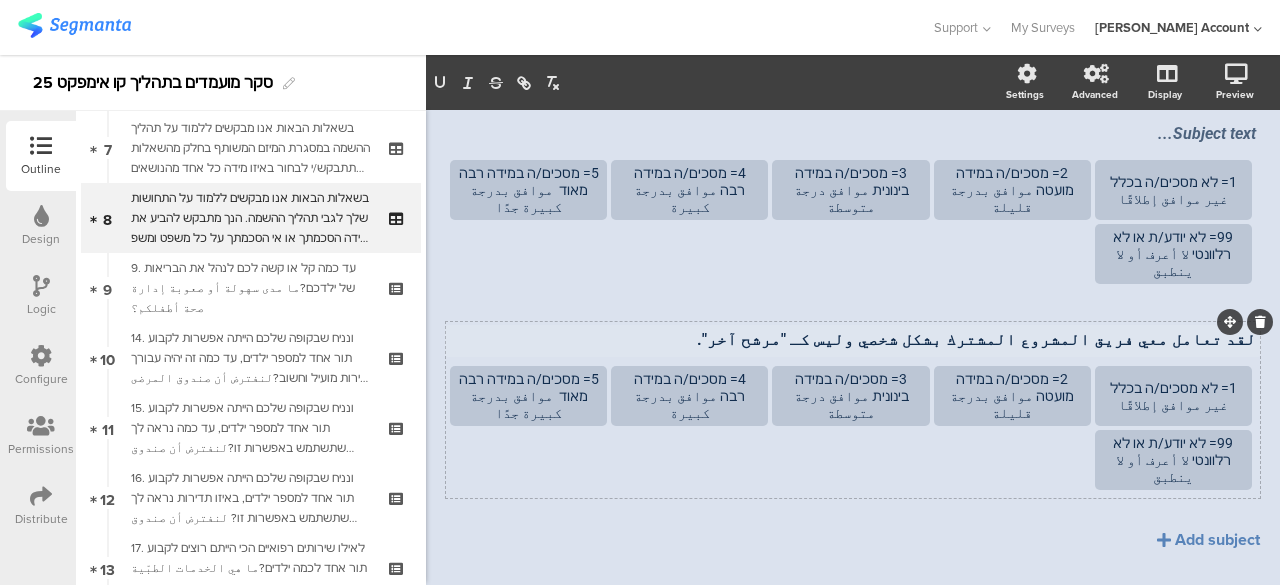 click on "لقد تعامل معي فريق المشروع المشترك بشكل شخصي وليس كـ "مرشح آخر"." at bounding box center (853, 339) 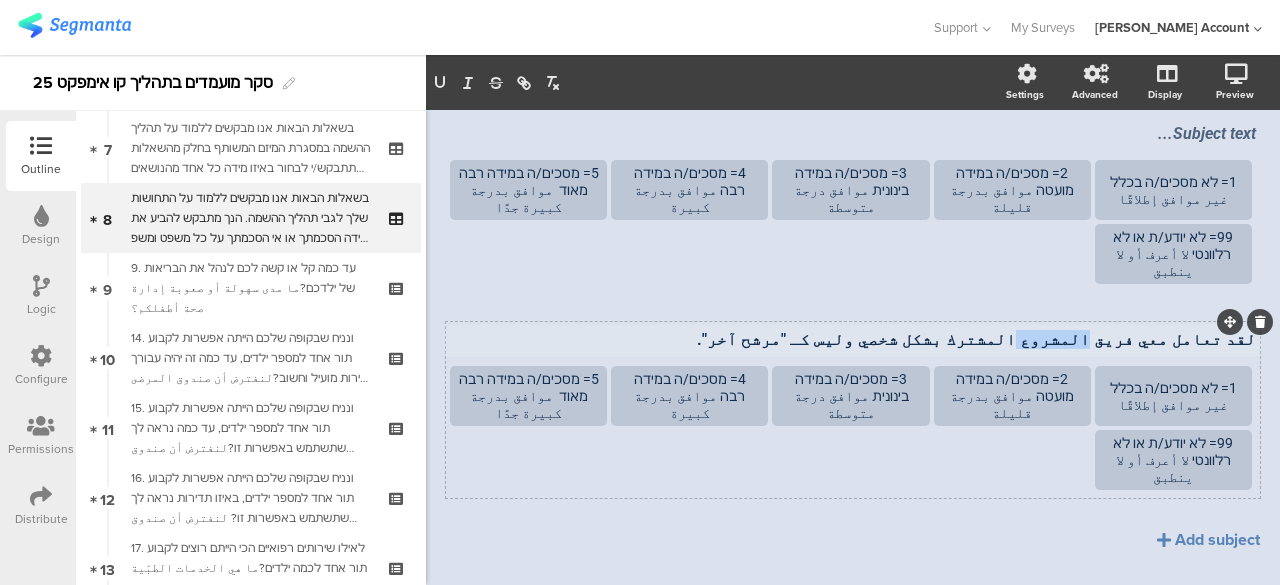 click on "لقد تعامل معي فريق المشروع المشترك بشكل شخصي وليس كـ "مرشح آخر"." at bounding box center (853, 339) 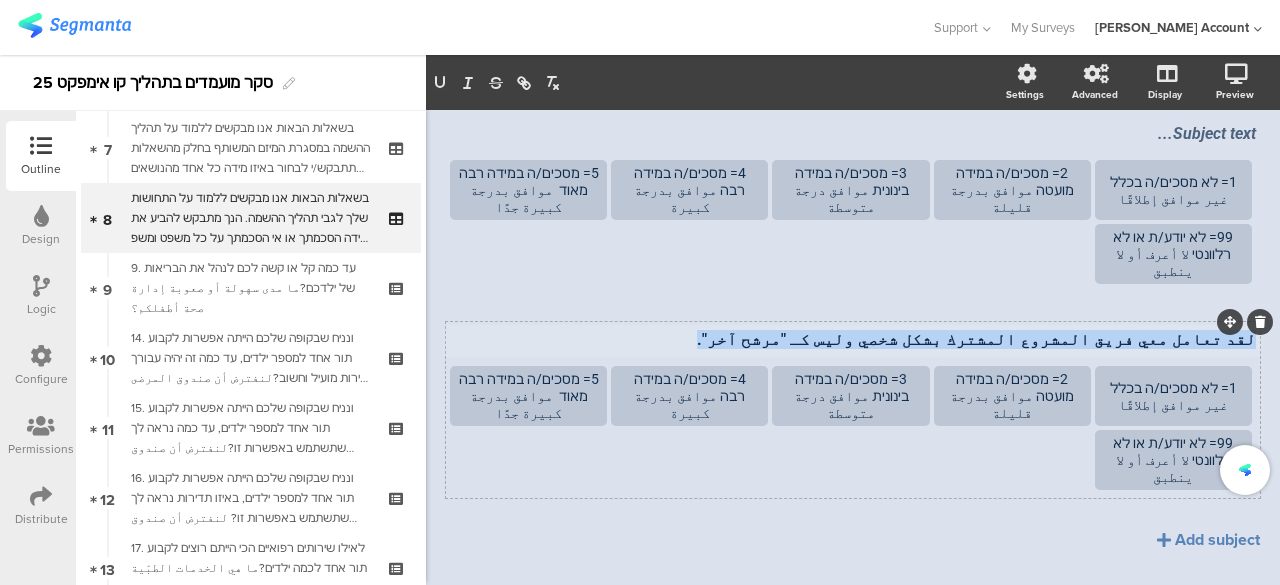 click on "لقد تعامل معي فريق المشروع المشترك بشكل شخصي وليس كـ "مرشح آخر"." at bounding box center [853, 339] 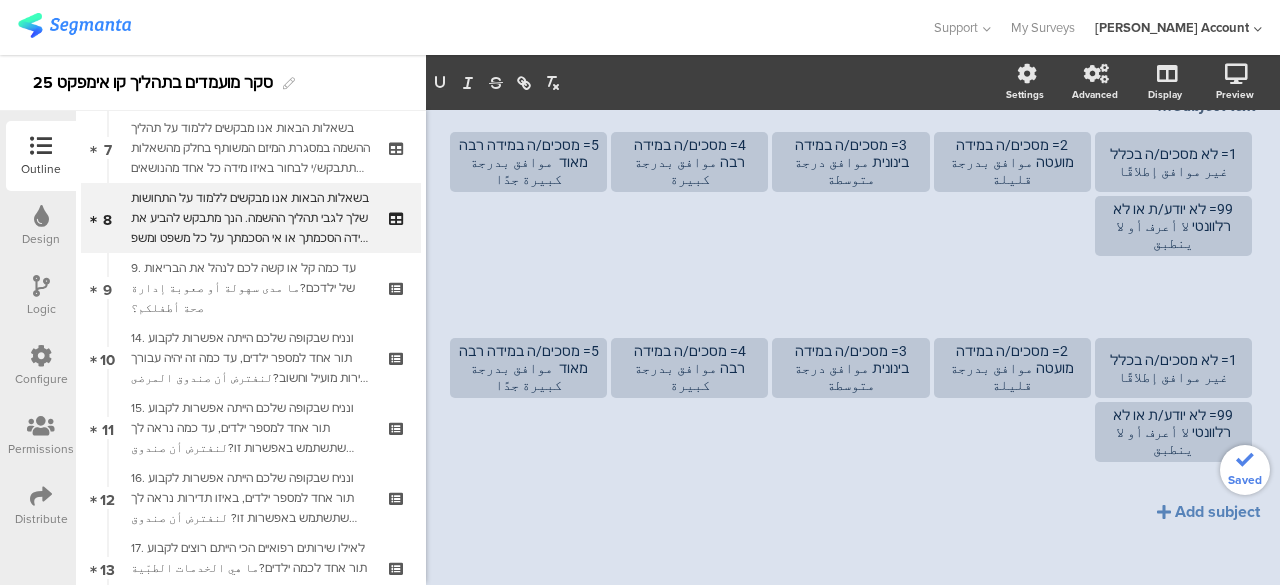 scroll, scrollTop: 1603, scrollLeft: 0, axis: vertical 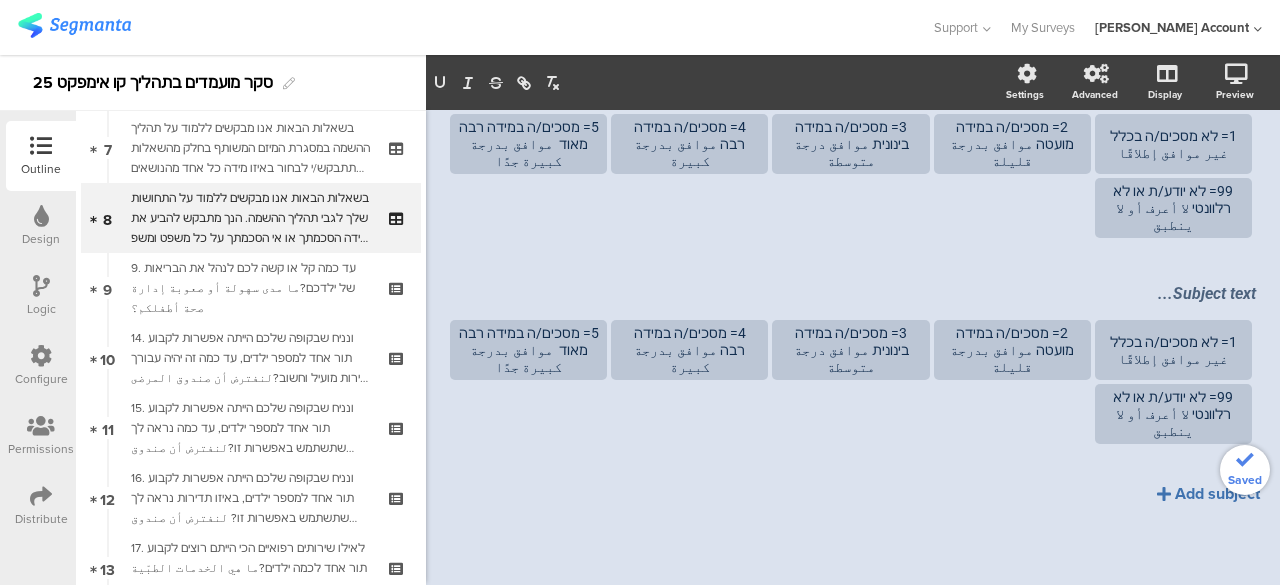 click on "Add subject" 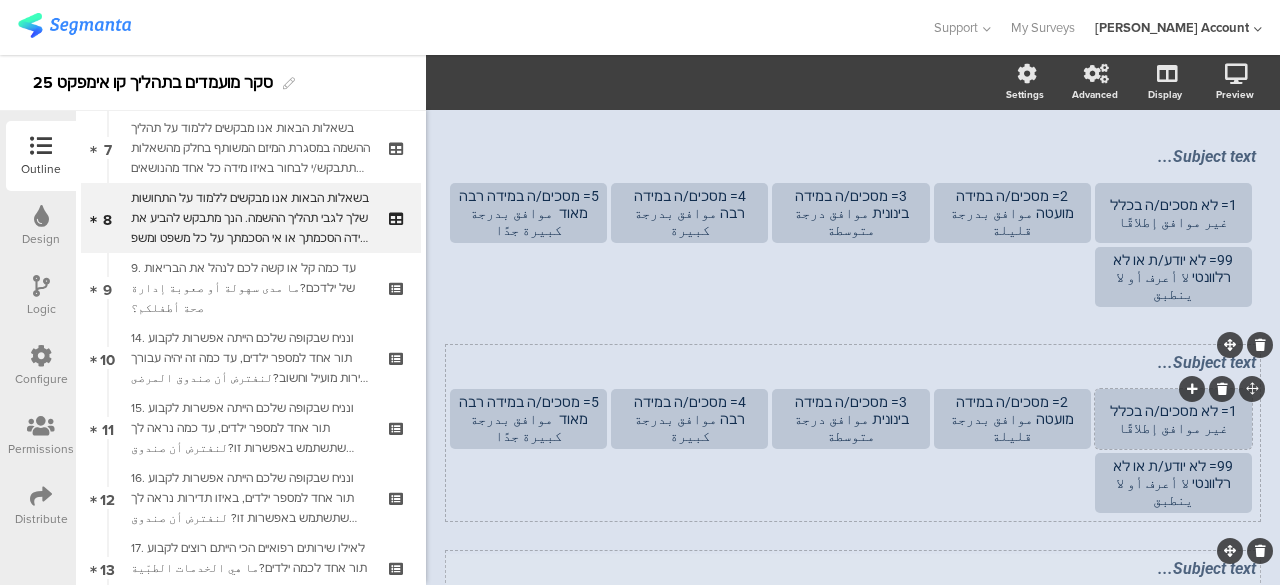 scroll, scrollTop: 303, scrollLeft: 0, axis: vertical 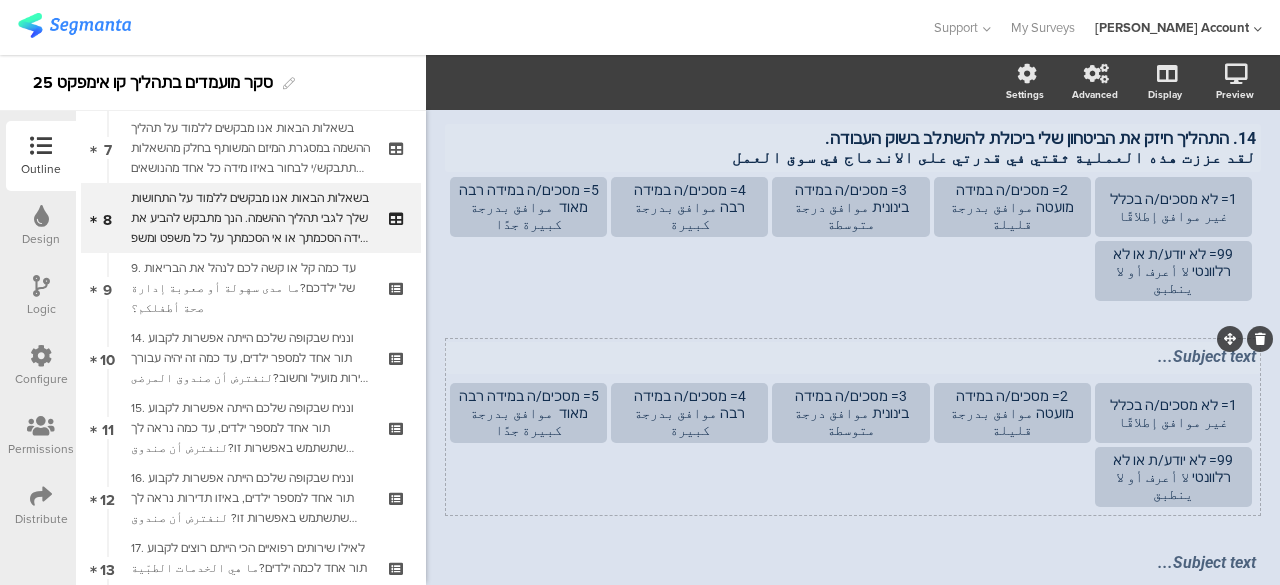 click on "Subject text..." at bounding box center (853, 356) 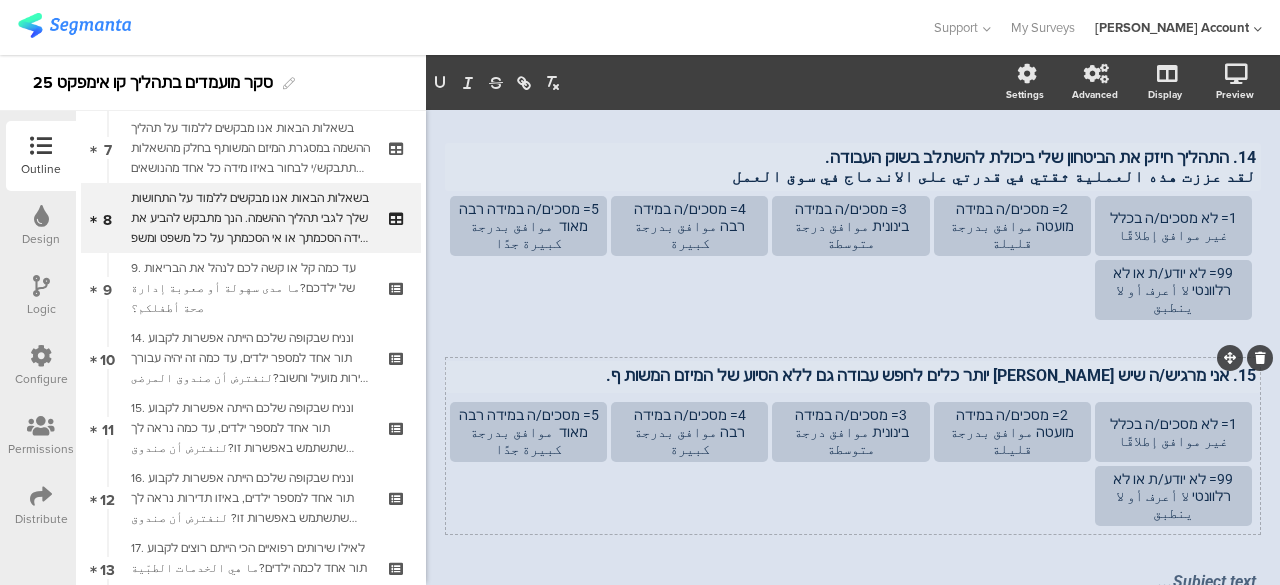 click on "15. אני מרגיש/ה שיש לי יותר כלים לחפש עבודה גם ללא הסיוע של המיזם המשות ף." at bounding box center (853, 375) 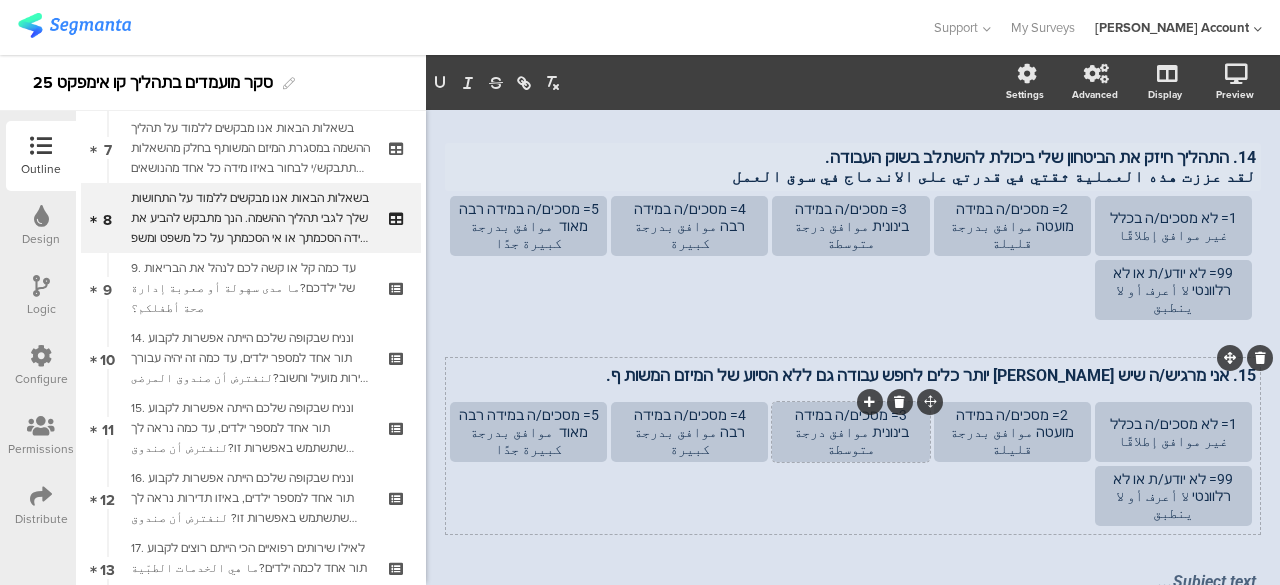 type 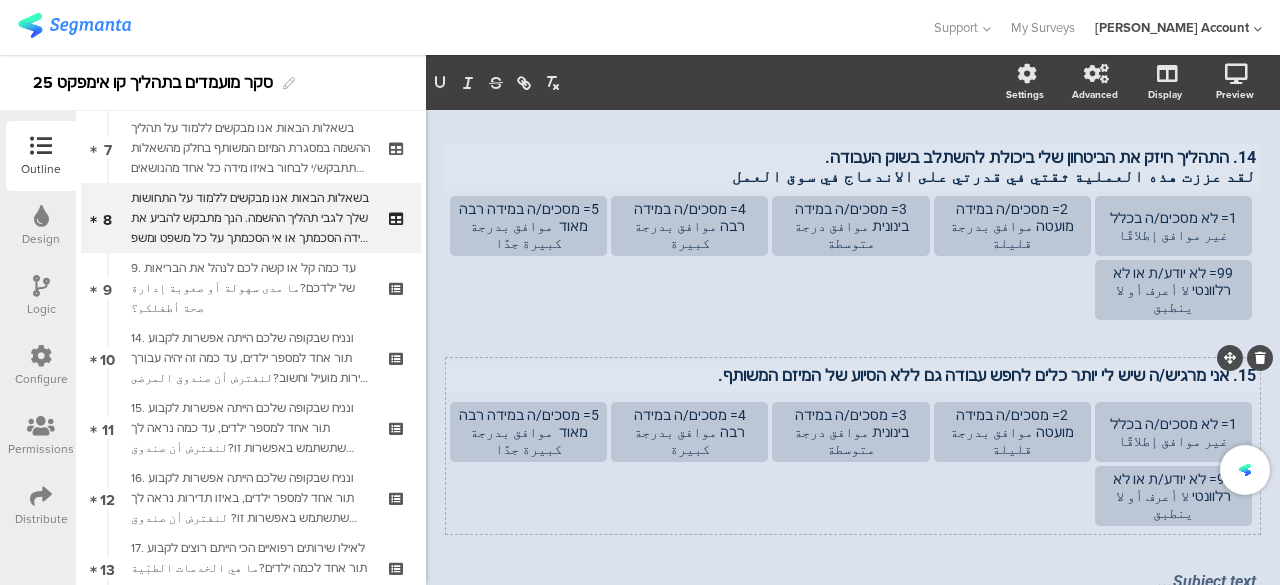 click on "15. אני מרגיש/ה שיש לי יותר כלים לחפש עבודה גם ללא הסיוע של המיזם המשותף." at bounding box center (853, 375) 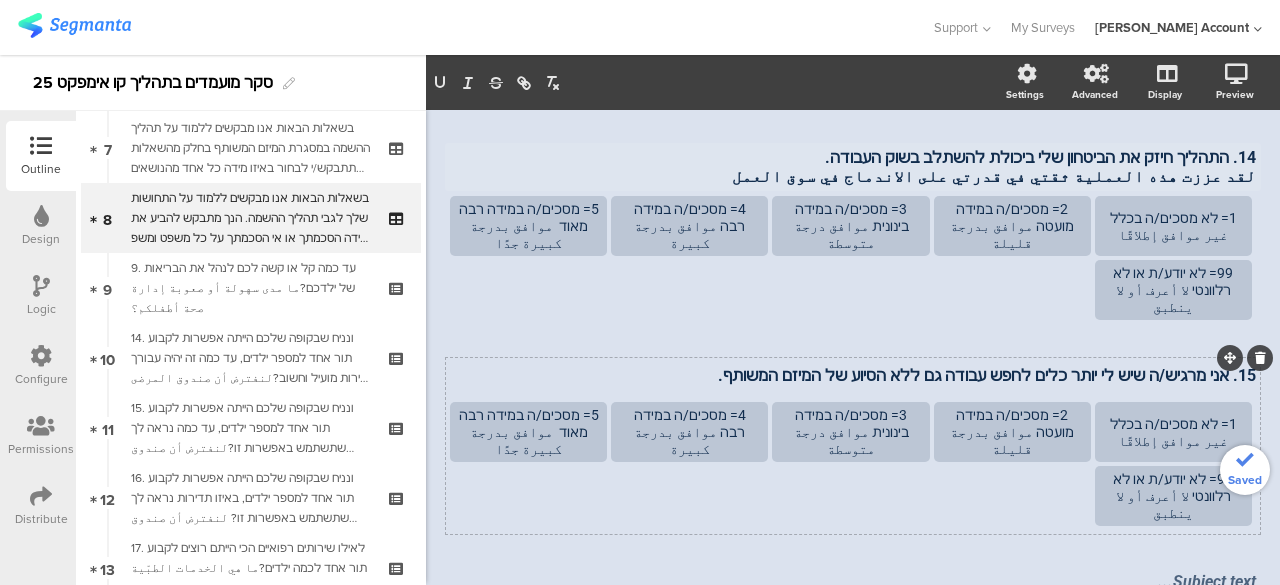 scroll, scrollTop: 280, scrollLeft: 0, axis: vertical 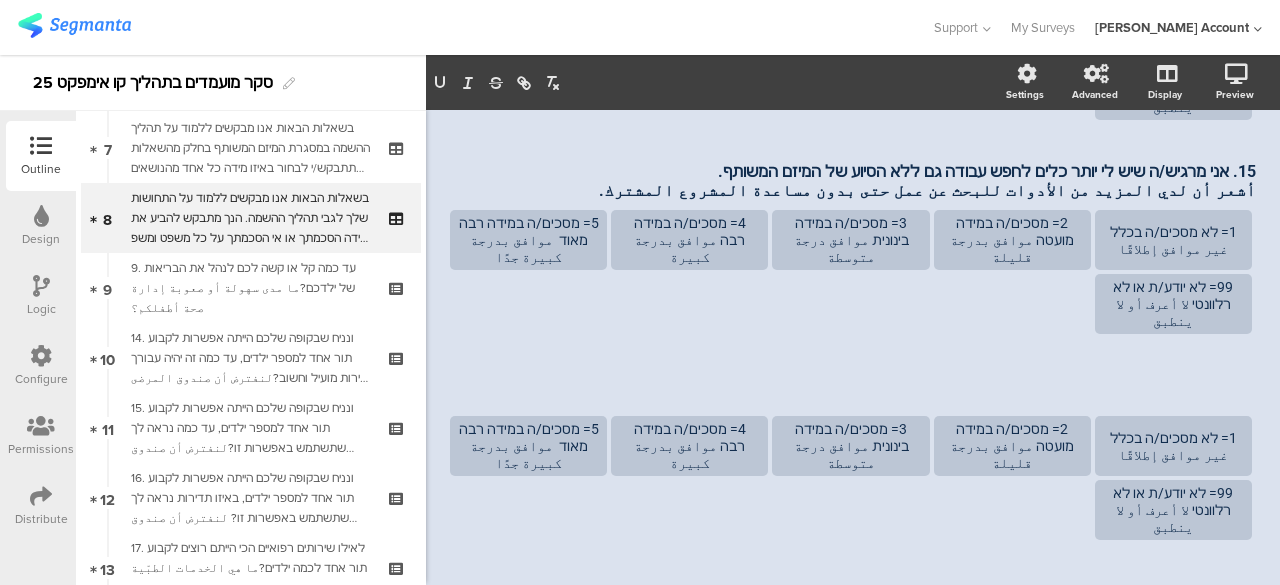 click on "Subject text..." at bounding box center [853, 391] 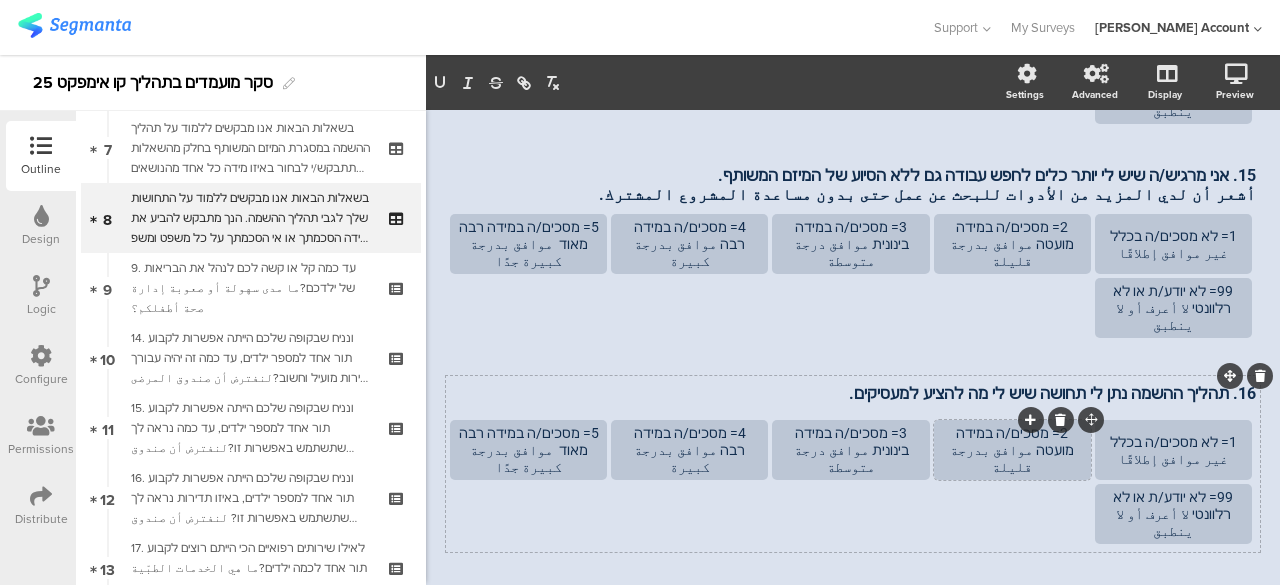 scroll, scrollTop: 476, scrollLeft: 0, axis: vertical 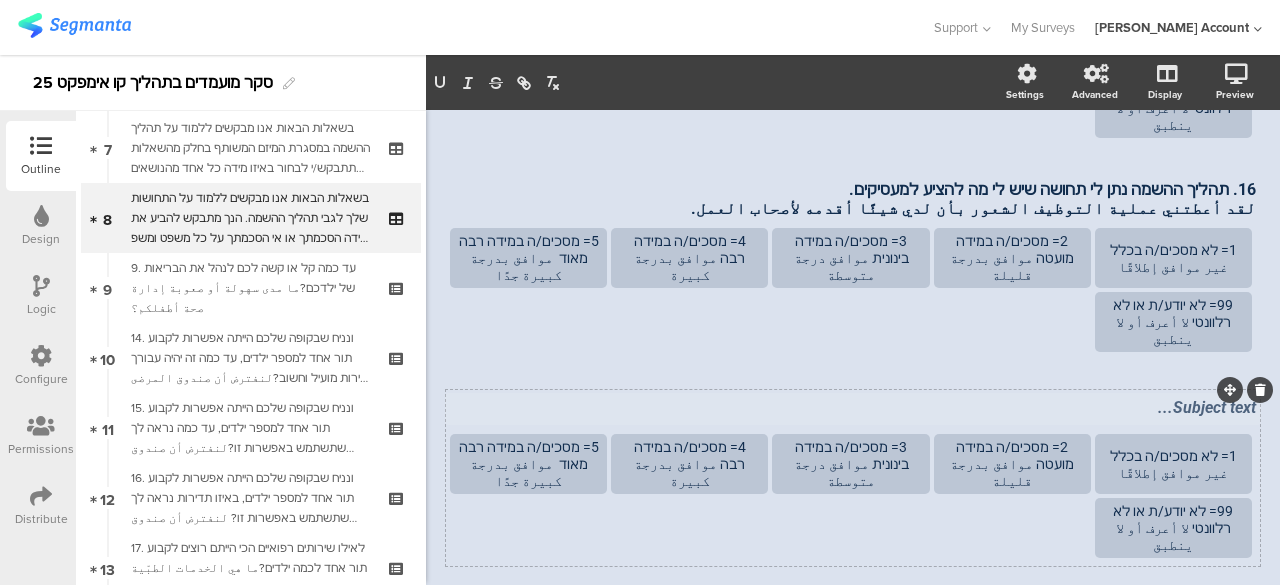 click on "Subject text..." at bounding box center [853, 409] 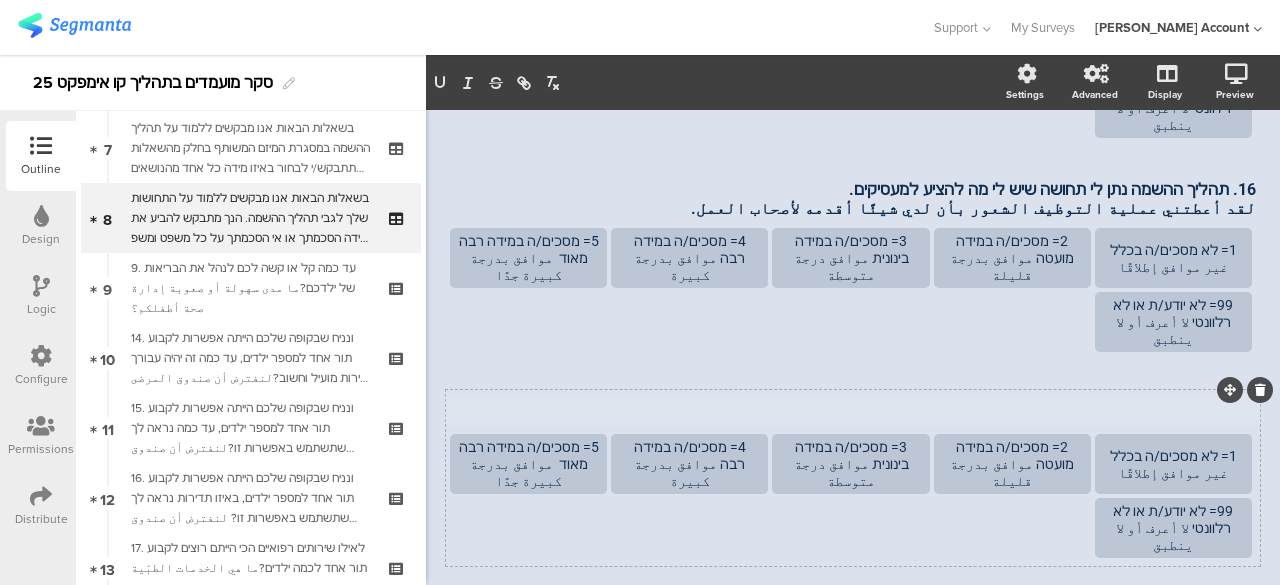 scroll, scrollTop: 676, scrollLeft: 0, axis: vertical 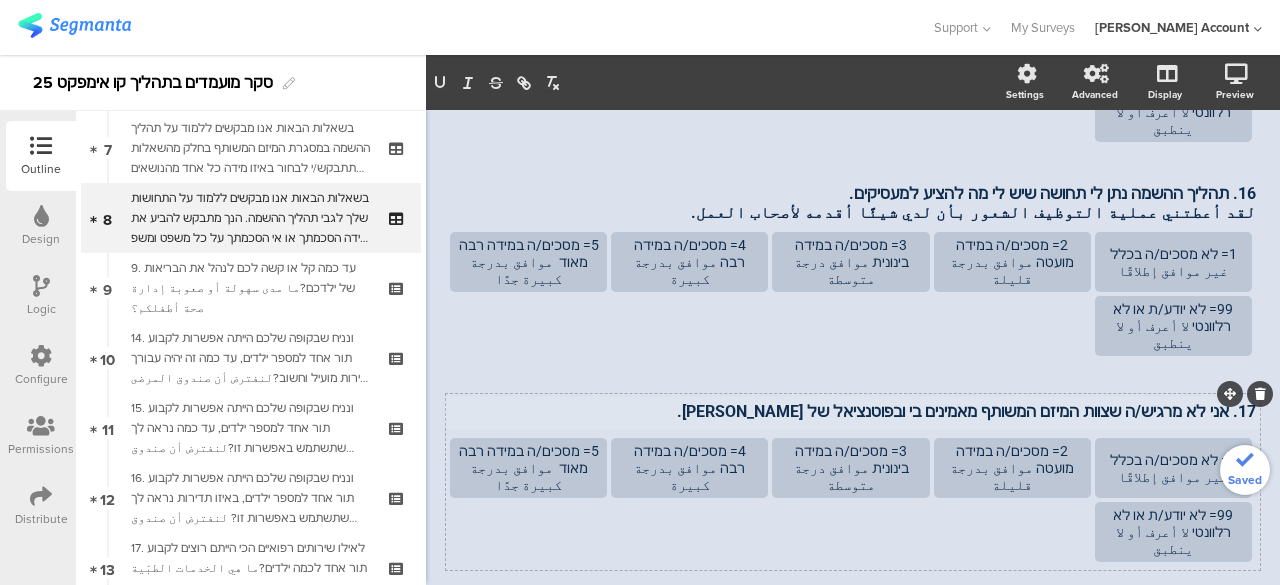 click on "17. אני לא מרגיש/ה שצוות המיזם המשותף מאמינים בי ובפוטנציאל של י." at bounding box center (853, 411) 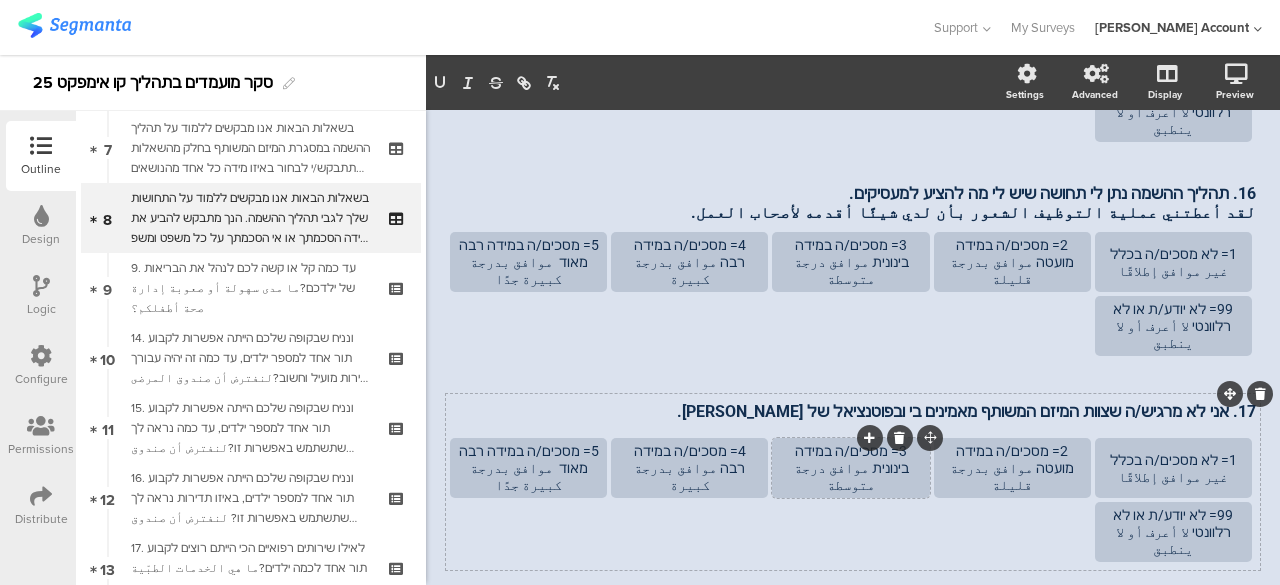 type 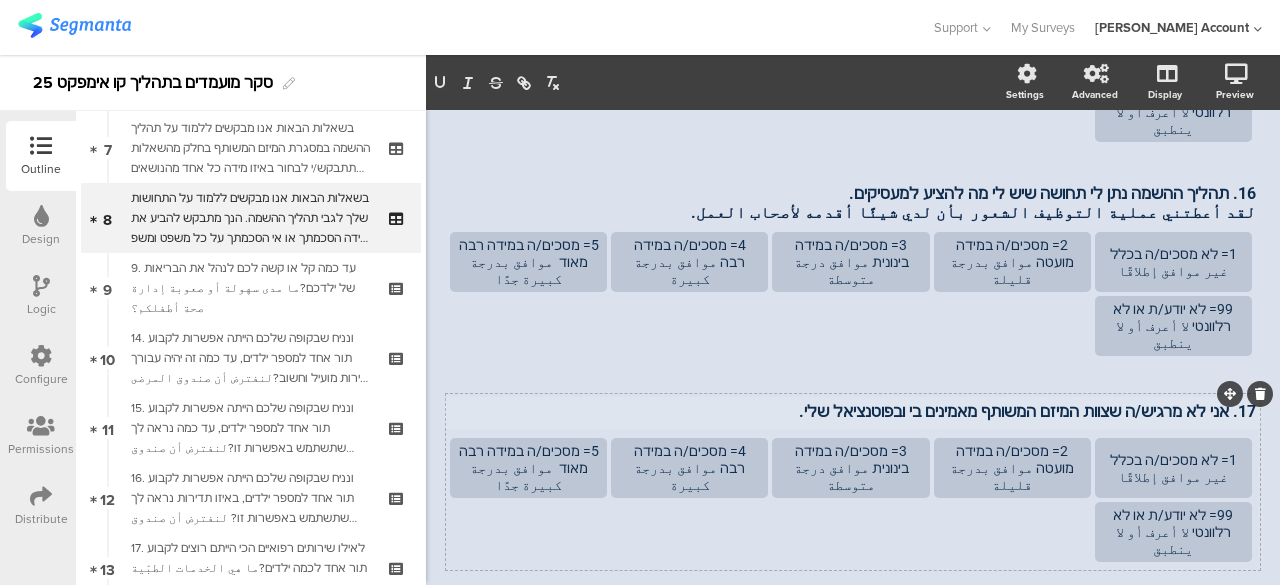click on "17. אני לא מרגיש/ה שצוות המיזם המשותף מאמינים בי ובפוטנציאל שלי." at bounding box center [853, 411] 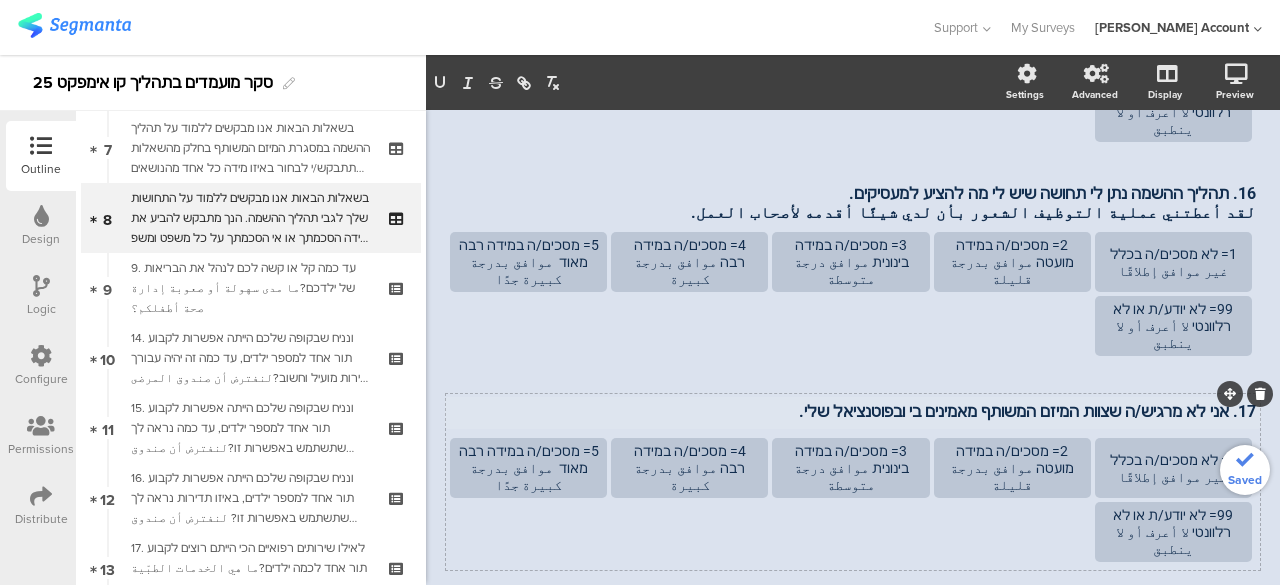 scroll, scrollTop: 672, scrollLeft: 0, axis: vertical 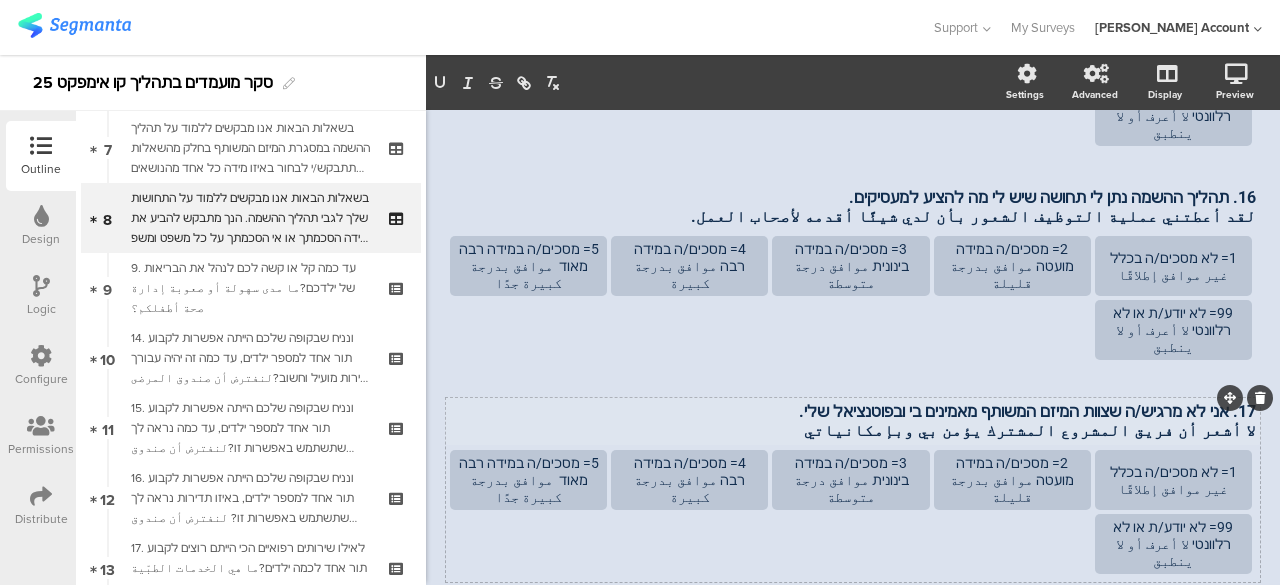 click on "17. אני לא מרגיש/ה שצוות המיזם המשותף מאמינים בי ובפוטנציאל שלי." at bounding box center (853, 411) 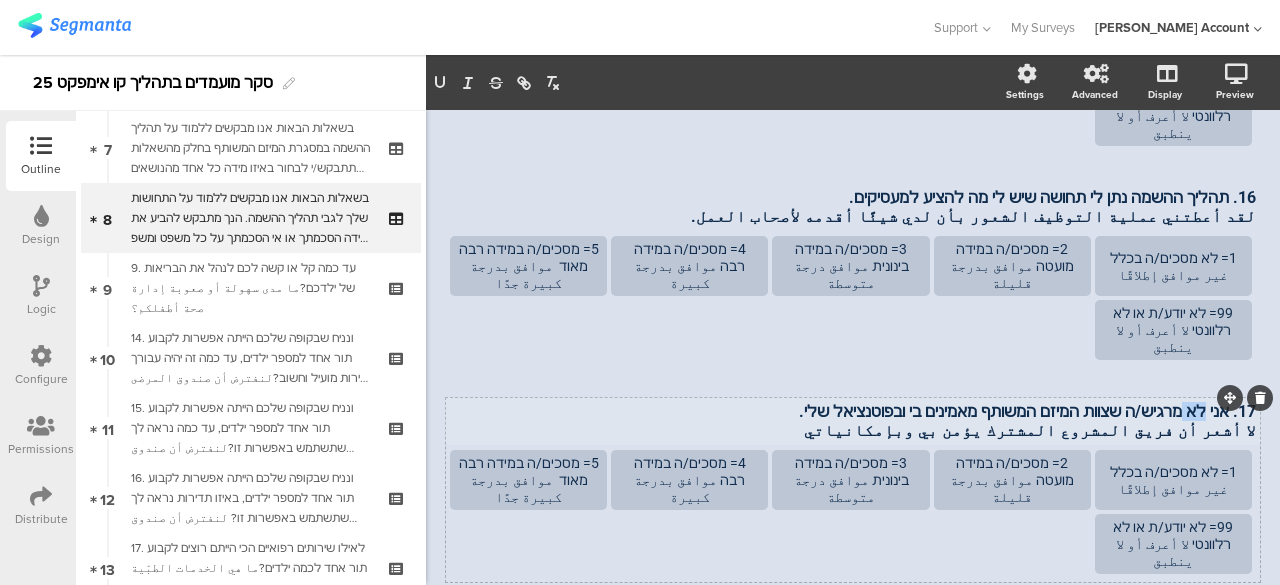 click on "17. אני לא מרגיש/ה שצוות המיזם המשותף מאמינים בי ובפוטנציאל שלי." at bounding box center (853, 411) 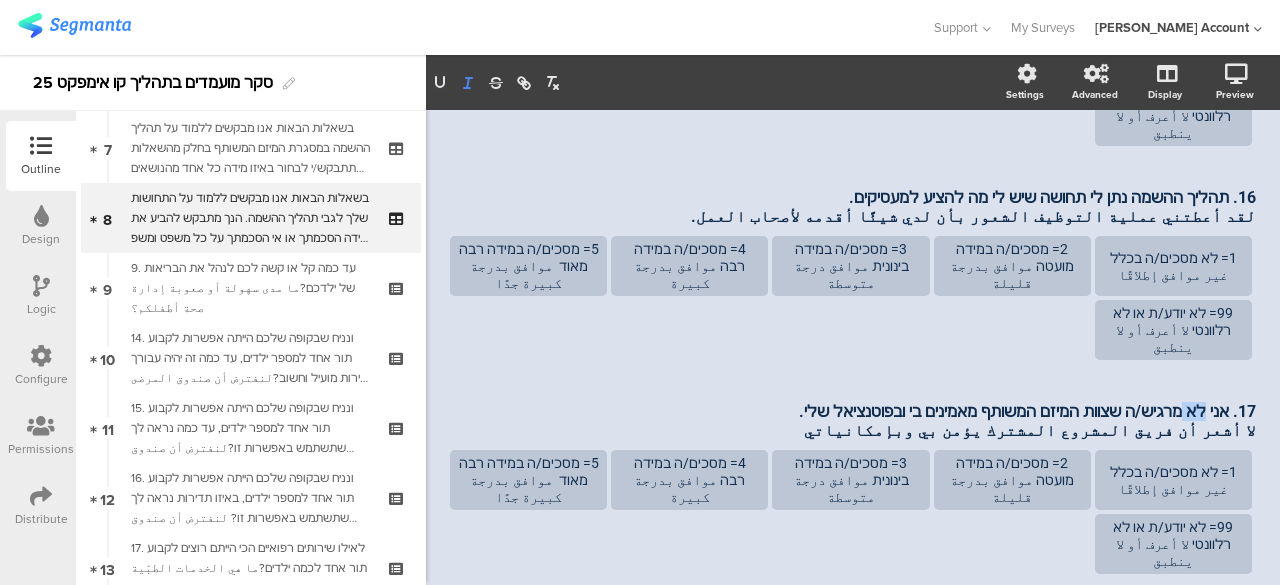 click 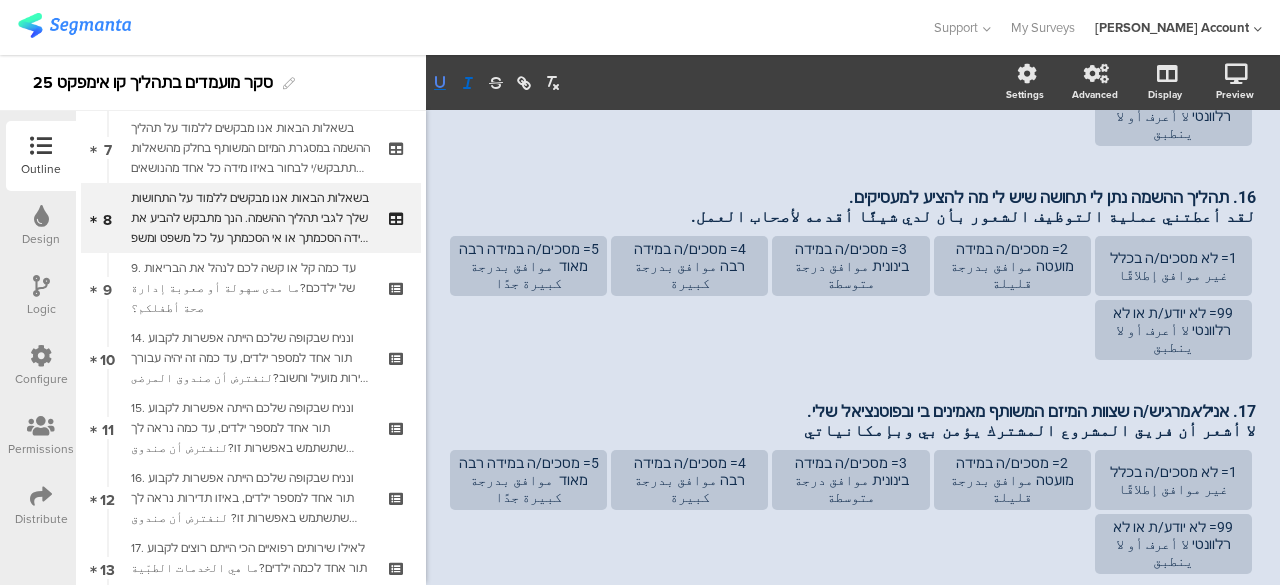 click 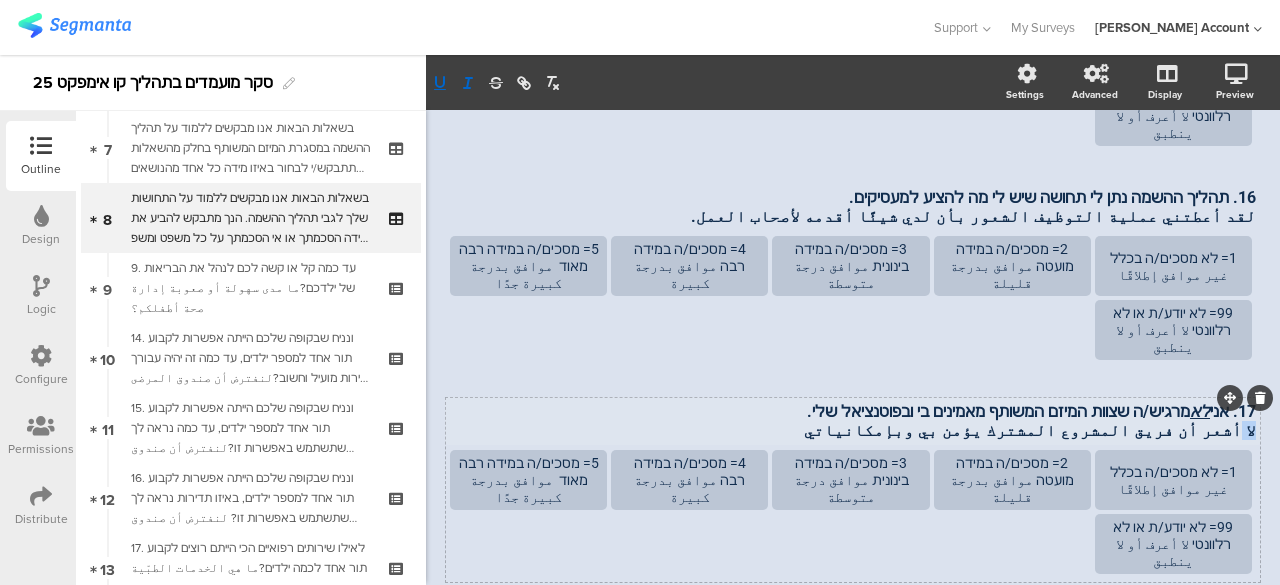 click on "17. אני  לא  מרגיש/ה שצוות המיזם המשותף מאמינים בי ובפוטנציאל שלי.  لا أشعر أن فريق المشروع المشترك يؤمن بي وبإمكانياتي
17. אני  לא  מרגיש/ה שצוות המיזם המשותף מאמינים בי ובפוטנציאל שלי.  لا أشعر أن فريق المشروع المشترك يؤمن بي وبإمكانياتي
17. אני  לא  מרגיש/ה שצוות המיזם המשותף מאמינים בי ובפוטנציאל שלי.  لا أشعر أن فريق المشروع المشترك يؤمن بي وبإمكانياتي" at bounding box center (853, 421) 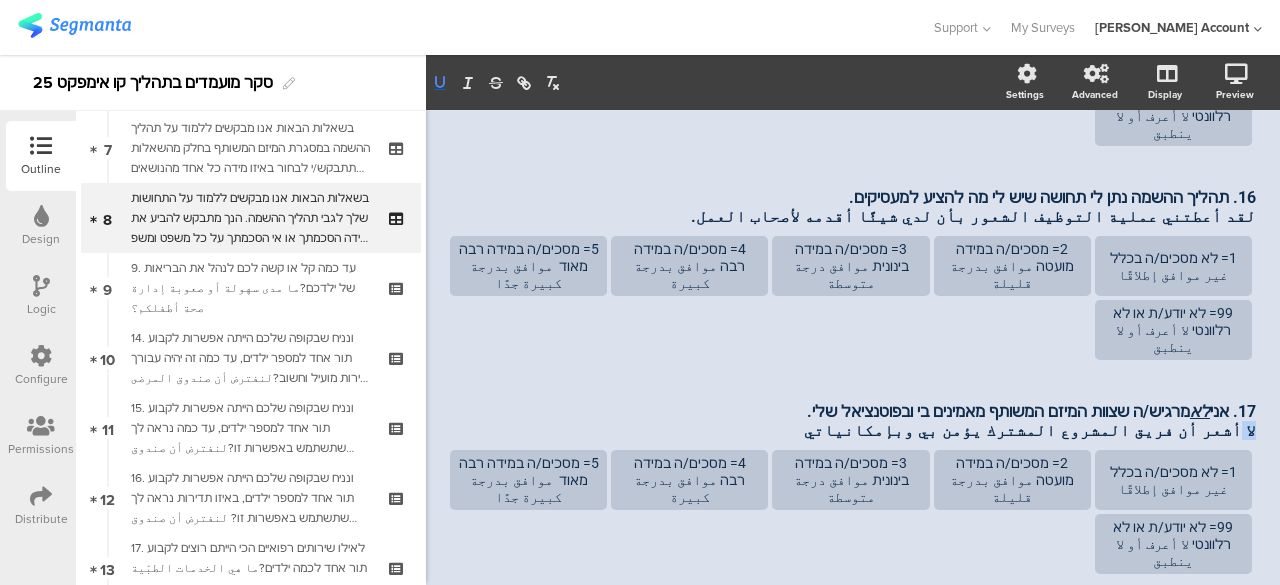 click 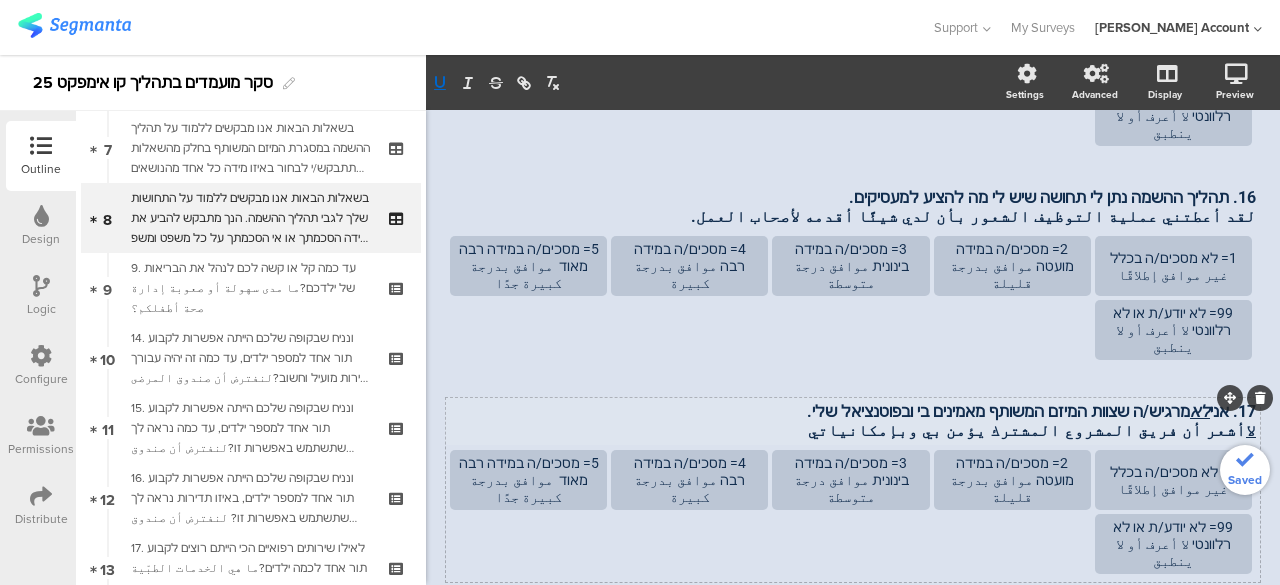 click on "17. אני  לא  מרגיש/ה שצוות המיזם המשותף מאמינים בי ובפוטנציאל שלי." at bounding box center [853, 411] 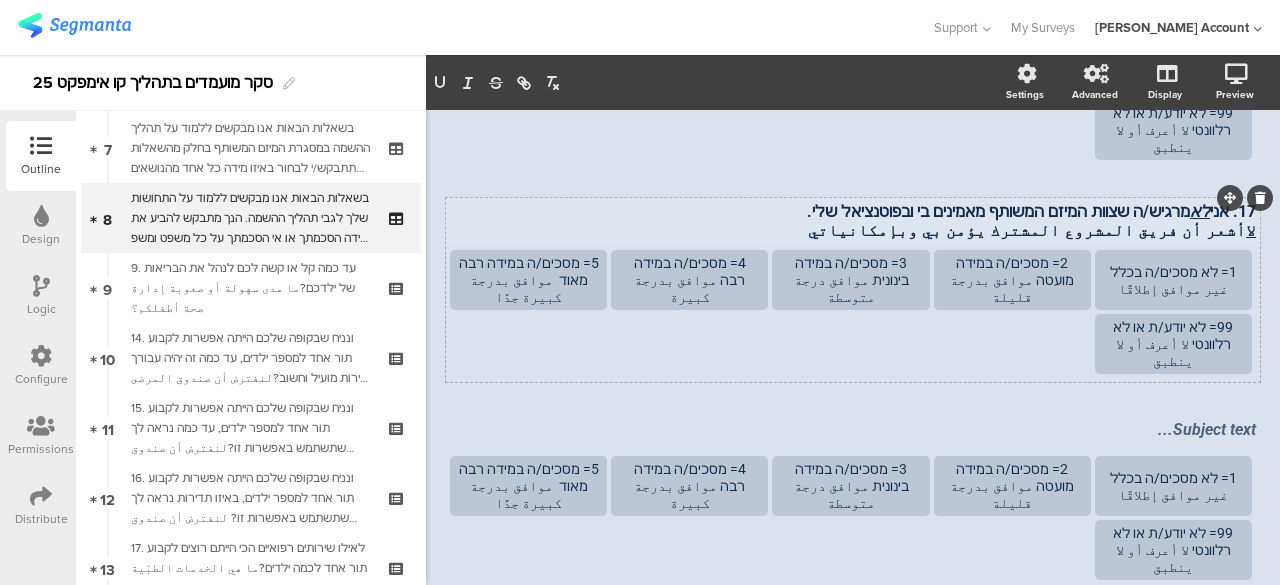 scroll, scrollTop: 876, scrollLeft: 0, axis: vertical 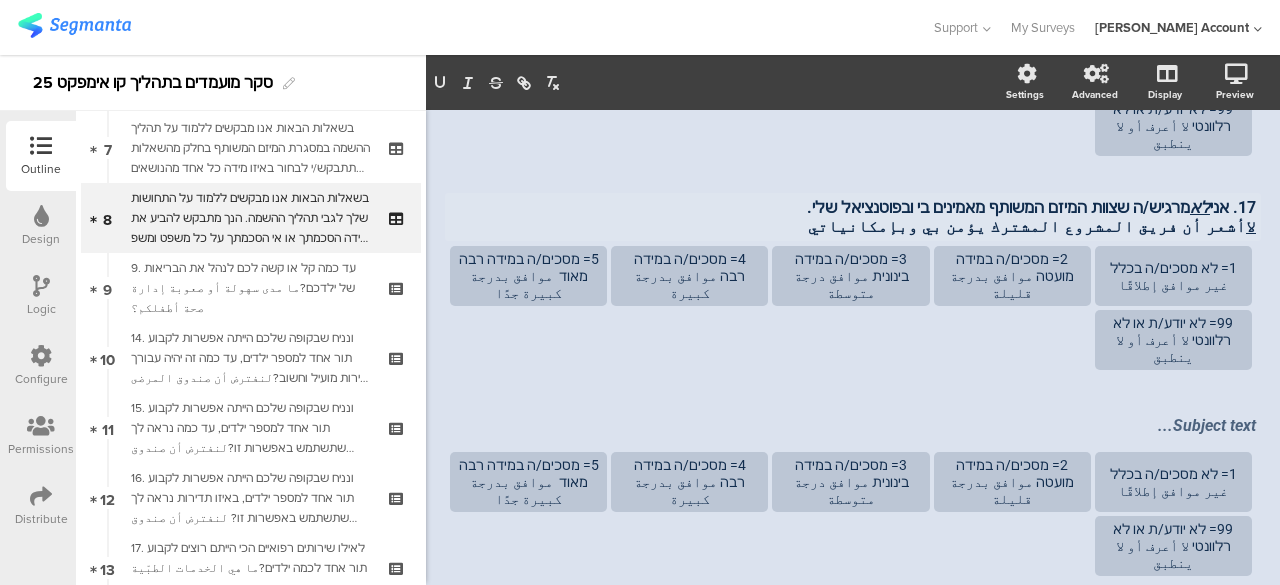 click on "14. התהליך חיזק את הביטחון שלי ביכולת להשתלב בשוק העבודה.  لقد عززت هذه العملية ثقتي في قدرتي على الاندماج في سوق العمل
14. התהליך חיזק את הביטחון שלי ביכולת להשתלב בשוק העבודה.  لقد عززت هذه العملية ثقتي في قدرتي على الاندماج في سوق العمل
1= לא מסכים/ה בכלל غير موافق إطلاقًا
2= מסכים/ה במידה מועטה موافق بدرجة قليلة
3= מסכים/ה במידה בינונית موافق درجة متوسطة" 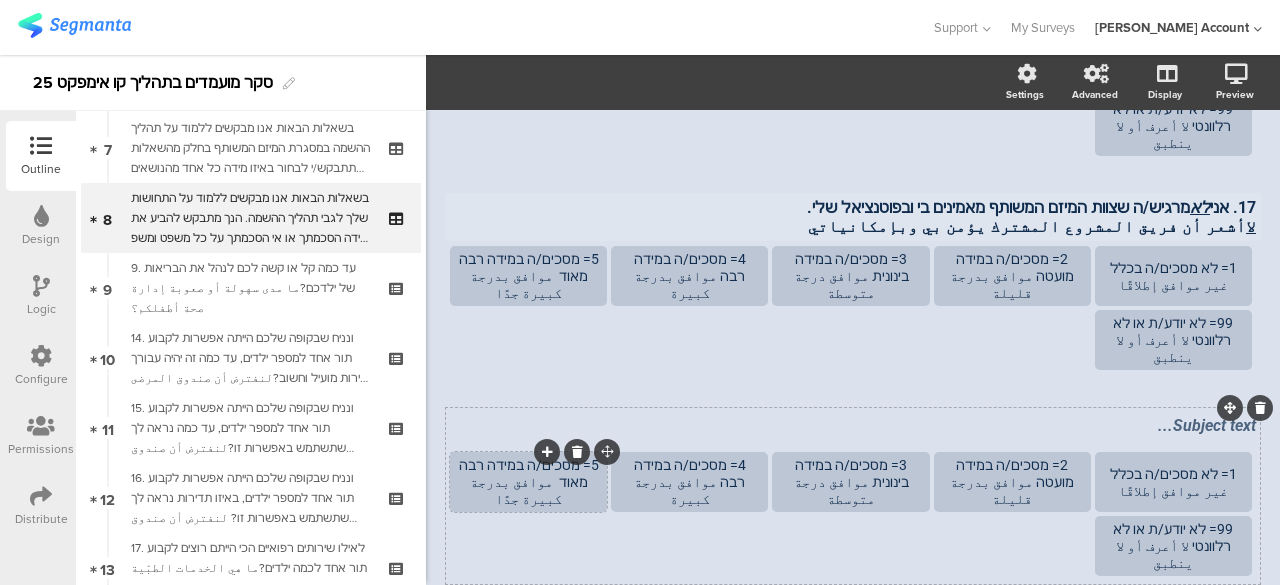 scroll, scrollTop: 976, scrollLeft: 0, axis: vertical 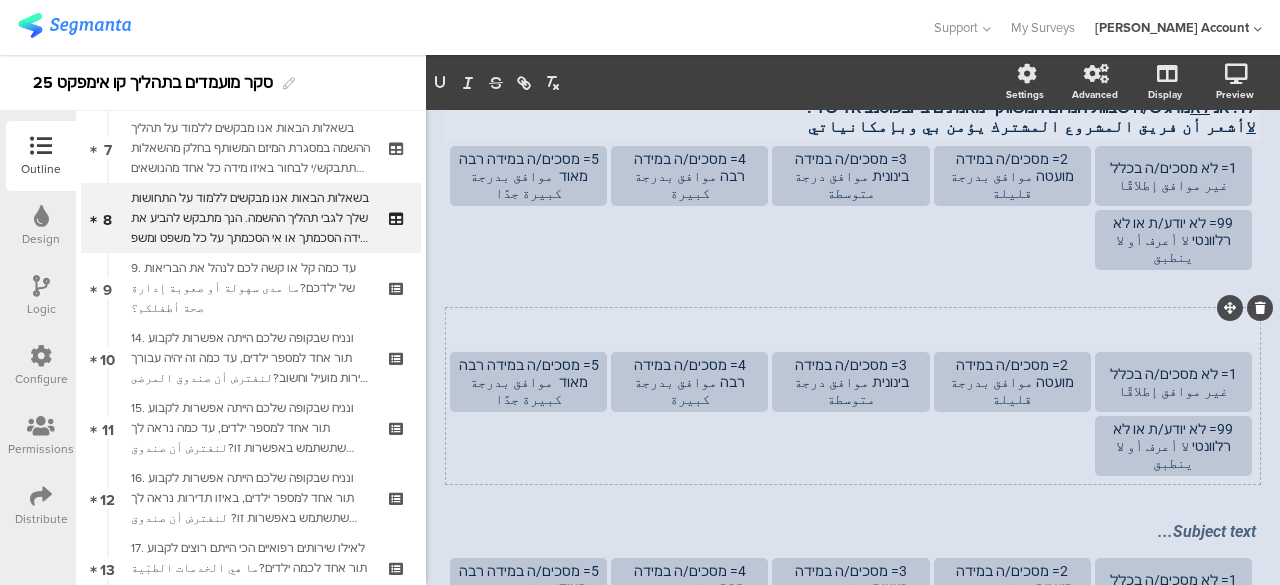 click on "Subject text..." at bounding box center (853, 327) 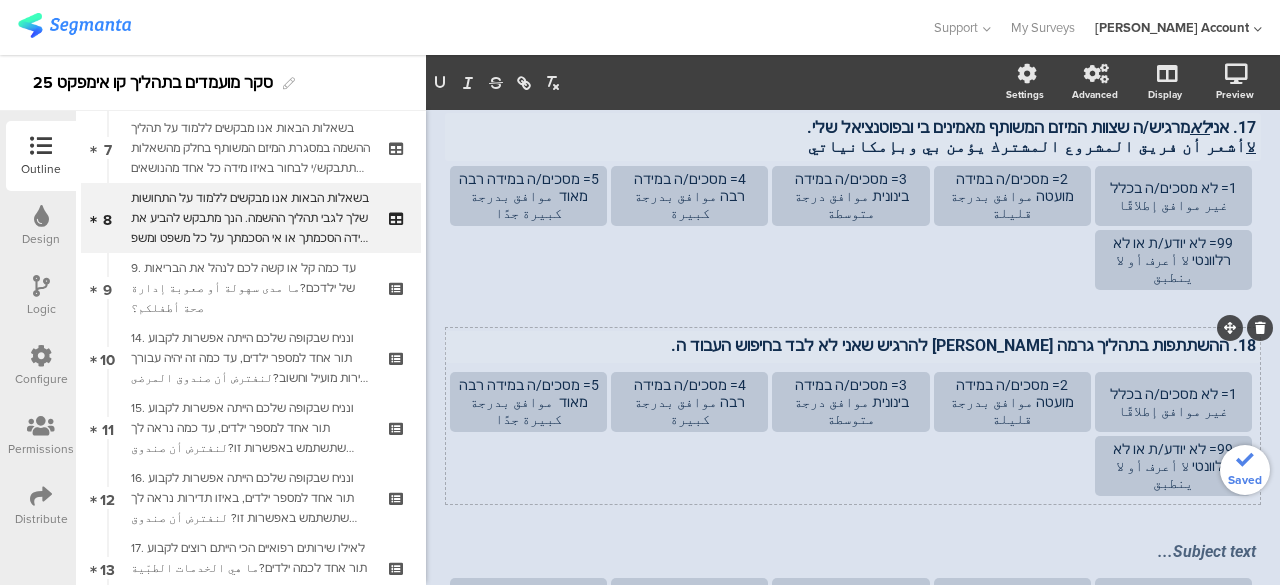 click on "18. ההשתתפות בתהליך גרמה לי להרגיש שאני לא לבד בחיפוש העבוד ה." at bounding box center [853, 345] 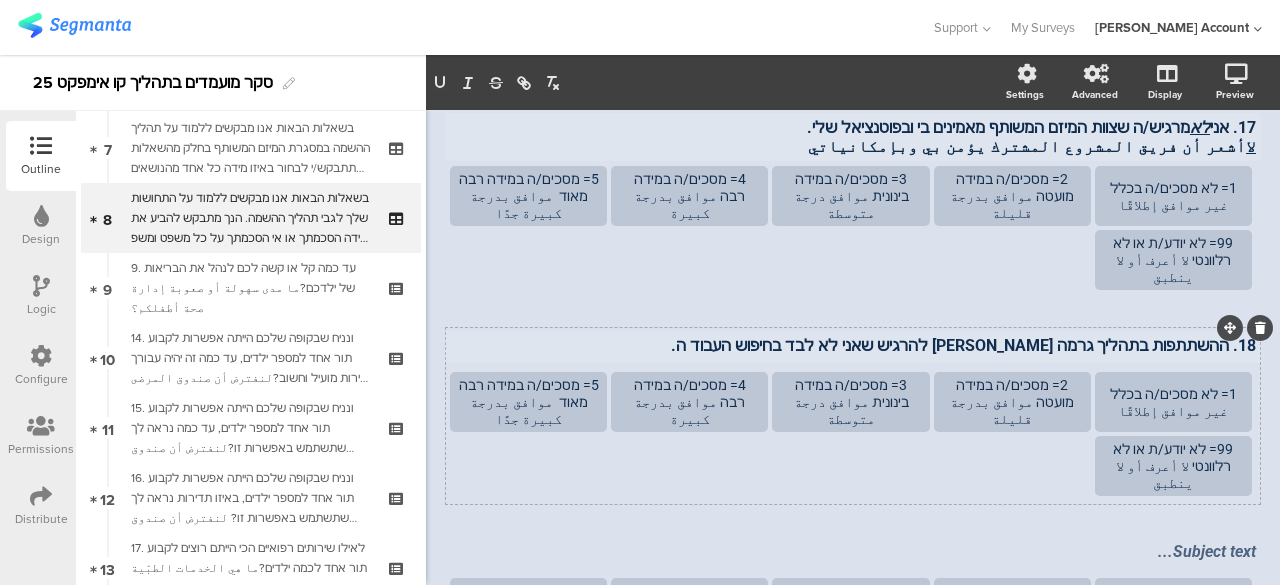 type 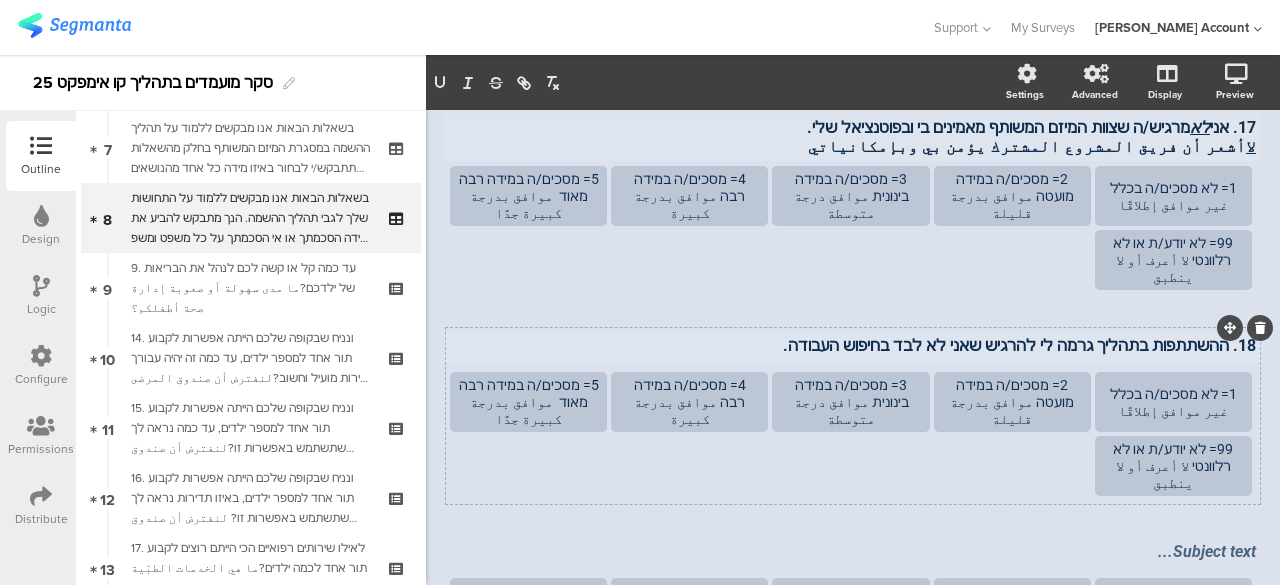 click on "18. ההשתתפות בתהליך גרמה לי להרגיש שאני לא לבד בחיפוש העבודה." at bounding box center (853, 345) 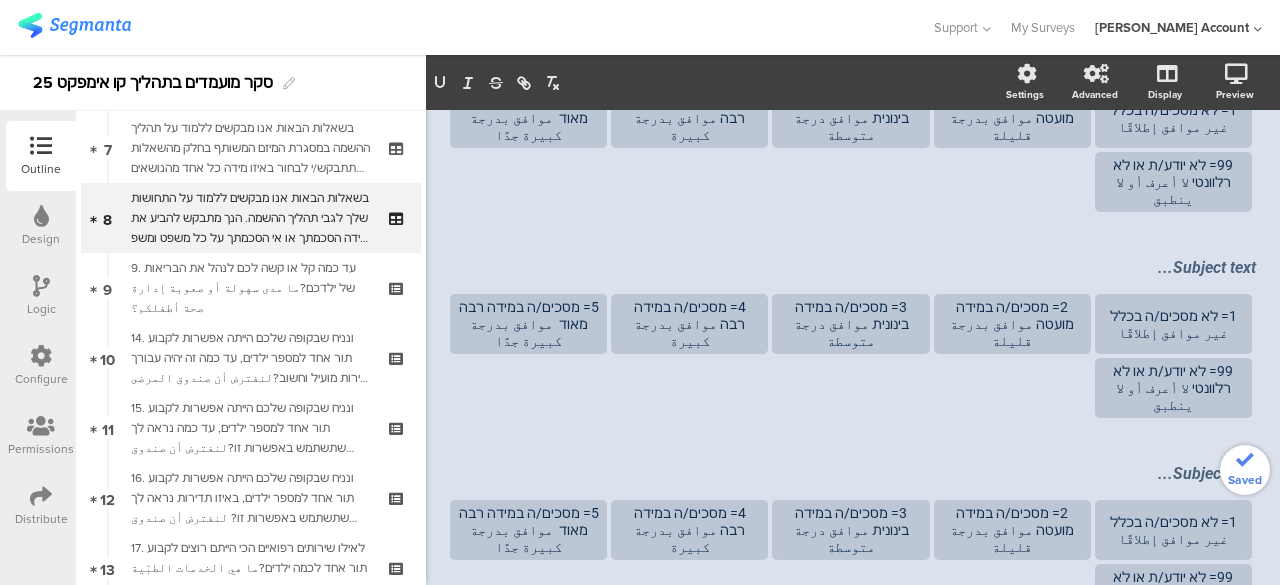 scroll, scrollTop: 1256, scrollLeft: 0, axis: vertical 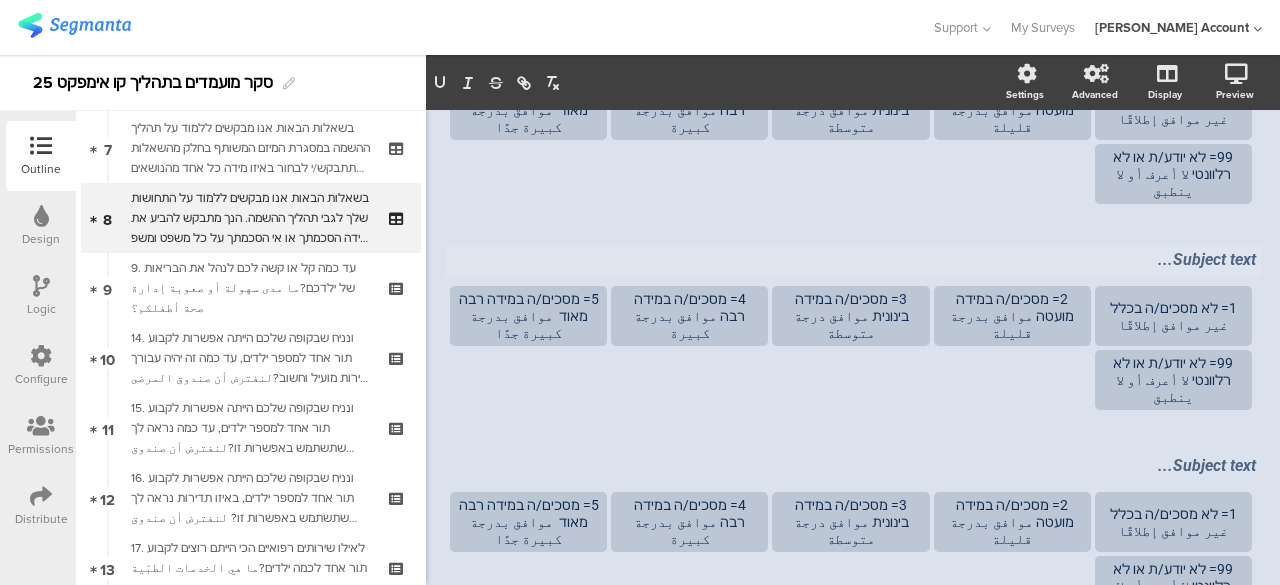 click on "Subject text..." at bounding box center [853, 261] 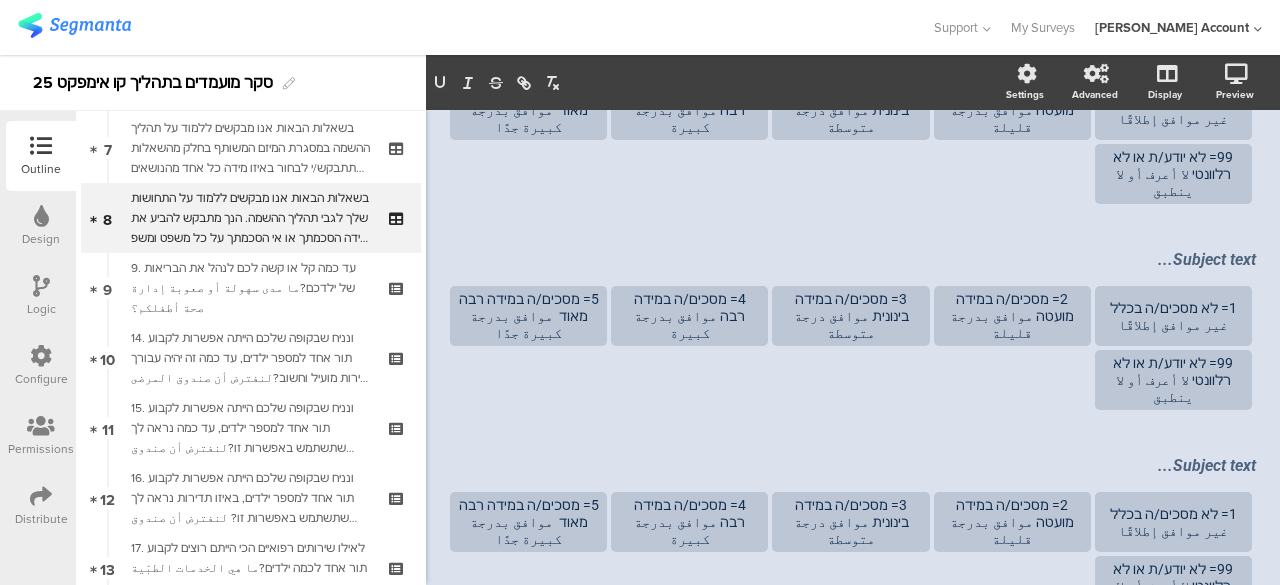 scroll, scrollTop: 1252, scrollLeft: 0, axis: vertical 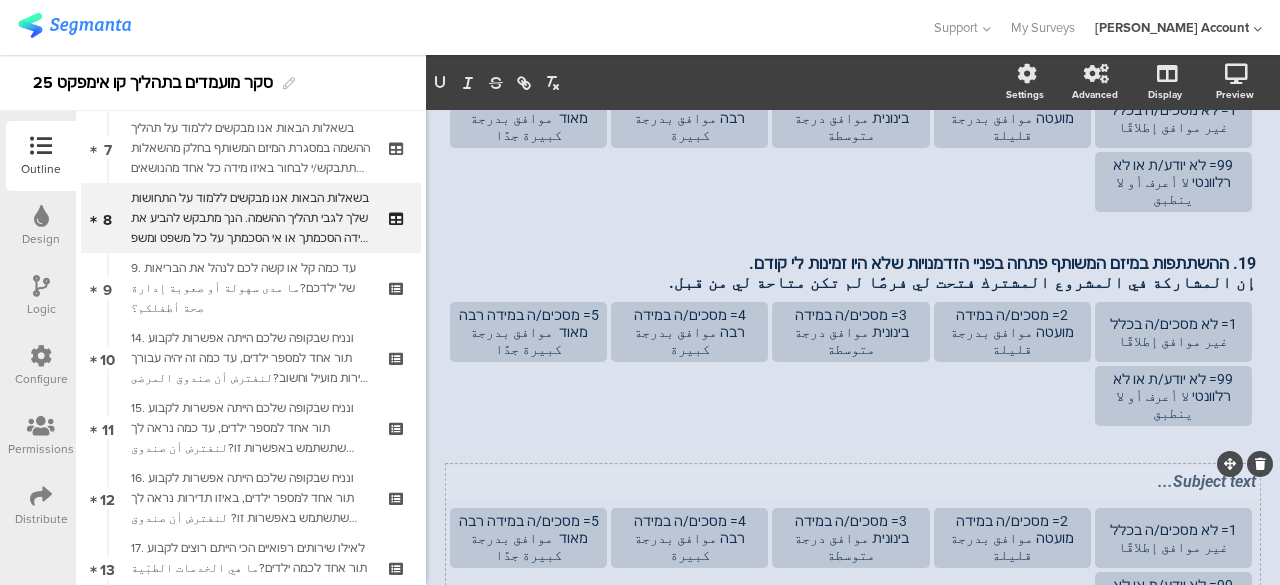 click on "Subject text..." at bounding box center (853, 483) 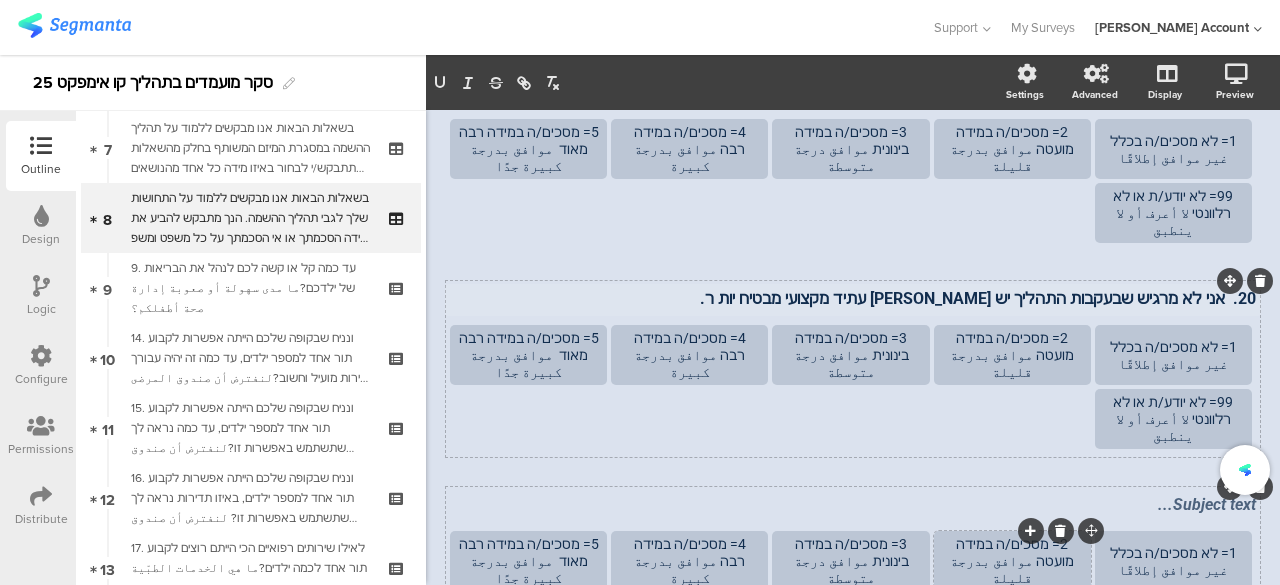 scroll, scrollTop: 1448, scrollLeft: 0, axis: vertical 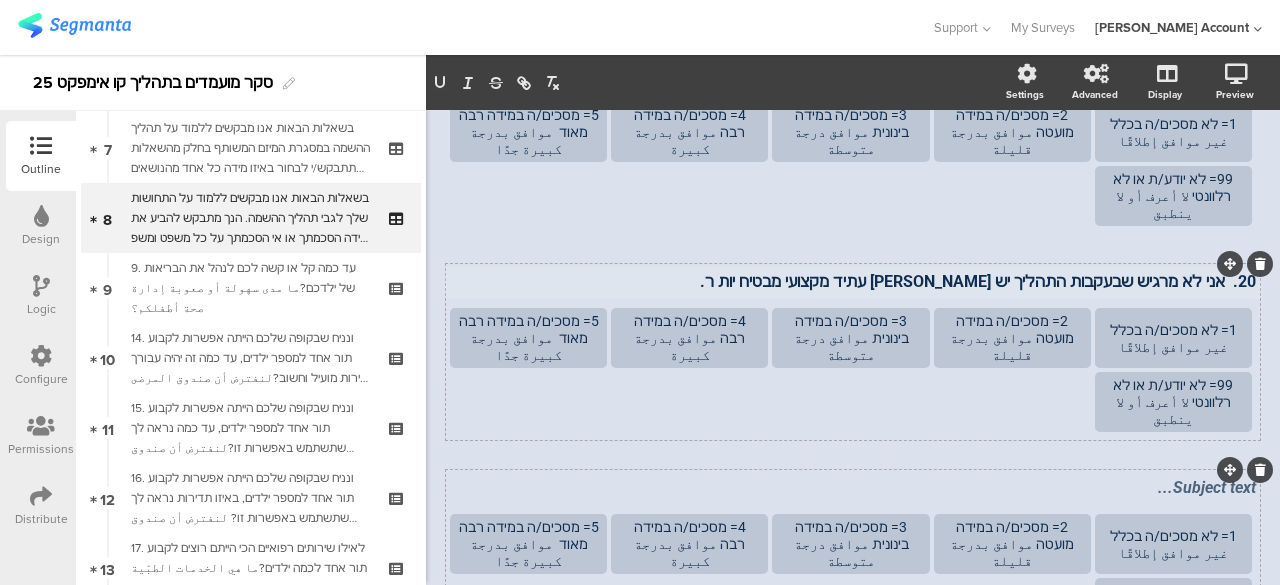 click 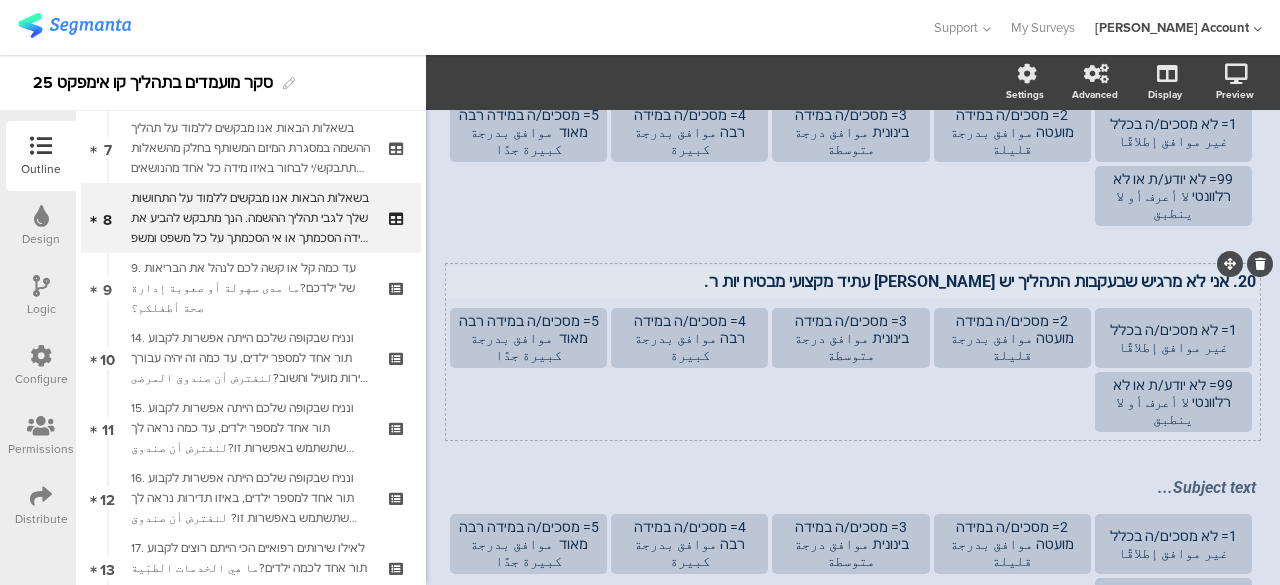 click 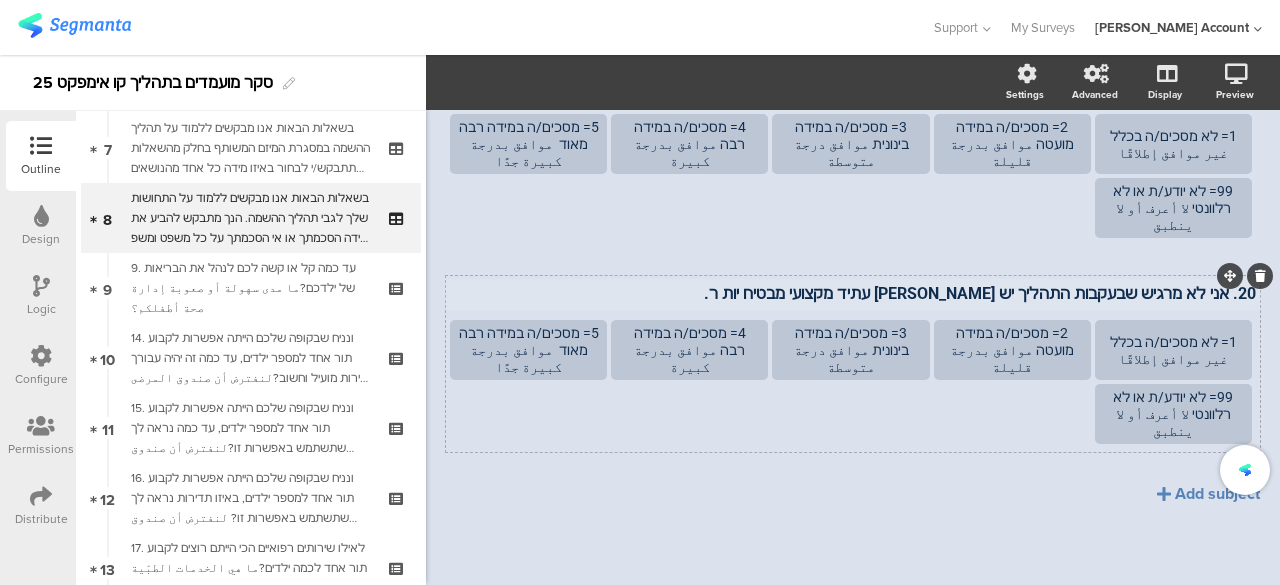 scroll, scrollTop: 1440, scrollLeft: 0, axis: vertical 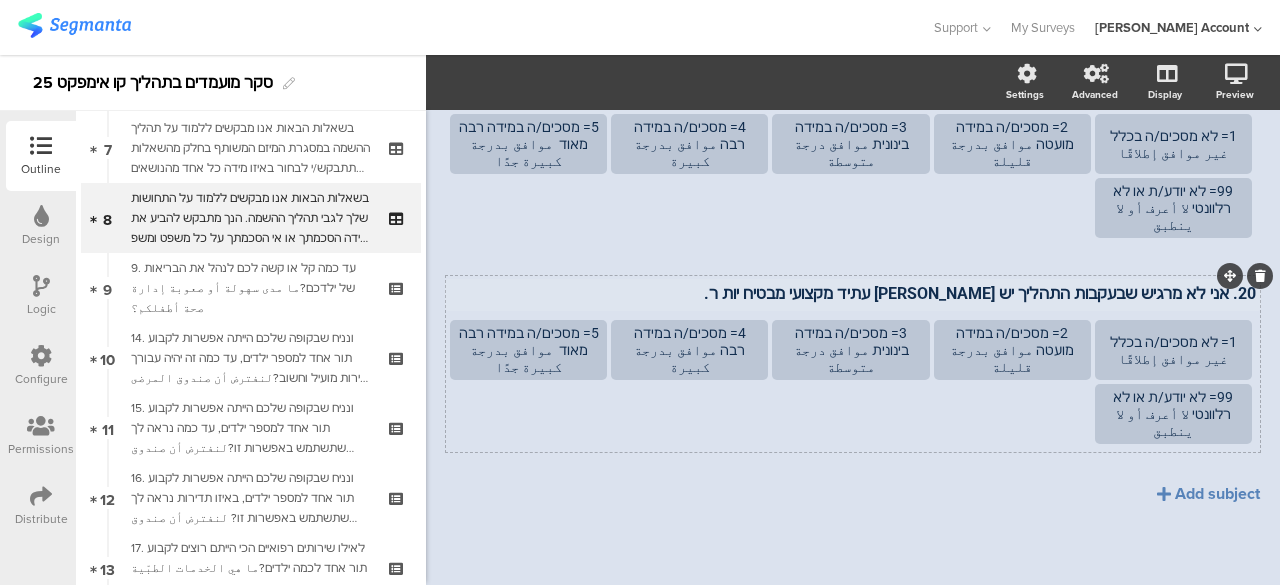 click on "20.  אני לא מרגיש שבעקבות התהליך יש לי עתיד מקצועי מבטיח יות ר." at bounding box center [853, 293] 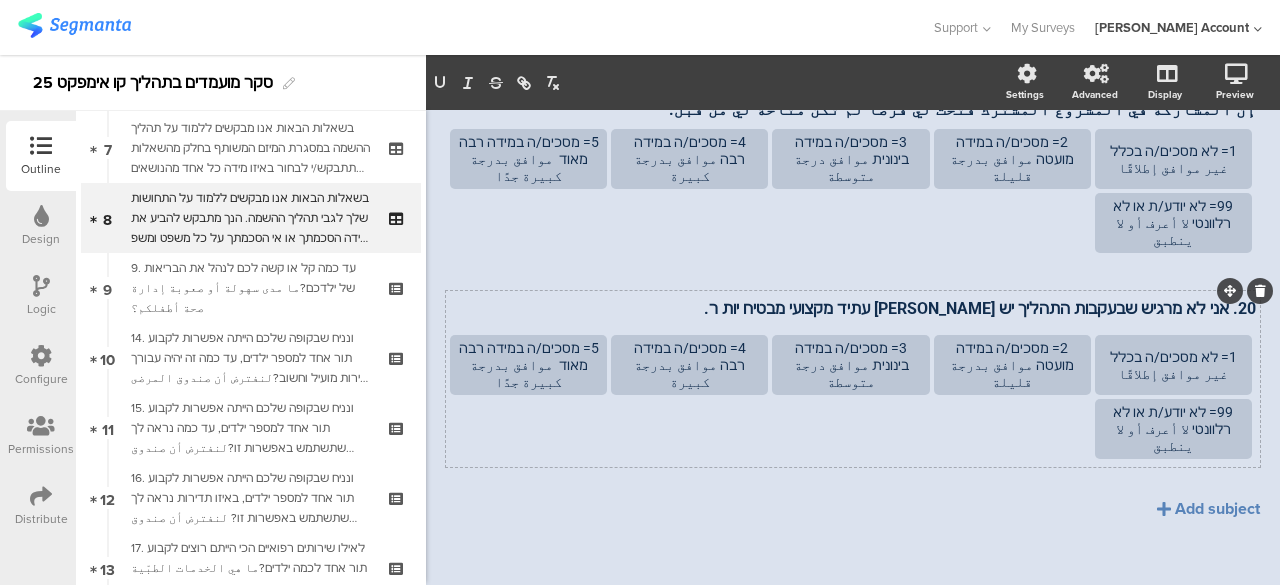 type 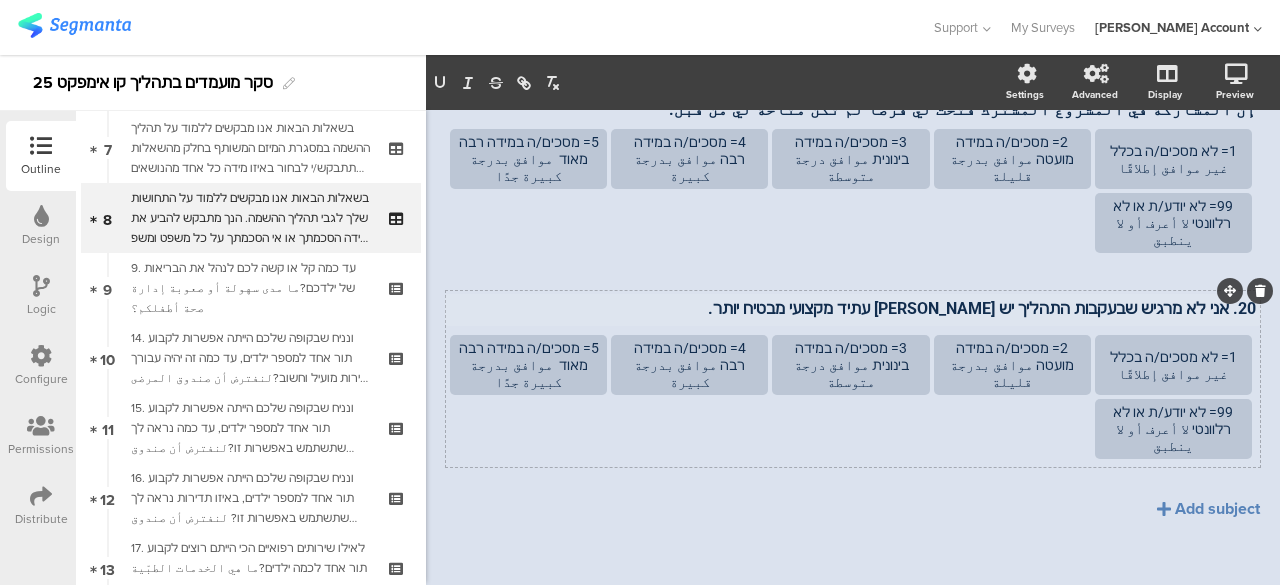 click on "20. אני לא מרגיש שבעקבות התהליך יש לי עתיד מקצועי מבטיח יותר." at bounding box center [853, 308] 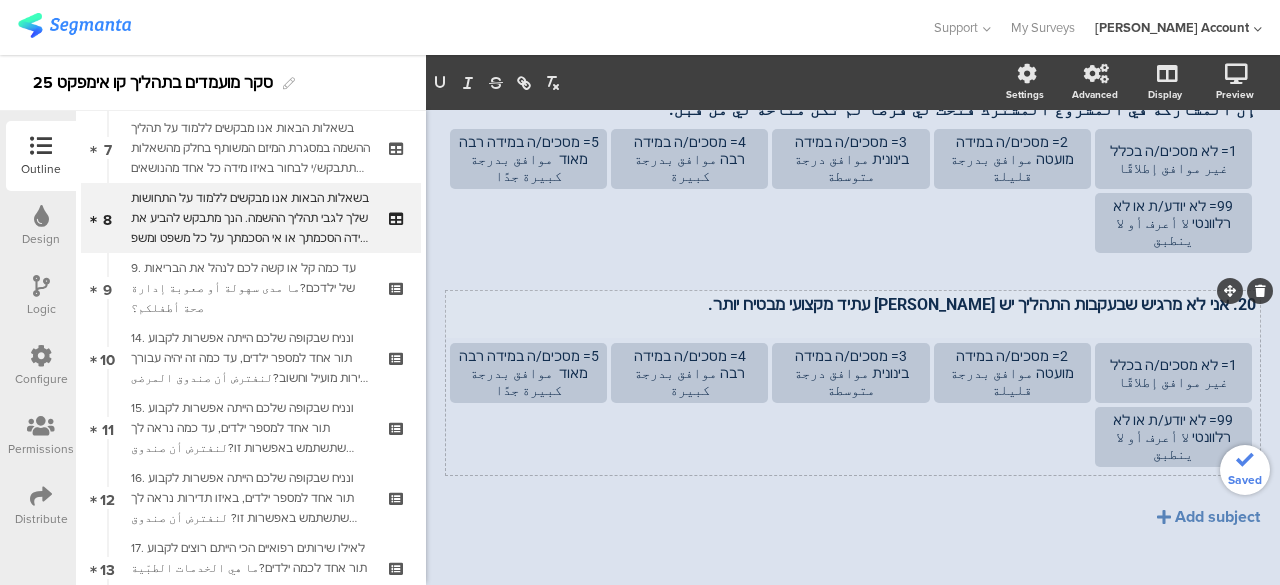 scroll, scrollTop: 1417, scrollLeft: 0, axis: vertical 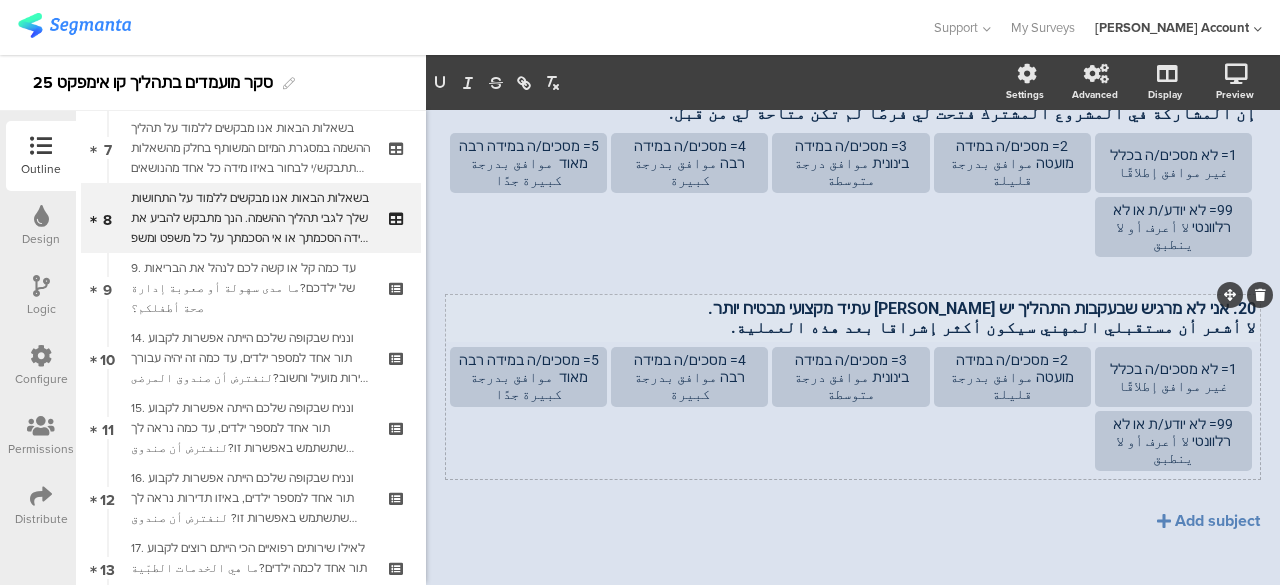 click on "20. אני לא מרגיש שבעקבות התהליך יש לי עתיד מקצועי מבטיח יותר." at bounding box center [853, 308] 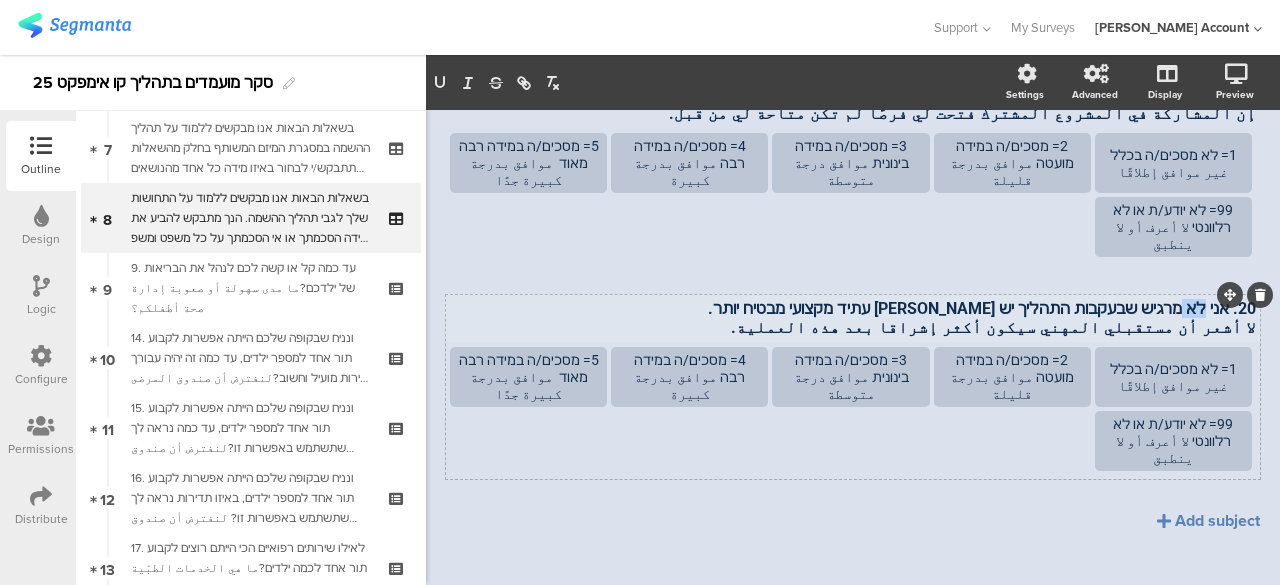 click on "20. אני לא מרגיש שבעקבות התהליך יש לי עתיד מקצועי מבטיח יותר." at bounding box center [853, 308] 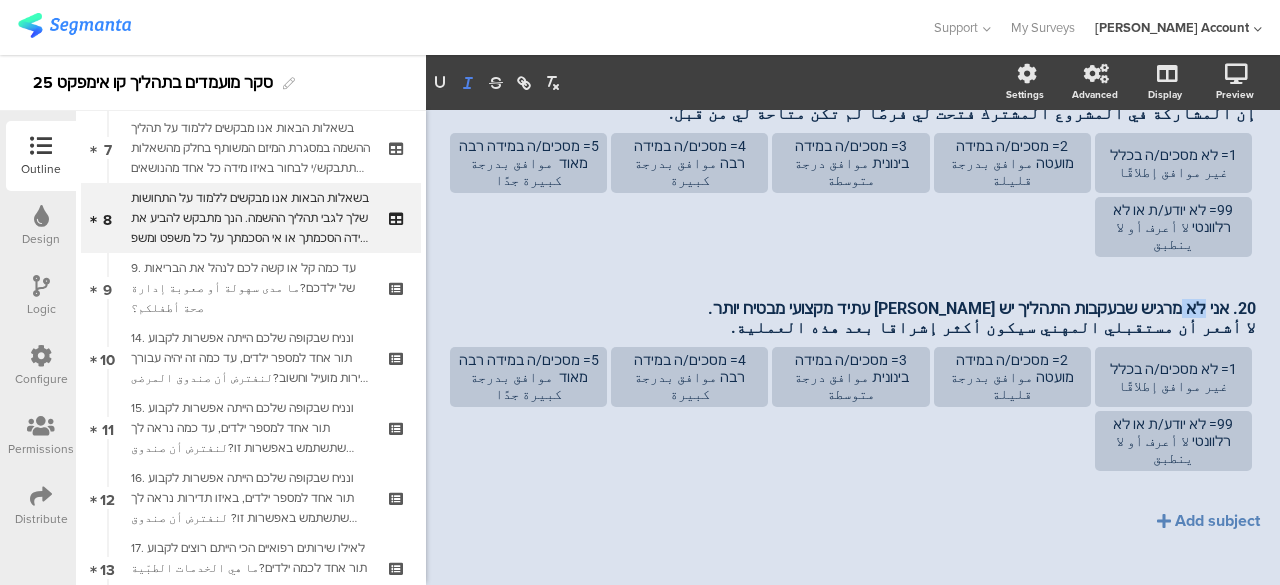 click 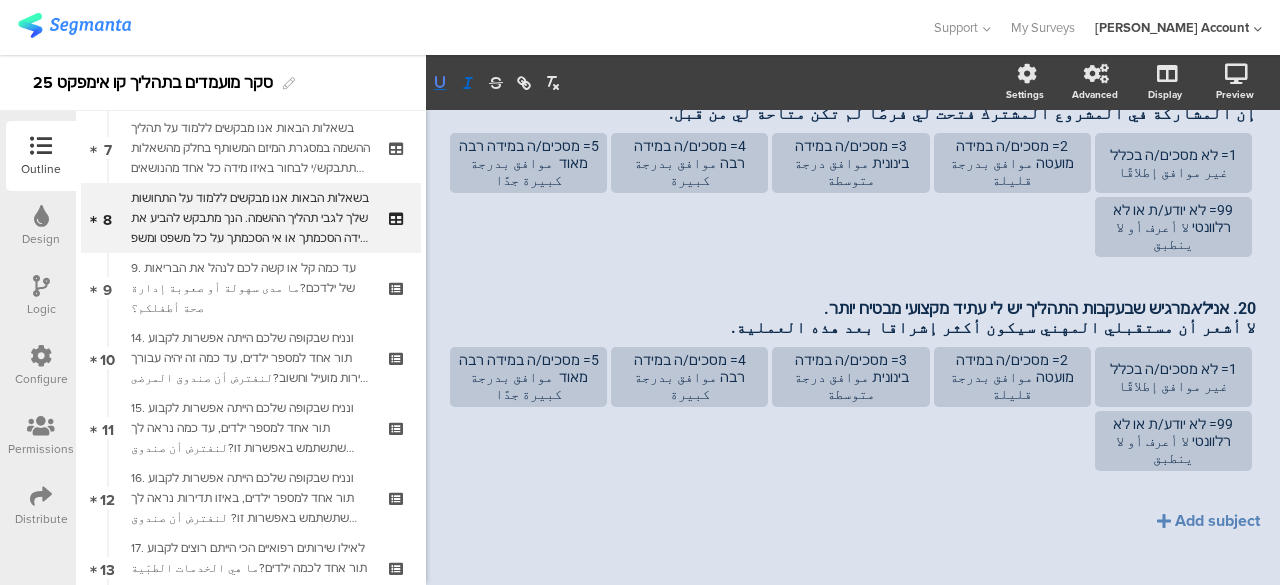 click 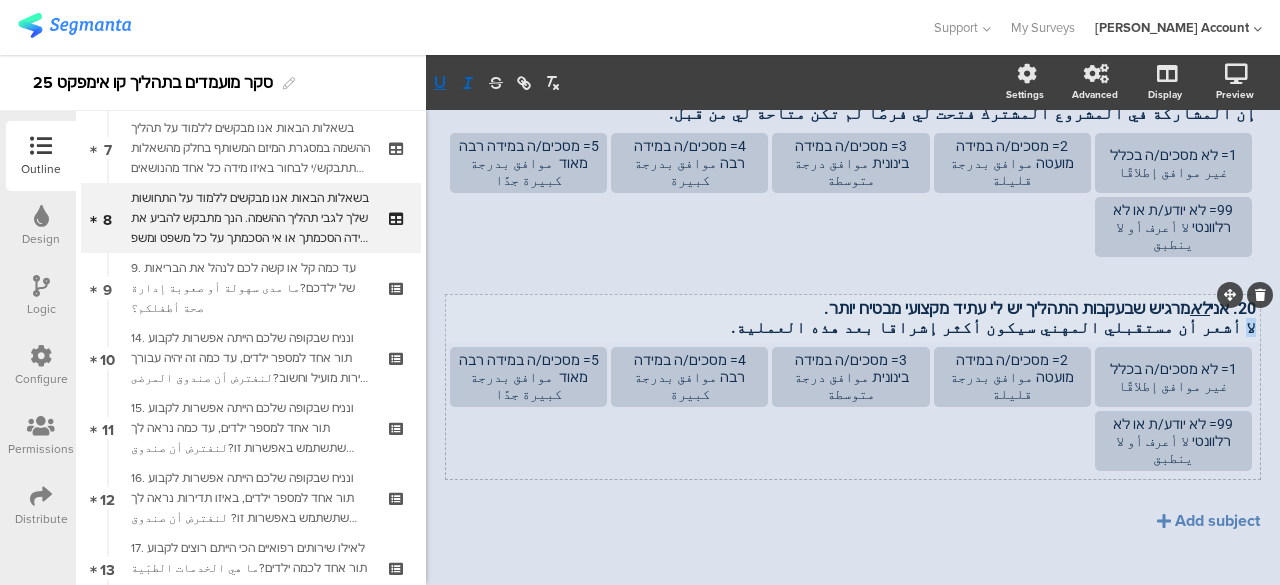 click on "20. אני  לא  מרגיש שבעקבות התהליך יש לי עתיד מקצועי מבטיח יותר. لا أشعر أن مستقبلي المهني سيكون أكثر إشراقا بعد هذه العملية.
20. אני  לא  מרגיש שבעקבות התהליך יש לי עתיד מקצועי מבטיח יותר. لا أشعر أن مستقبلي المهني سيكون أكثر إشراقا بعد هذه العملية.
20. אני  לא  מרגיש שבעקבות התהליך יש לי עתיד מקצועי מבטיח יותר. لا أشعر أن مستقبلي المهني سيكون أكثر إشراقا بعد هذه العملية." at bounding box center [853, 318] 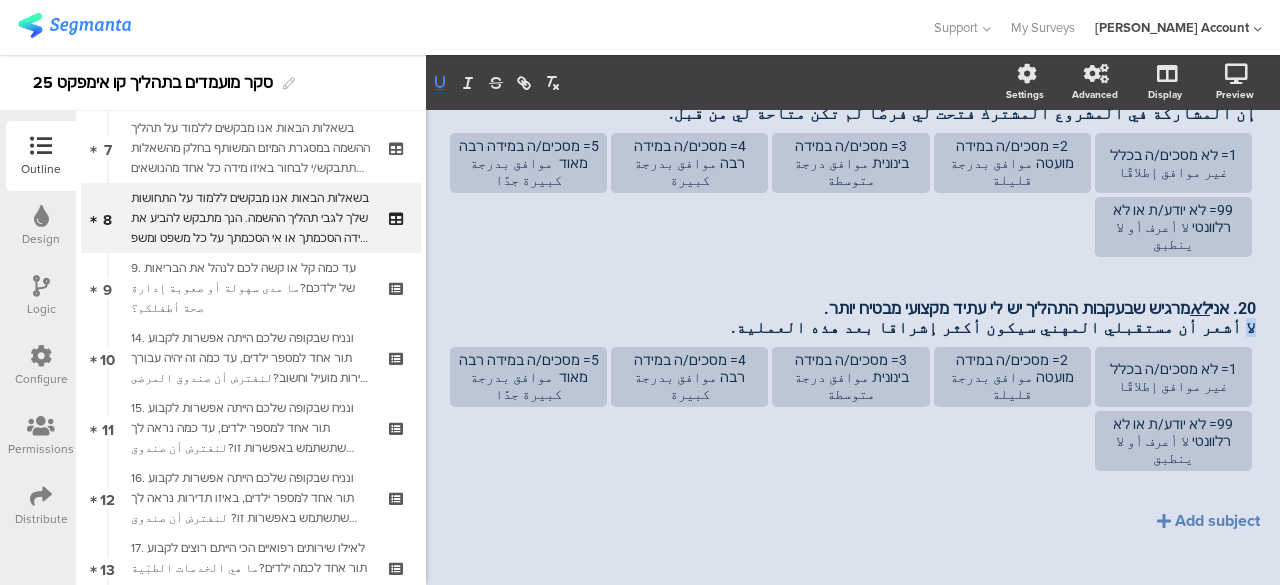 click 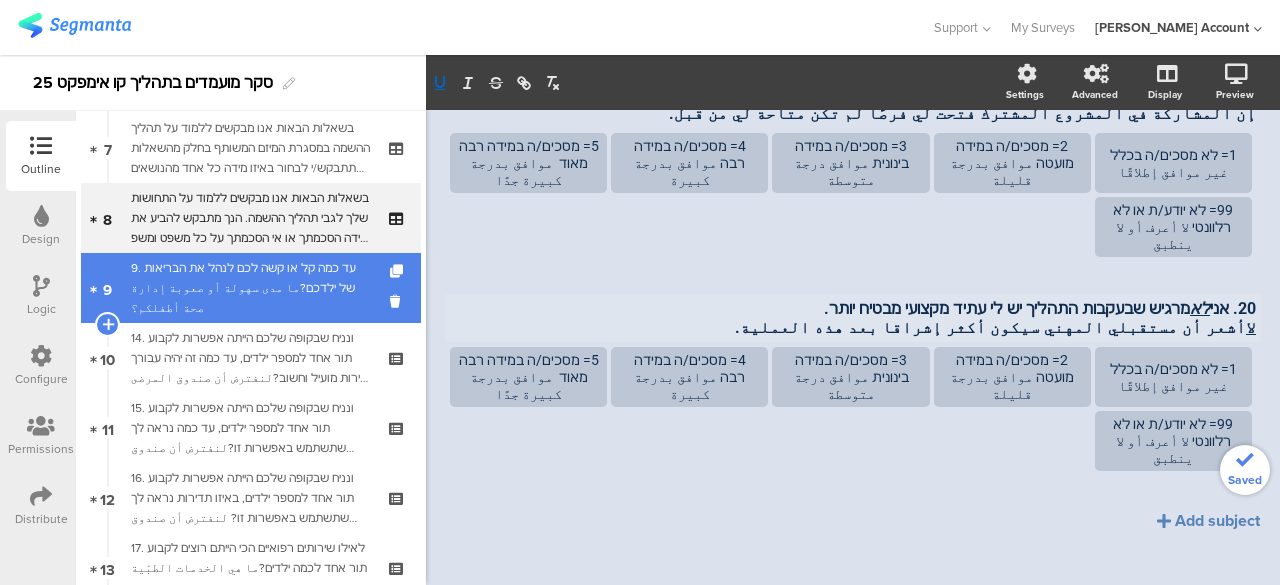 click on "9.	עד כמה קל או קשה לכם לנהל את הבריאות של ילדכם?ما مدى سهولة أو صعوبة إدارة صحة أطفلكم؟" at bounding box center (250, 288) 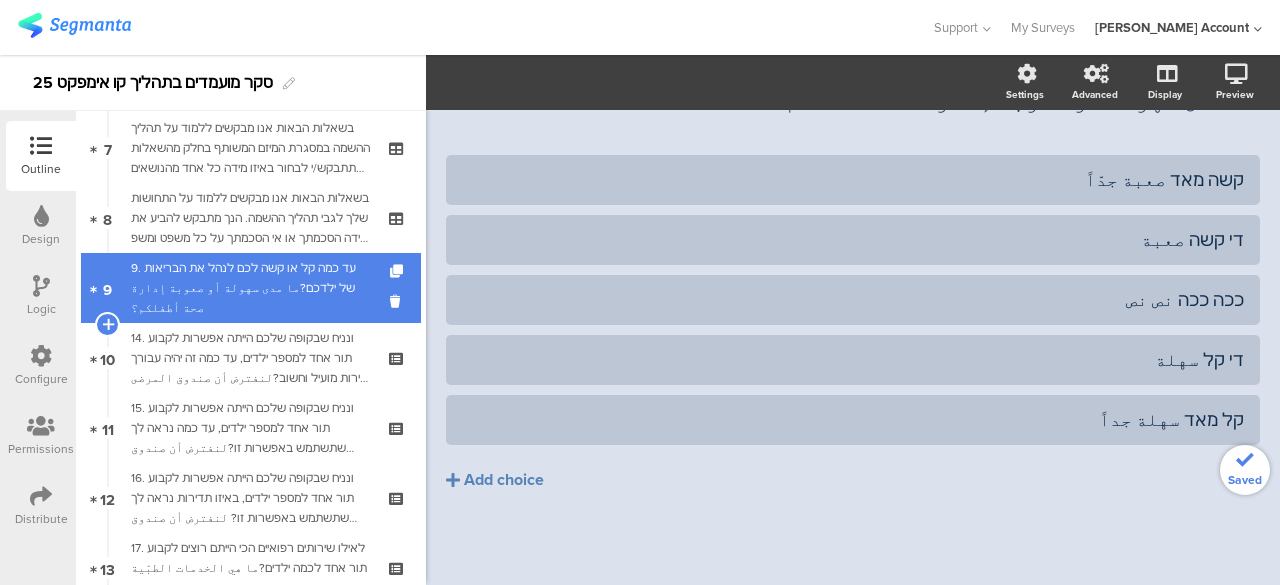 scroll, scrollTop: 140, scrollLeft: 0, axis: vertical 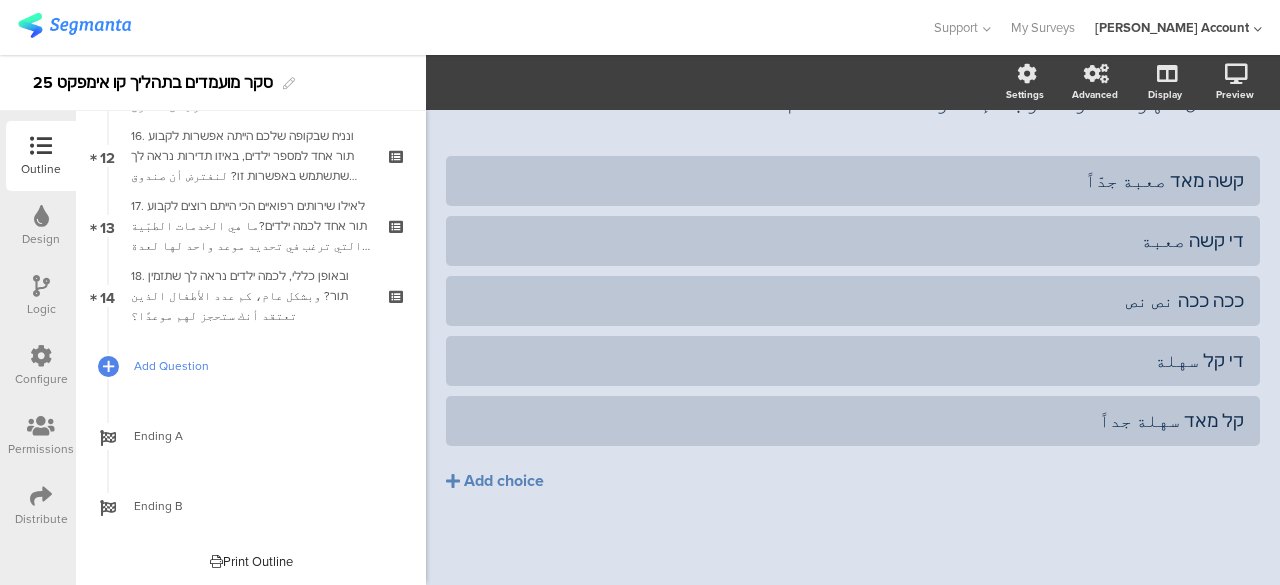 click on "Add Question" at bounding box center [262, 366] 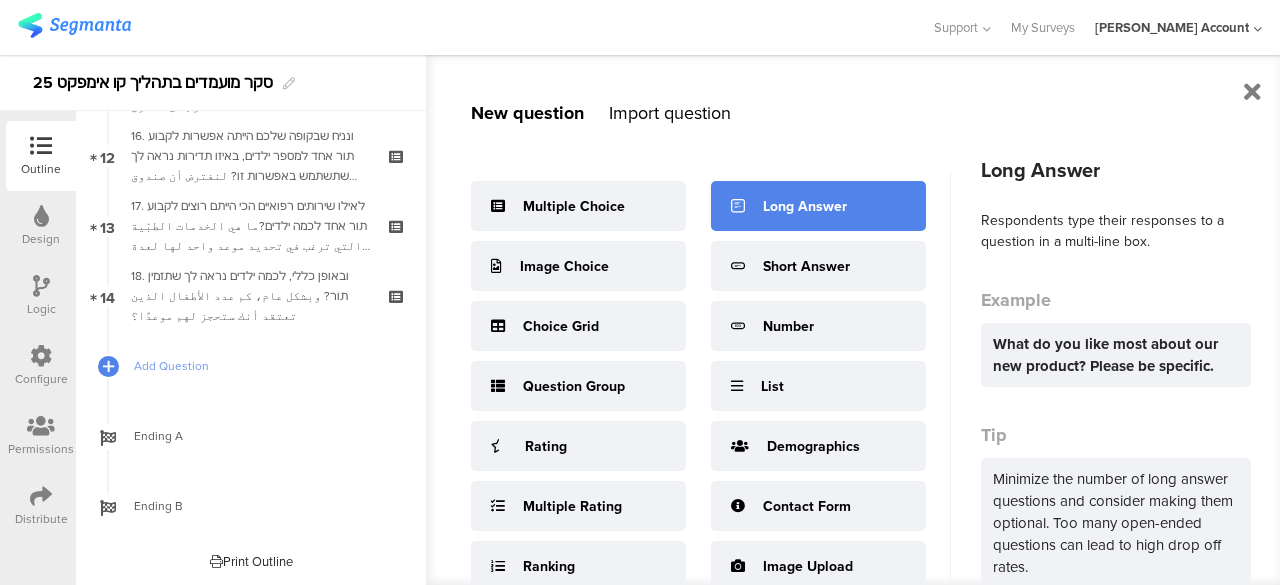 click on "Long Answer" at bounding box center (818, 206) 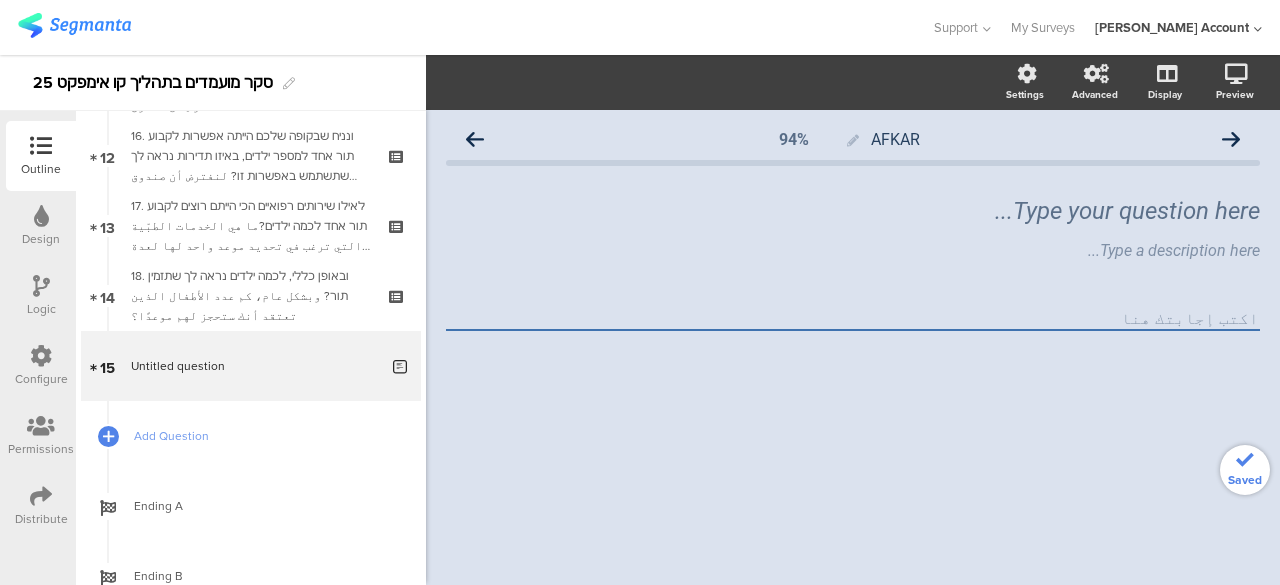 scroll, scrollTop: 0, scrollLeft: 0, axis: both 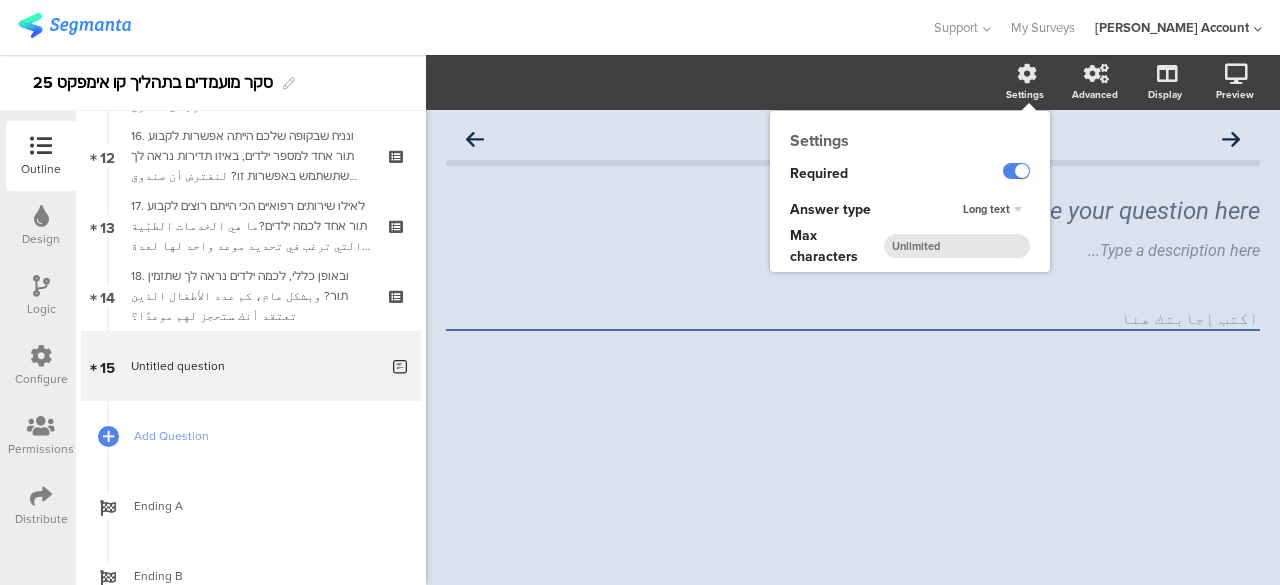click on "Settings" 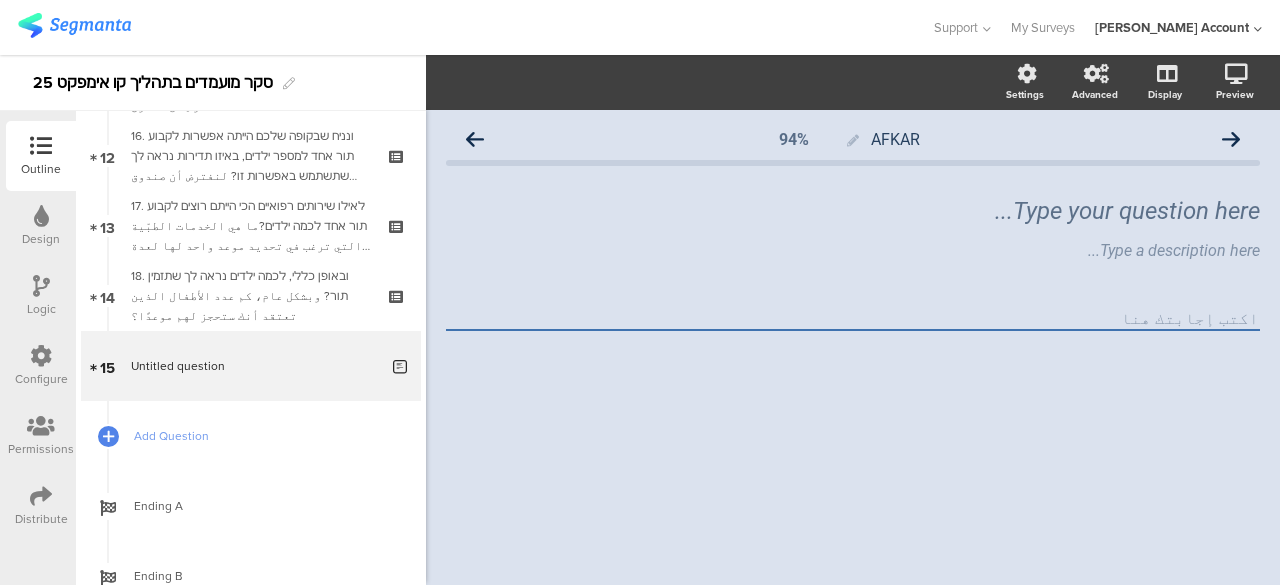 click 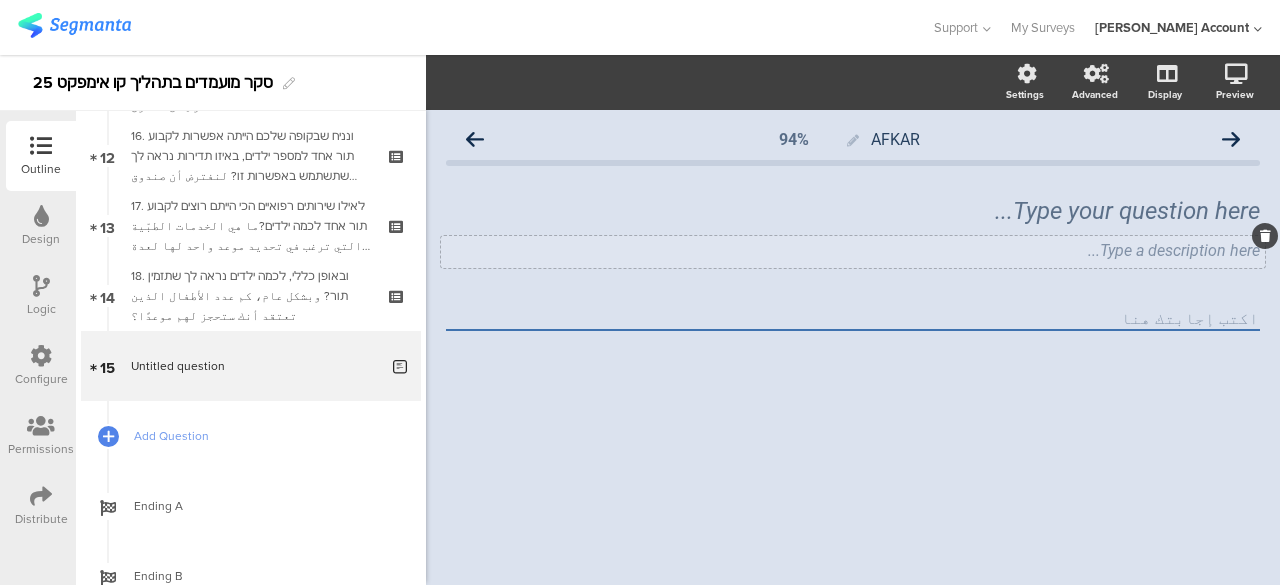 click on "Type a description here..." 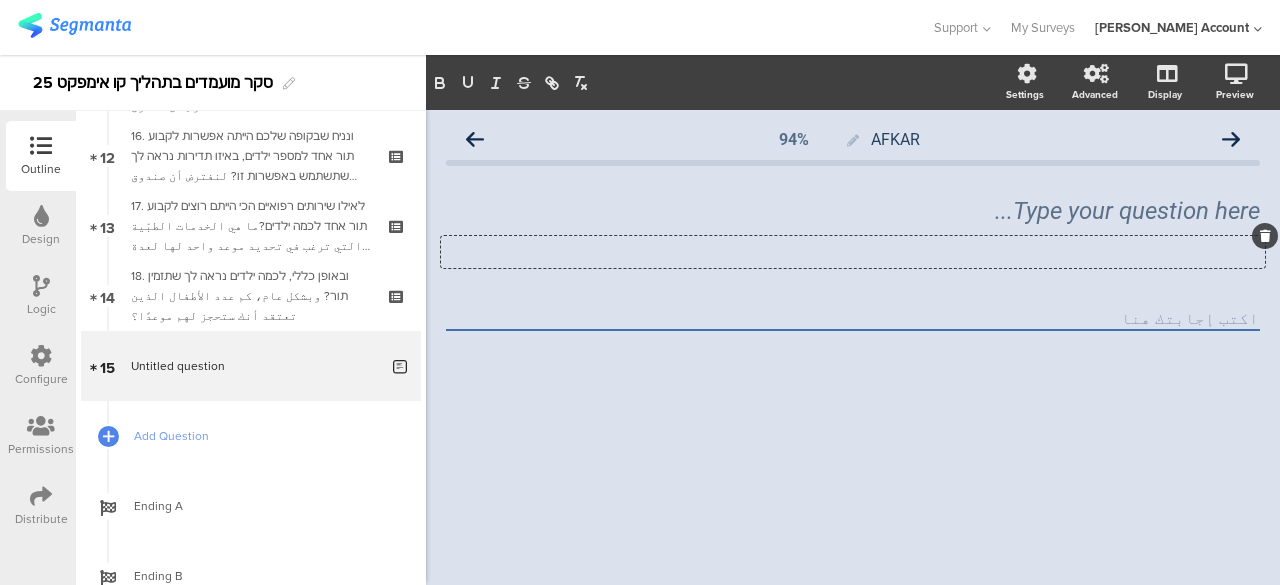 click 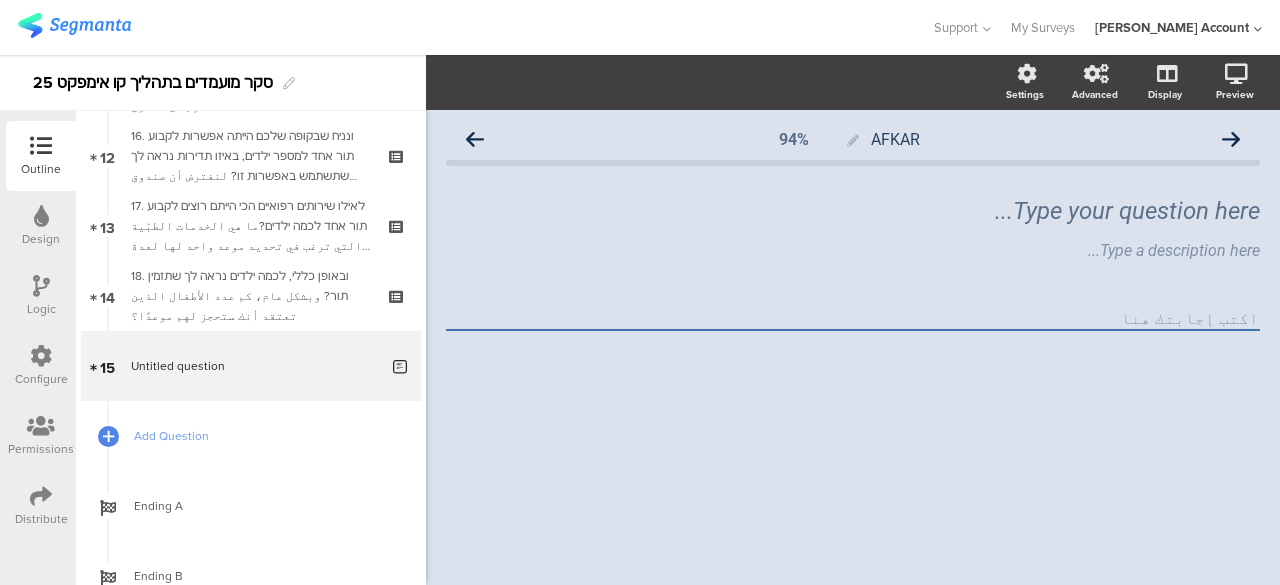 click 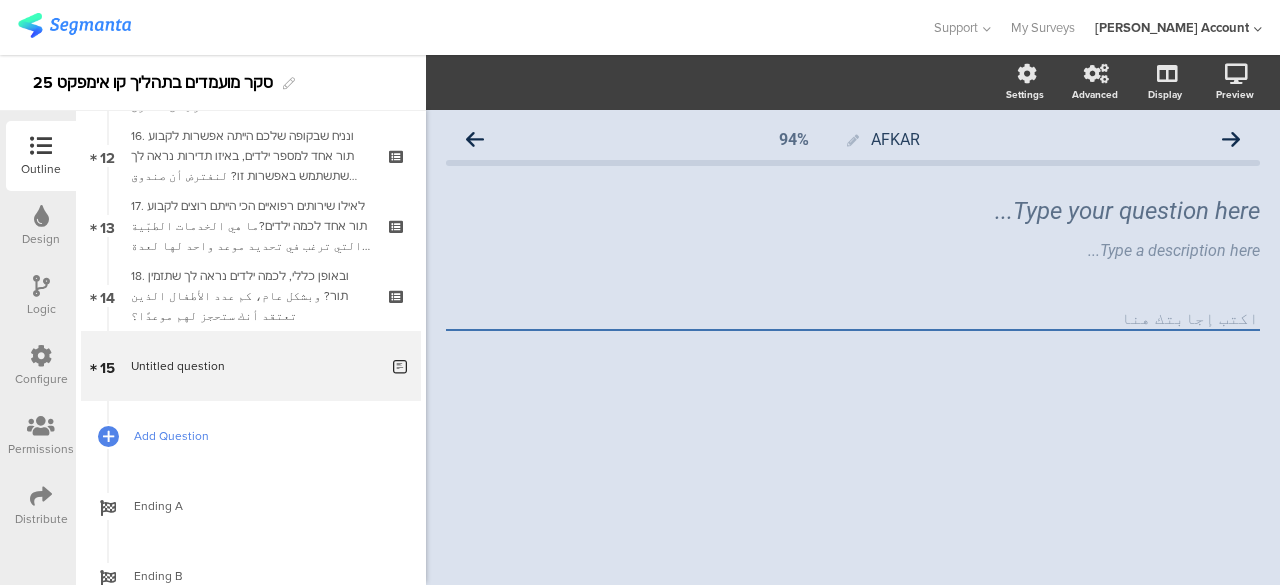 click on "Add Question" at bounding box center [262, 436] 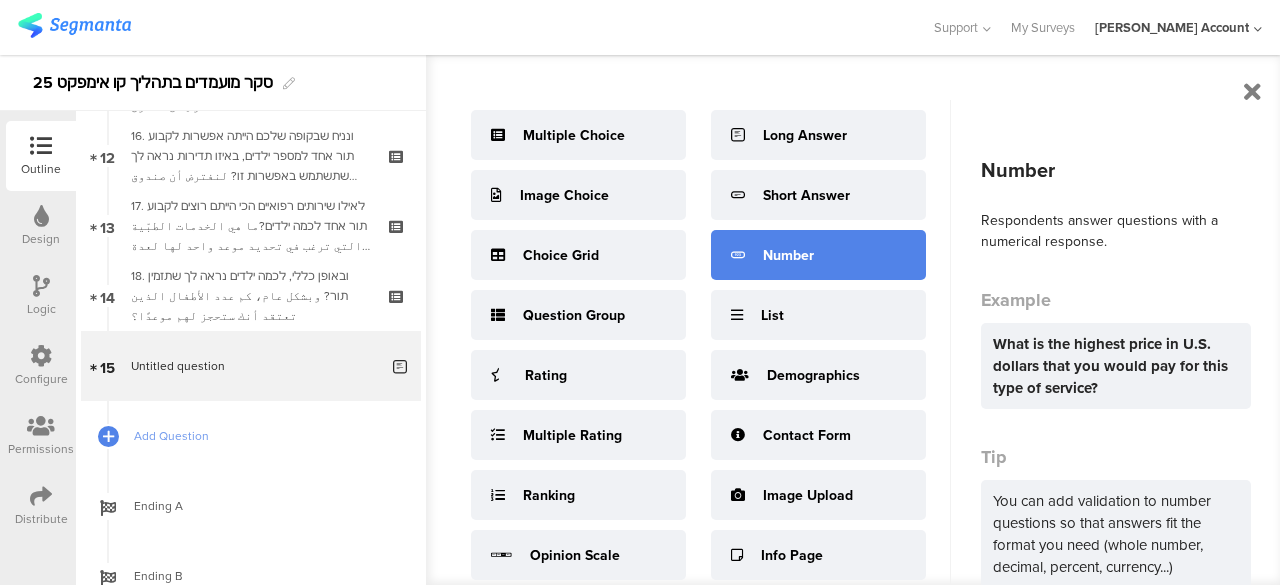 scroll, scrollTop: 0, scrollLeft: 0, axis: both 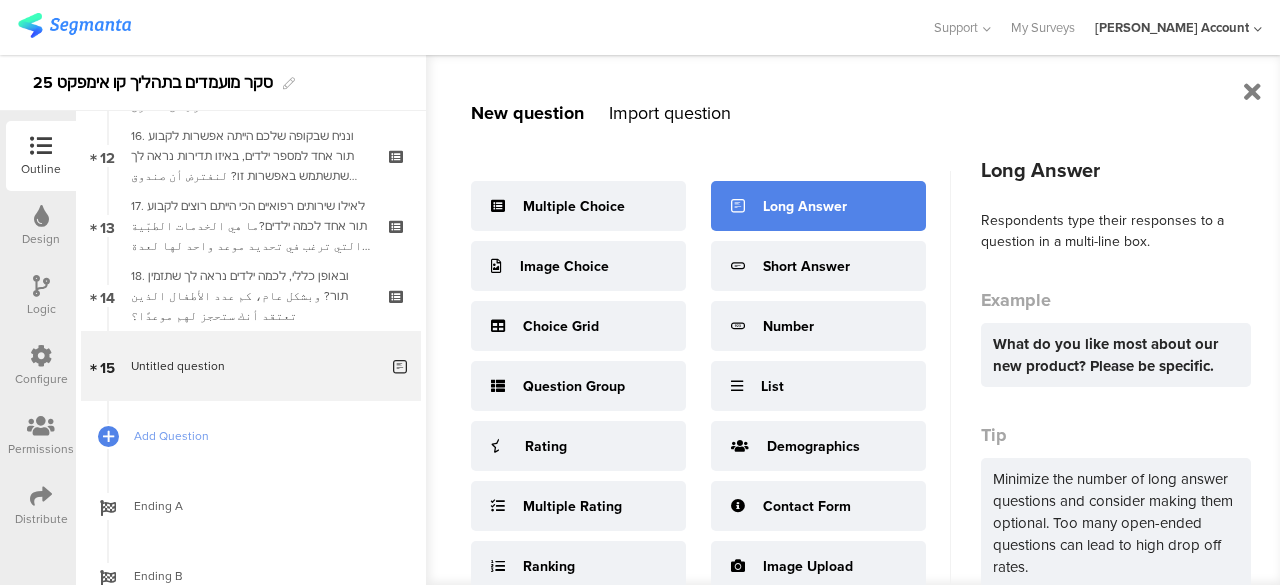 click on "Long Answer" at bounding box center [805, 206] 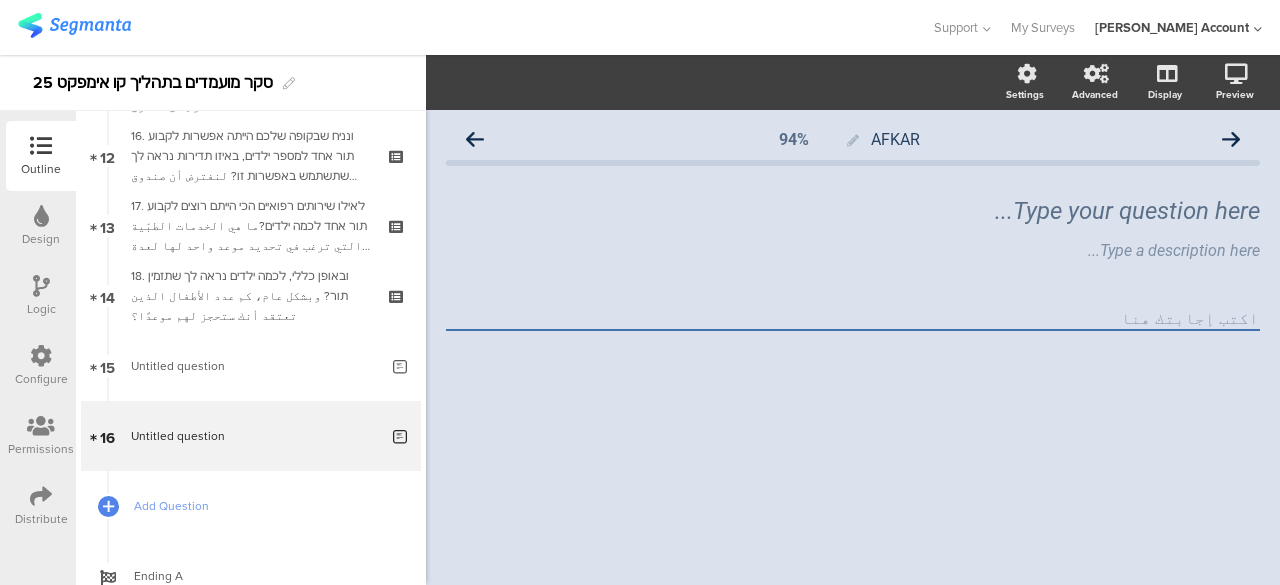click 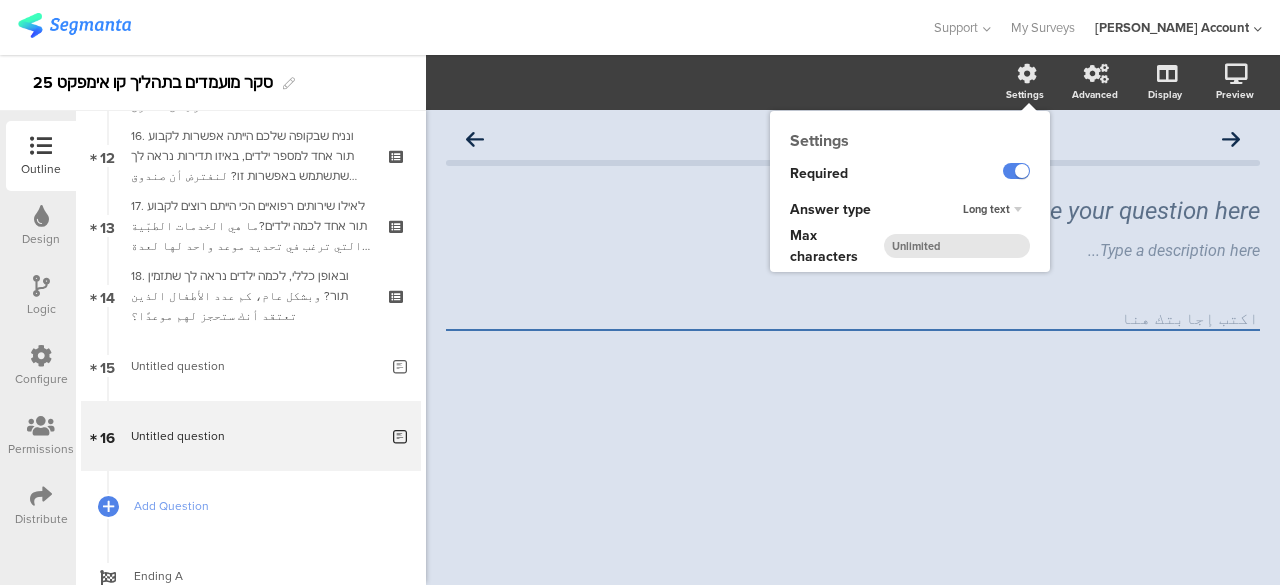 click on "Long text" 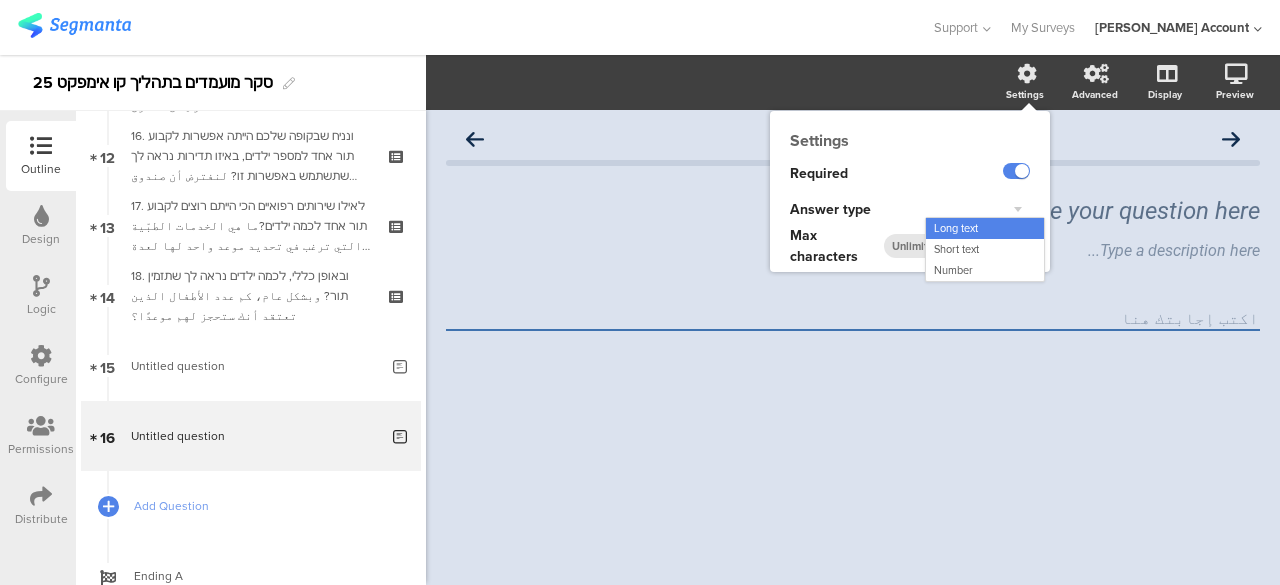click on "Long text
Long text
Short text
Number" 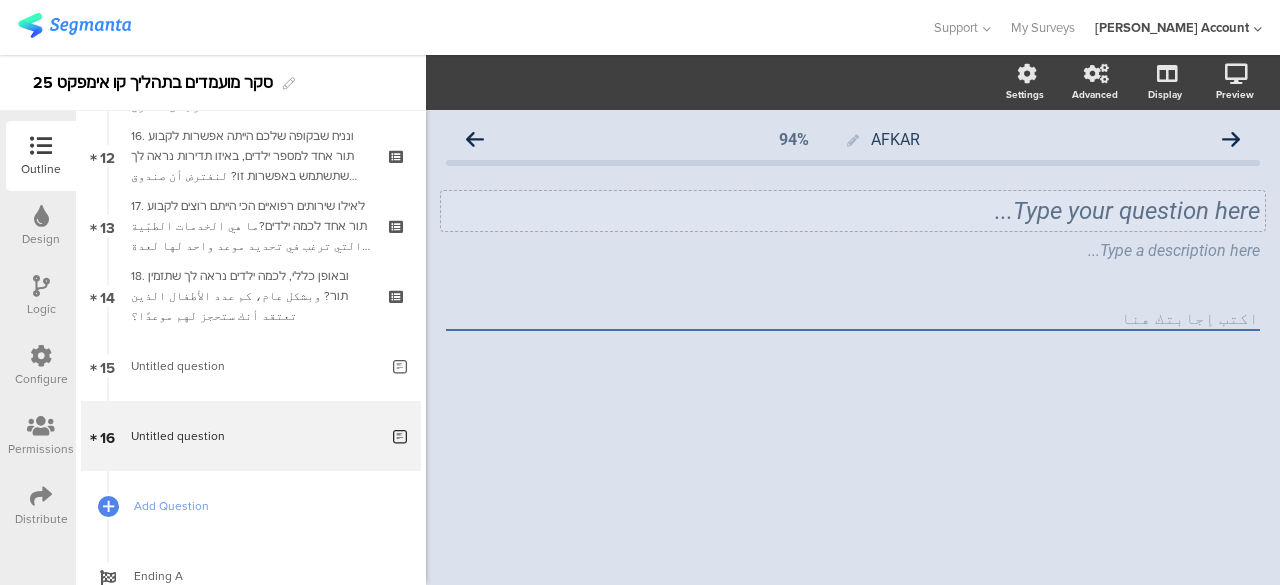 click on "Type your question here..." 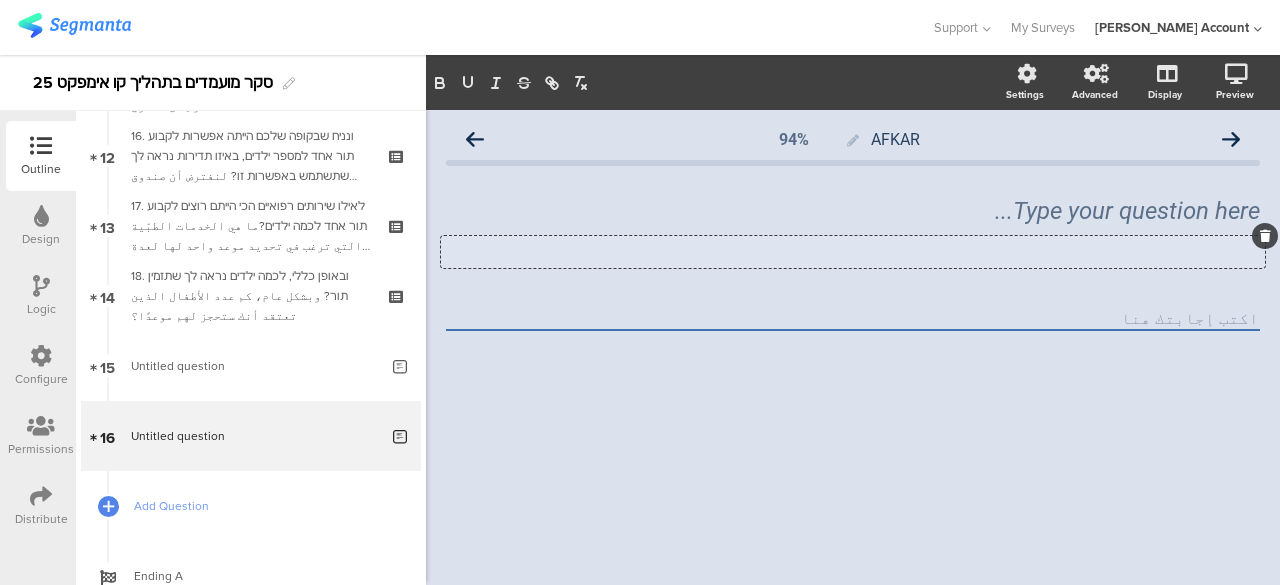 click on "Type a description here..." 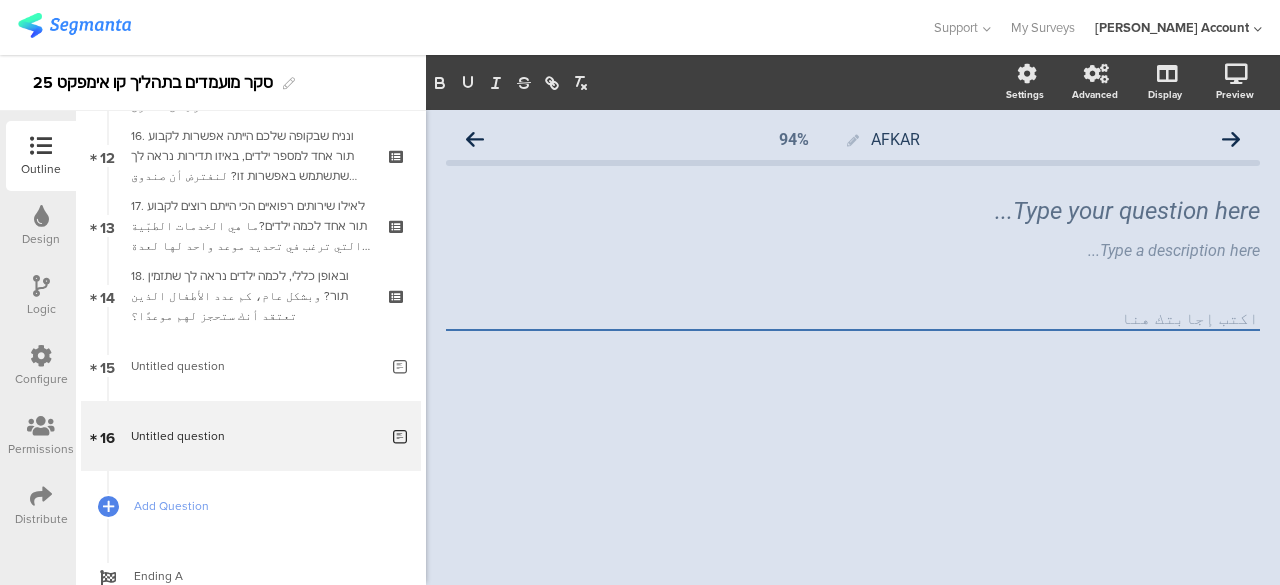click 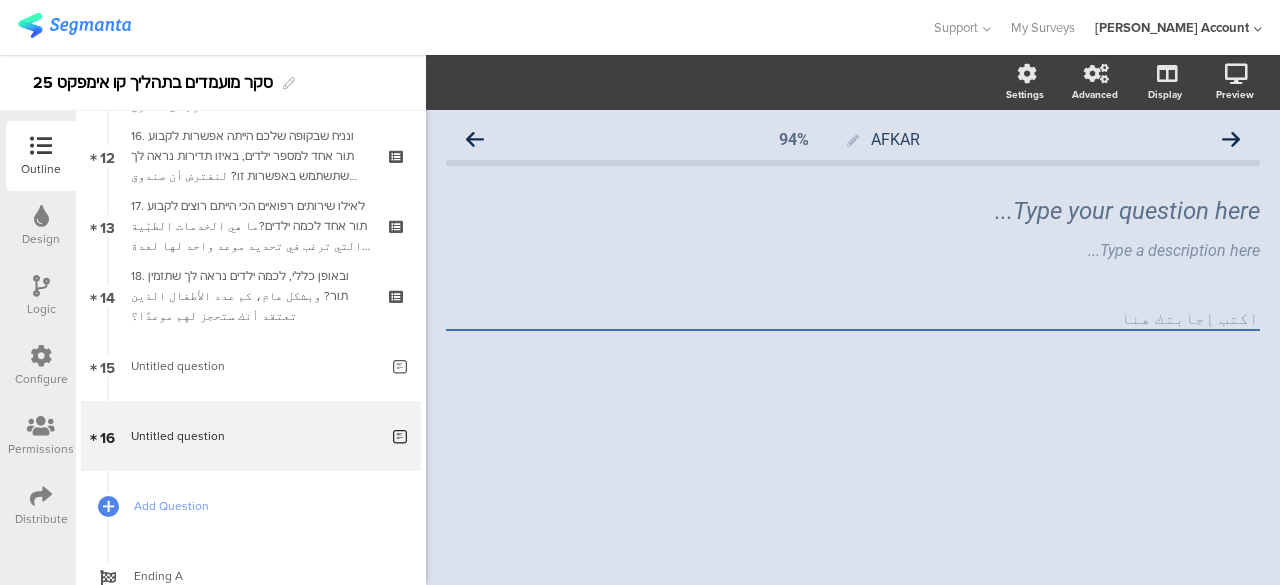 click 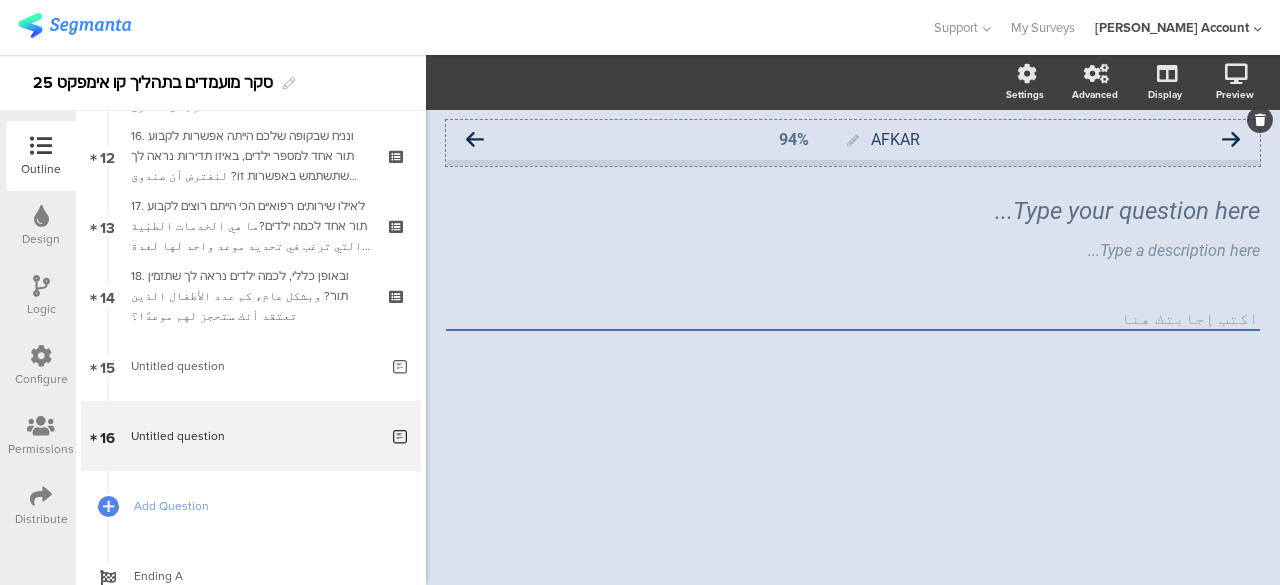 click 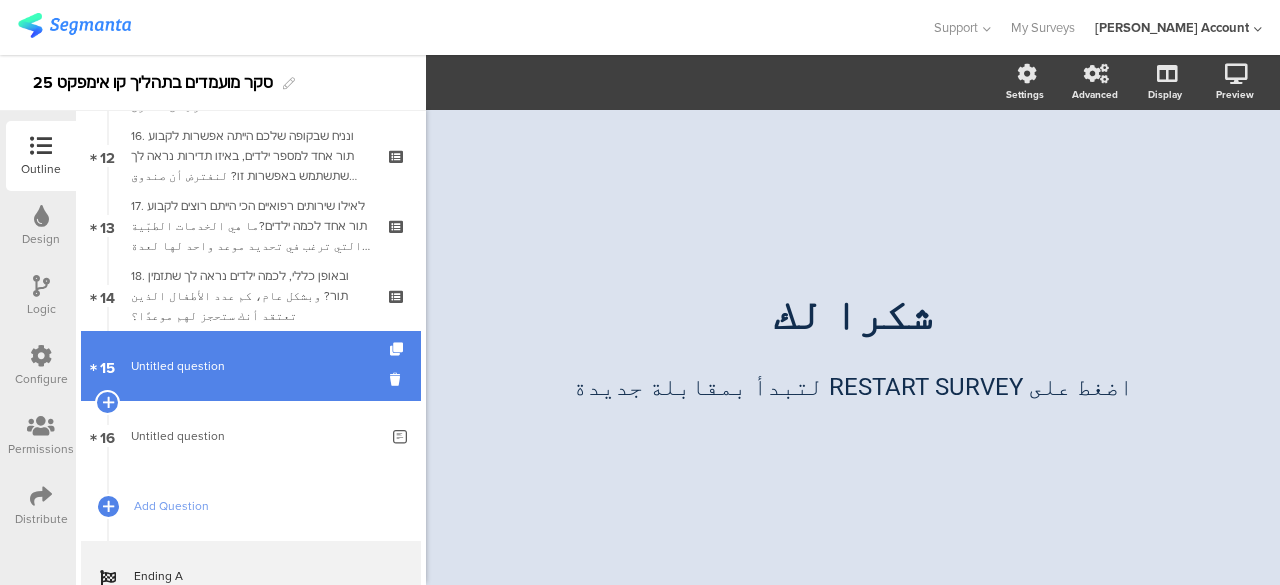 click on "Untitled question" at bounding box center (254, 366) 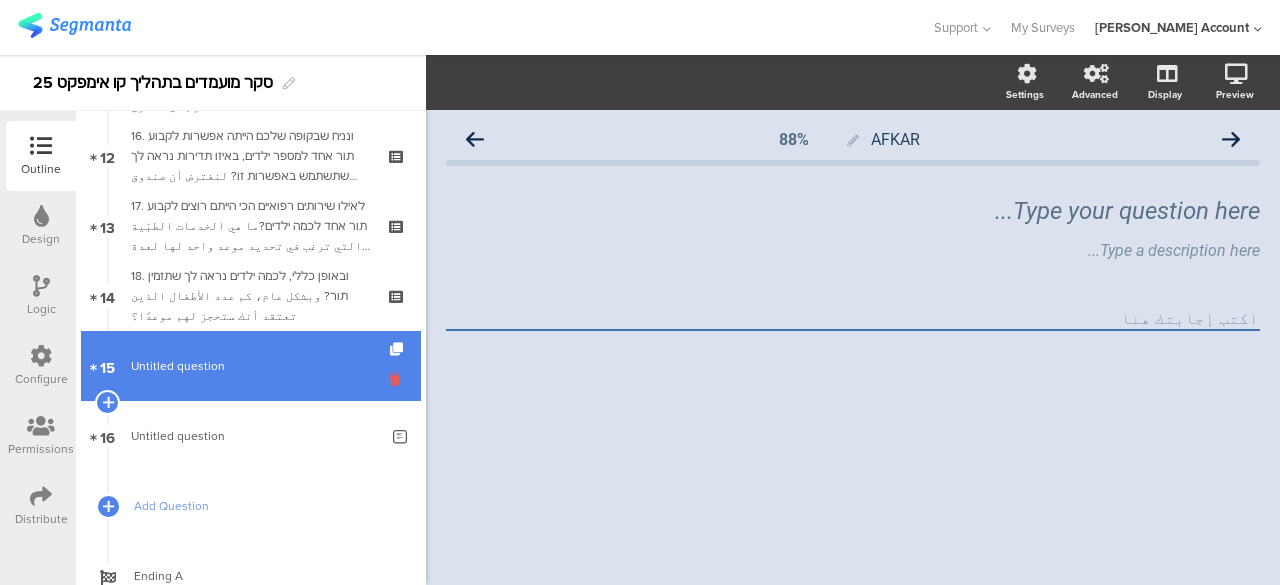 click at bounding box center (398, 379) 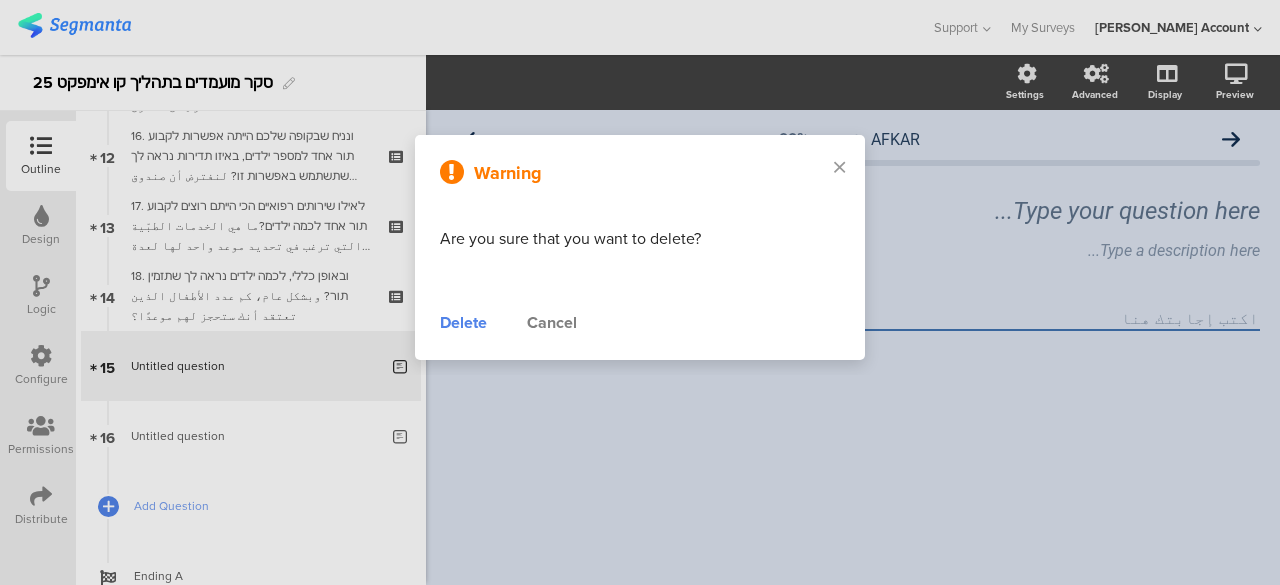click on "Delete" at bounding box center [463, 323] 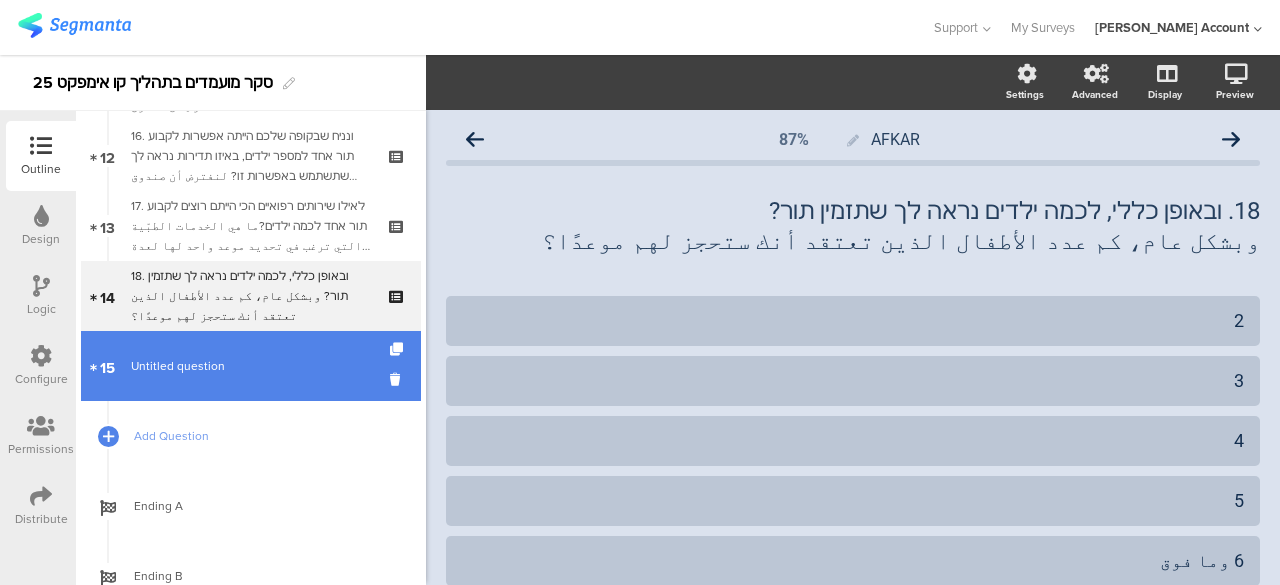 click on "Untitled question" at bounding box center [254, 366] 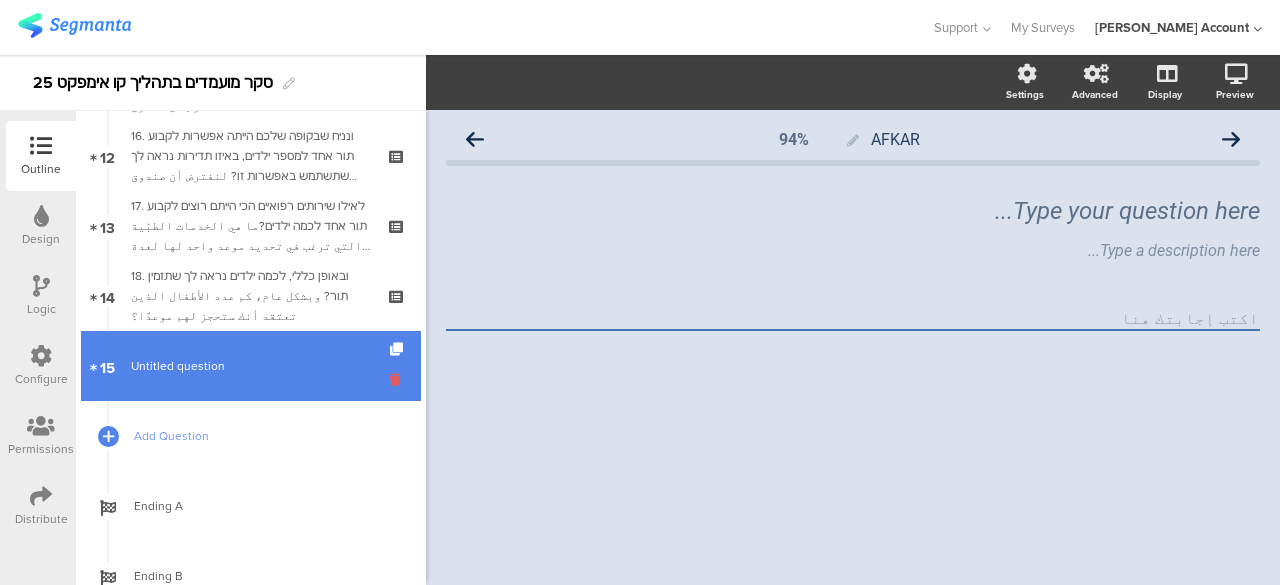 click at bounding box center (398, 379) 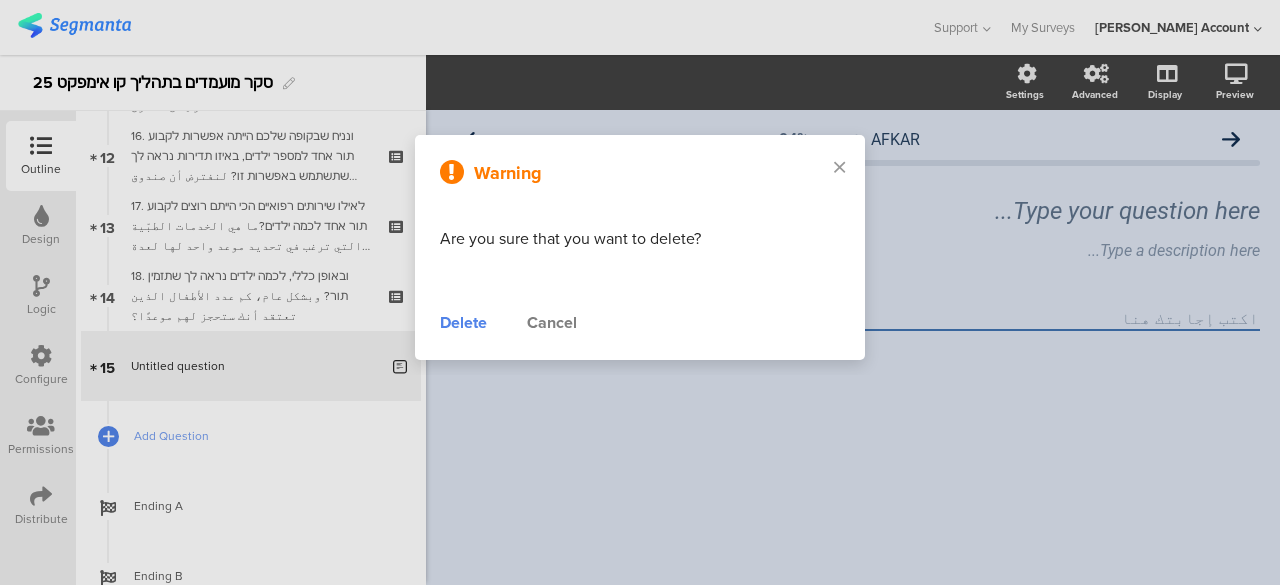 click on "Delete" at bounding box center (463, 323) 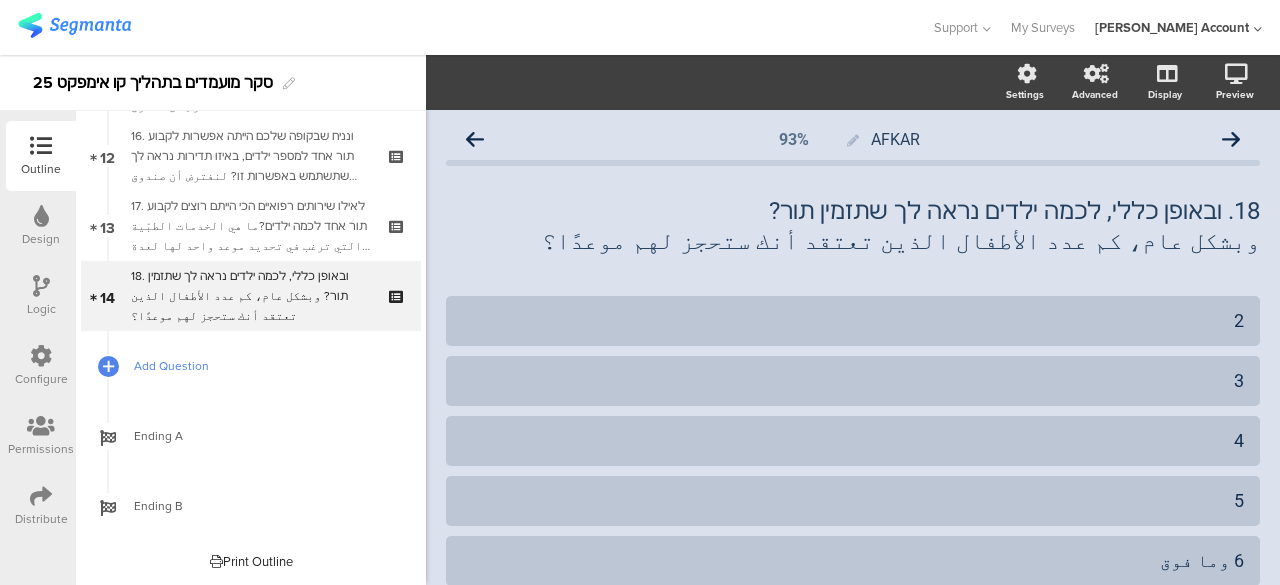 click on "Add Question" at bounding box center [262, 366] 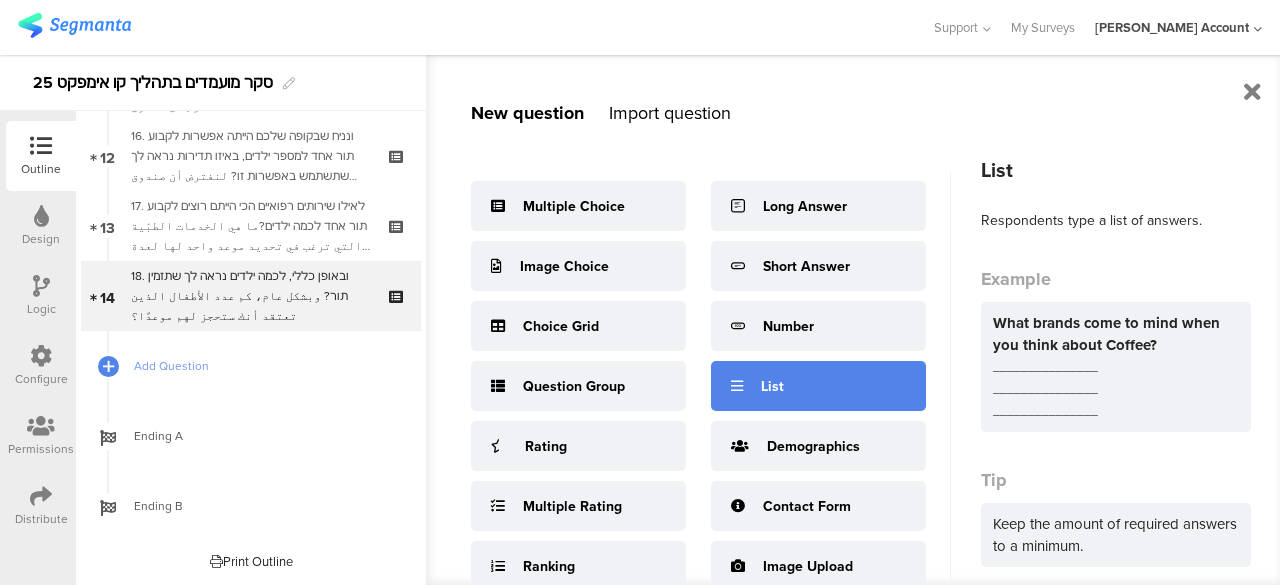 click on "List" at bounding box center [772, 386] 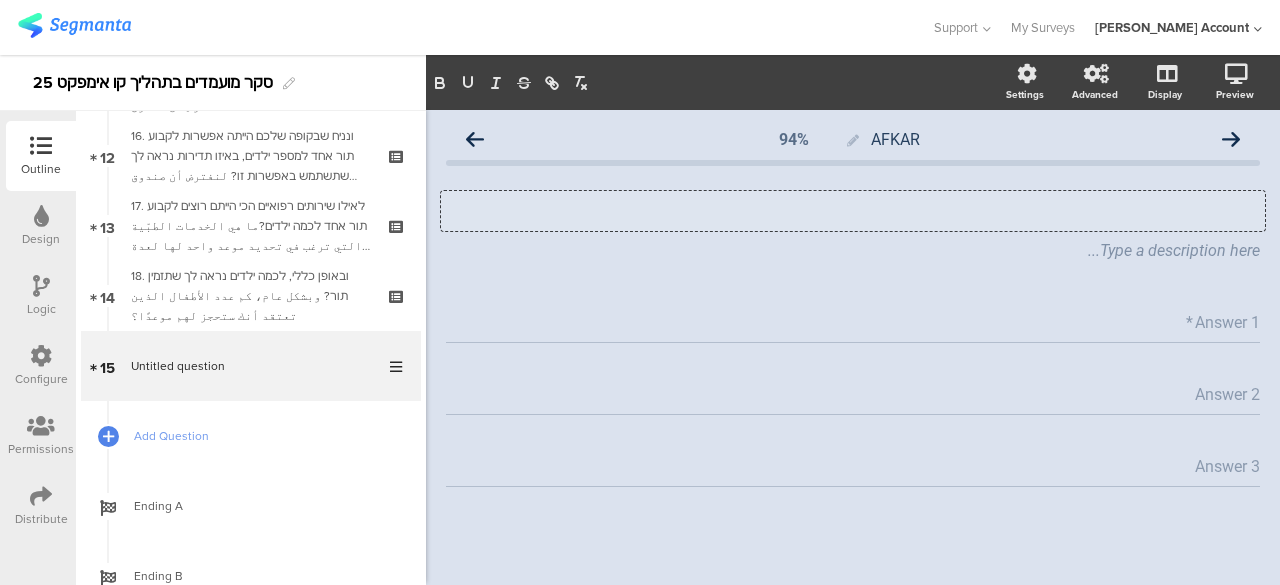 click on "Type your question here..." 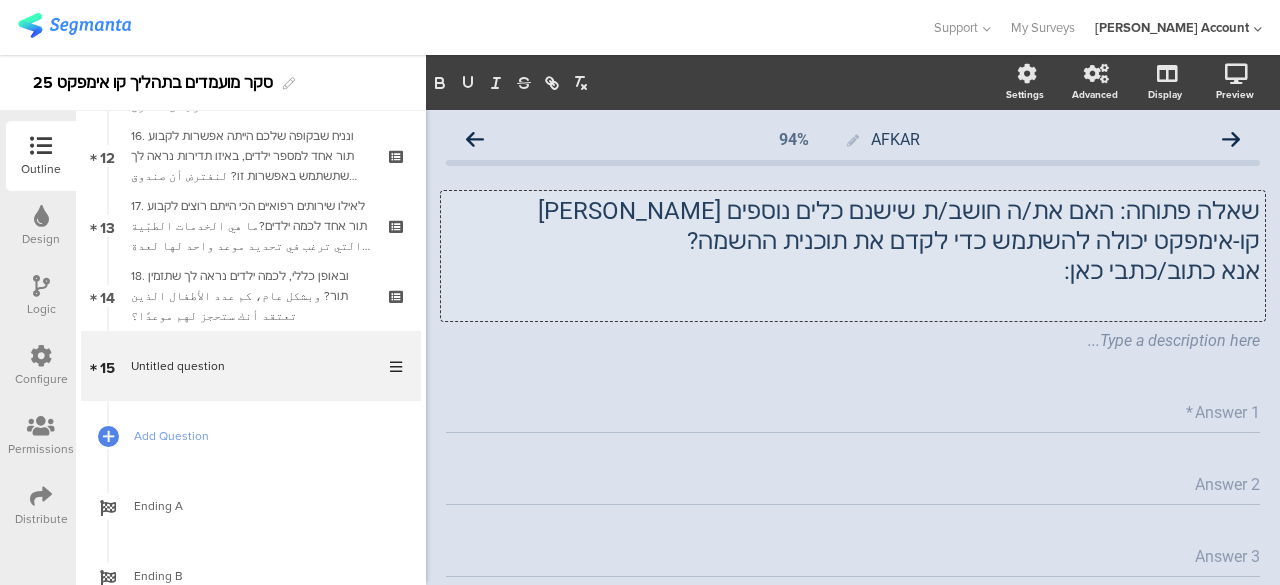 click on "אנא כתוב/כתבי כאן:" 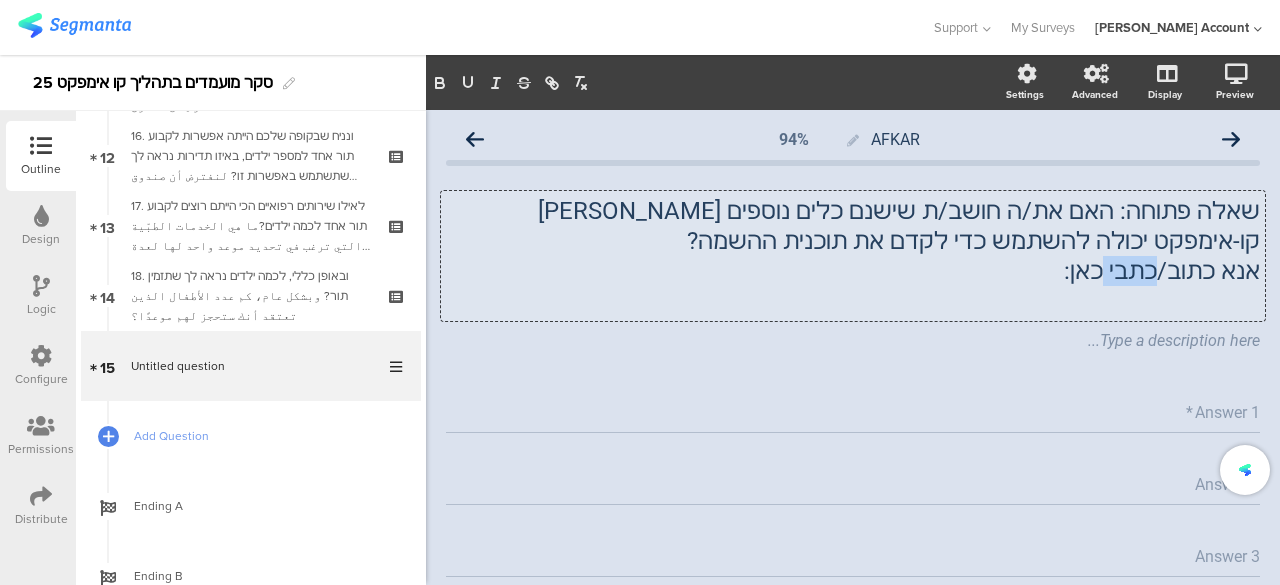 click on "אנא כתוב/כתבי כאן:" 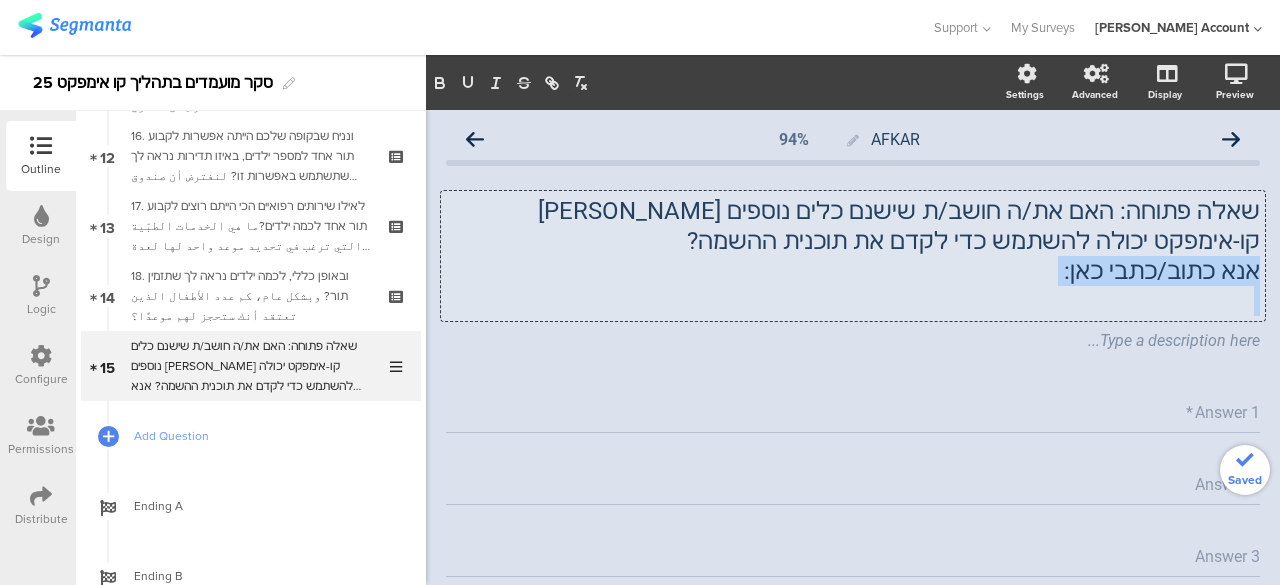click on "אנא כתוב/כתבי כאן:" 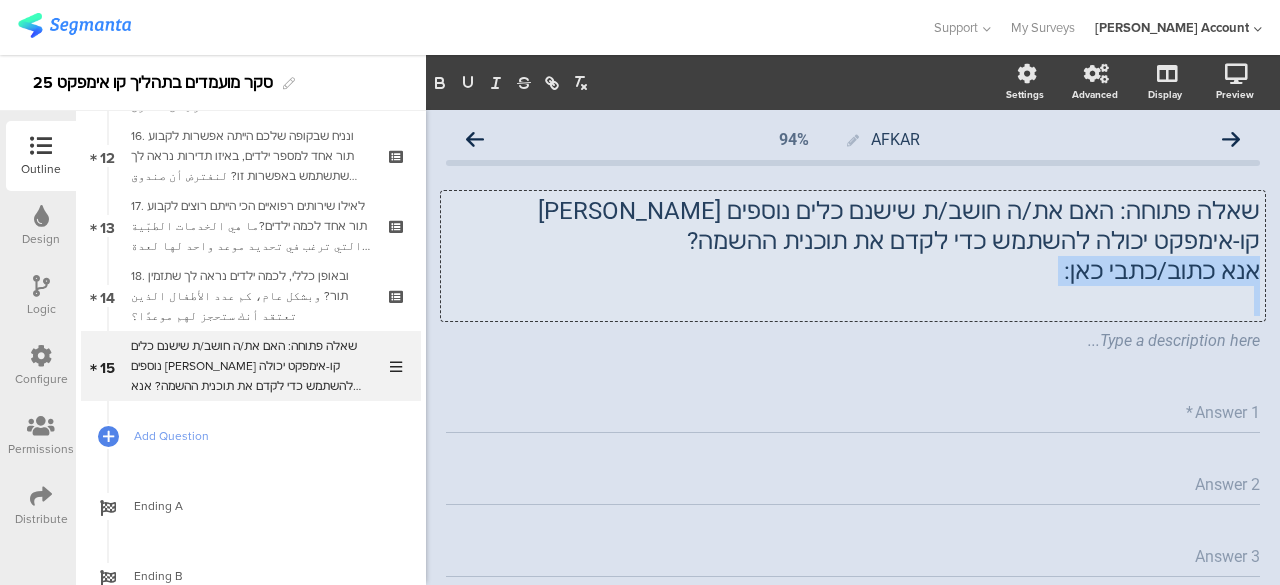 type 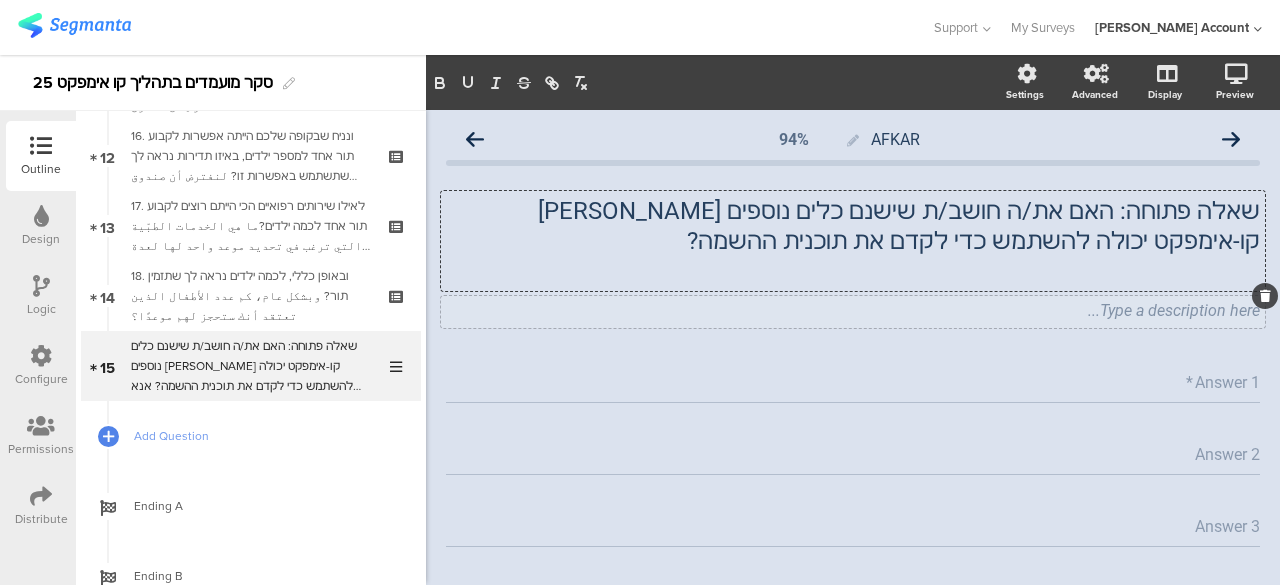 click on "Type a description here..." 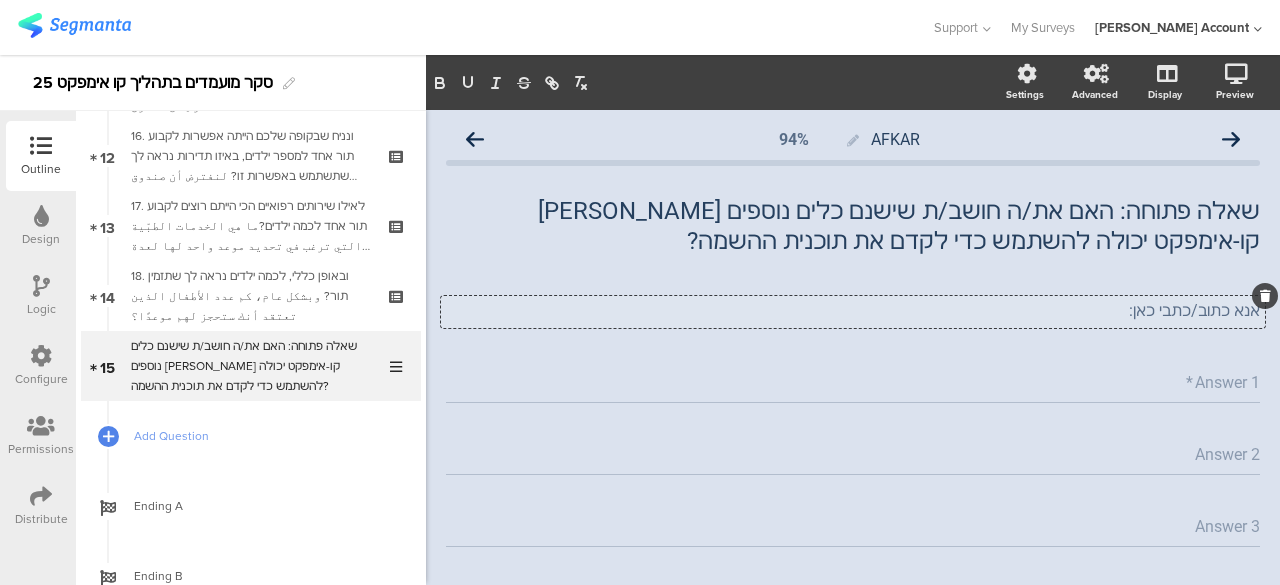 click on "אנא כתוב/כתבי כאן:" 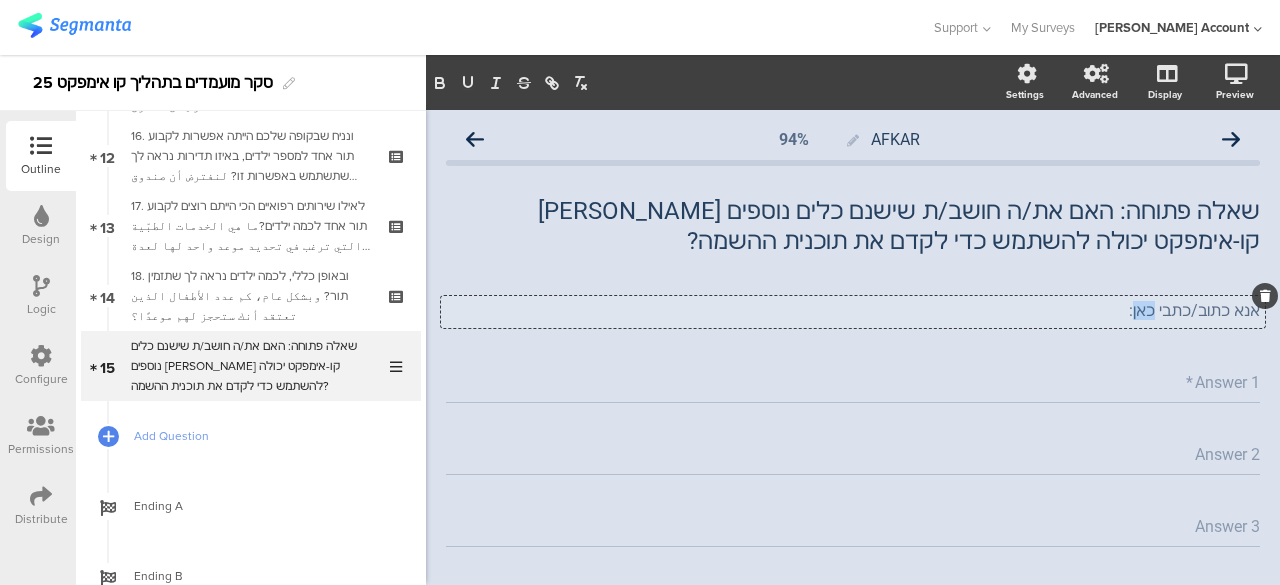 click on "אנא כתוב/כתבי כאן:" 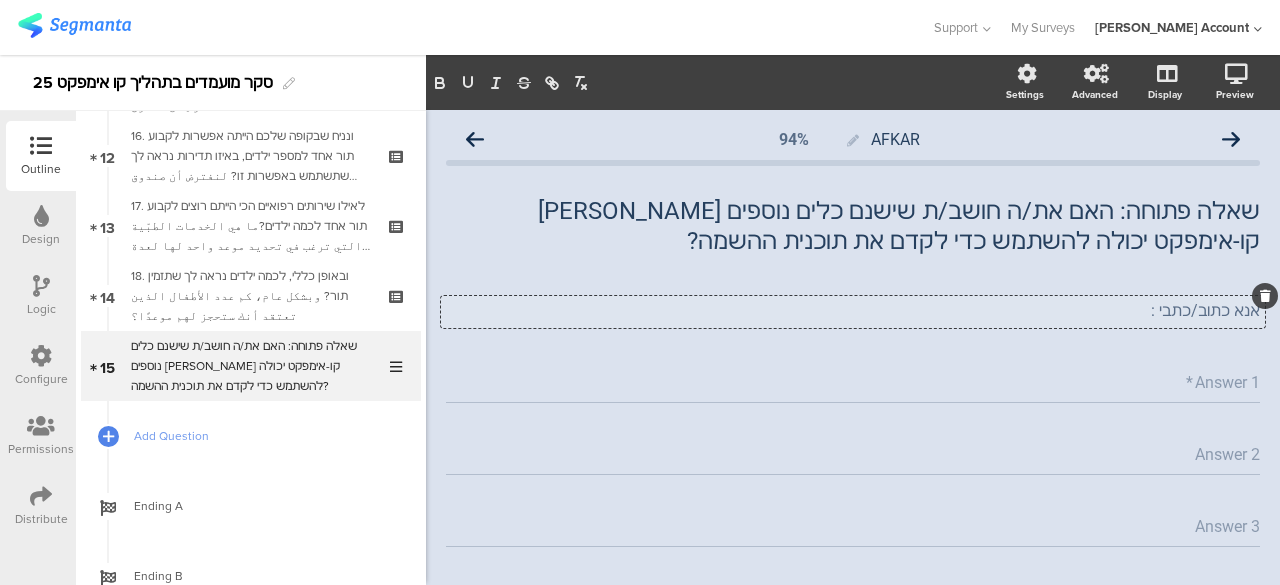 click on "אנא כתוב/כתבי :" 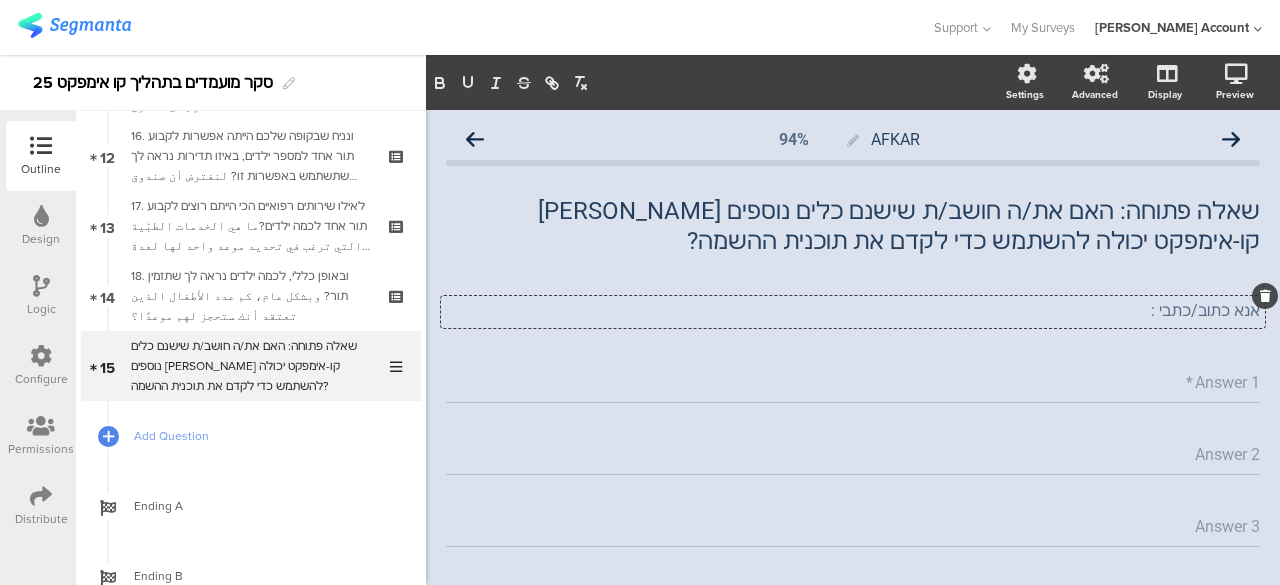type 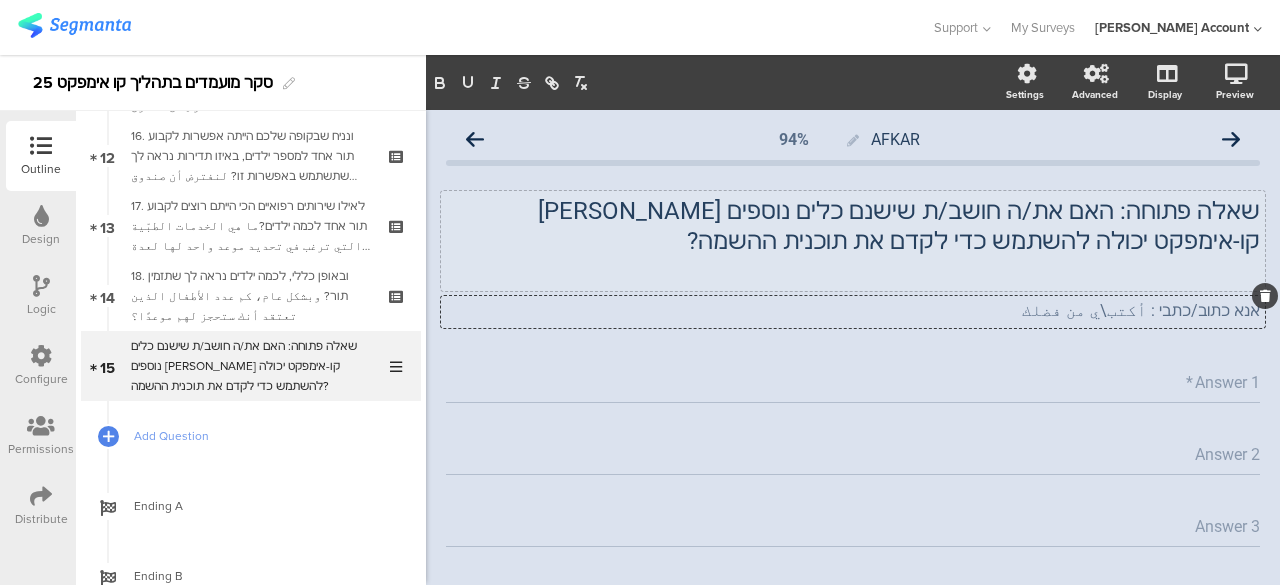 click on "שאלה פתוחה: האם את/ה חושב/ת שישנם כלים נוספים בהם קו-אימפקט יכולה להשתמש כדי לקדם את תוכנית ההשמה?
שאלה פתוחה: האם את/ה חושב/ת שישנם כלים נוספים בהם קו-אימפקט יכולה להשתמש כדי לקדם את תוכנית ההשמה?" 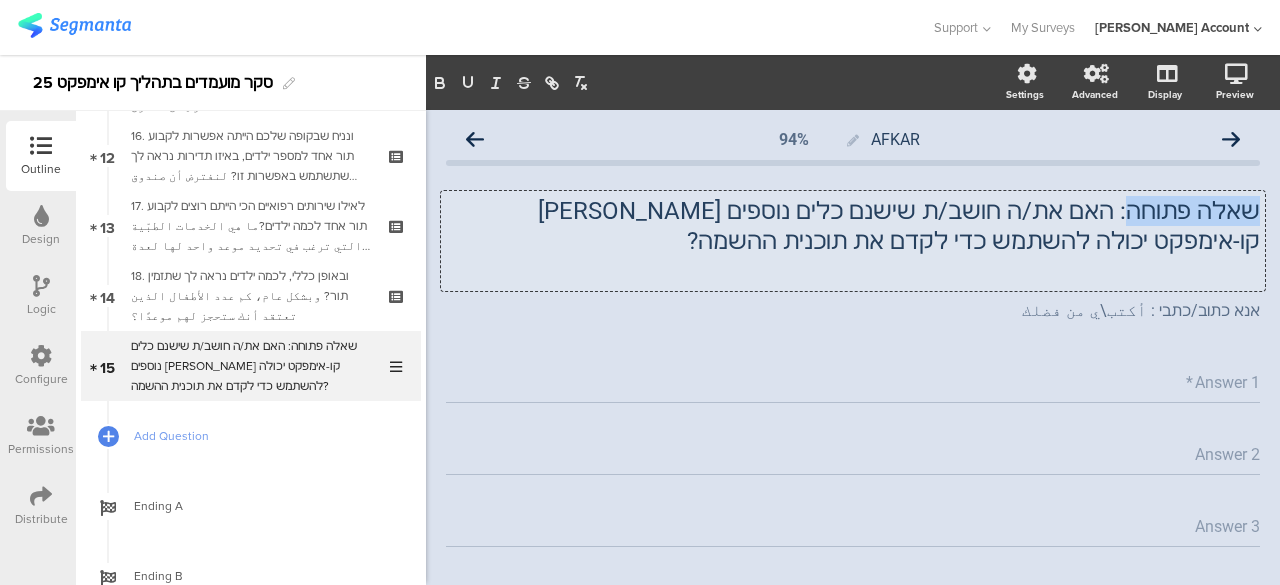 drag, startPoint x: 1136, startPoint y: 215, endPoint x: 1242, endPoint y: 205, distance: 106.47065 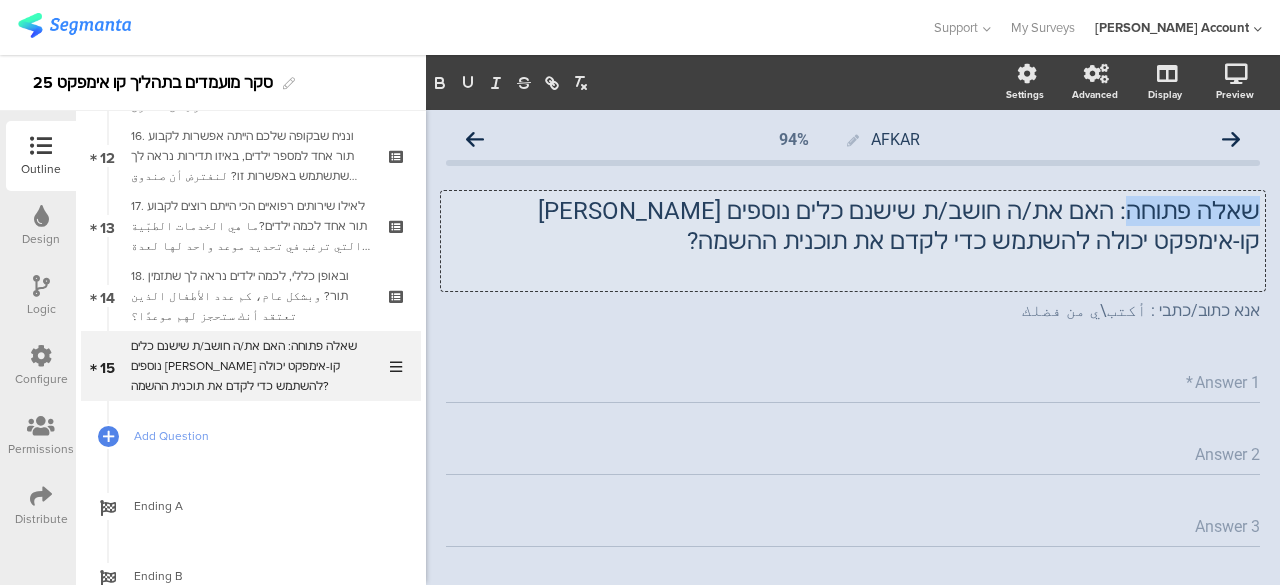click on "שאלה פתוחה: האם את/ה חושב/ת שישנם כלים נוספים בהם קו-אימפקט יכולה להשתמש כדי לקדם את תוכנית ההשמה?" 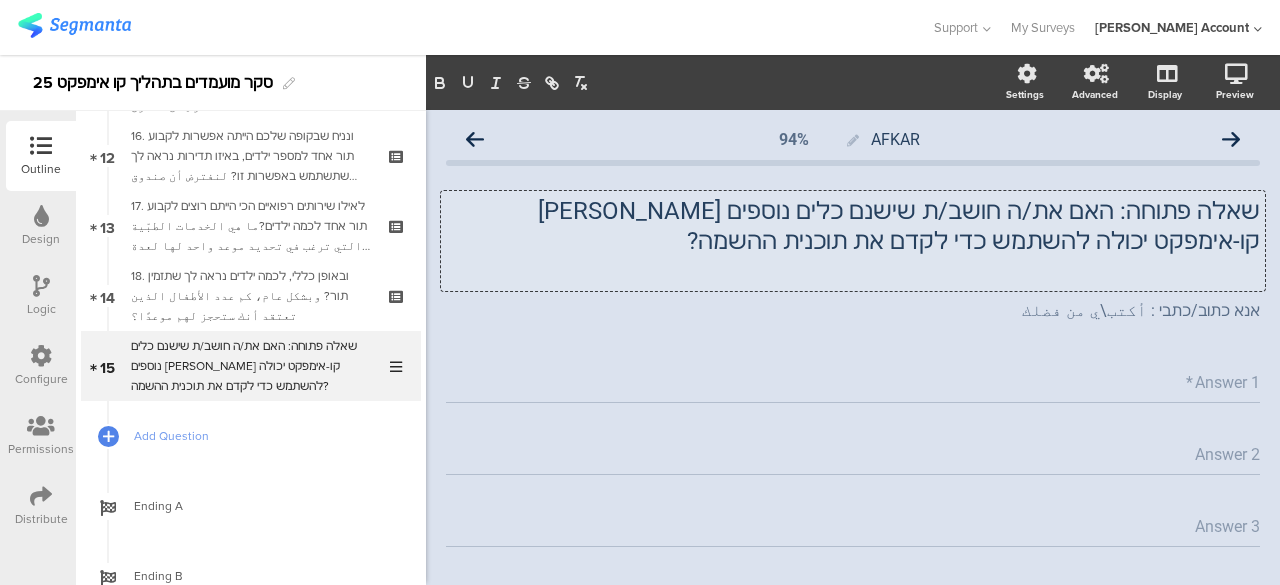 type 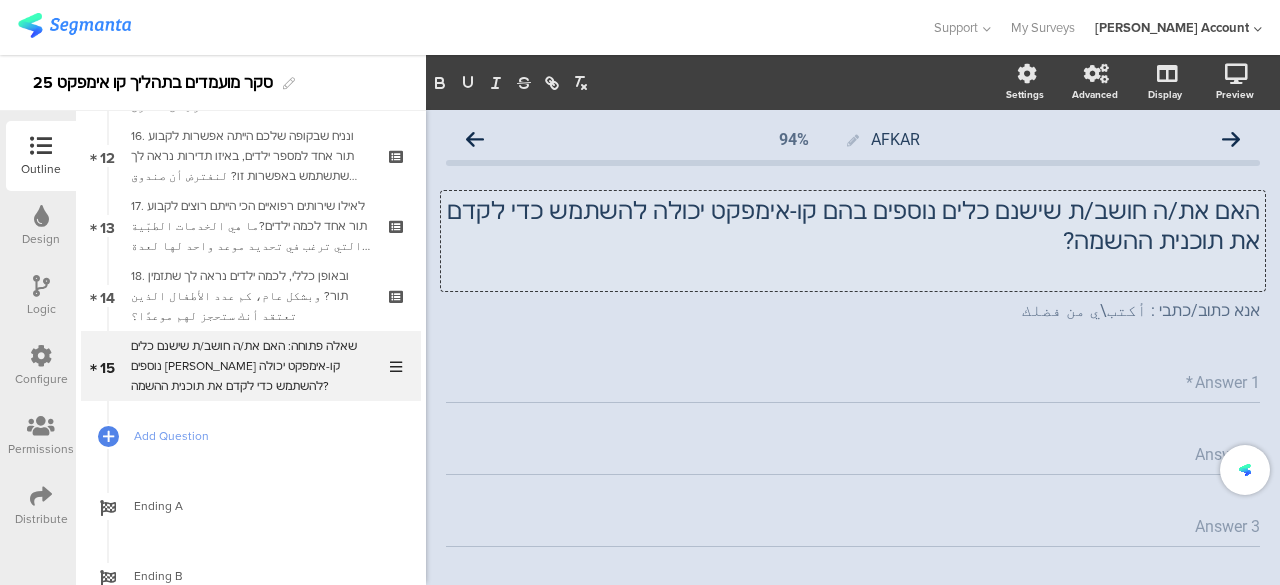 click on "האם את/ה חושב/ת שישנם כלים נוספים בהם קו-אימפקט יכולה להשתמש כדי לקדם את תוכנית ההשמה?" 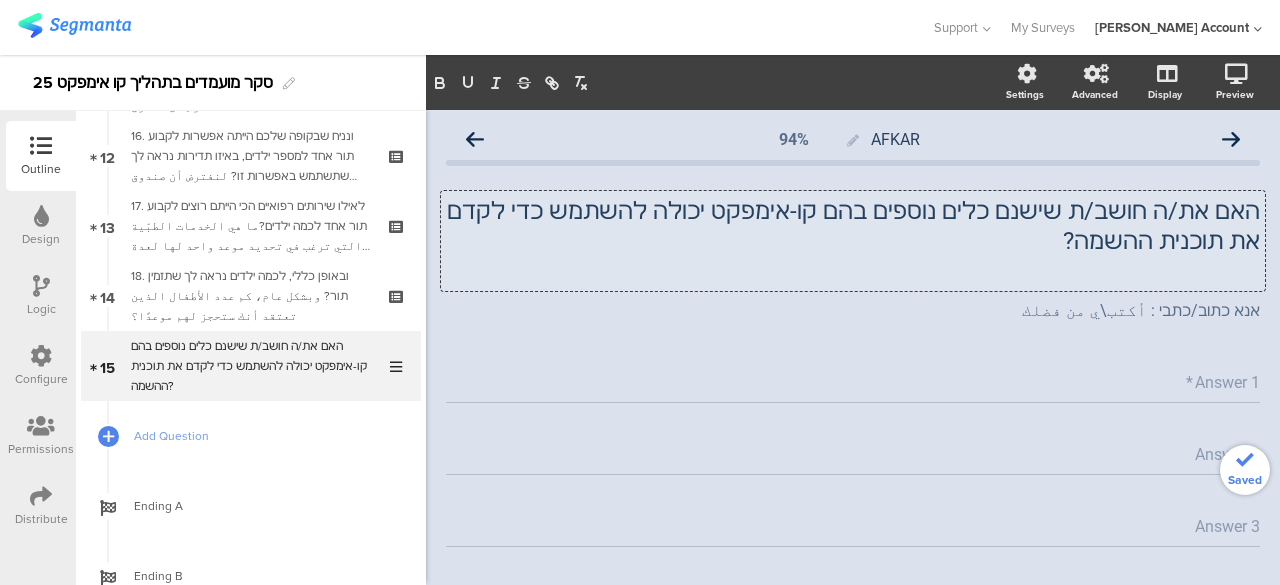 click 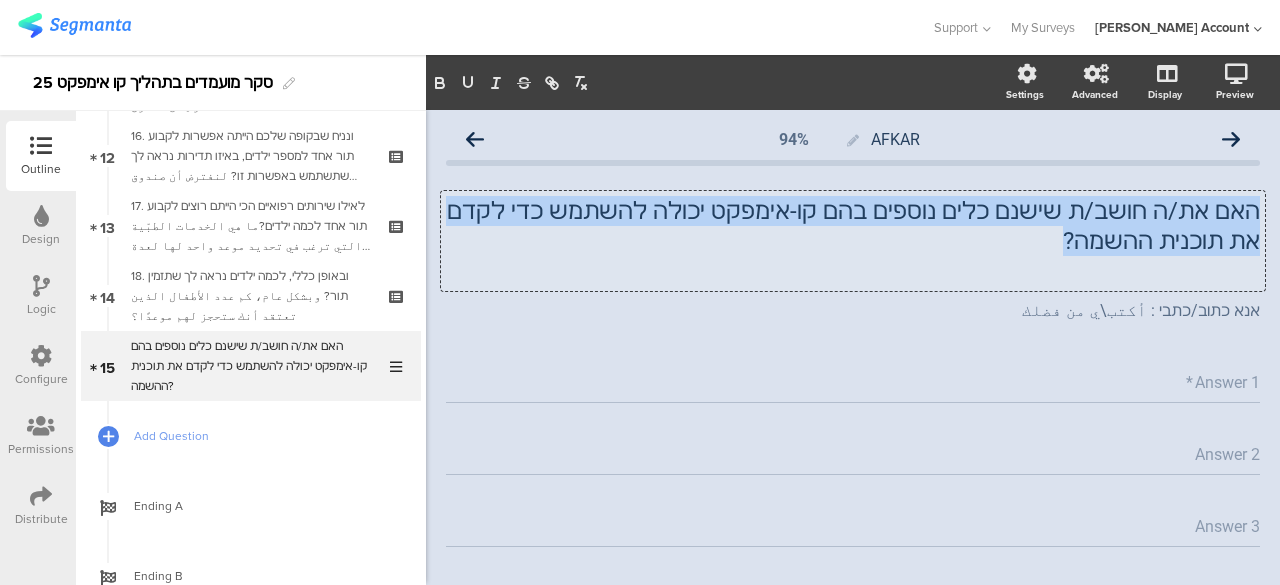 drag, startPoint x: 1242, startPoint y: 209, endPoint x: 1158, endPoint y: 237, distance: 88.54378 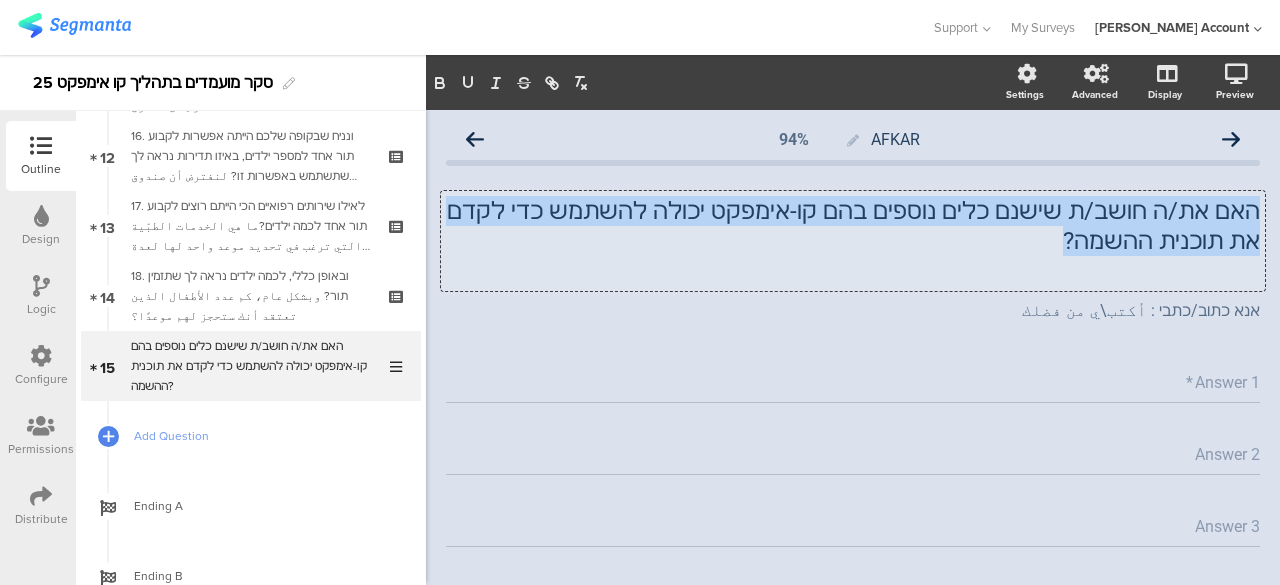 click on "האם את/ה חושב/ת שישנם כלים נוספים בהם קו-אימפקט יכולה להשתמש כדי לקדם את תוכנית ההשמה?" 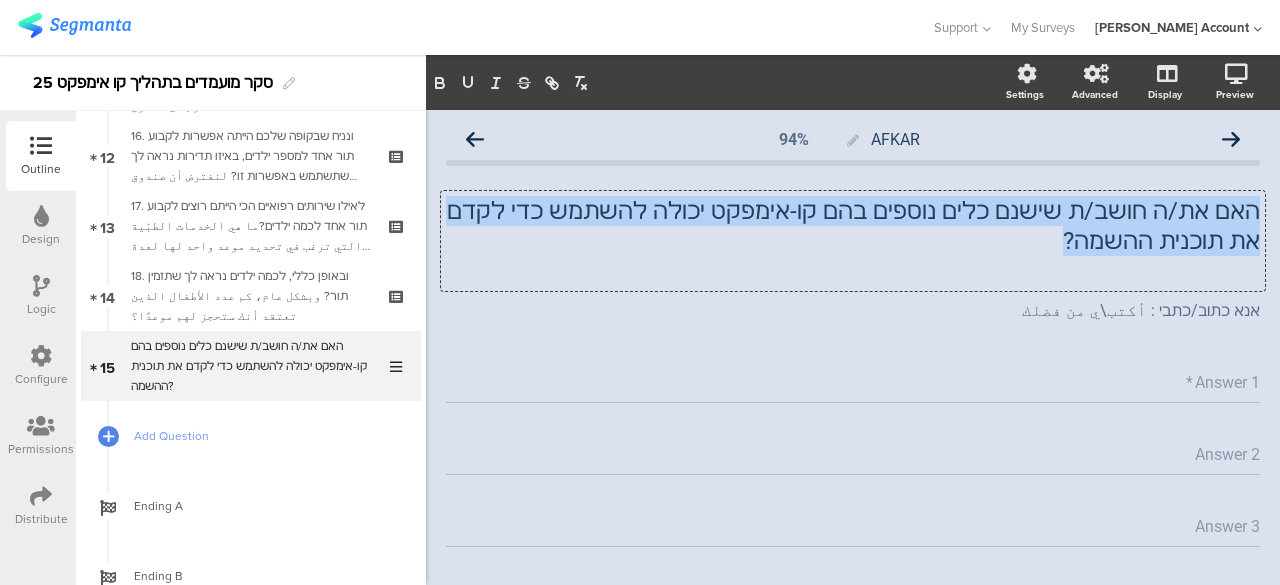 copy on "האם את/ה חושב/ת שישנם כלים נוספים בהם קו-אימפקט יכולה להשתמש כדי לקדם את תוכנית ההשמה?" 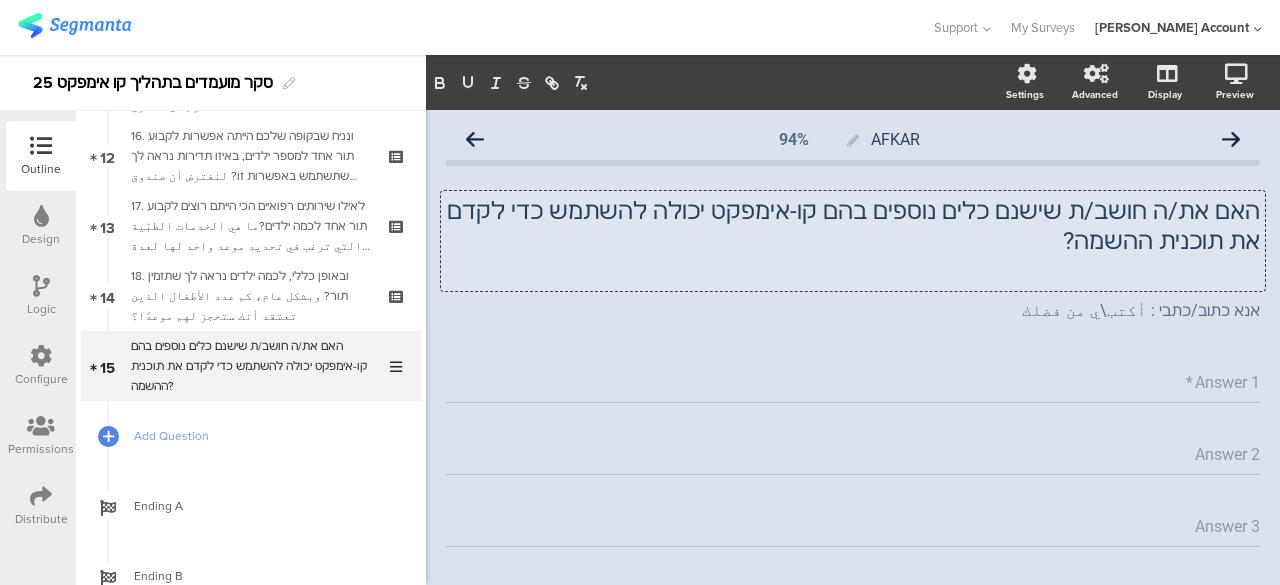 click 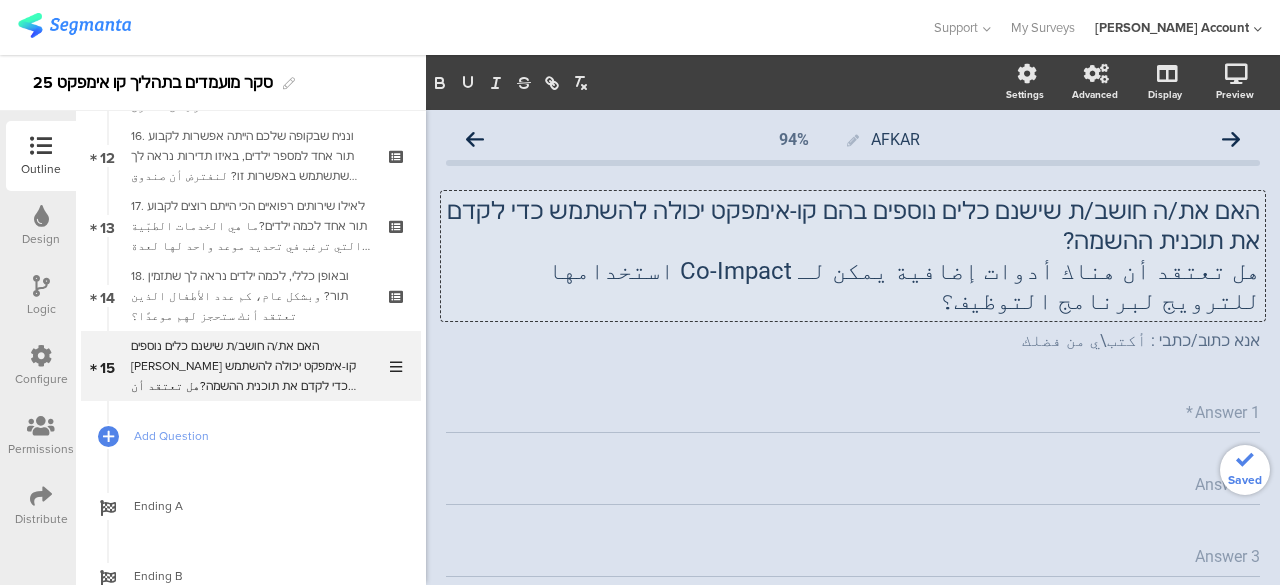 click on "هل تعتقد أن هناك أدوات إضافية يمكن لـ Co-Impact استخدامها للترويج لبرنامج التوظيف؟" 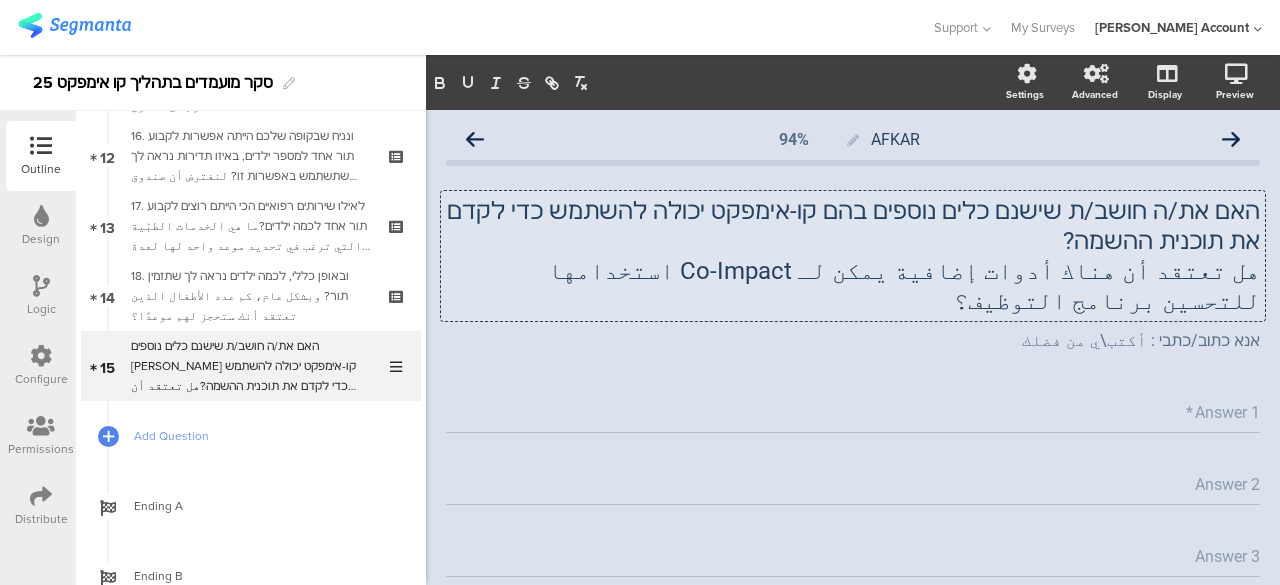 click on "هل تعتقد أن هناك أدوات إضافية يمكن لـ Co-Impact استخدامها للتحسين برنامج التوظيف؟" 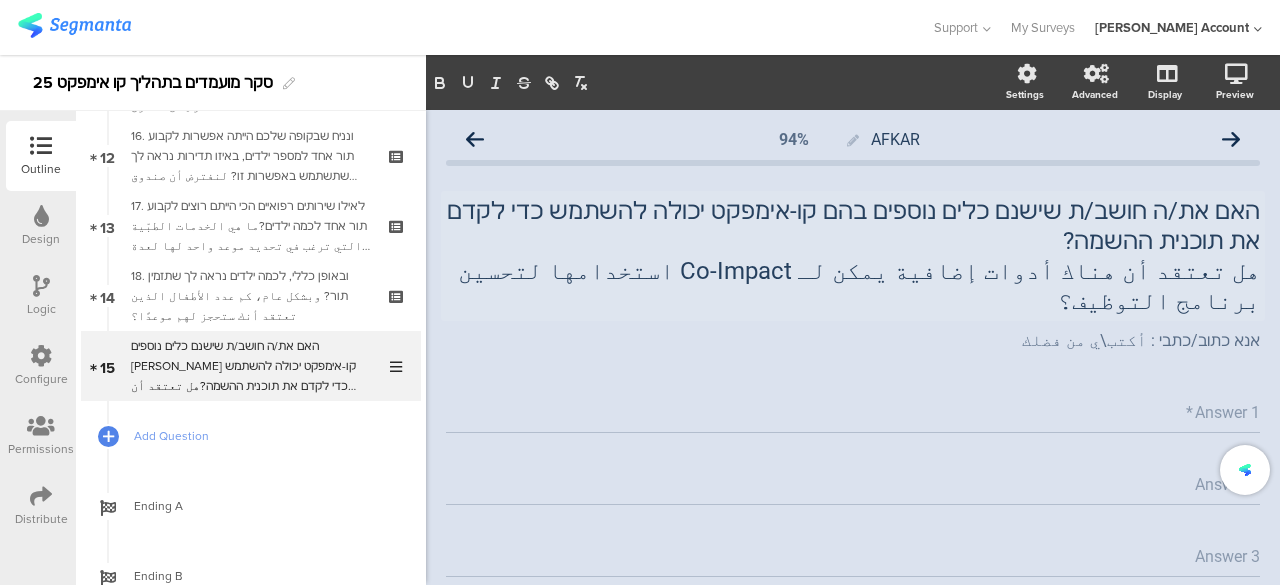 click on "Answer 1   *" 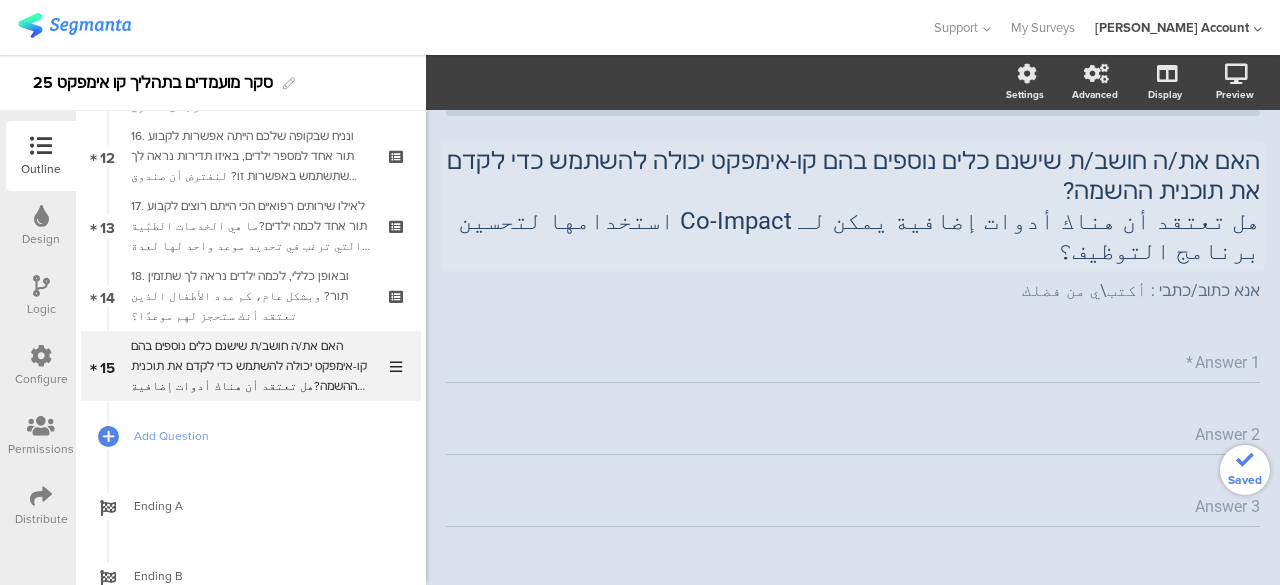 scroll, scrollTop: 73, scrollLeft: 0, axis: vertical 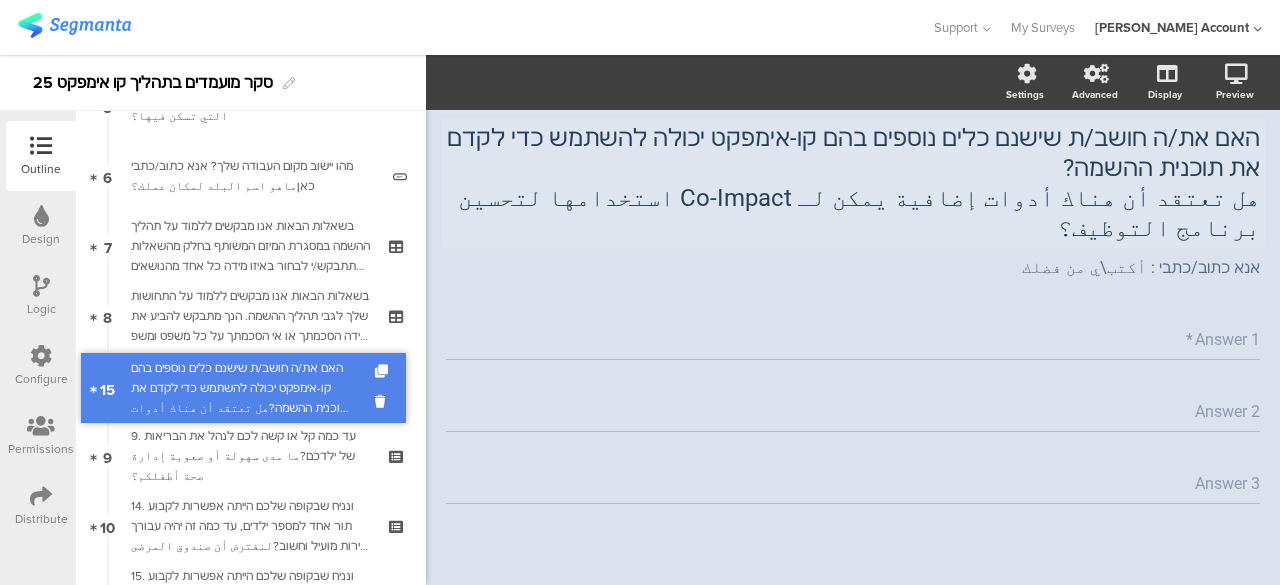 drag, startPoint x: 302, startPoint y: 463, endPoint x: 341, endPoint y: 385, distance: 87.20665 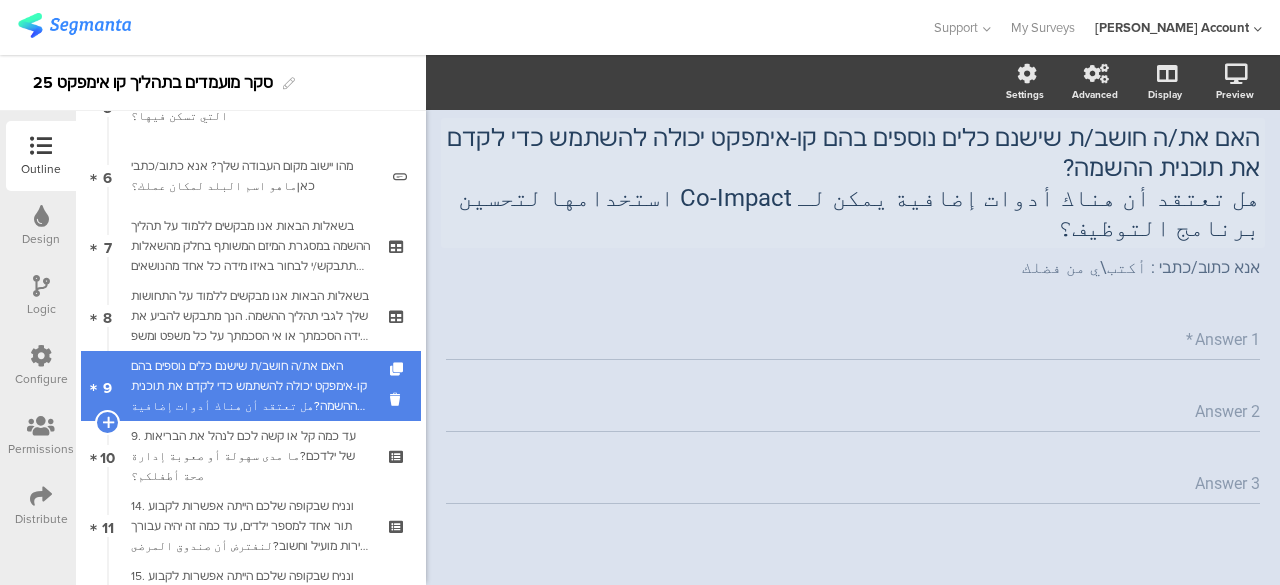 click on "האם את/ה חושב/ת שישנם כלים נוספים בהם קו-אימפקט יכולה להשתמש כדי לקדם את תוכנית ההשמה?هل تعتقد أن هناك أدوات إضافية يمكن لـ Co-Impact استخدامها لتحسين برنامج التوظيف؟" at bounding box center [250, 386] 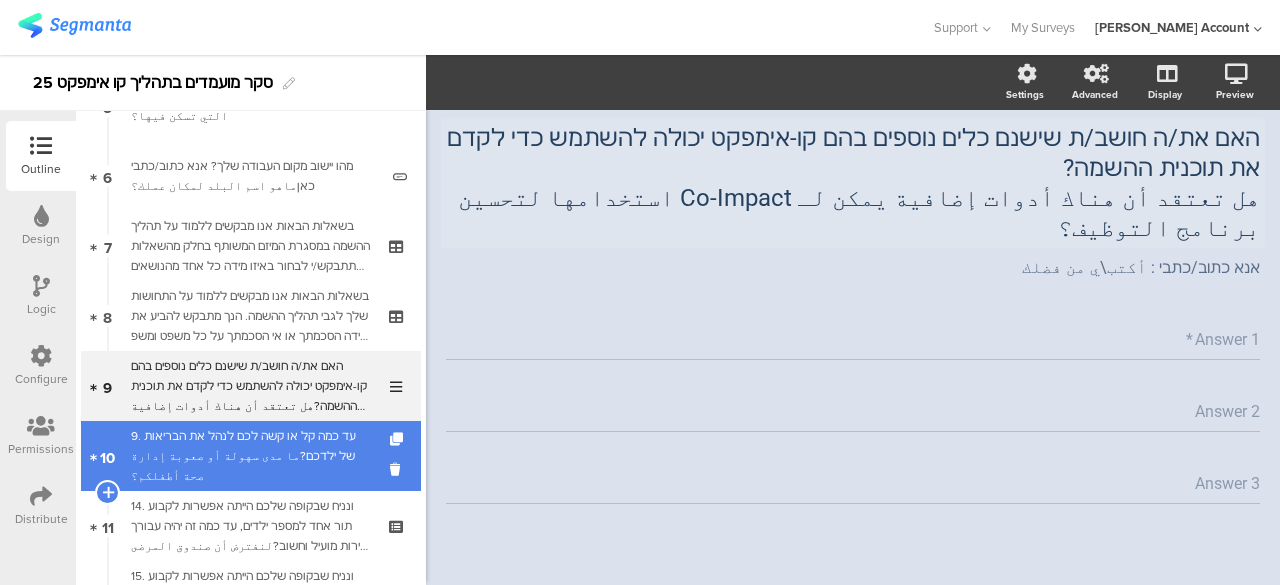 click on "9.	עד כמה קל או קשה לכם לנהל את הבריאות של ילדכם?ما مدى سهولة أو صعوبة إدارة صحة أطفلكم؟" at bounding box center (250, 456) 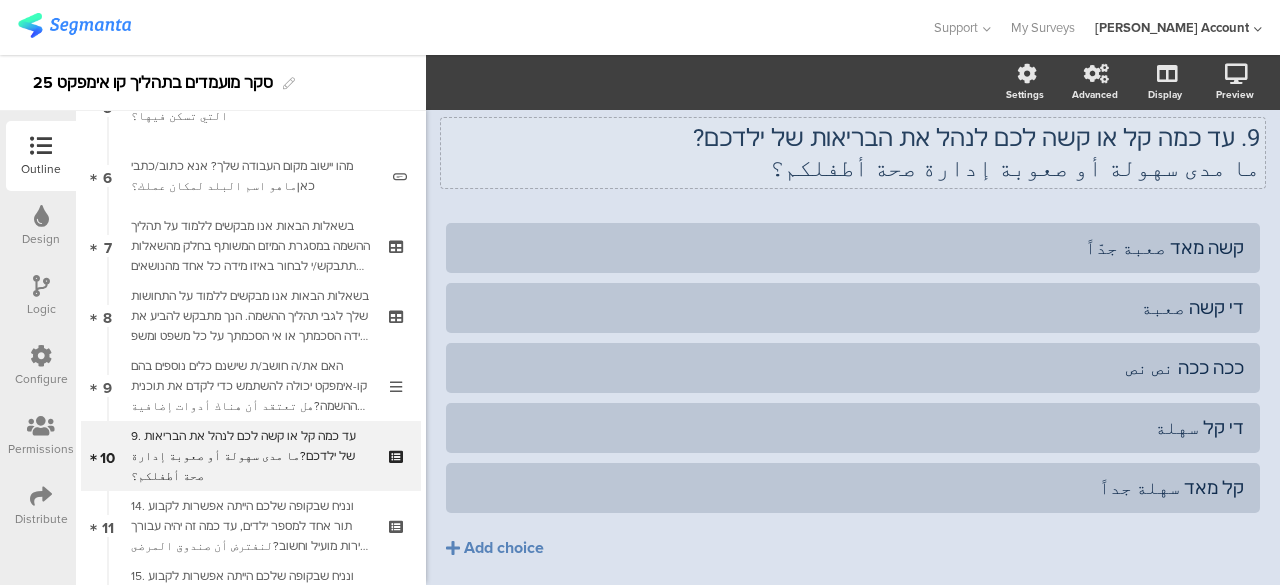 click on "AFKAR
60%
9.	עד כמה קל או קשה לכם לנהל את הבריאות של ילדכם? ما مدى سهولة أو صعوبة إدارة صحة أطفلكم؟
9.	עד כמה קל או קשה לכם לנהל את הבריאות של ילדכם? ما مدى سهولة أو صعوبة إدارة صحة أطفلكم؟" 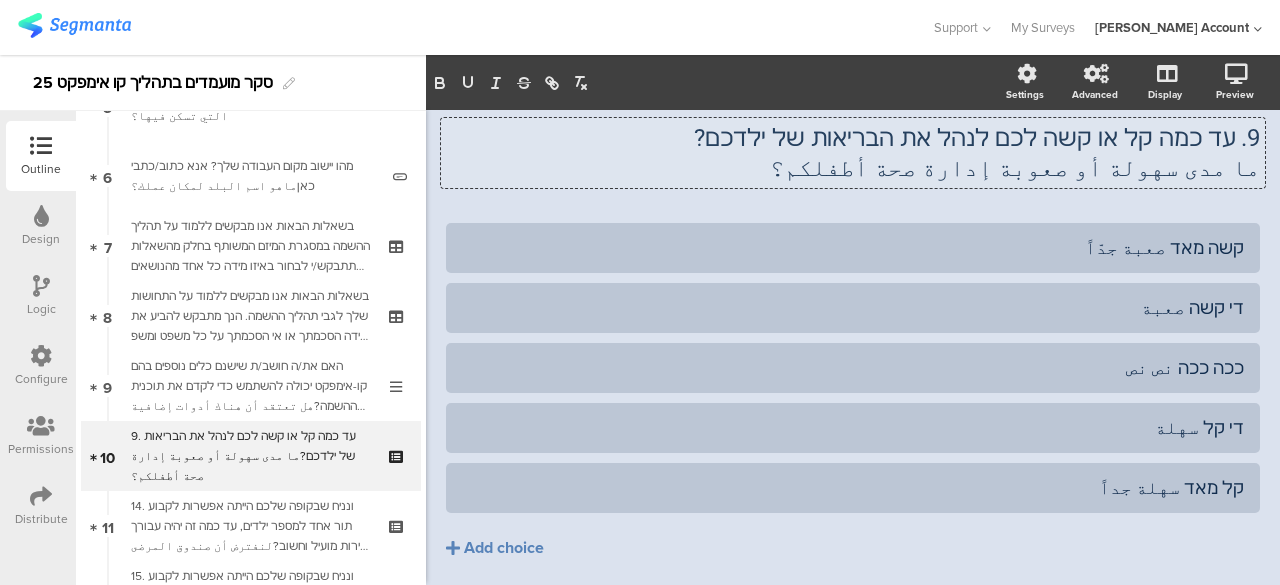 scroll, scrollTop: 13, scrollLeft: 0, axis: vertical 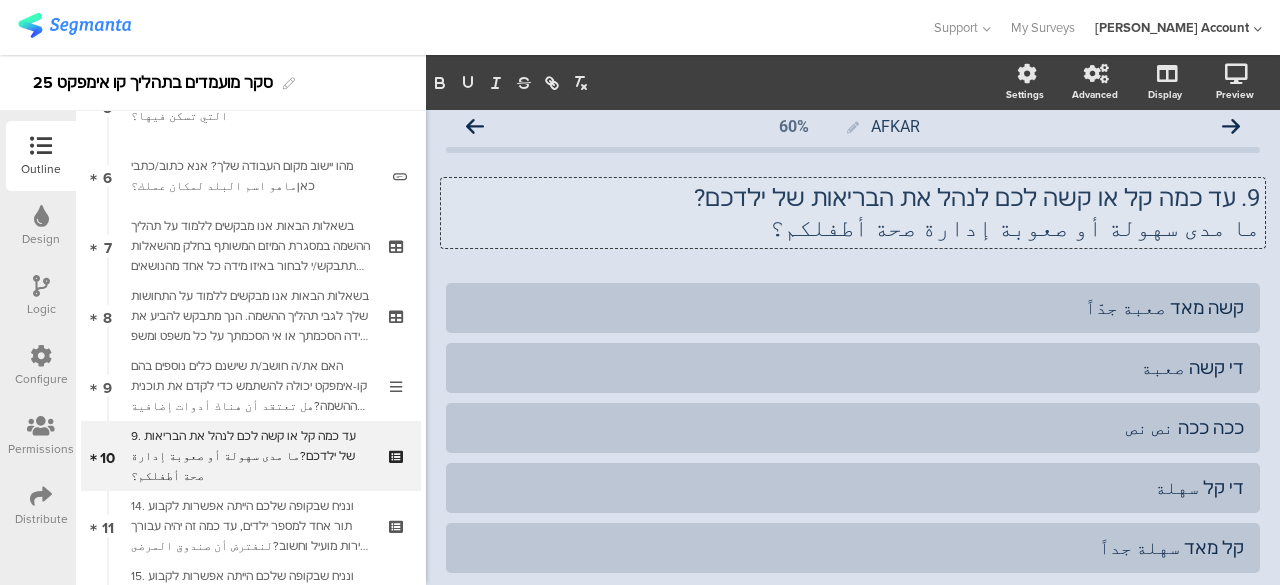 click on "AFKAR
60%
9.	עד כמה קל או קשה לכם לנהל את הבריאות של ילדכם? ما مدى سهولة أو صعوبة إدارة صحة أطفلكم؟
9.	עד כמה קל או קשה לכם לנהל את הבריאות של ילדכם? ما مدى سهولة أو صعوبة إدارة صحة أطفلكم؟
9.	עד כמה קל או קשה לכם לנהל את הבריאות של ילדכם? ما مدى سهولة أو صعوبة إدارة صحة أطفلكم؟" 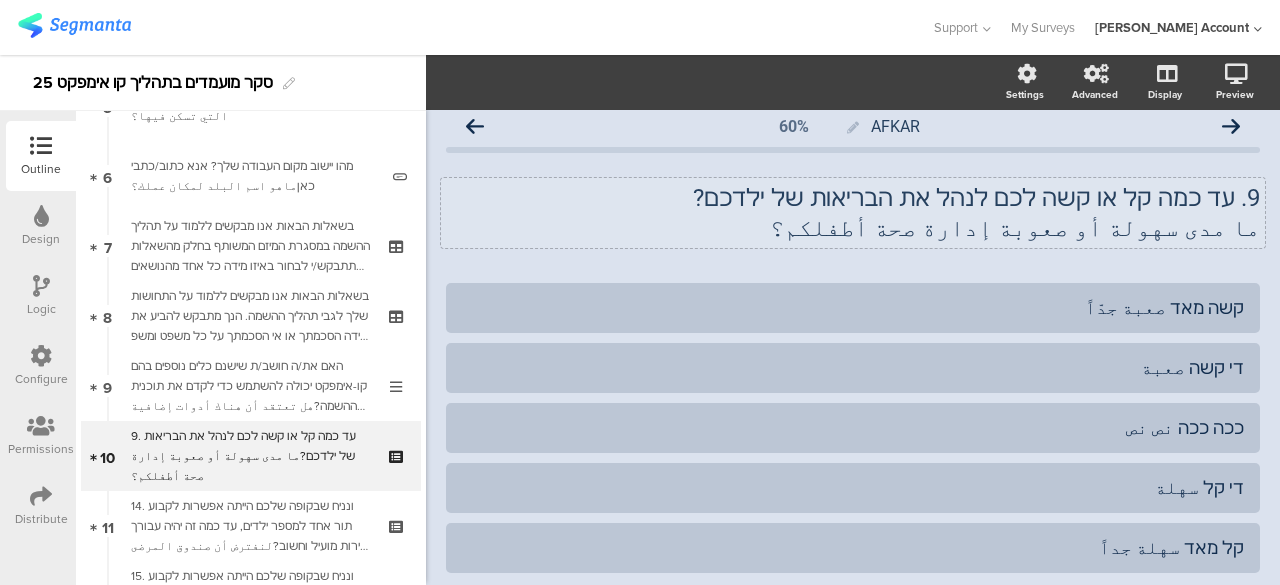 click on "9.	עד כמה קל או קשה לכם לנהל את הבריאות של ילדכם? ما مدى سهولة أو صعوبة إدارة صحة أطفلكم؟
9.	עד כמה קל או קשה לכם לנהל את הבריאות של ילדכם? ما مدى سهولة أو صعوبة إدارة صحة أطفلكم؟" 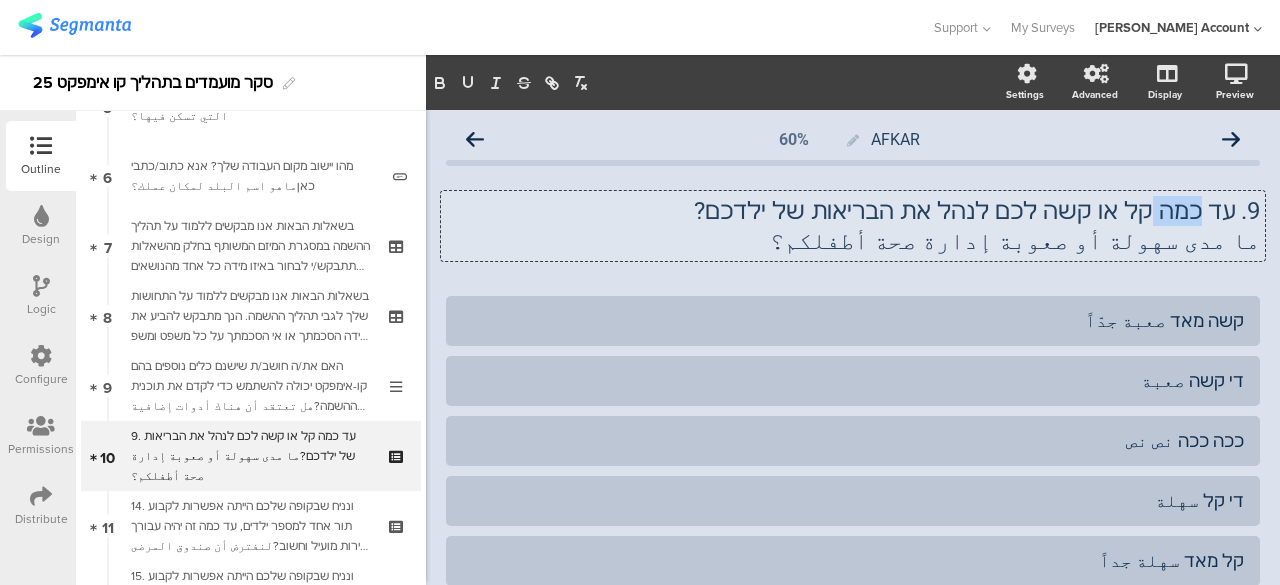 click on "9.	עד כמה קל או קשה לכם לנהל את הבריאות של ילדכם?" 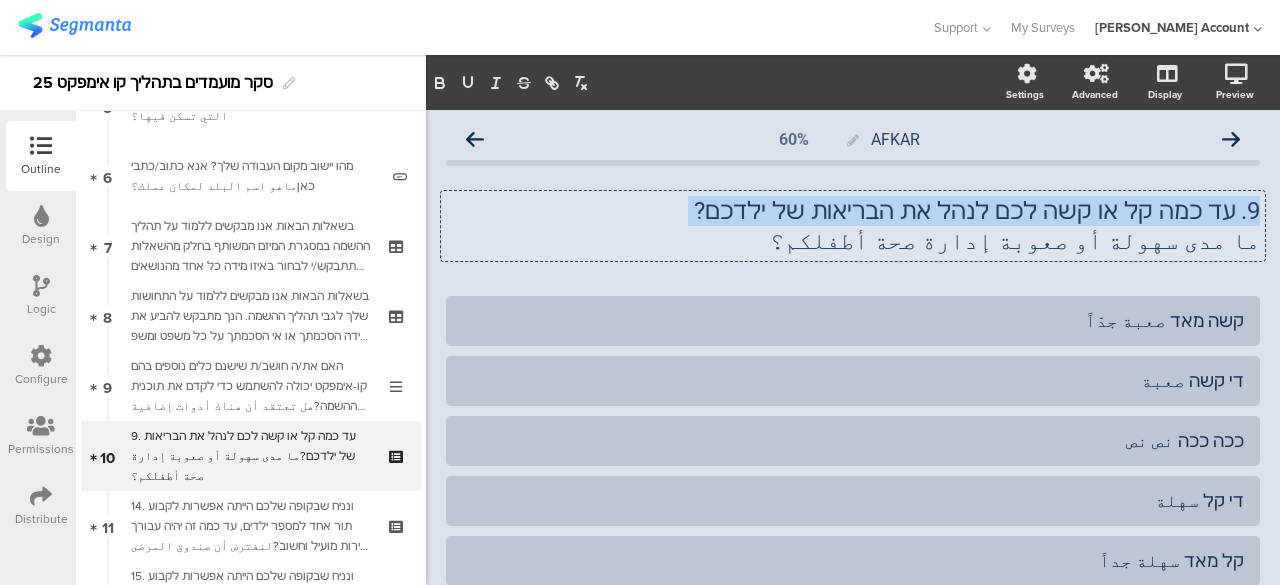 click on "9.	עד כמה קל או קשה לכם לנהל את הבריאות של ילדכם?" 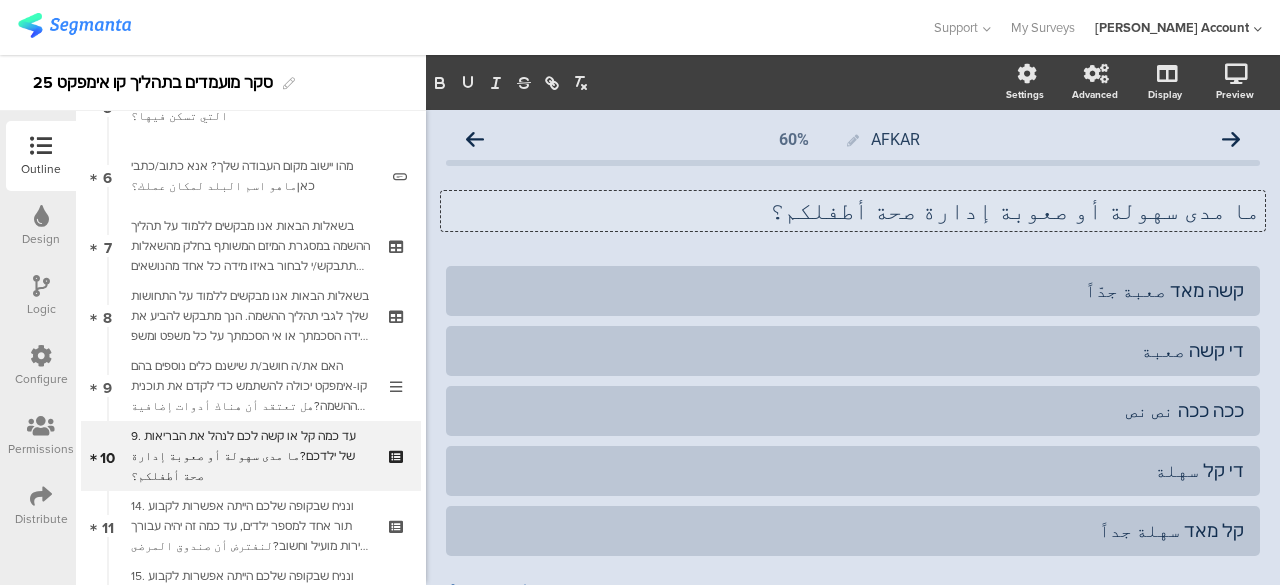 click on "ما مدى سهولة أو صعوبة إدارة صحة أطفلكم؟" 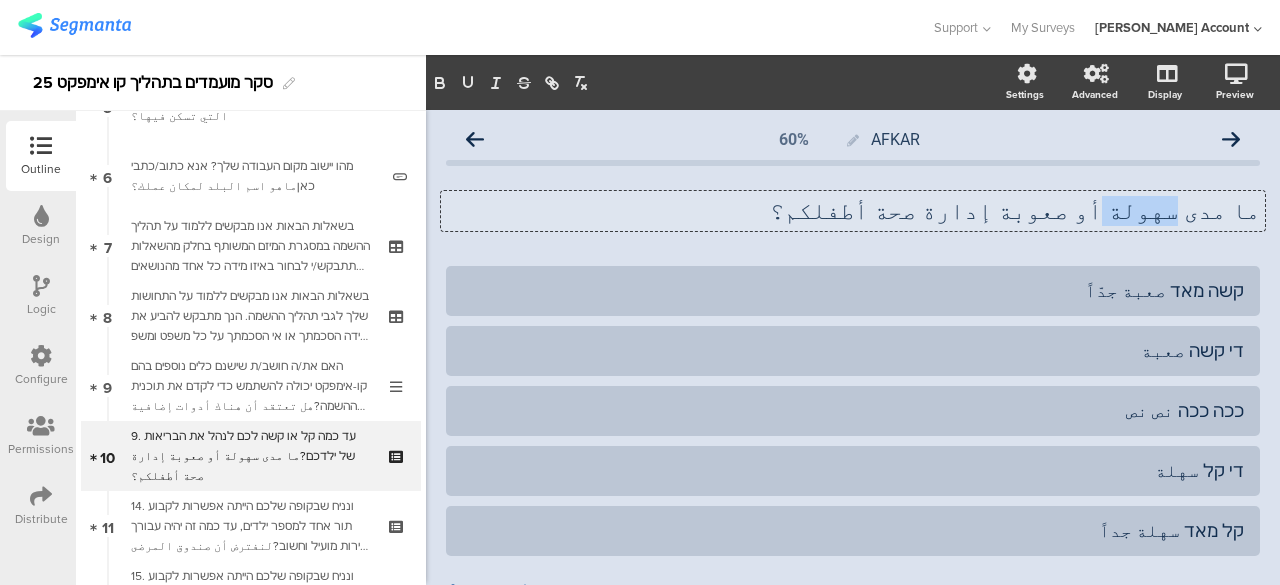 click on "ما مدى سهولة أو صعوبة إدارة صحة أطفلكم؟" 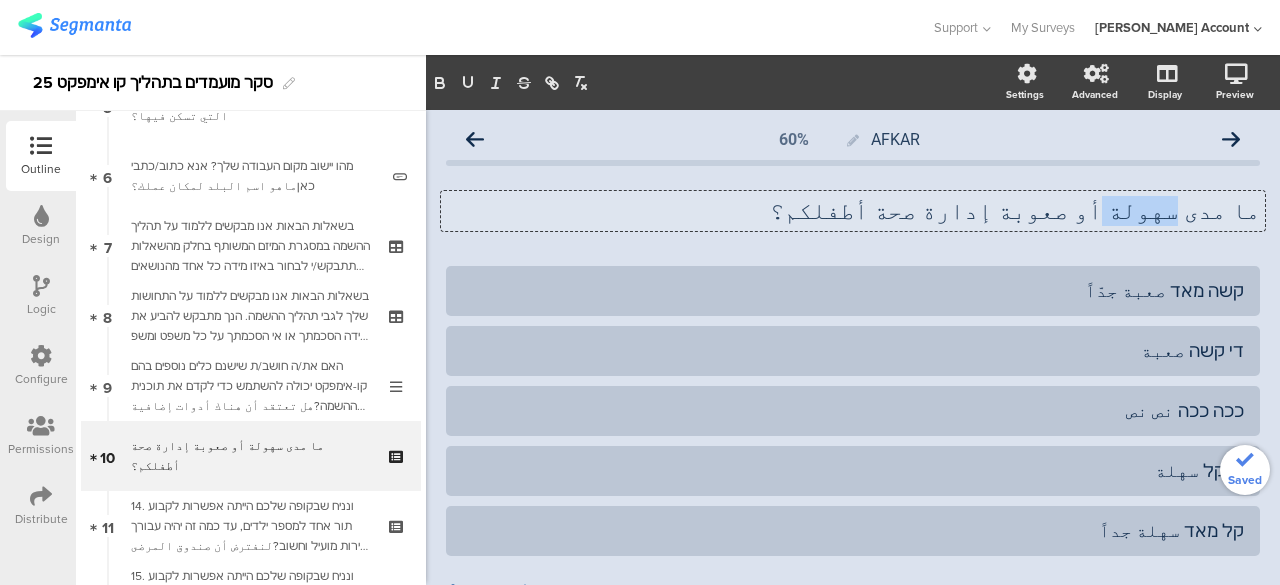 click on "ما مدى سهولة أو صعوبة إدارة صحة أطفلكم؟" 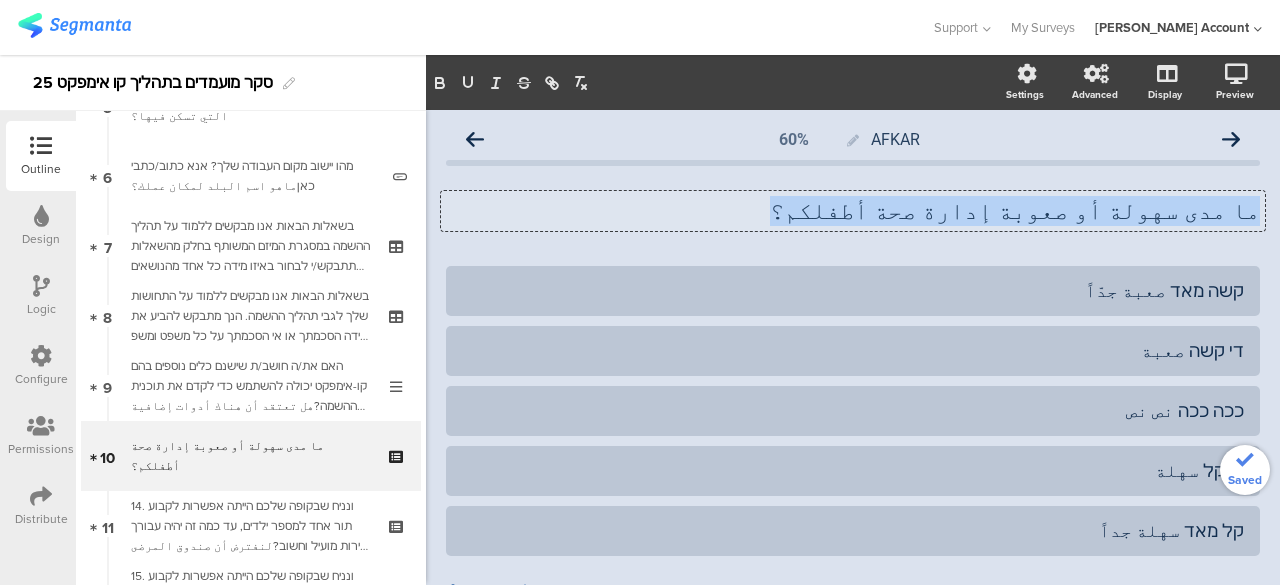 click on "ما مدى سهولة أو صعوبة إدارة صحة أطفلكم؟" 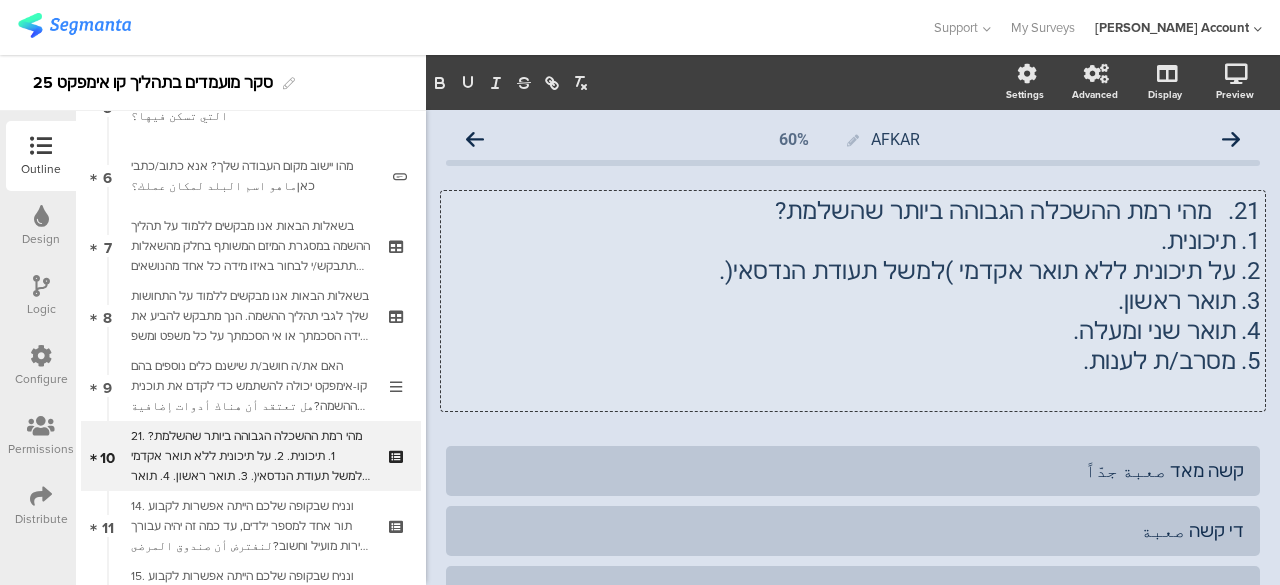drag, startPoint x: 1218, startPoint y: 240, endPoint x: 1123, endPoint y: 253, distance: 95.885345 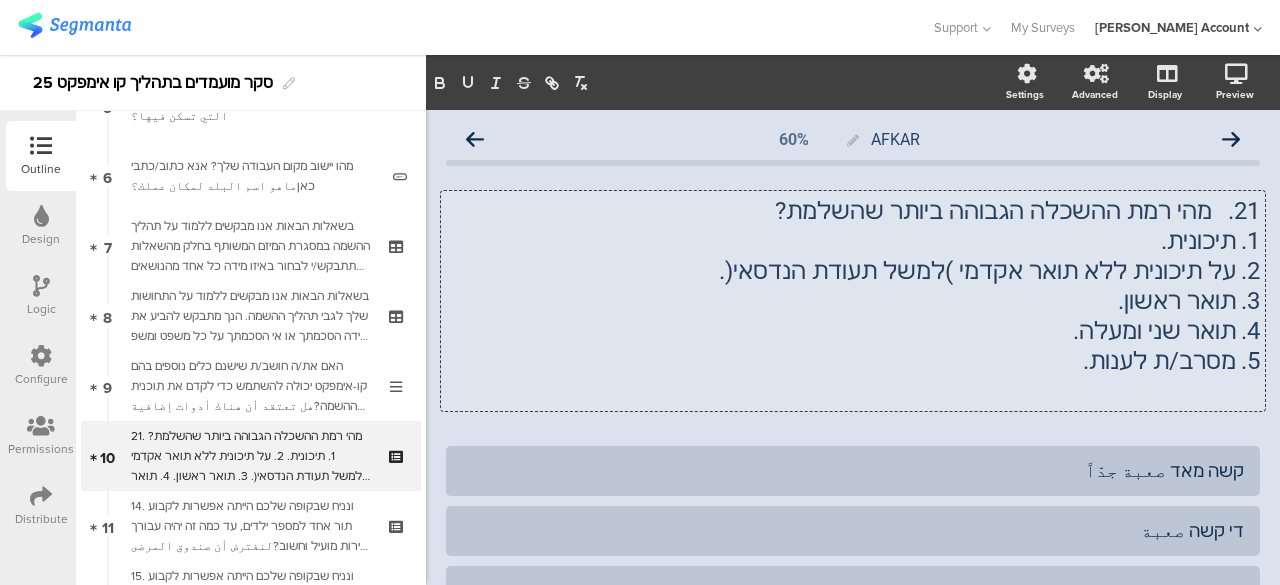 click on "1.	תיכונית." 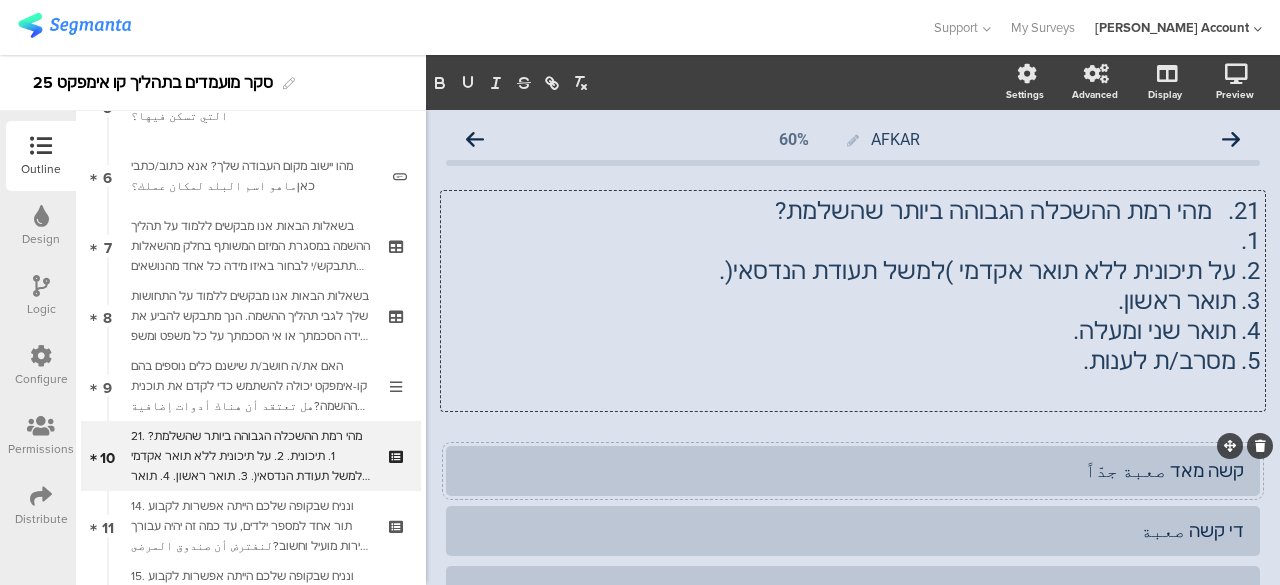 click on "קשה מאד صعبة جدّاً" 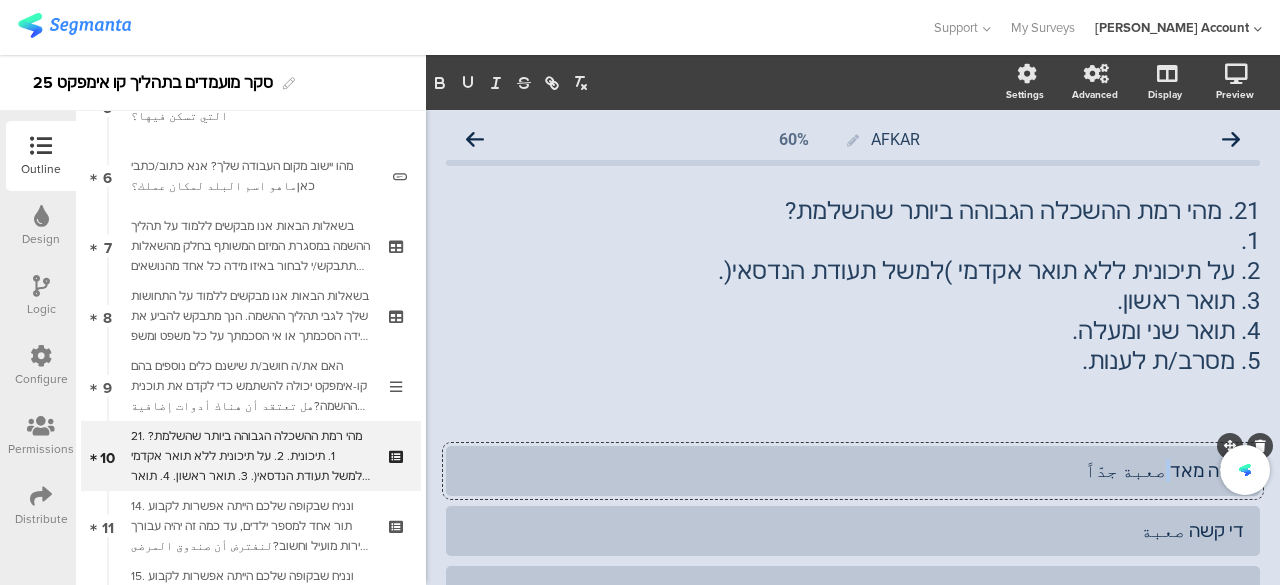 click on "קשה מאד صعبة جدّاً" 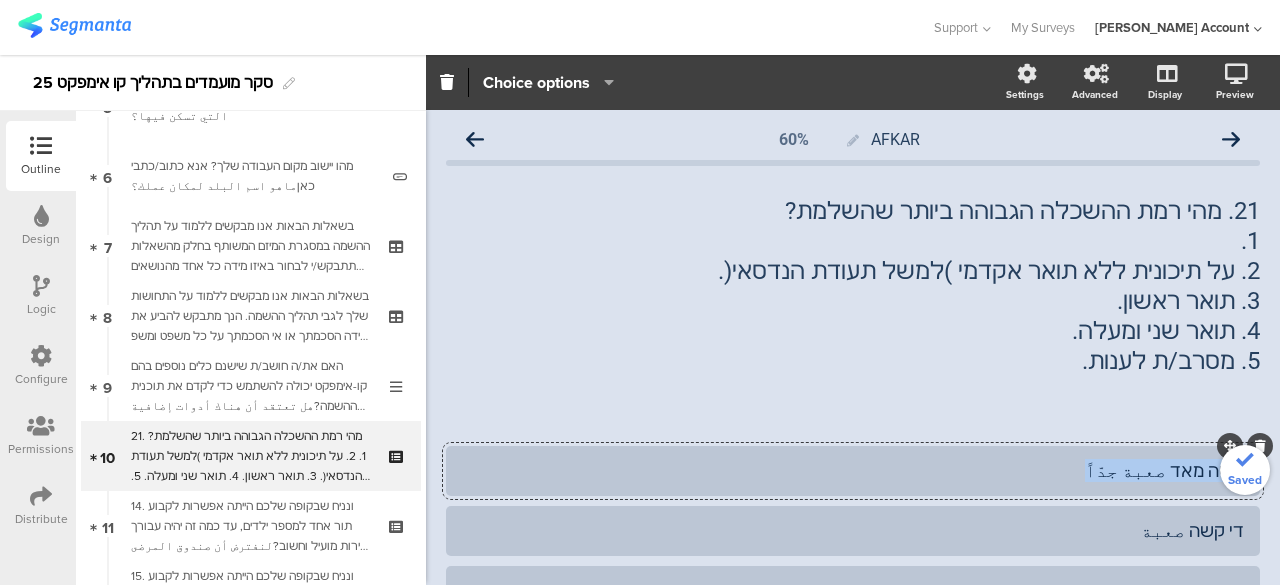 click on "קשה מאד صعبة جدّاً" 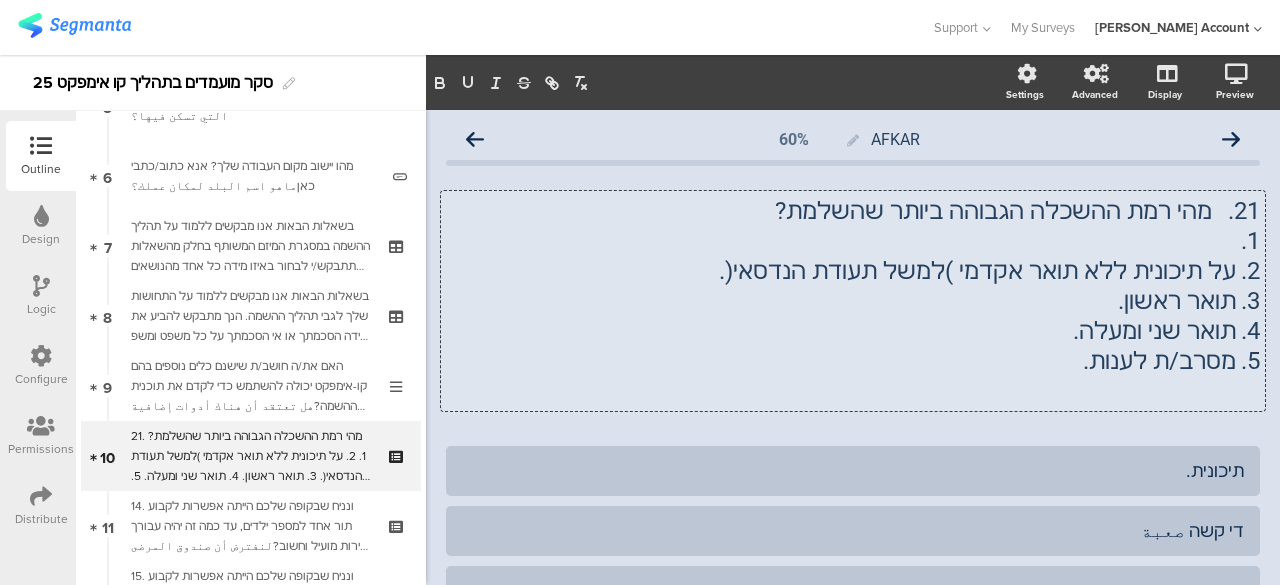 drag, startPoint x: 1216, startPoint y: 275, endPoint x: 778, endPoint y: 275, distance: 438 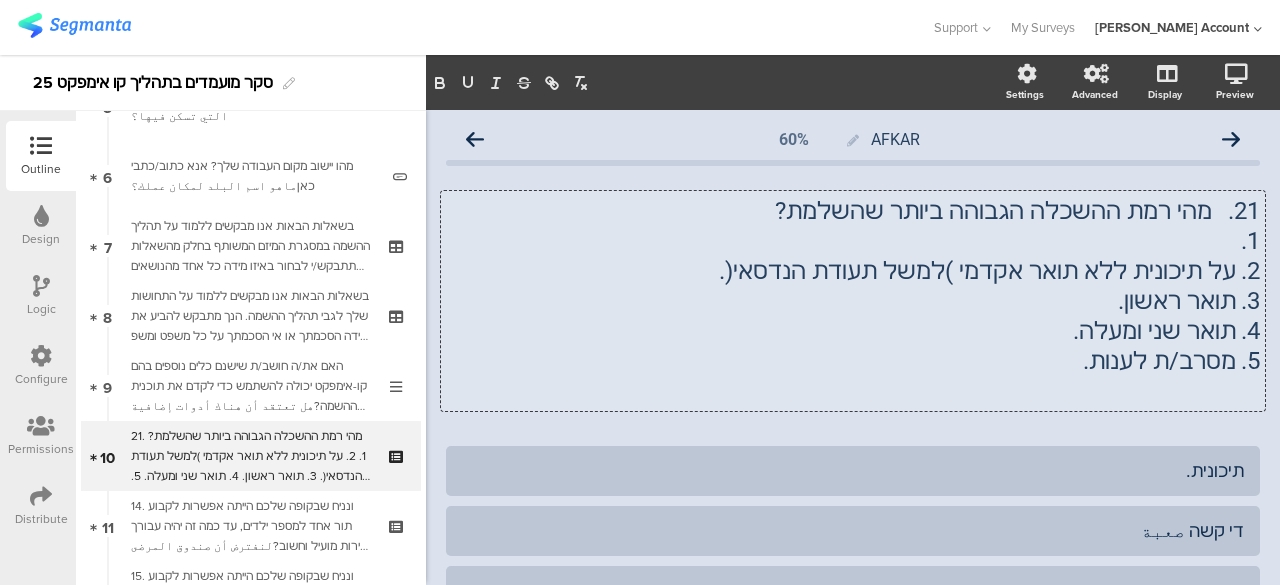 click on "21.	מהי רמת ההשכלה הגבוהה ביותר שהשלמת?  1.	 2.	על תיכונית ללא תואר אקדמי )למשל תעודת הנדסאי(.   3.	תואר ראשון.    4.	תואר שני ומעלה.  5.	מסרב/ת לענות.
21.	מהי רמת ההשכלה הגבוהה ביותר שהשלמת?  1.	 2.	על תיכונית ללא תואר אקדמי )למשל תעודת הנדסאי(.   3.	תואר ראשון.    4.	תואר שני ומעלה.  5.	מסרב/ת לענות.
21.	מהי רמת ההשכלה הגבוהה ביותר שהשלמת? 1. 2.	על תיכונית ללא תואר אקדמי )למשל תעודת הנדסאי(. 3.	תואר ראשון. 4.	תואר שני ומעלה. 5.	מסרב/ת לענות." 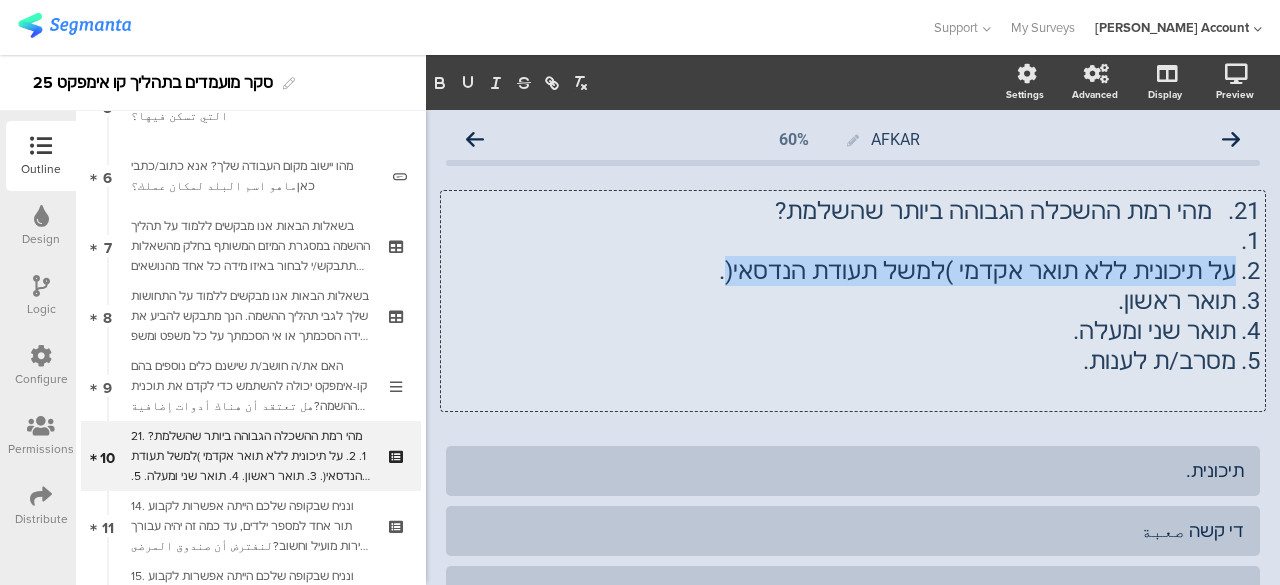 drag, startPoint x: 1218, startPoint y: 272, endPoint x: 800, endPoint y: 270, distance: 418.0048 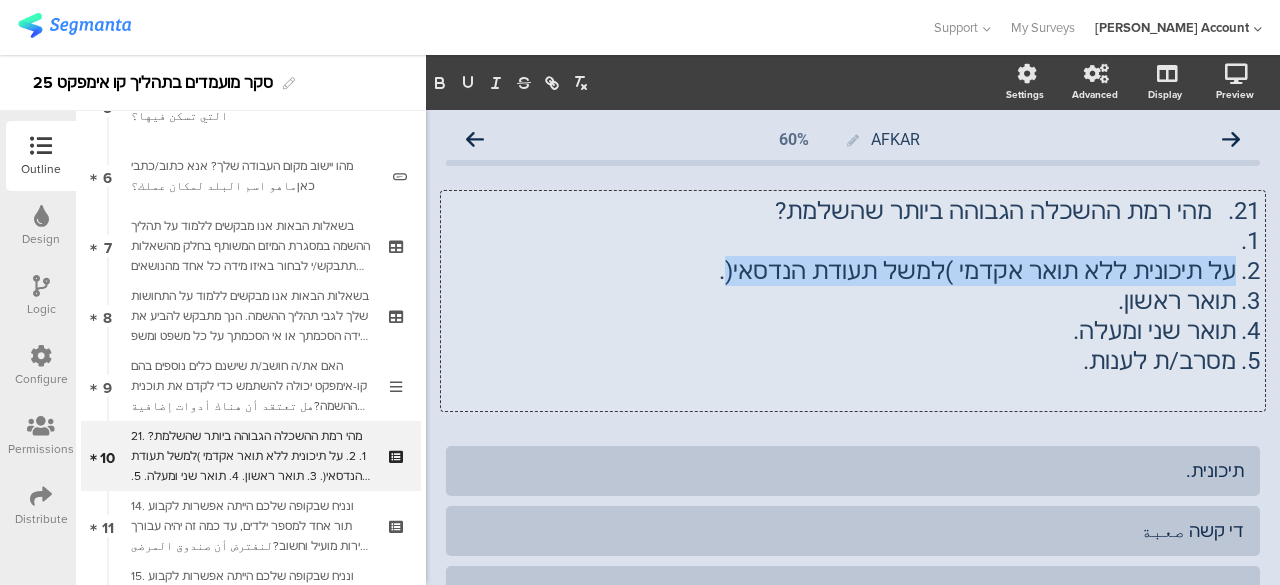 click on "2.	על תיכונית ללא תואר אקדמי )למשל תעודת הנדסאי(." 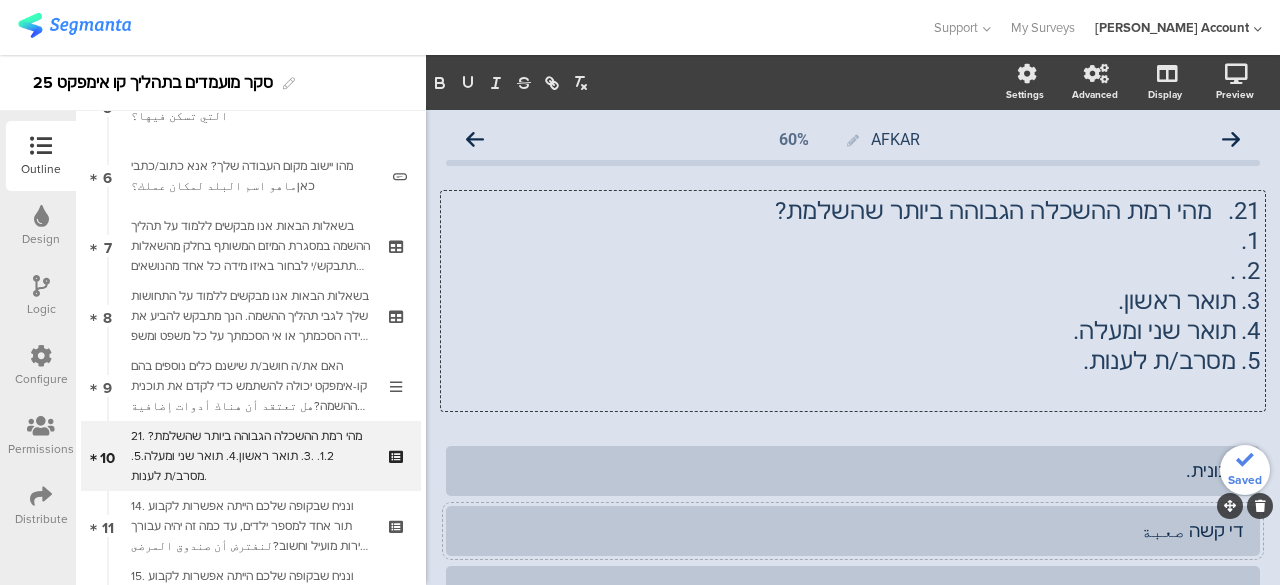 click on "די קשה صعبة" 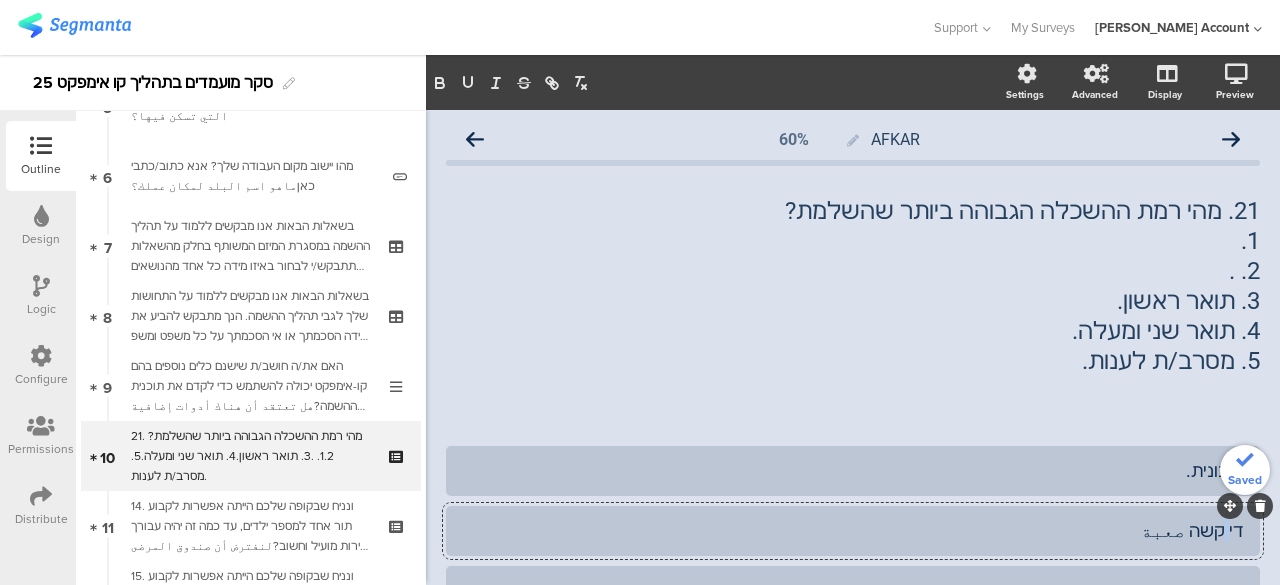 click on "די קשה صعبة" 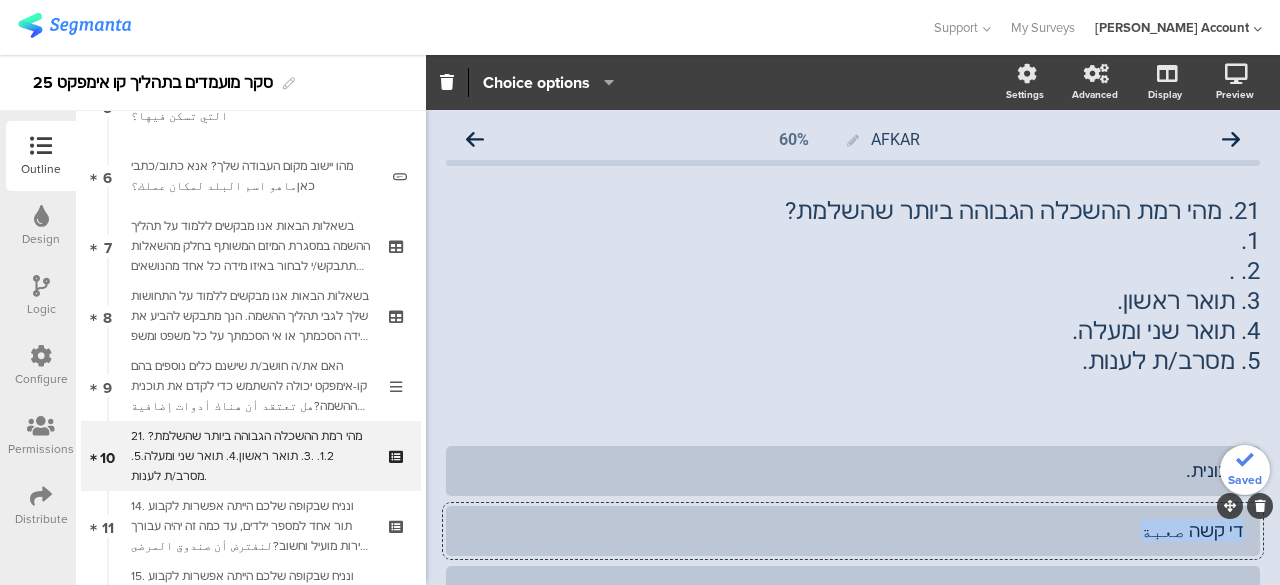 click on "די קשה صعبة" 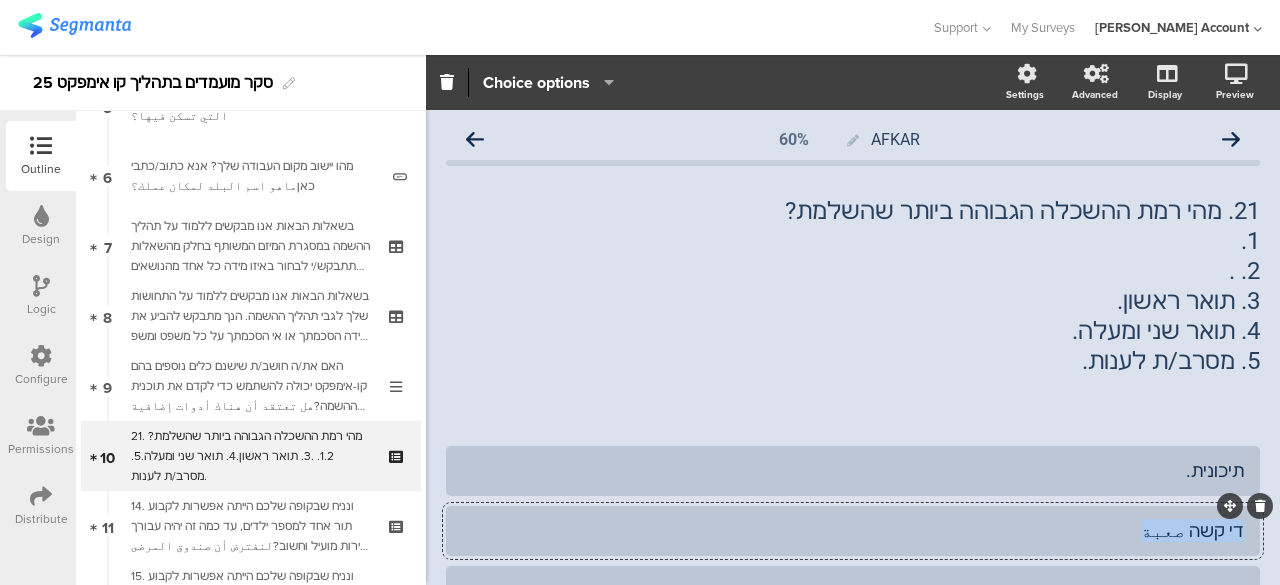 paste 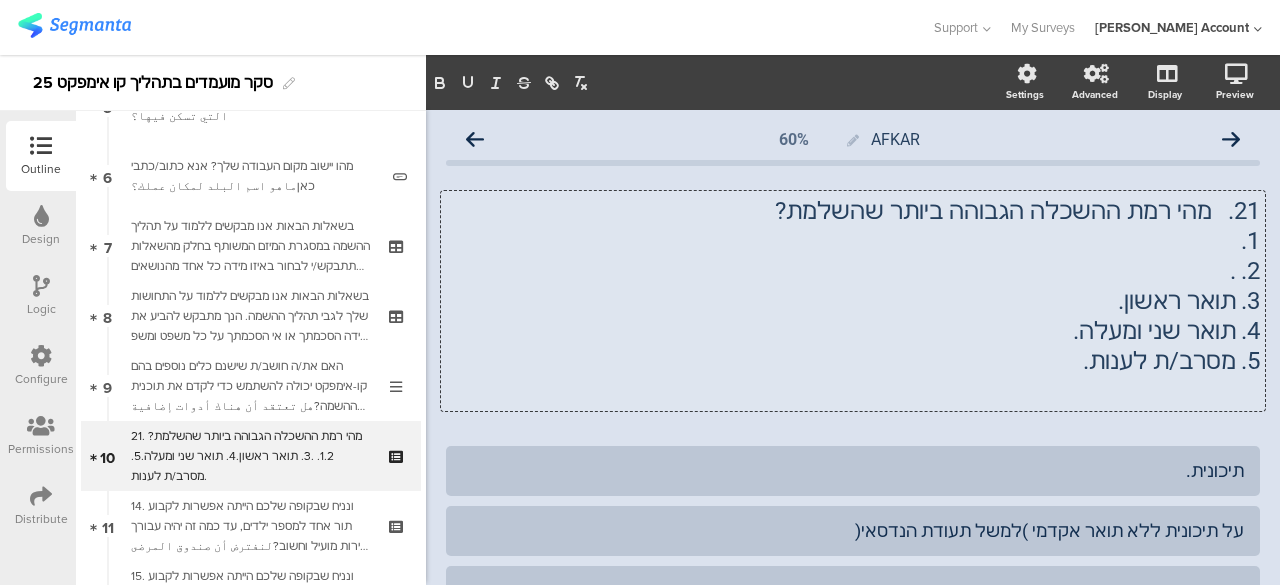 drag, startPoint x: 1217, startPoint y: 304, endPoint x: 1098, endPoint y: 302, distance: 119.01681 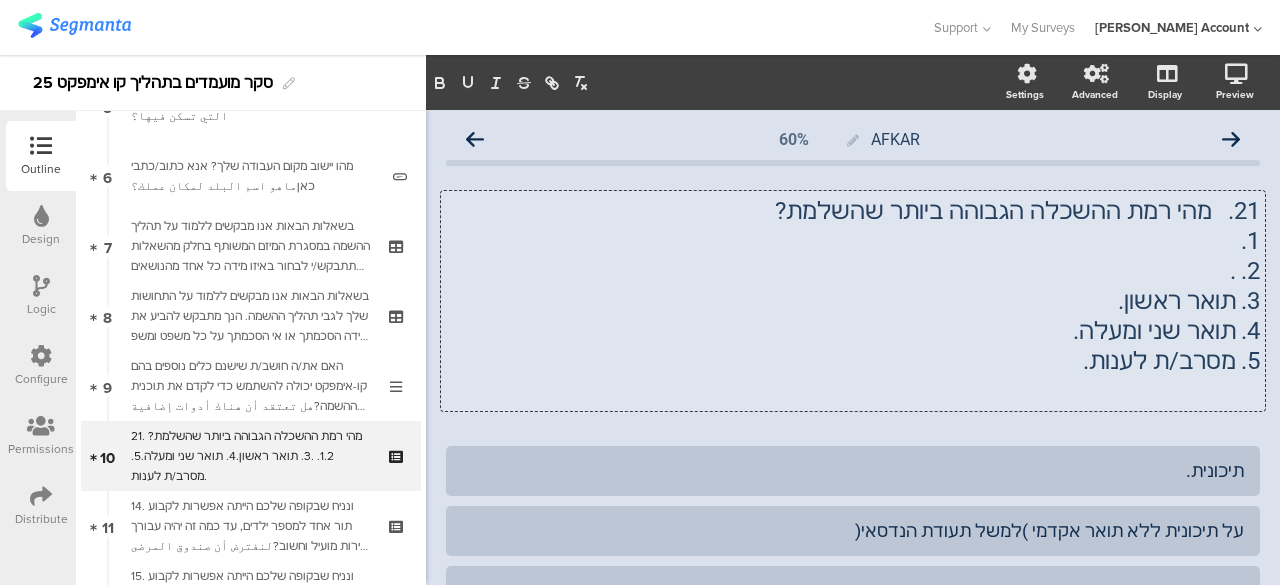 click on "21.	מהי רמת ההשכלה הגבוהה ביותר שהשלמת? 1. 2.	. 3.	תואר ראשון. 4.	תואר שני ומעלה. 5.	מסרב/ת לענות.
21.	מהי רמת ההשכלה הגבוהה ביותר שהשלמת? 1. 2.	. 3.	תואר ראשון. 4.	תואר שני ומעלה. 5.	מסרב/ת לענות.
21.	מהי רמת ההשכלה הגבוהה ביותר שהשלמת? 1. 2.	. 3.	תואר ראשון. 4.	תואר שני ומעלה. 5.	מסרב/ת לענות." 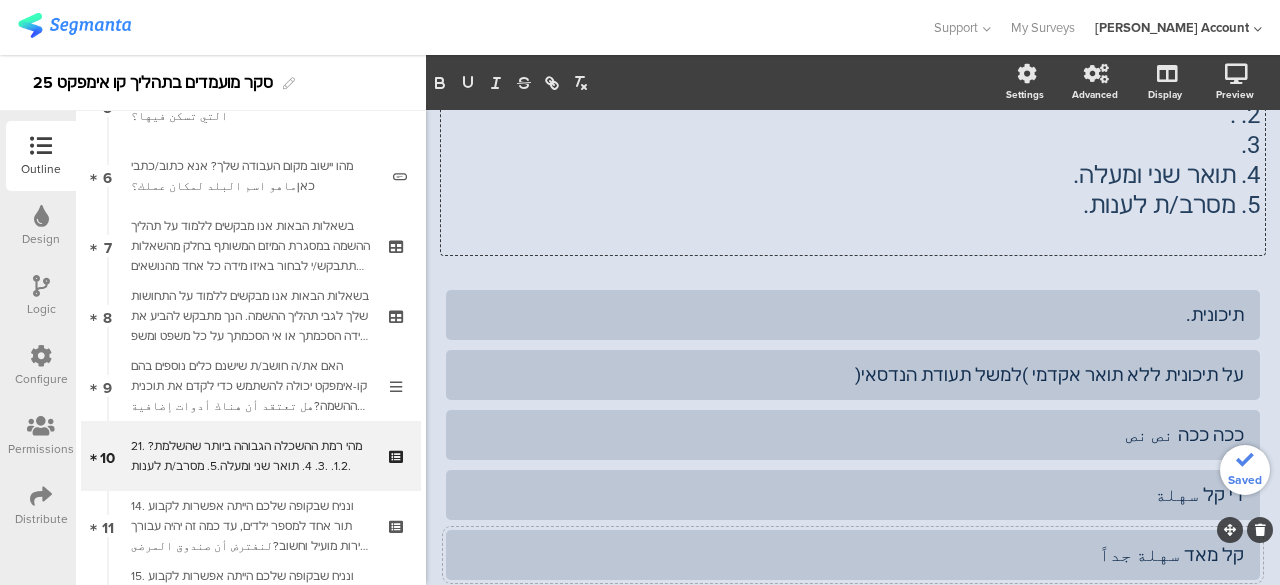 scroll, scrollTop: 200, scrollLeft: 0, axis: vertical 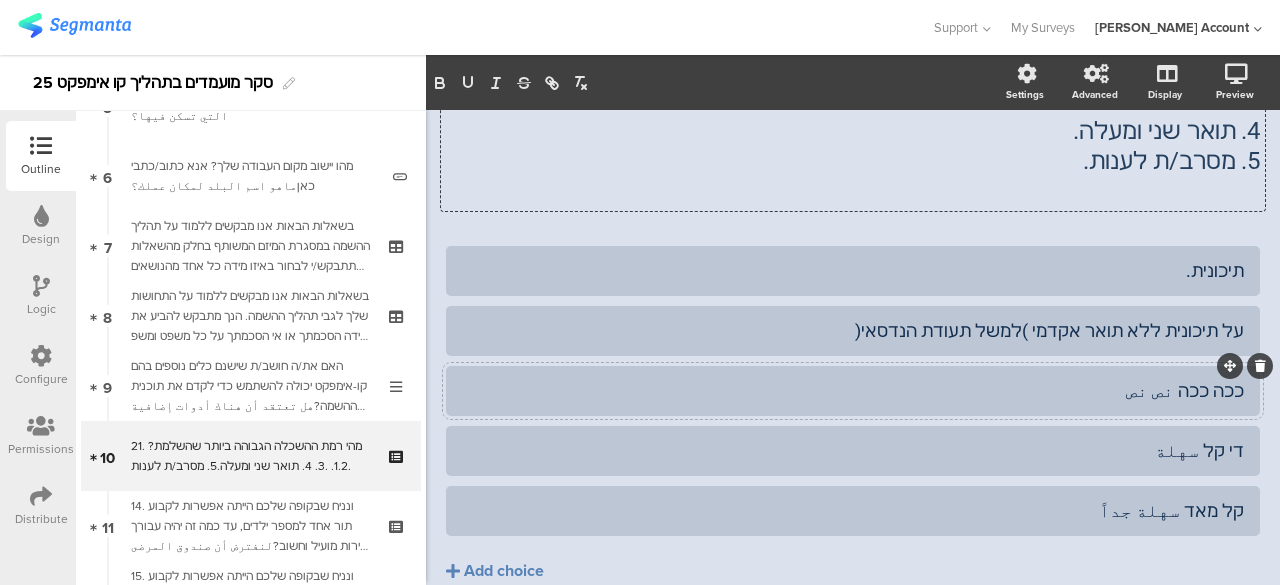 click on "ככה ככה نص نص" 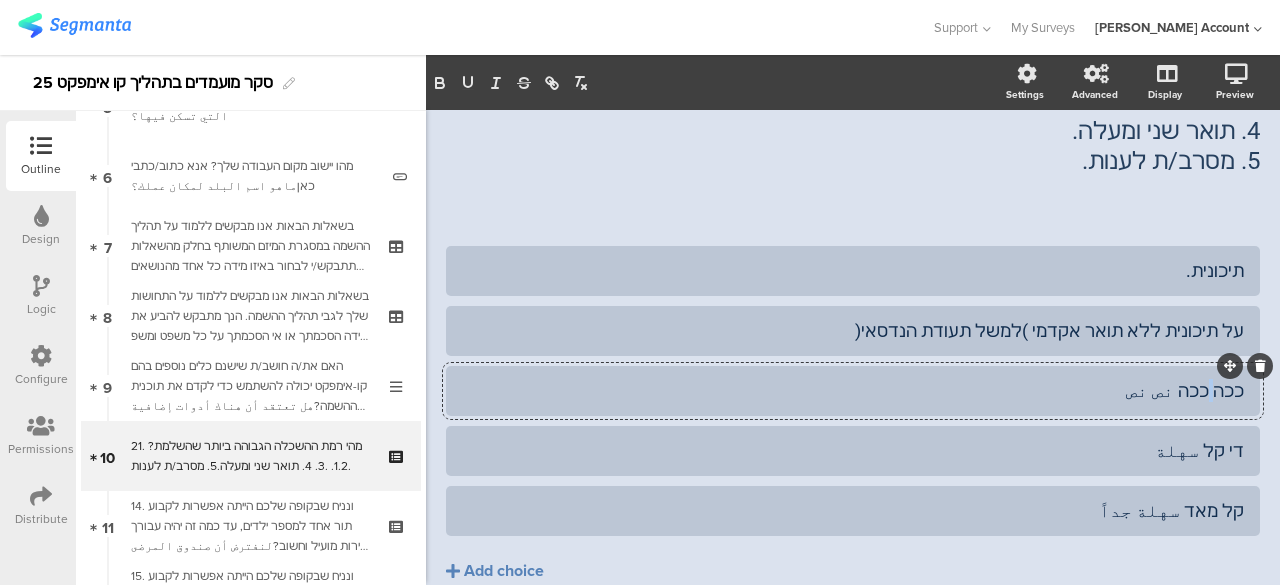 click on "ככה ככה نص نص" 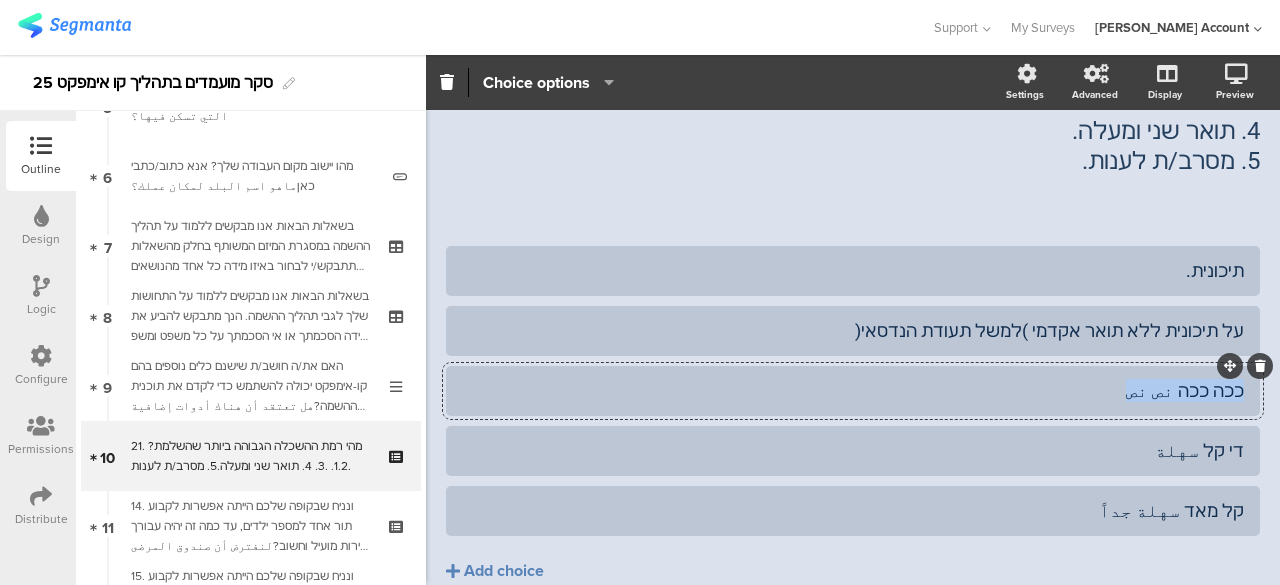 click on "ככה ככה نص نص" 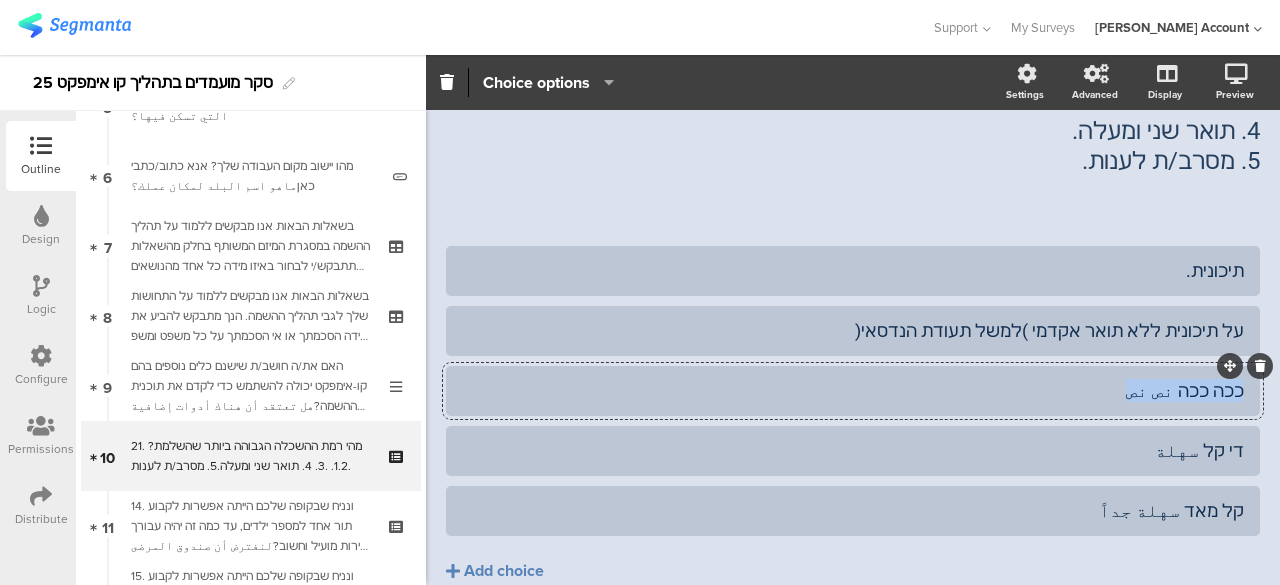 paste 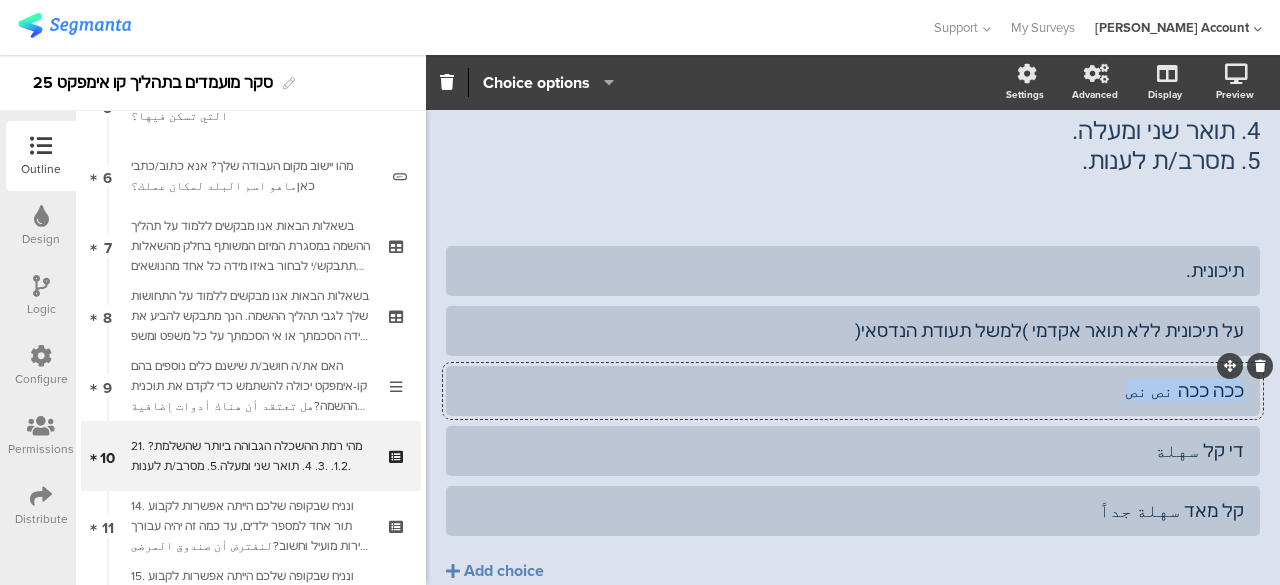 type 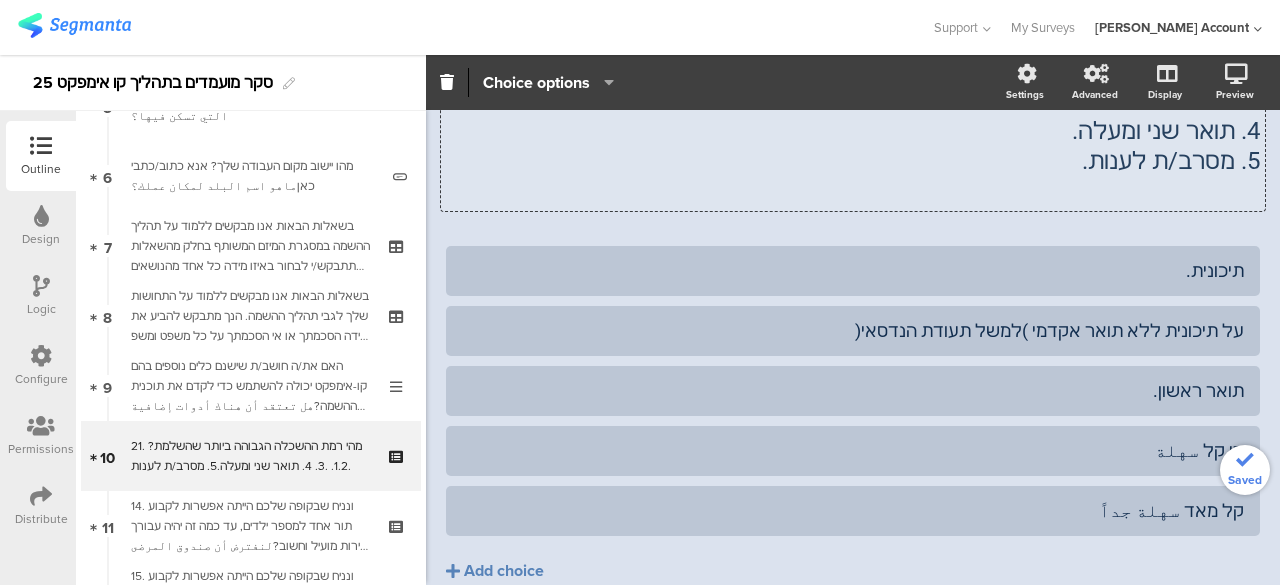 scroll, scrollTop: 0, scrollLeft: 0, axis: both 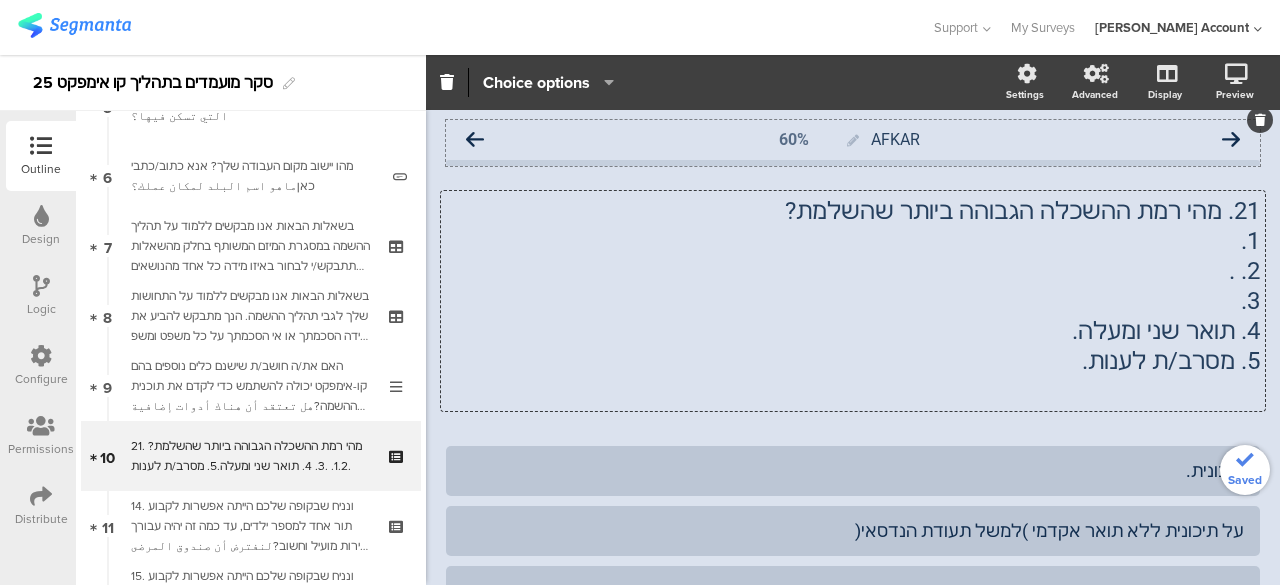 click on "AFKAR
60%
21.	מהי רמת ההשכלה הגבוהה ביותר שהשלמת? 1. 2.	. 3.	 4.	תואר שני ומעלה. 5.	מסרב/ת לענות.
21.	מהי רמת ההשכלה הגבוהה ביותר שהשלמת? 1. 2.	. 3.	 4.	תואר שני ומעלה. 5.	מסרב/ת לענות.
21.	מהי רמת ההשכלה הגבוהה ביותר שהשלמת? 1. 2.	. 3.	 4.	תואר שני ומעלה. 5.	מסרב/ת לענות." 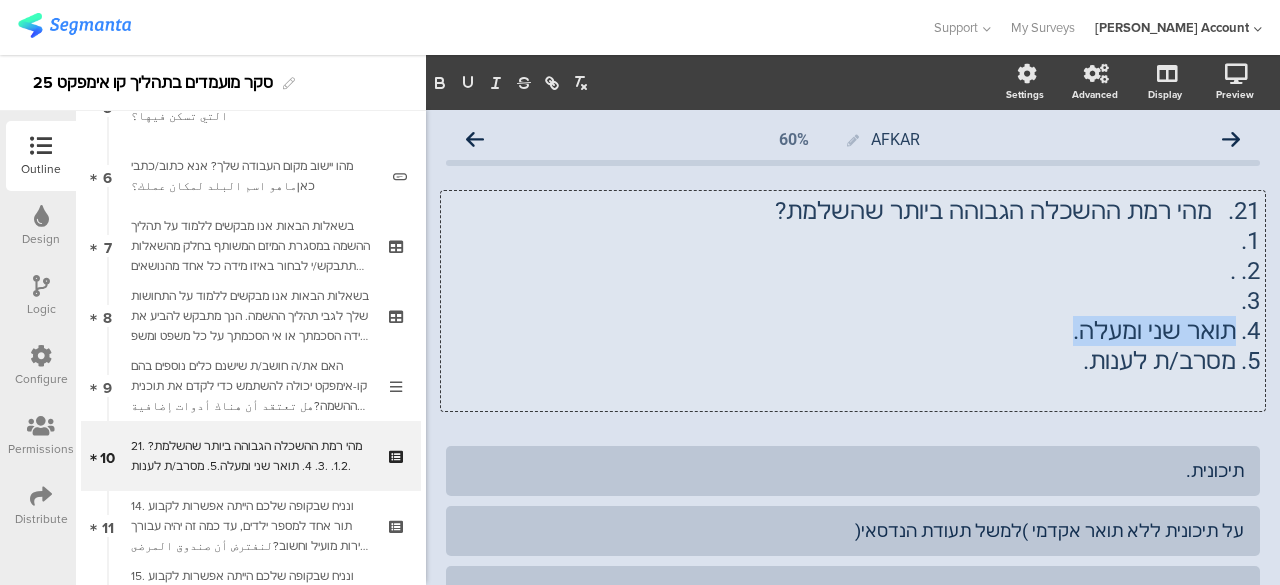 drag, startPoint x: 1218, startPoint y: 332, endPoint x: 1040, endPoint y: 333, distance: 178.0028 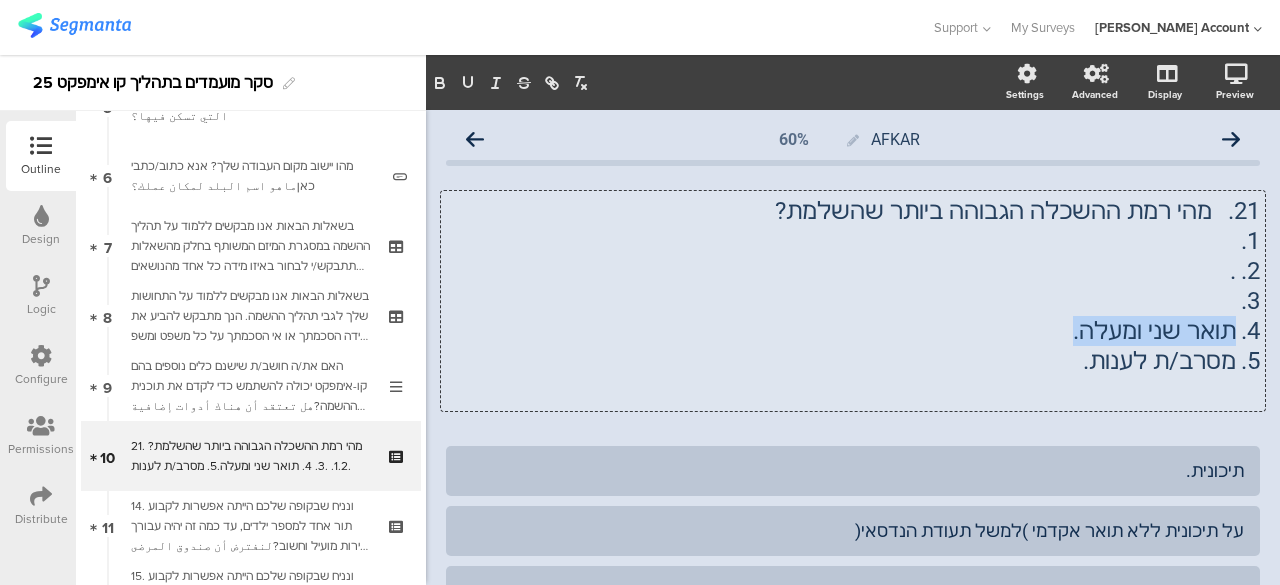 click on "4.	תואר שני ומעלה." 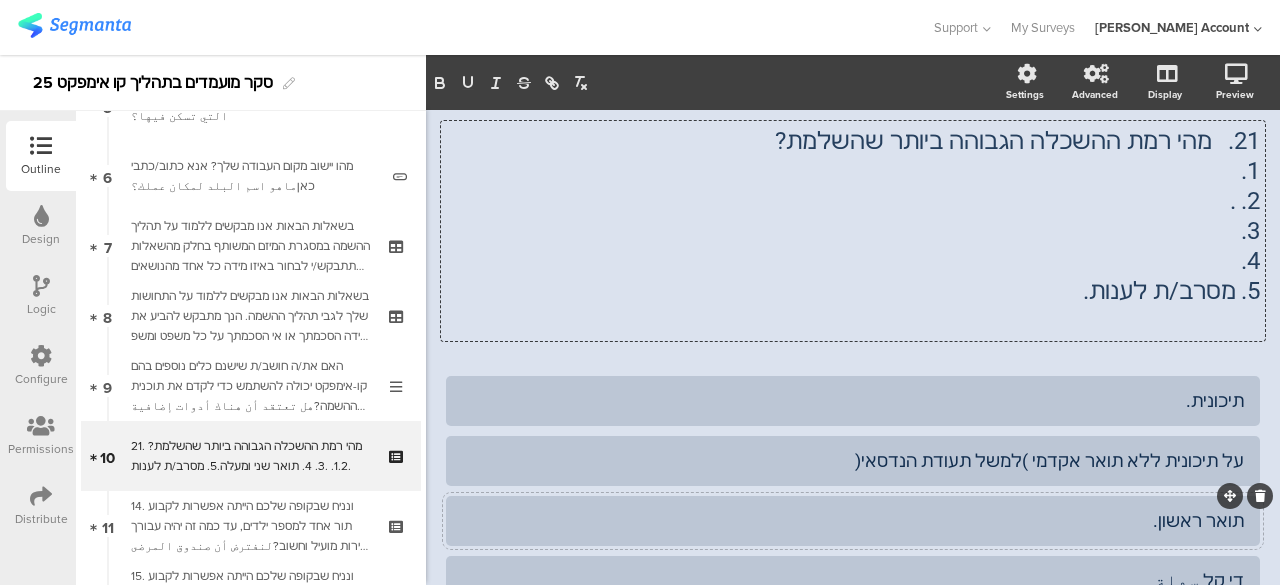 scroll, scrollTop: 290, scrollLeft: 0, axis: vertical 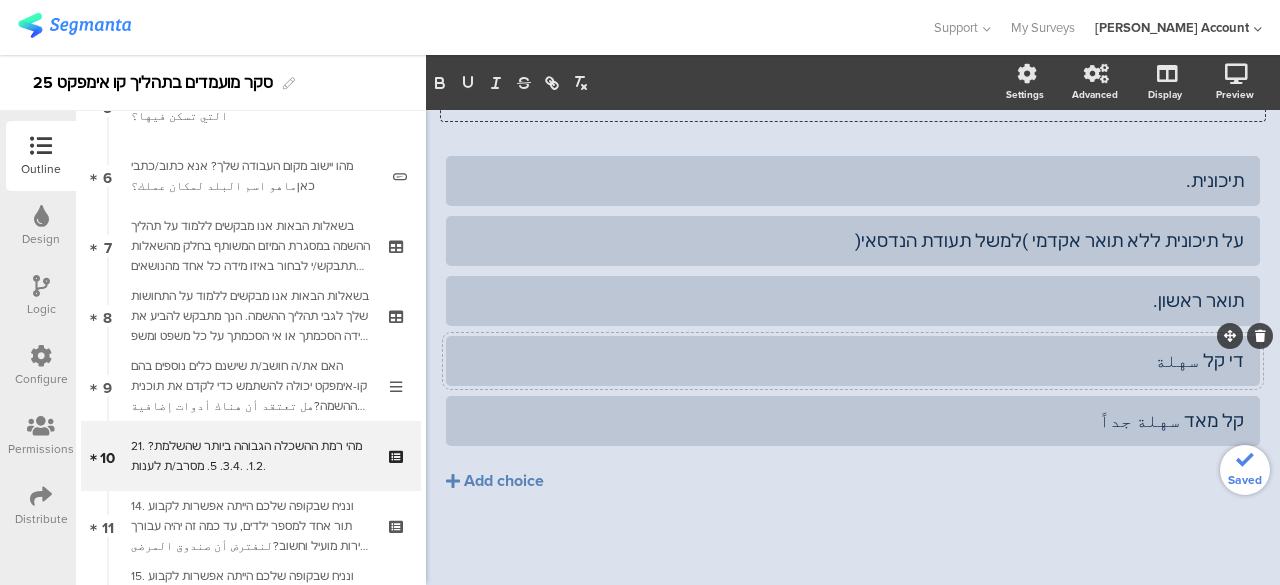 click on "די קל سهلة" 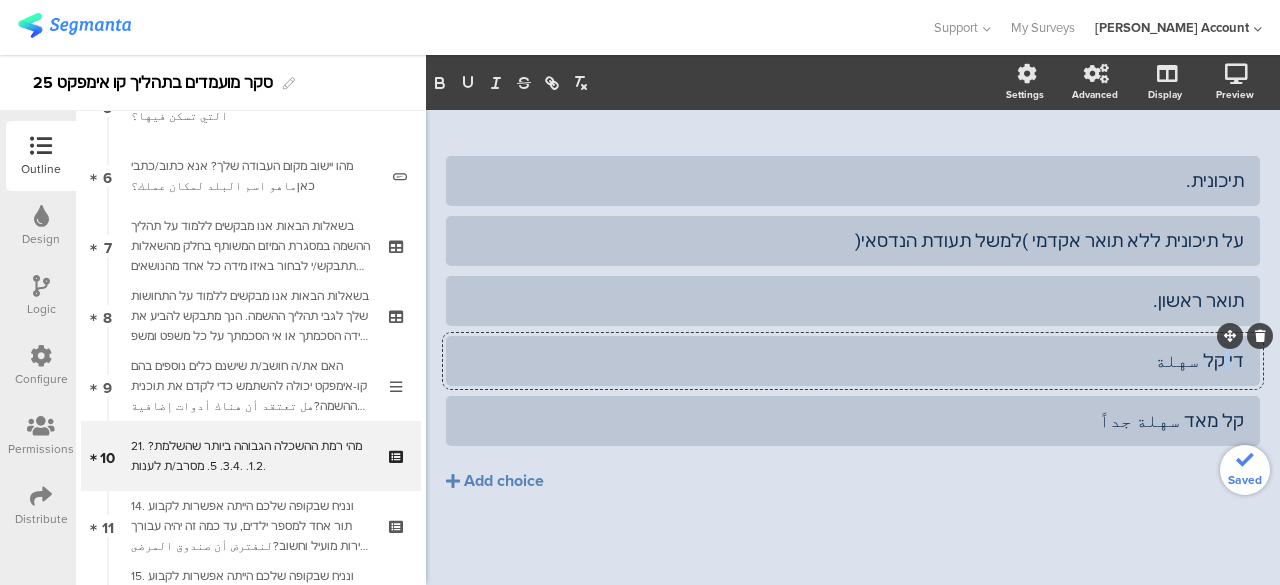 click on "די קל سهلة" 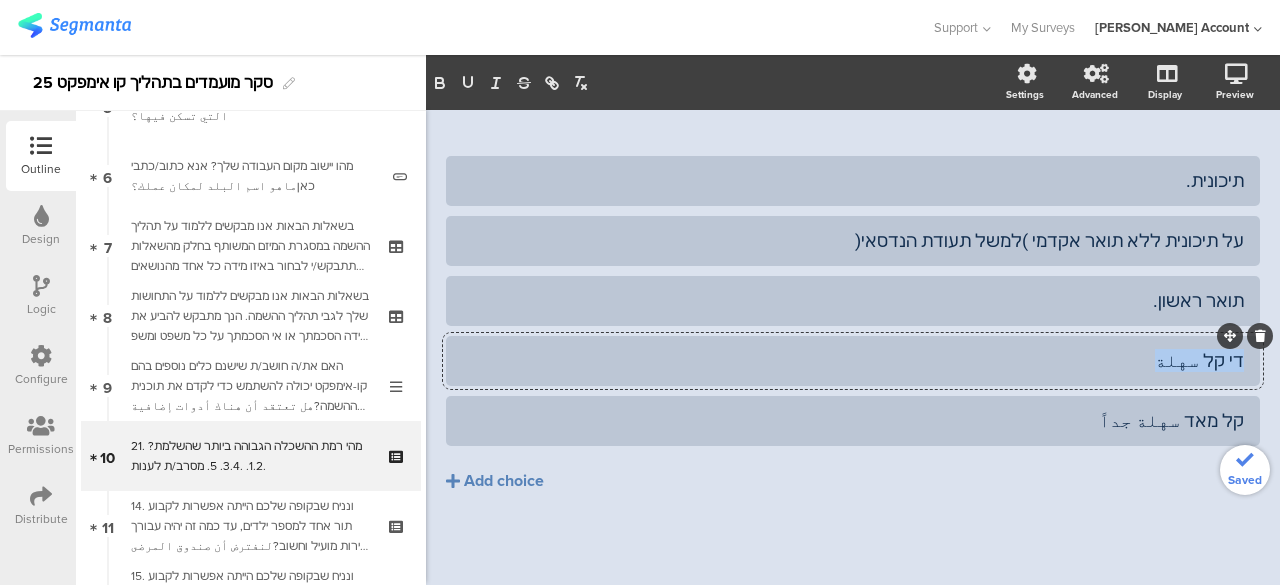 click on "די קל سهلة" 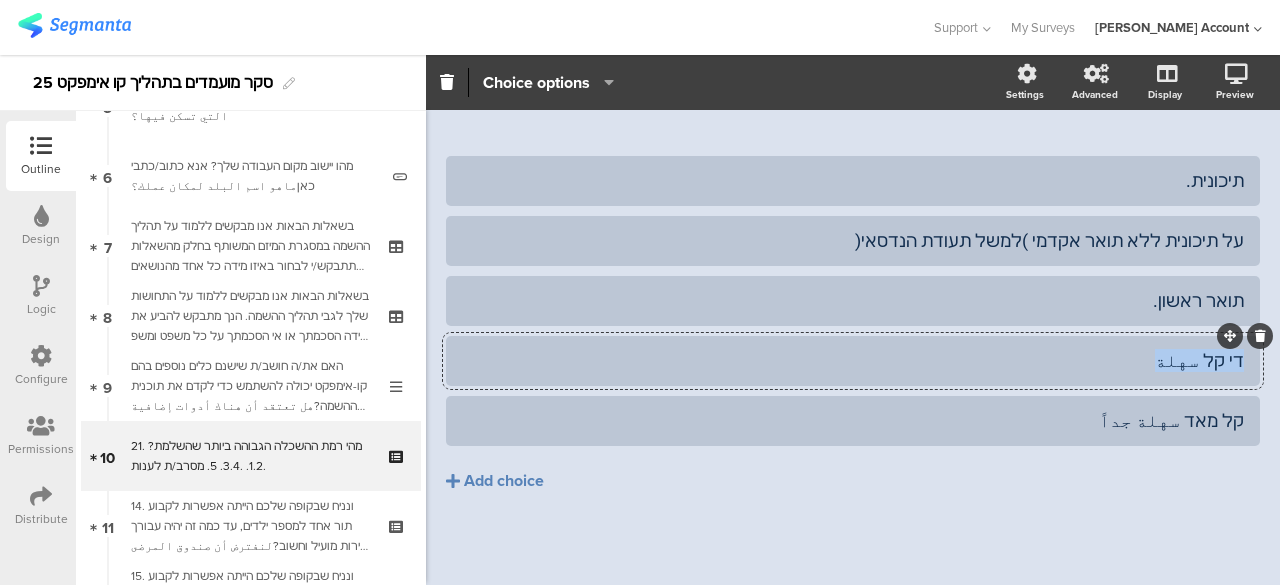 paste 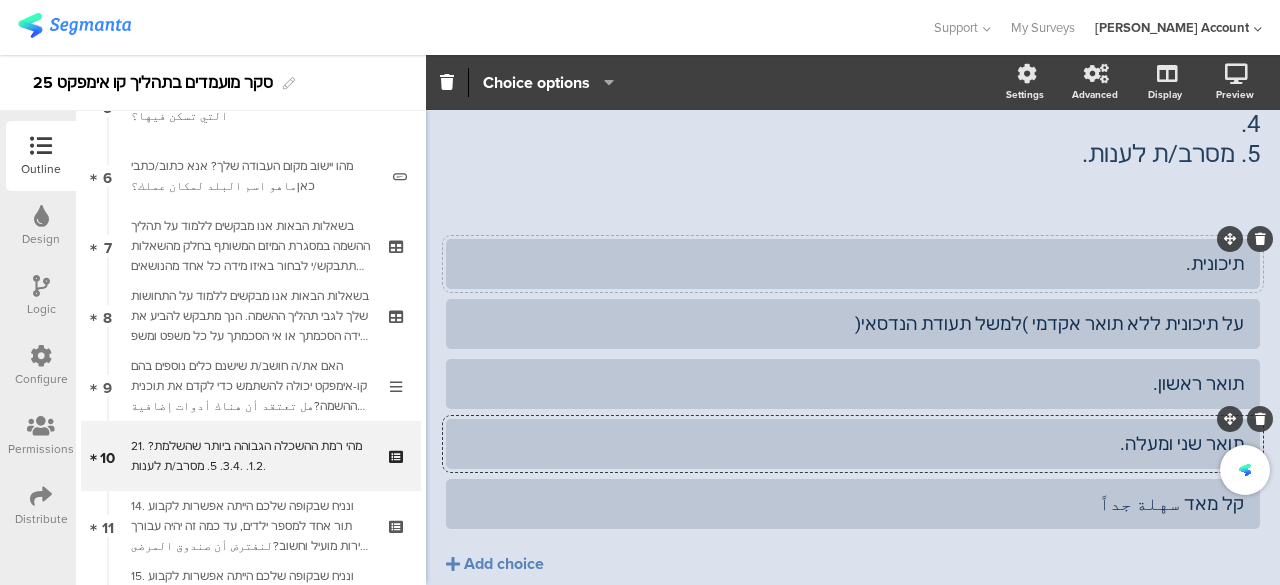 scroll, scrollTop: 90, scrollLeft: 0, axis: vertical 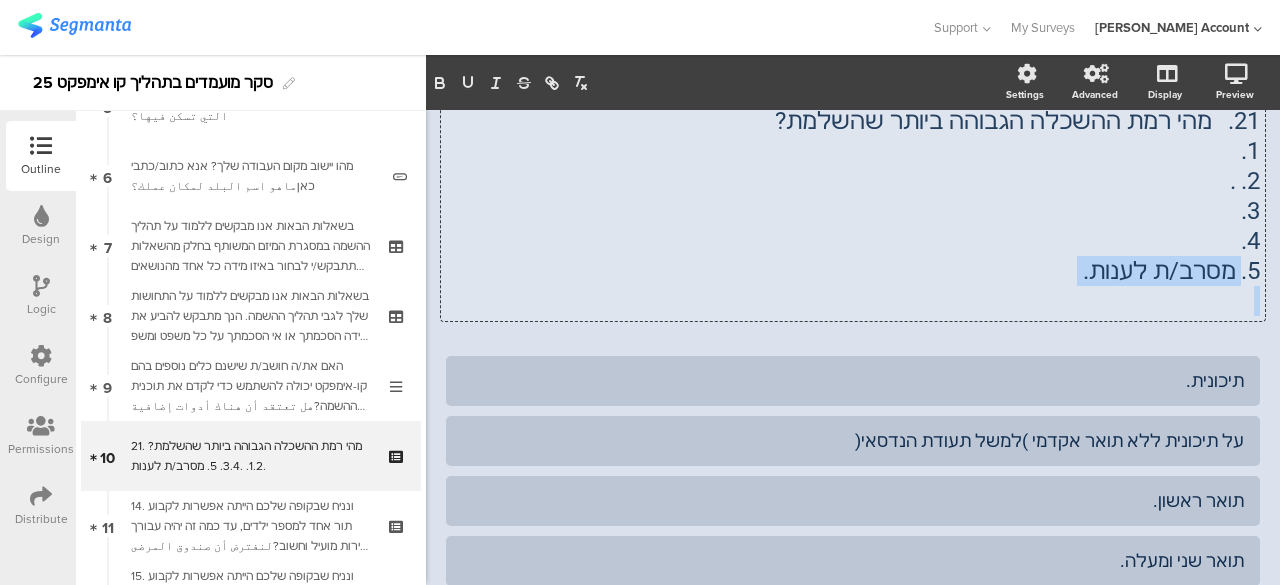 drag, startPoint x: 1216, startPoint y: 277, endPoint x: 1224, endPoint y: 269, distance: 11.313708 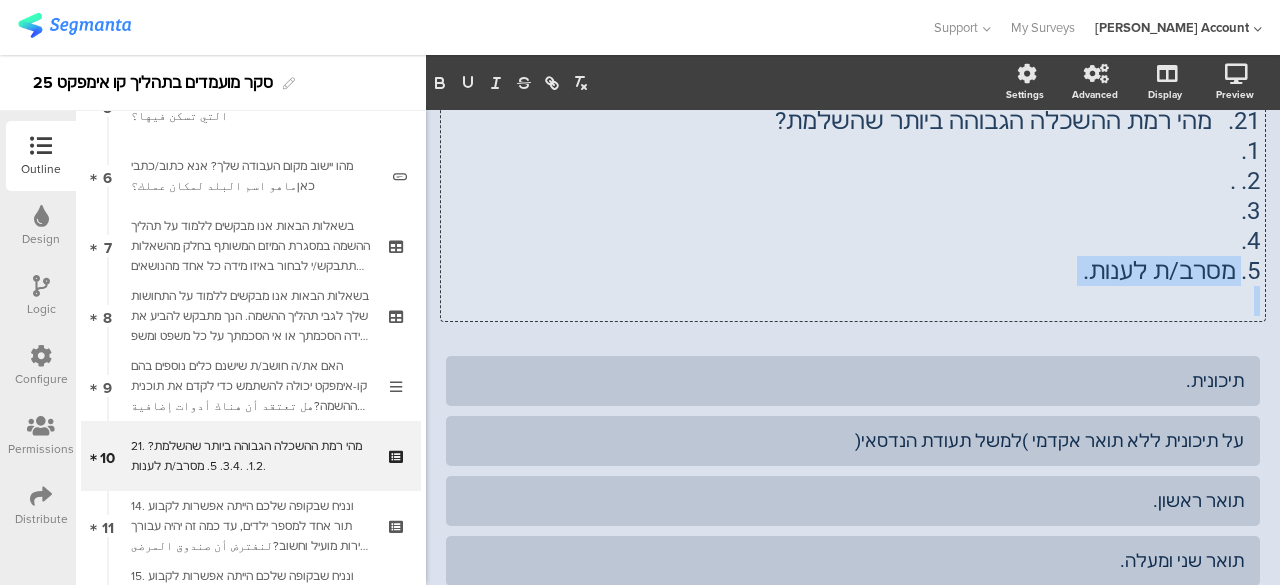 click on "21.	מהי רמת ההשכלה הגבוהה ביותר שהשלמת? 1. 2.	. 3. 4.	 5.	מסרב/ת לענות.
21.	מהי רמת ההשכלה הגבוהה ביותר שהשלמת? 1. 2.	. 3. 4.	 5.	מסרב/ת לענות.
21.	מהי רמת ההשכלה הגבוהה ביותר שהשלמת? 1. 2.	. 3. 4. 5.	מסרב/ת לענות." 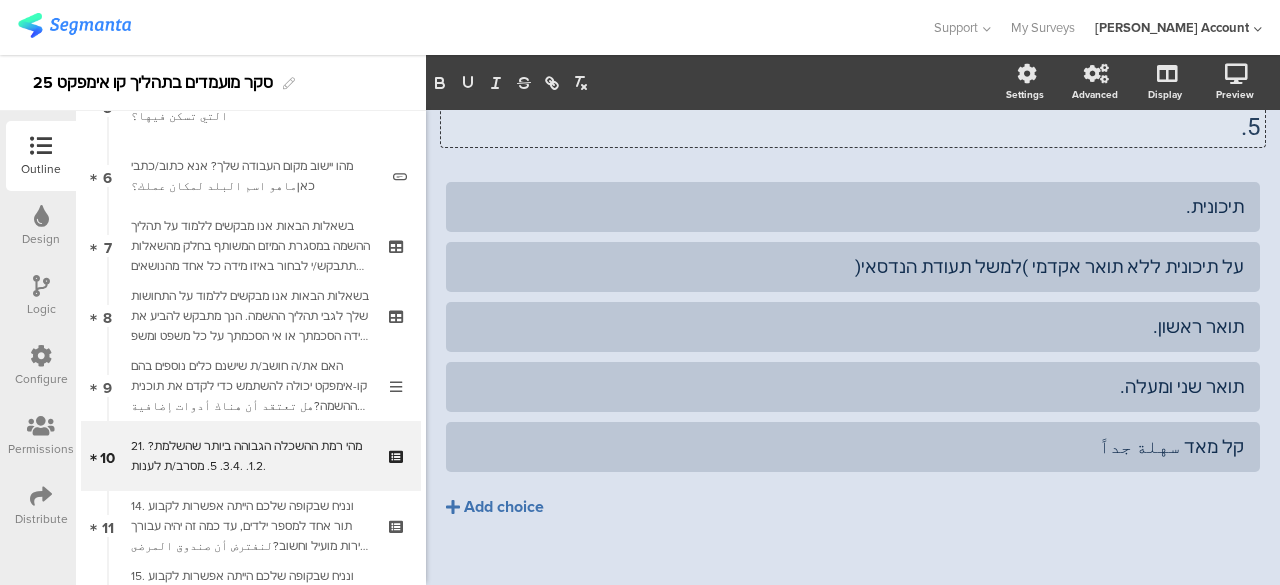 scroll, scrollTop: 260, scrollLeft: 0, axis: vertical 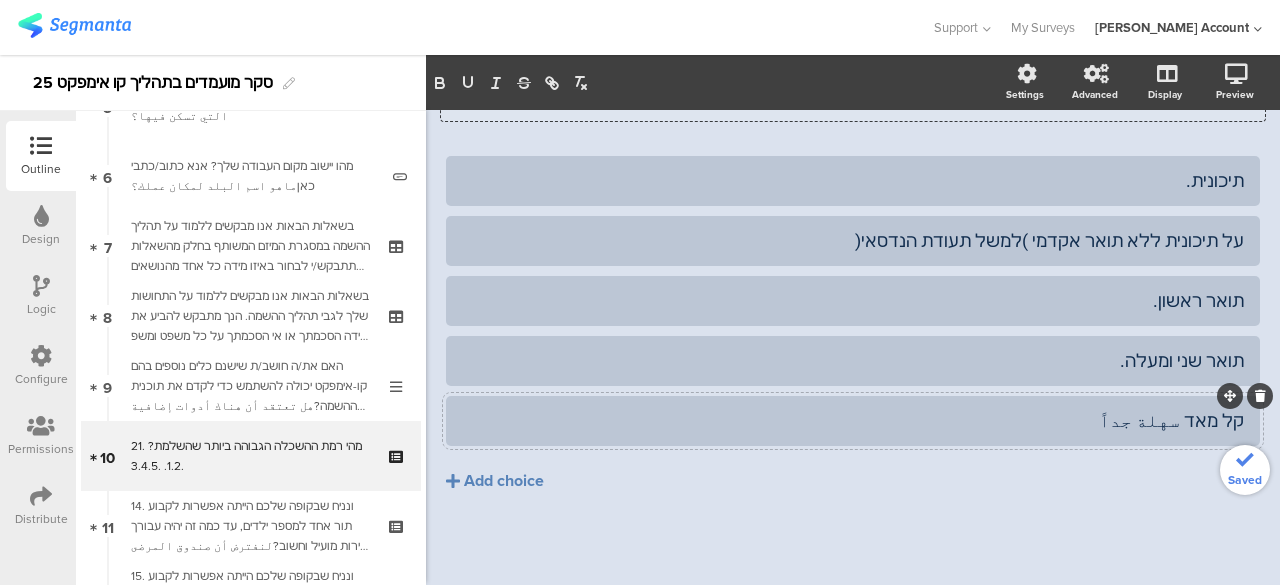 click on "קל מאד سهلة جداً" 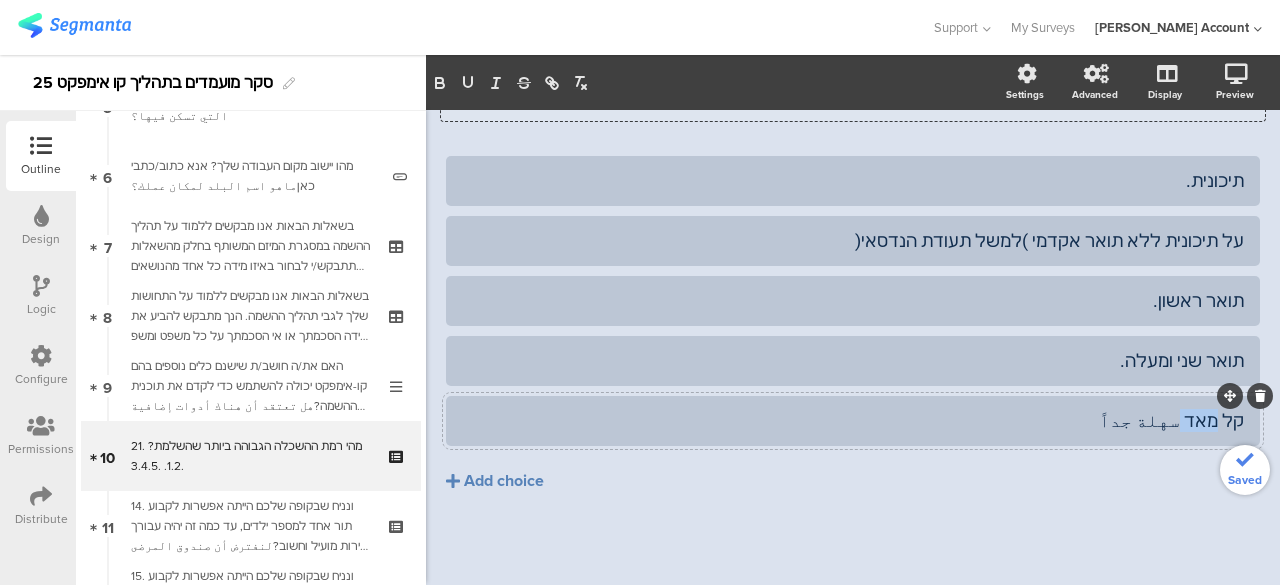 click on "קל מאד سهلة جداً" 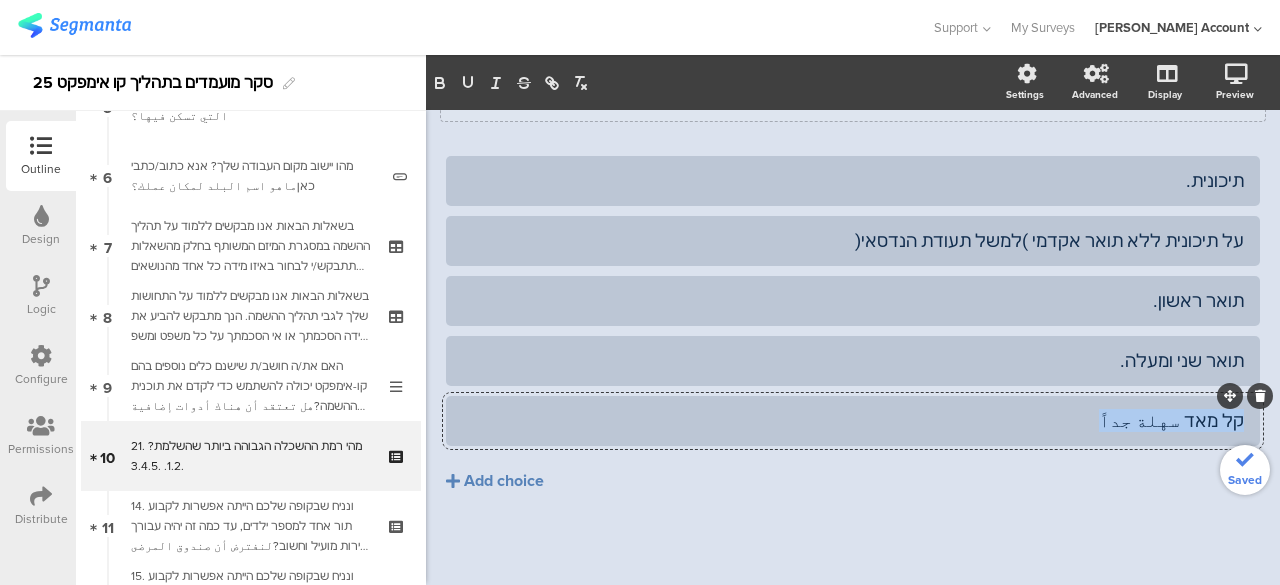 click on "קל מאד سهلة جداً" 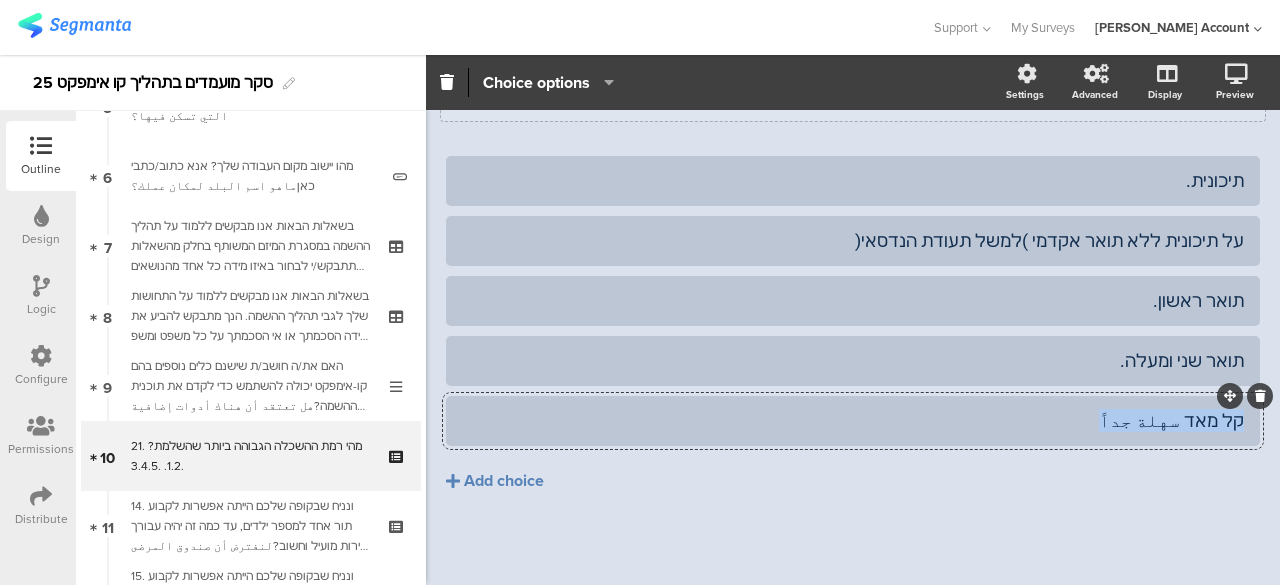paste 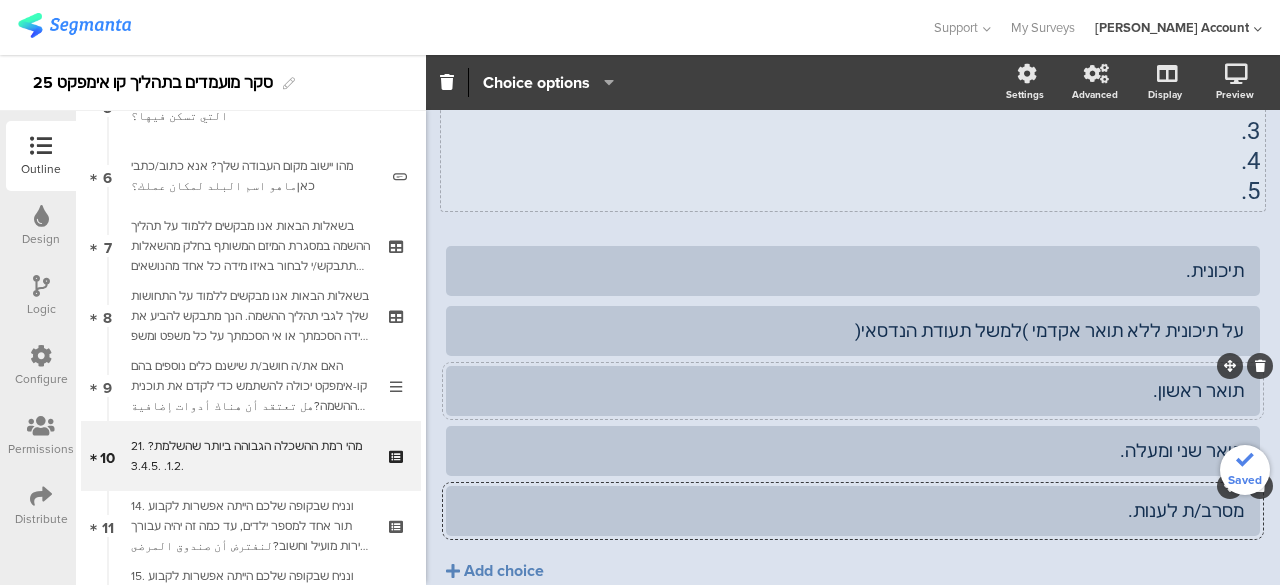 scroll, scrollTop: 60, scrollLeft: 0, axis: vertical 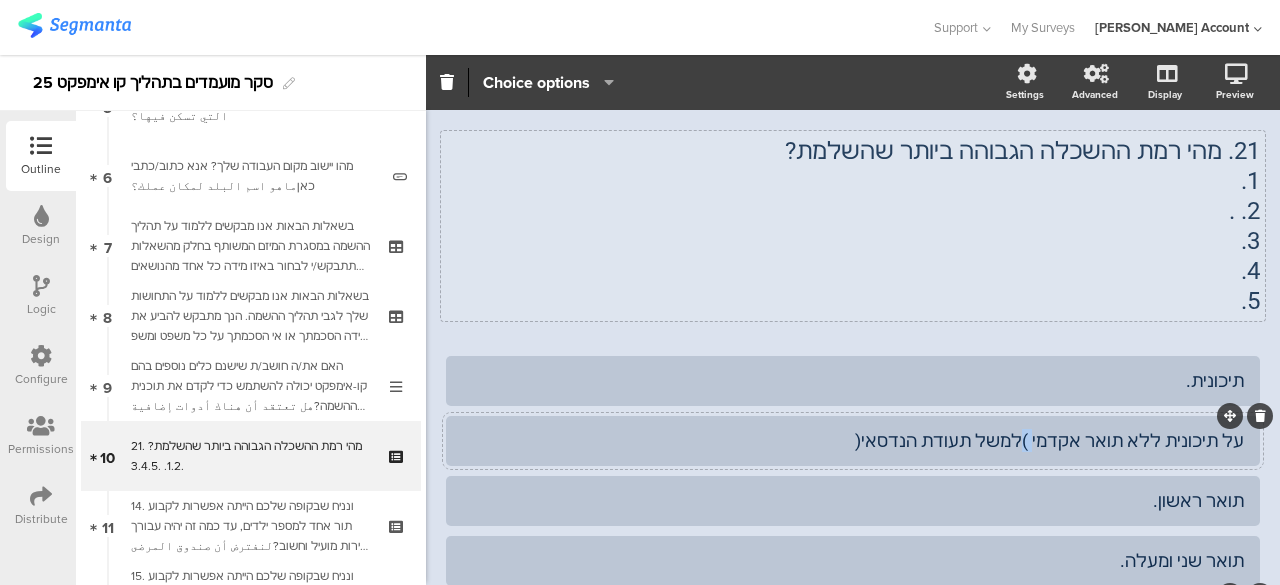 click on "על תיכונית ללא תואר אקדמי )למשל תעודת הנדסאי(" 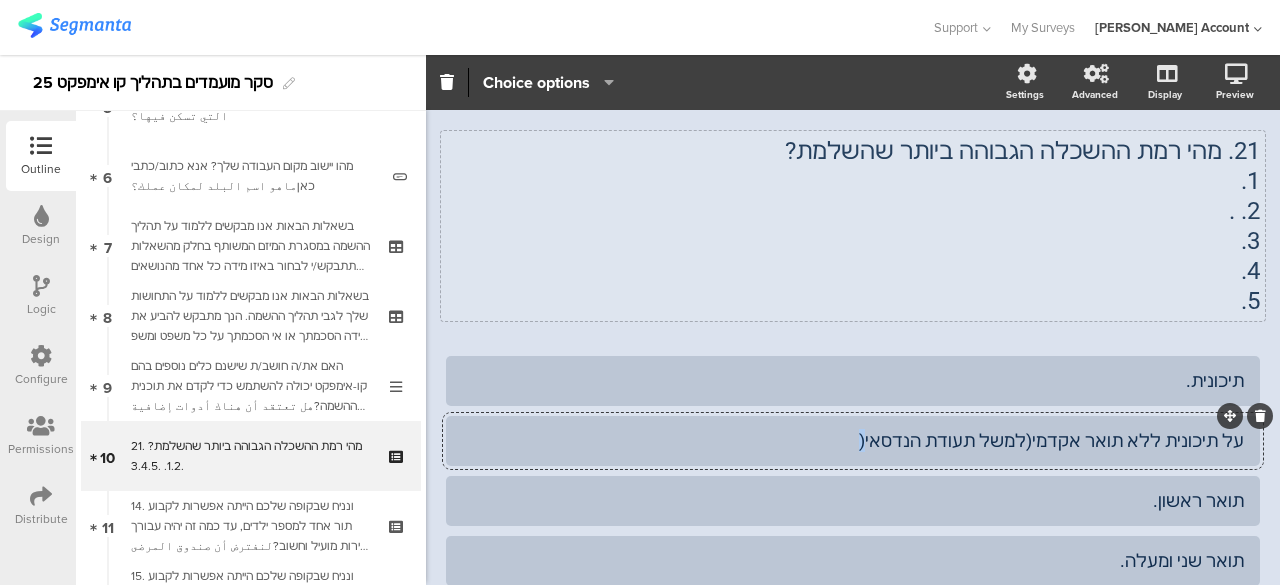 click on "על תיכונית ללא תואר אקדמי(למשל תעודת הנדסאי(" 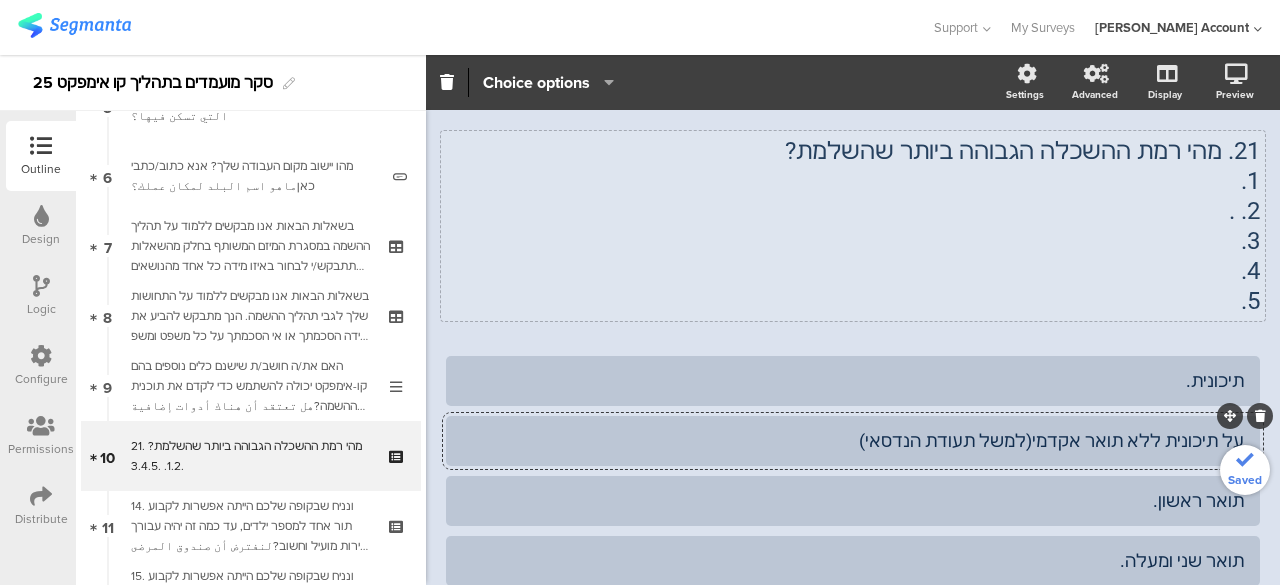 click on "21.	מהי רמת ההשכלה הגבוהה ביותר שהשלמת? 1. 2.	. 3. 4. 5.
21.	מהי רמת ההשכלה הגבוהה ביותר שהשלמת? 1. 2.	. 3. 4. 5." 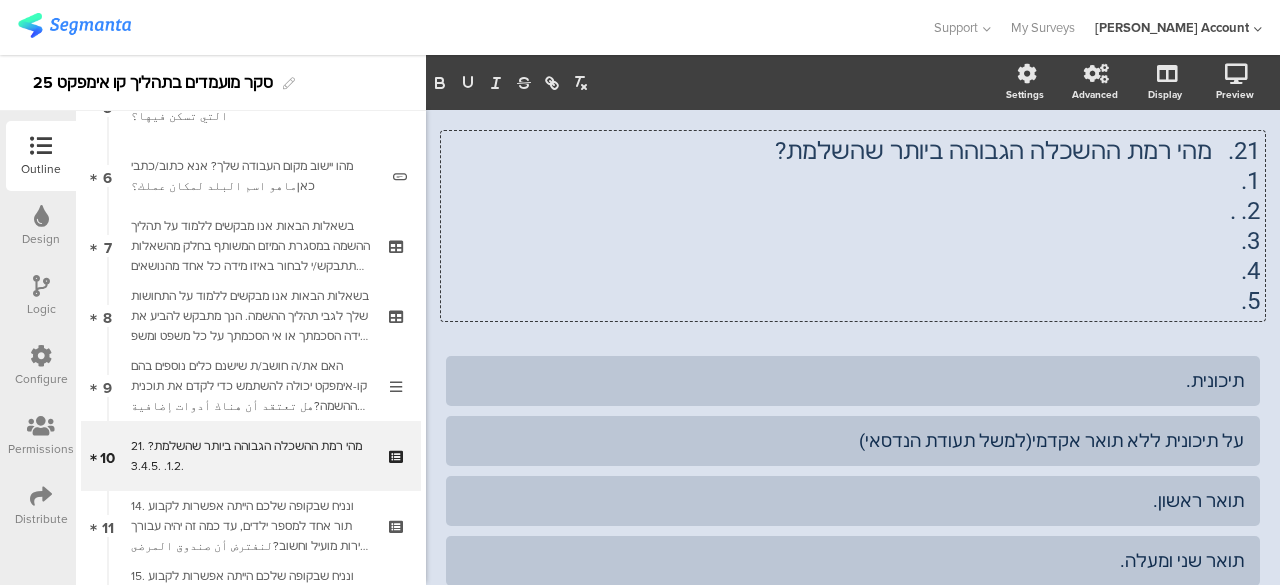 scroll, scrollTop: 0, scrollLeft: 0, axis: both 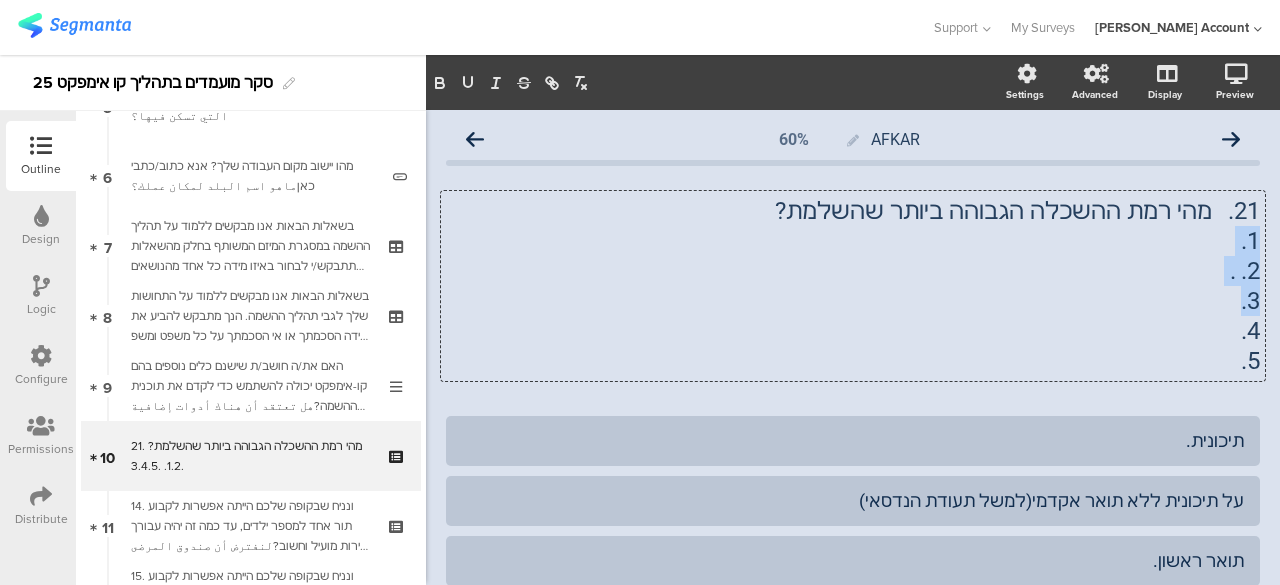 drag, startPoint x: 1196, startPoint y: 306, endPoint x: 1246, endPoint y: 245, distance: 78.873314 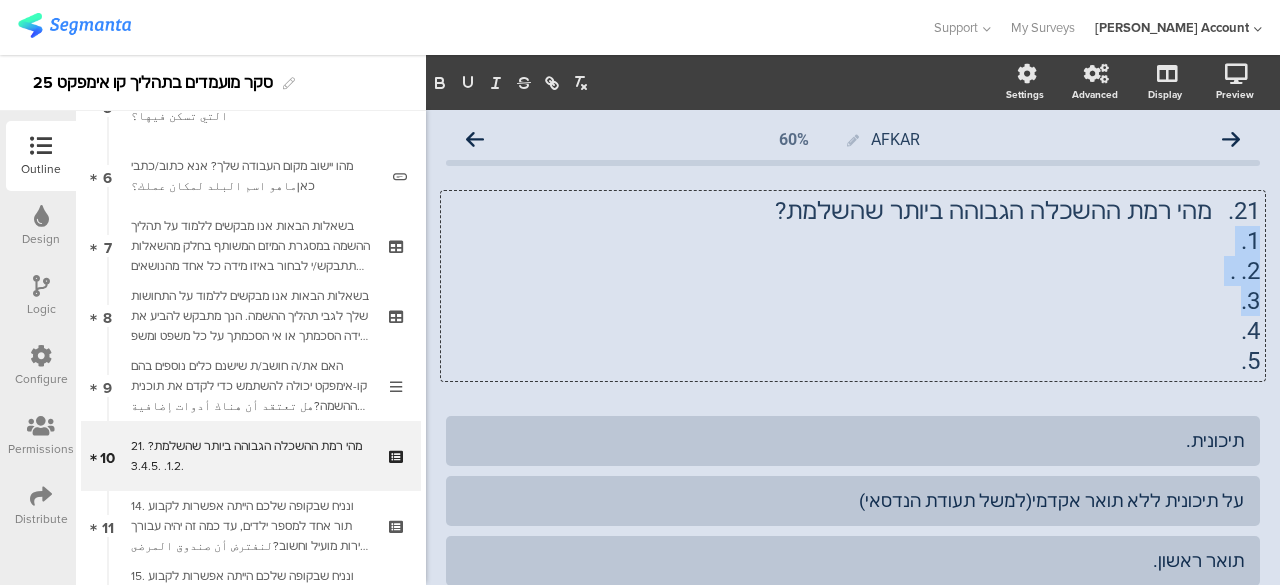 click on "21.	מהי רמת ההשכלה הגבוהה ביותר שהשלמת? 1. 2.	. 3. 4. 5.
21.	מהי רמת ההשכלה הגבוהה ביותר שהשלמת? 1. 2.	. 3. 4. 5.
21.	מהי רמת ההשכלה הגבוהה ביותר שהשלמת? 1. 2.	. 3. 4. 5." 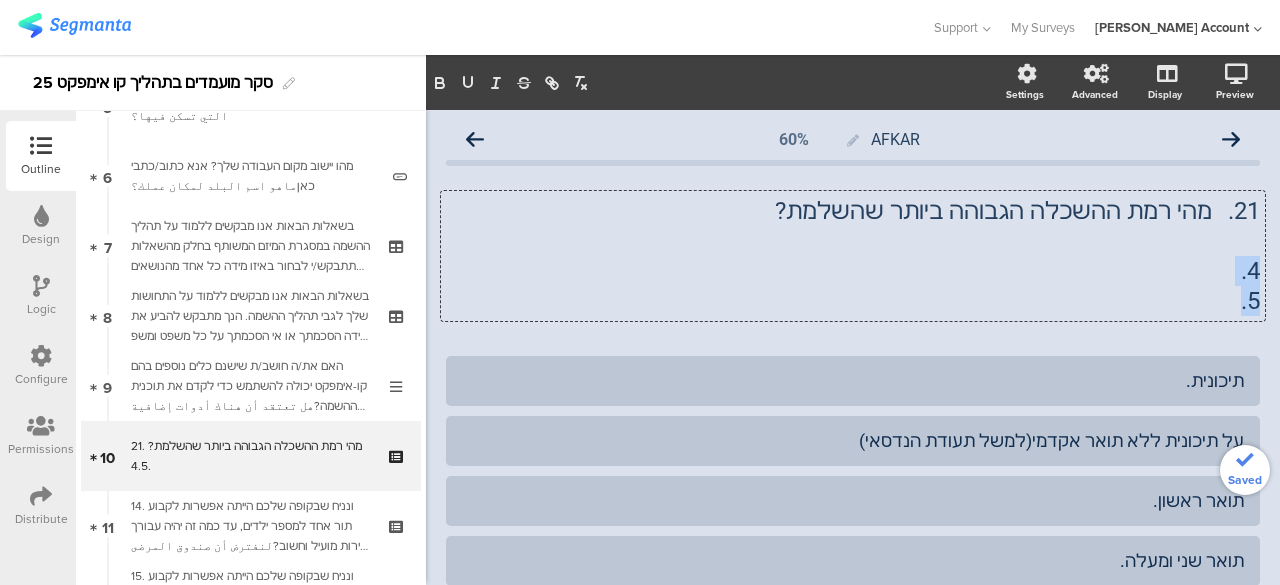 drag, startPoint x: 1221, startPoint y: 301, endPoint x: 1244, endPoint y: 265, distance: 42.72002 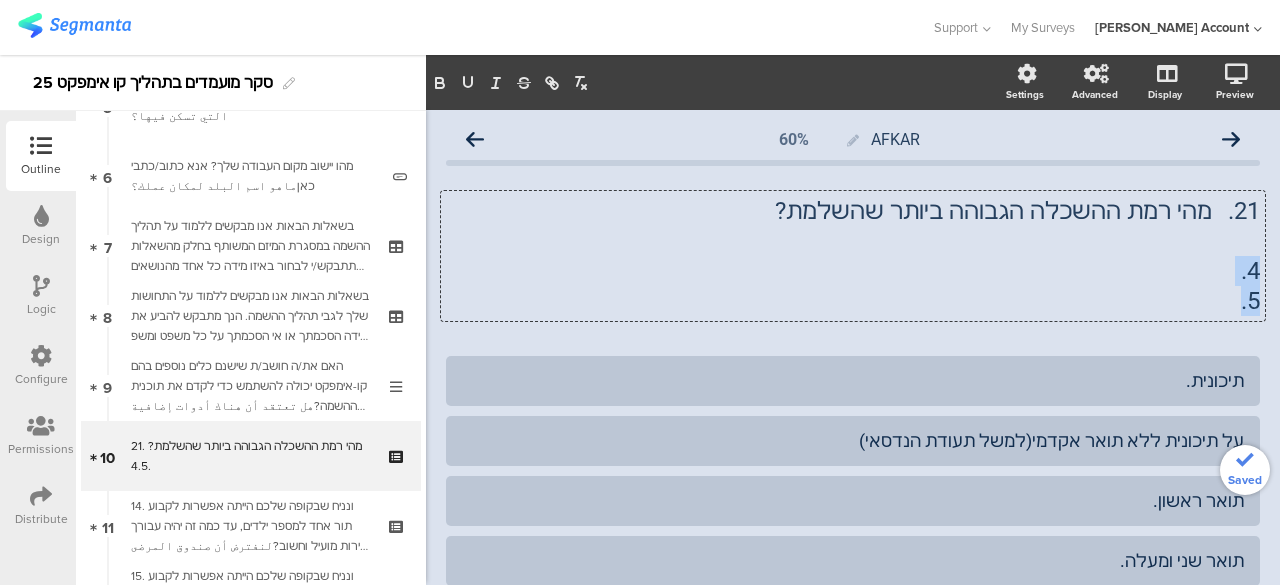 click on "21.	מהי רמת ההשכלה הגבוהה ביותר שהשלמת? 4. 5." 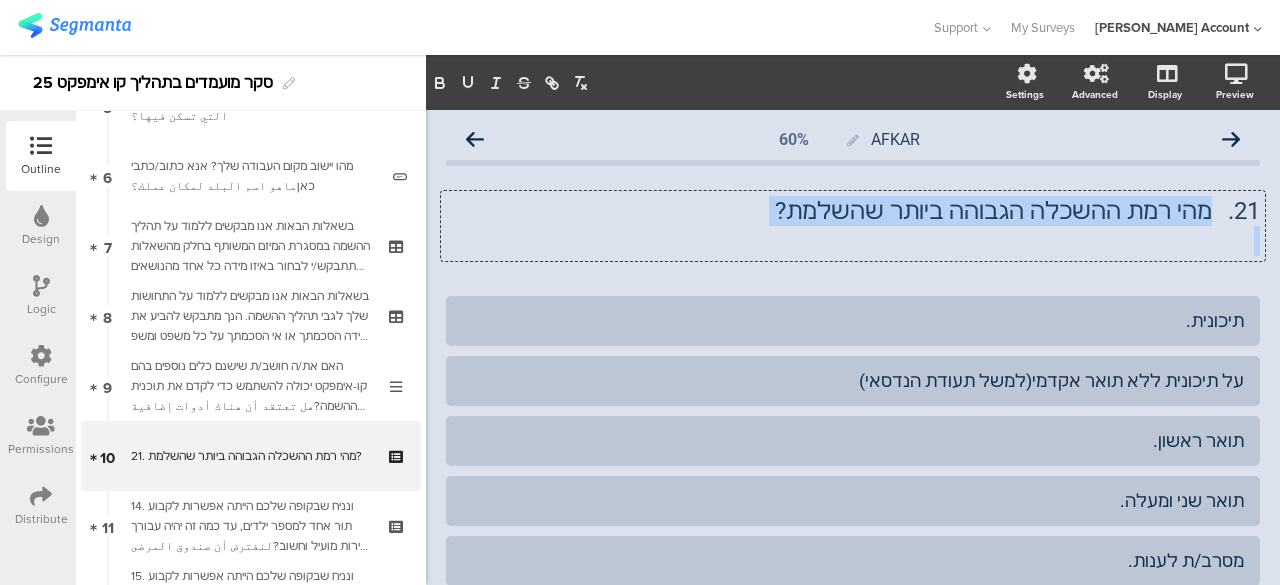 drag, startPoint x: 1194, startPoint y: 213, endPoint x: 847, endPoint y: 227, distance: 347.28232 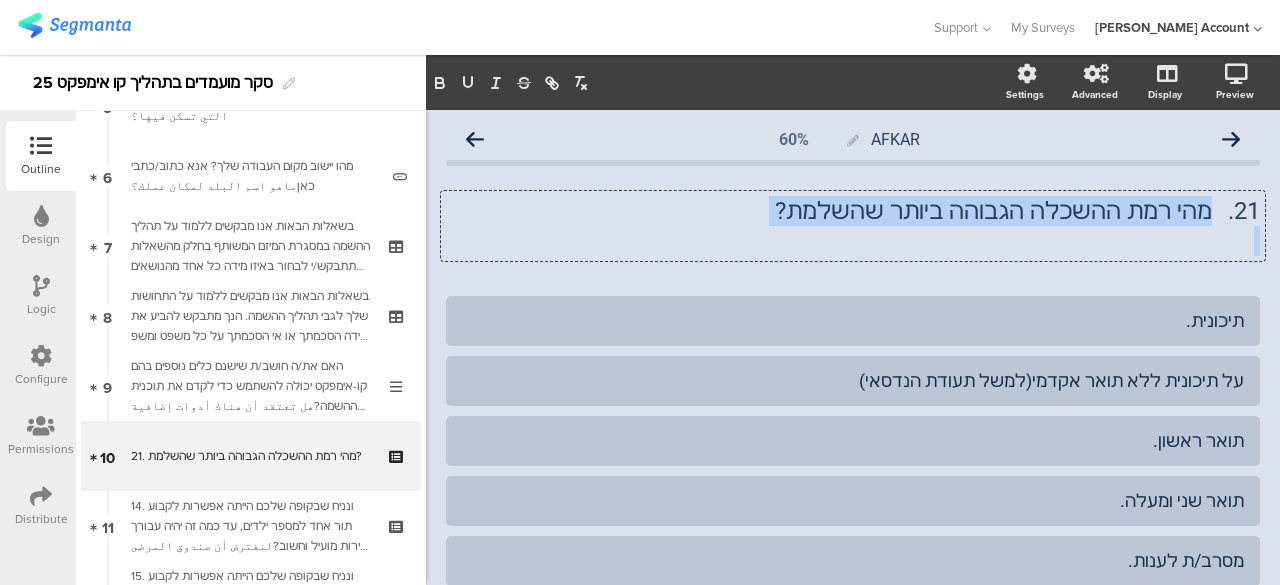 click on "21.	מהי רמת ההשכלה הגבוהה ביותר שהשלמת?" 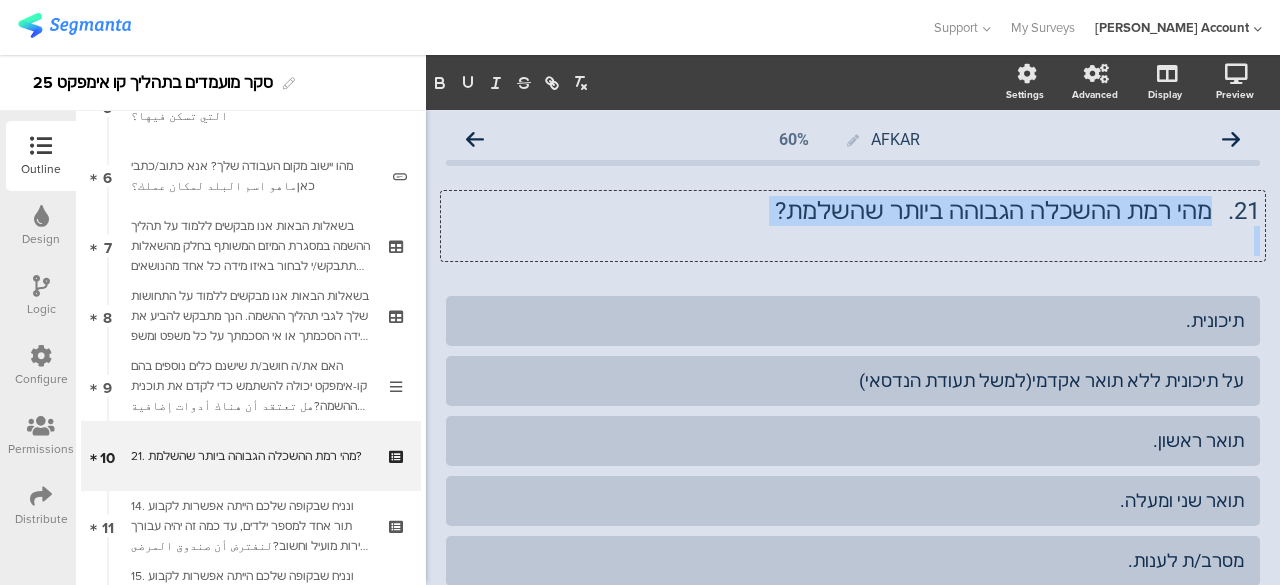 copy on "מהי רמת ההשכלה הגבוהה ביותר שהשלמת?" 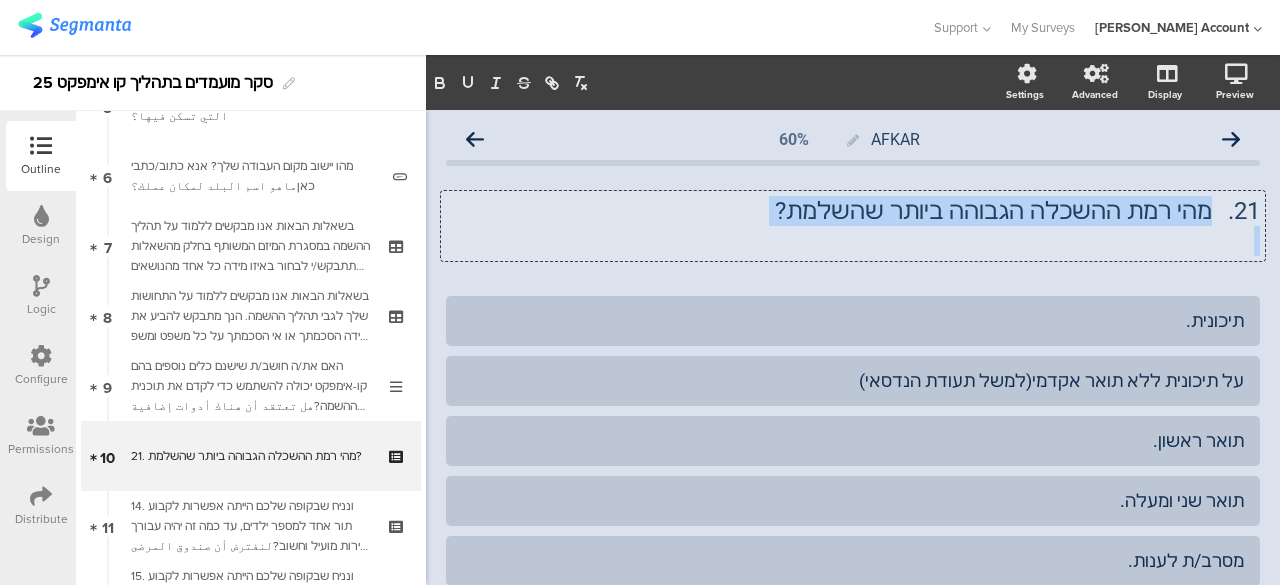 click 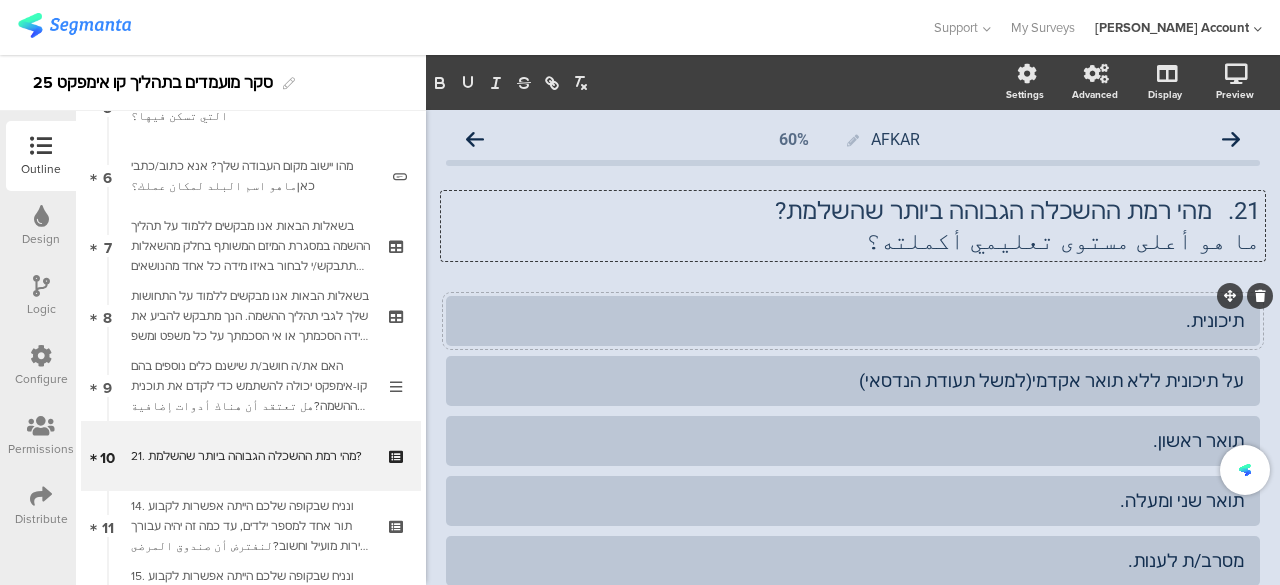 click on "תיכונית." 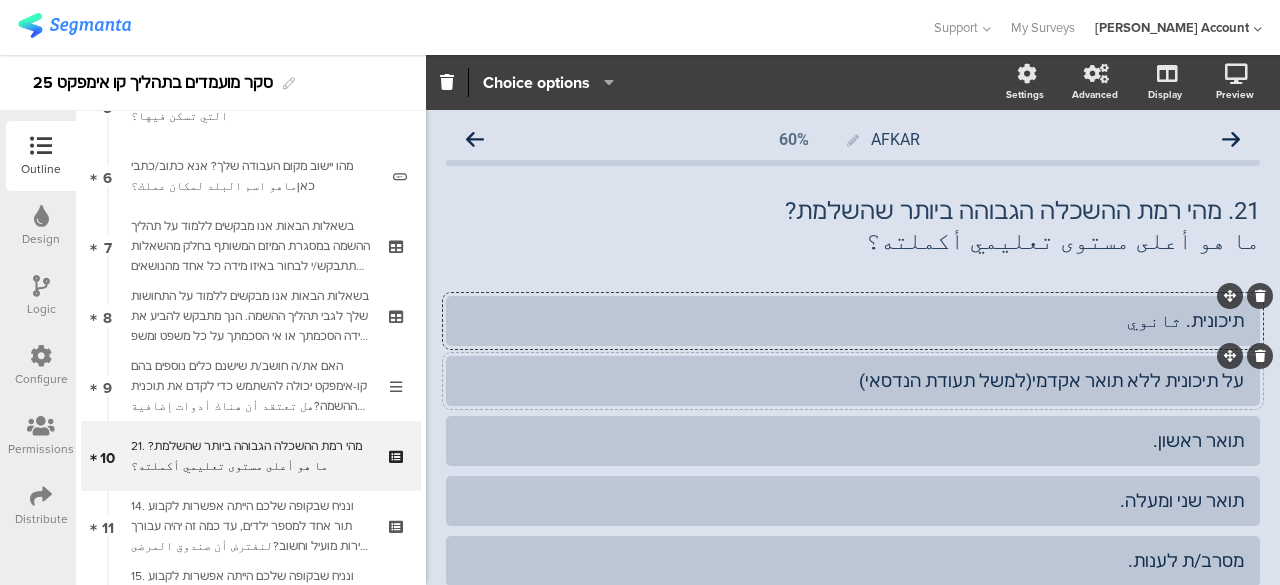 click on "על תיכונית ללא תואר אקדמי(למשל תעודת הנדסאי)" 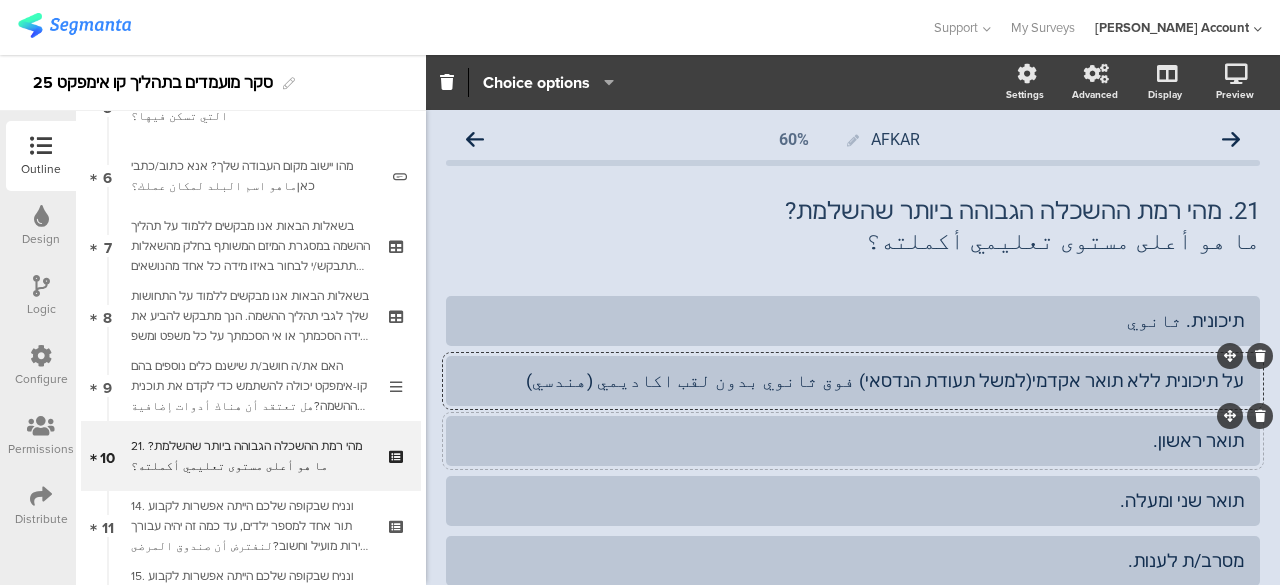 click on "תואר ראשון." 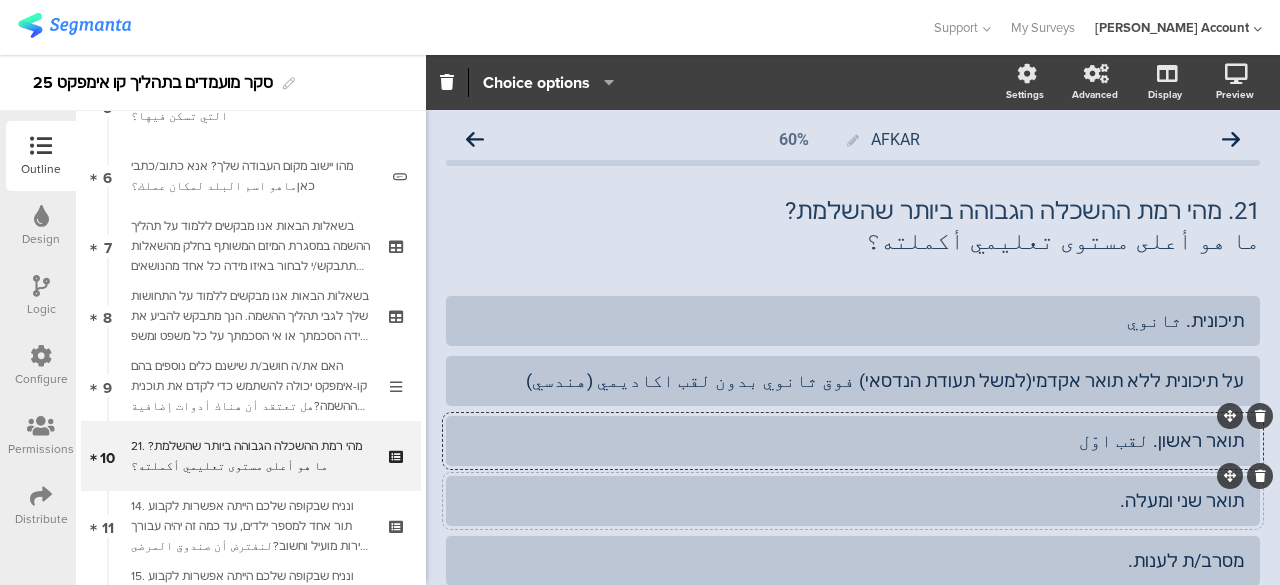 click on "תואר שני ומעלה." 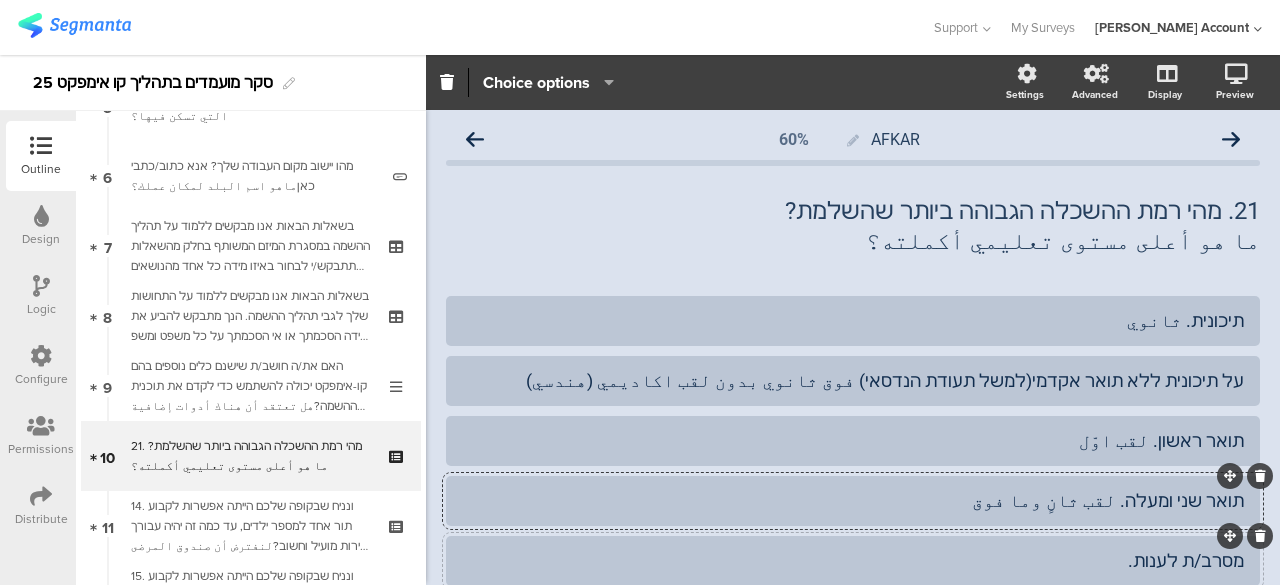 click on "מסרב/ת לענות." 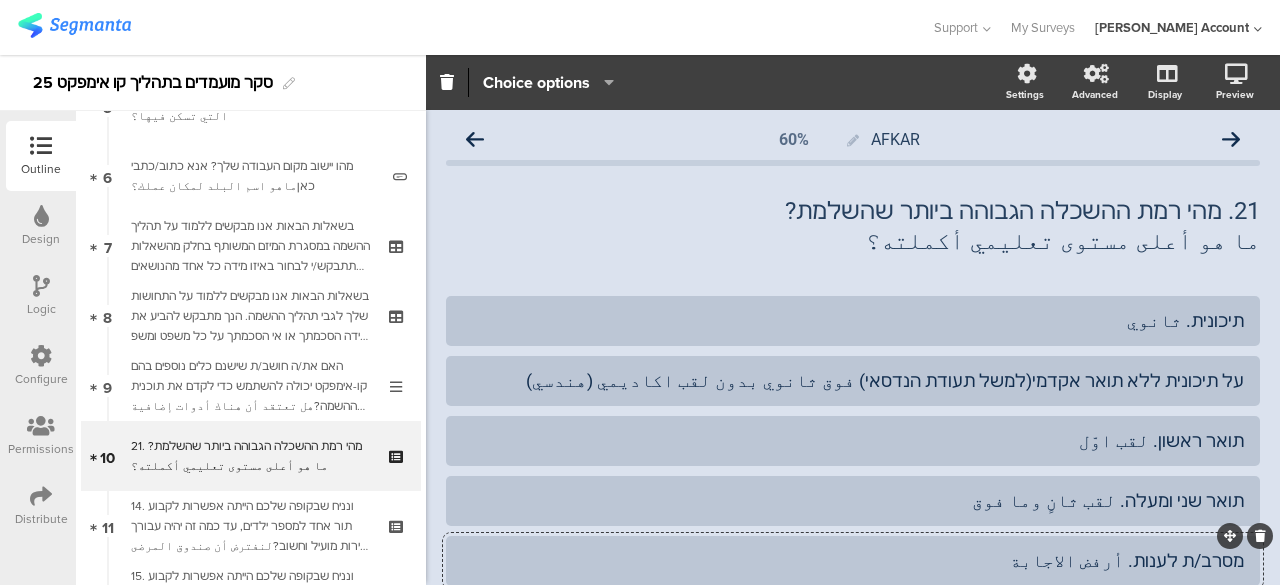click on "21.	מהי רמת ההשכלה הגבוהה ביותר שהשלמת? ما هو أعلى مستوى تعليمي أكملته؟
21.	מהי רמת ההשכלה הגבוהה ביותר שהשלמת? ما هو أعلى مستوى تعليمي أكملته؟" 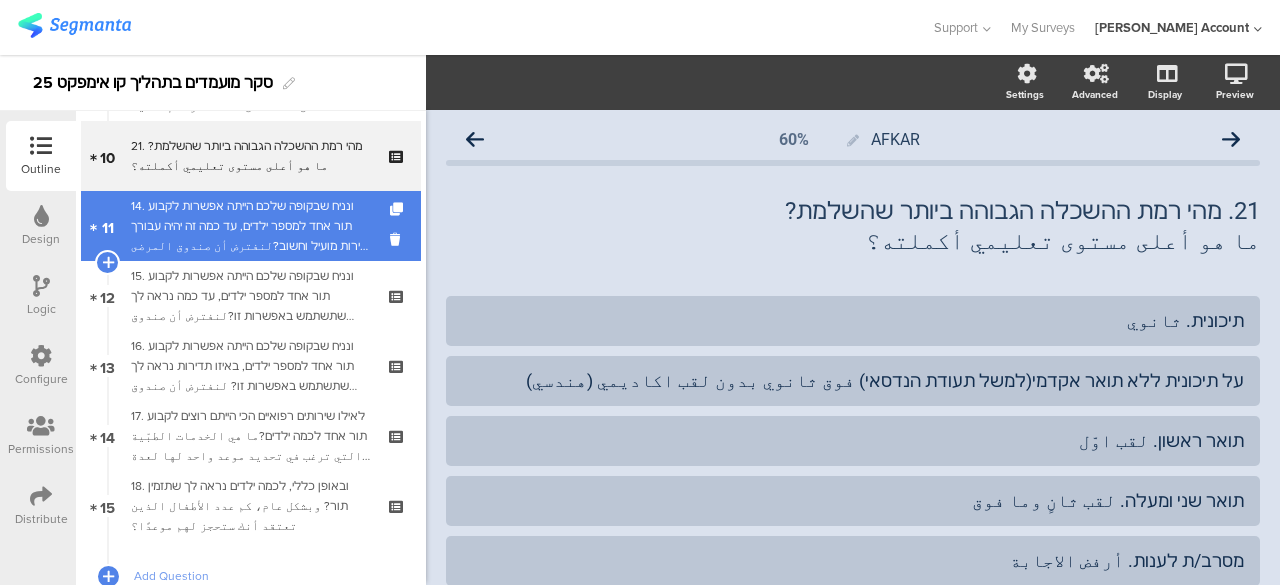 scroll, scrollTop: 910, scrollLeft: 0, axis: vertical 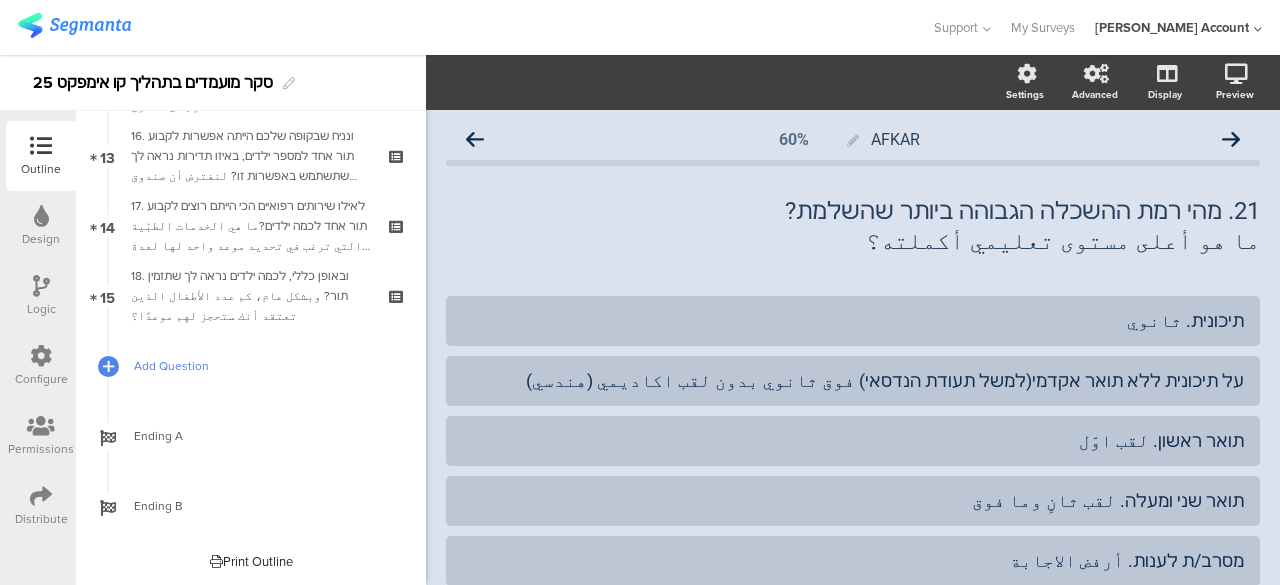click on "Add Question" at bounding box center (262, 366) 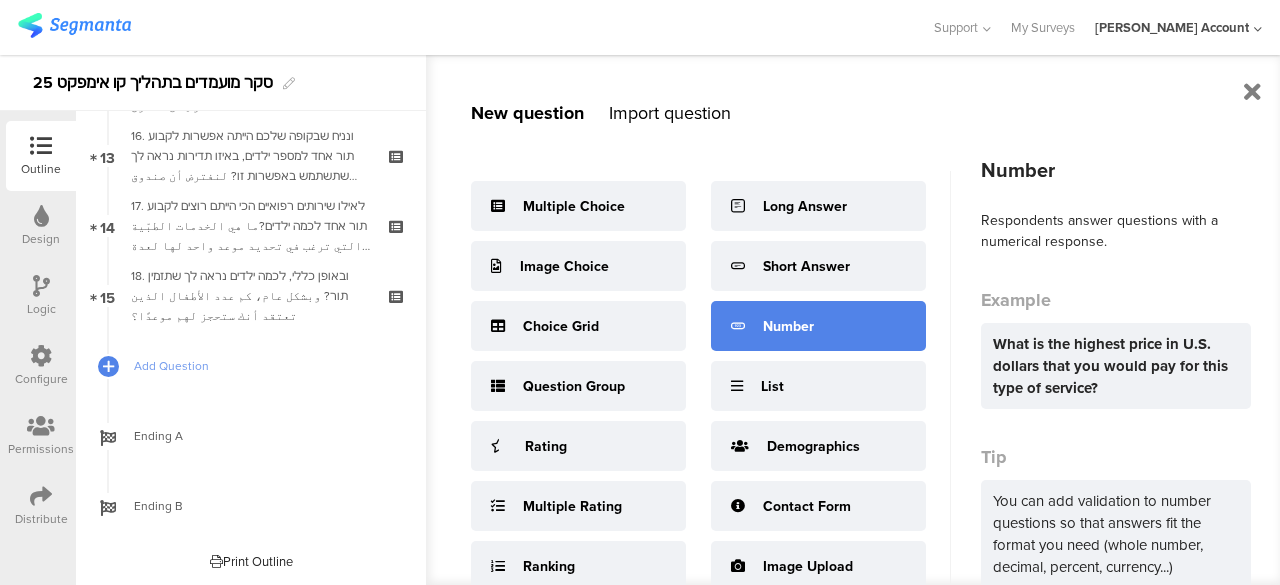 click on "Number" at bounding box center (788, 326) 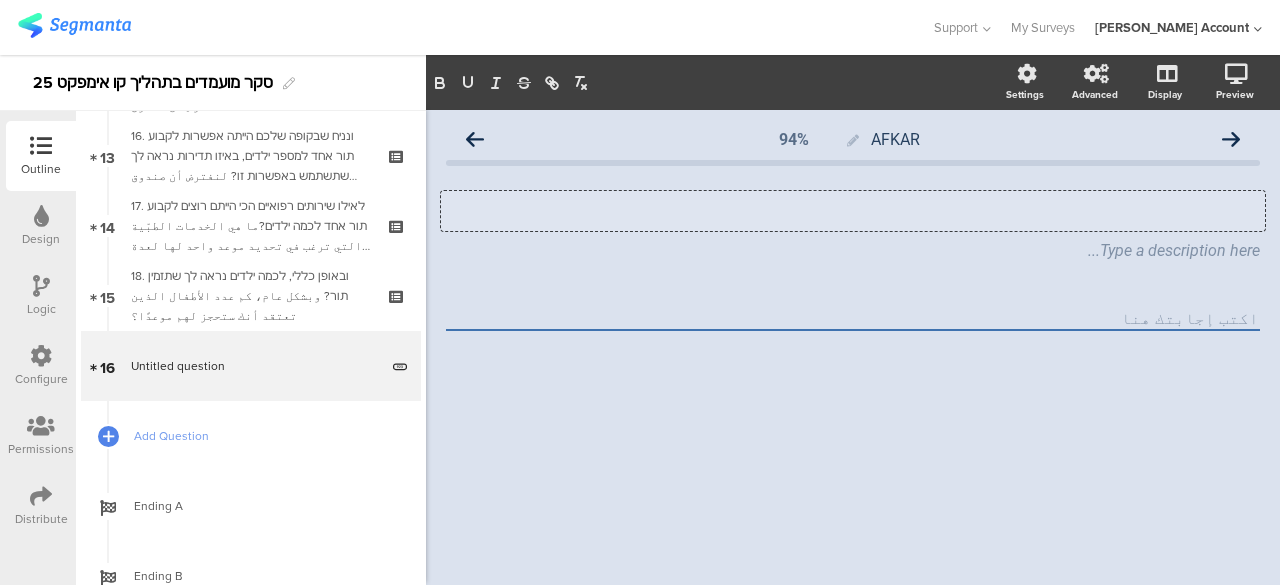 click on "Type your question here..." 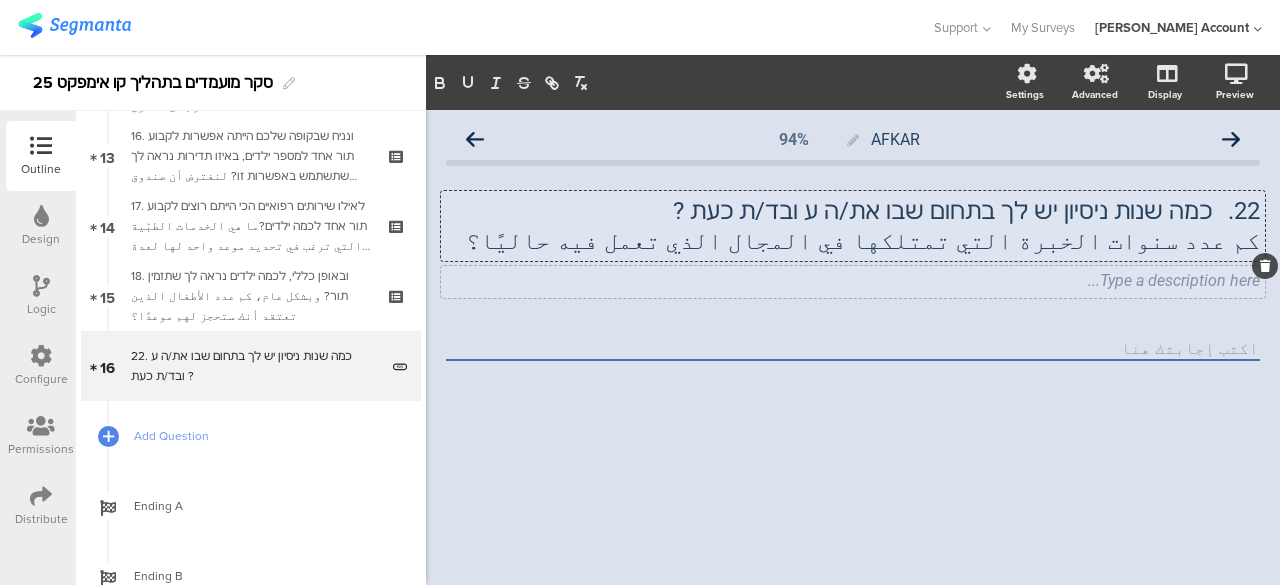 click on "Type a description here..." 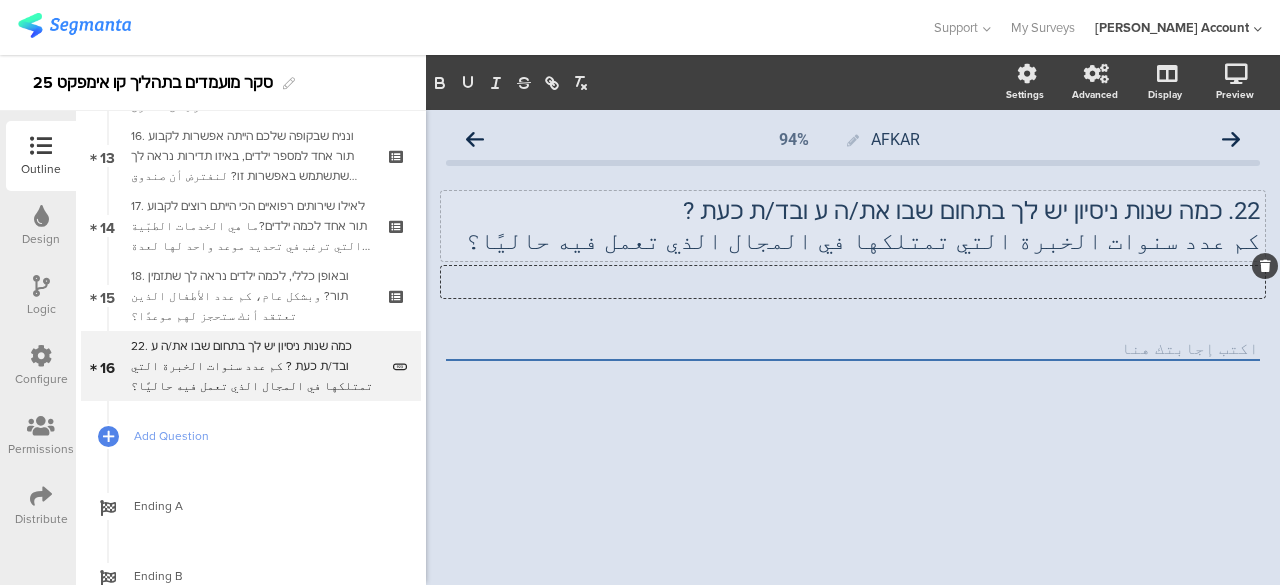 type 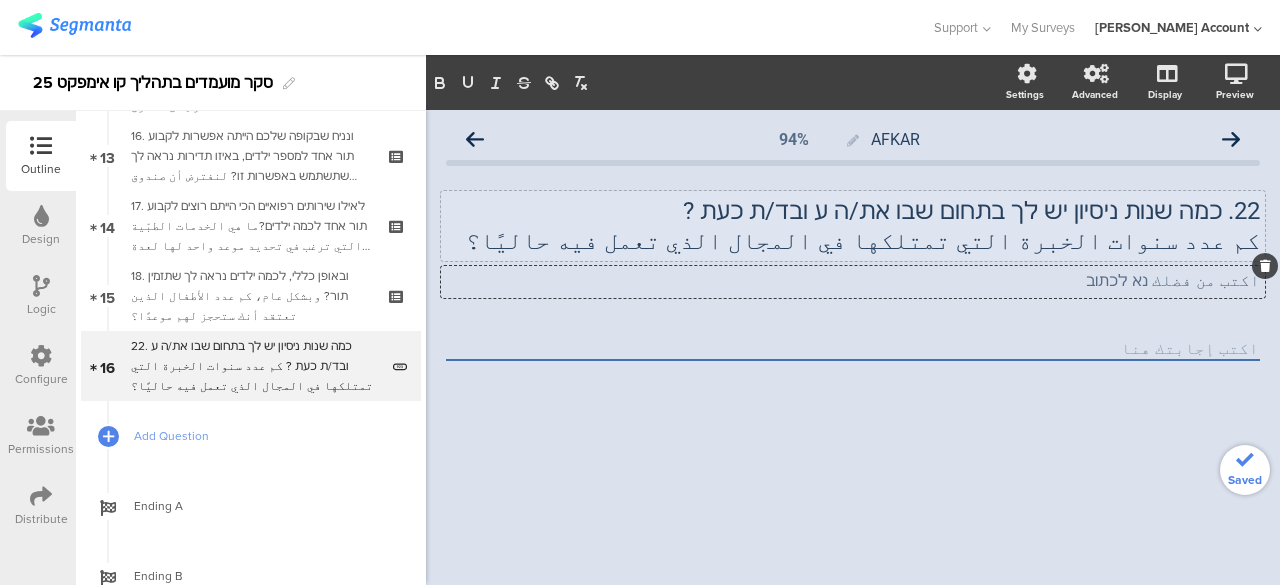 click on "AFKAR
94%
22.	כמה שנות ניסיון יש לך בתחום שבו את/ה ע ובד/ת כעת ?  كم عدد سنوات الخبرة التي تمتلكها في المجال الذي تعمل فيه حاليًا؟
22.	כמה שנות ניסיון יש לך בתחום שבו את/ה ע ובד/ת כעת ?  كم عدد سنوات الخبرة التي تمتلكها في المجال الذي تعمل فيه حاليًا؟
اكتب من فضلك נא לכתוב
اكتب من فضلك נא לכתוב" 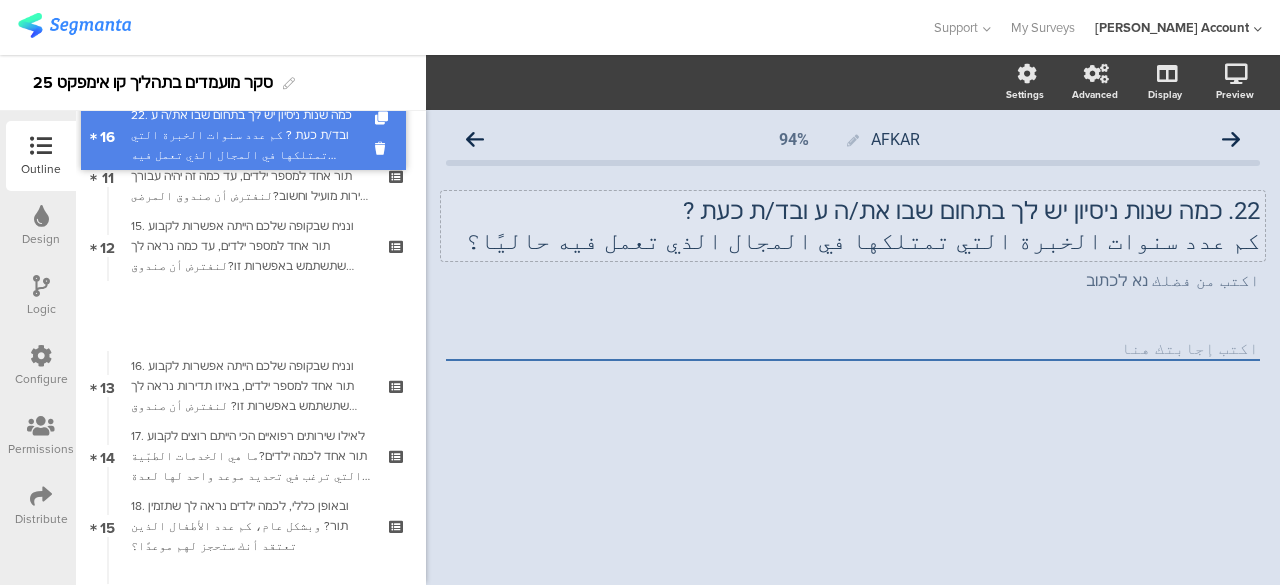 scroll, scrollTop: 710, scrollLeft: 0, axis: vertical 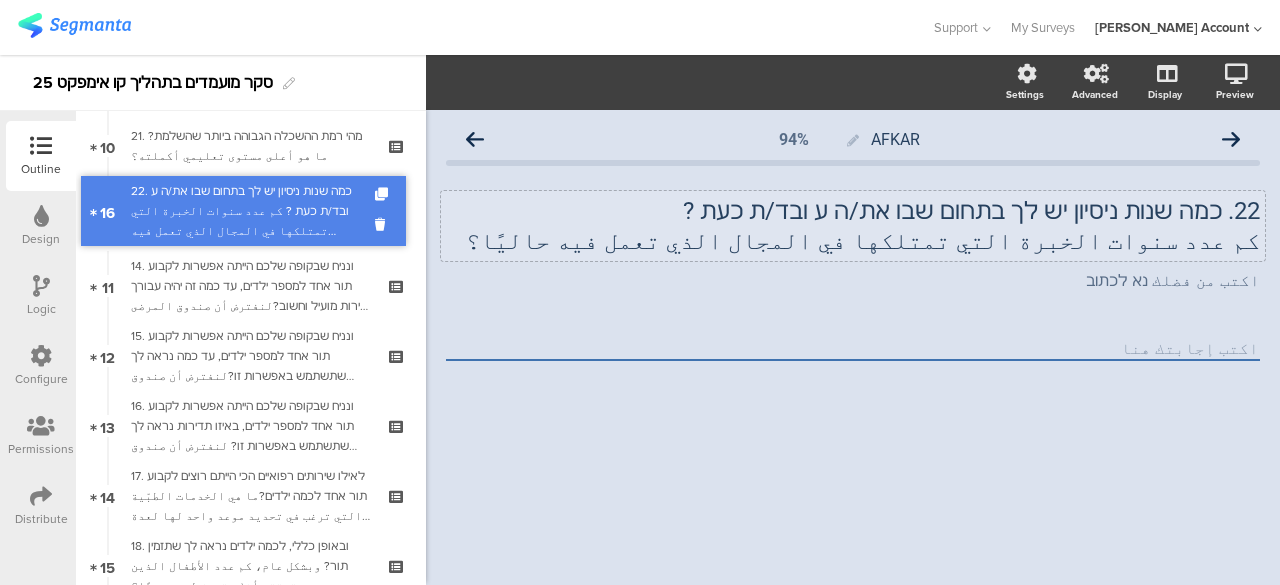 drag, startPoint x: 228, startPoint y: 364, endPoint x: 224, endPoint y: 209, distance: 155.0516 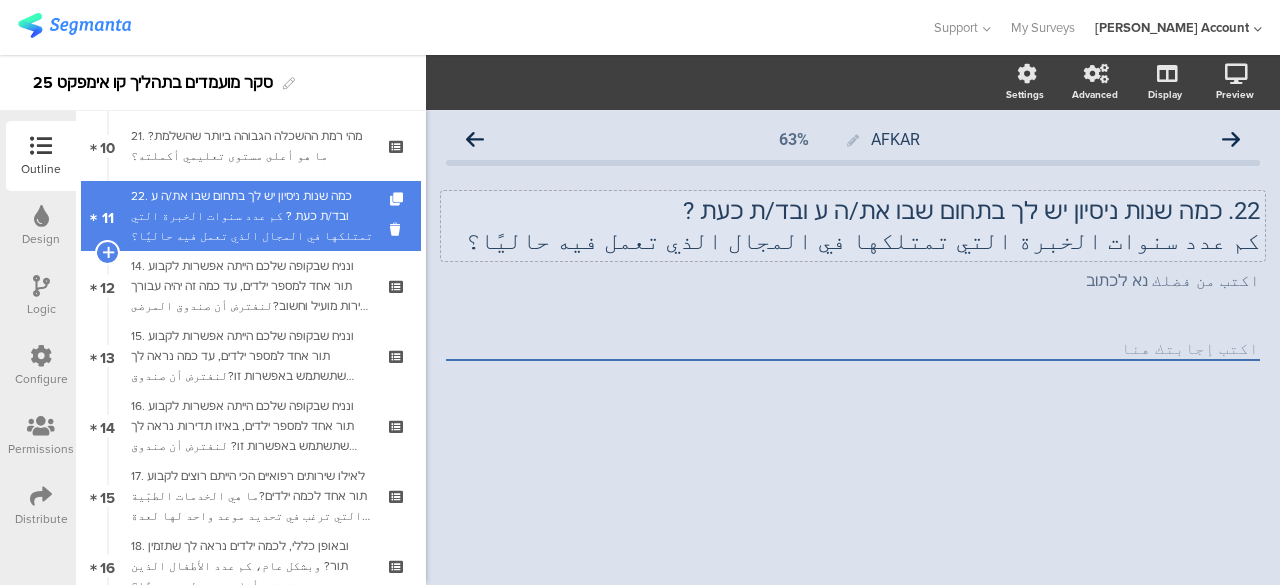 click on "22.	כמה שנות ניסיון יש לך בתחום שבו את/ה ע ובד/ת כעת ? كم عدد سنوات الخبرة التي تمتلكها في المجال الذي تعمل فيه حاليًا؟" at bounding box center [254, 216] 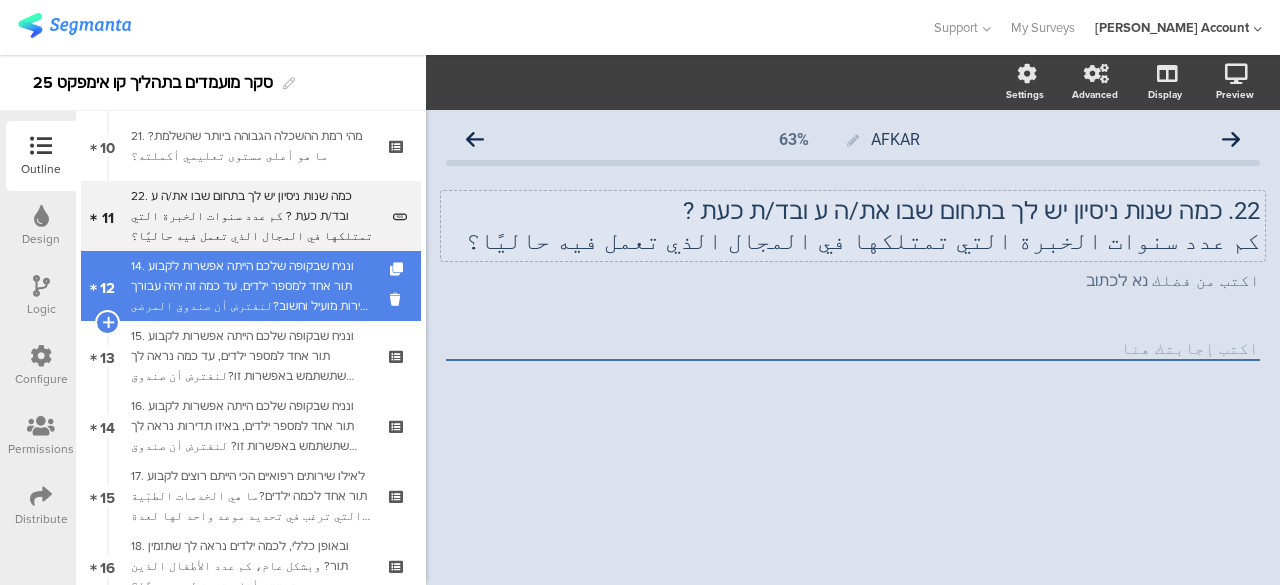 click on "14.	ונניח שבקופה שלכם הייתה אפשרות לקבוע תור אחד למספר ילדים, עד כמה זה יהיה עבורך שירות מועיל וחשוב?لنفترض أن صندوق المرضى الخاص بكم لديه إمكانية لتحديد موعد واحد لعدة أطفال (اكثر من طفل واحد)،فما مدى فائدة وأهمية هذا الأمر بالنسبة لك؟" at bounding box center (250, 286) 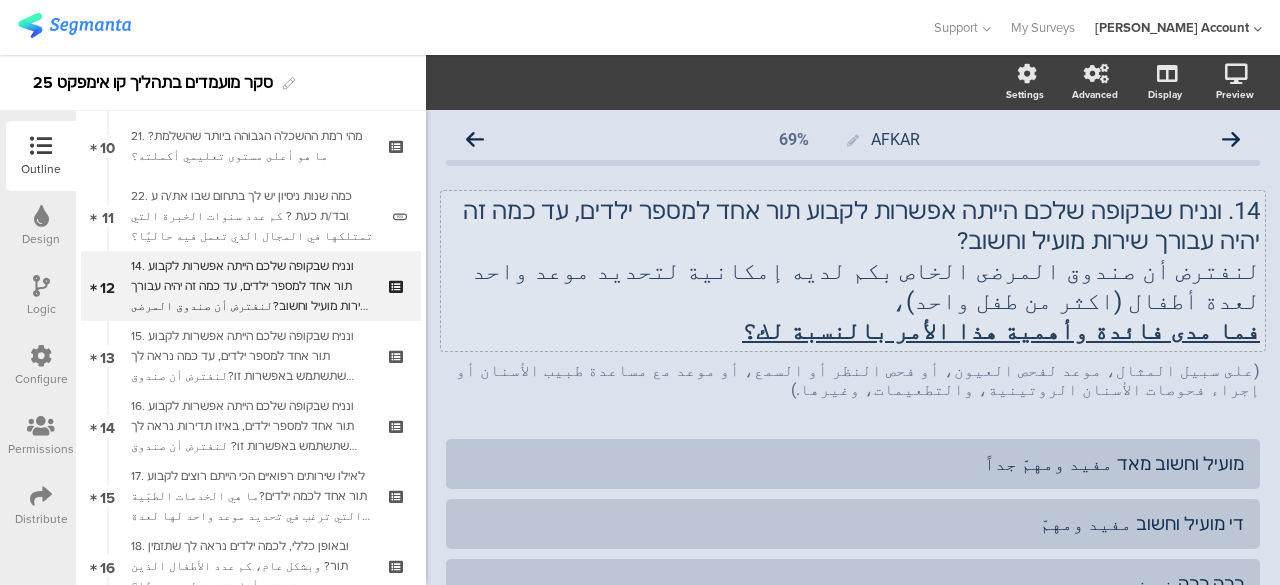 click on "14.	ונניח שבקופה שלכם הייתה אפשרות לקבוע תור אחד למספר ילדים, עד כמה זה יהיה עבורך שירות מועיל וחשוב?" 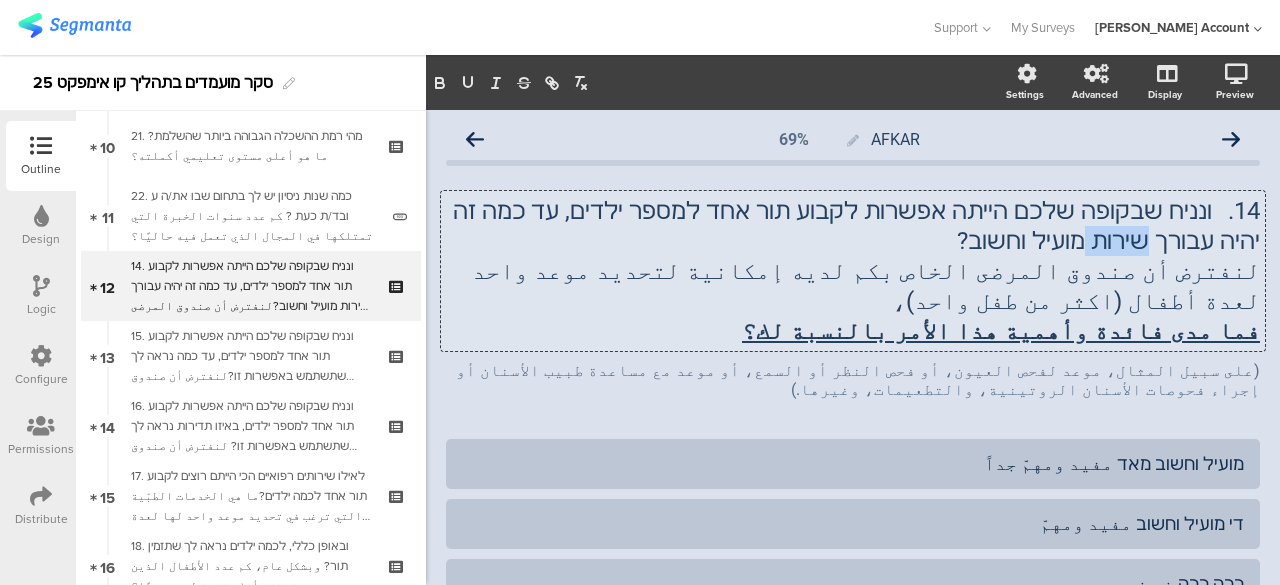 click on "14.	ונניח שבקופה שלכם הייתה אפשרות לקבוע תור אחד למספר ילדים, עד כמה זה יהיה עבורך שירות מועיל וחשוב?" 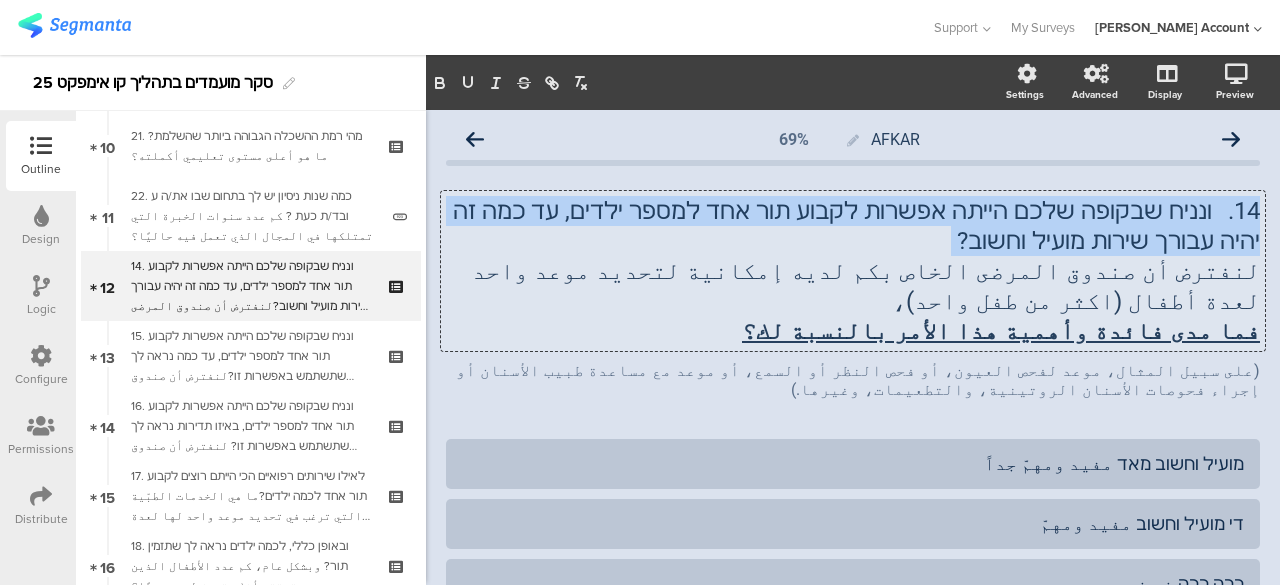 click on "14.	ונניח שבקופה שלכם הייתה אפשרות לקבוע תור אחד למספר ילדים, עד כמה זה יהיה עבורך שירות מועיל וחשוב?" 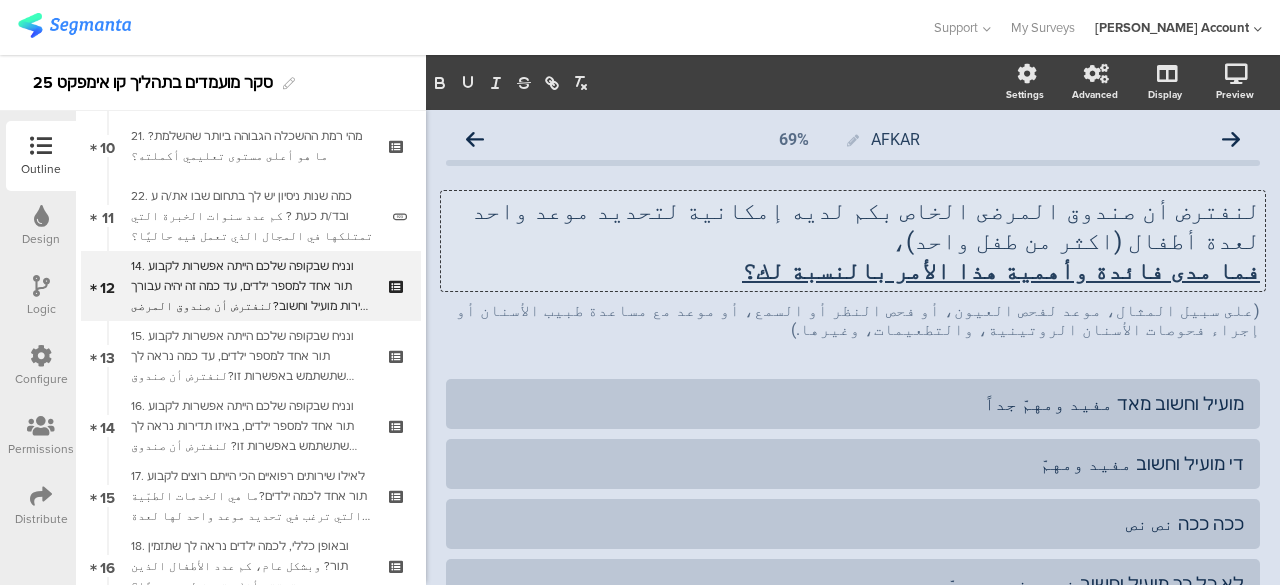 click on "فما مدى فائدة وأهمية هذا الأمر بالنسبة لك؟" 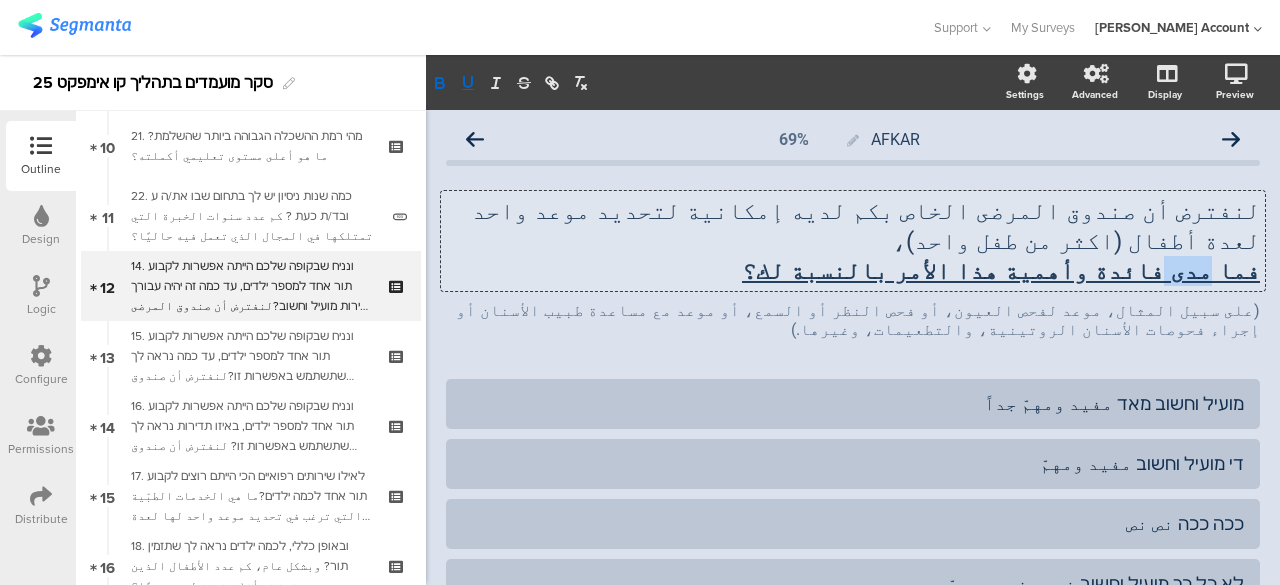 click on "فما مدى فائدة وأهمية هذا الأمر بالنسبة لك؟" 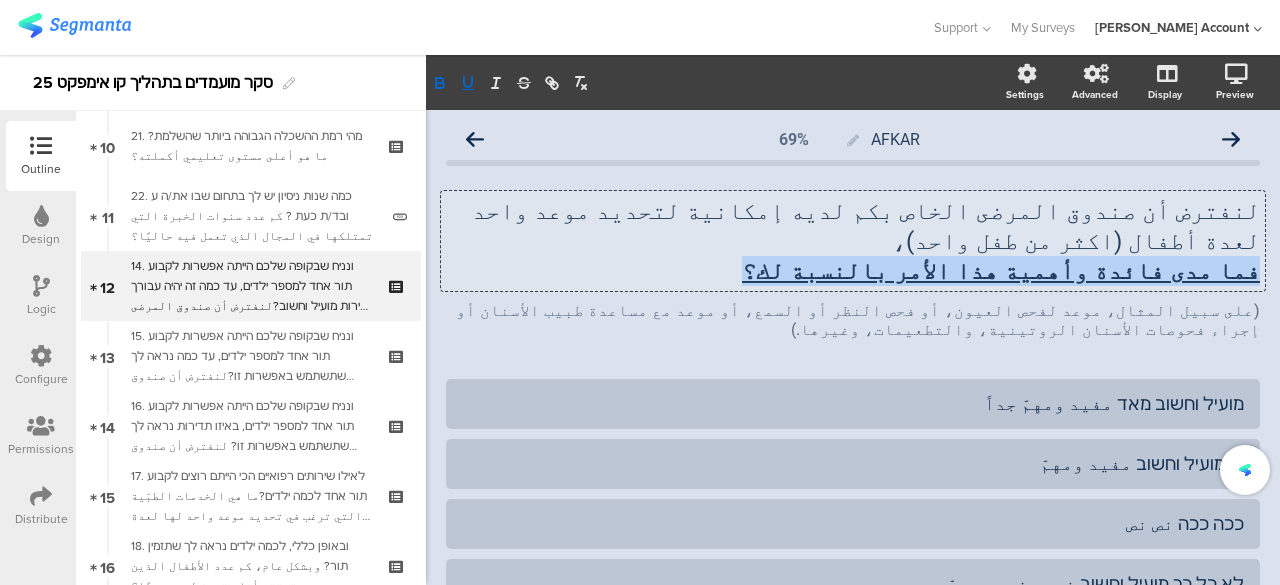 click on "فما مدى فائدة وأهمية هذا الأمر بالنسبة لك؟" 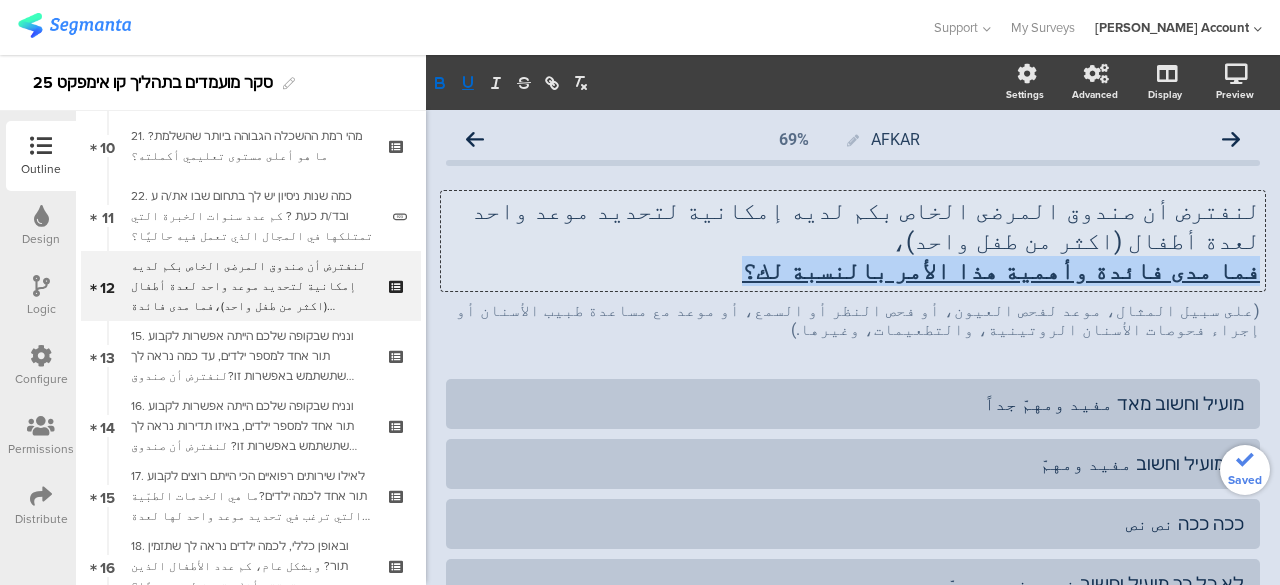 click on "فما مدى فائدة وأهمية هذا الأمر بالنسبة لك؟" 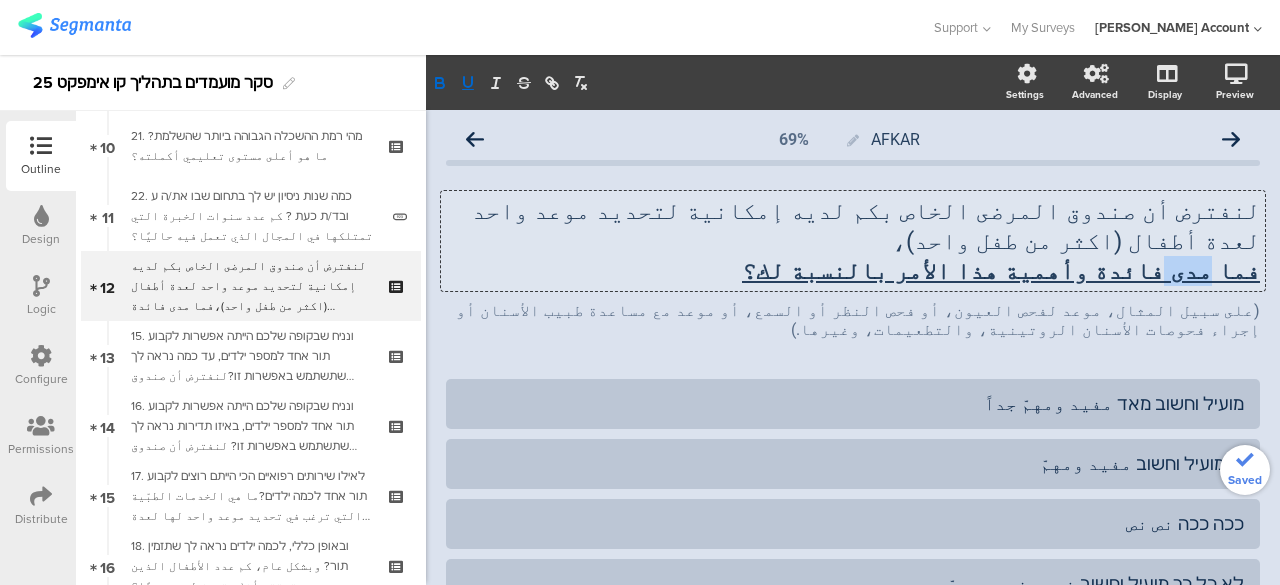 click on "فما مدى فائدة وأهمية هذا الأمر بالنسبة لك؟" 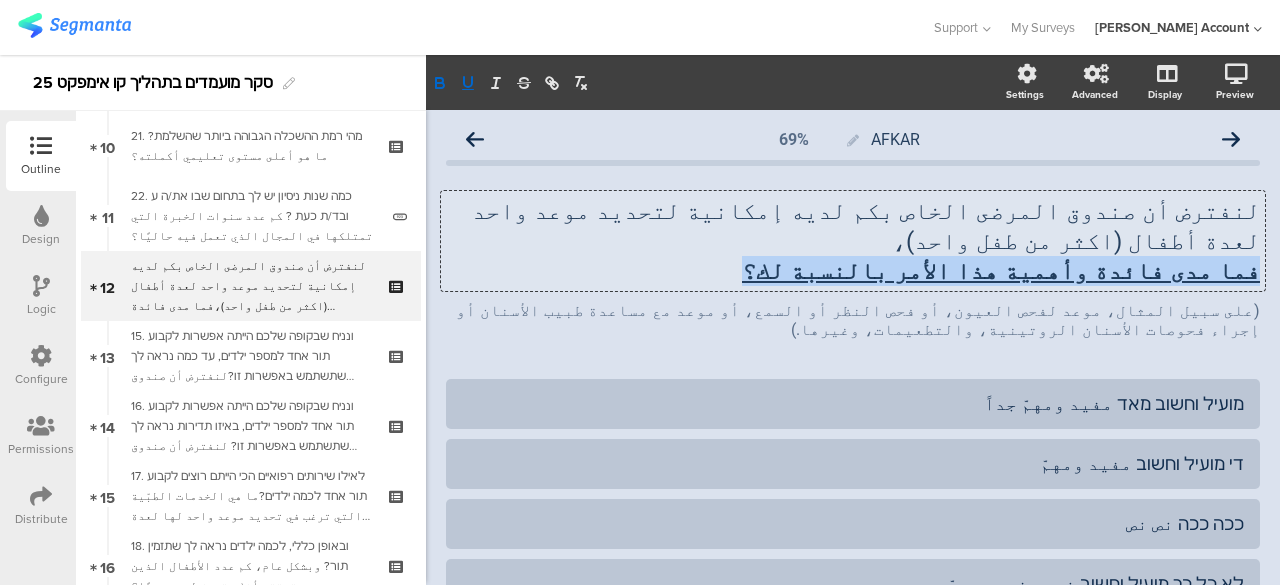 click on "فما مدى فائدة وأهمية هذا الأمر بالنسبة لك؟" 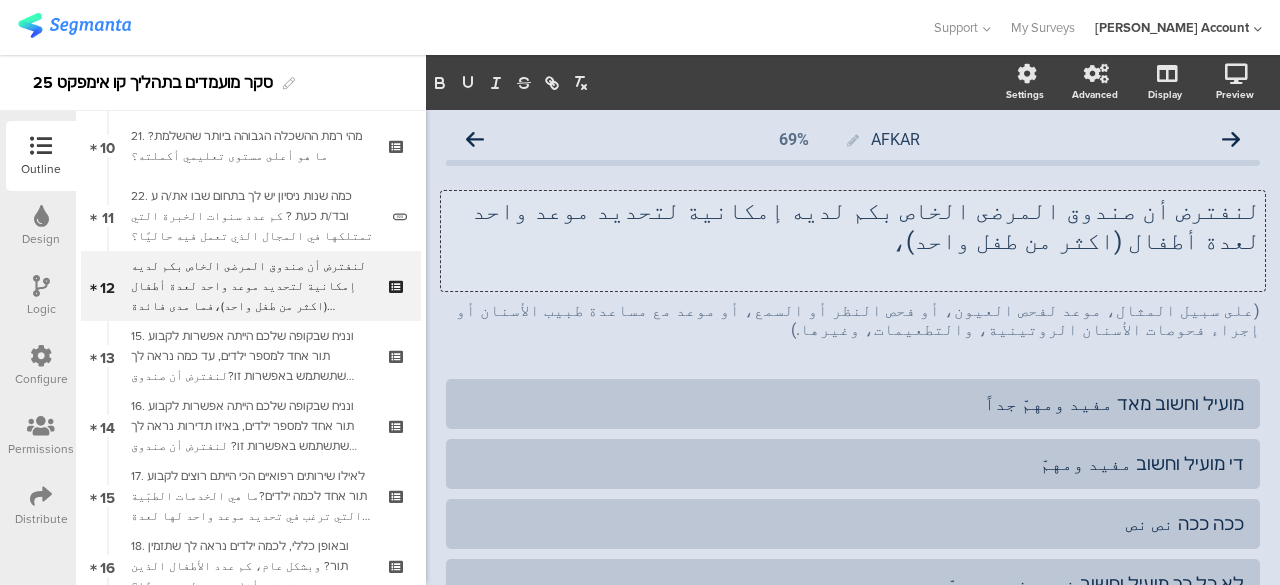 click on "لنفترض أن صندوق المرضى الخاص بكم لديه إمكانية لتحديد موعد واحد لعدة أطفال (اكثر من طفل واحد)،" 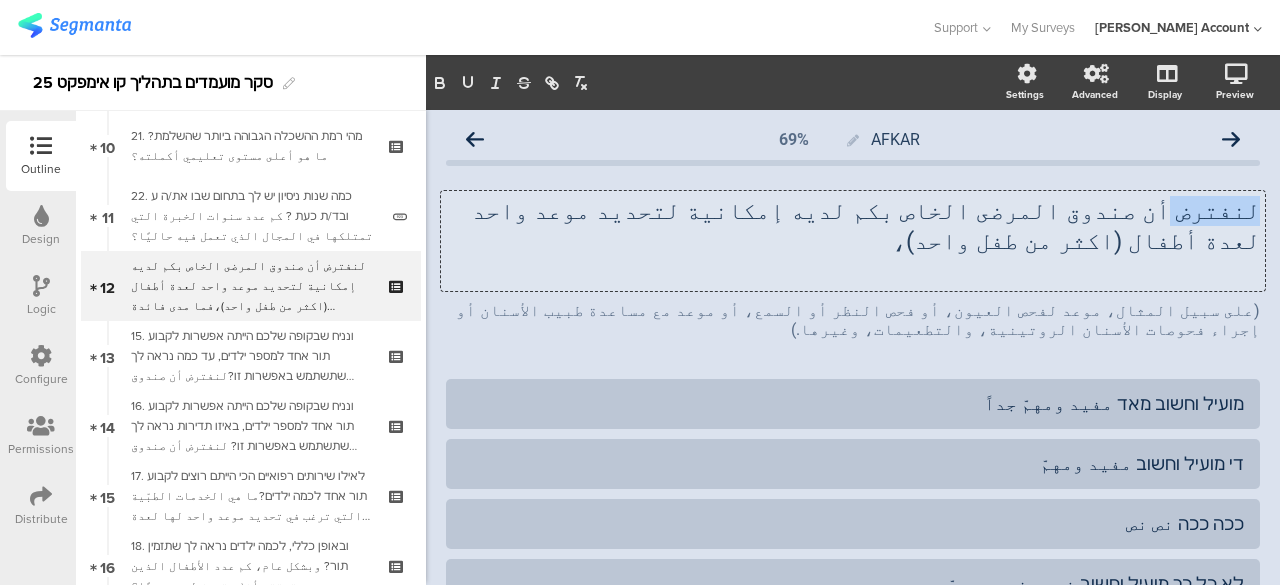 click on "لنفترض أن صندوق المرضى الخاص بكم لديه إمكانية لتحديد موعد واحد لعدة أطفال (اكثر من طفل واحد)،" 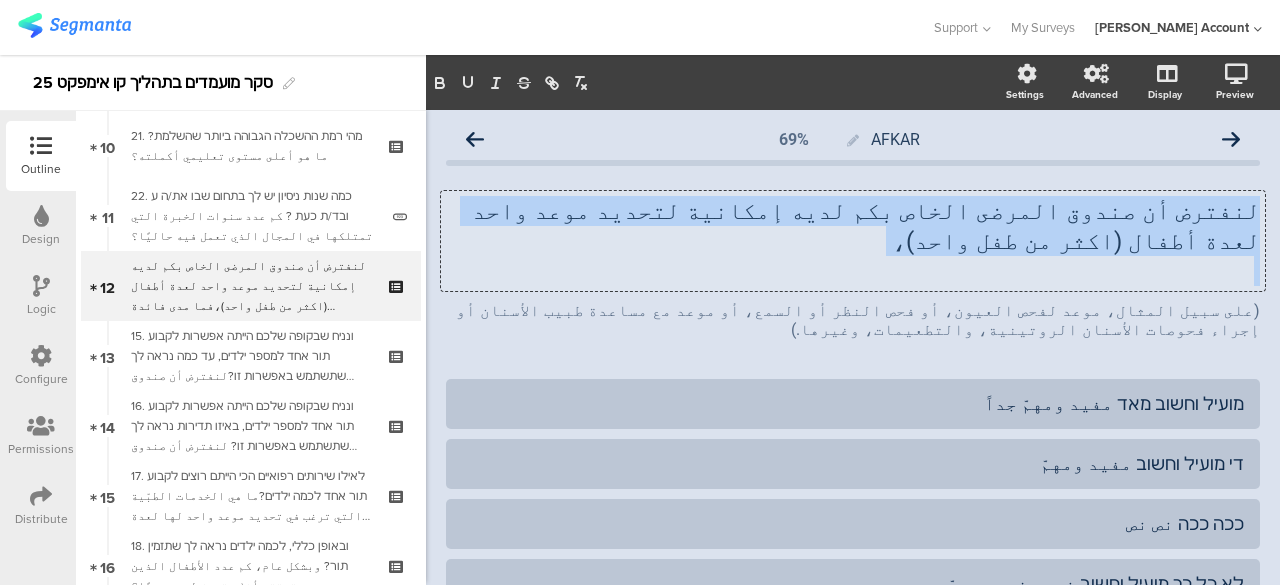 click on "لنفترض أن صندوق المرضى الخاص بكم لديه إمكانية لتحديد موعد واحد لعدة أطفال (اكثر من طفل واحد)،" 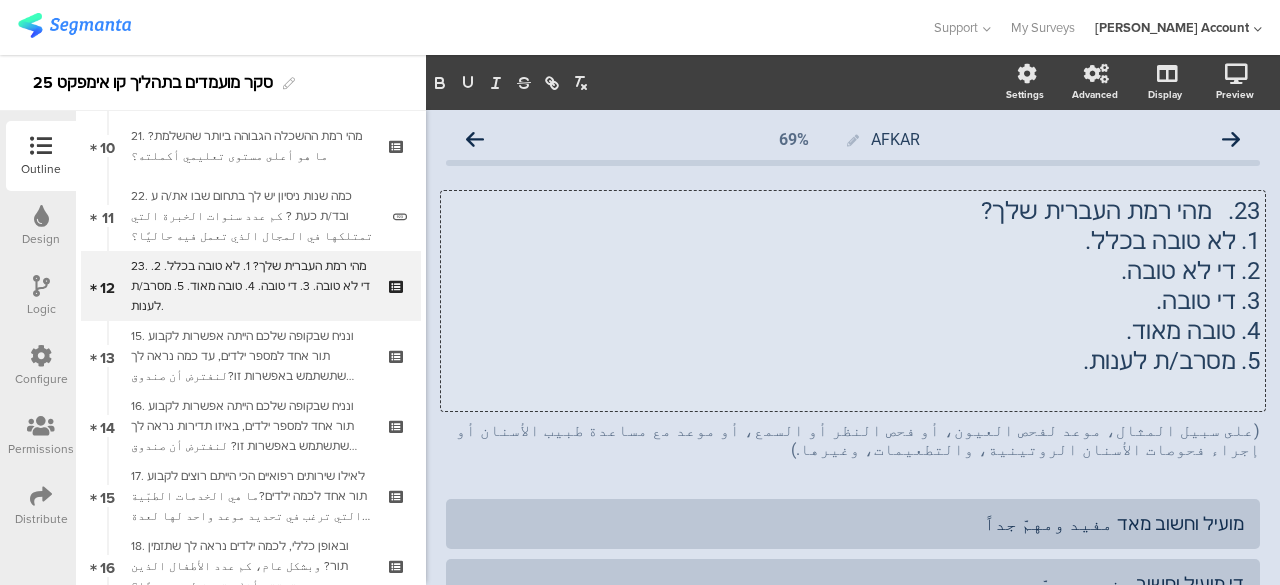 drag, startPoint x: 1216, startPoint y: 245, endPoint x: 1039, endPoint y: 251, distance: 177.10167 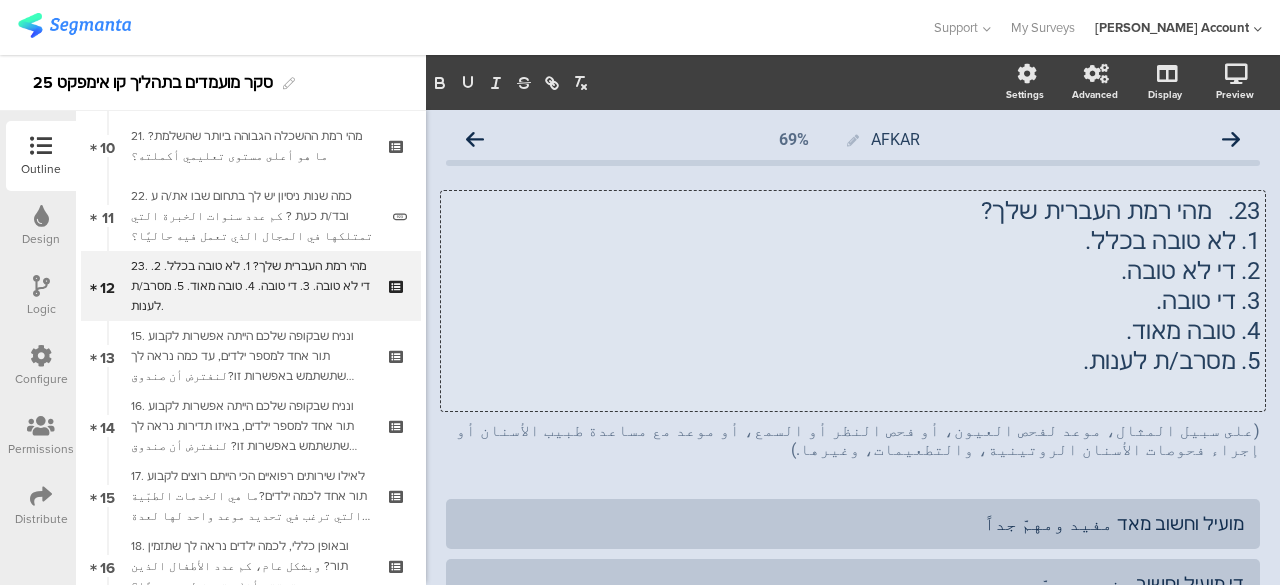 click on "1.	לא טובה בכלל." 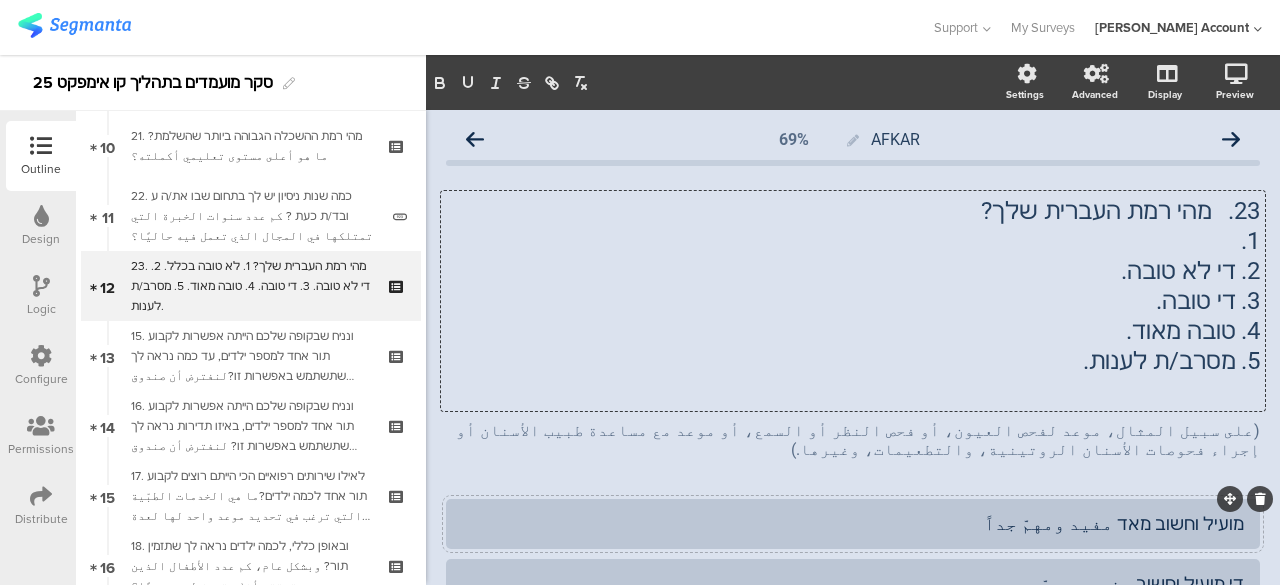 click on "מועיל וחשוב מאד مفيد ومهمّ جداً" 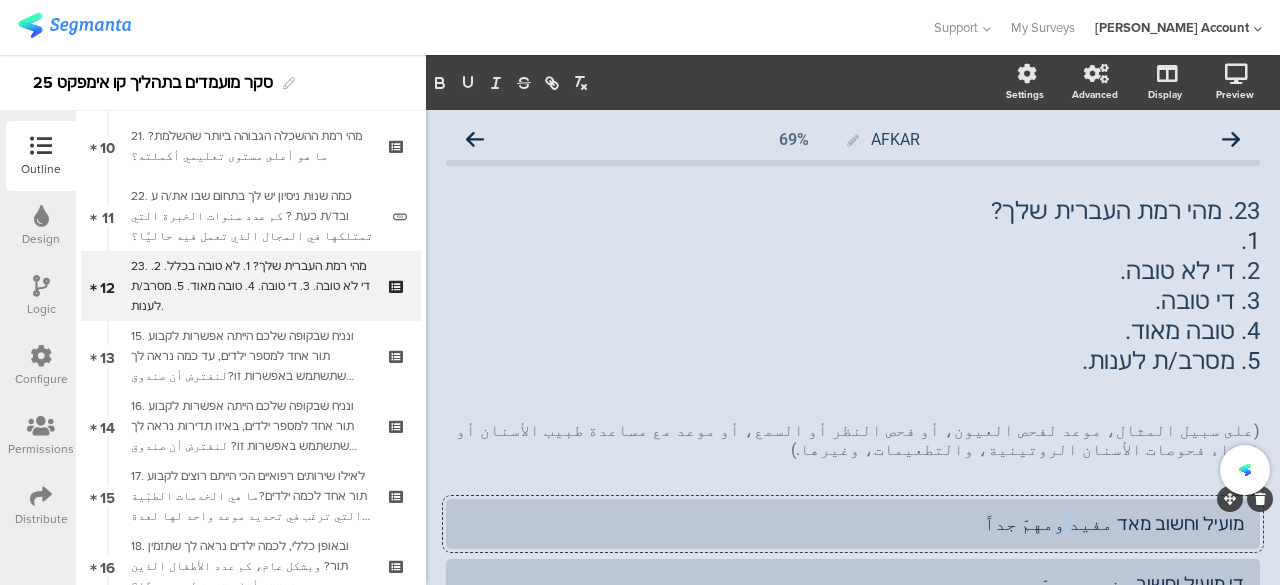 click on "מועיל וחשוב מאד مفيد ومهمّ جداً" 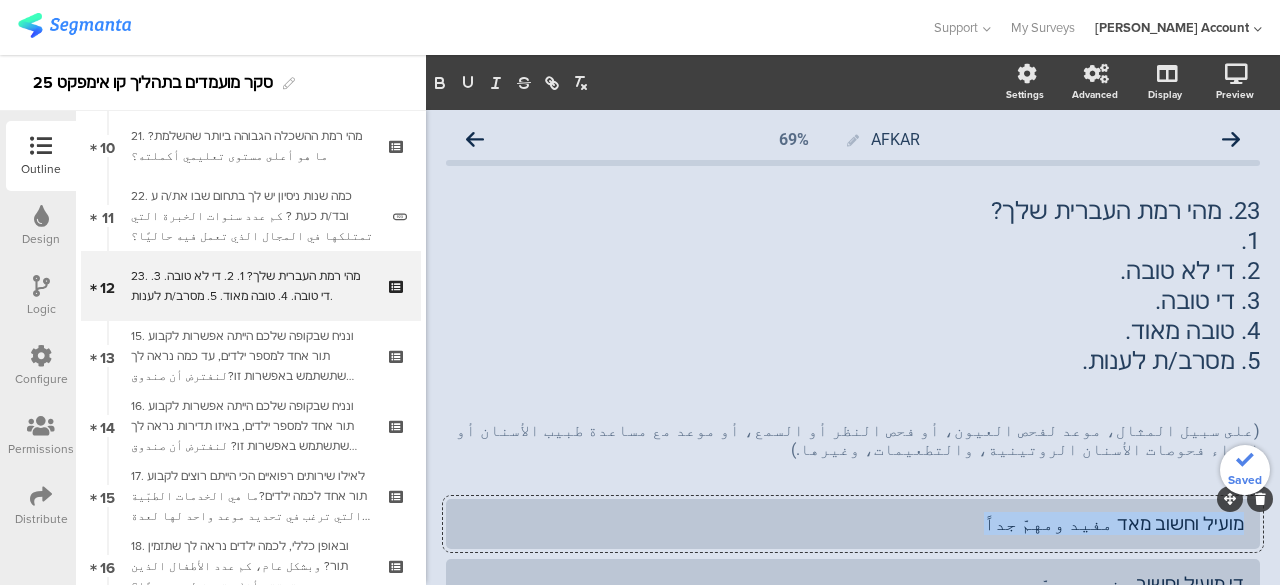 click on "מועיל וחשוב מאד مفيد ومهمّ جداً" 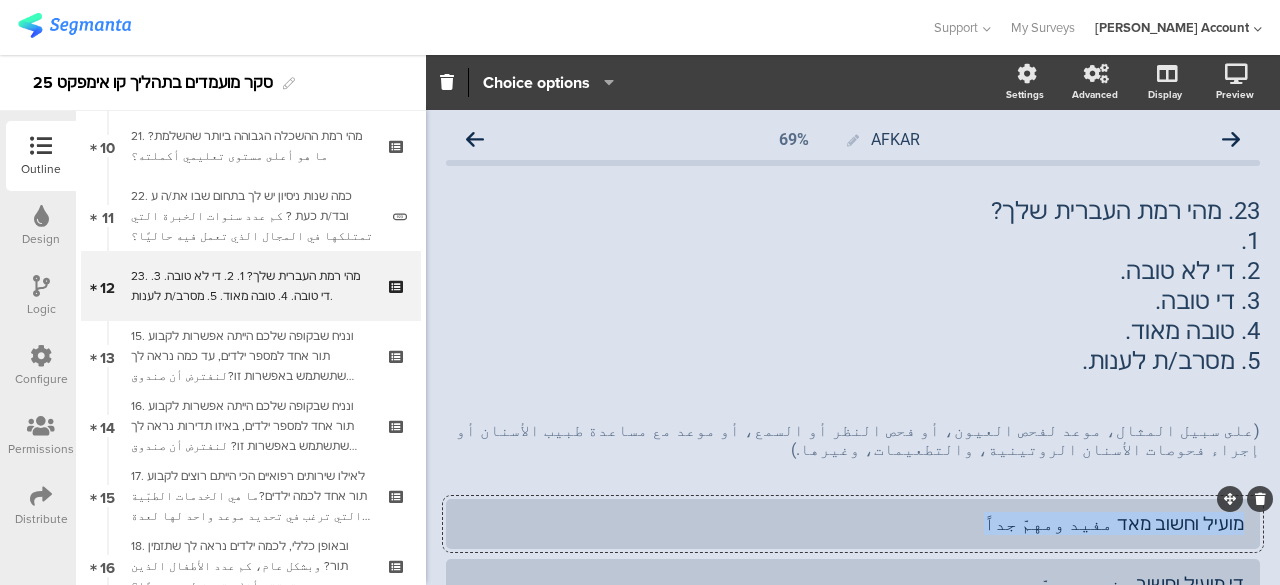 paste 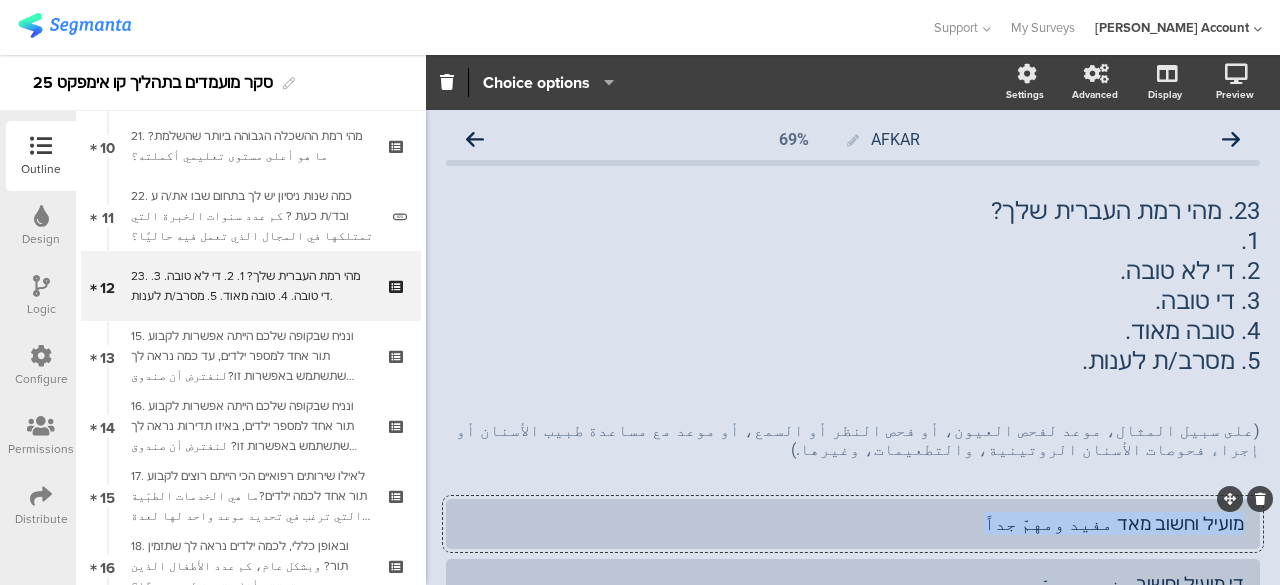 type 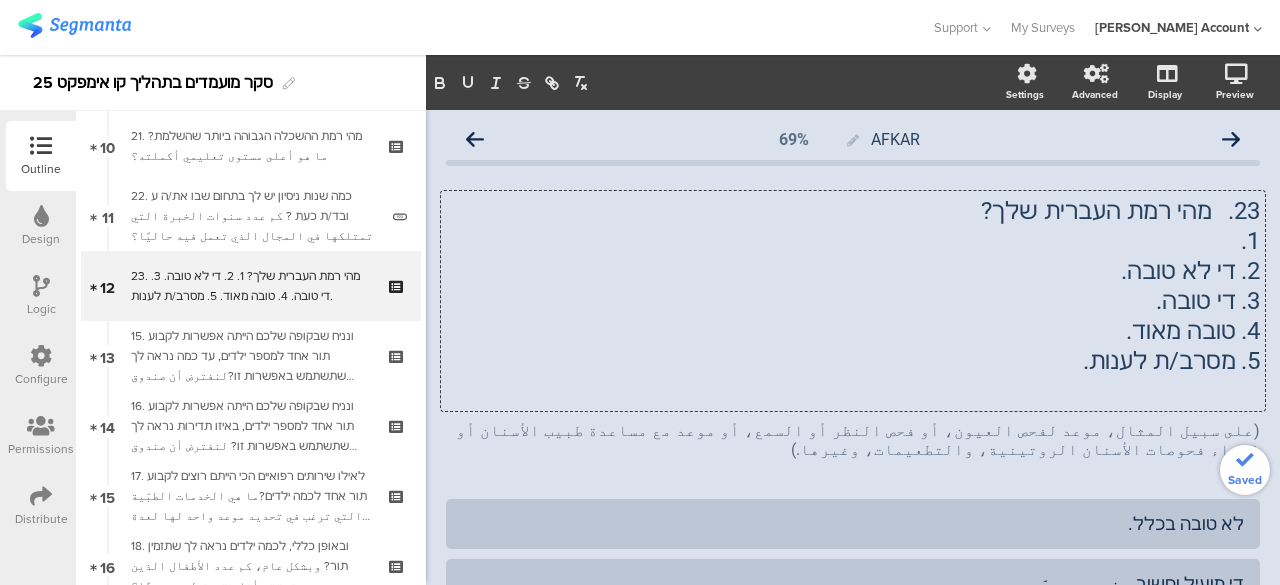 drag, startPoint x: 1220, startPoint y: 271, endPoint x: 1104, endPoint y: 283, distance: 116.61904 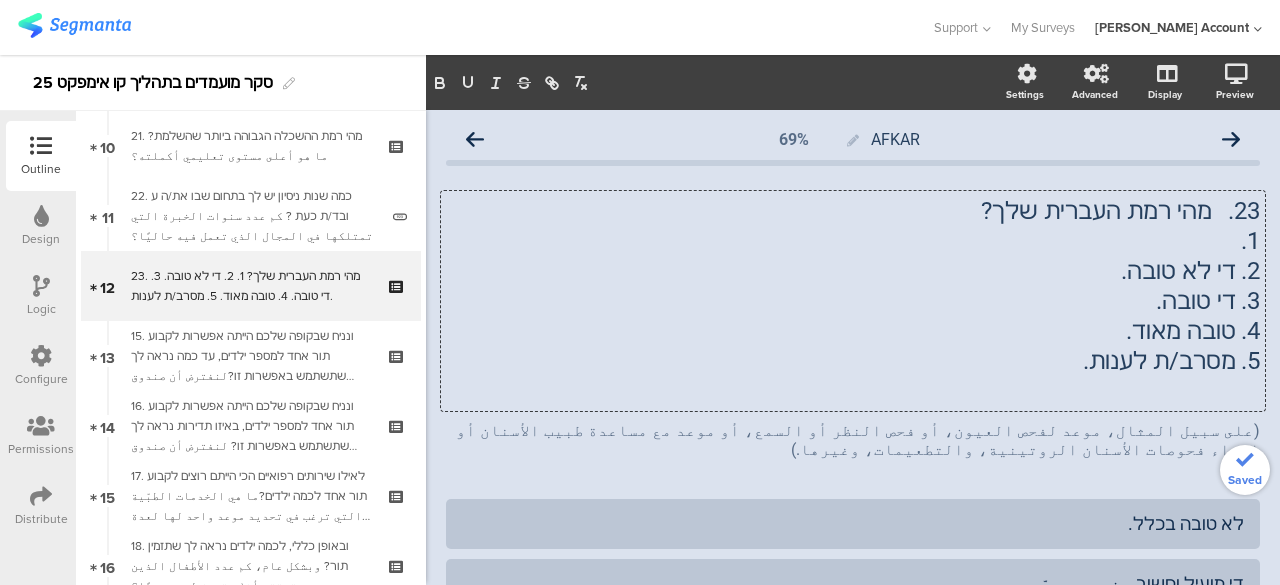 click on "23.	מהי רמת העברית שלך?  1.	 2.	די לא טובה.   3.	די טובה.   4.	טובה מאוד.   5.	מסרב/ת לענות.
23.	מהי רמת העברית שלך?  1.	 2.	די לא טובה.   3.	די טובה.   4.	טובה מאוד.   5.	מסרב/ת לענות.
23.	מהי רמת העברית שלך? 1. 2.	די לא טובה. 3.	די טובה. 4.	טובה מאוד. 5.	מסרב/ת לענות." 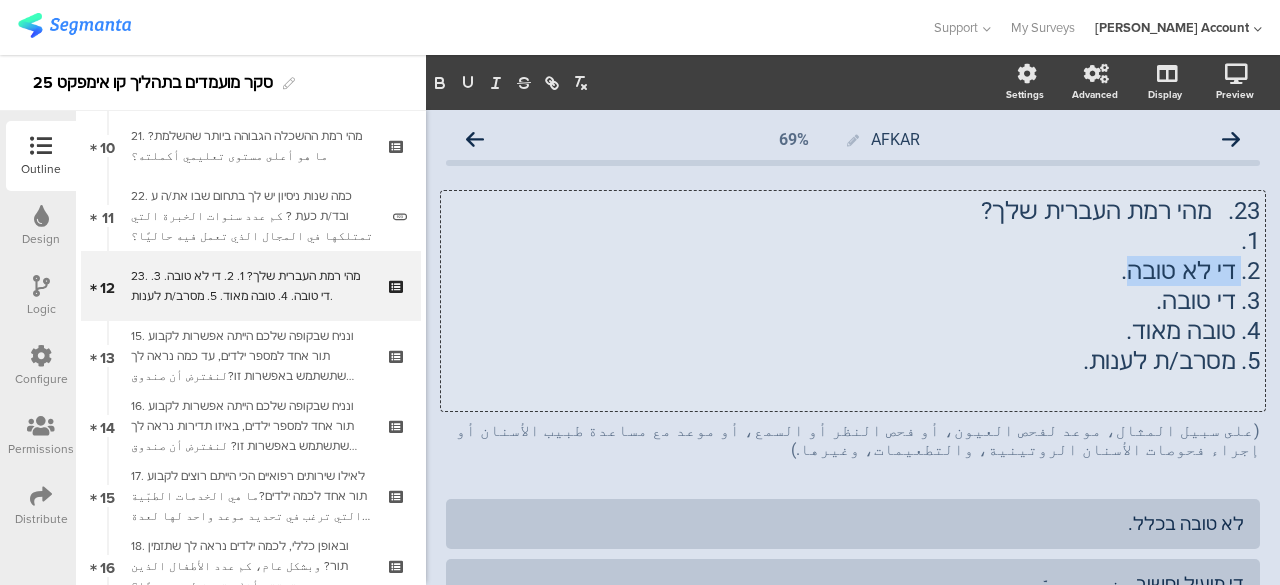 drag, startPoint x: 1130, startPoint y: 274, endPoint x: 1223, endPoint y: 278, distance: 93.08598 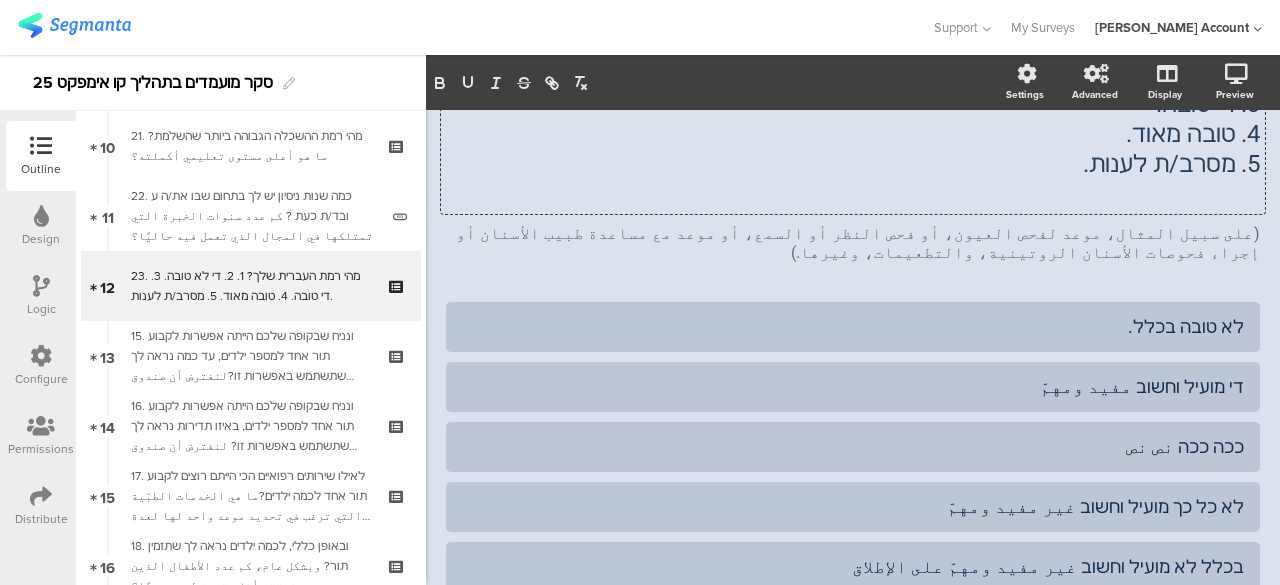 scroll, scrollTop: 200, scrollLeft: 0, axis: vertical 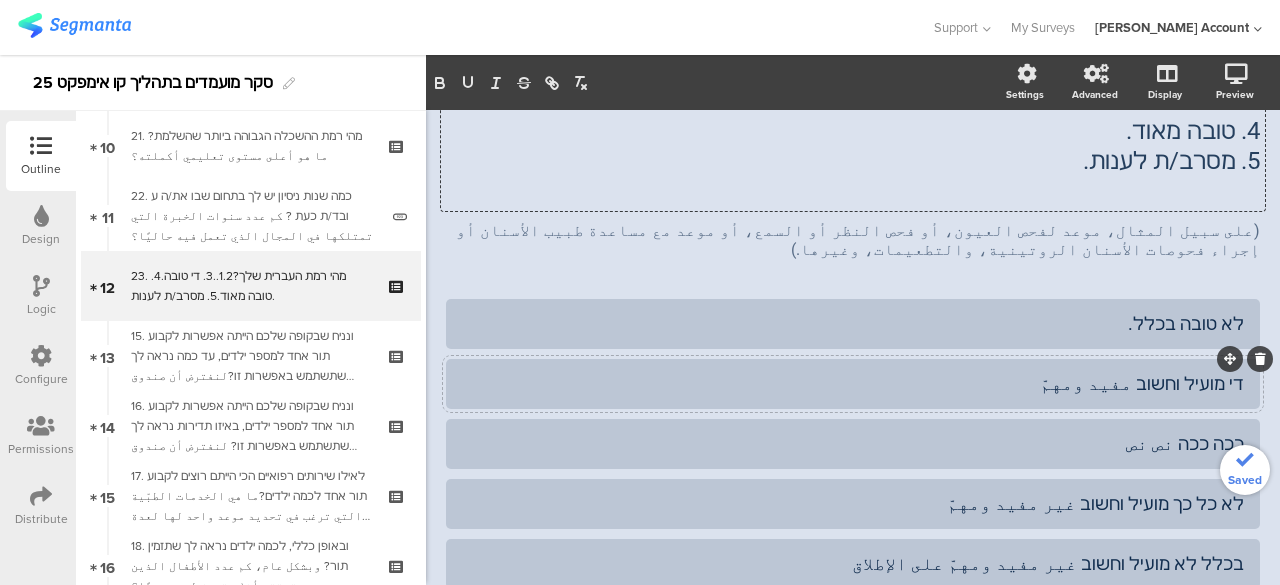 click on "די מועיל וחשוב مفيد ومهمّ" 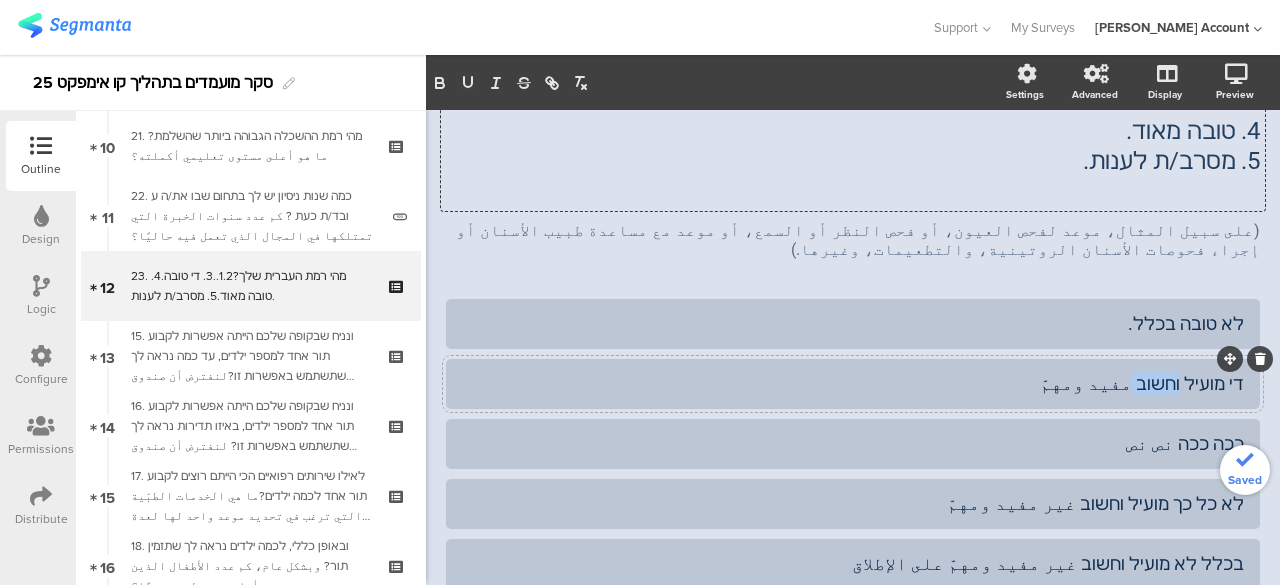 click on "די מועיל וחשוב مفيد ومهمّ" 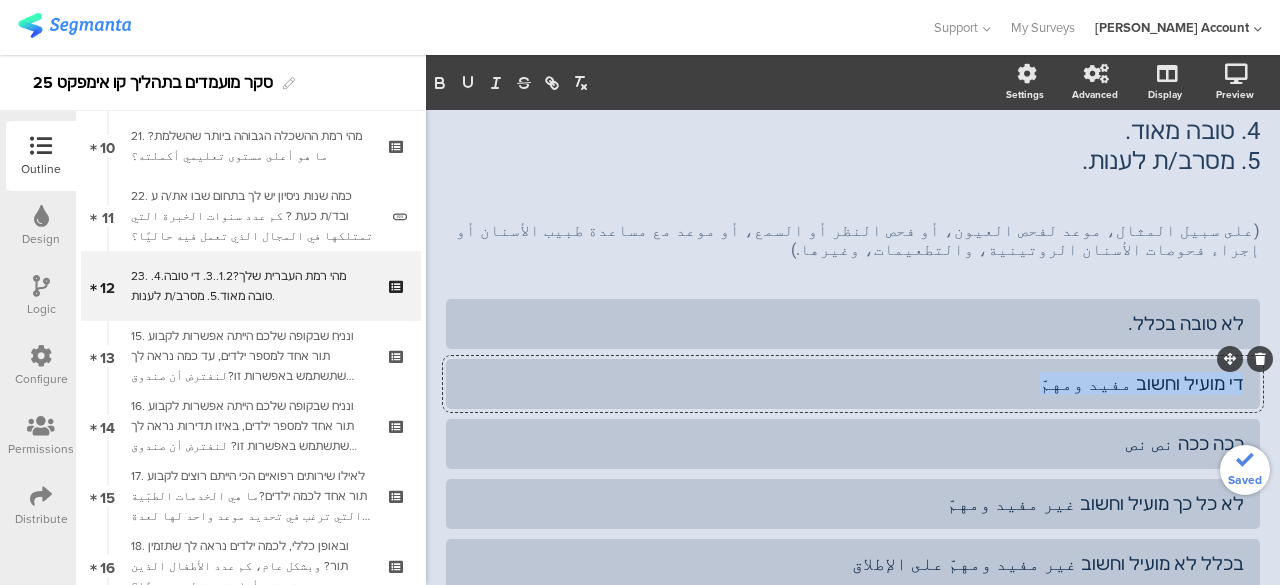 click on "די מועיל וחשוב مفيد ومهمّ" 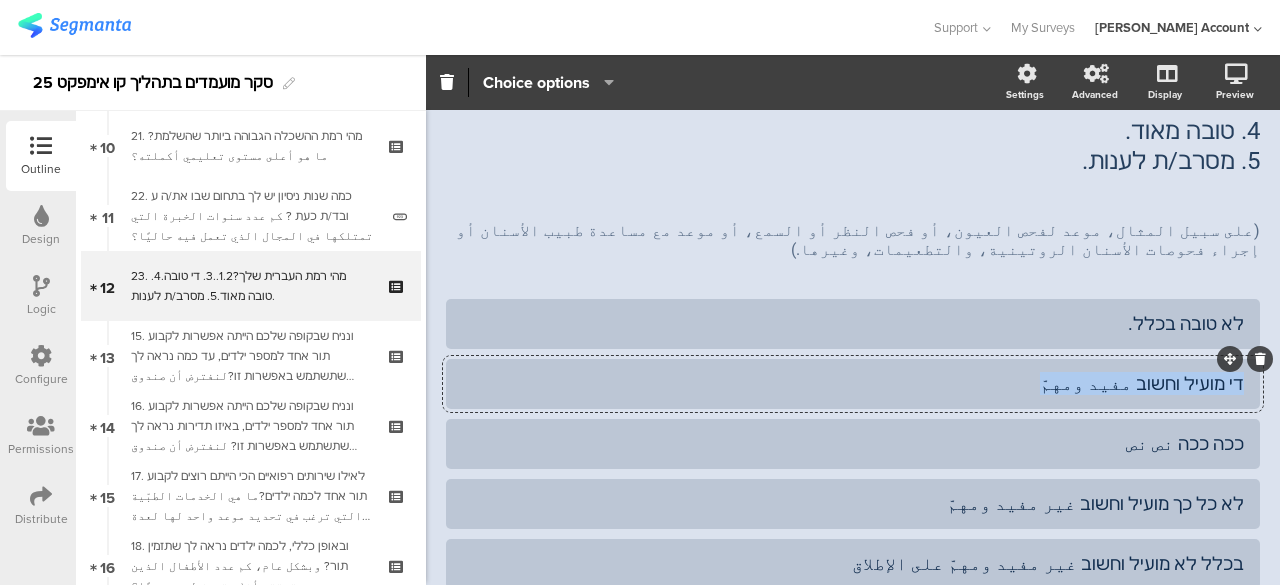 paste 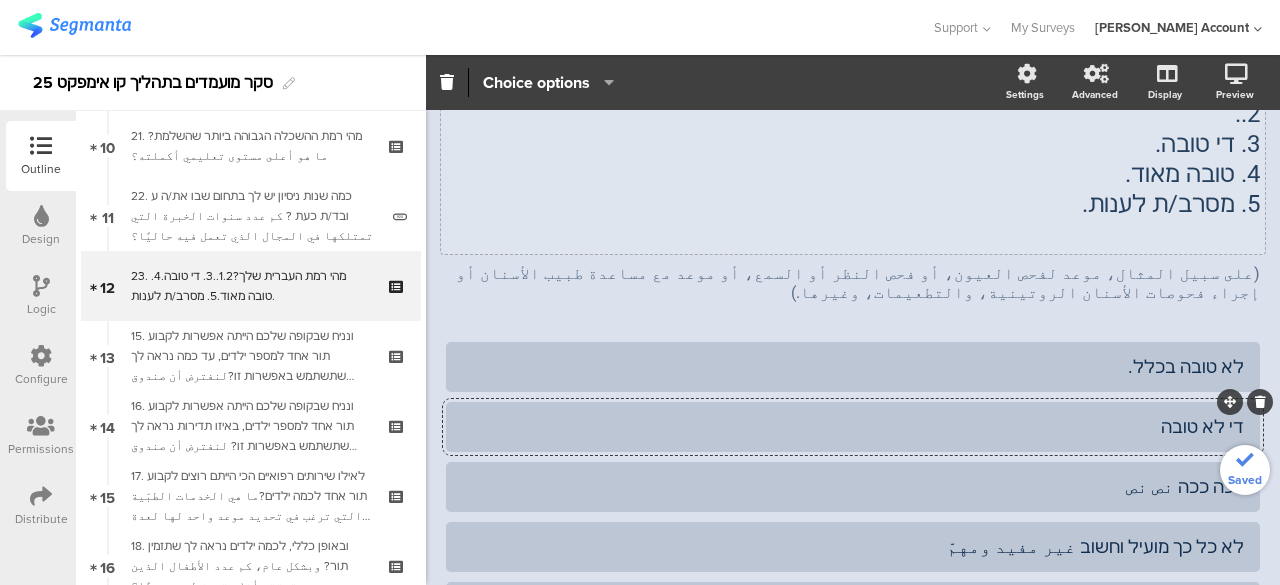 scroll, scrollTop: 100, scrollLeft: 0, axis: vertical 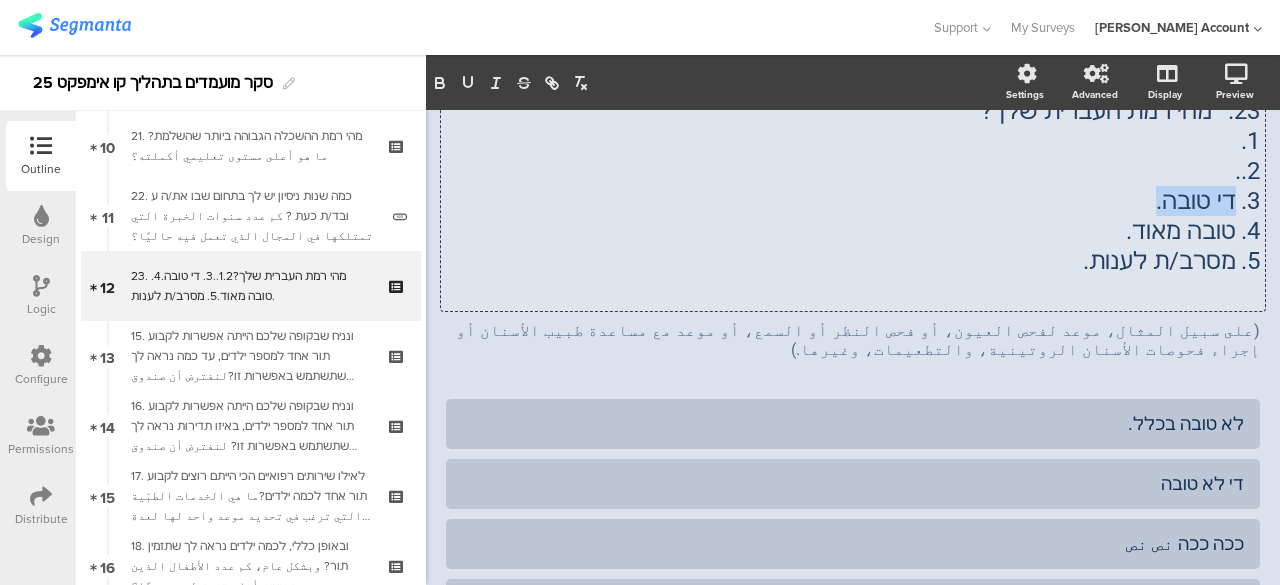 drag, startPoint x: 1218, startPoint y: 199, endPoint x: 1146, endPoint y: 215, distance: 73.756355 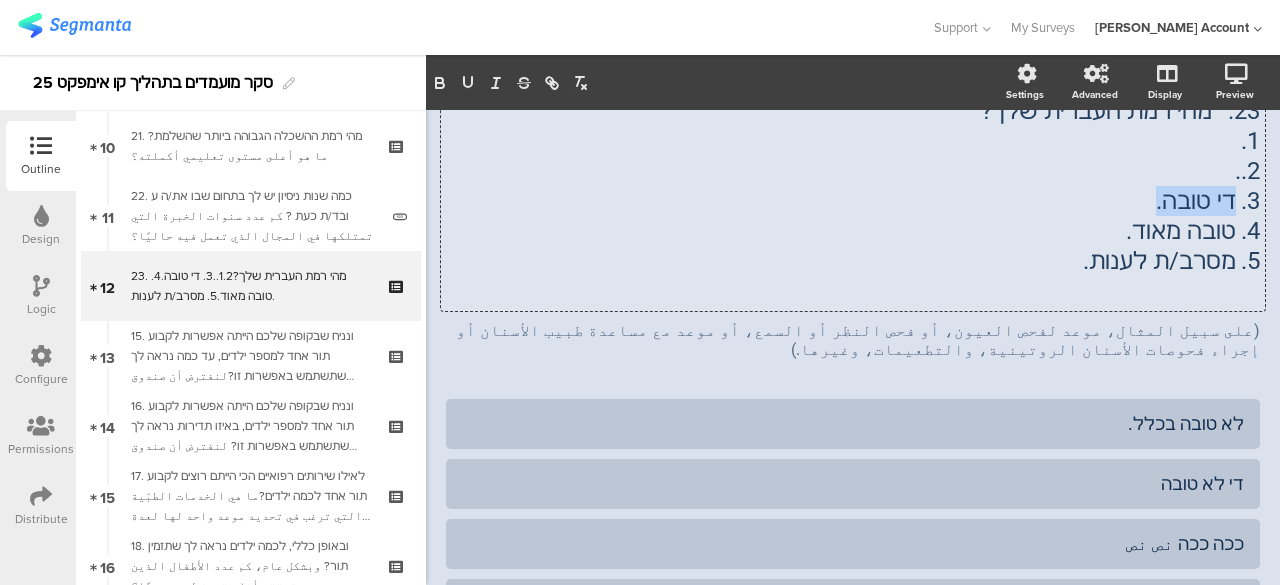 click on "23.	מהי רמת העברית שלך? 1. 2.. 3.	די טובה. 4.	טובה מאוד. 5.	מסרב/ת לענות.
23.	מהי רמת העברית שלך? 1. 2.. 3.	די טובה. 4.	טובה מאוד. 5.	מסרב/ת לענות.
23.	מהי רמת העברית שלך? 1. 2.. 3.	די טובה. 4.	טובה מאוד. 5.	מסרב/ת לענות." 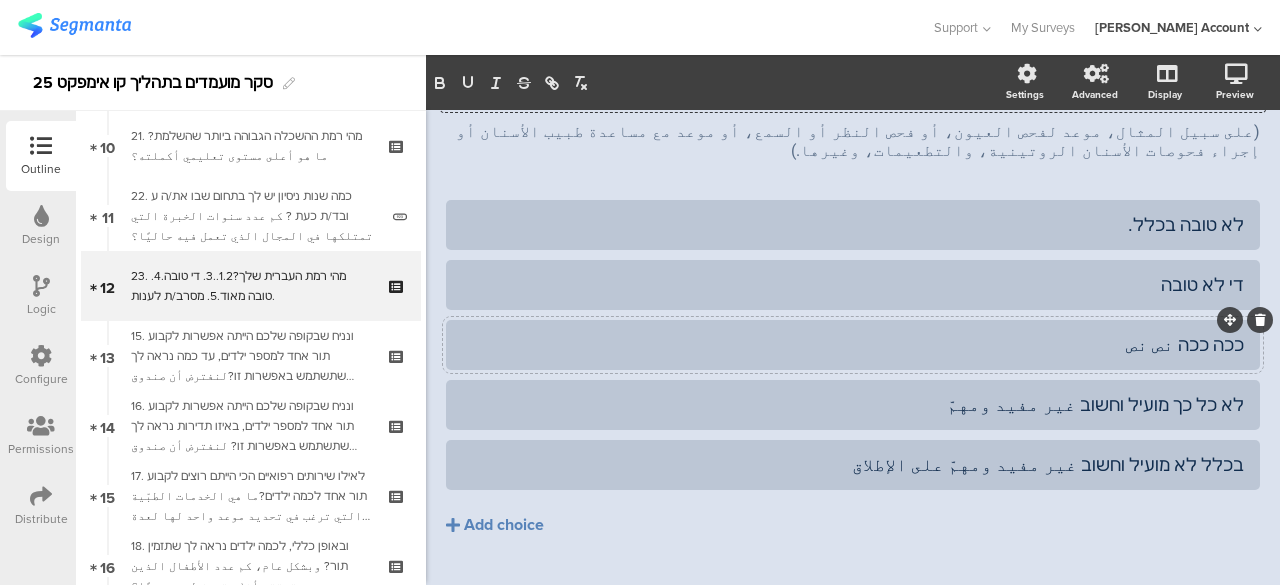 scroll, scrollTop: 300, scrollLeft: 0, axis: vertical 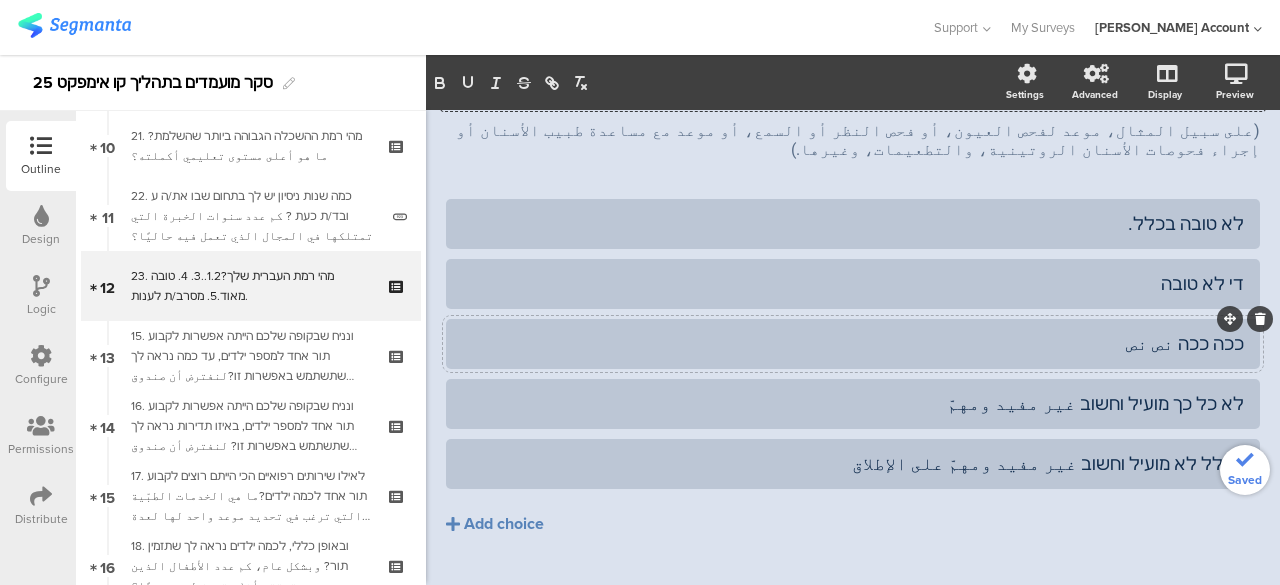 click on "ככה ככה نص نص" 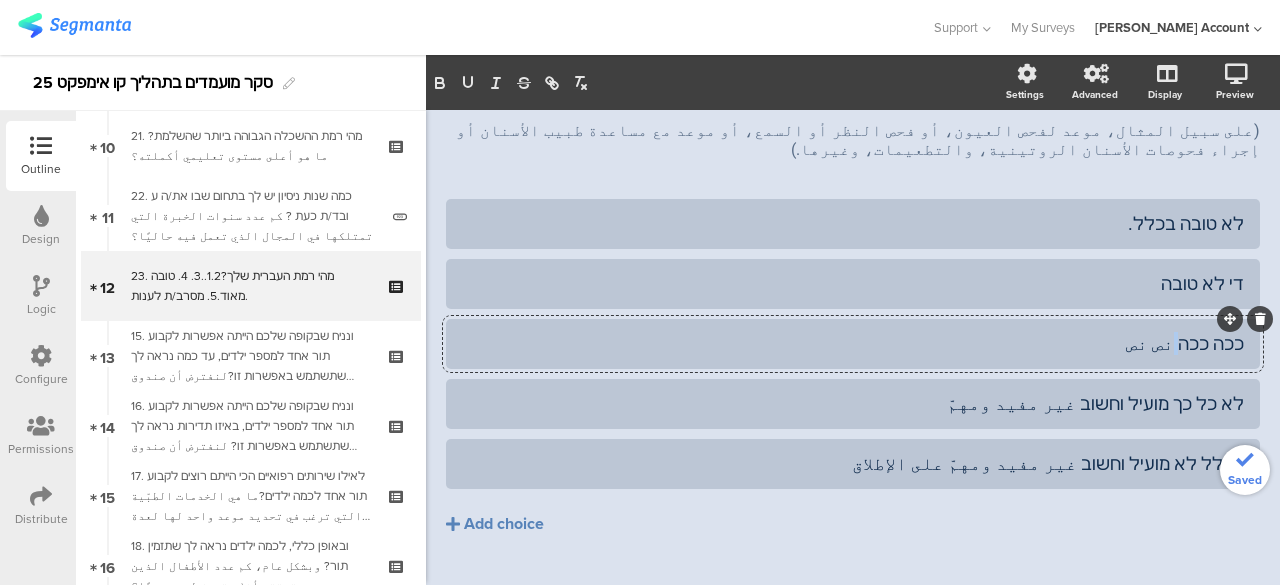 click on "ככה ככה نص نص" 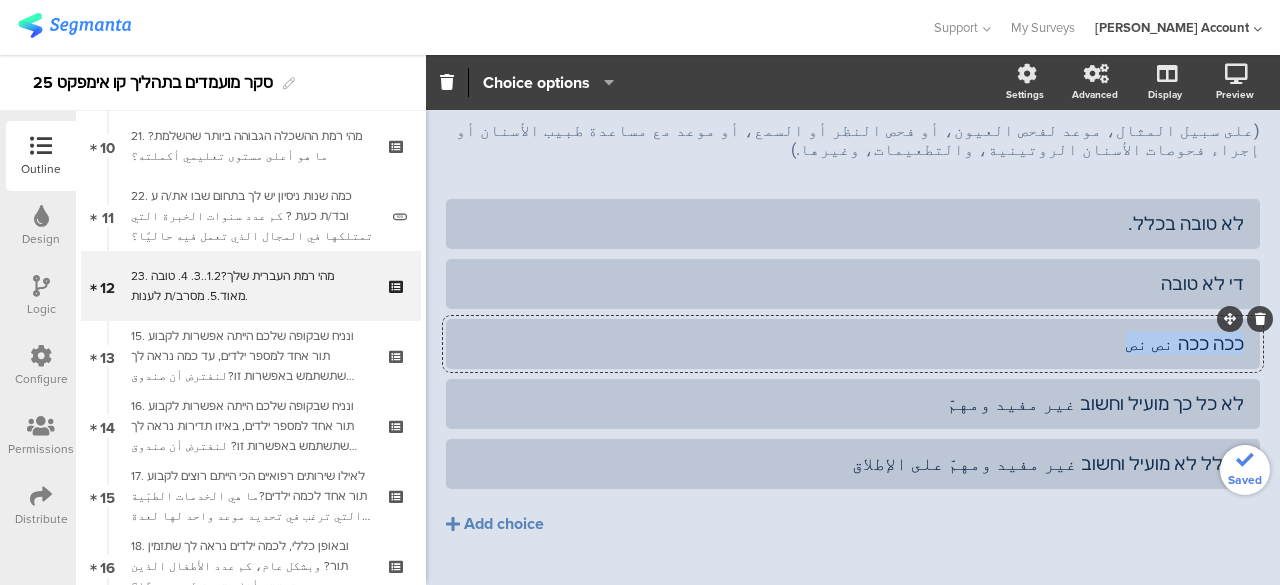click on "ככה ככה نص نص" 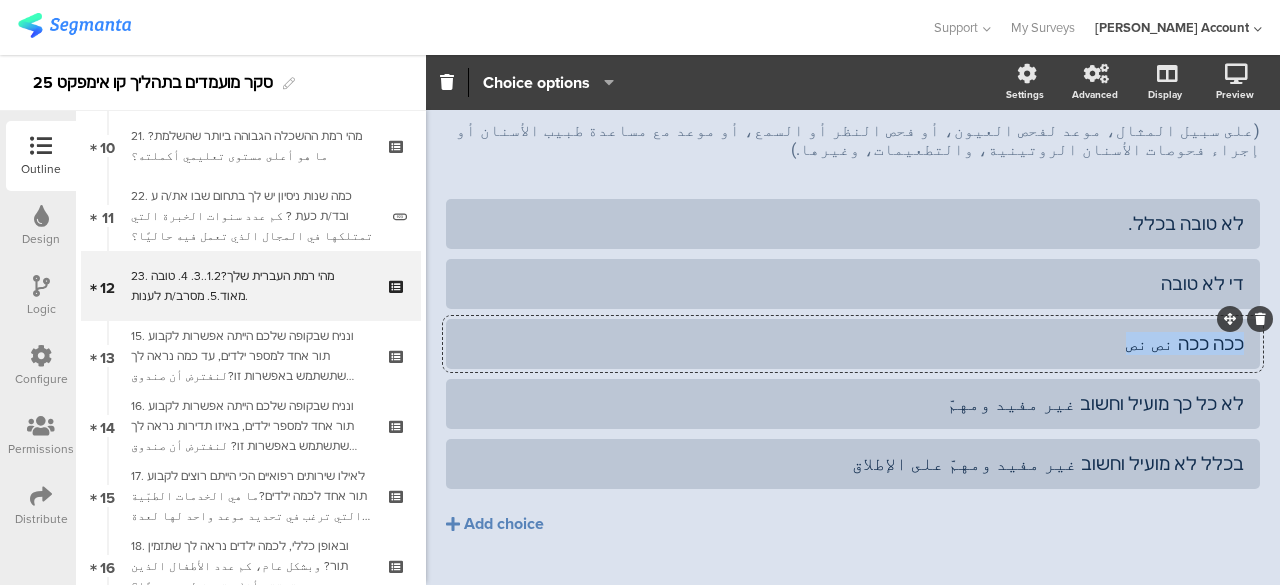 paste 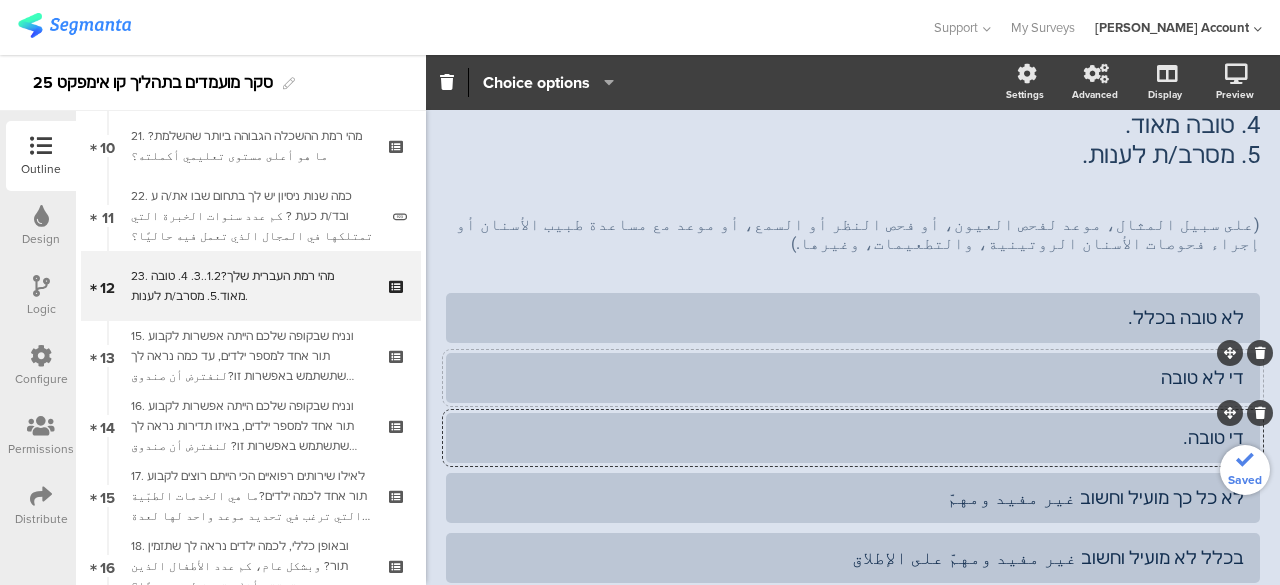 scroll, scrollTop: 100, scrollLeft: 0, axis: vertical 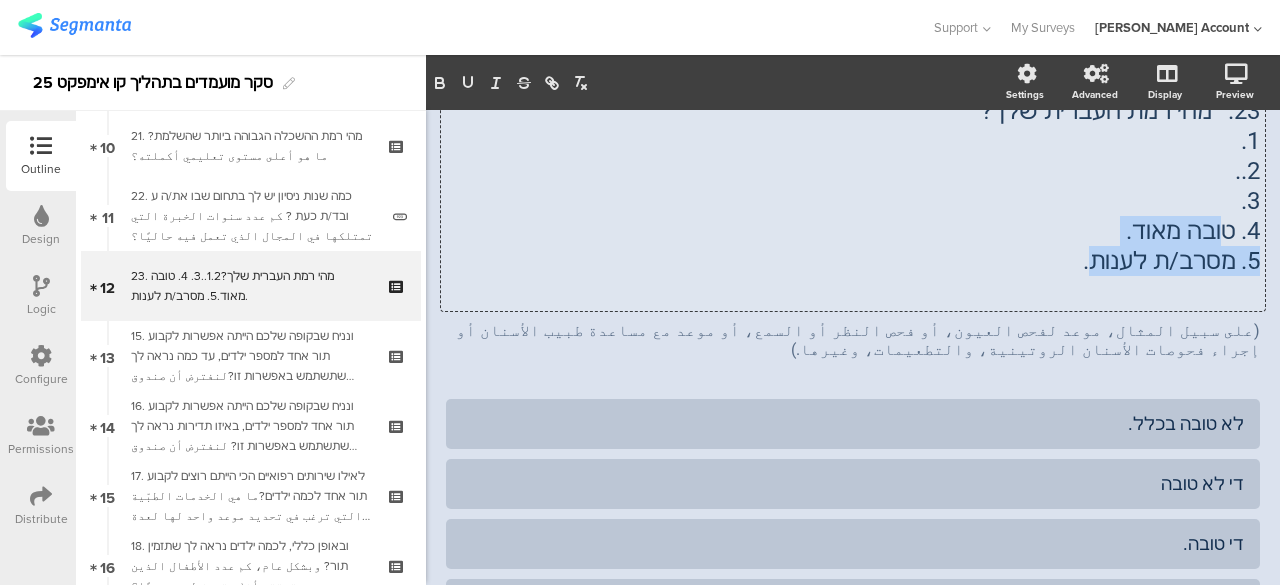 drag, startPoint x: 1214, startPoint y: 232, endPoint x: 1102, endPoint y: 269, distance: 117.953384 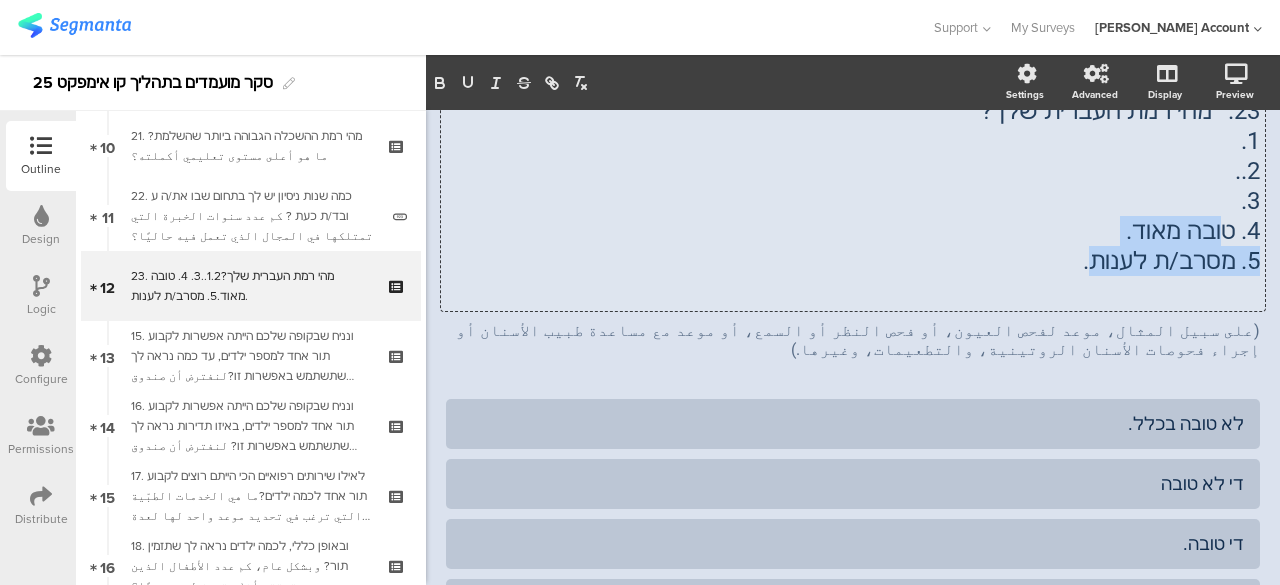 click on "23.	מהי רמת העברית שלך? 1. 2.. 3.	 4.	טובה מאוד. 5.	מסרב/ת לענות.
23.	מהי רמת העברית שלך? 1. 2.. 3.	 4.	טובה מאוד. 5.	מסרב/ת לענות.
23.	מהי רמת העברית שלך? 1. 2.. 3. 4.	טובה מאוד. 5.	מסרב/ת לענות." 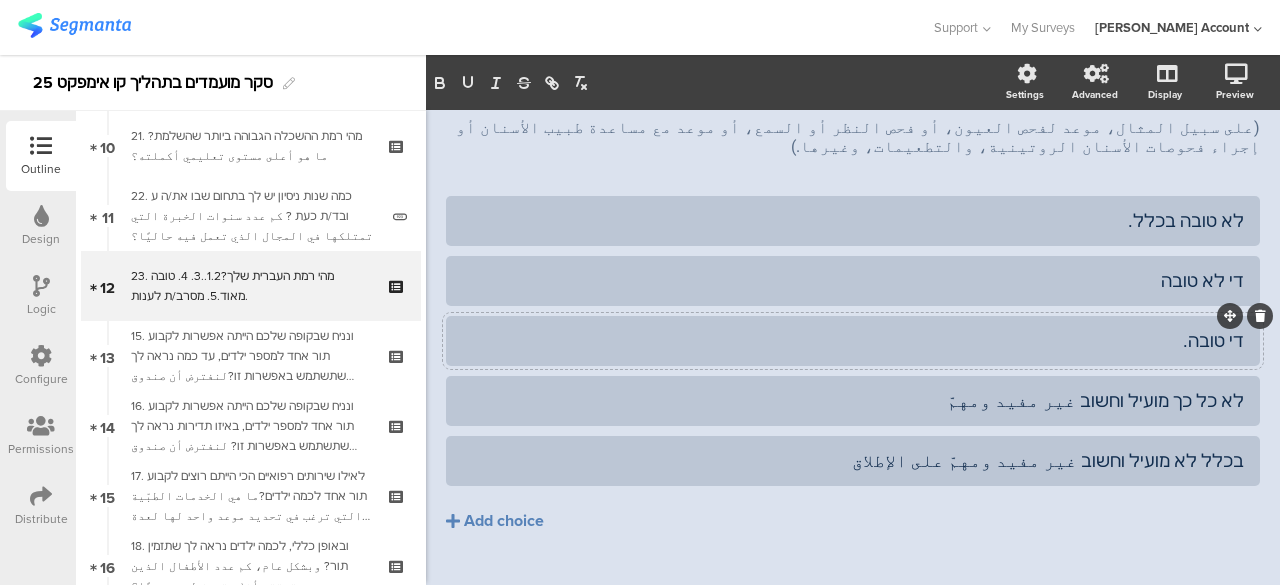 scroll, scrollTop: 314, scrollLeft: 0, axis: vertical 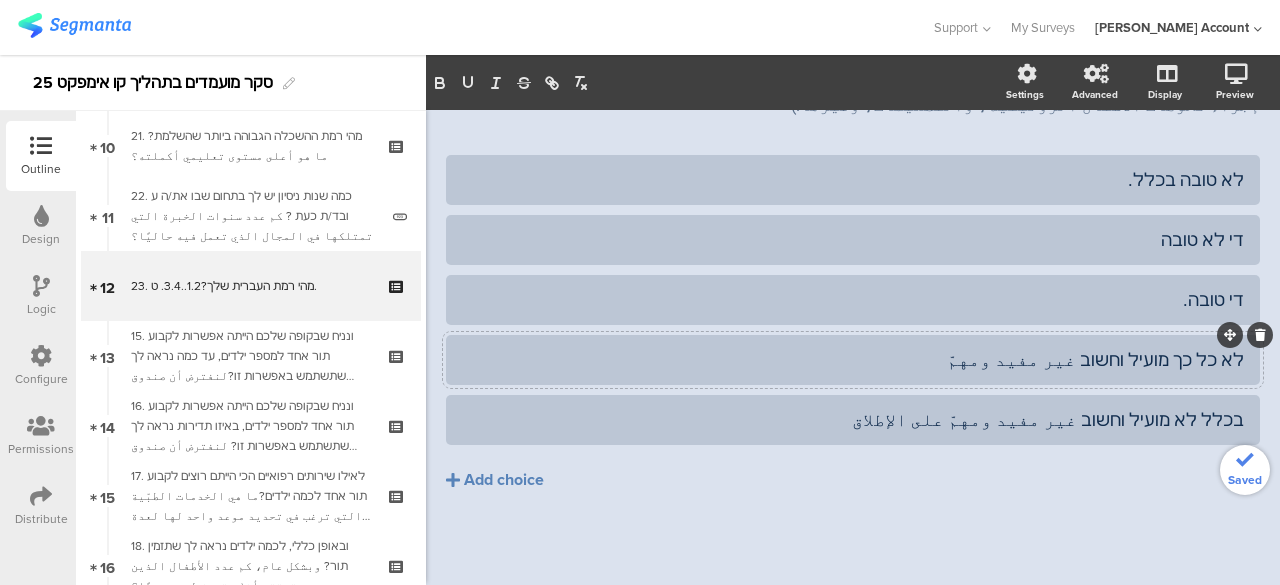 click on "לא כל כך מועיל וחשוב غير مفيد ومهمّ" 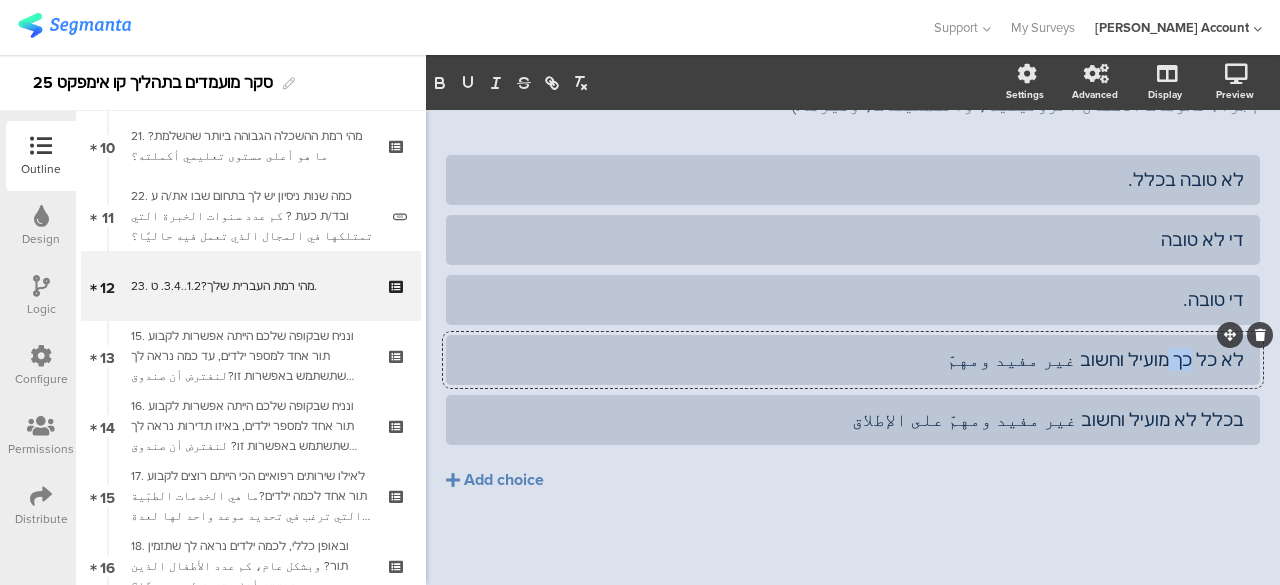 click on "לא כל כך מועיל וחשוב غير مفيد ومهمّ" 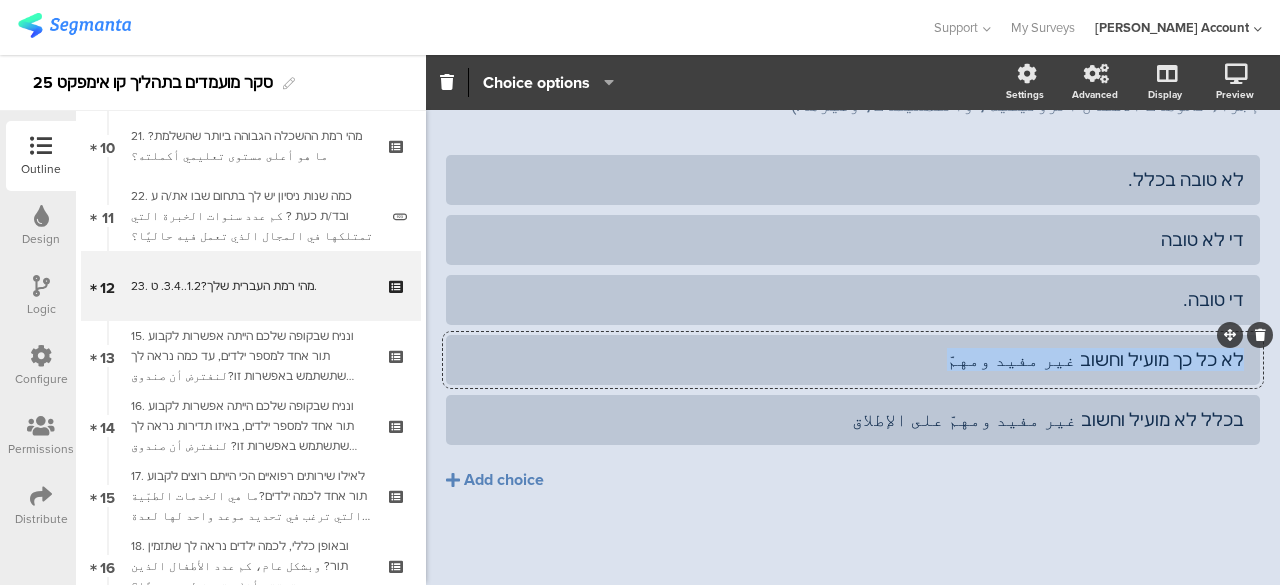 click on "לא כל כך מועיל וחשוב غير مفيد ومهمّ" 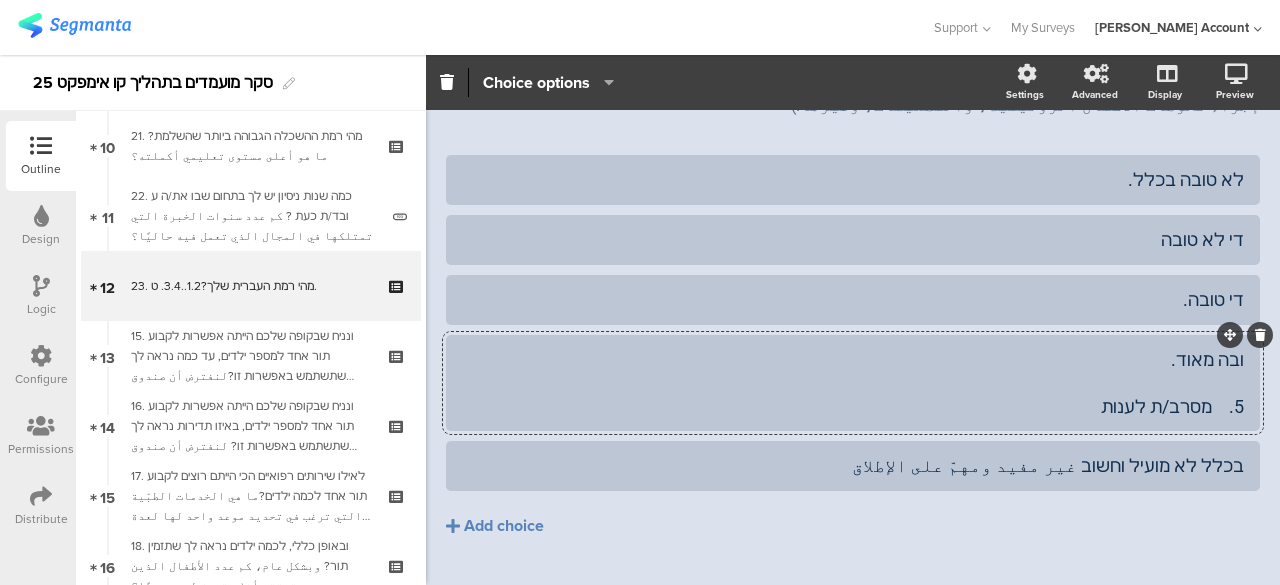 click 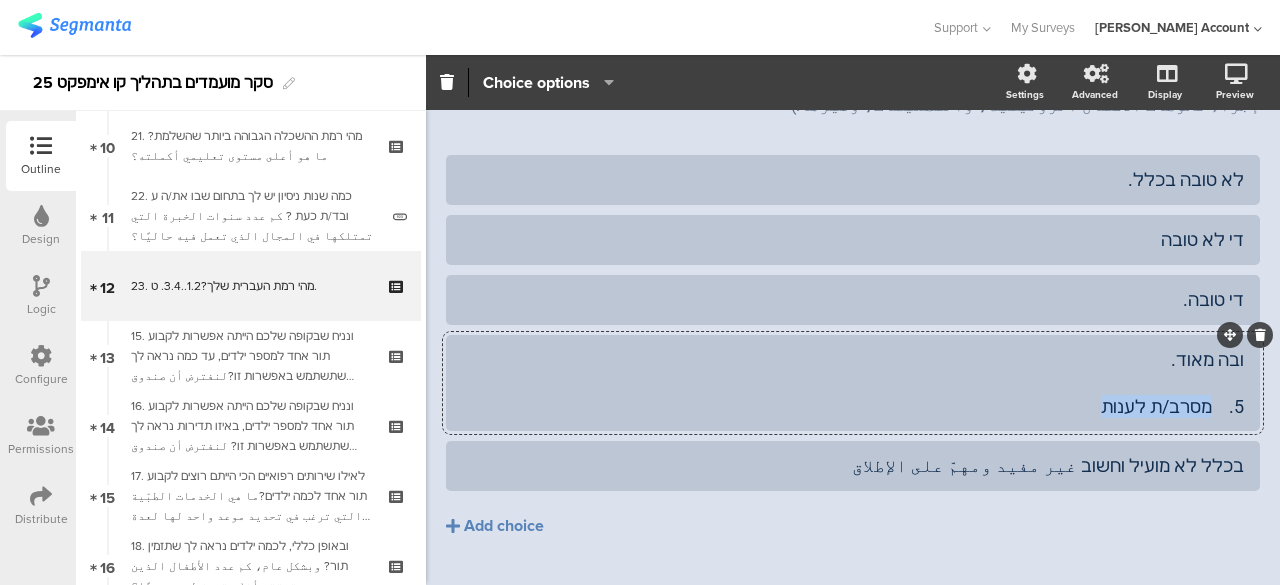 drag, startPoint x: 1198, startPoint y: 408, endPoint x: 1062, endPoint y: 414, distance: 136.1323 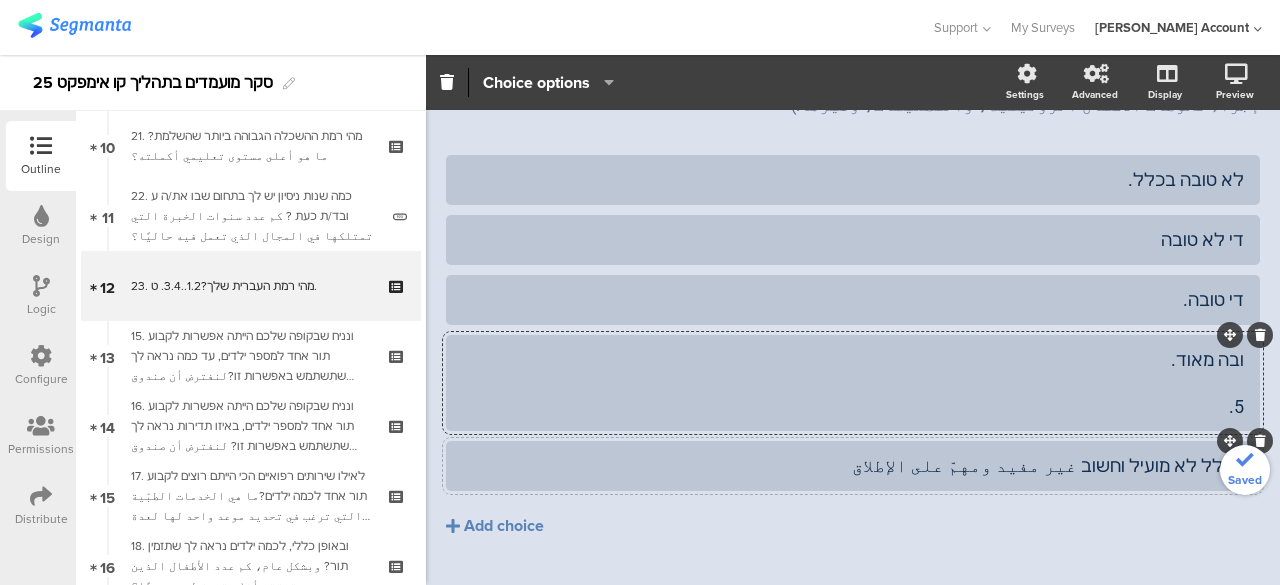 click on "בכלל לא מועיל וחשוב غير مفيد ومهمّ على الإطلاق" 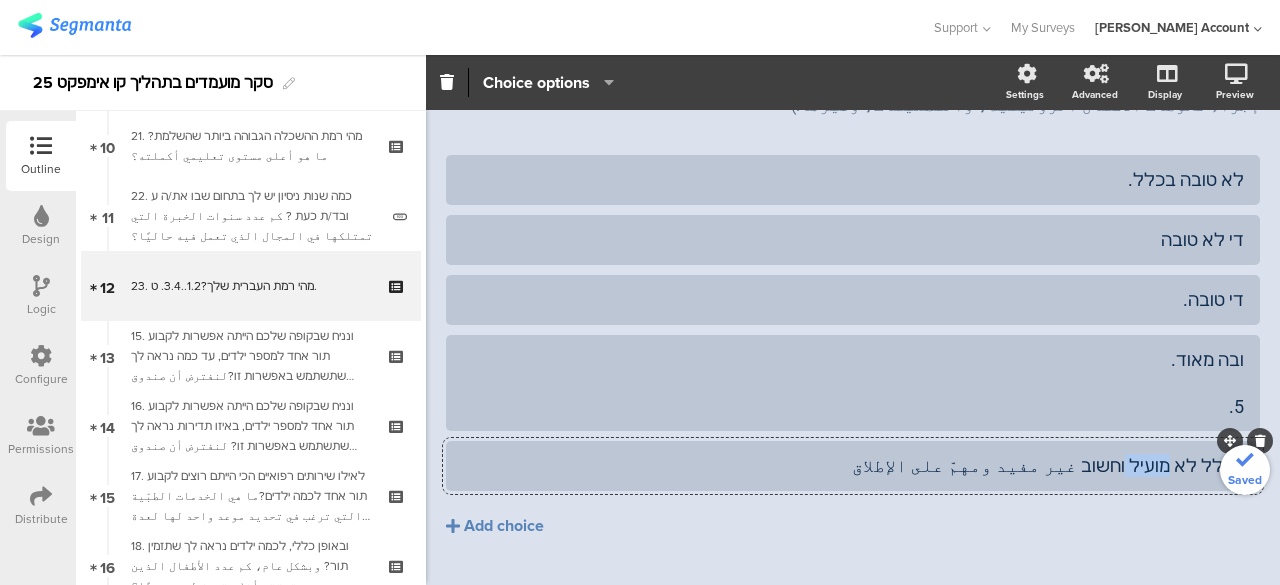 click on "בכלל לא מועיל וחשוב غير مفيد ومهمّ على الإطلاق" 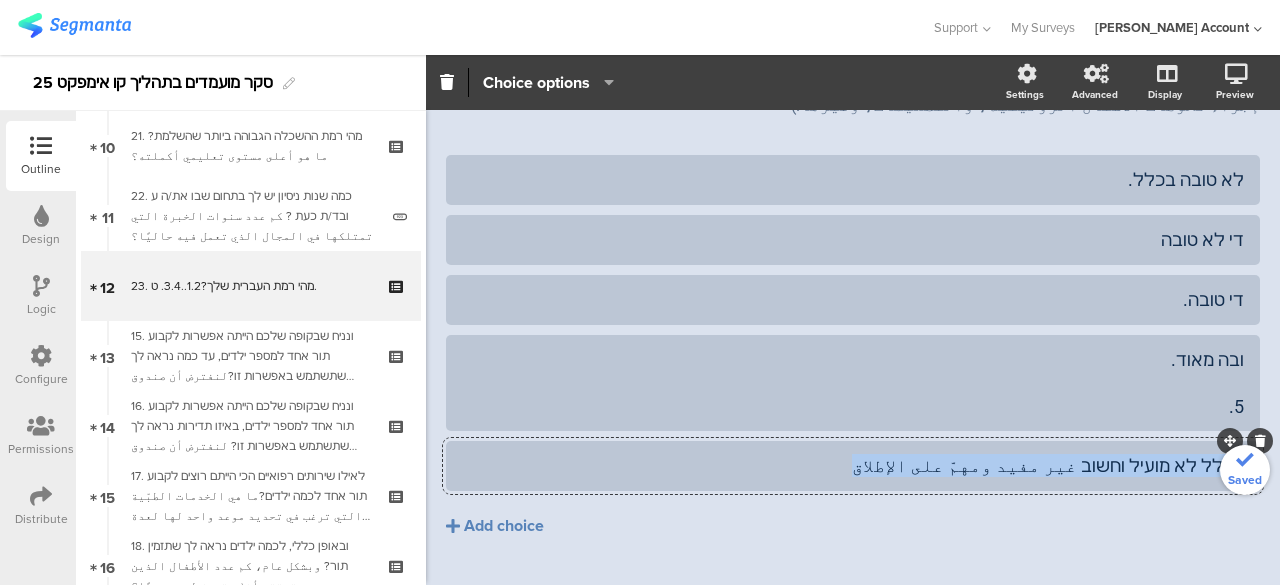 click on "בכלל לא מועיל וחשוב غير مفيد ومهمّ على الإطلاق" 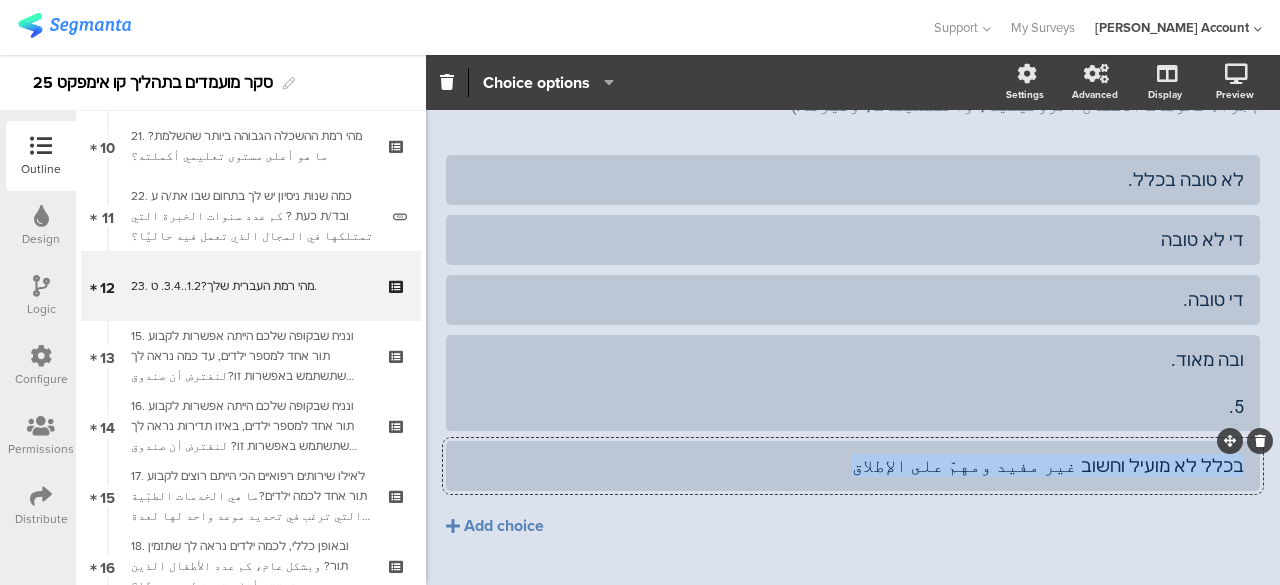 paste 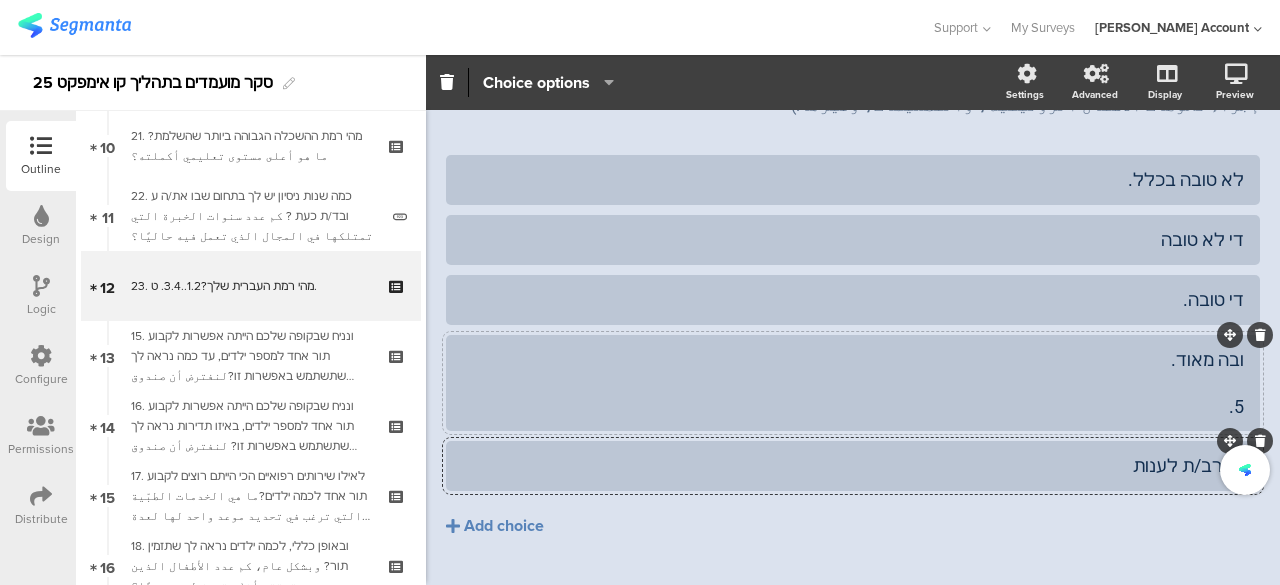 click on "ובה מאוד.
5." 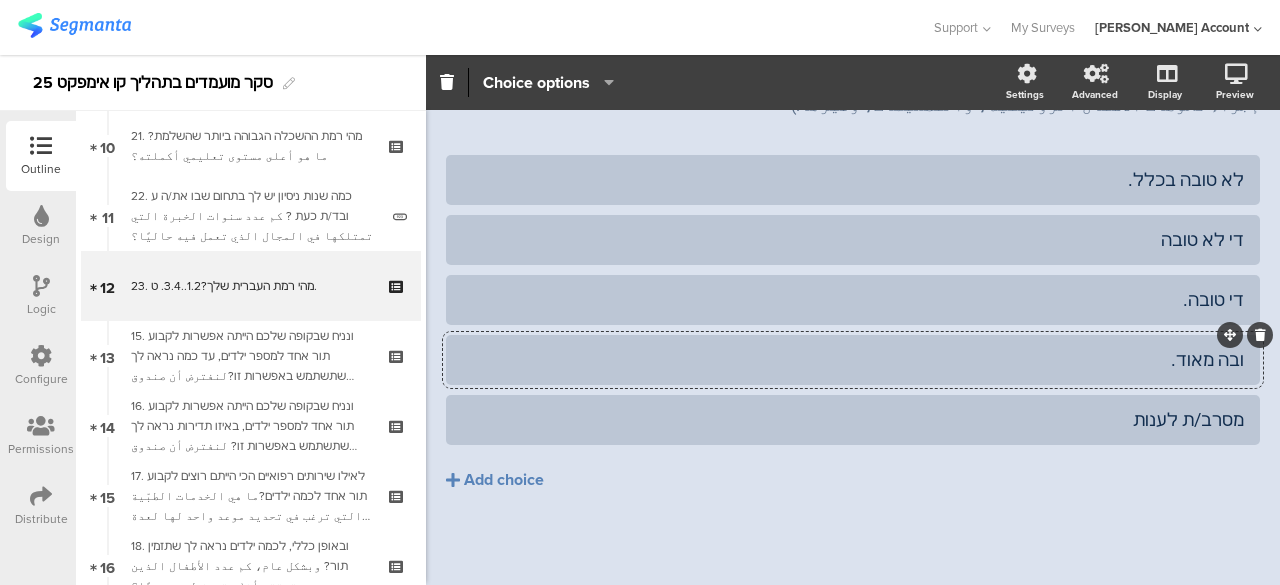 click on "ובה מאוד." 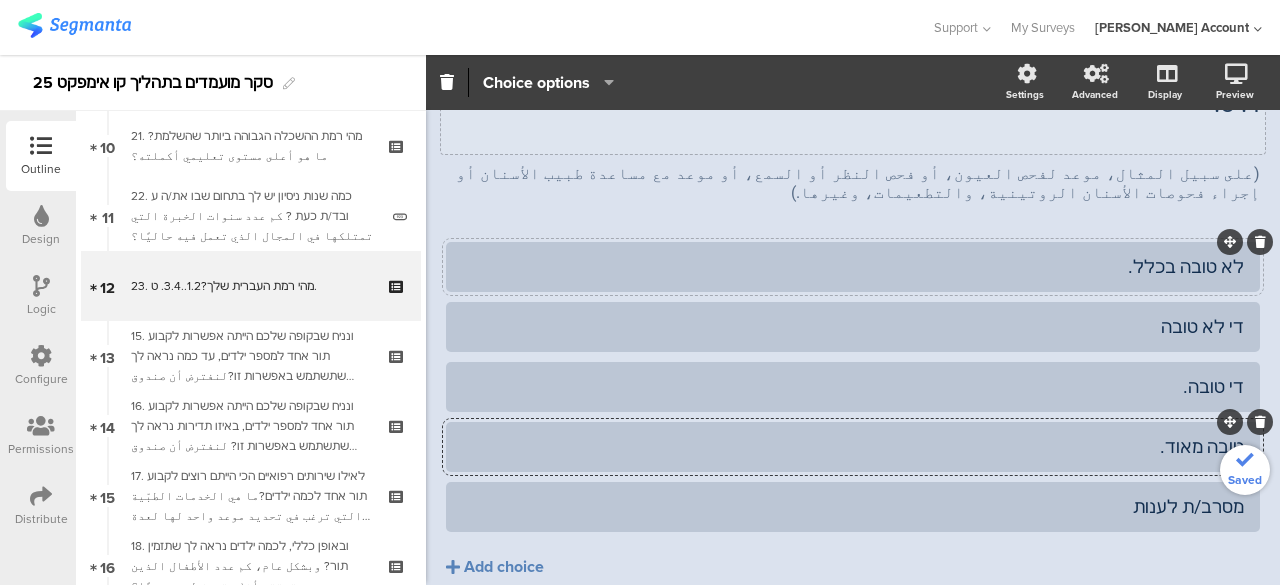 scroll, scrollTop: 114, scrollLeft: 0, axis: vertical 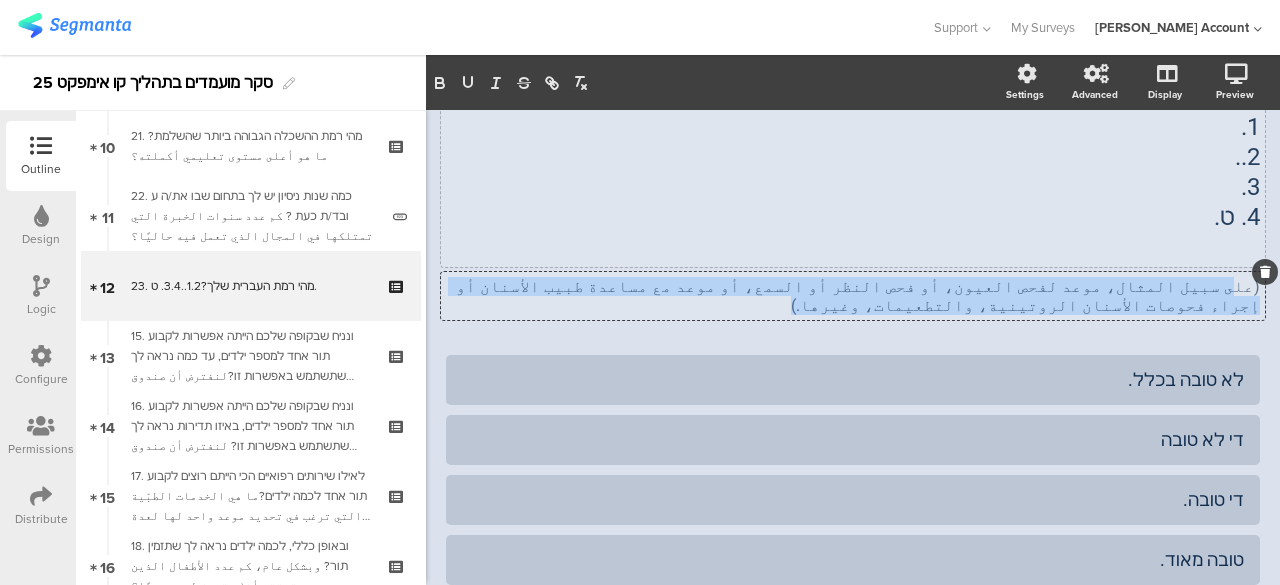 drag, startPoint x: 1176, startPoint y: 299, endPoint x: 1228, endPoint y: 291, distance: 52.611786 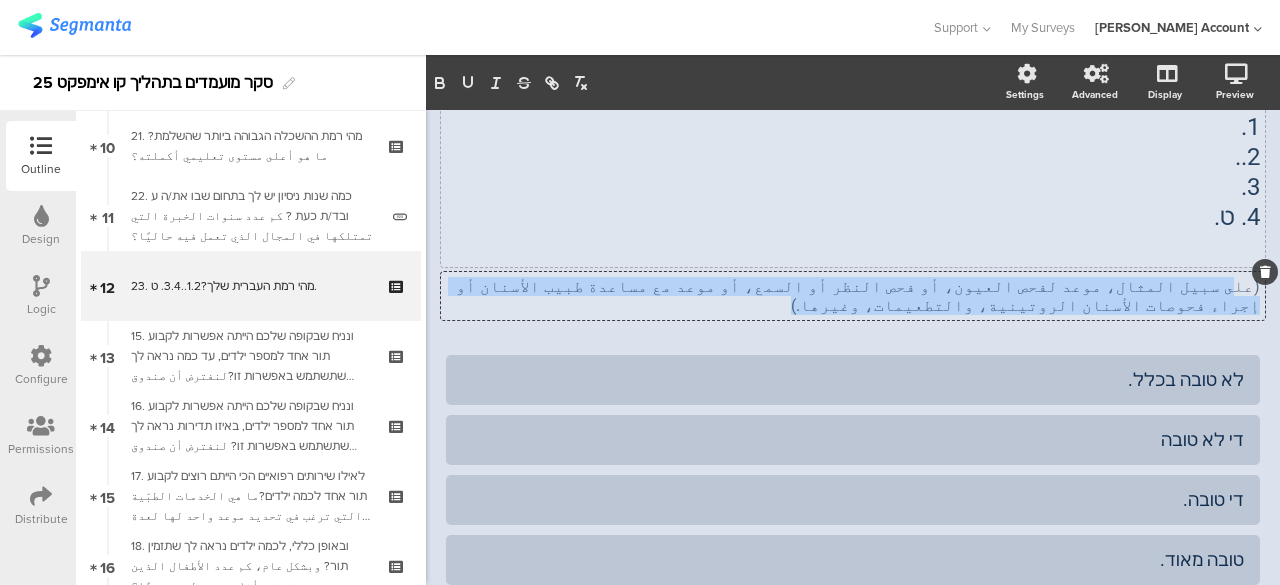 click on "(على سبيل المثال، موعد لفحص العيون، أو فحص النظر أو السمع، أو موعد مع مساعدة طبيب الأسنان أو إجراء فحوصات الأسنان الروتينية، والتطعيمات، وغيرها.)
(على سبيل المثال، موعد لفحص العيون، أو فحص النظر أو السمع، أو موعد مع مساعدة طبيب الأسنان أو إجراء فحوصات الأسنان الروتينية، والتطعيمات، وغيرها.)
(على سبيل المثال، موعد لفحص العيون، أو فحص النظر أو السمع، أو موعد مع مساعدة طبيب الأسنان أو إجراء فحوصات الأسنان الروتينية، والتطعيمات، وغيرها.)" 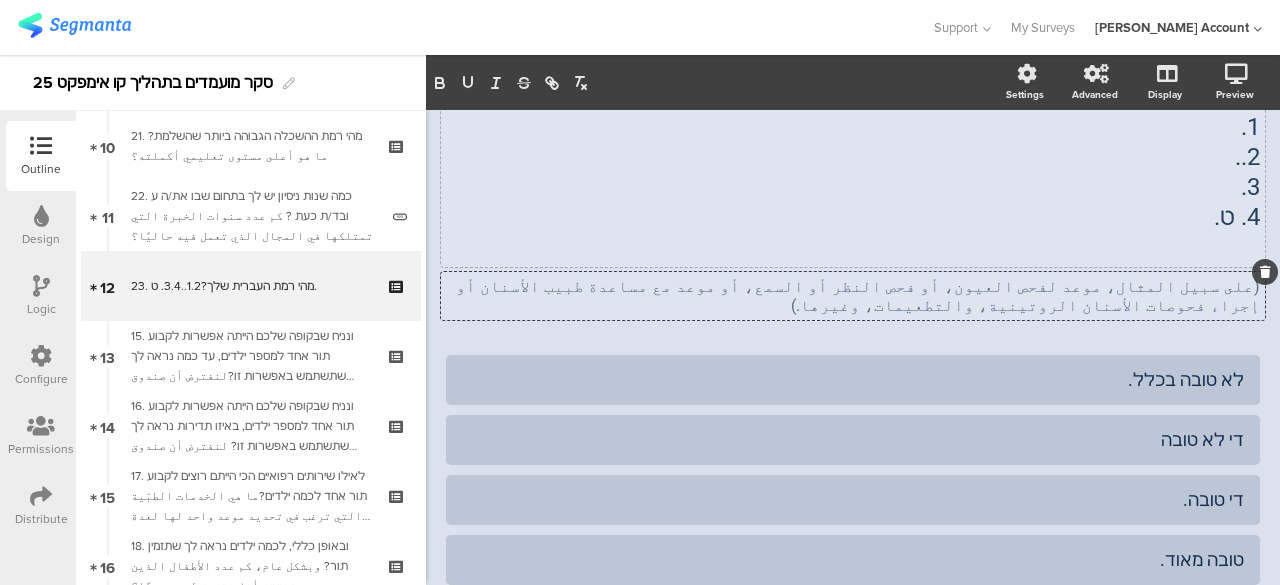 type 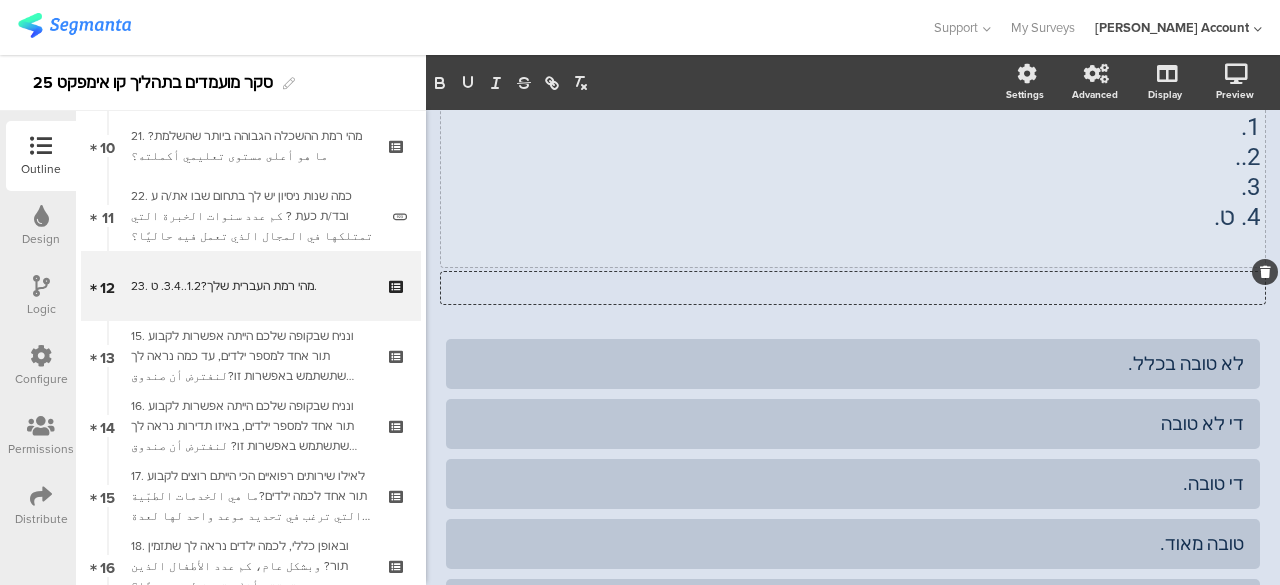 click on "23.	מהי רמת העברית שלך? 1. 2.. 3. 4.	ט .
23.	מהי רמת העברית שלך? 1. 2.. 3. 4.	ט ." 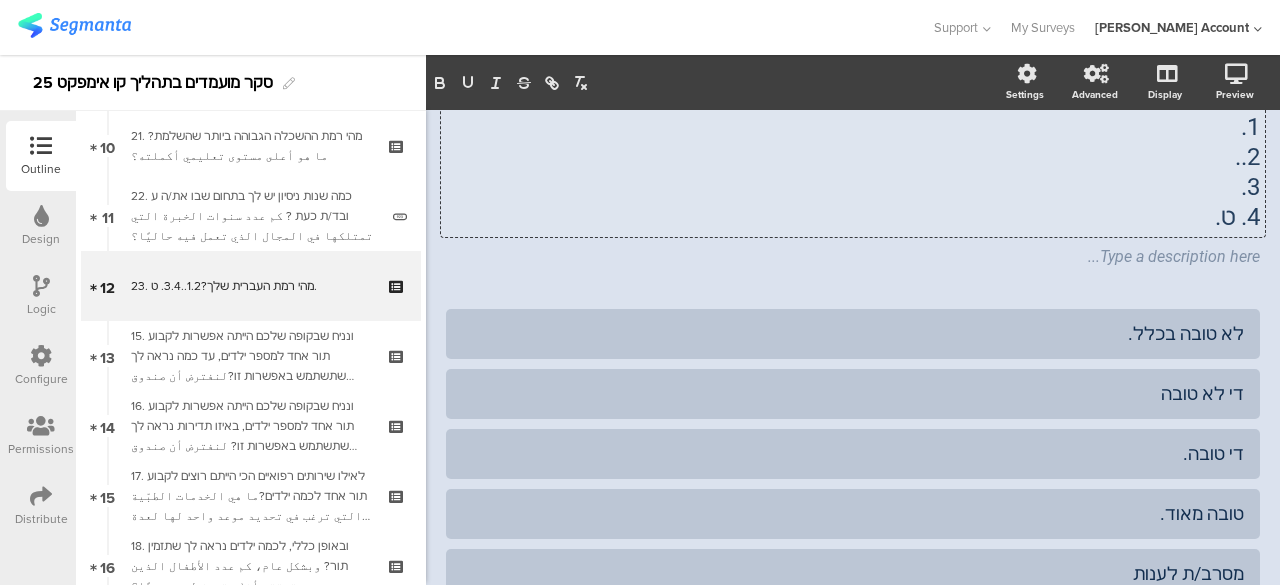 type 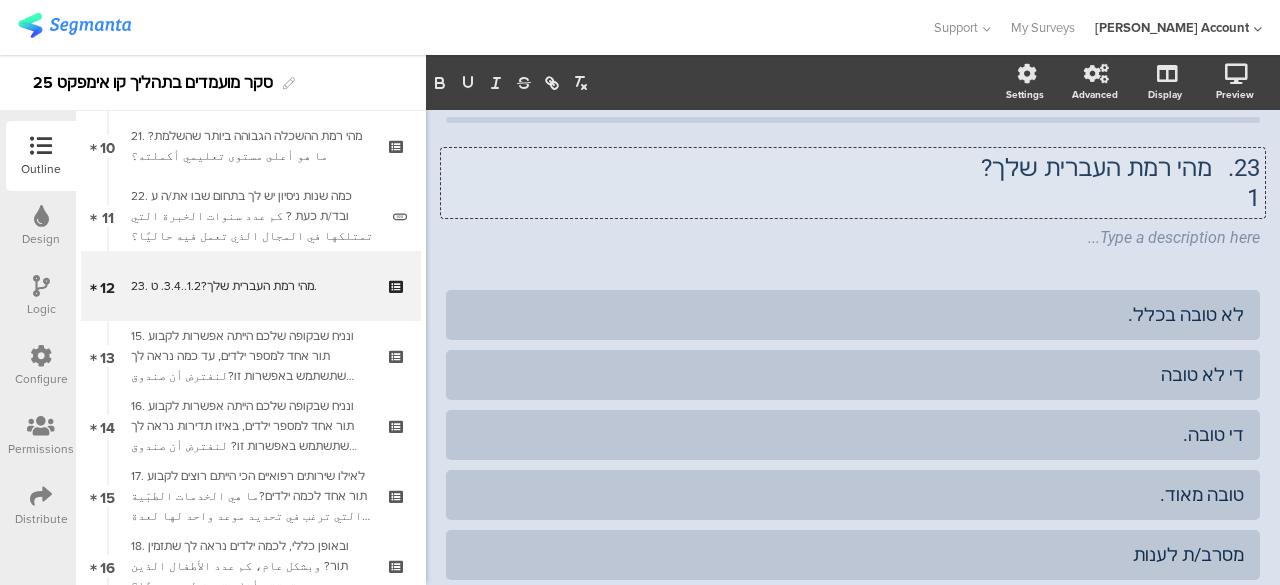 scroll, scrollTop: 0, scrollLeft: 0, axis: both 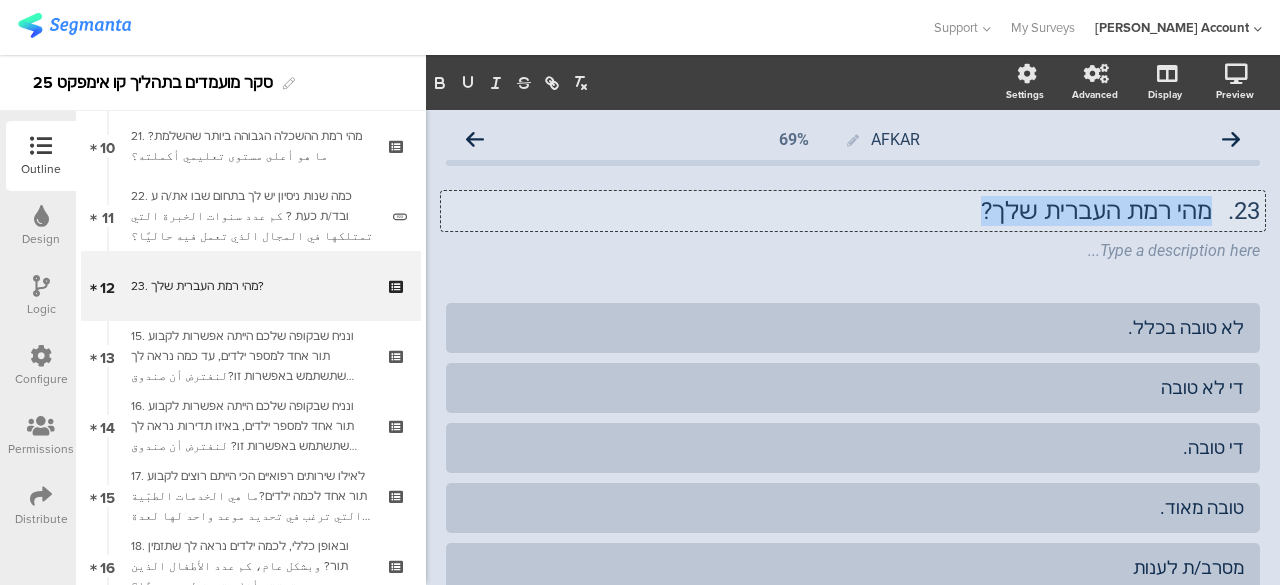 drag, startPoint x: 1194, startPoint y: 209, endPoint x: 990, endPoint y: 217, distance: 204.1568 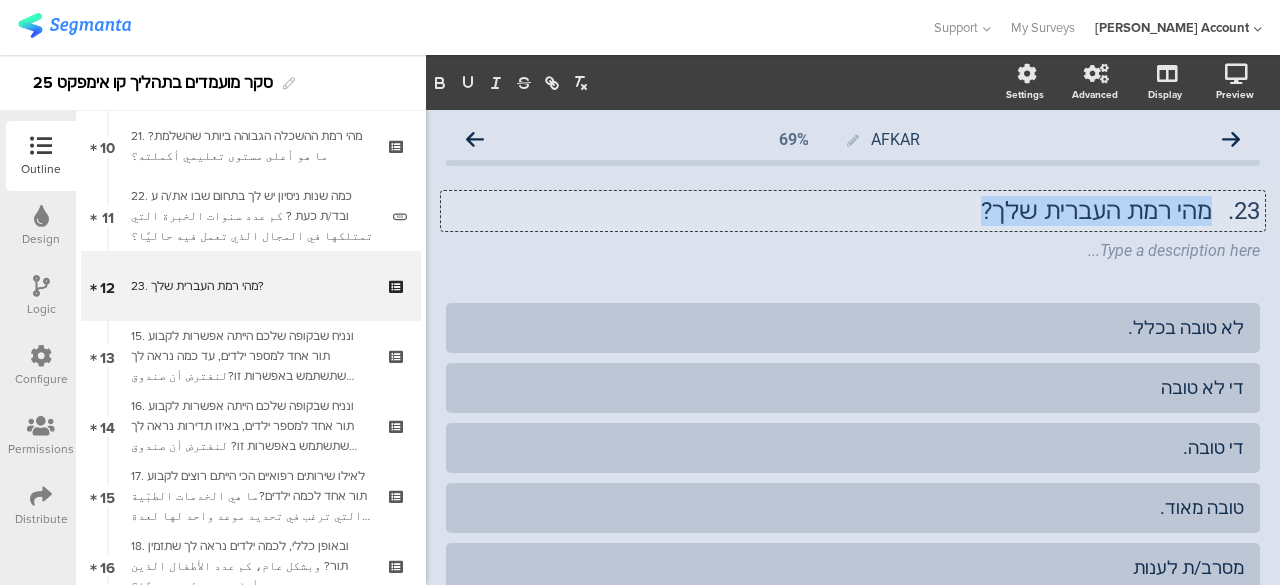 click on "23.	מהי רמת העברית שלך?" 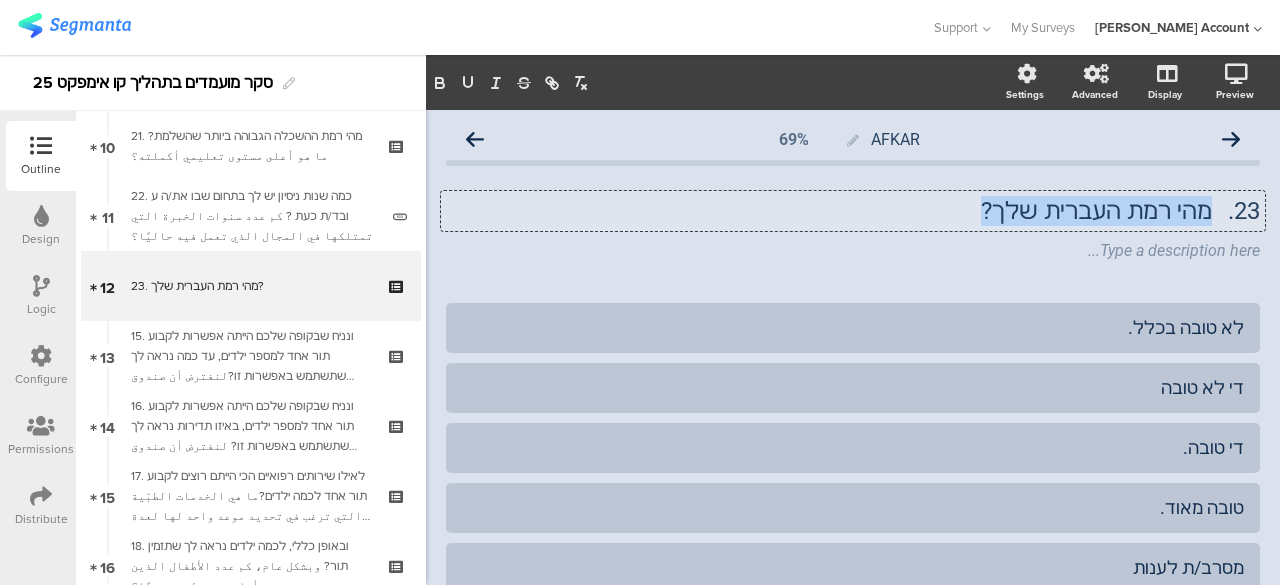 copy on "מהי רמת העברית שלך?" 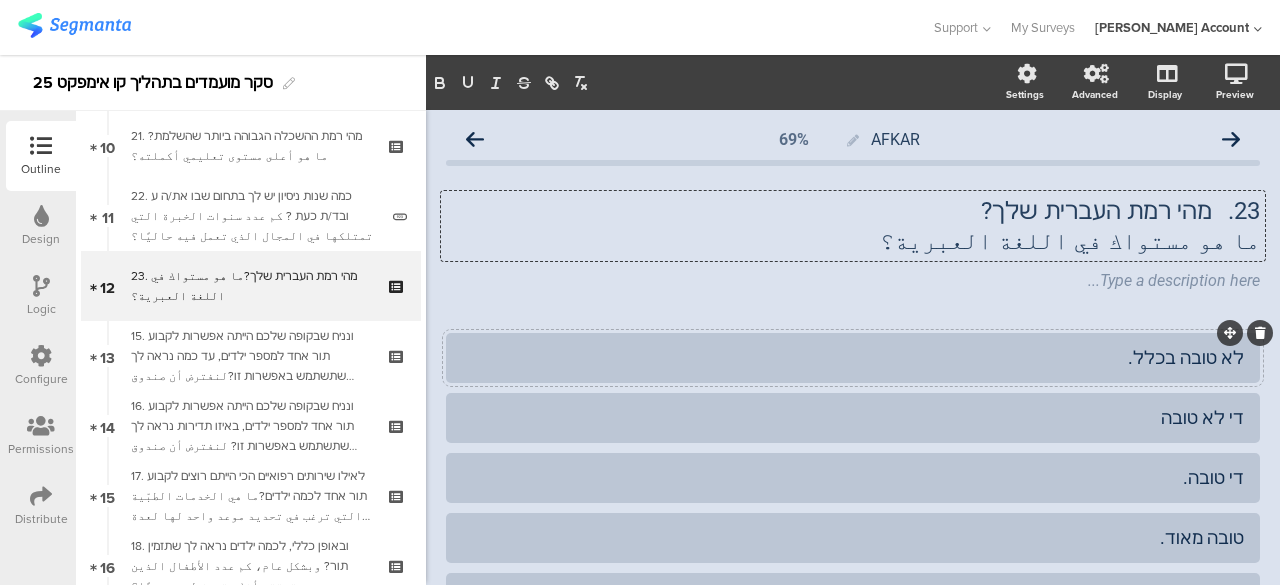 click on "לא טובה בכלל." 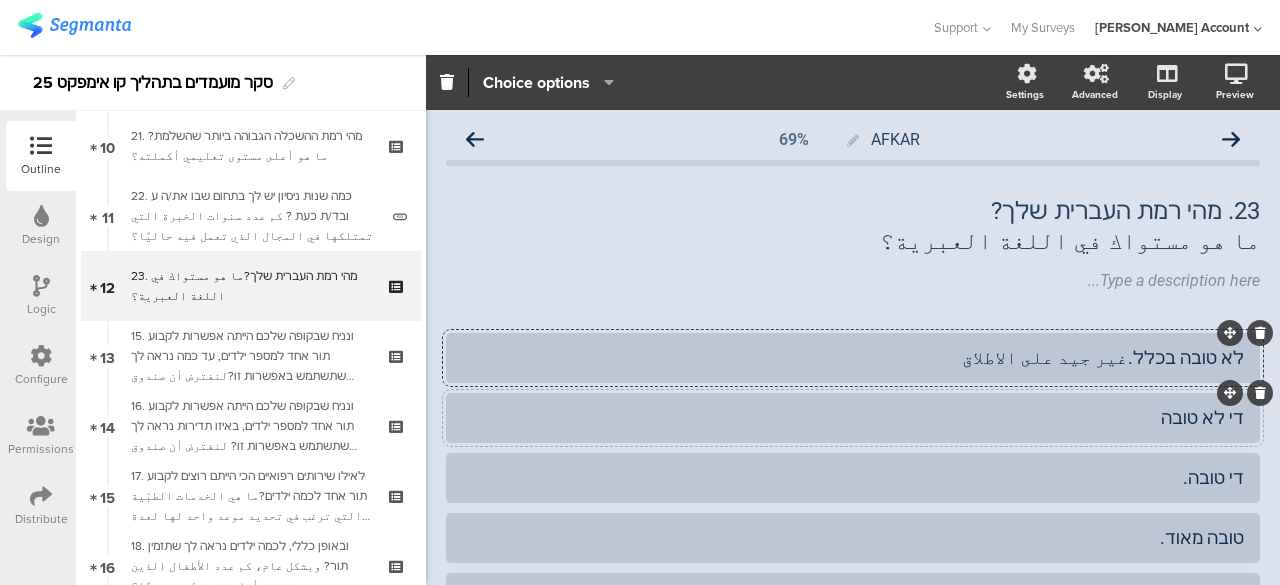 click on "די לא טובה" 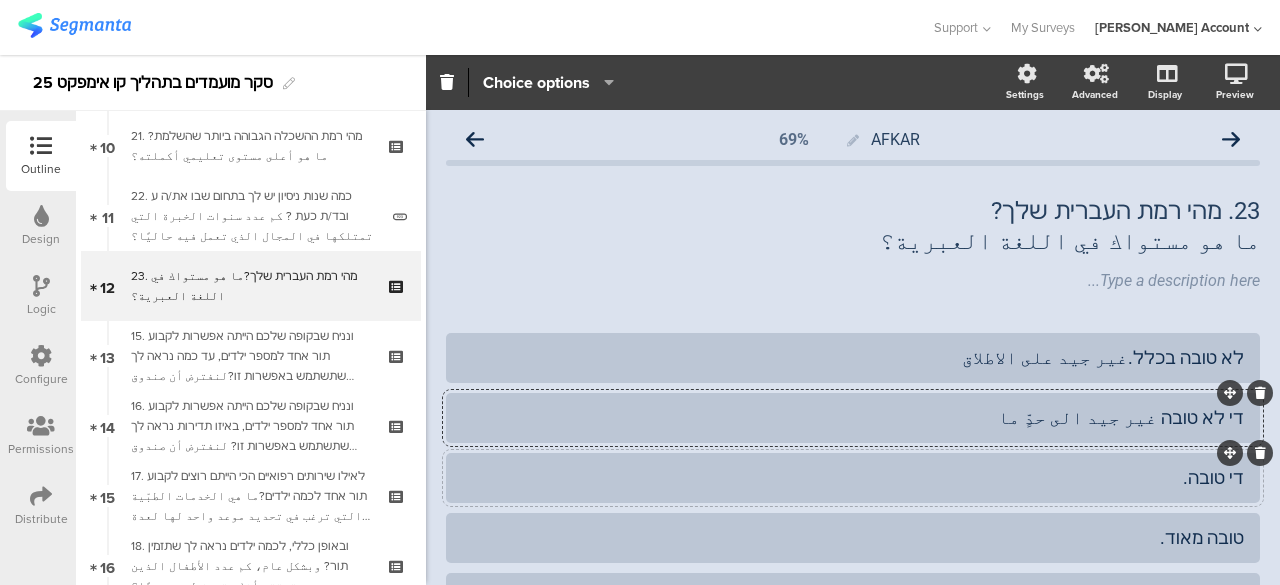 click on "די טובה." 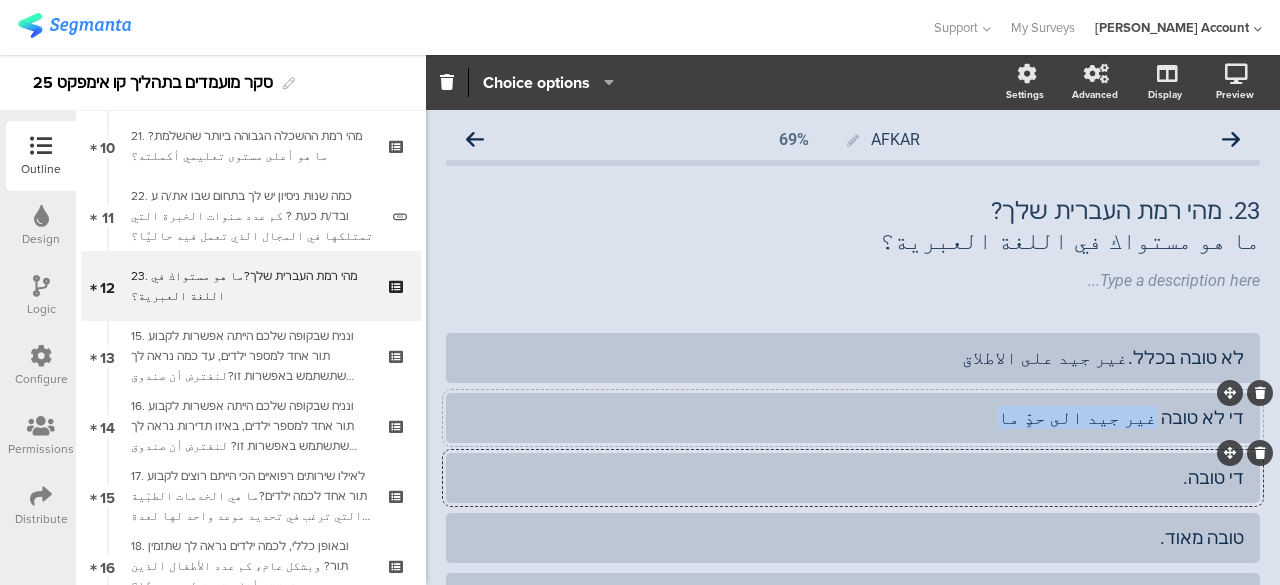 drag, startPoint x: 1152, startPoint y: 419, endPoint x: 1024, endPoint y: 416, distance: 128.03516 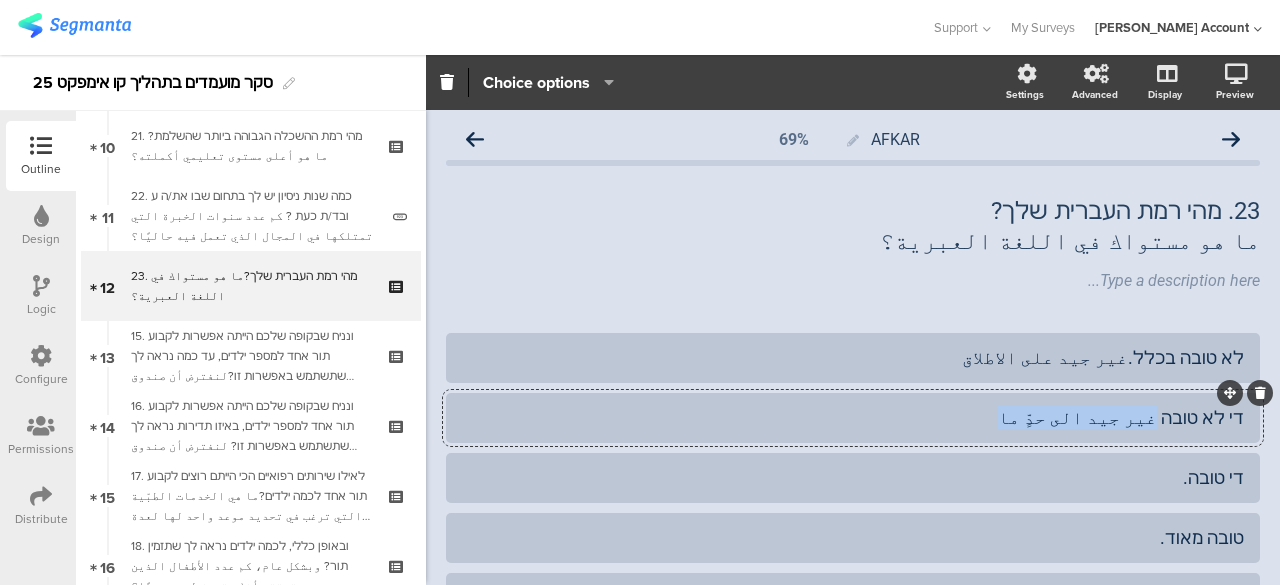 copy on "غير جيد الى حدٍّ ما" 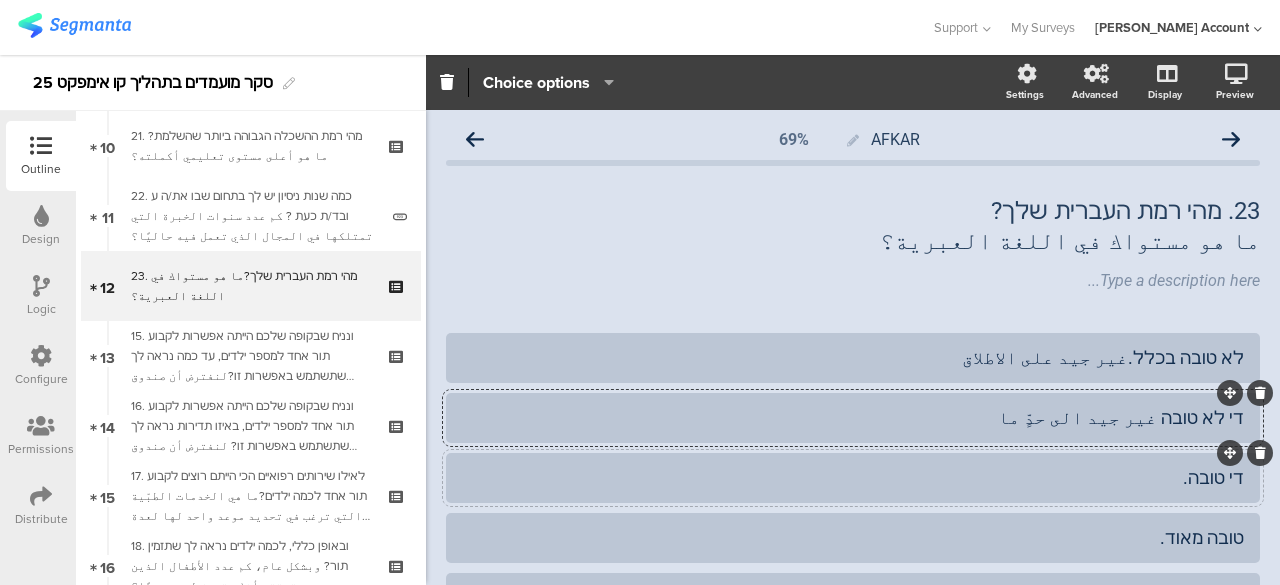 click on "די טובה." 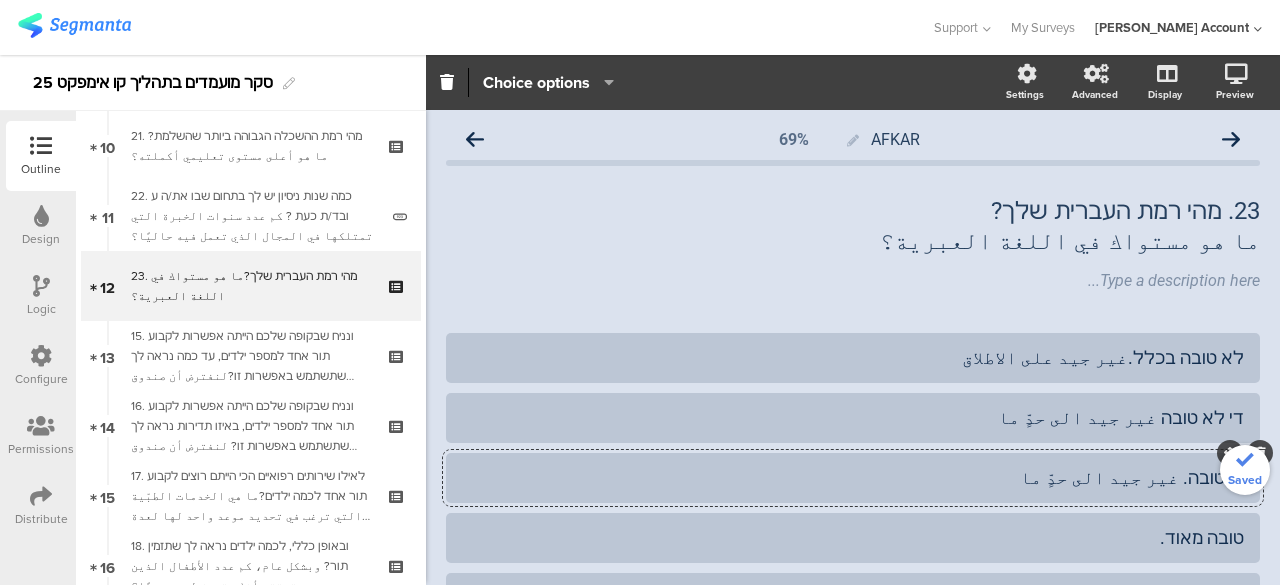 click on "די טובה. غير جيد الى حدٍّ ما" 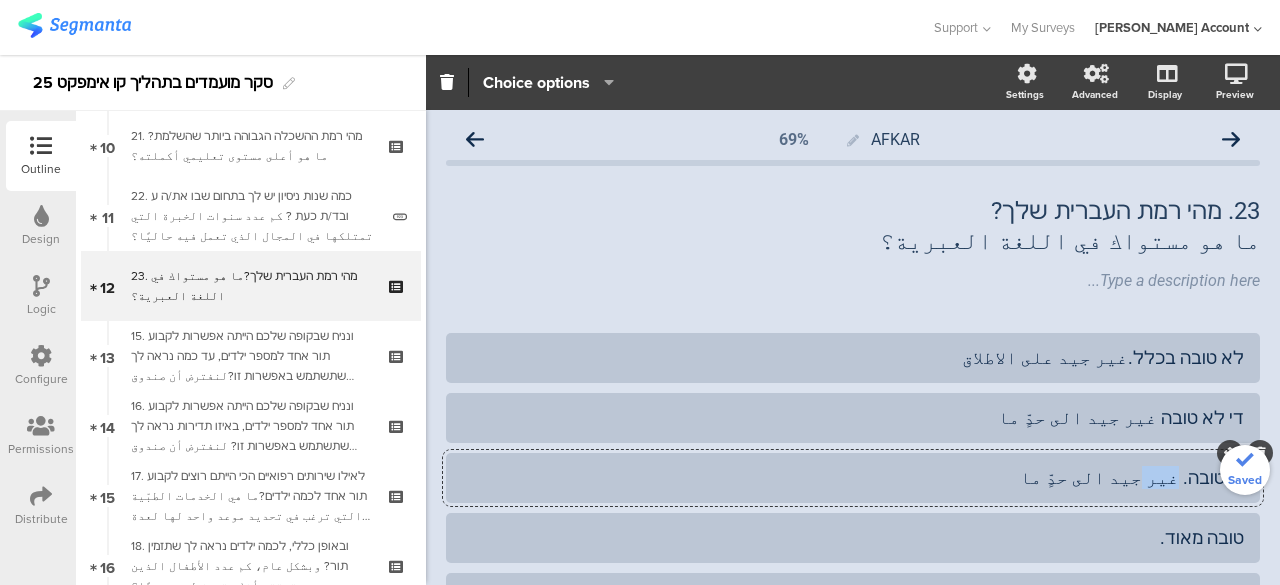 click on "די טובה. غير جيد الى حدٍّ ما" 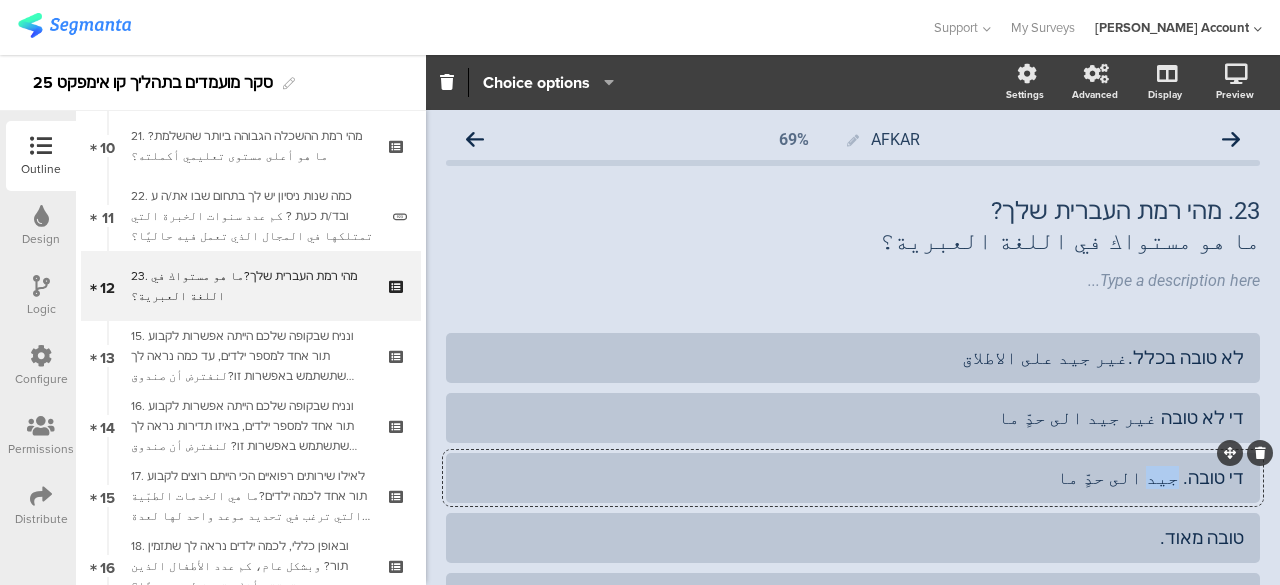 drag, startPoint x: 1172, startPoint y: 479, endPoint x: 1151, endPoint y: 483, distance: 21.377558 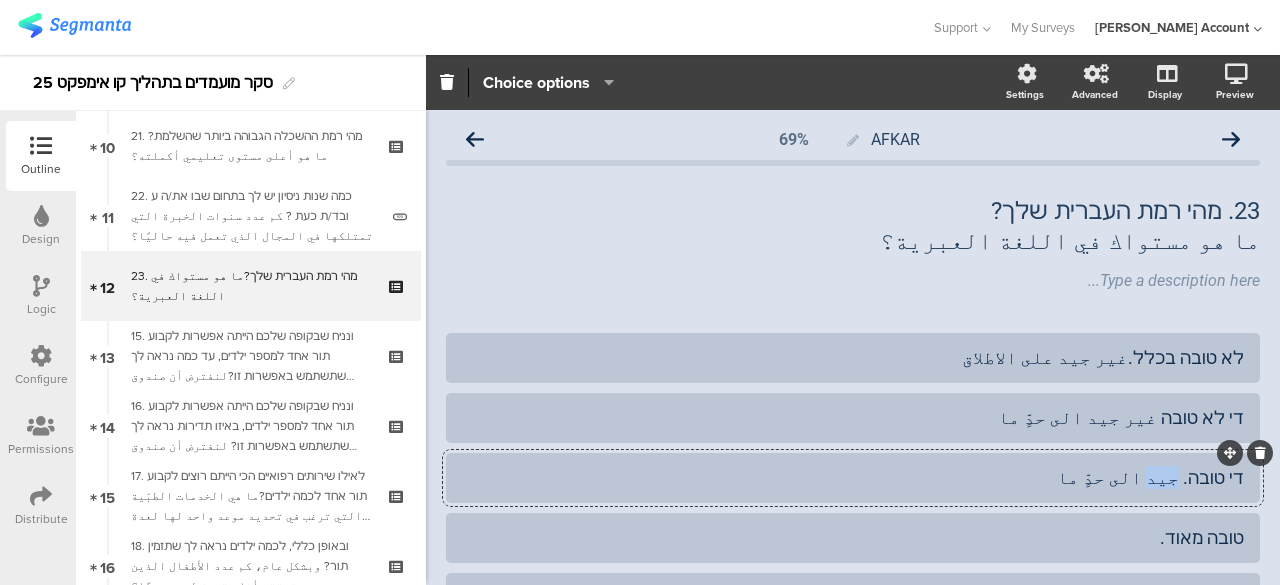 click on "די טובה. جيد الى حدٍّ ما" 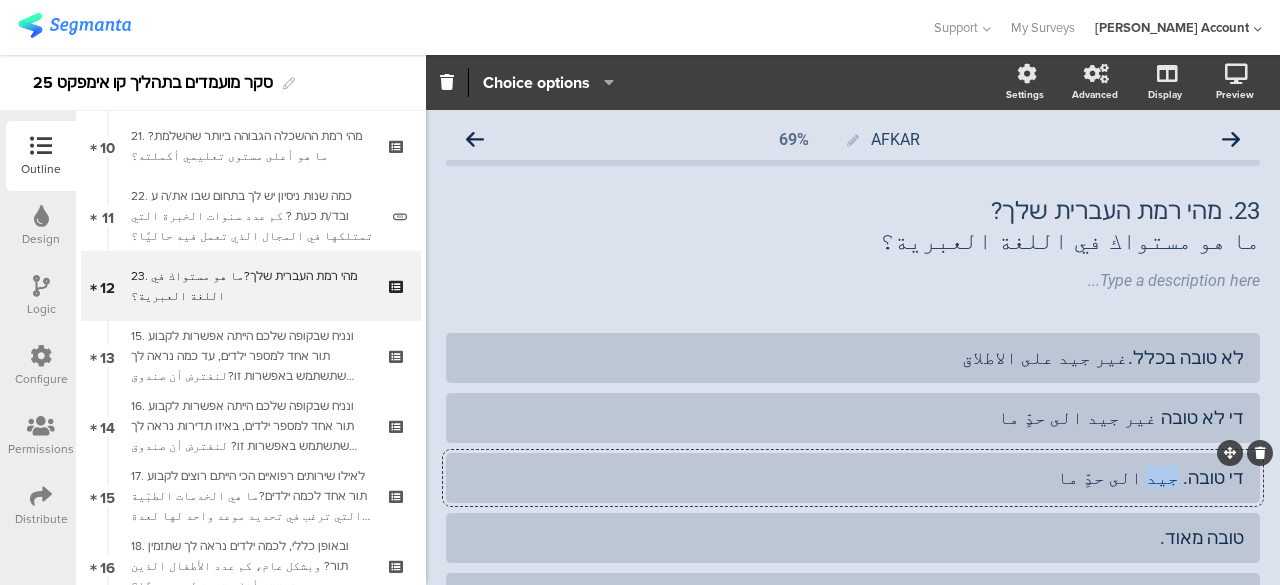 copy on "جيد" 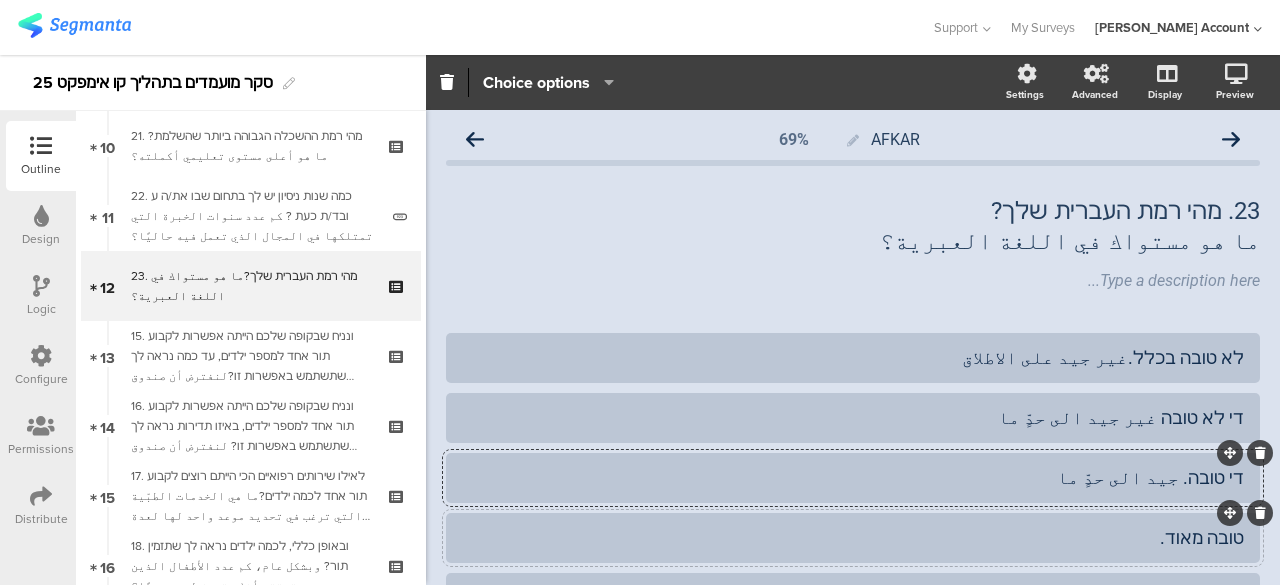 click on "טובה מאוד." 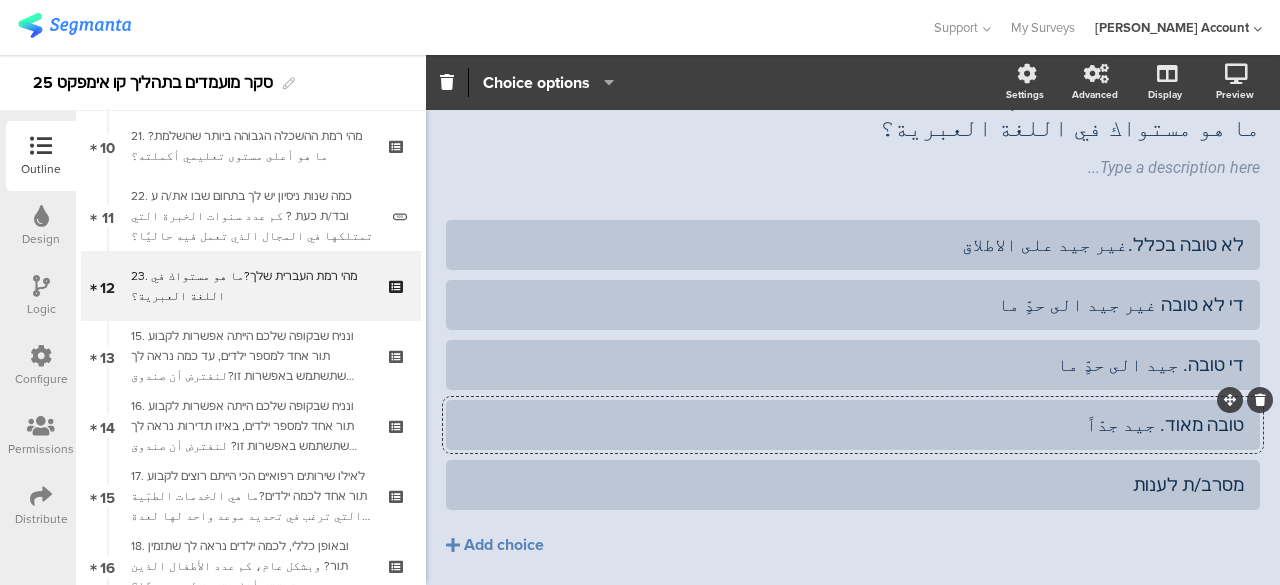 scroll, scrollTop: 177, scrollLeft: 0, axis: vertical 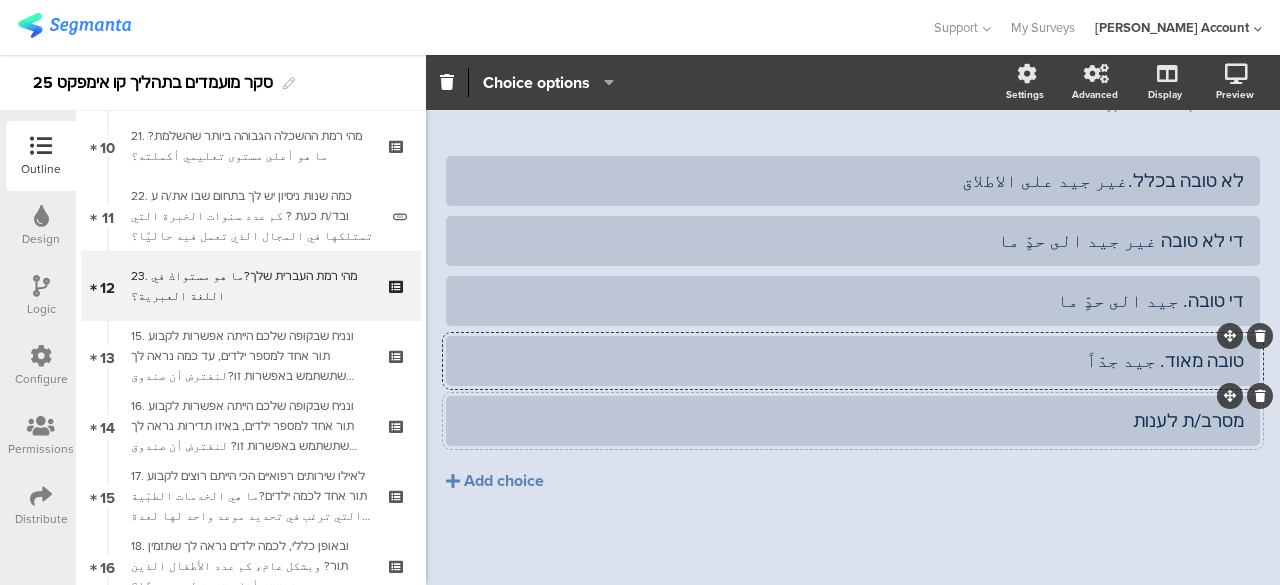 click on "מסרב/ת לענות" 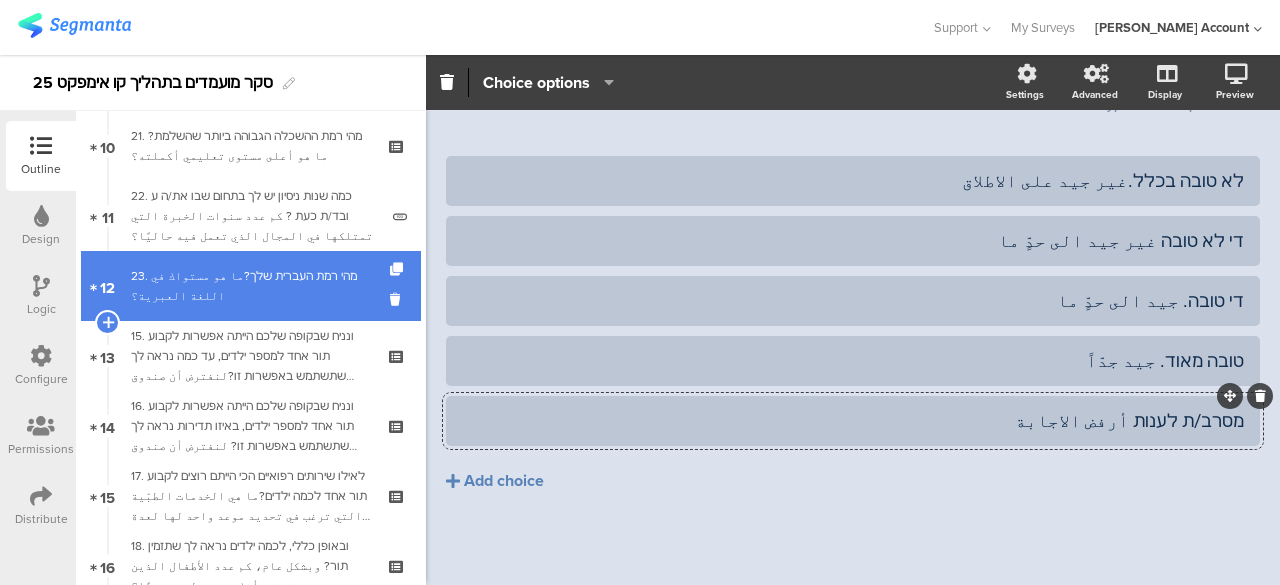 click on "23.	מהי רמת העברית שלך?ما هو مستواك في اللغة العبرية؟" at bounding box center (250, 286) 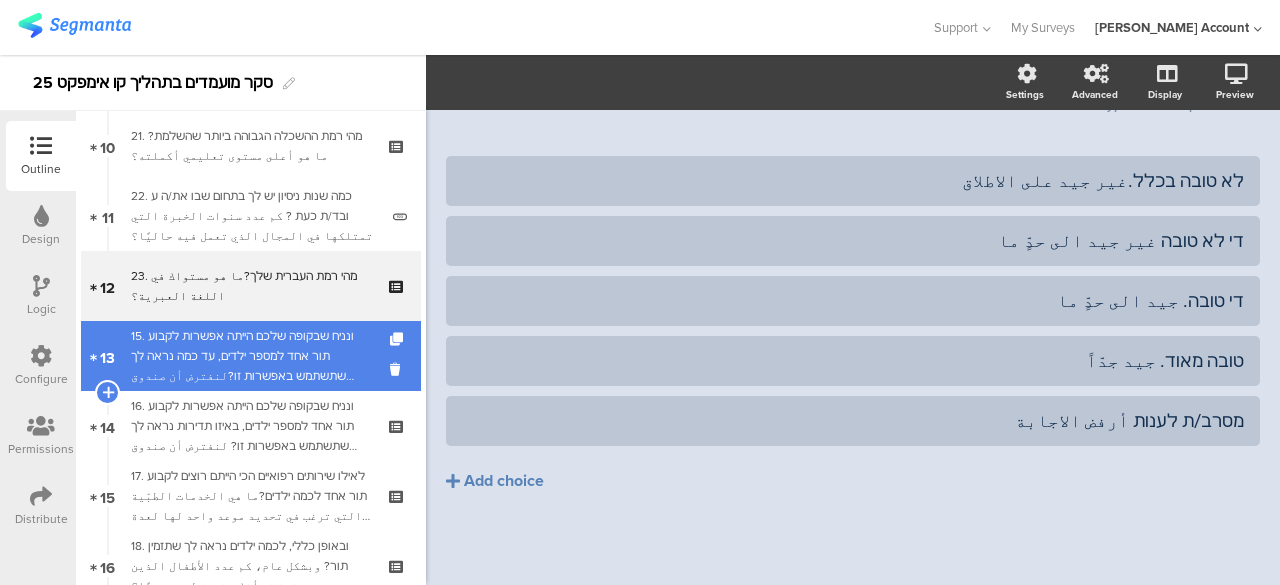 click on "15.	ונניח שבקופה שלכם הייתה אפשרות לקבוע תור אחד למספר ילדים, עד כמה נראה לך שתשתמש באפשרות זו?لنفترض أن صندوق المرضى الخاص بكم لديه إمكانية لتحديد موعد واحد لعدة أطفال (اكثر من طفل واحد)،هل تعتقد أنك ستستعمل هذه الخدمة؟" at bounding box center [250, 356] 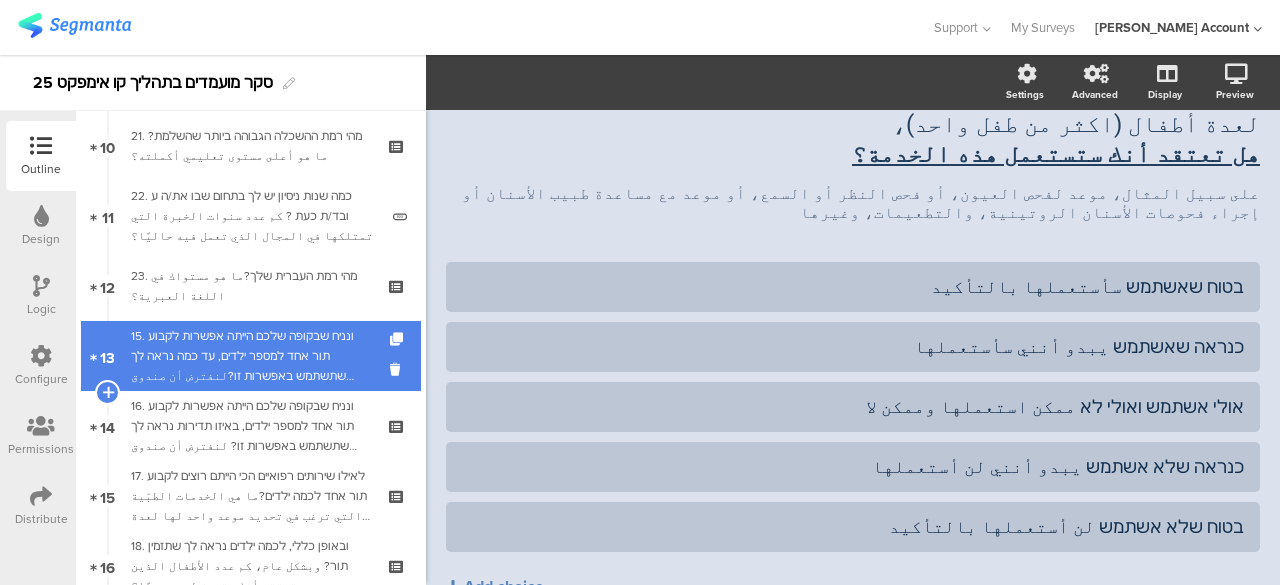 scroll, scrollTop: 200, scrollLeft: 0, axis: vertical 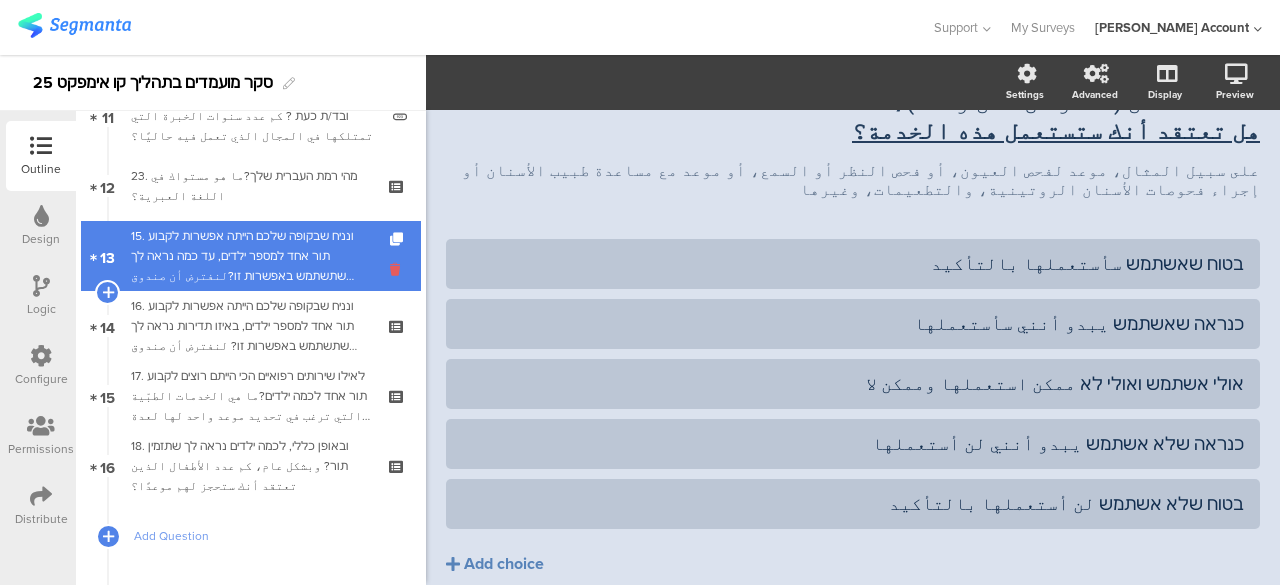 click at bounding box center [398, 269] 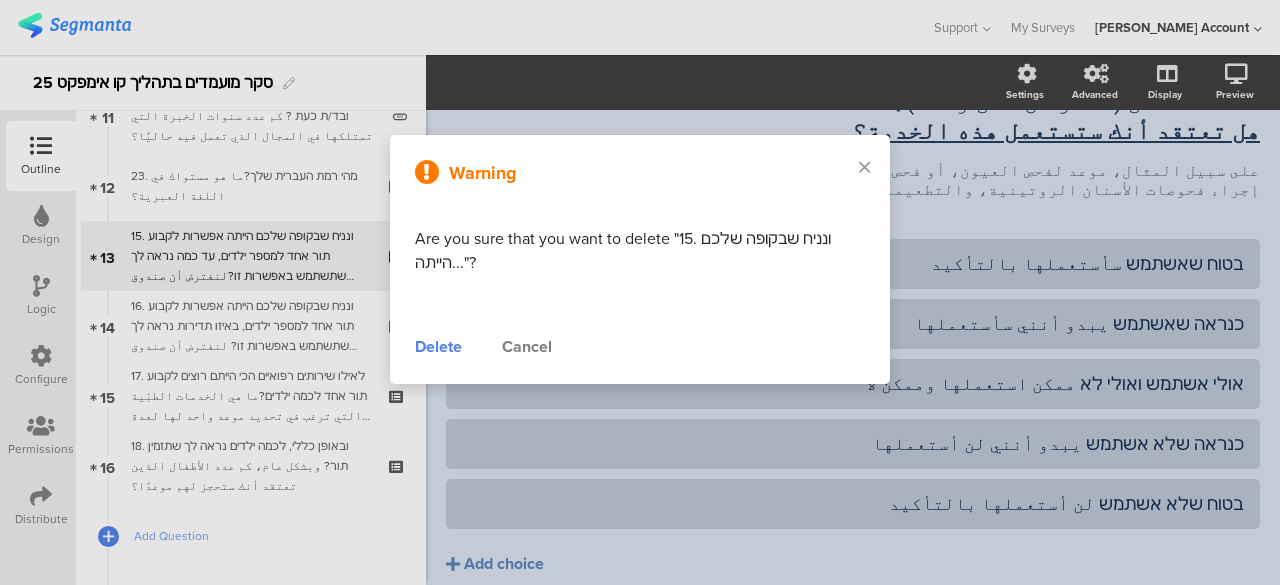 click on "Delete" at bounding box center (438, 347) 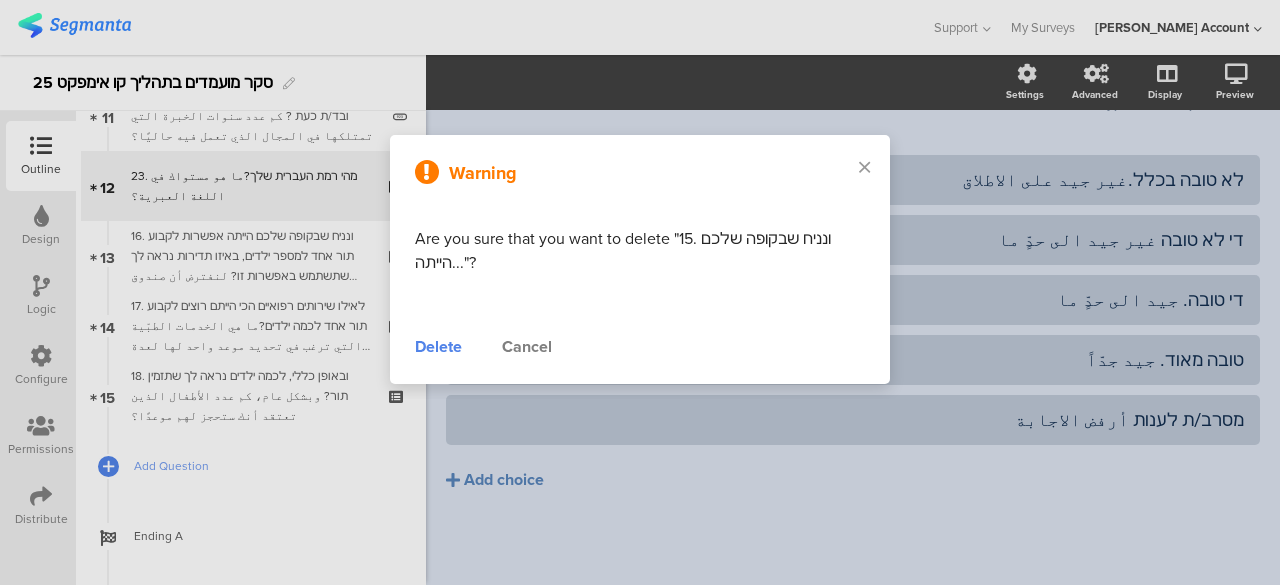 scroll, scrollTop: 177, scrollLeft: 0, axis: vertical 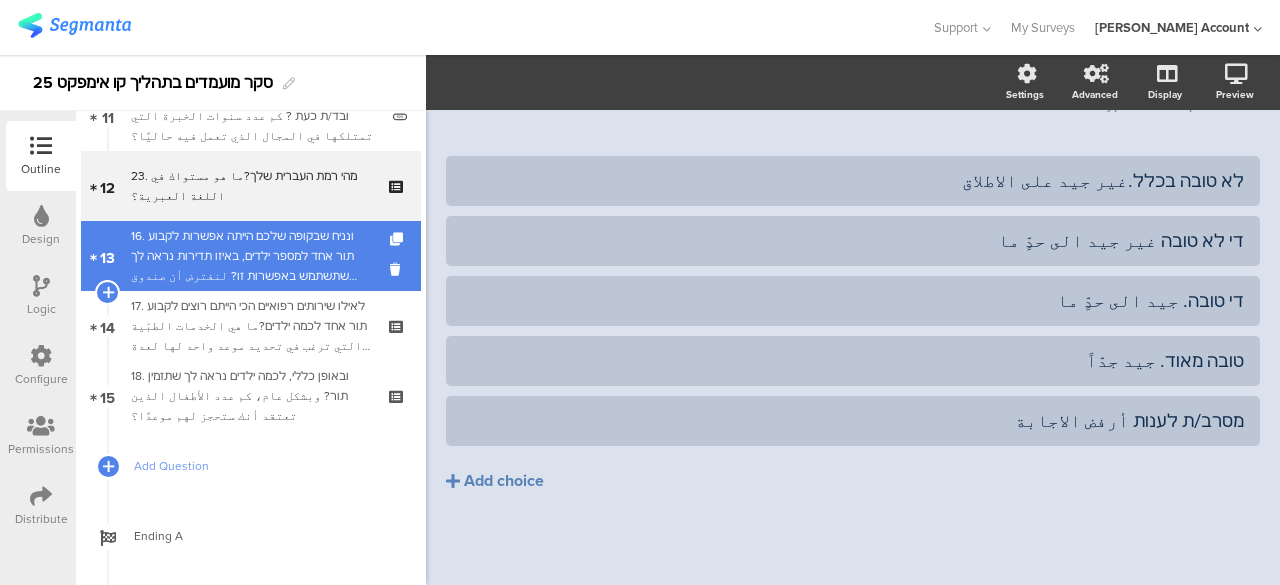 click on "16.	ונניח שבקופה שלכם הייתה אפשרות לקבוע תור אחד למספר ילדים, באיזו תדירות נראה לך שתשתמש באפשרות זו? لنفترض أن صندوق المرضى الخاص بكم لديه إمكانية لتحديد موعد واحد لعدة أطفال (اكثر من طفل واحد)،فكم مرة تعتقد أنك ستستخدم هذا الخيار؟" at bounding box center (250, 256) 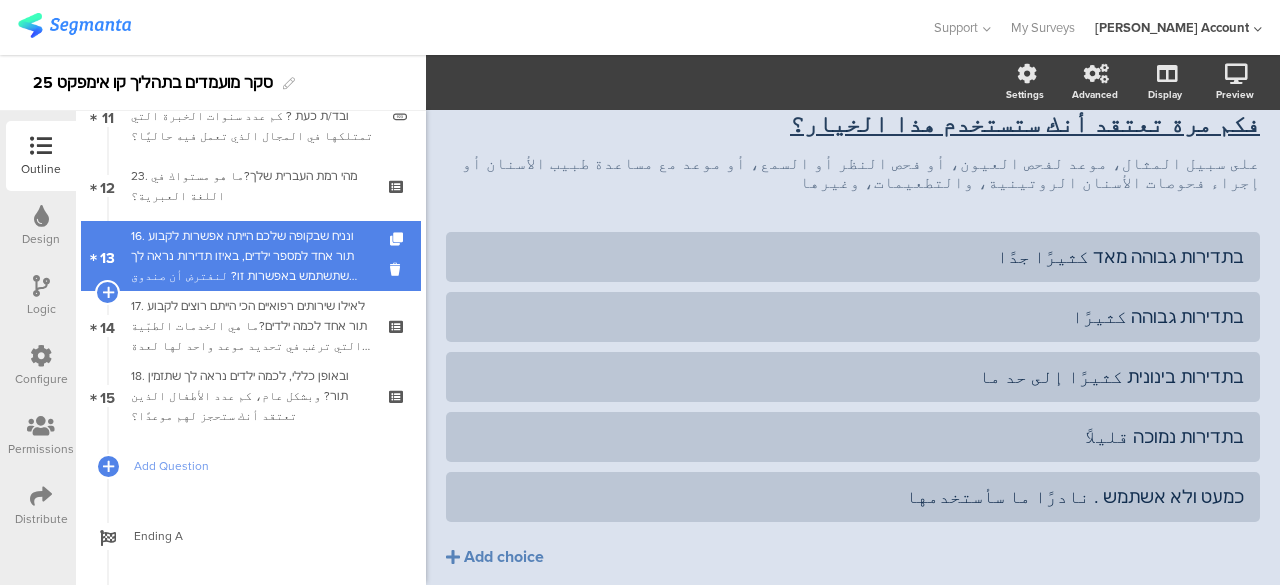 scroll, scrollTop: 200, scrollLeft: 0, axis: vertical 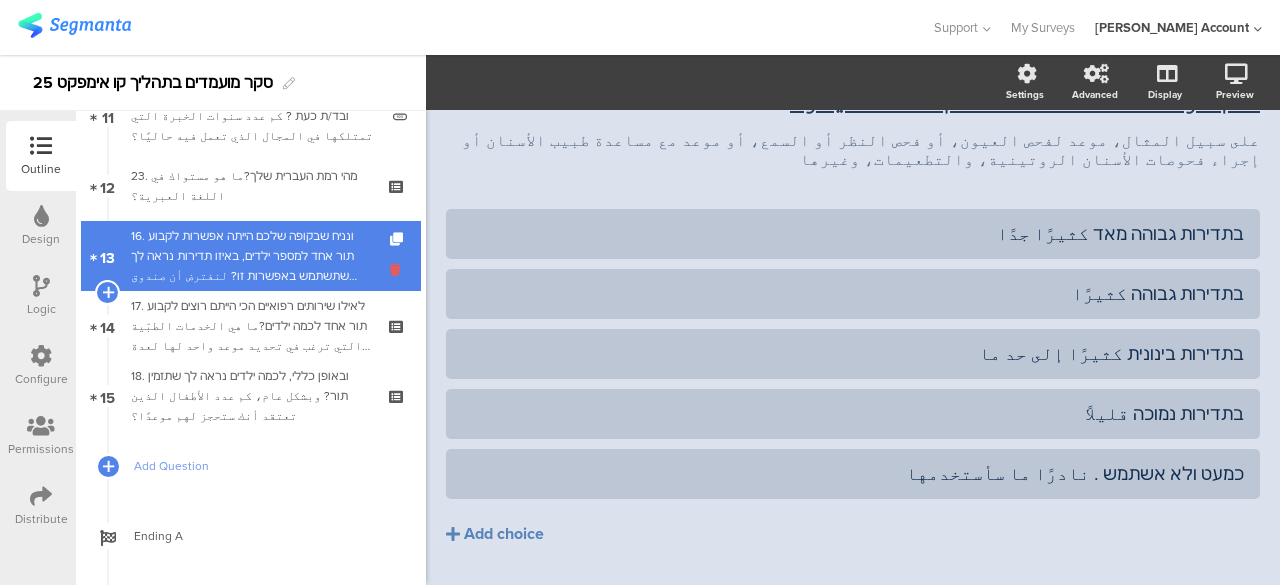 click at bounding box center [398, 269] 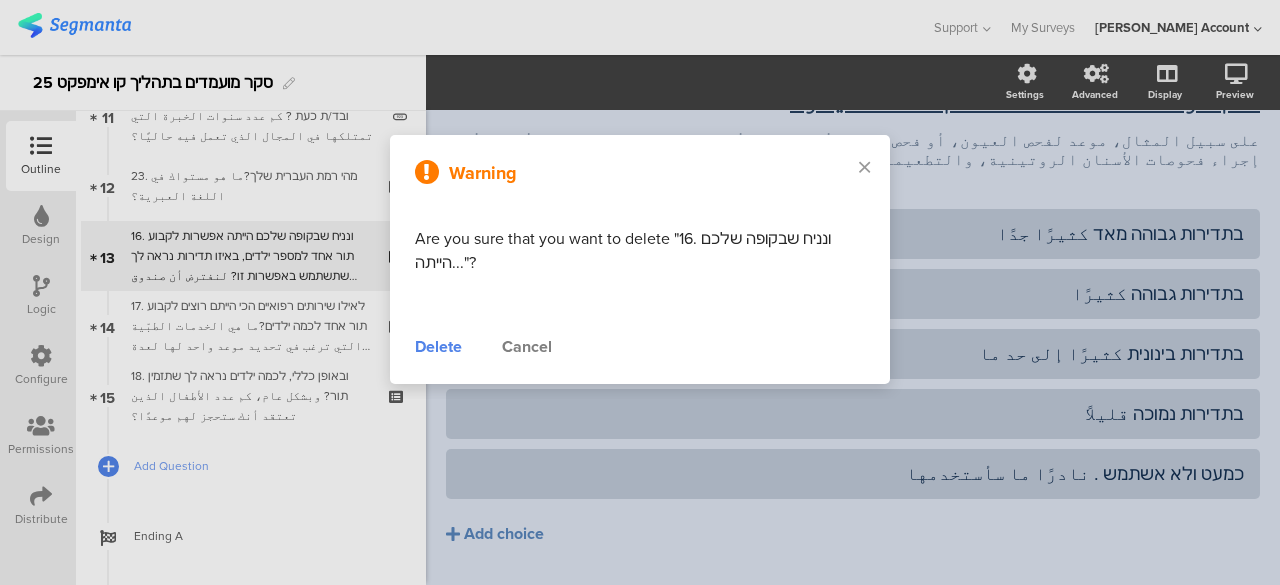 click on "Delete" at bounding box center (438, 347) 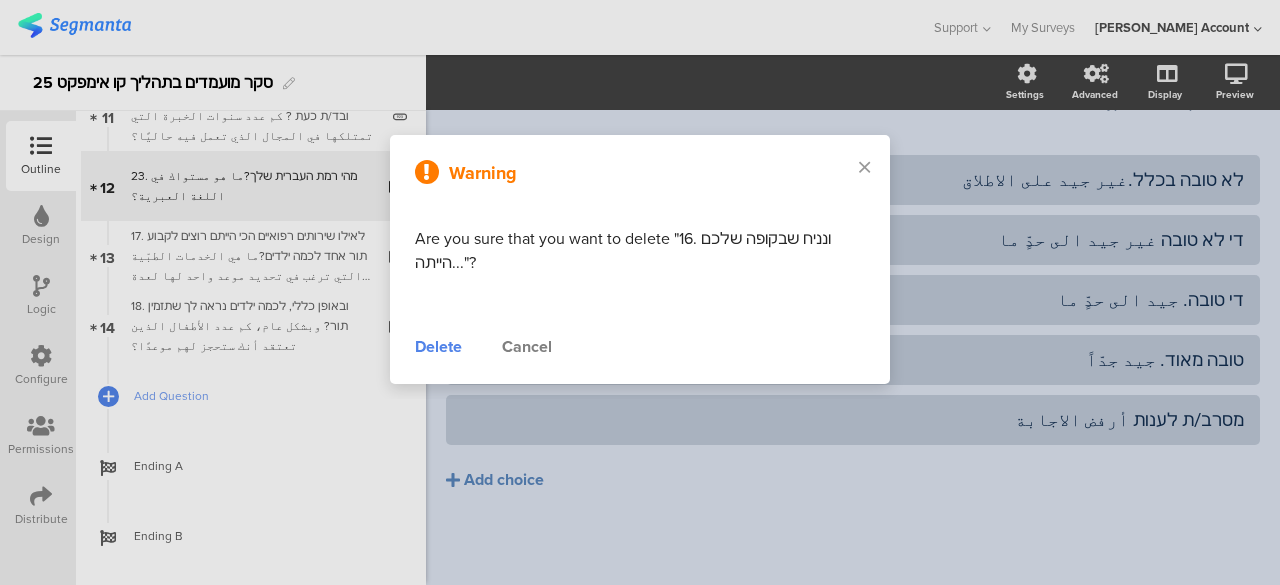 scroll, scrollTop: 177, scrollLeft: 0, axis: vertical 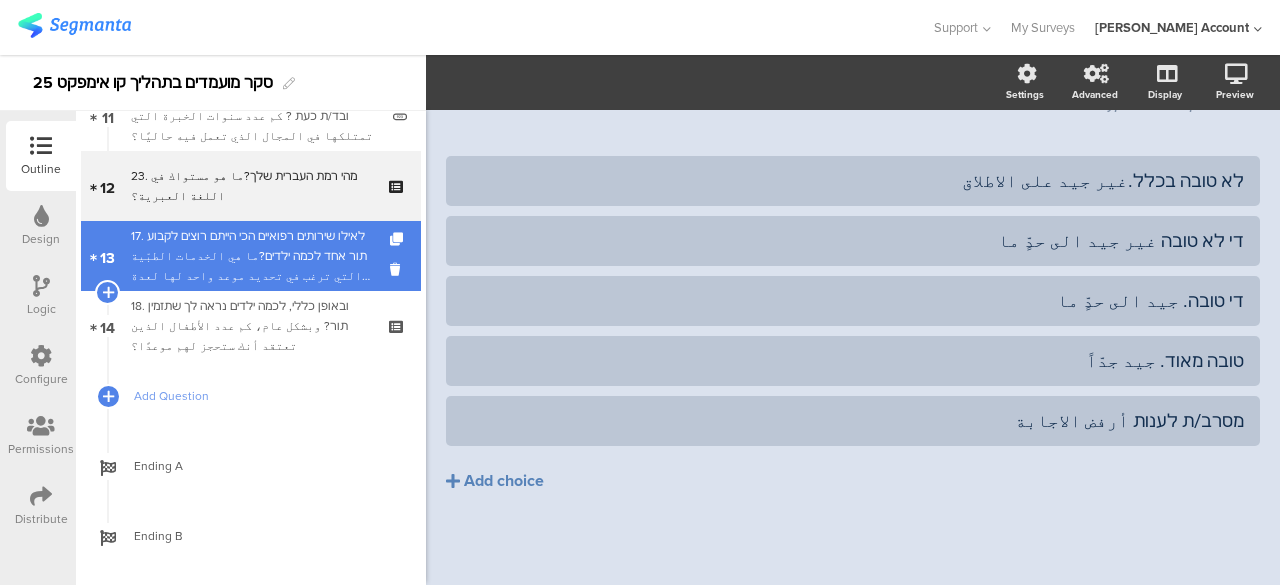 click on "17.	לאילו שירותים רפואיים הכי הייתם רוצים לקבוע תור אחד לכמה ילדים?ما هي الخدمات الطبّية التي ترغب في تحديد موعد واحد لها لعدة أطفال؟" at bounding box center [250, 256] 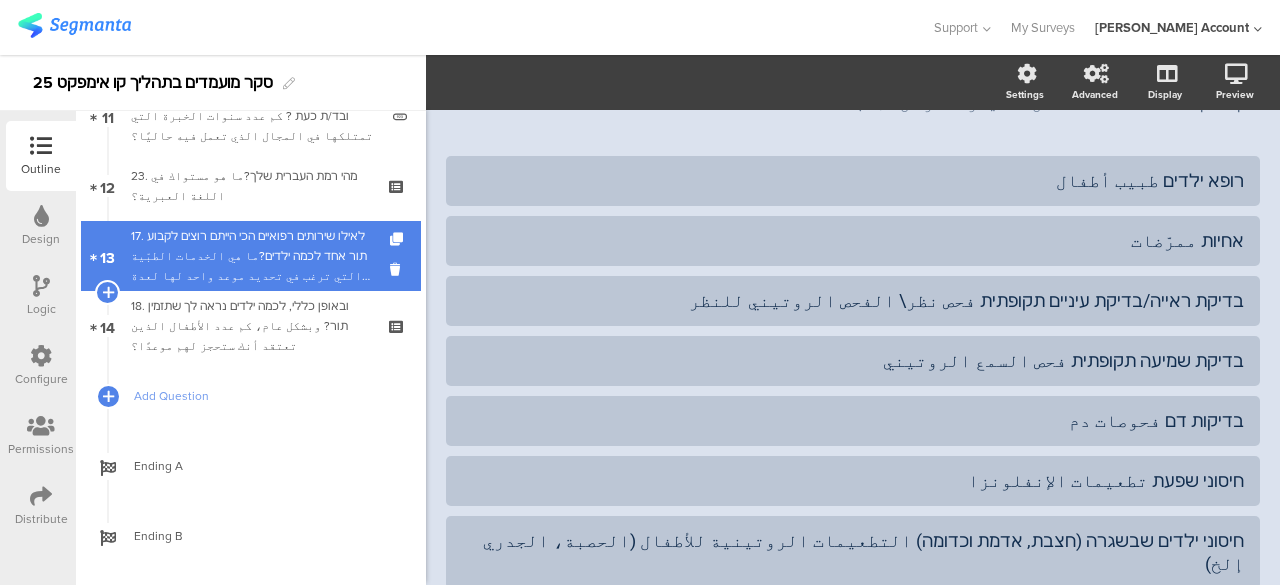 scroll, scrollTop: 200, scrollLeft: 0, axis: vertical 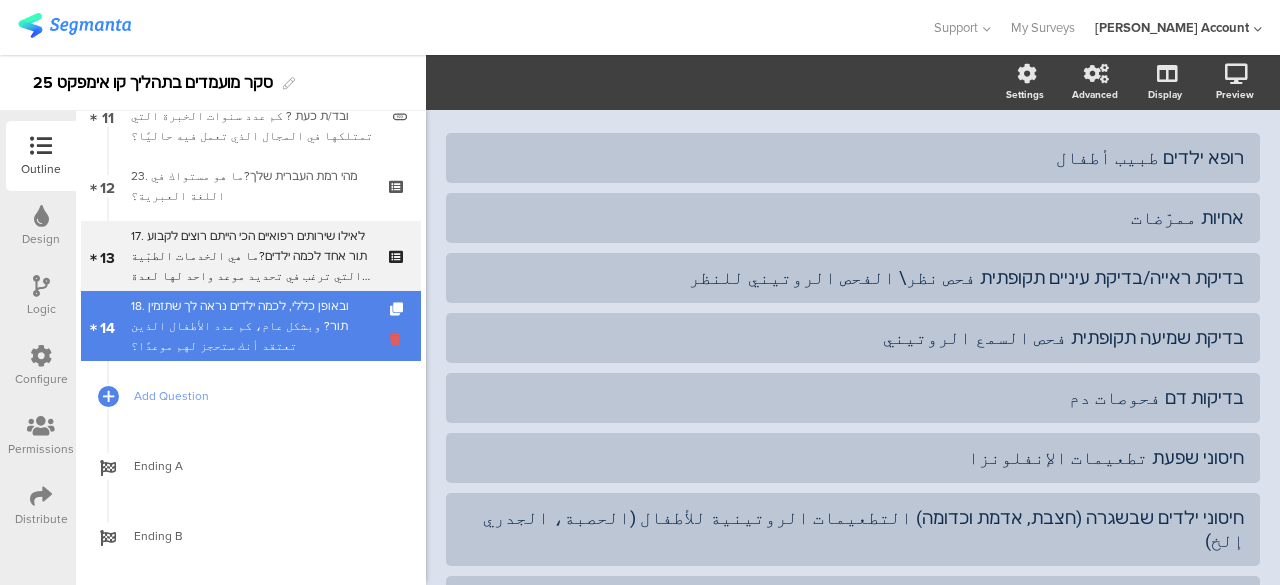 click at bounding box center (398, 339) 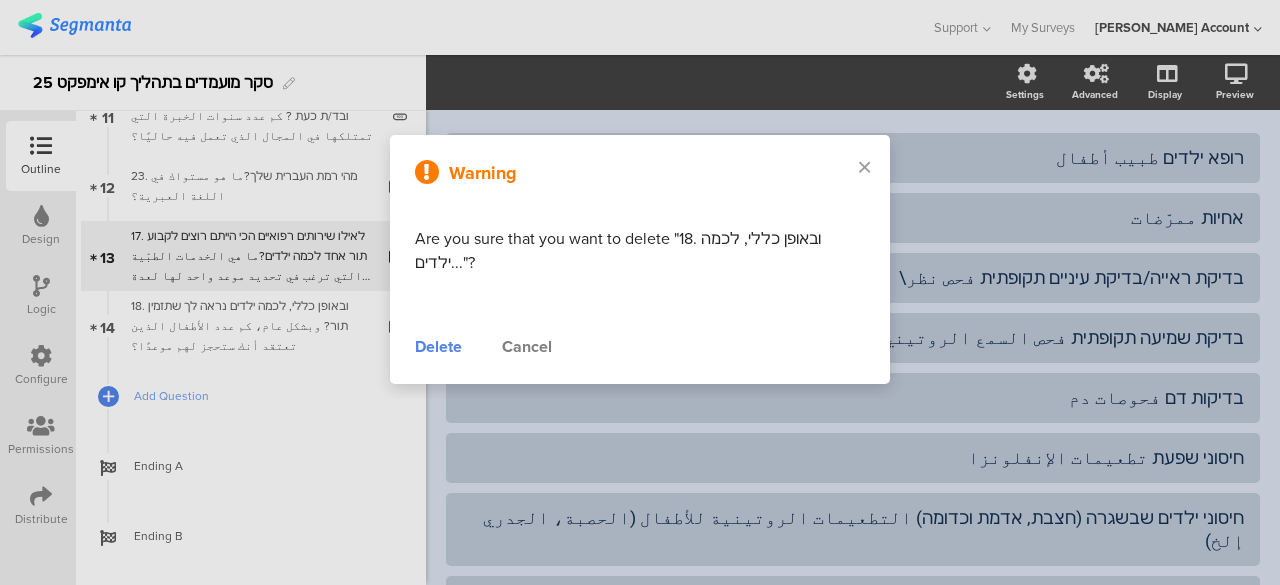 click on "Delete" at bounding box center [438, 347] 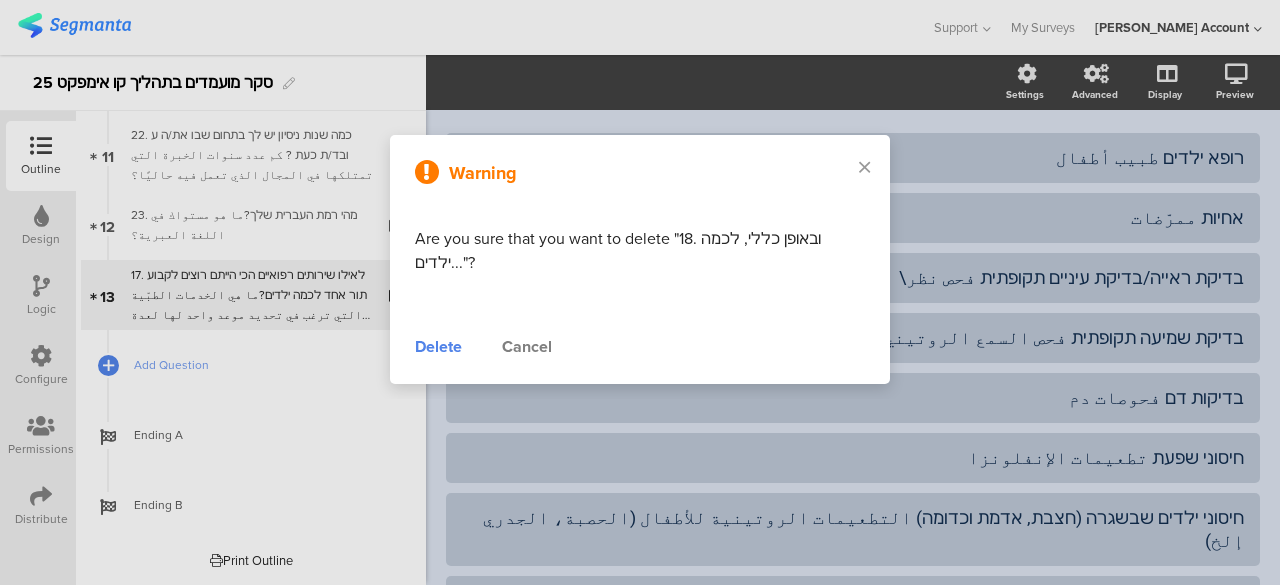 scroll, scrollTop: 770, scrollLeft: 0, axis: vertical 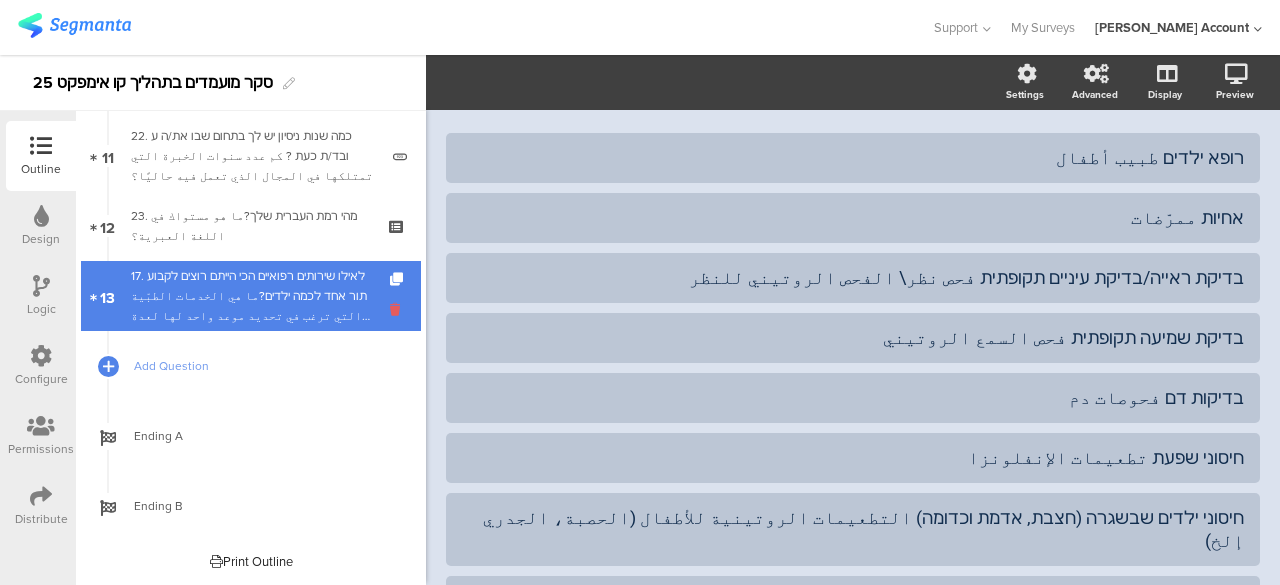 click at bounding box center (398, 309) 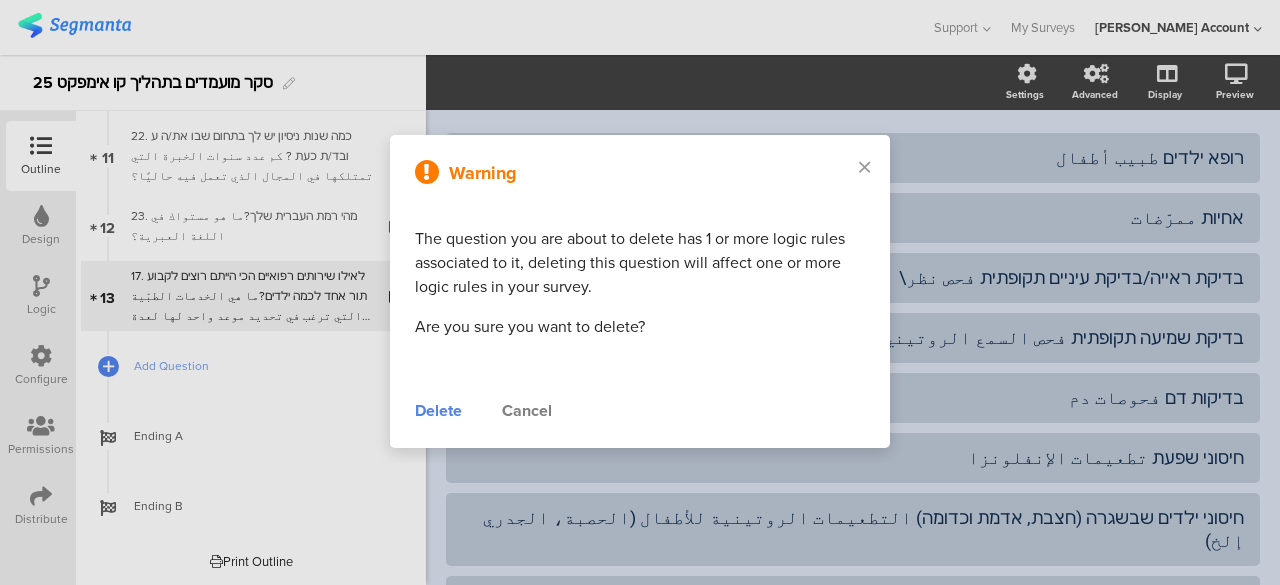 click on "Delete" at bounding box center (438, 411) 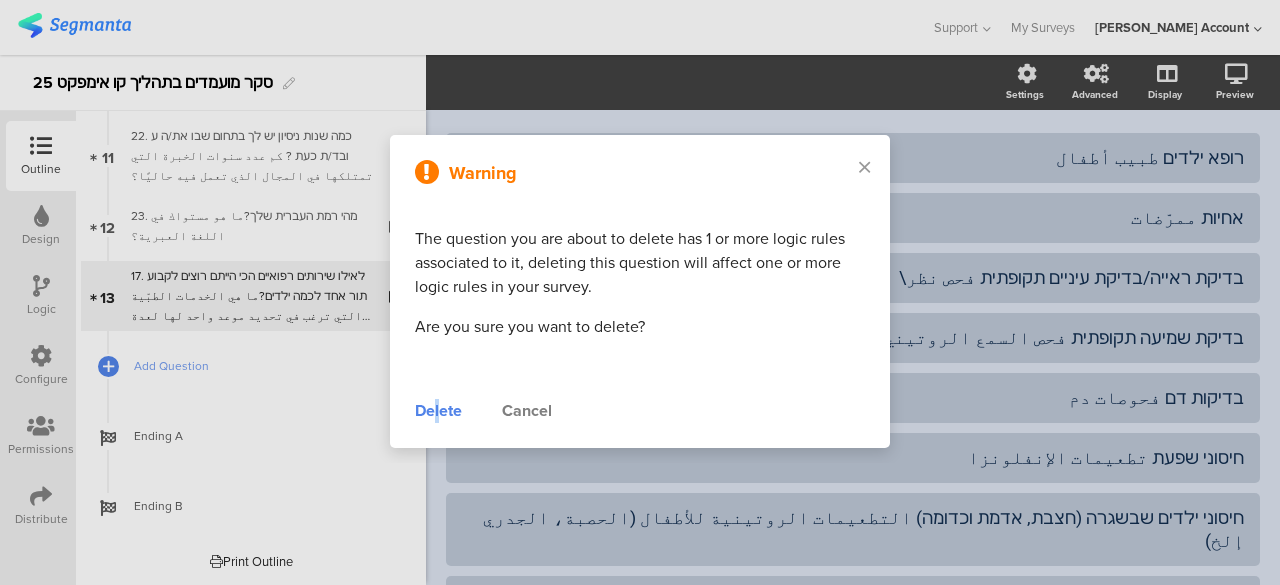 scroll, scrollTop: 700, scrollLeft: 0, axis: vertical 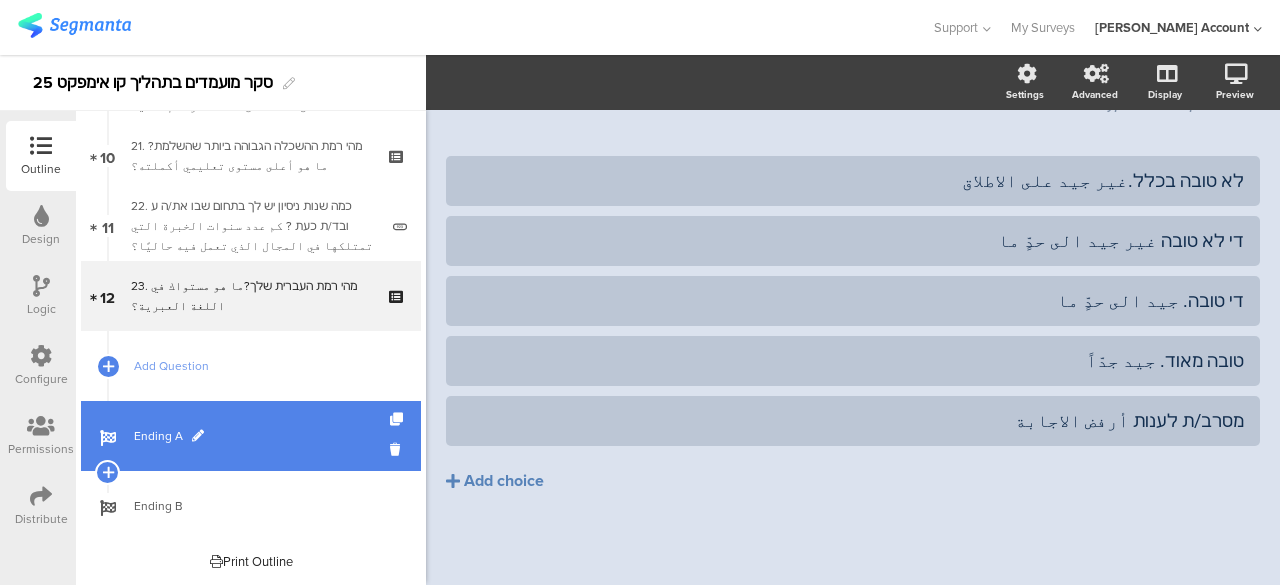 click on "Ending A" at bounding box center (262, 436) 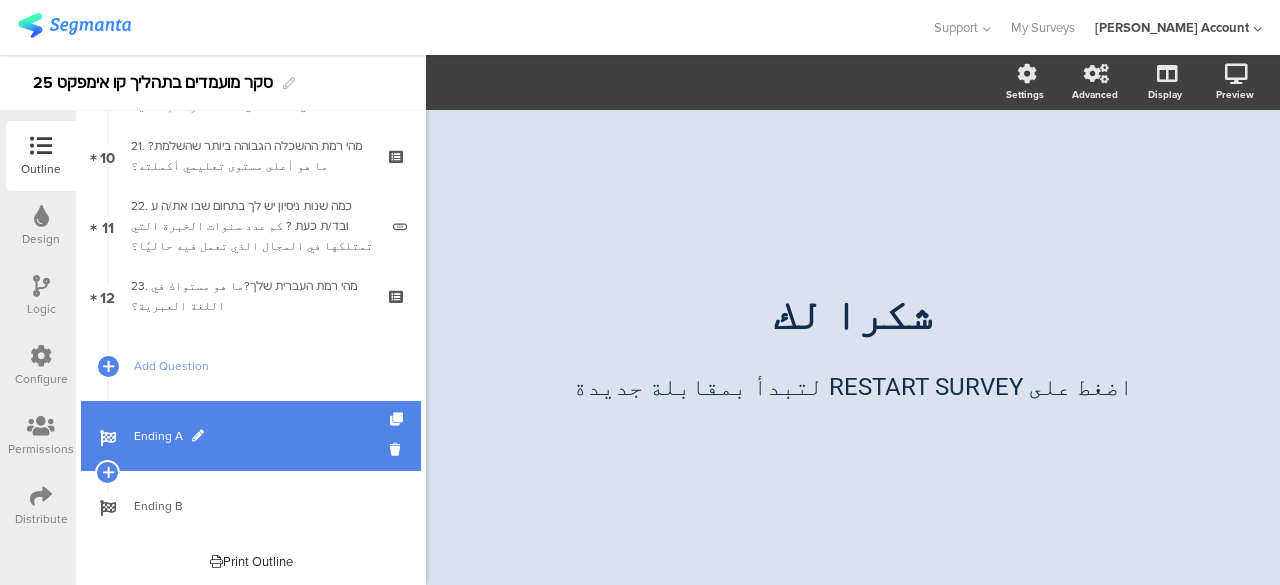 scroll, scrollTop: 0, scrollLeft: 0, axis: both 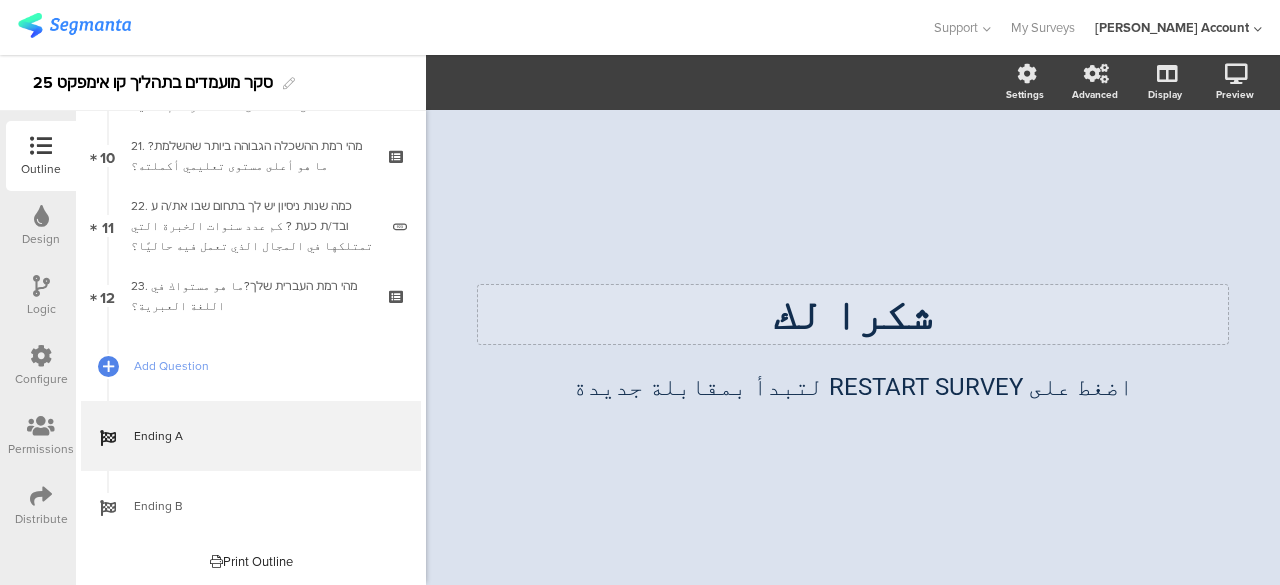 click on "شكرا لك
شكرا لك" 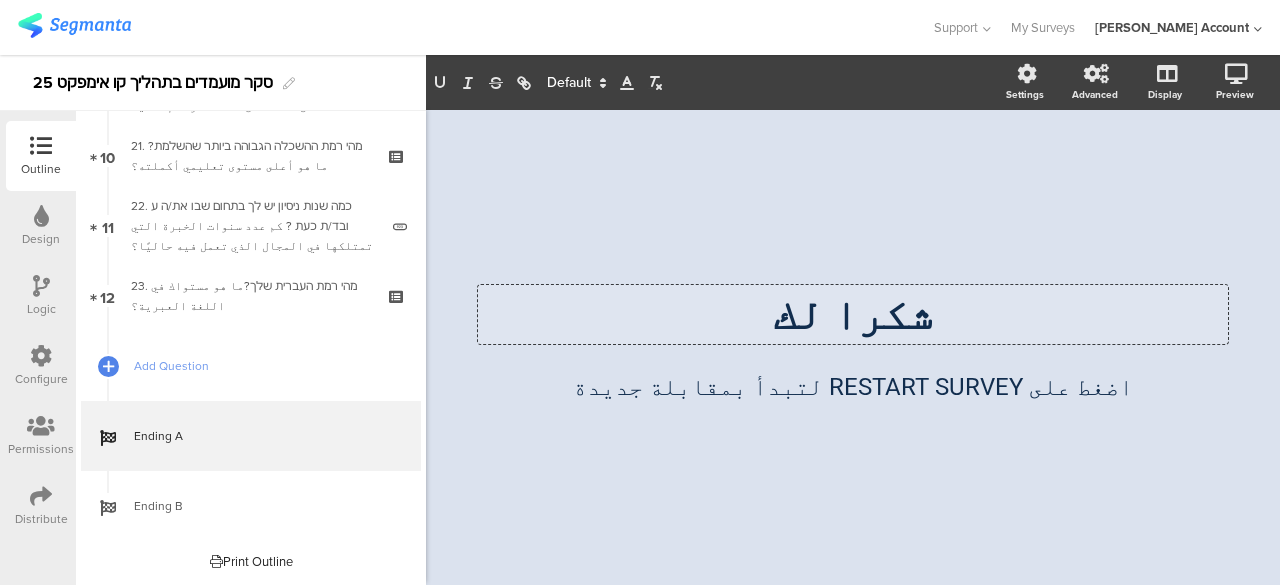 click on "شكرا لك" 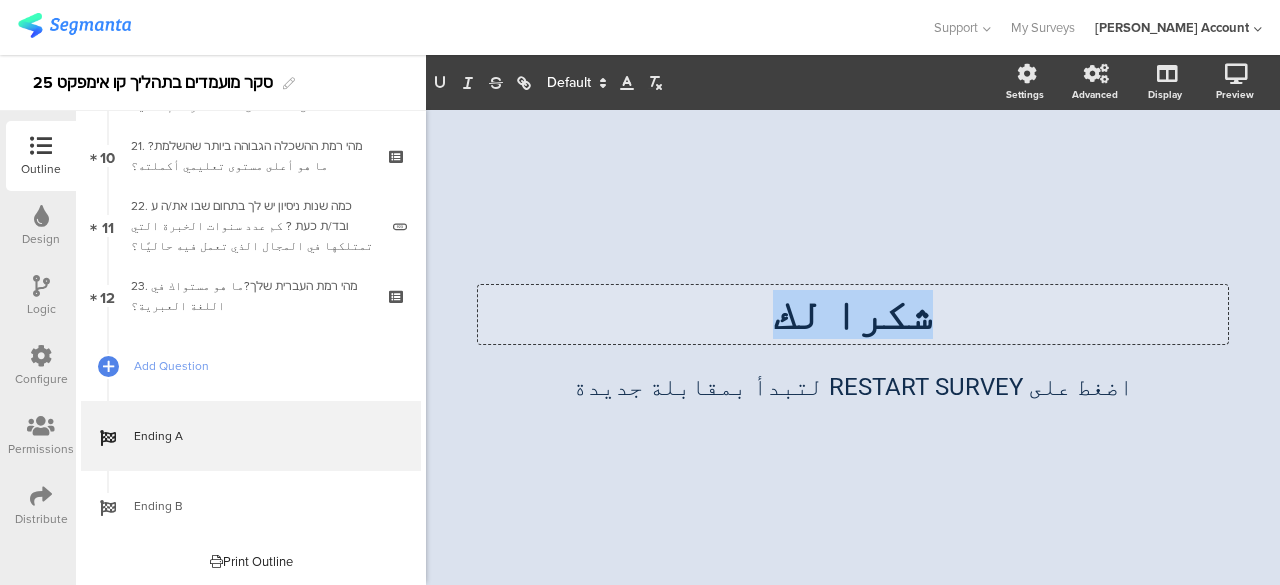 click on "شكرا لك" 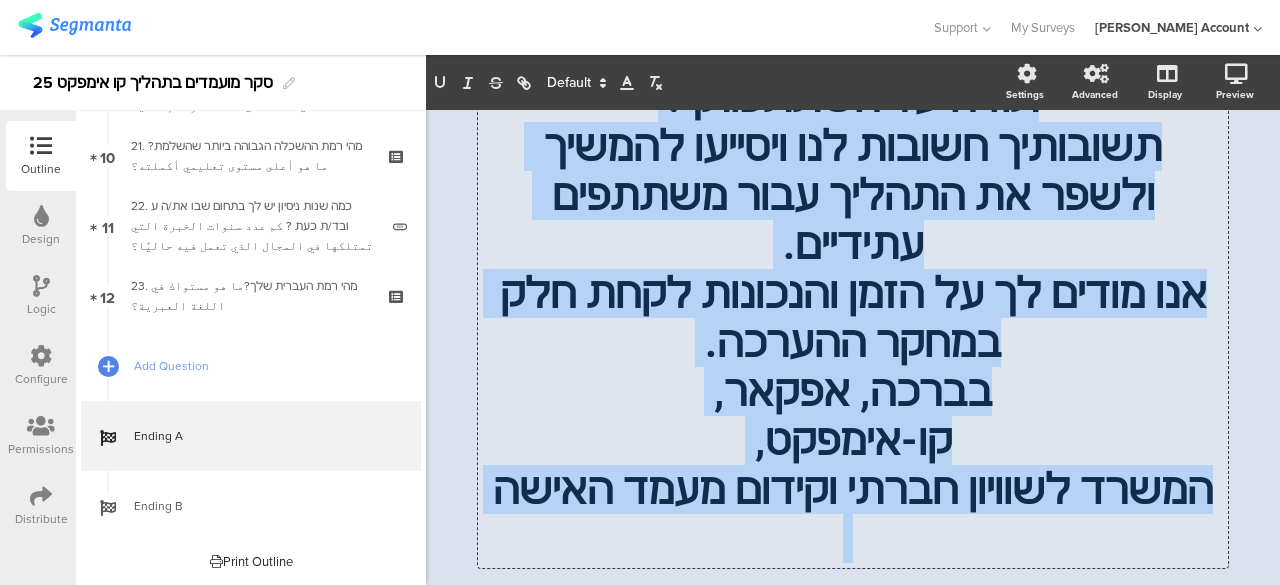 scroll, scrollTop: 146, scrollLeft: 0, axis: vertical 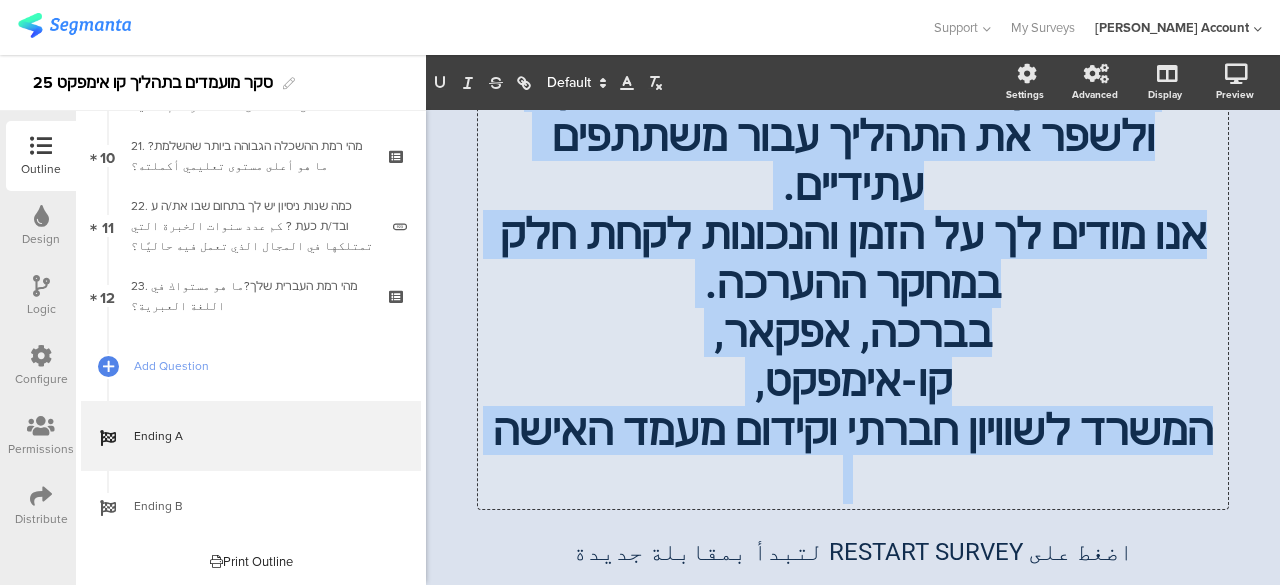 drag, startPoint x: 1004, startPoint y: 191, endPoint x: 496, endPoint y: 477, distance: 582.9751 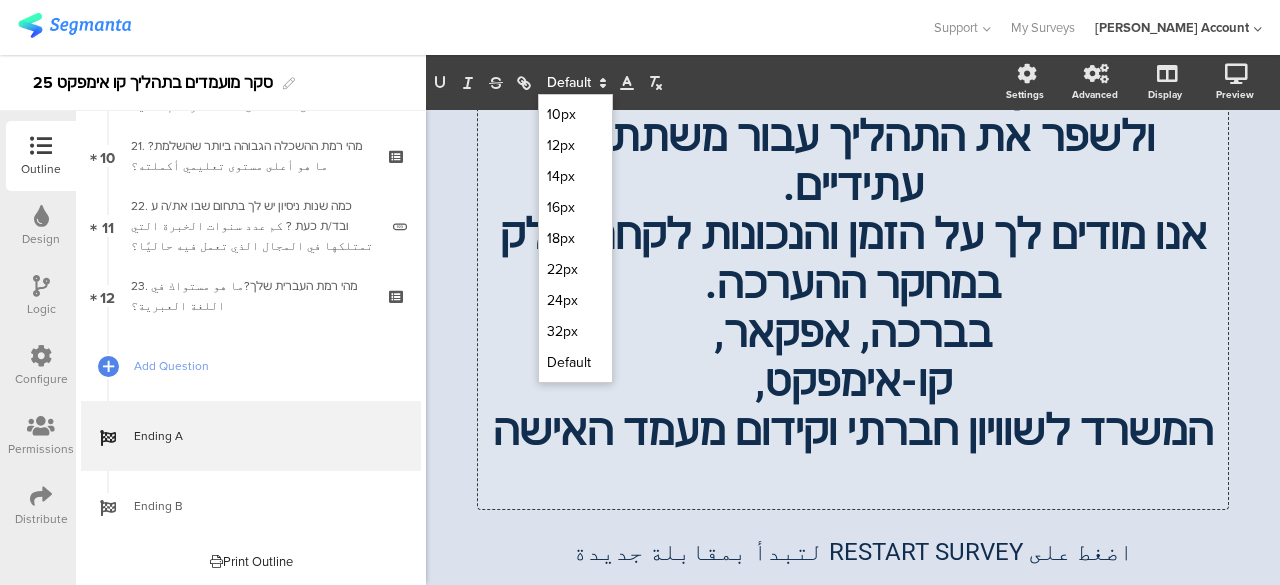 click 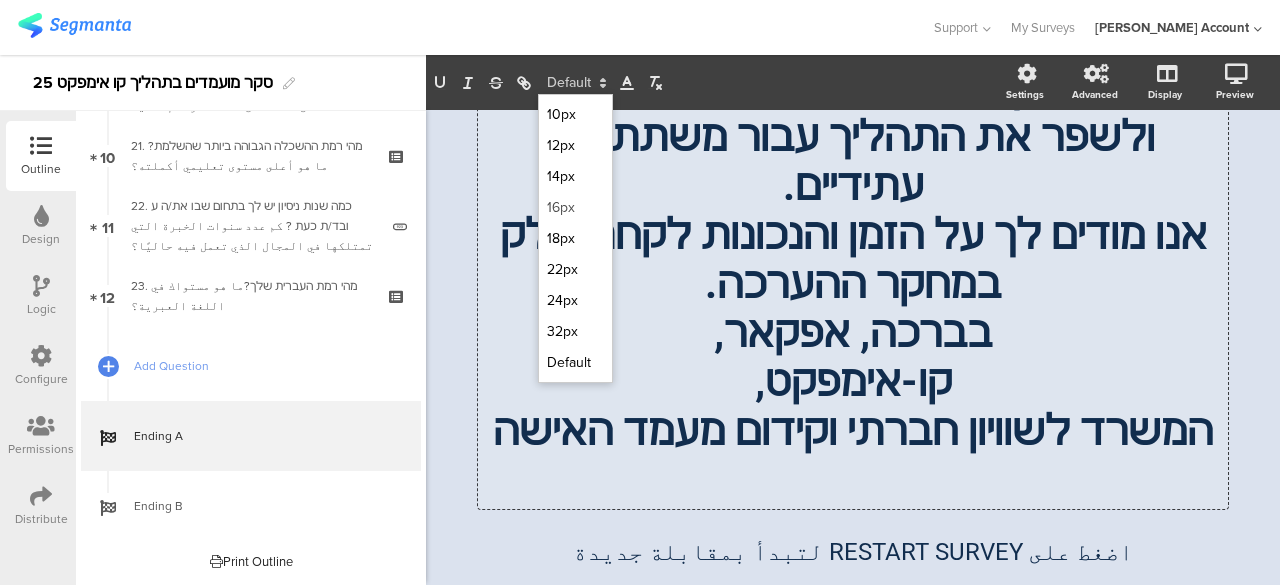 click at bounding box center (575, 207) 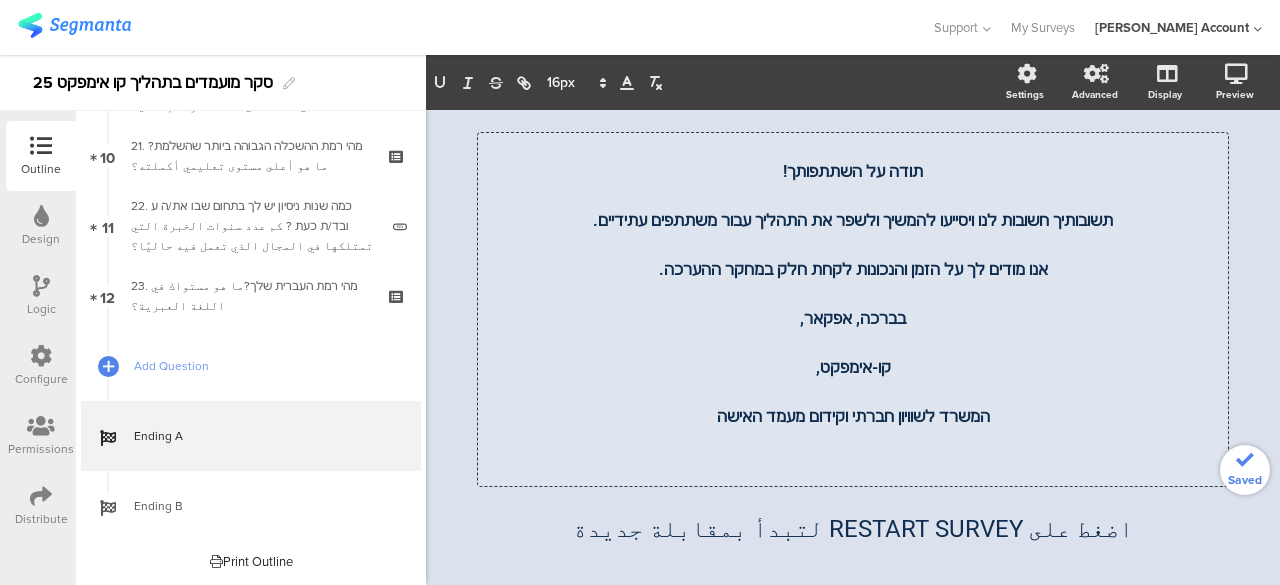 scroll, scrollTop: 0, scrollLeft: 0, axis: both 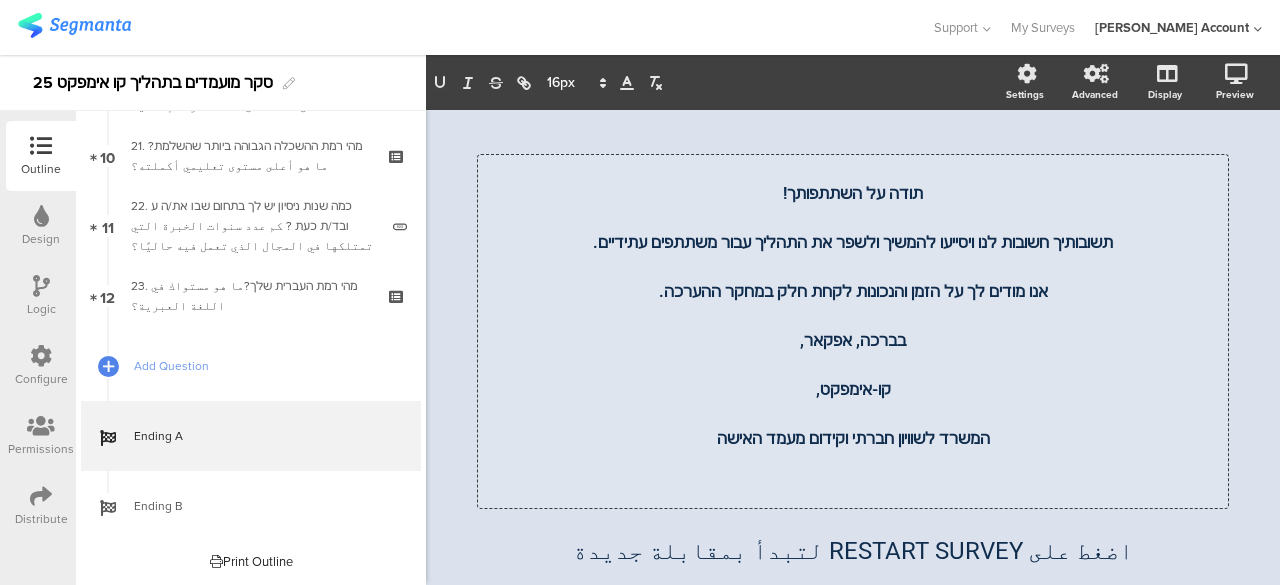 click on "תודה על השתתפותך!" 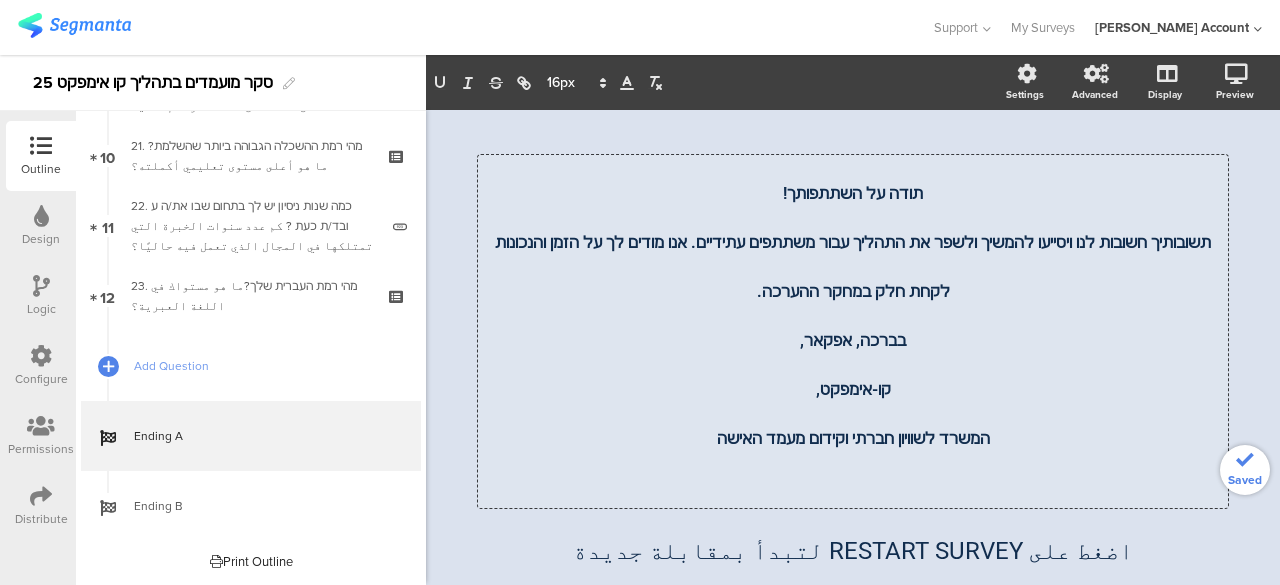 type 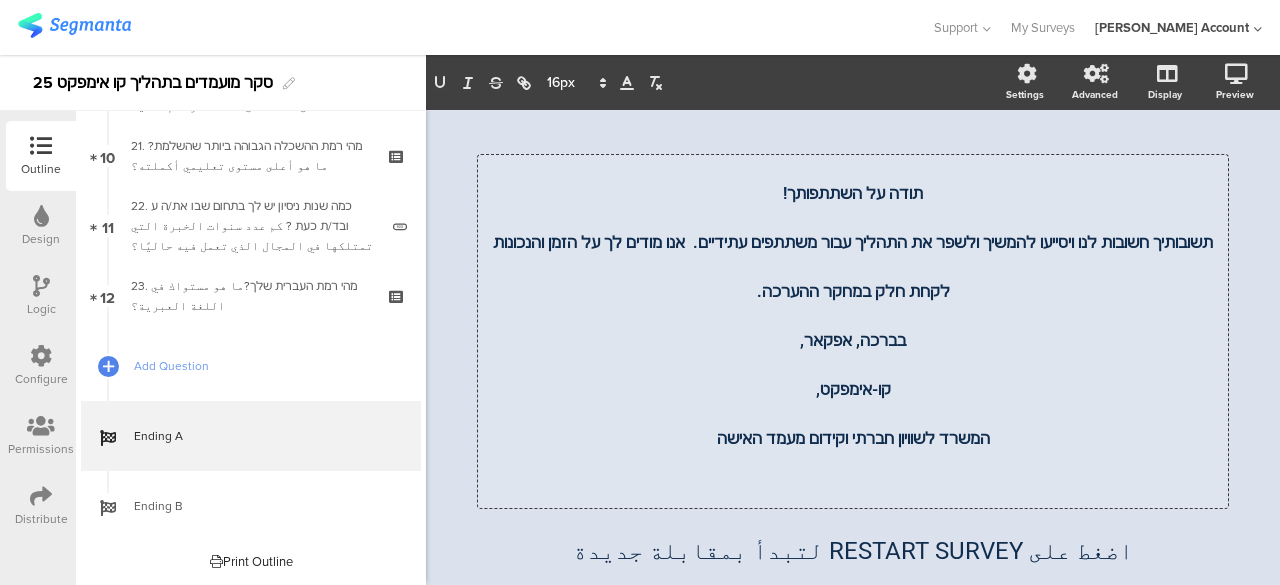click on "תשובותיך חשובות לנו ויסייעו להמשיך ולשפר את התהליך עבור משתתפים עתידיים.  אנו מודים לך על הזמן והנכונות לקחת חלק במחקר ההערכה." 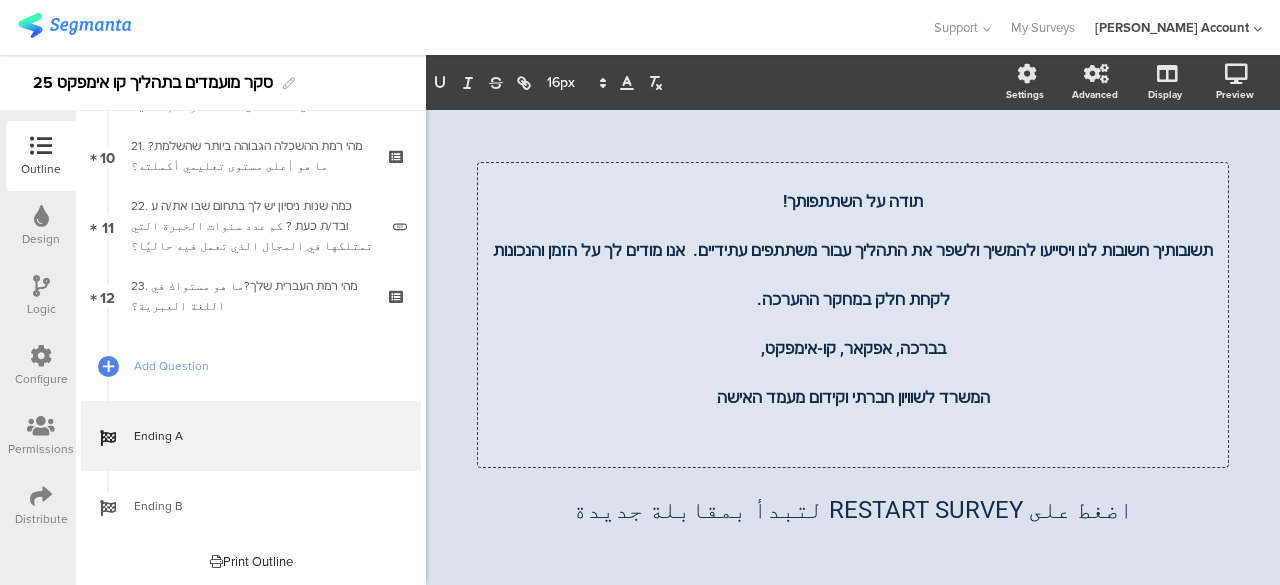 click on "בברכה, אפקאר, קו-אימפקט," 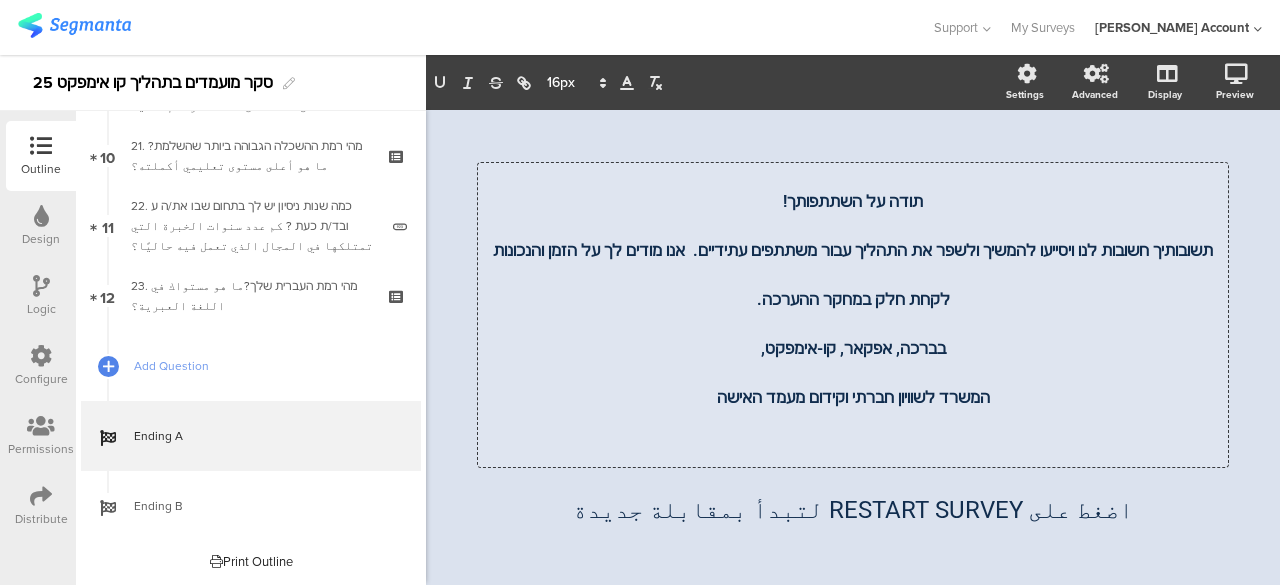 click on "בברכה, אפקאר, קו-אימפקט," 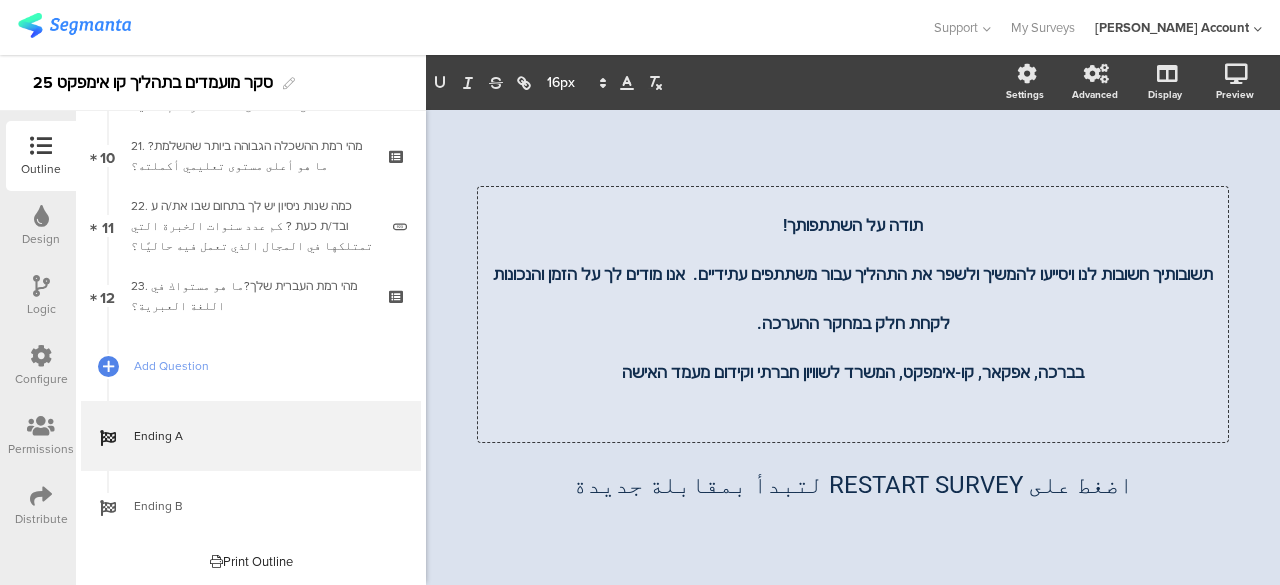 click 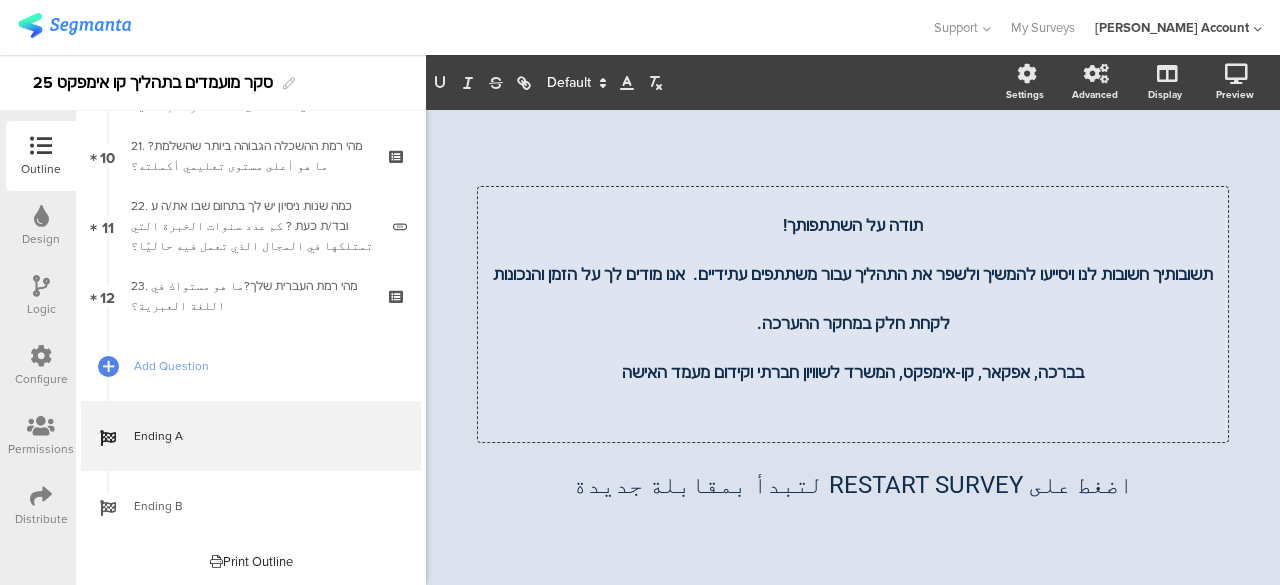 drag, startPoint x: 914, startPoint y: 218, endPoint x: 630, endPoint y: 376, distance: 324.9923 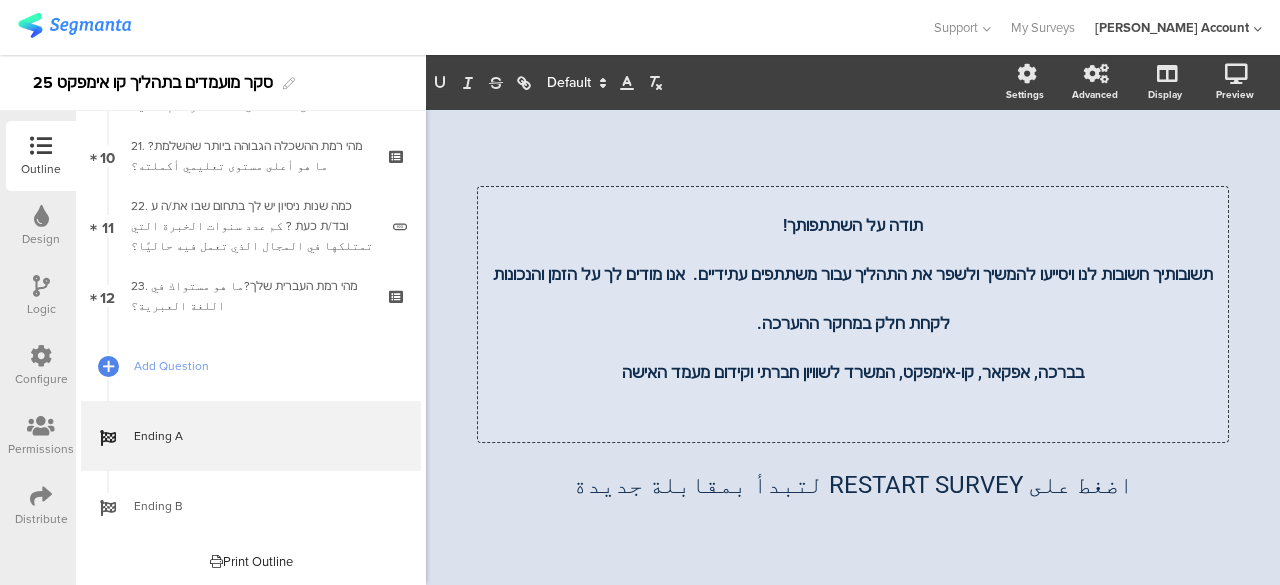 click on "תודה על השתתפותך!  תשובותיך חשובות לנו ויסייעו להמשיך ולשפר את התהליך עבור משתתפים עתידיים.  אנו מודים לך על הזמן והנכונות לקחת חלק במחקר ההערכה.  בברכה, אפקאר, קו-אימפקט, המשרד לשוויון חברתי וקידום מעמד האישה" 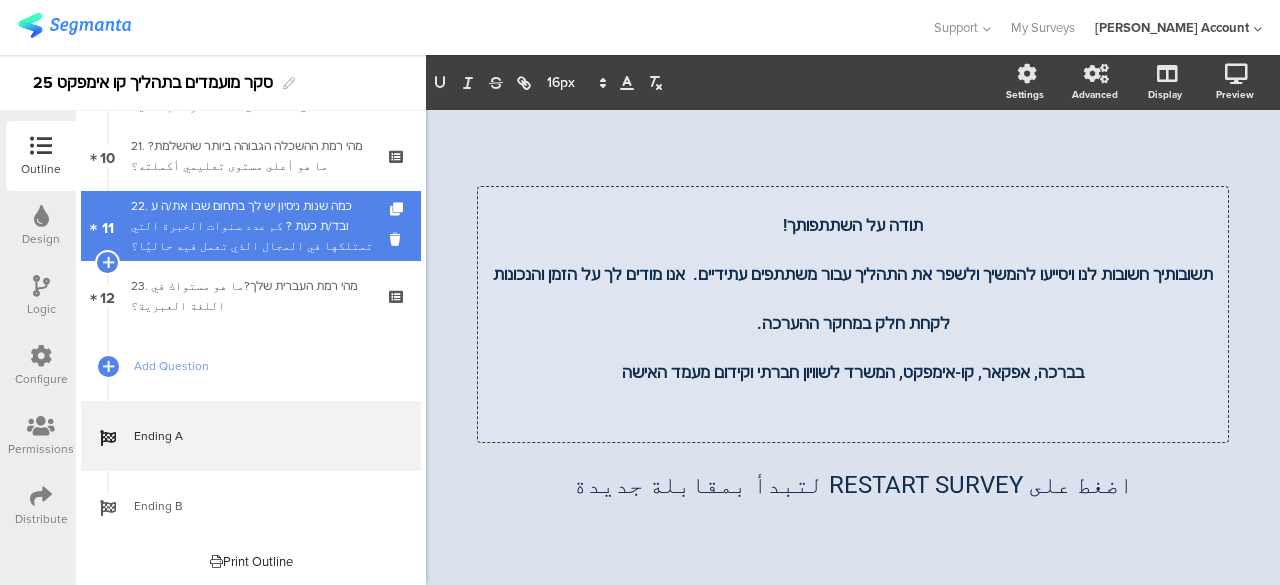 copy on "תודה על השתתפותך!  תשובותיך חשובות לנו ויסייעו להמשיך ולשפר את התהליך עבור משתתפים עתידיים.  אנו מודים לך על הזמן והנכונות לקחת חלק במחקר ההערכה.  בברכה, אפקאר, קו-אימפקט, המשרד לשוויון חברתי וקידום מעמד האישה" 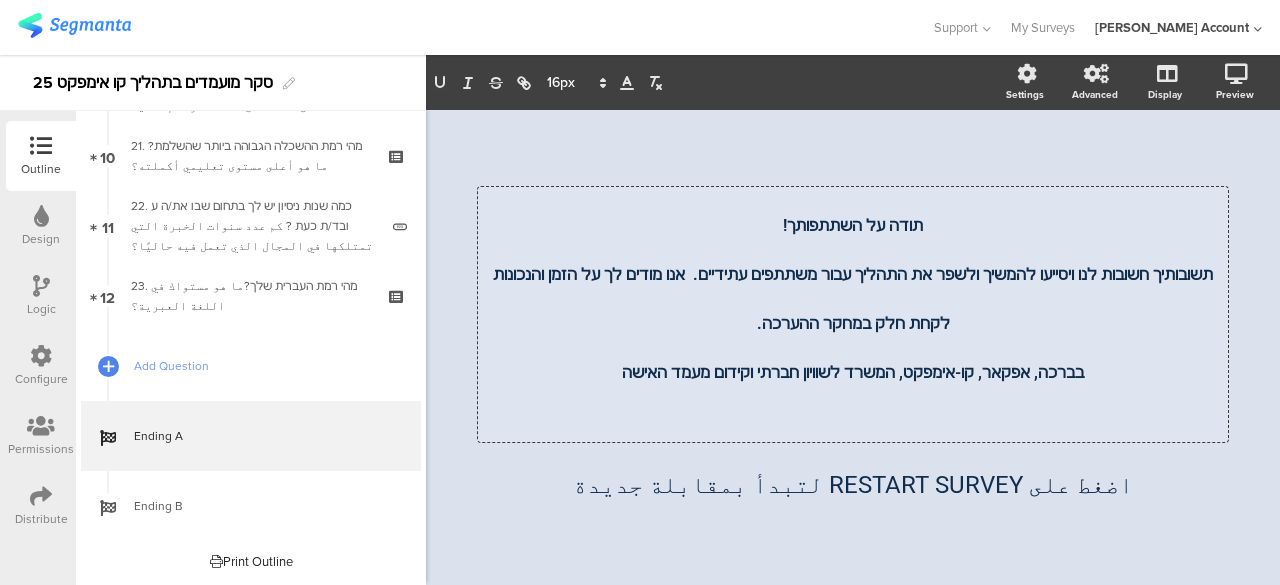 click 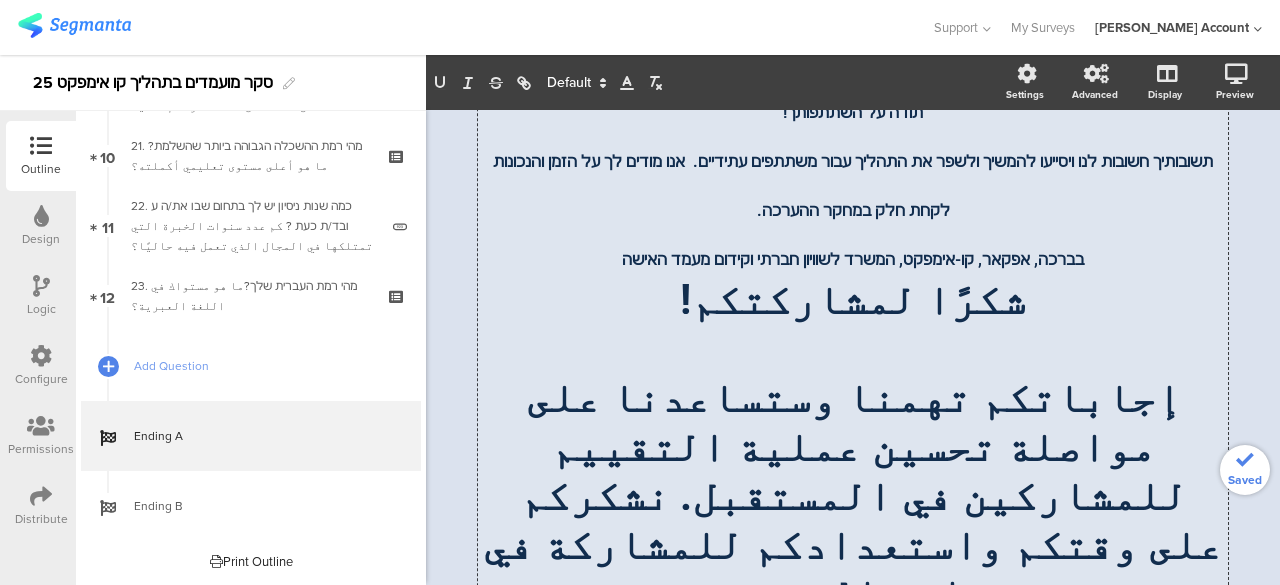 scroll, scrollTop: 100, scrollLeft: 0, axis: vertical 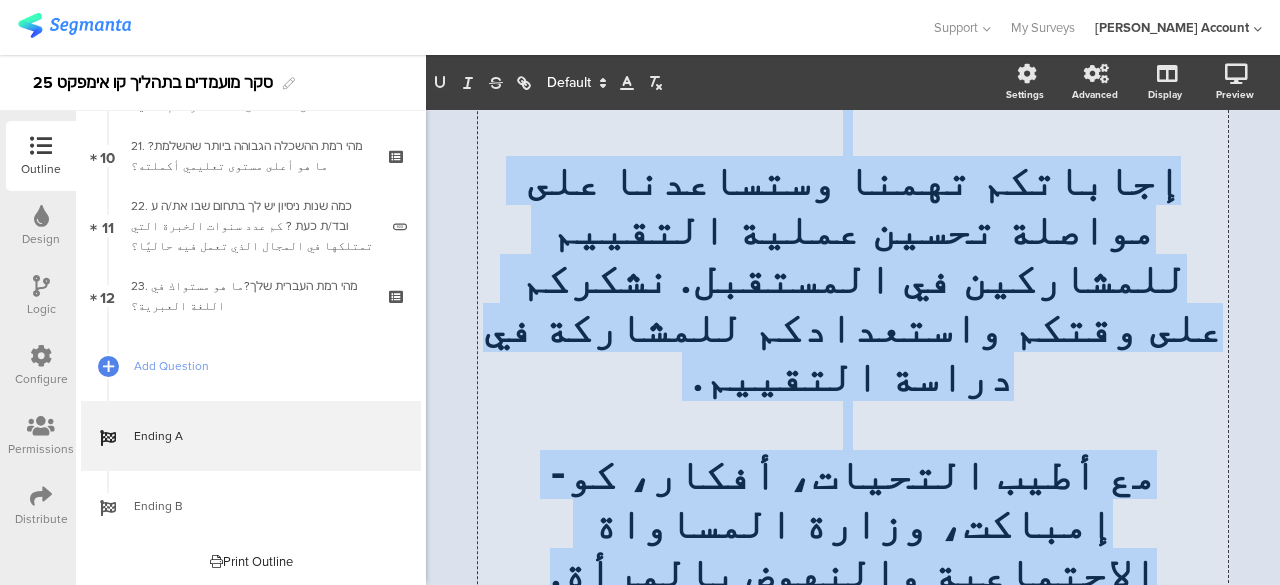 drag, startPoint x: 925, startPoint y: 322, endPoint x: 575, endPoint y: 515, distance: 399.68613 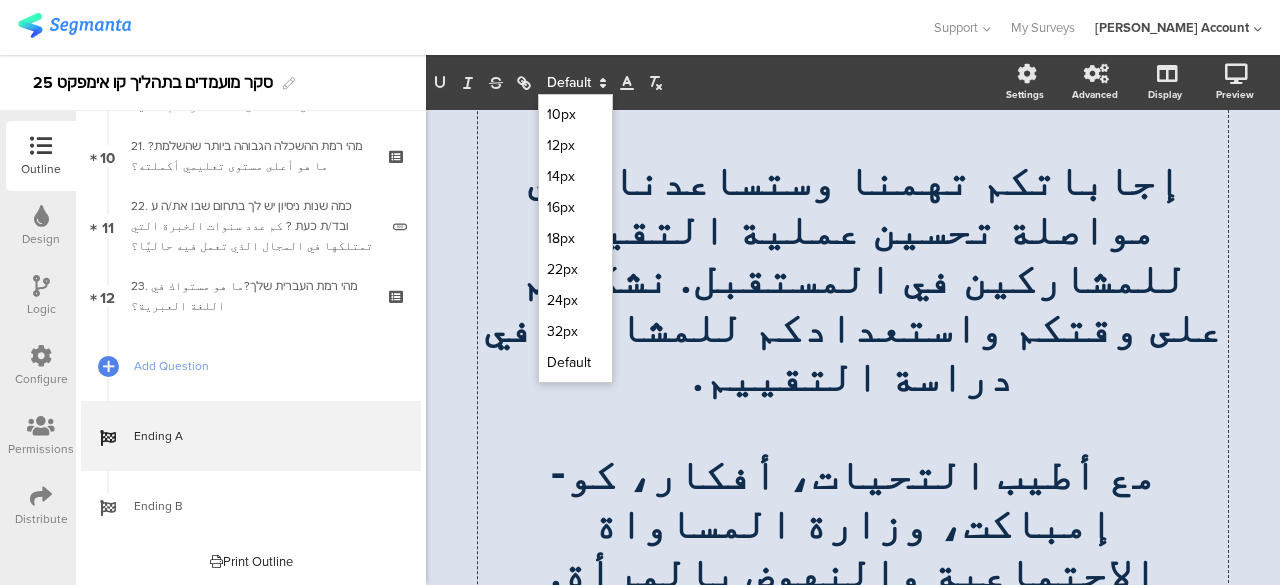 click 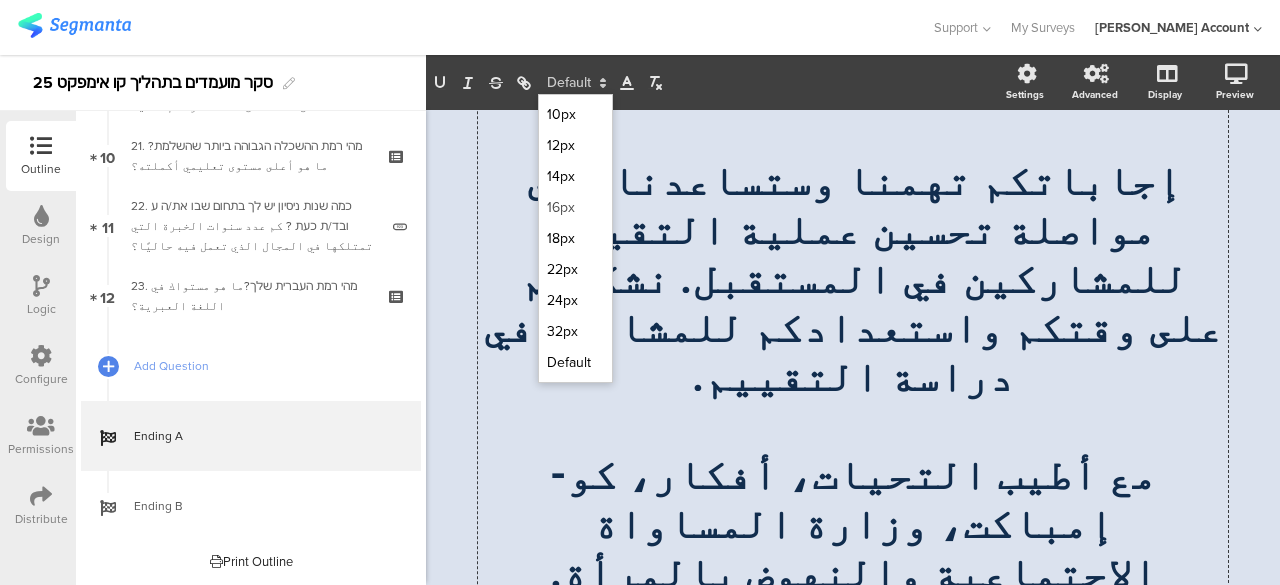 click at bounding box center [575, 207] 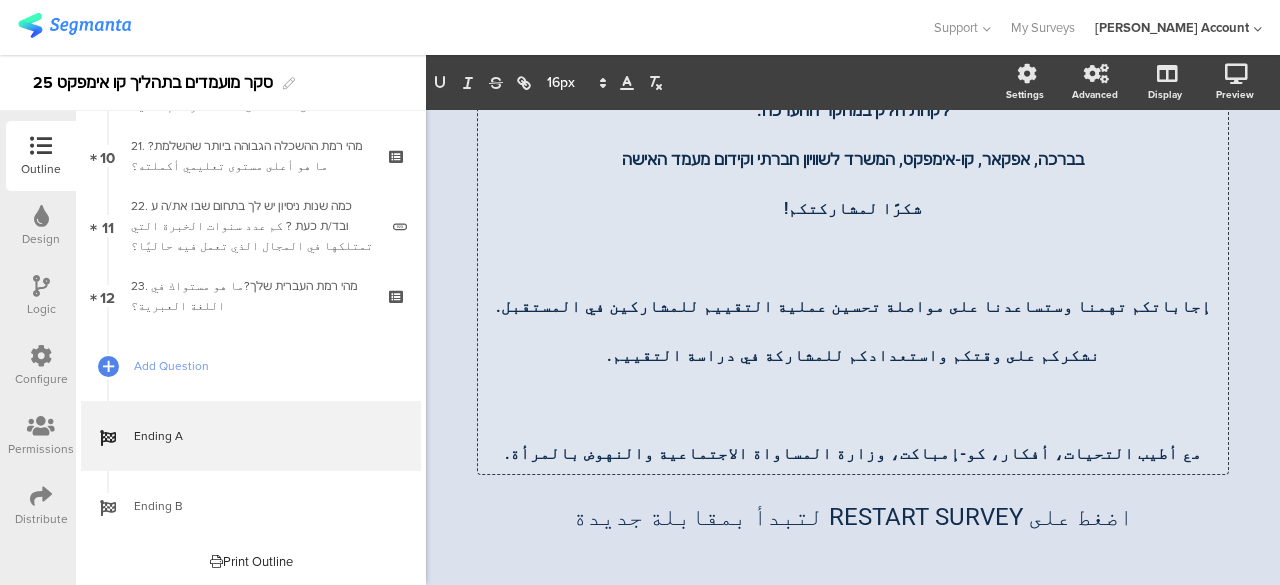 scroll, scrollTop: 0, scrollLeft: 0, axis: both 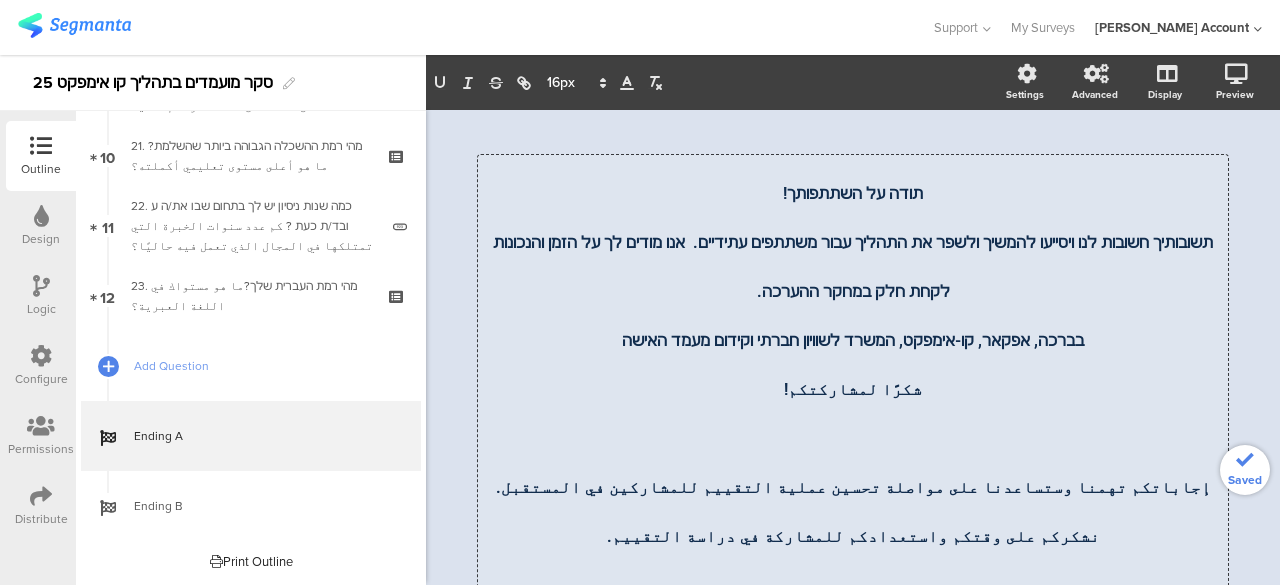 click 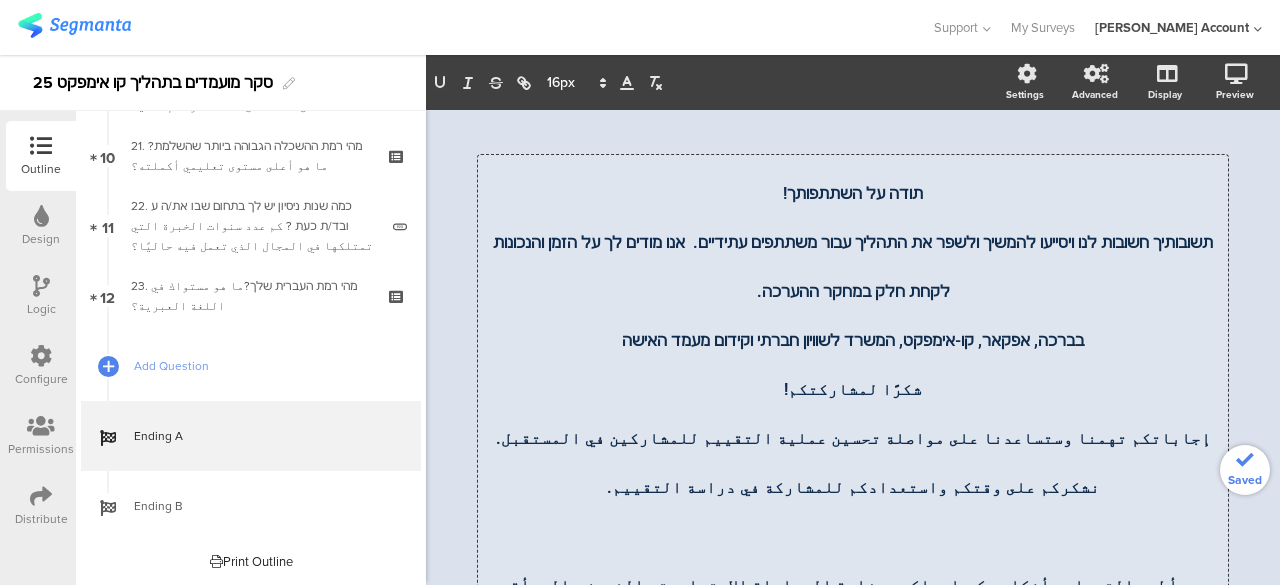 click on "إجاباتكم تهمنا وستساعدنا على مواصلة تحسين عملية التقييم للمشاركين في المستقبل. نشكركم على وقتكم واستعدادكم للمشاركة في دراسة التقييم." 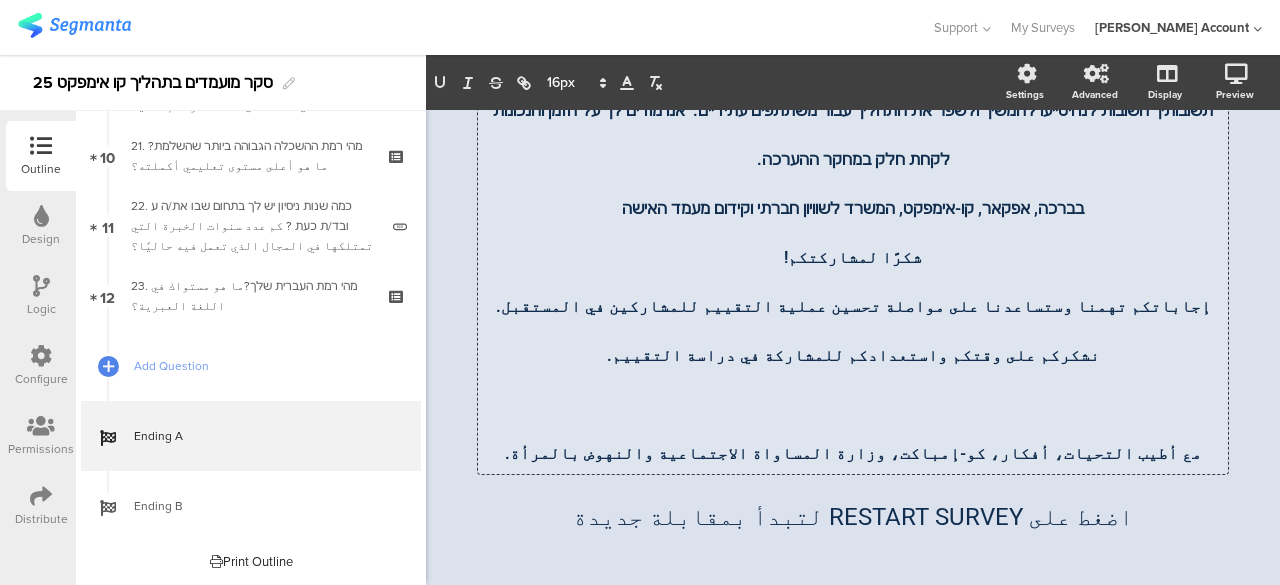 scroll, scrollTop: 146, scrollLeft: 0, axis: vertical 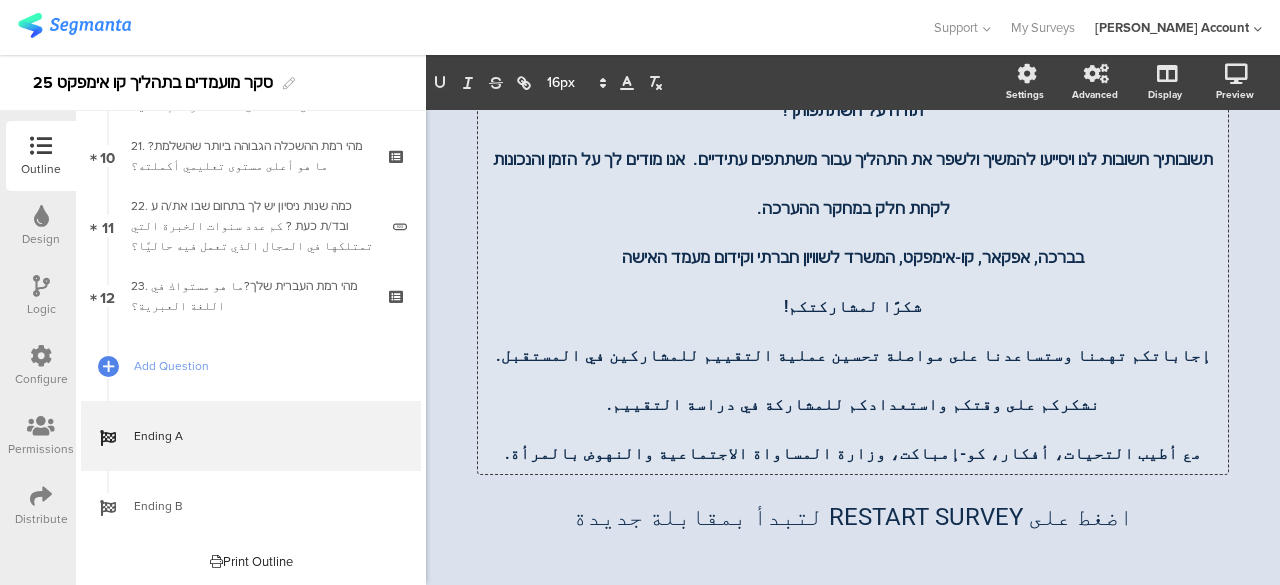 click on "مع أطيب التحيات، أفكار، كو-إمباكت، وزارة المساواة الاجتماعية والنهوض بالمرأة." 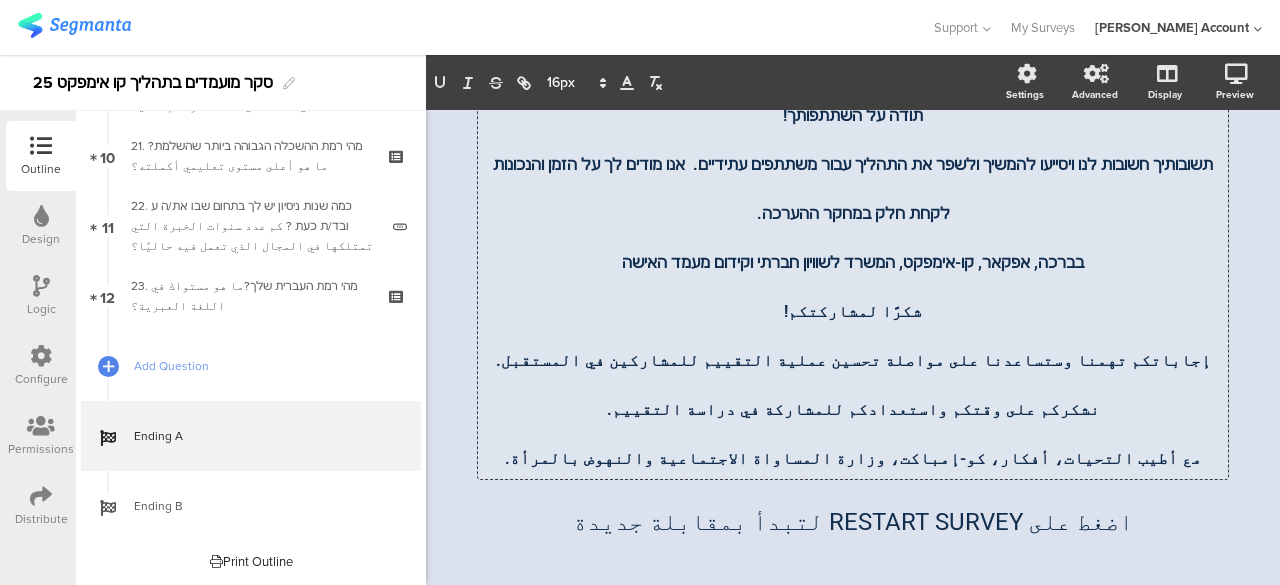 scroll, scrollTop: 96, scrollLeft: 0, axis: vertical 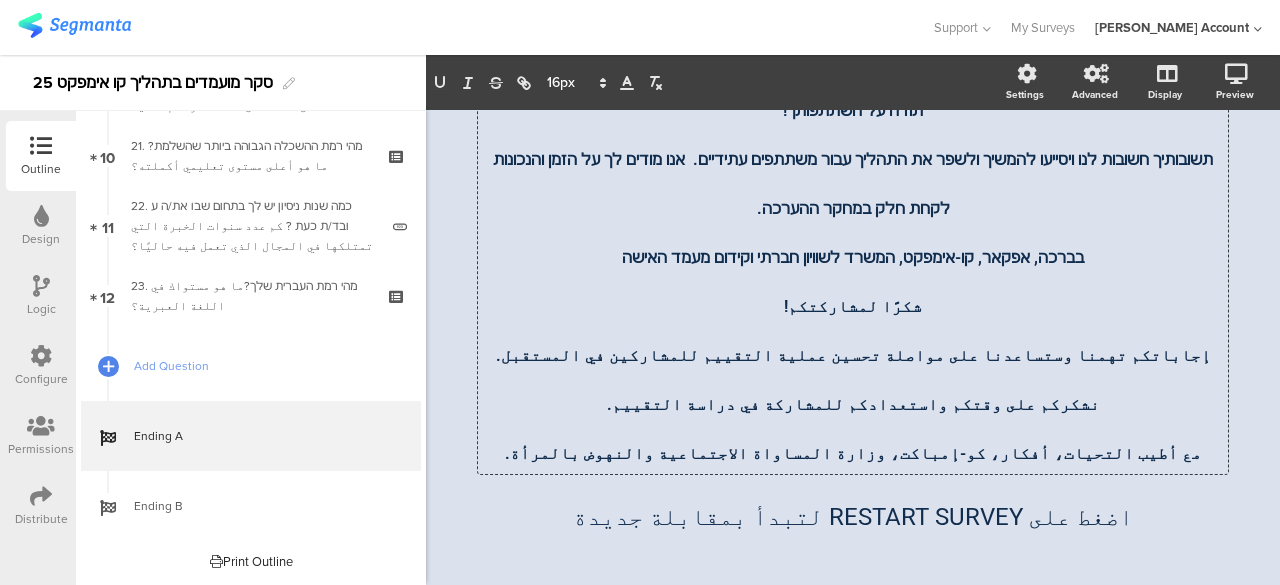 click on "/
תודה על השתתפותך!  תשובותיך חשובות לנו ויסייעו להמשיך ולשפר את התהליך עבור משתתפים עתידיים.  אנו מודים לך על הזמן והנכונות לקחת חלק במחקר ההערכה.  בברכה, אפקאר, קו-אימפקט, המשרד לשוויון חברתי וקידום מעמד האישה  شكرًا لمشاركتكم! إجاباتكم تهمنا وستساعدنا على مواصلة تحسين عملية التقييم للمشاركين في المستقبل. نشكركم على وقتكم واستعدادكم للمشاركة في دراسة التقييم. مع أطيب التحيات، أفكار، كو-إمباكت، وزارة المساواة الاجتماعية والنهوض بالمرأة.
תודה על השתתפותך!  شكرًا لمشاركتكم!
תודה על השתתפותך!" 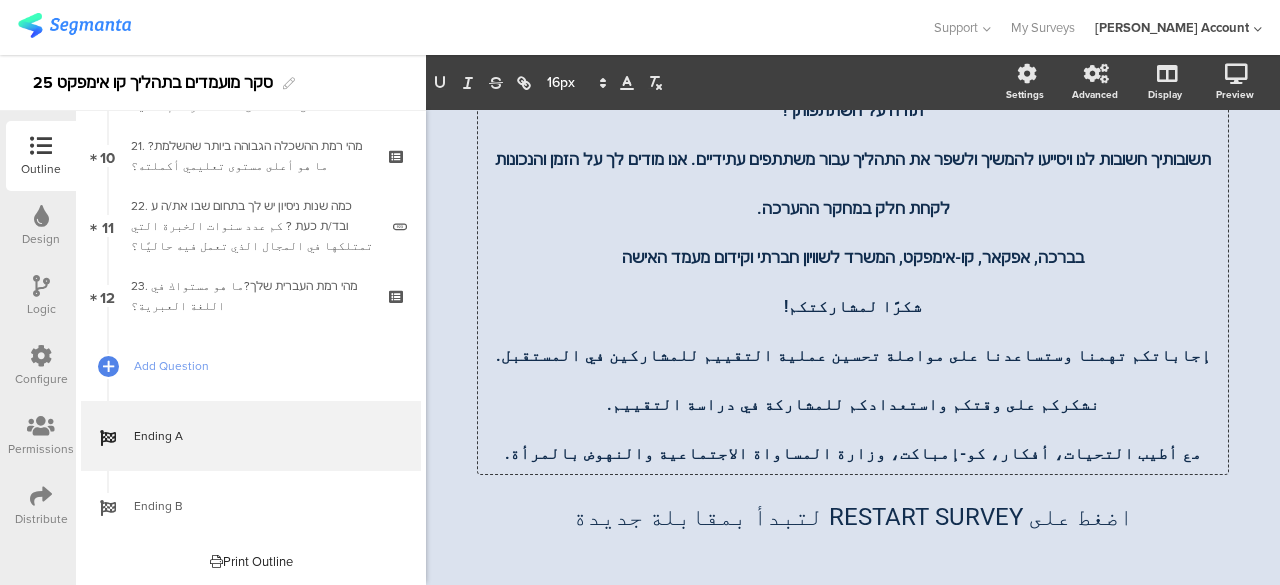 click on "תודה על השתתפותך!  תשובותיך חשובות לנו ויסייעו להמשיך ולשפר את התהליך עבור משתתפים עתידיים.  אנו מודים לך על הזמן והנכונות לקחת חלק במחקר ההערכה.  בברכה, אפקאר, קו-אימפקט, המשרד לשוויון חברתי וקידום מעמד האישה  شكرًا لمشاركتكم! إجاباتكم تهمنا وستساعدنا على مواصلة تحسين عملية التقييم للمشاركين في المستقبل. نشكركم على وقتكم واستعدادكم للمشاركة في دراسة التقييم. مع أطيب التحيات، أفكار، كو-إمباكت، وزارة المساواة الاجتماعية والنهوض بالمرأة.
תודה על השתתפותך!  בברכה, אפקאר, קו-אימפקט, המשרד לשוויון חברתי וקידום מעמד האישה  شكرًا لمشاركتكم!
תודה על השתתפותך!" 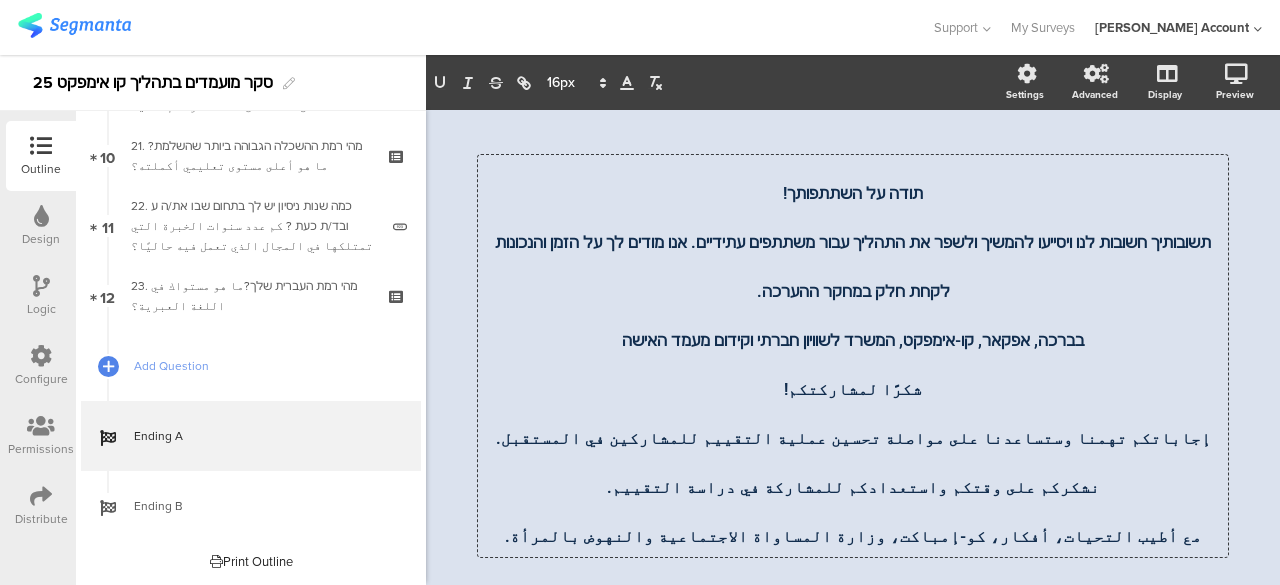 click on "תודה על השתתפותך!" 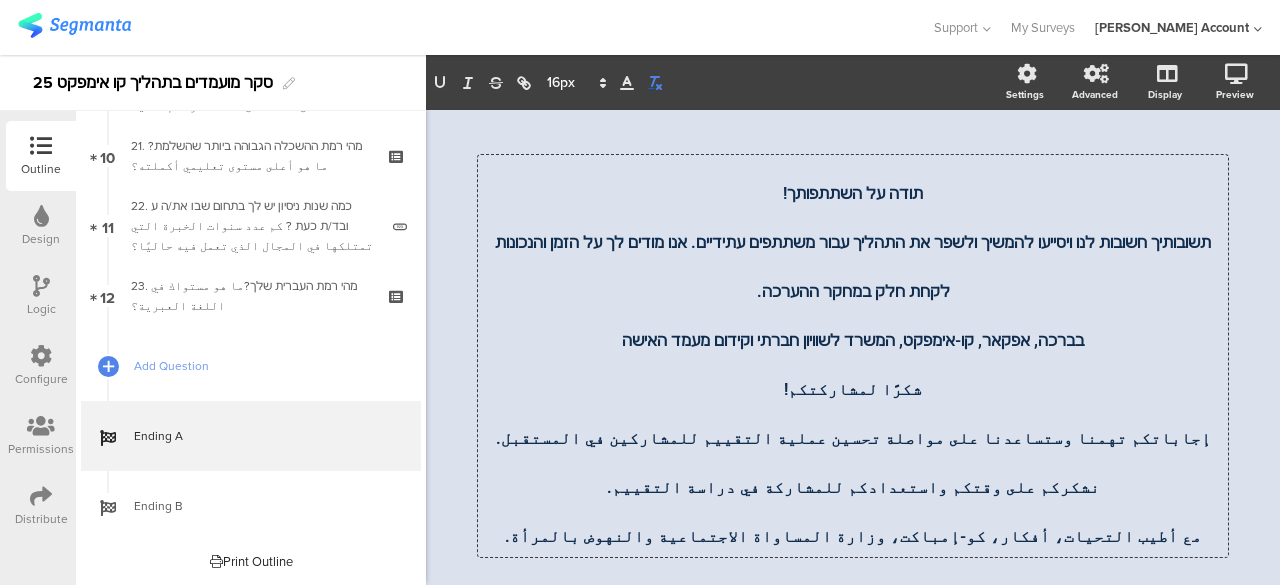 click 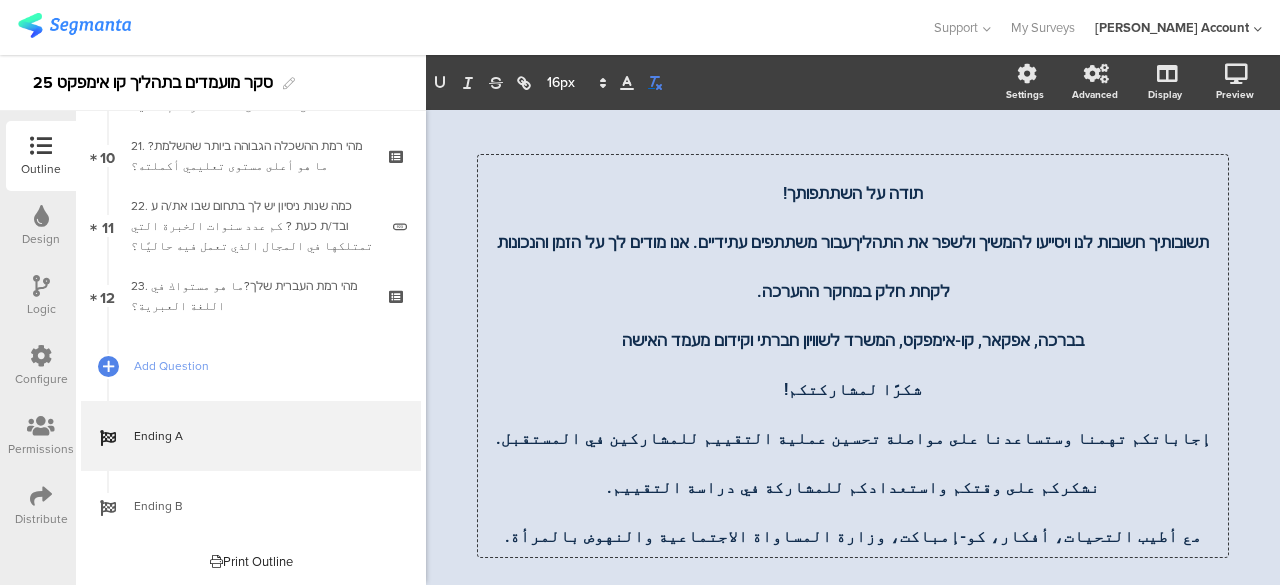 click 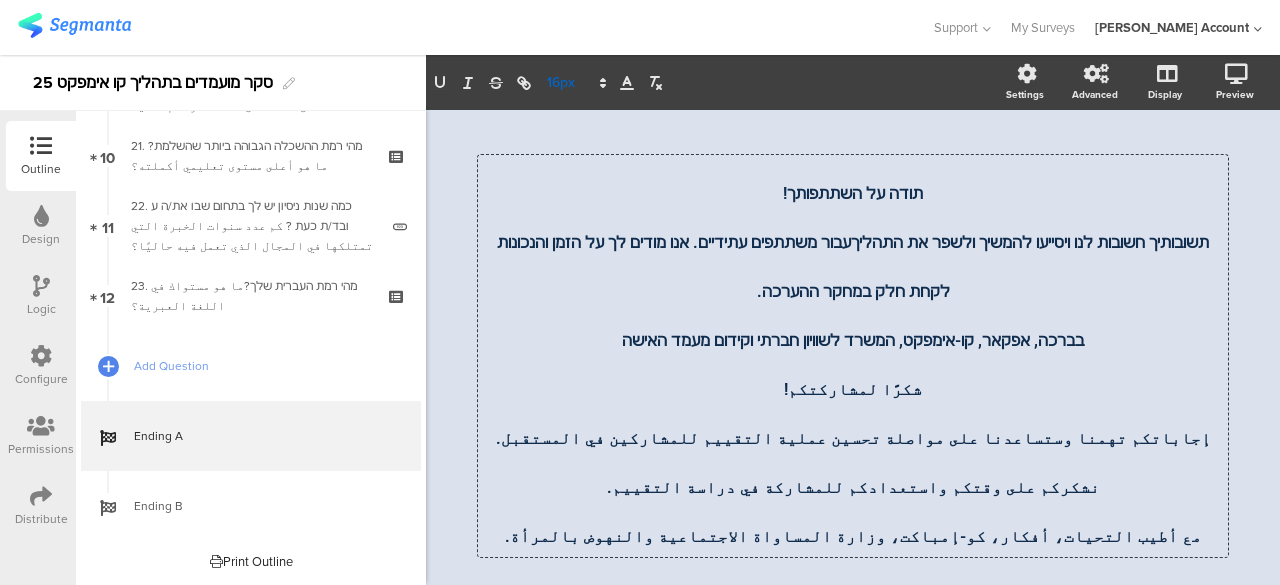 click 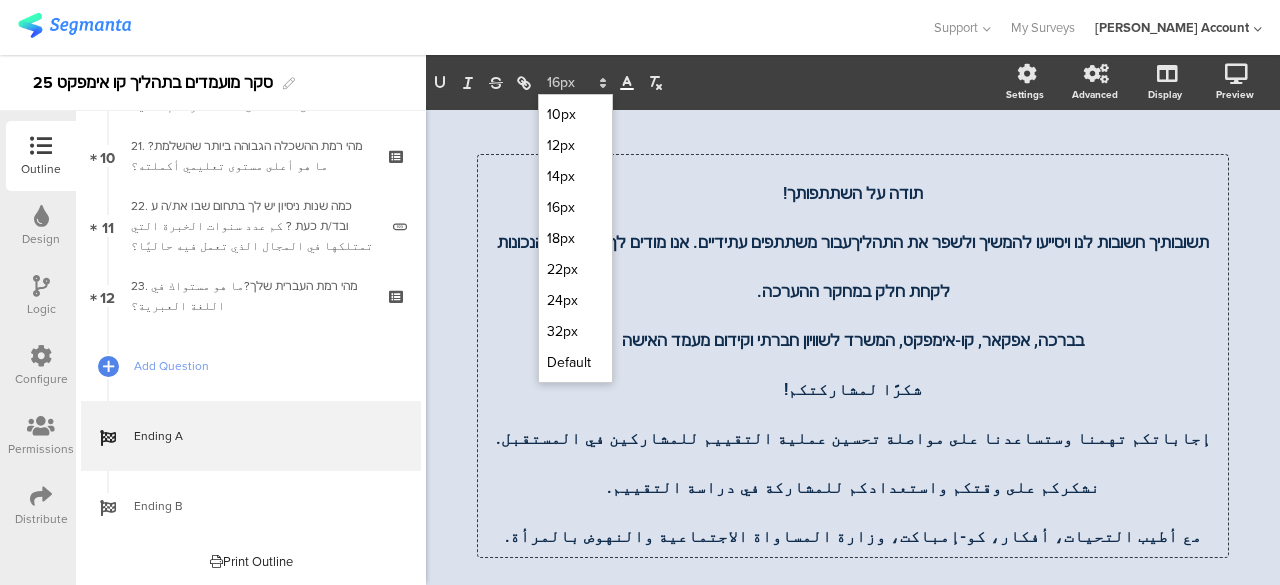 click 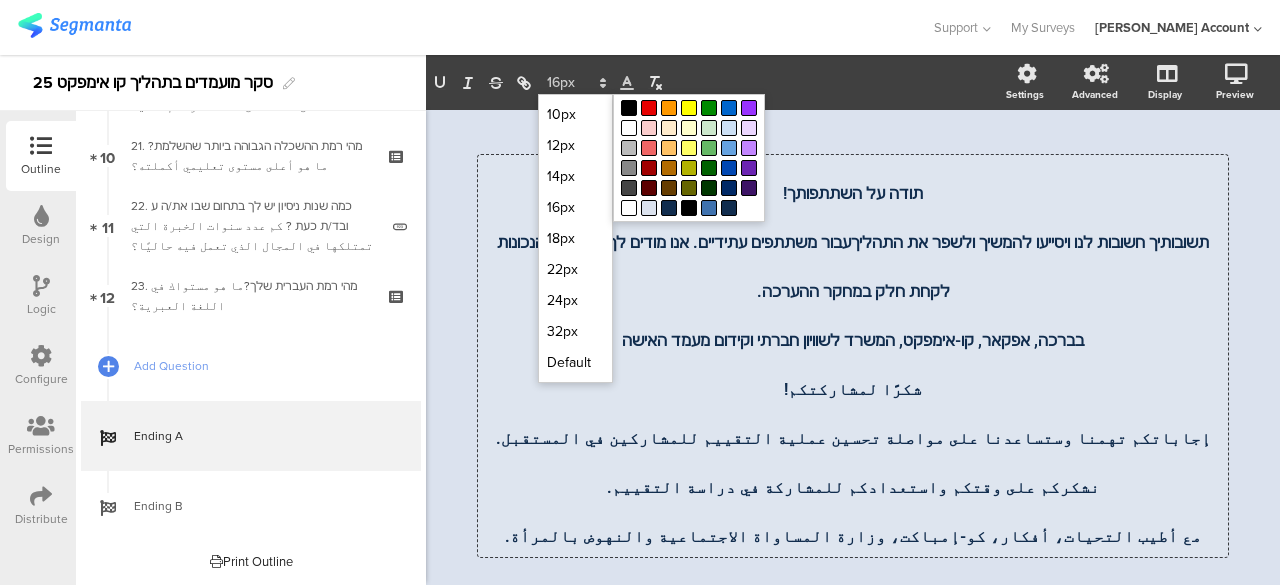 click on "בברכה, אפקאר, קו-אימפקט, המשרד לשוויון חברתי וקידום מעמד האישה" 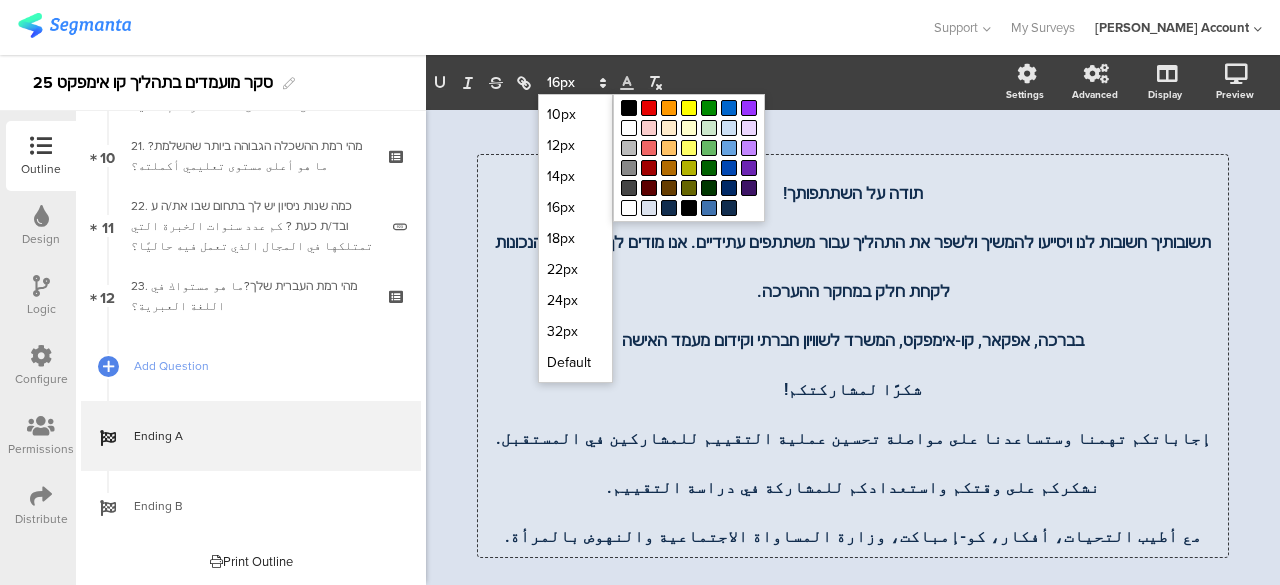 click on "בברכה, אפקאר, קו-אימפקט, המשרד לשוויון חברתי וקידום מעמד האישה" 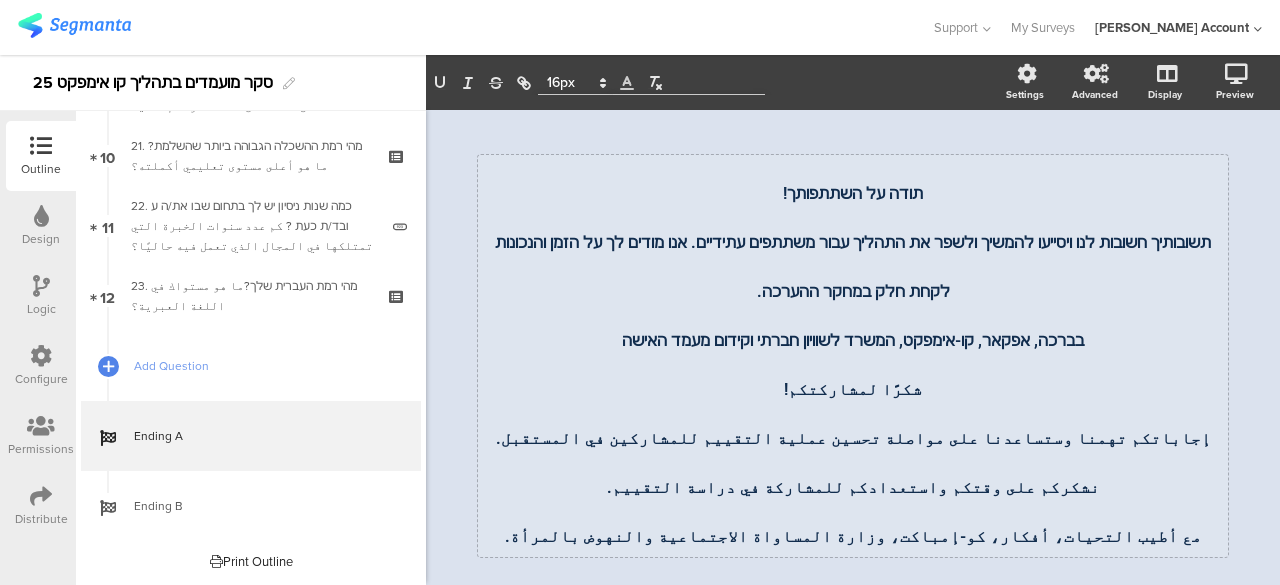 click on "/
תודה על השתתפותך!  תשובותיך חשובות לנו ויסייעו להמשיך ולשפר את התהליך עבור משתתפים עתידיים.  אנו מודים לך על הזמן והנכונות לקחת חלק במחקר ההערכה.  בברכה, אפקאר, קו-אימפקט, המשרד לשוויון חברתי וקידום מעמד האישה  شكرًا لمشاركتكم! إجاباتكم تهمنا وستساعدنا على مواصلة تحسين عملية التقييم للمشاركين في المستقبل. نشكركم على وقتكم واستعدادكم للمشاركة في دراسة التقييم. مع أطيب التحيات، أفكار، كو-إمباكت، وزارة المساواة الاجتماعية والنهوض بالمرأة.
תודה על השתתפותך!  شكرًا لمشاركتكم!" 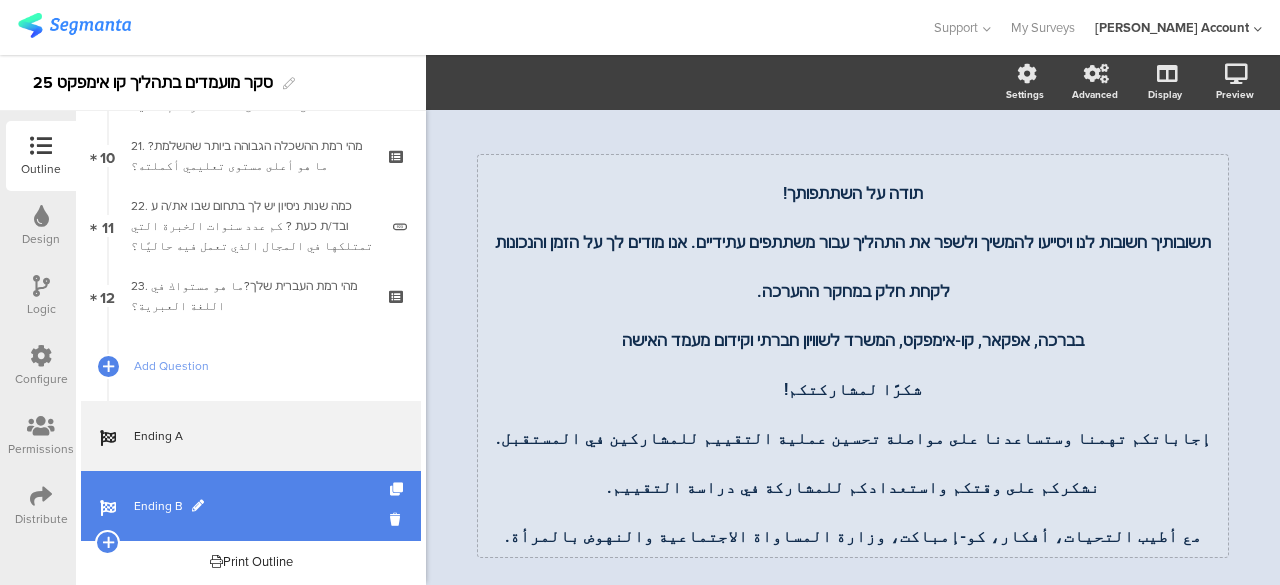 click on "Ending B" at bounding box center (262, 506) 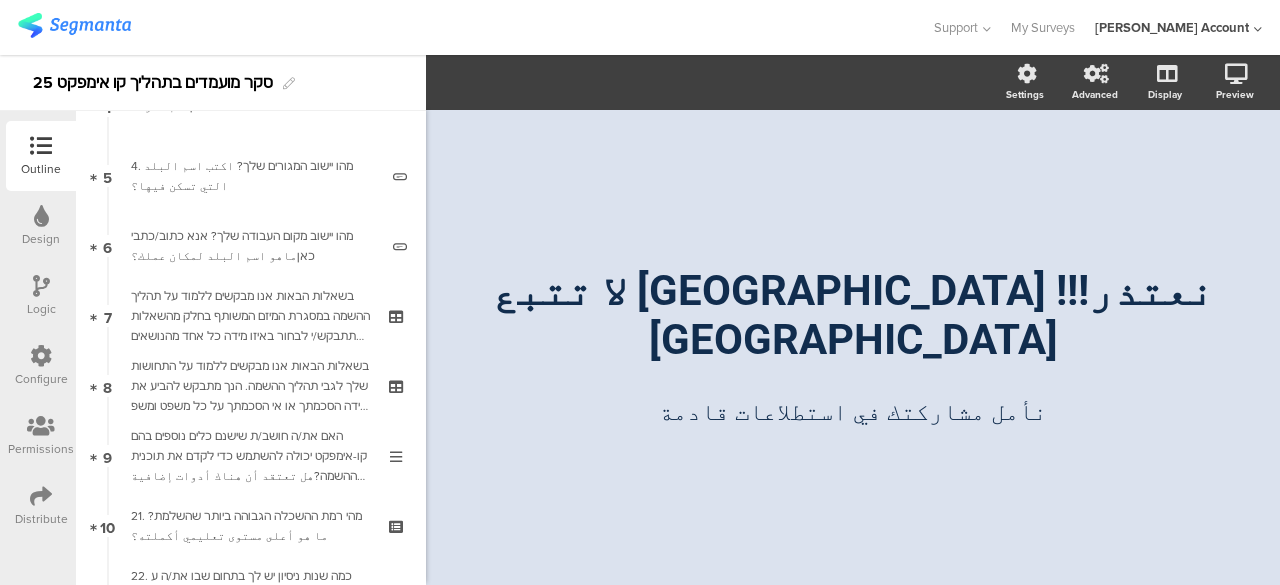 scroll, scrollTop: 0, scrollLeft: 0, axis: both 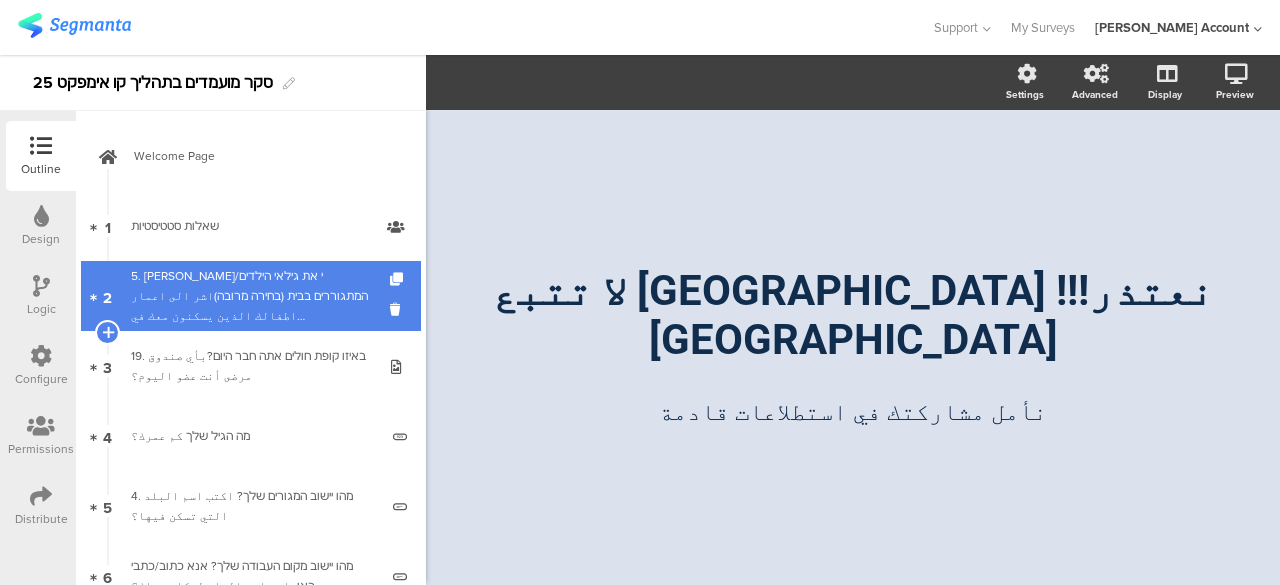 click on "5.	אנא סמן/י את גילאי הילדים המתגוררים בבית (בחירה מרובה)اشر الى اعمار اطفالك الذين يسكنون معك في البيت" at bounding box center (250, 296) 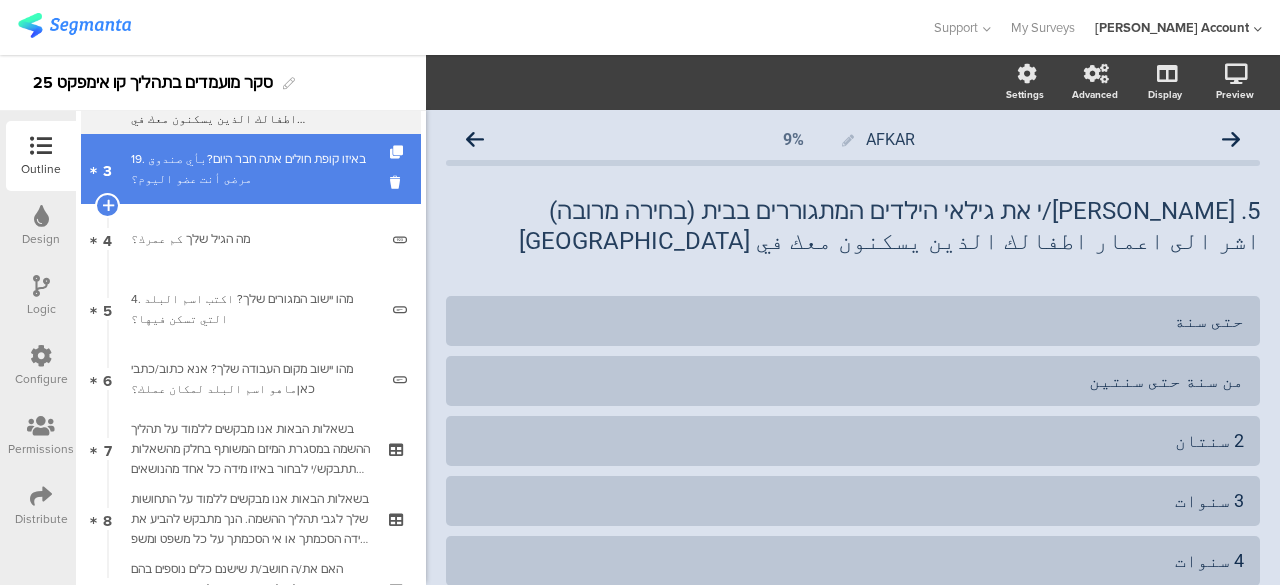 scroll, scrollTop: 200, scrollLeft: 0, axis: vertical 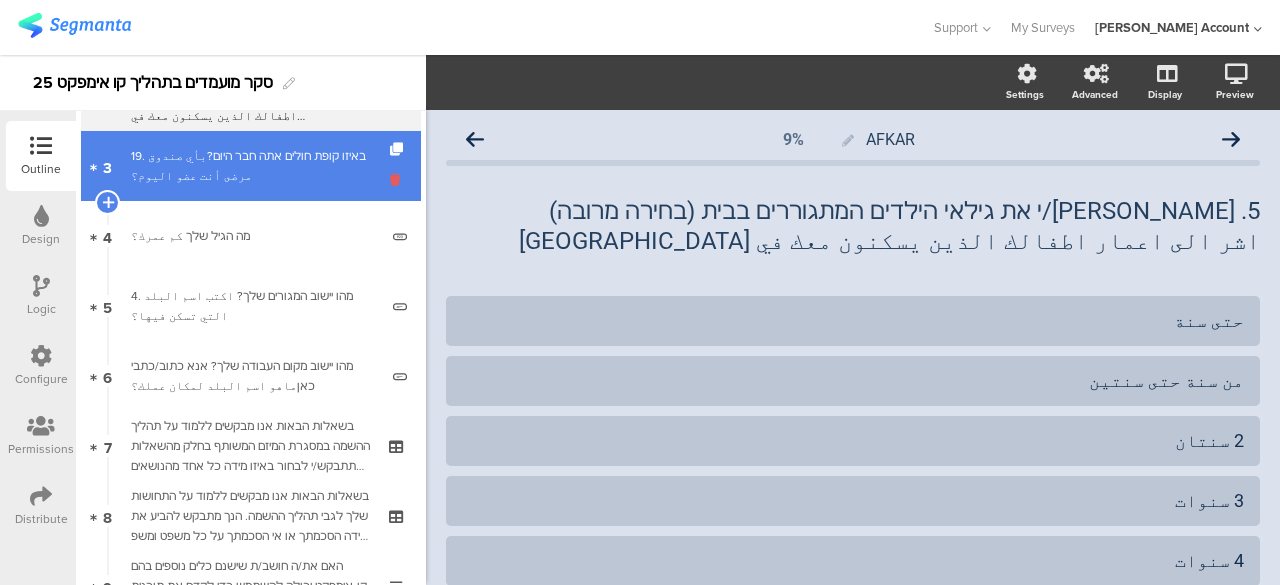 click at bounding box center [398, 179] 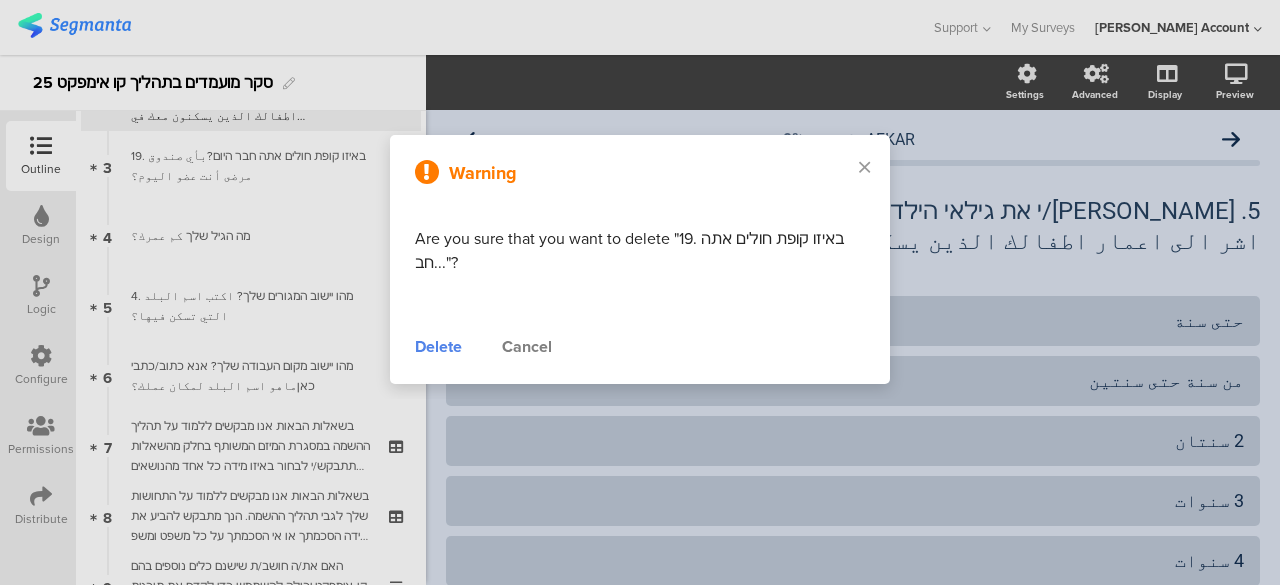 click on "Delete" at bounding box center (438, 347) 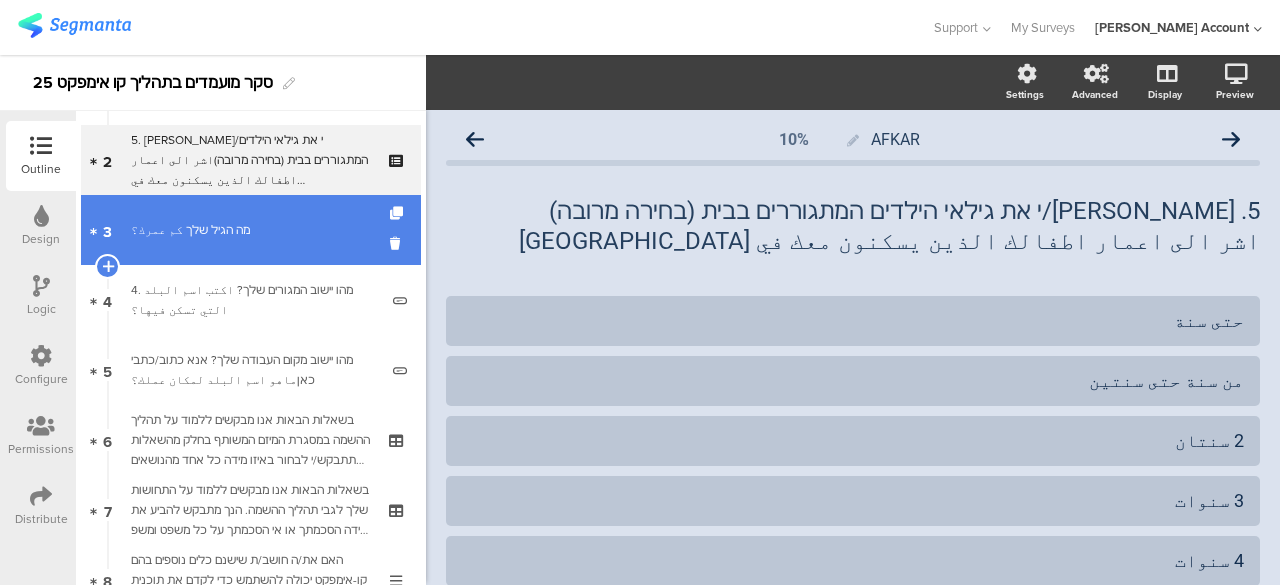 scroll, scrollTop: 0, scrollLeft: 0, axis: both 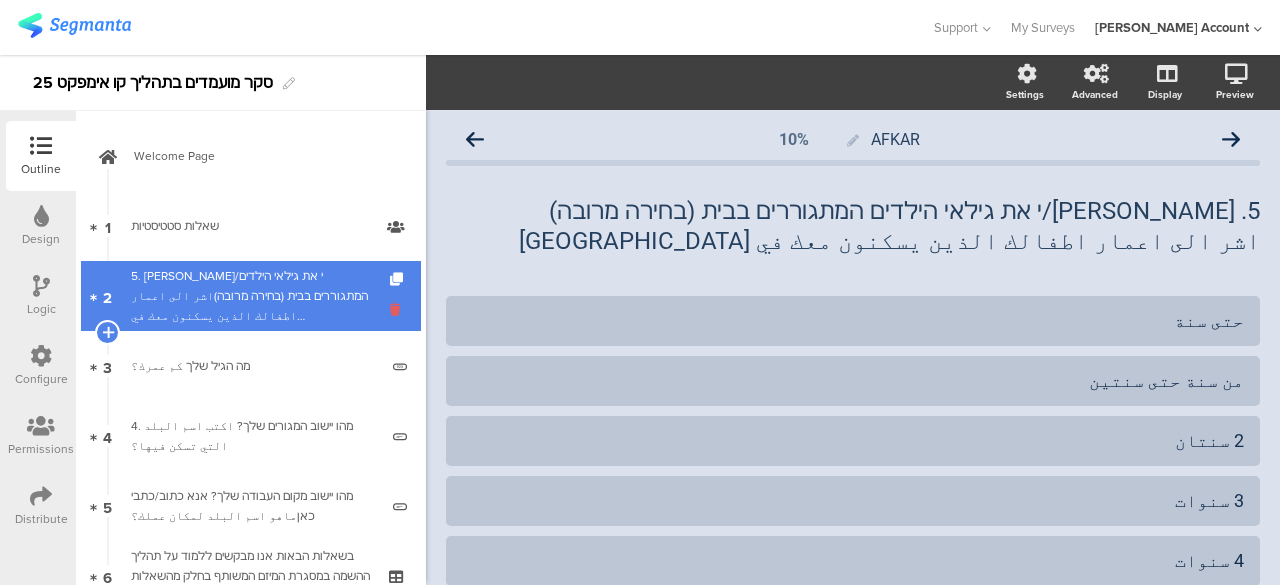 click at bounding box center (398, 309) 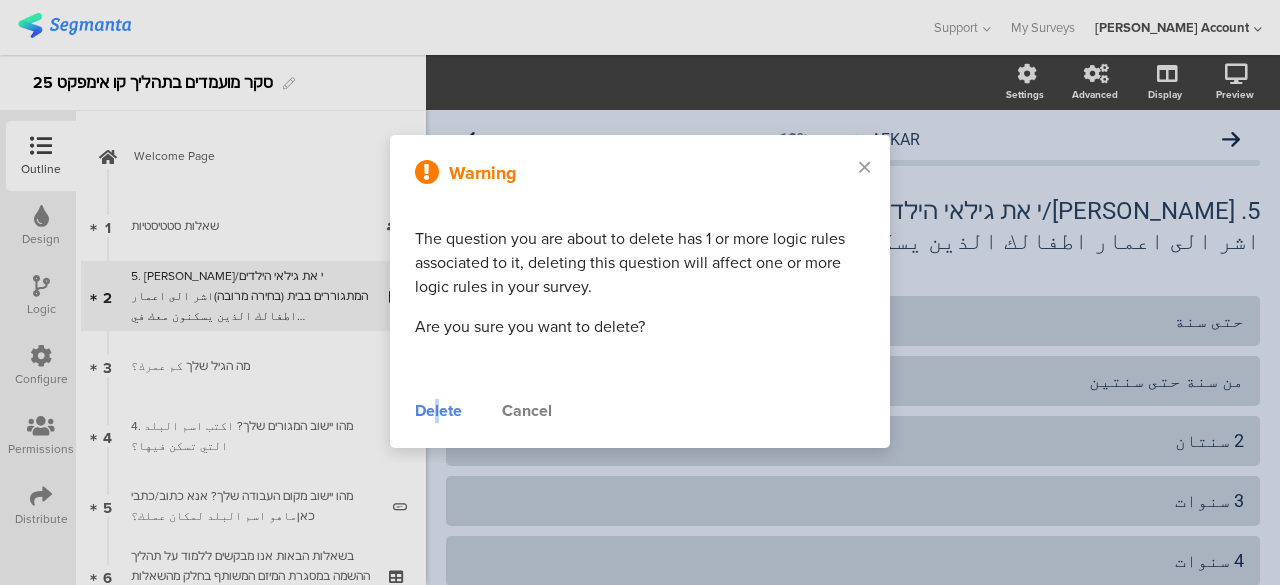 drag, startPoint x: 437, startPoint y: 412, endPoint x: 416, endPoint y: 396, distance: 26.400757 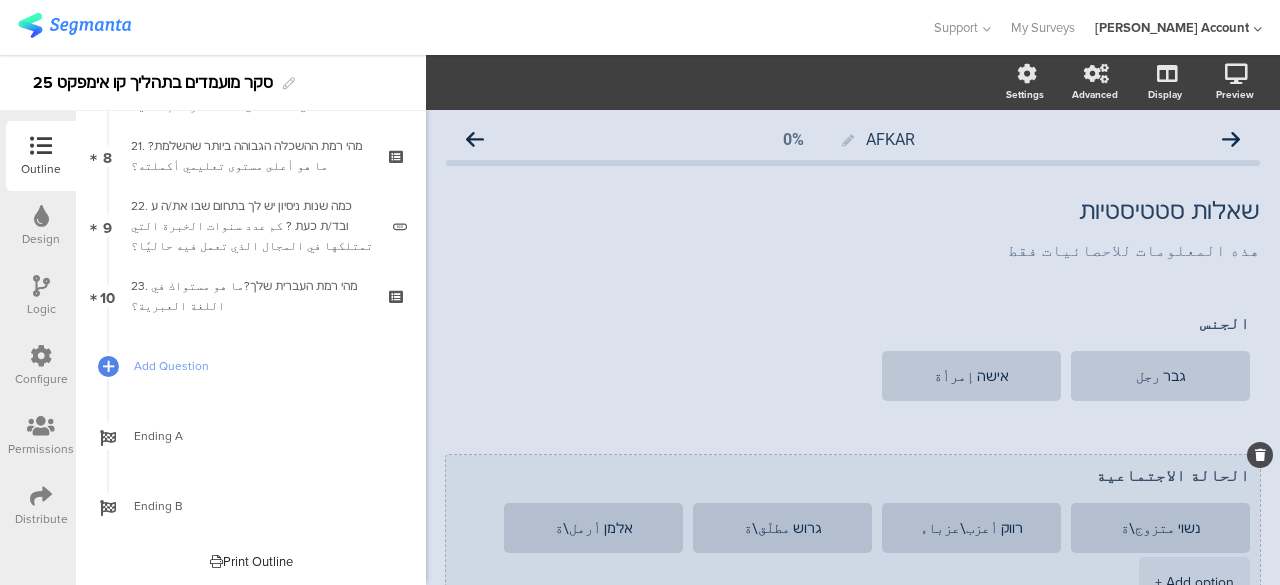 scroll, scrollTop: 260, scrollLeft: 0, axis: vertical 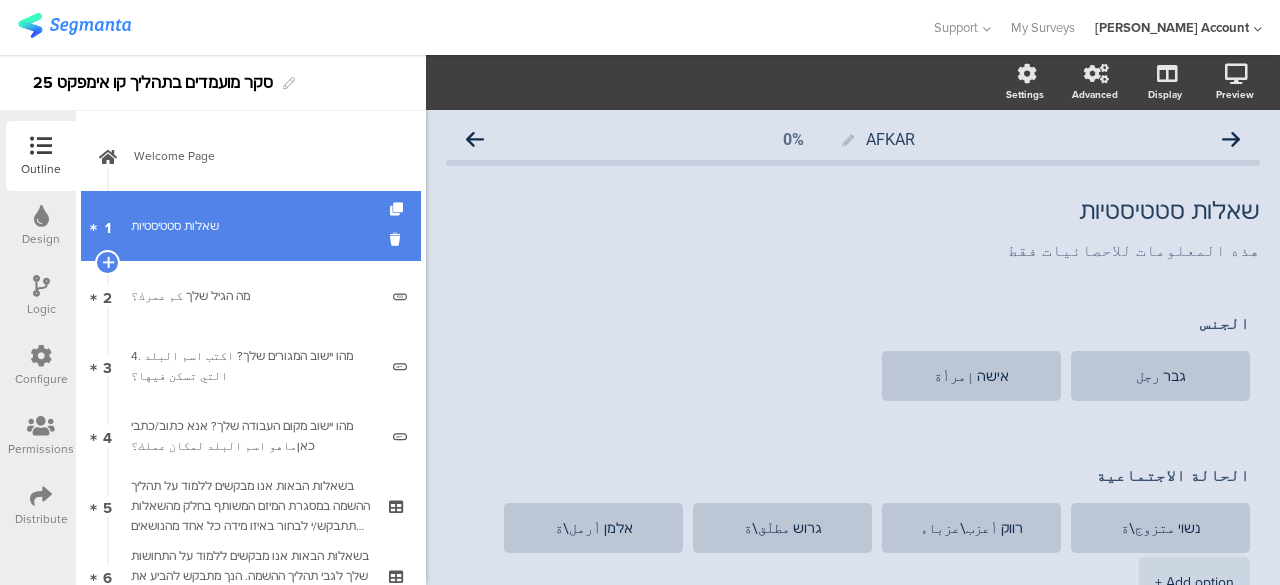 click on "שאלות סטטיסטיות" at bounding box center [250, 226] 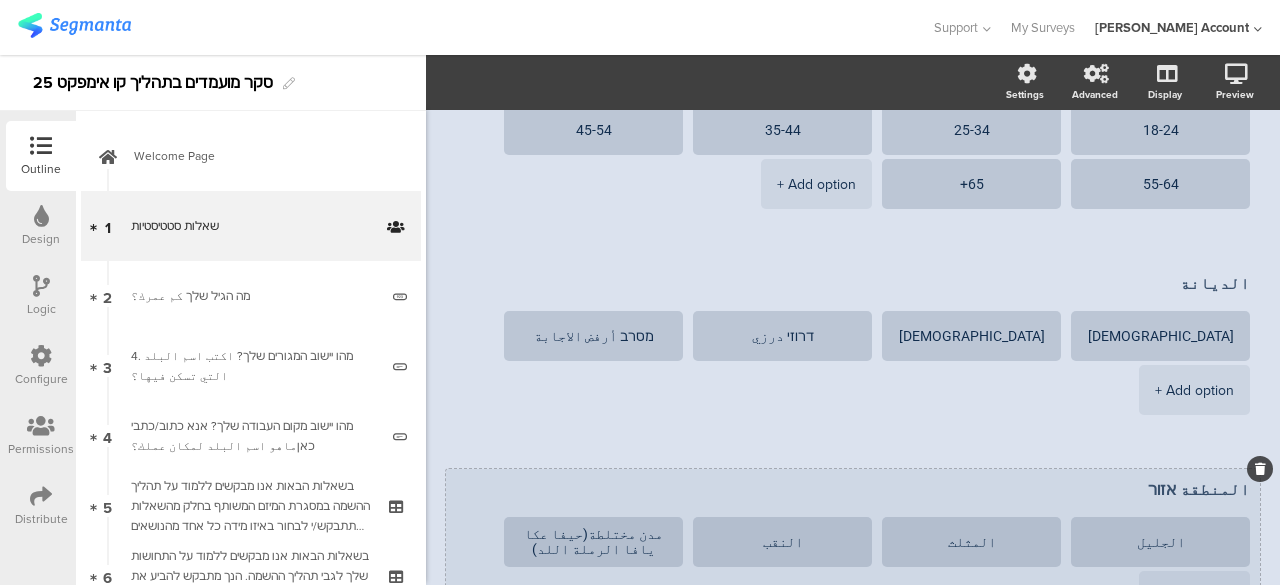 scroll, scrollTop: 700, scrollLeft: 0, axis: vertical 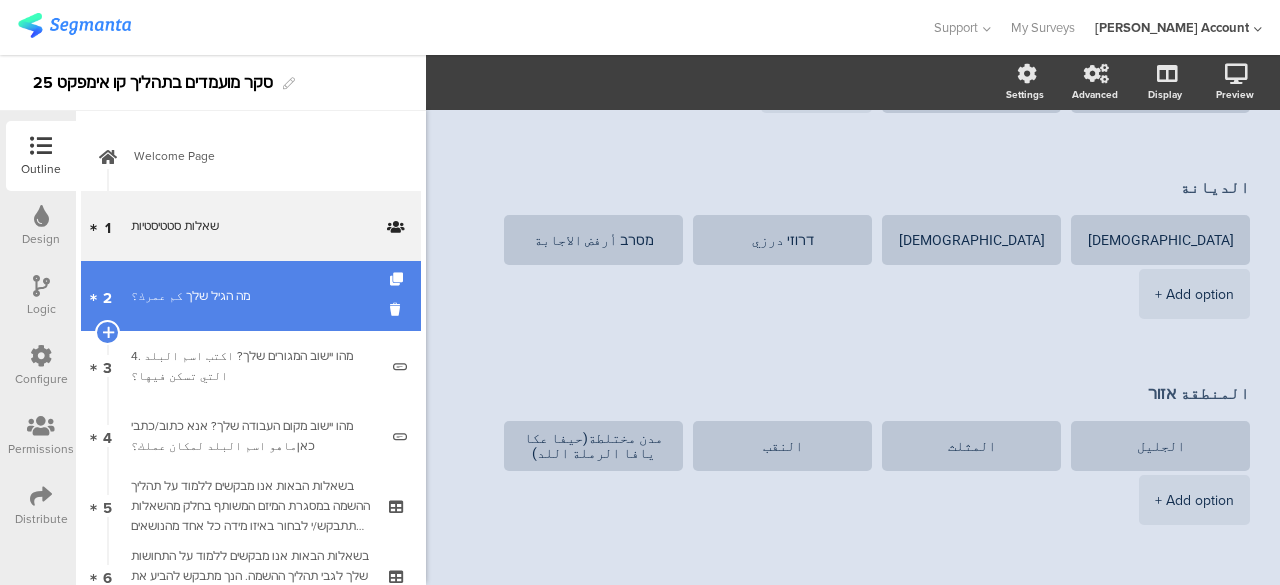 click on "מה הגיל שלך كم عمرك؟" at bounding box center (254, 296) 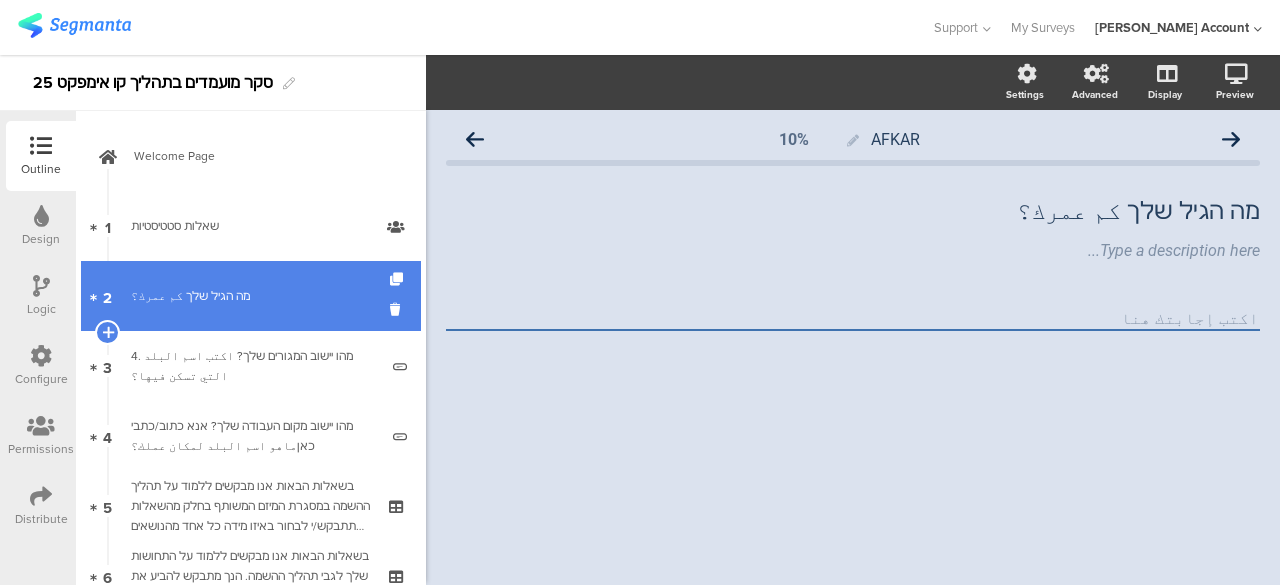 scroll, scrollTop: 0, scrollLeft: 0, axis: both 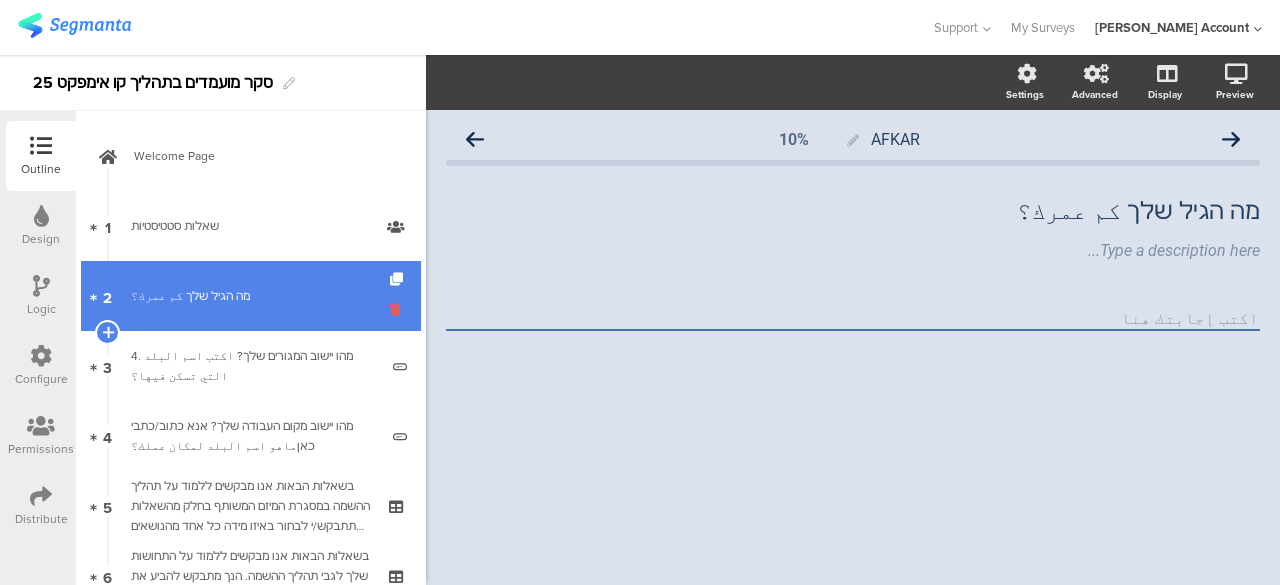 click at bounding box center [398, 309] 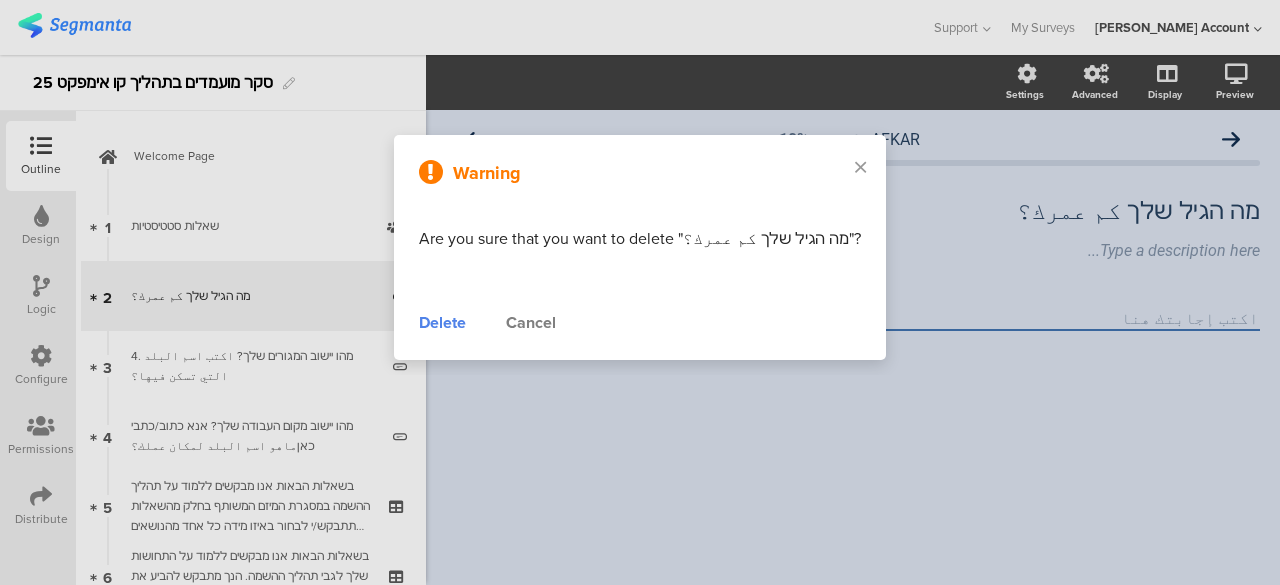 click on "Delete" at bounding box center [442, 323] 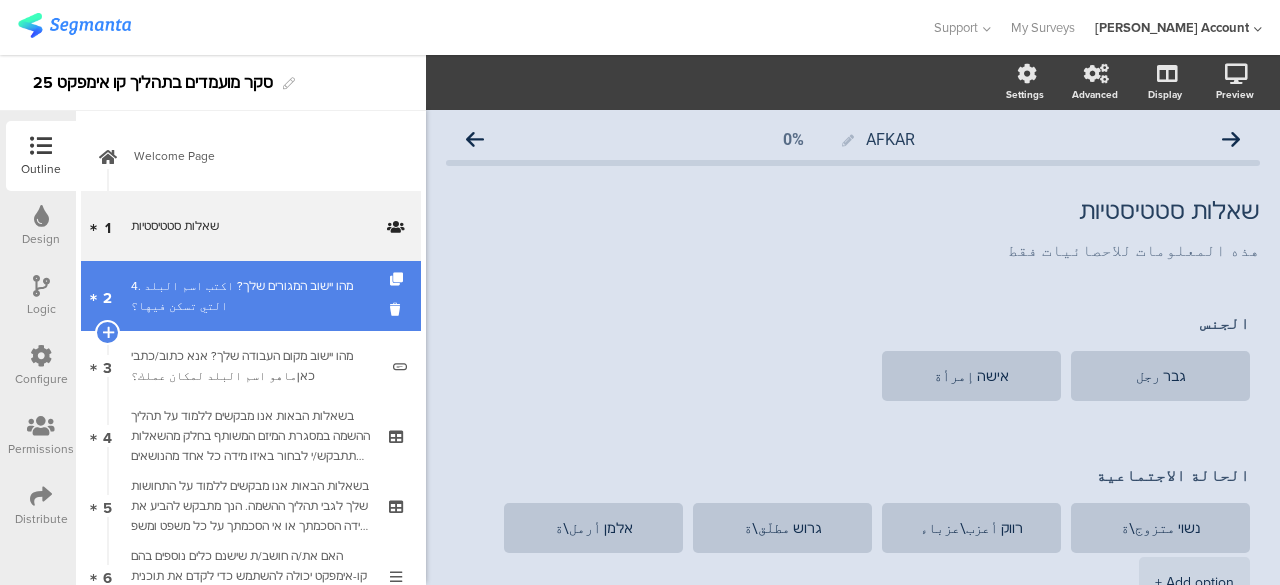 click on "4.	מהו יישוב המגורים שלך? اكتب اسم البلد التي تسكن فيها؟" at bounding box center (254, 296) 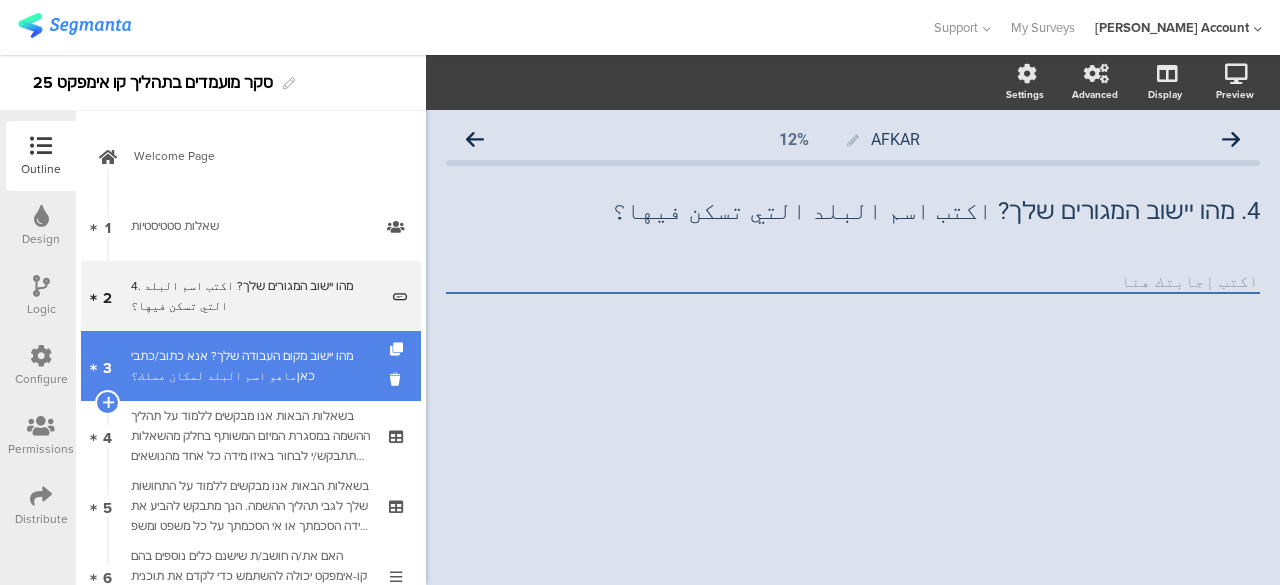 click on "מהו יישוב מקום העבודה שלך?  אנא כתוב/כתבי כאןماهو اسم البلد لمكان عملك؟" at bounding box center [254, 366] 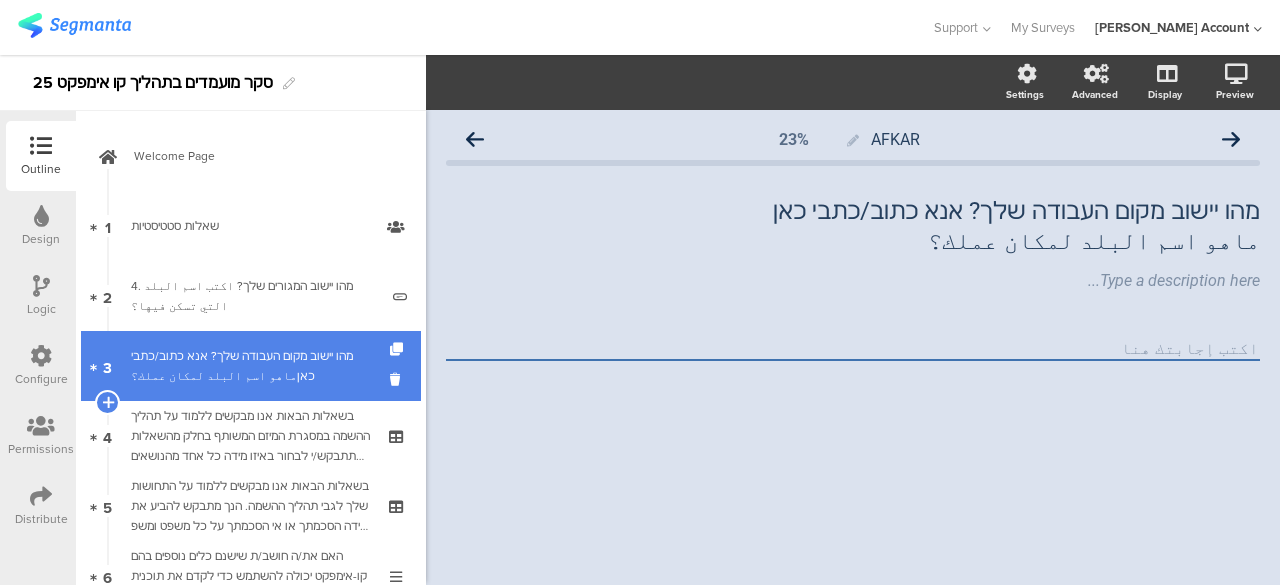 scroll, scrollTop: 100, scrollLeft: 0, axis: vertical 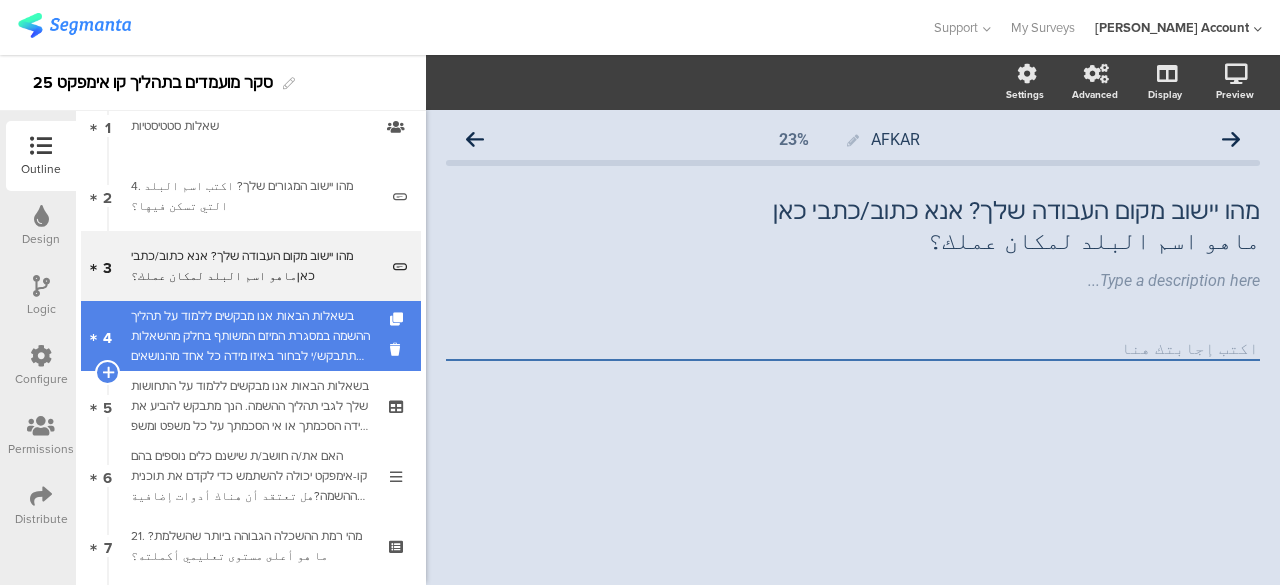 click on "בשאלות הבאות אנו מבקשים ללמוד על תהליך ההשמה במסגרת המיזם המשותף בחלק מהשאלות תתבקש/י לבחור באיזו מידה כל אחד מהנושאים הבאים התקיים או לא התקיים בתהליך ההשתלבות שלך . [PERSON_NAME]/י את תשובתך על סולם מ-1 עד 5, כאשר:في [DEMOGRAPHIC_DATA]، نود التعرف على عملية التوظيف في إطار المشروع المشترك. في بعض الأسئلة، سيُطلب منك تحديد مدى وجود أو غياب كل من المشكلات التالية في عملية التكامل. يُرجى تقييم إجابتك على مقياس من 1 إلى 5،" at bounding box center [250, 336] 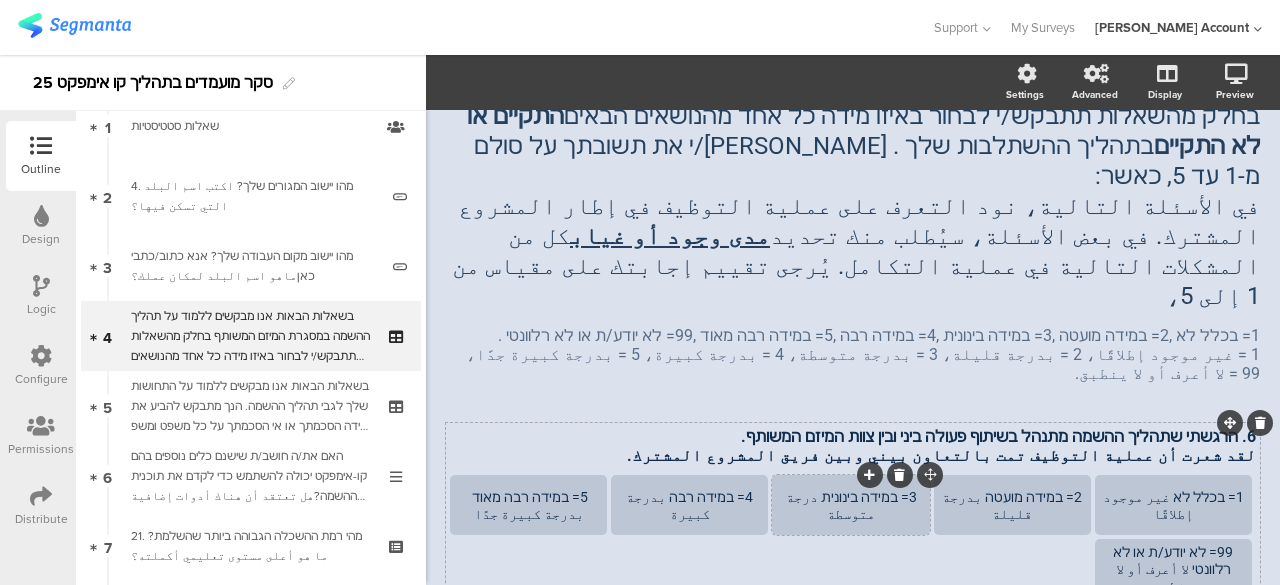scroll, scrollTop: 200, scrollLeft: 0, axis: vertical 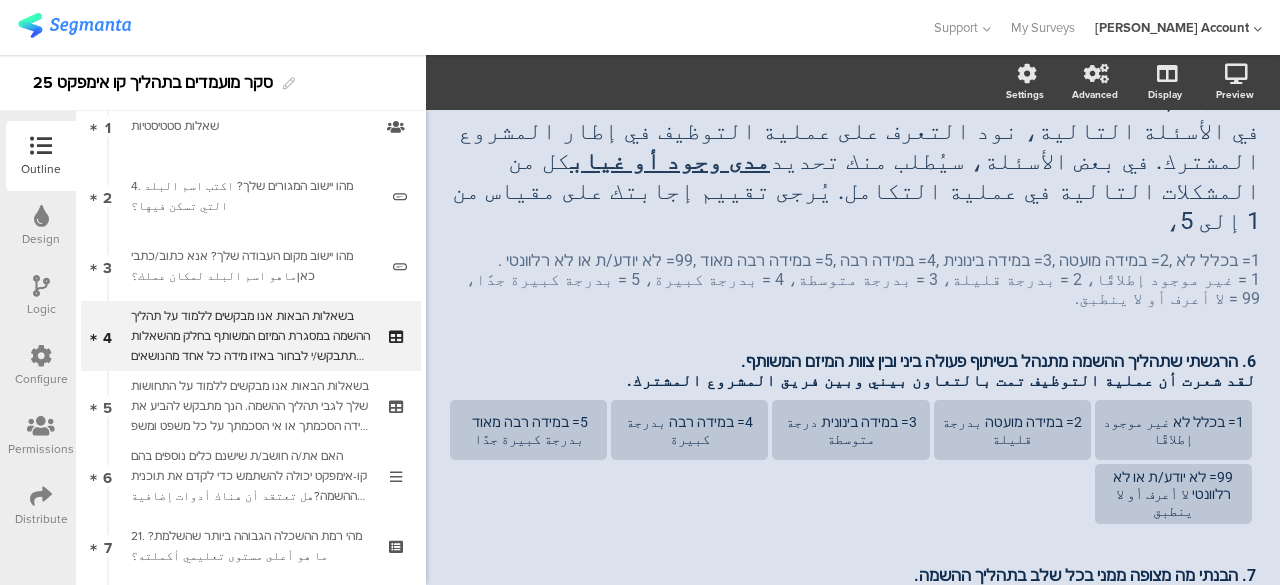 click on "6. הרגשתי שתהליך ההשמה מתנהל בשיתוף פעולה ביני ובין צוות המיזם המשותף. لقد شعرت أن عملية التوظيف تمت بالتعاون بيني وبين فريق المشروع المشترك.
6. הרגשתי שתהליך ההשמה מתנהל בשיתוף פעולה ביני ובין צוות המיזם המשותף. لقد شعرت أن عملية التوظيف تمت بالتعاون بيني وبين فريق المشروع المشترك.
1= בכלל לא غير موجود إطلاقًا
2= במידה מועטה بدرجة قليلة
3= במידה בינונית درجة متوسطة" 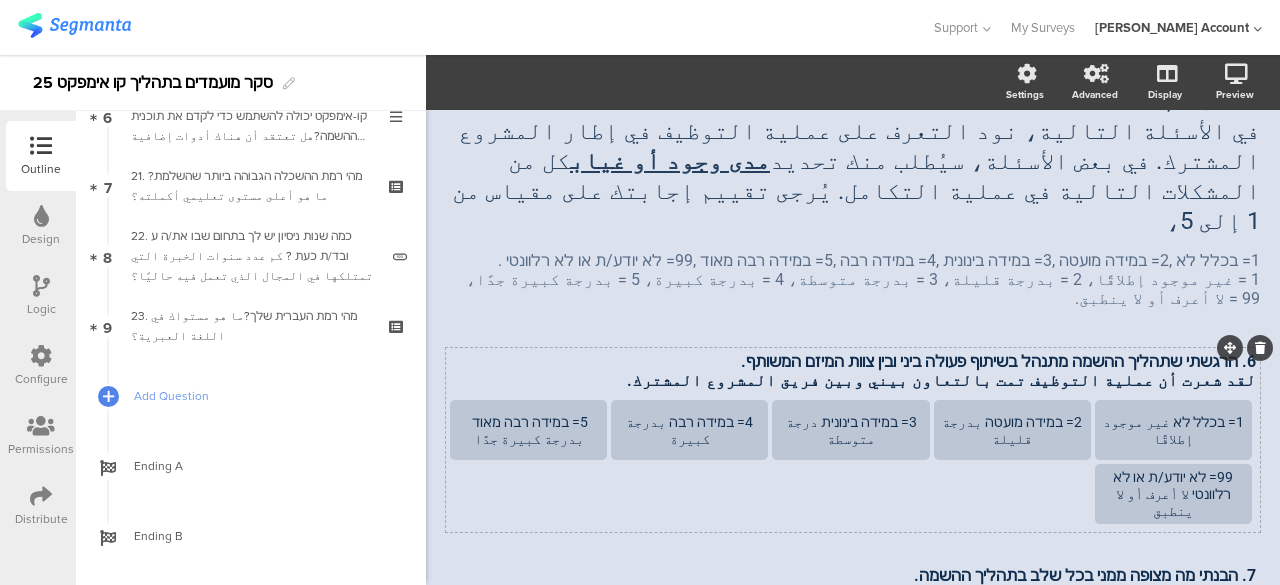 scroll, scrollTop: 490, scrollLeft: 0, axis: vertical 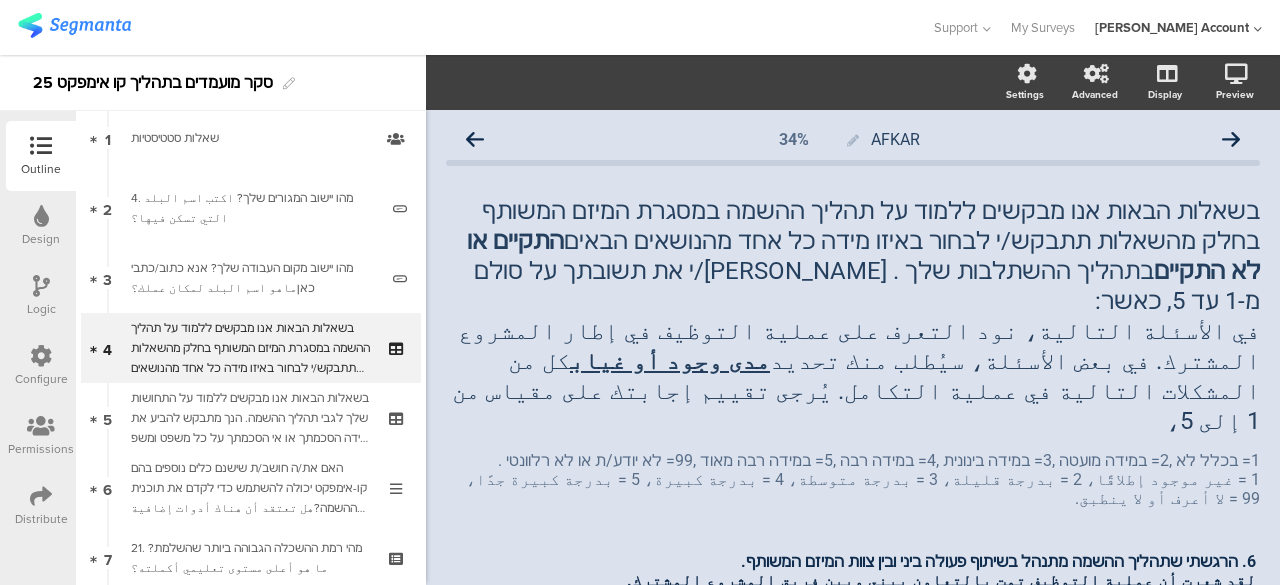 click at bounding box center (465, 27) 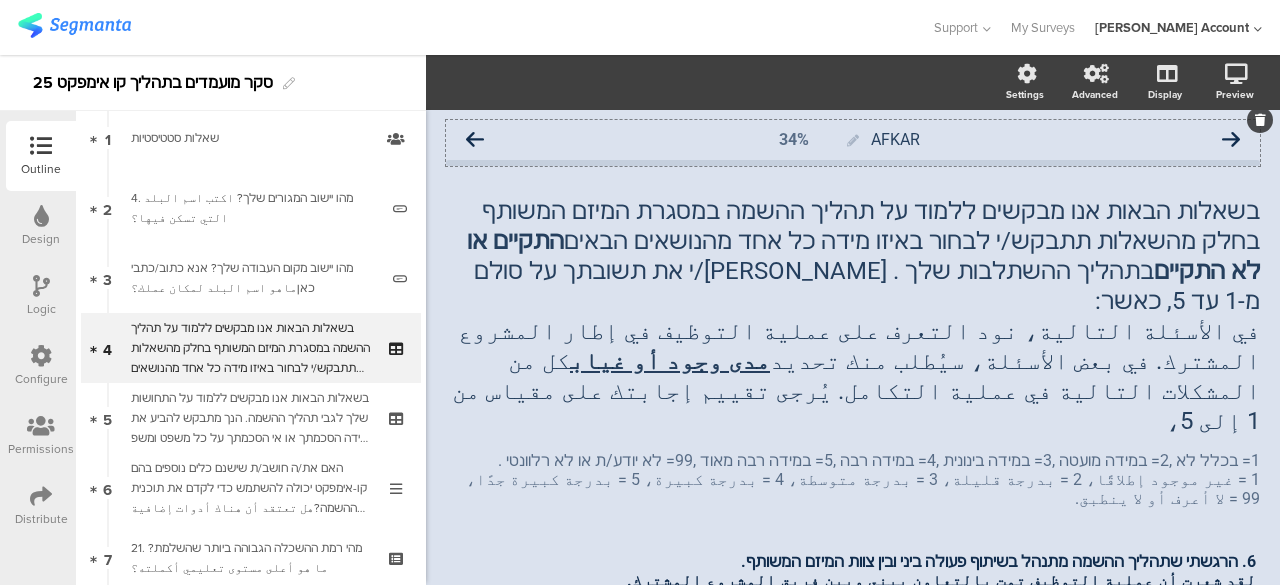 click 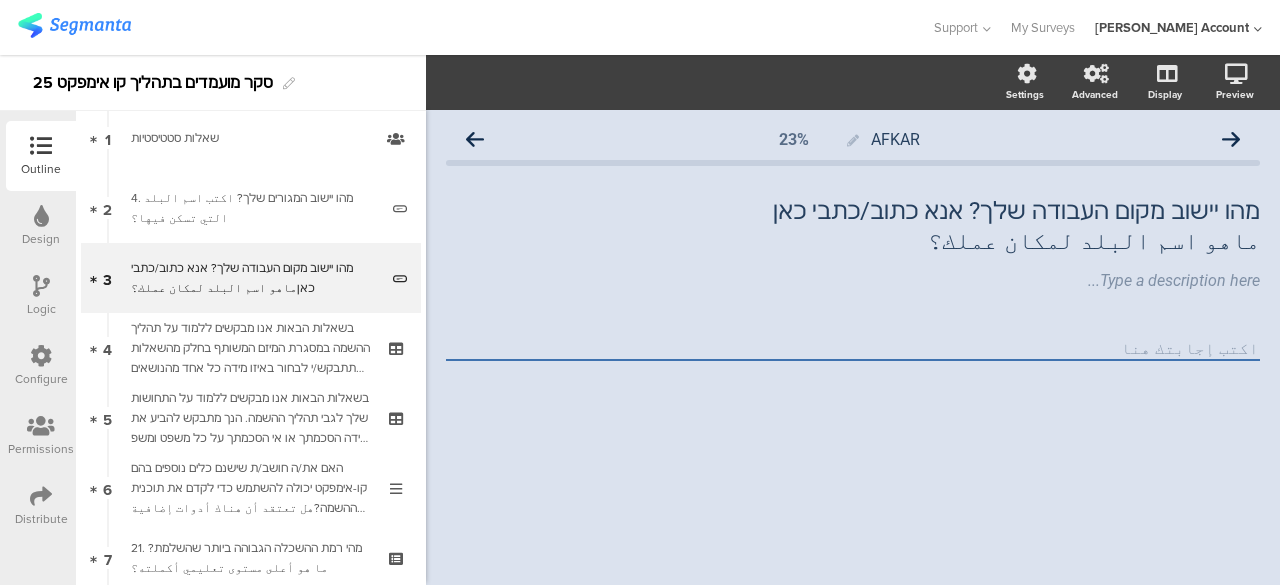 click on "AFKAR
23%" 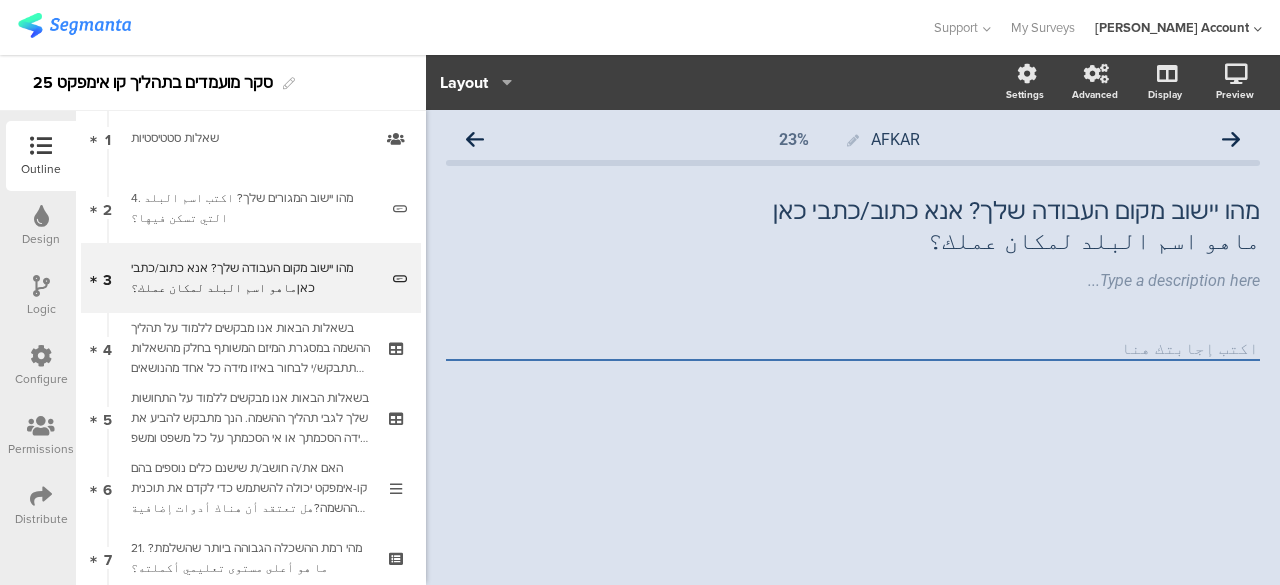 click on "AFKAR
23%" 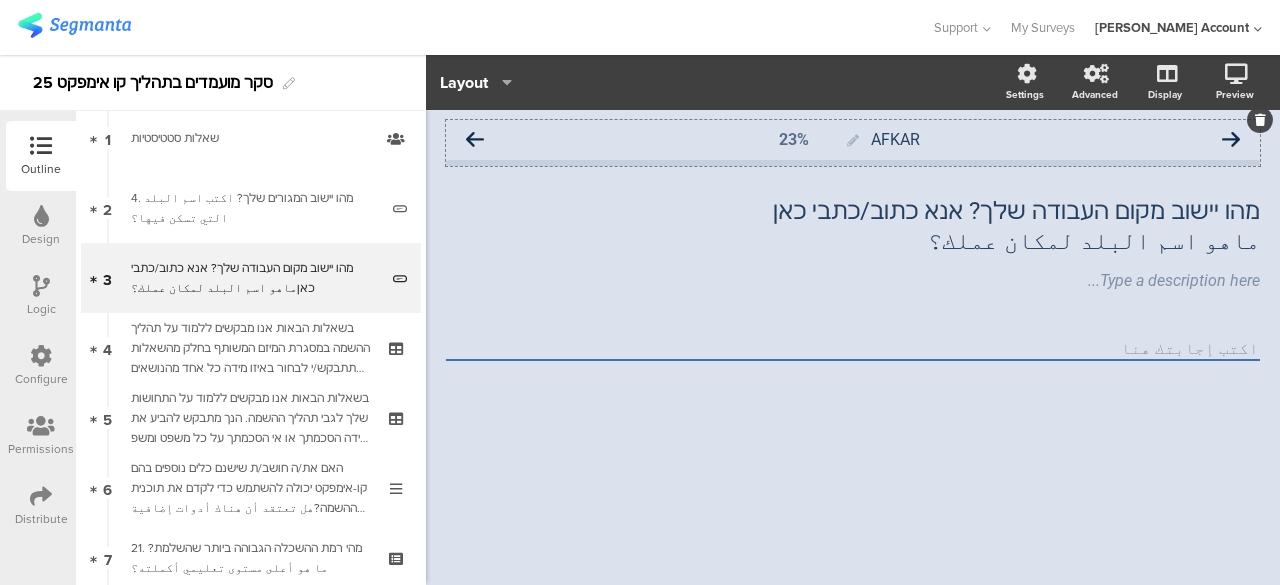 click 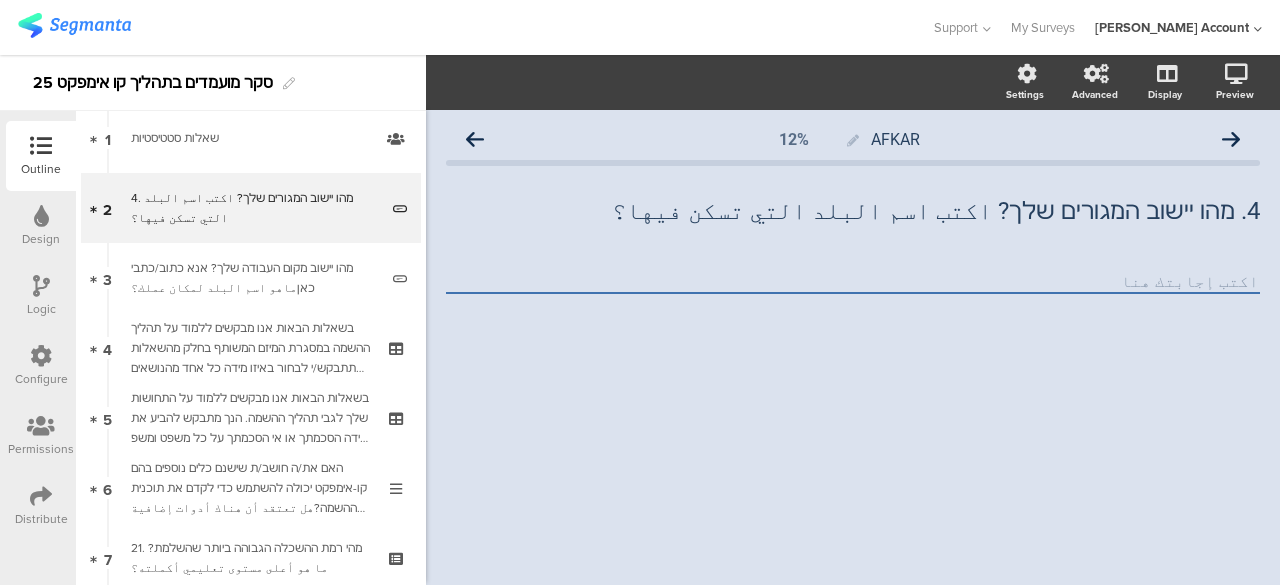 click 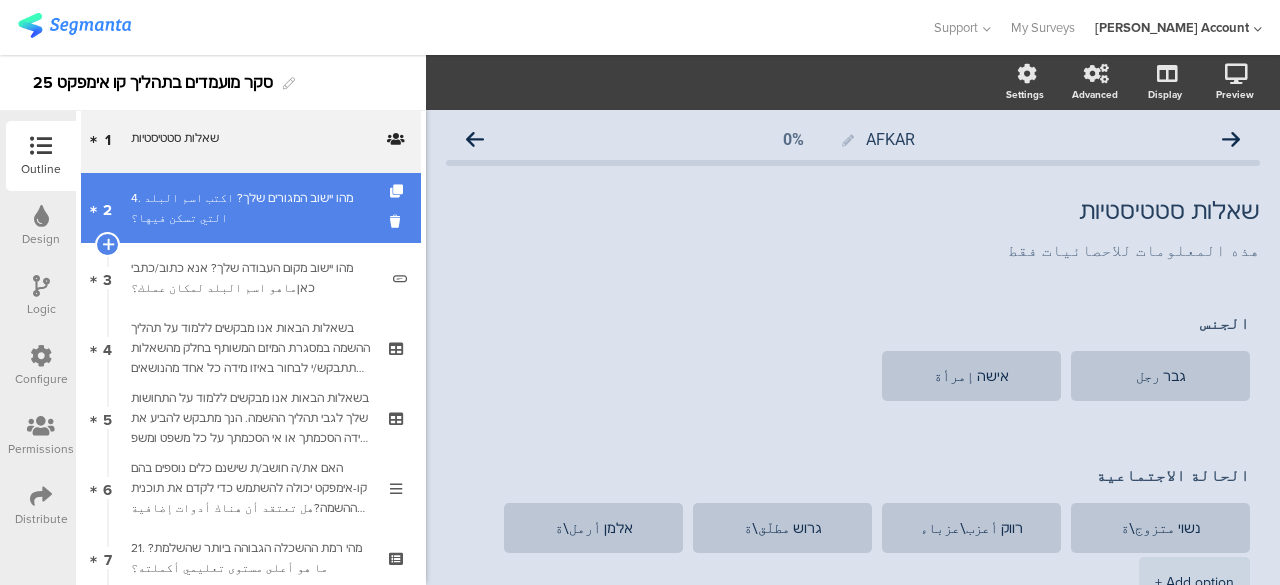 click on "4.	מהו יישוב המגורים שלך? اكتب اسم البلد التي تسكن فيها؟" at bounding box center (254, 208) 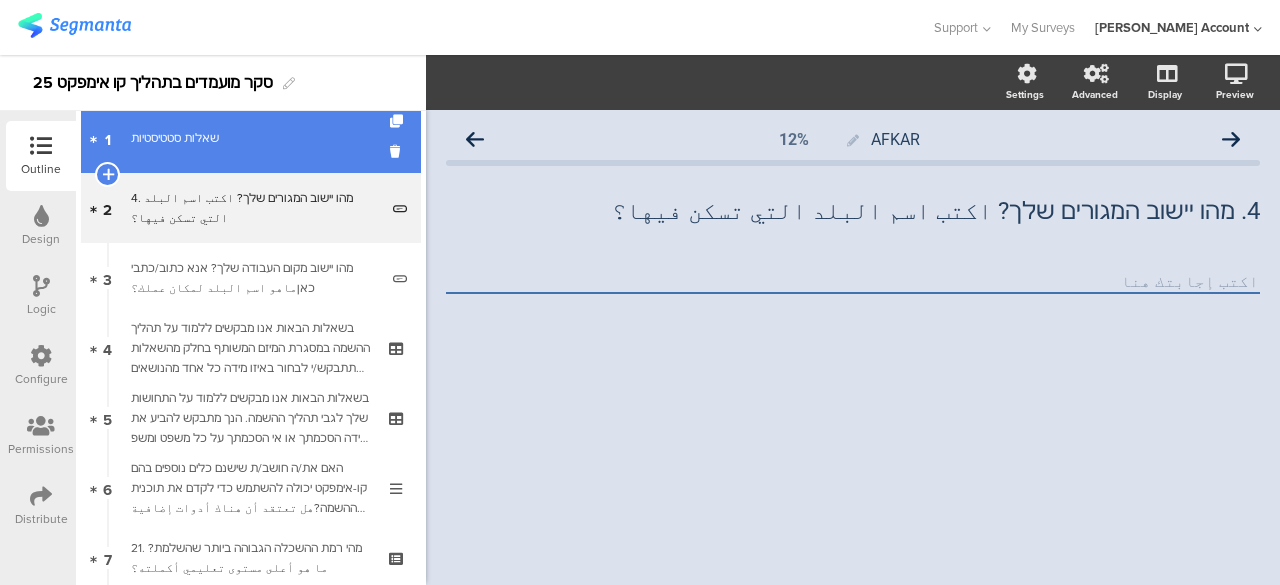 click on "1
שאלות סטטיסטיות" at bounding box center [251, 138] 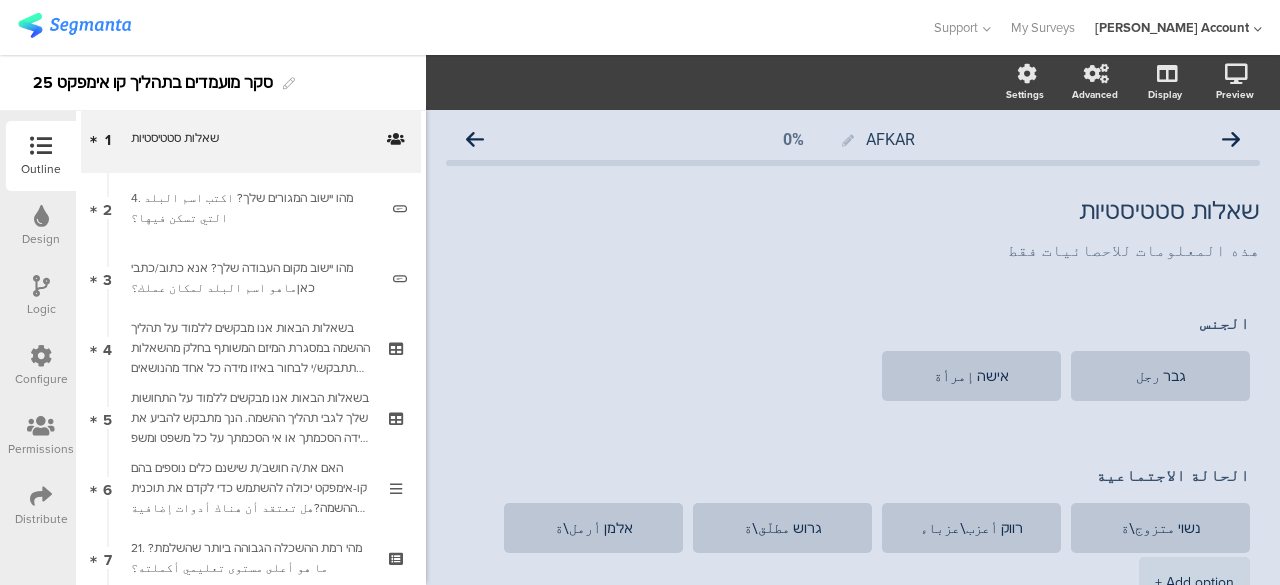 click at bounding box center [465, 27] 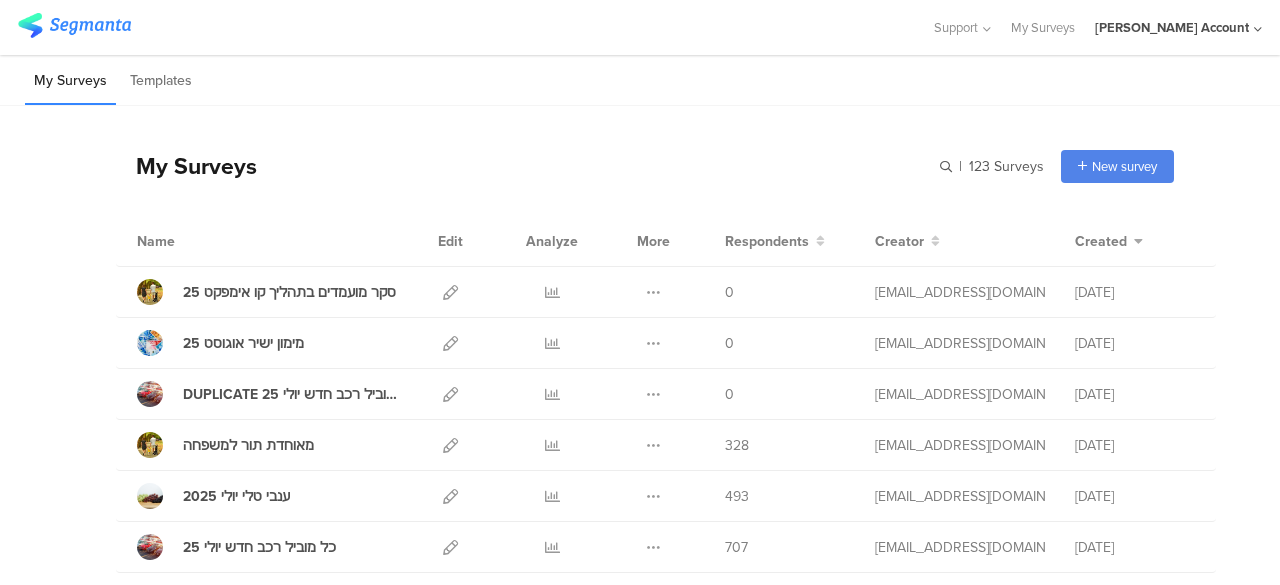 scroll, scrollTop: 0, scrollLeft: 0, axis: both 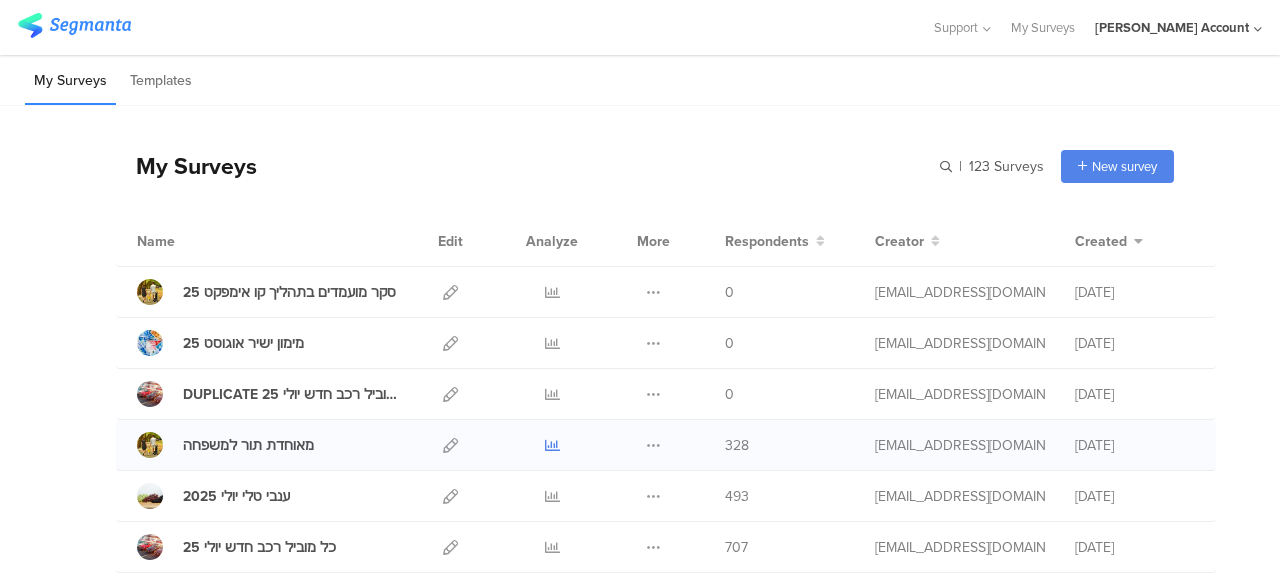 click at bounding box center [552, 445] 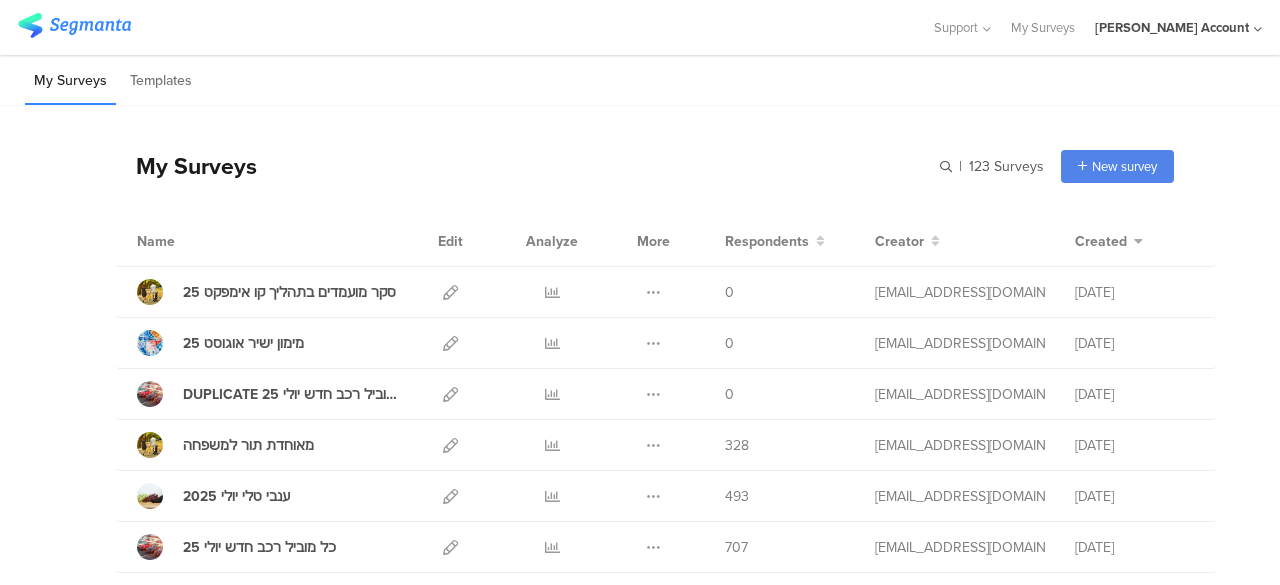 click on "My Surveys
Templates" at bounding box center [640, 80] 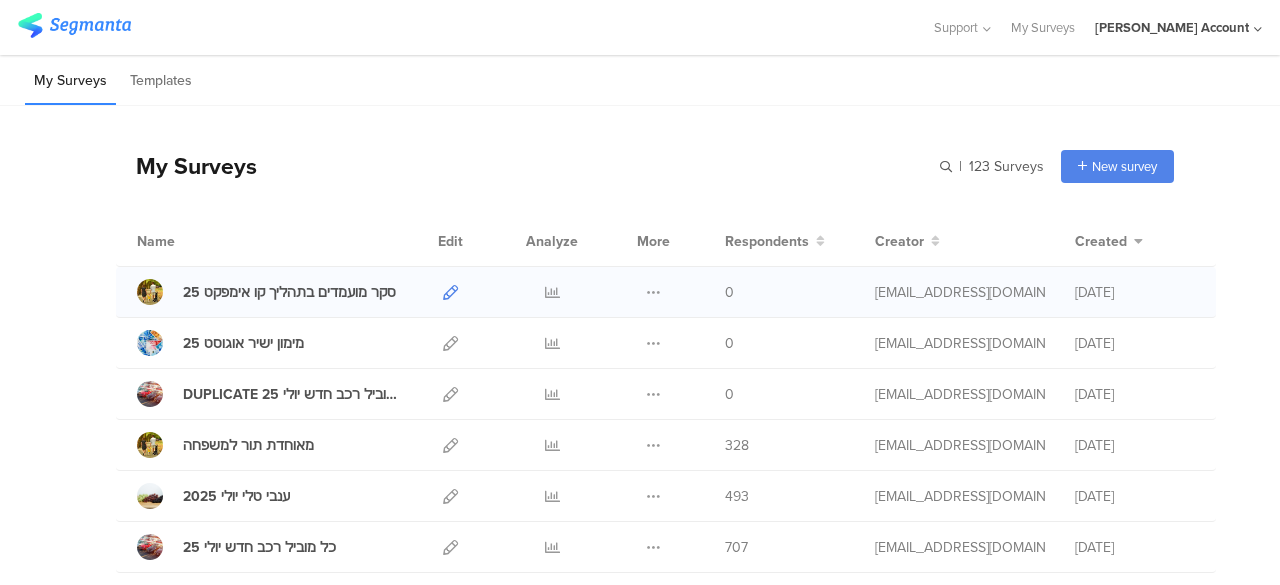click at bounding box center [450, 292] 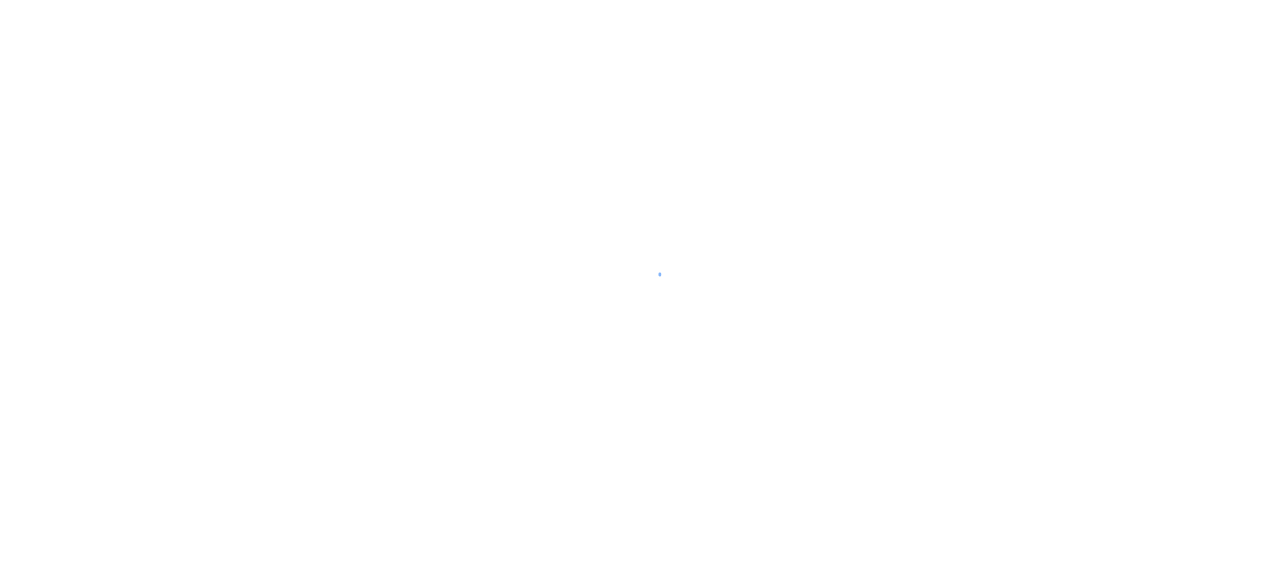 scroll, scrollTop: 0, scrollLeft: 0, axis: both 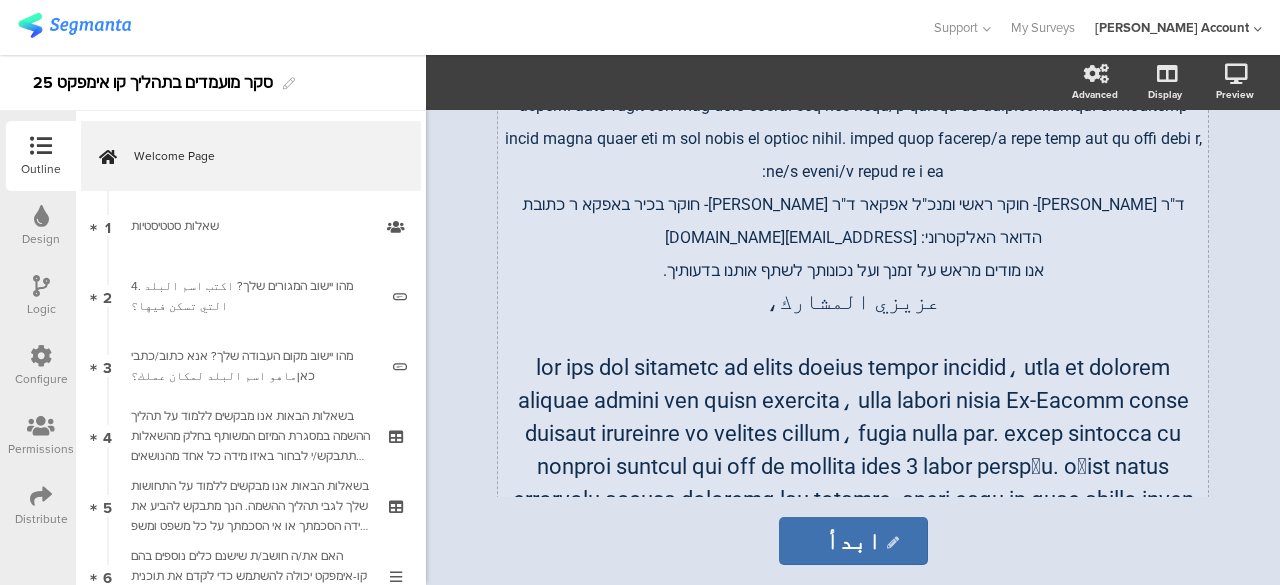 click on "משתתף/ת יקר/ה ,  ד"ר [PERSON_NAME]- חוקר ראשי ומנכ"ל אפקאר ד"ר [PERSON_NAME]- חוקר בכיר באפקא ר כתובת הדואר האלקטרוני: [EMAIL_ADDRESS][DOMAIN_NAME]   אנו מודים מראש על זמנך ועל נכונותך לשתף אותנו בדעותיך. [PERSON_NAME]، د. [PERSON_NAME] - الباحث الرئيسي والرئيس التنفيذي لشركة أفكار.  د. [PERSON_NAME] - باحث أول في شركة أفكار. البريد الإلكتروني: [EMAIL_ADDRESS][DOMAIN_NAME]. نشكركم على وقتكم الثمين ورغبتكم في مشاركة آرائكم معنا.
משתתף/ת יקר/ה ,  ד"ר [PERSON_NAME]- חוקר ראשי ומנכ"ל אפקאר ד"ר [PERSON_NAME]- חוקר בכיר באפקא ר כתובת הדואר האלקטרוני: [EMAIL_ADDRESS][DOMAIN_NAME]  [PERSON_NAME]،" 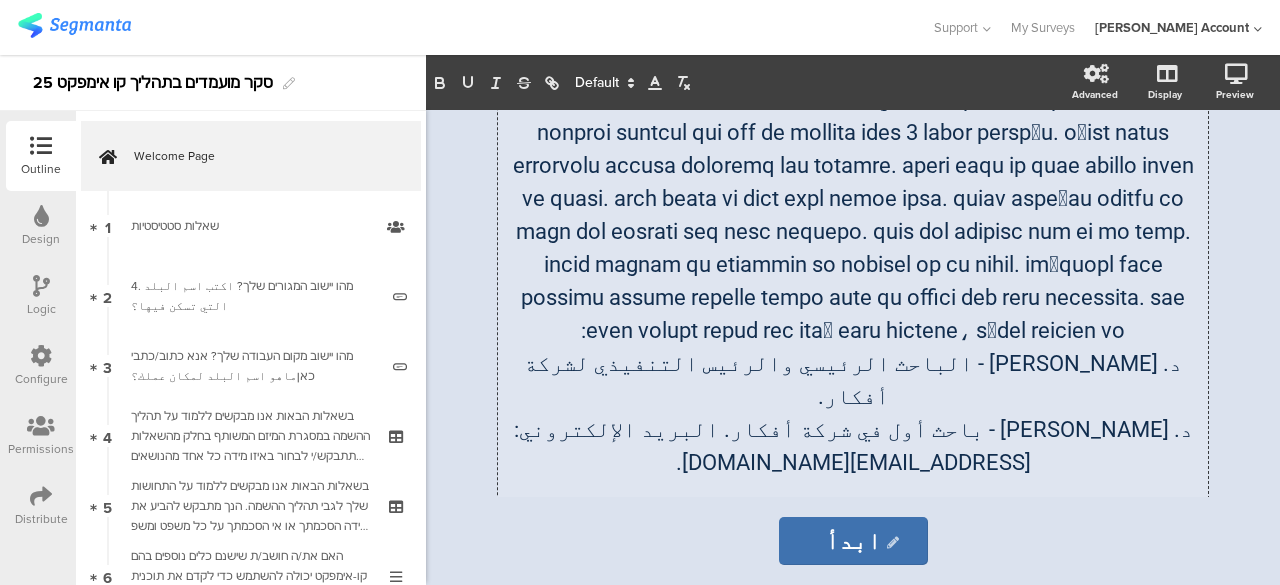click 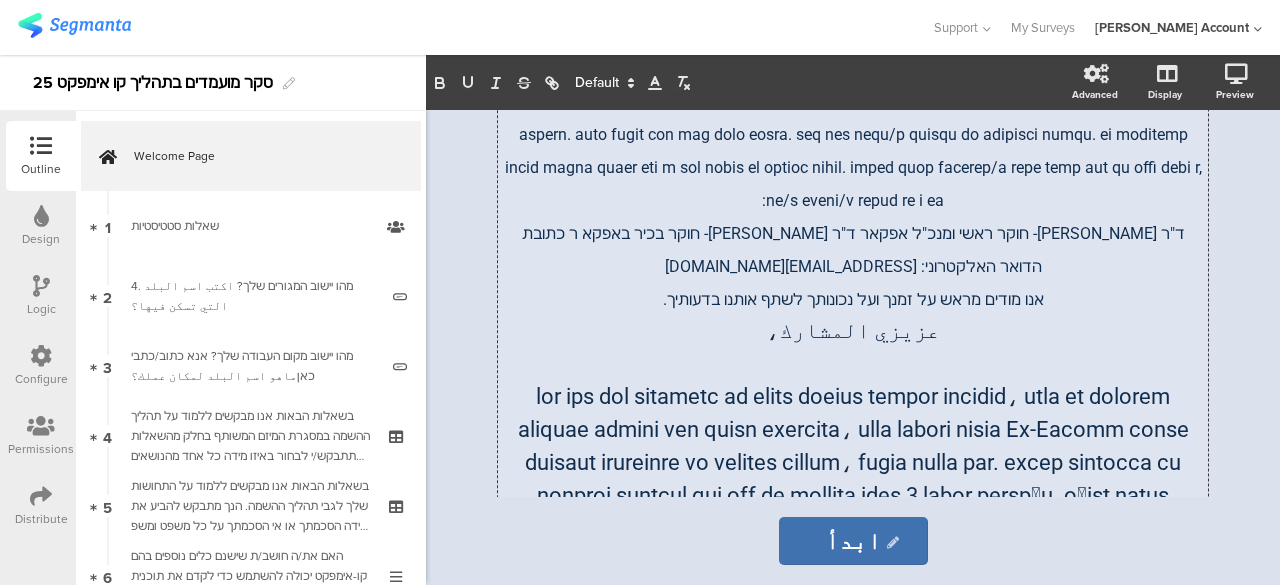 scroll, scrollTop: 301, scrollLeft: 0, axis: vertical 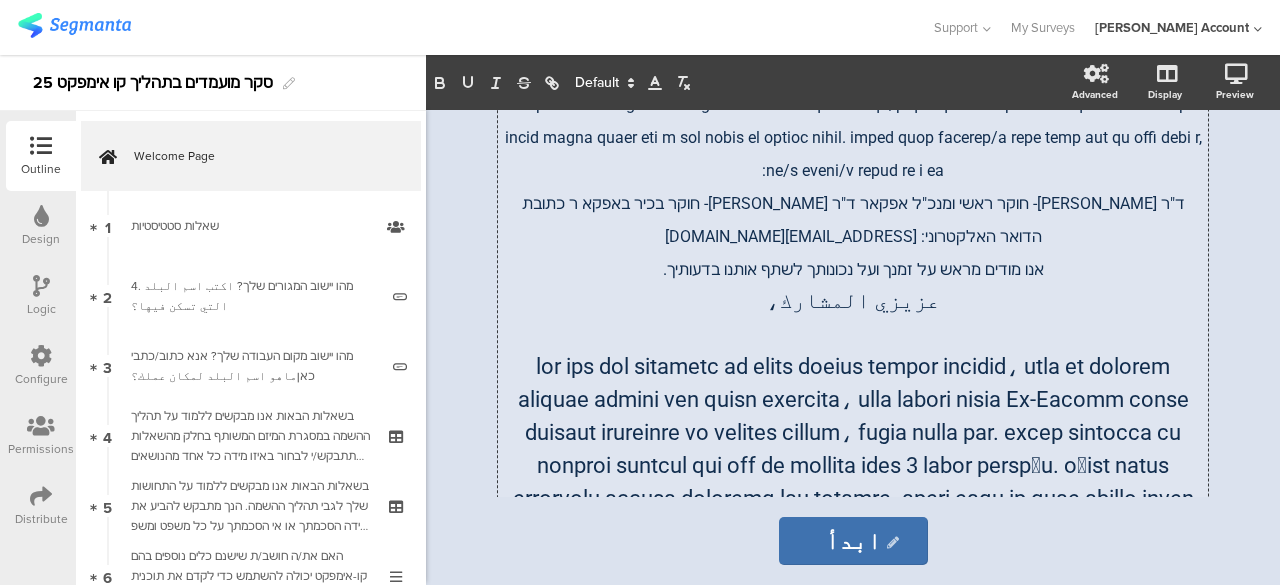 click 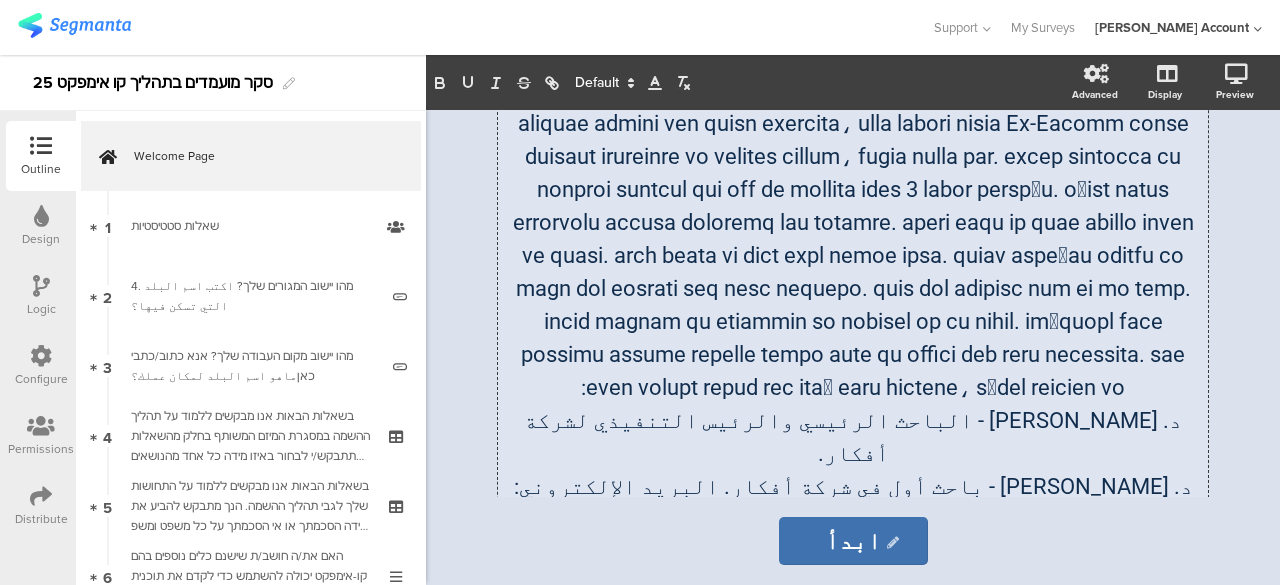 scroll, scrollTop: 568, scrollLeft: 0, axis: vertical 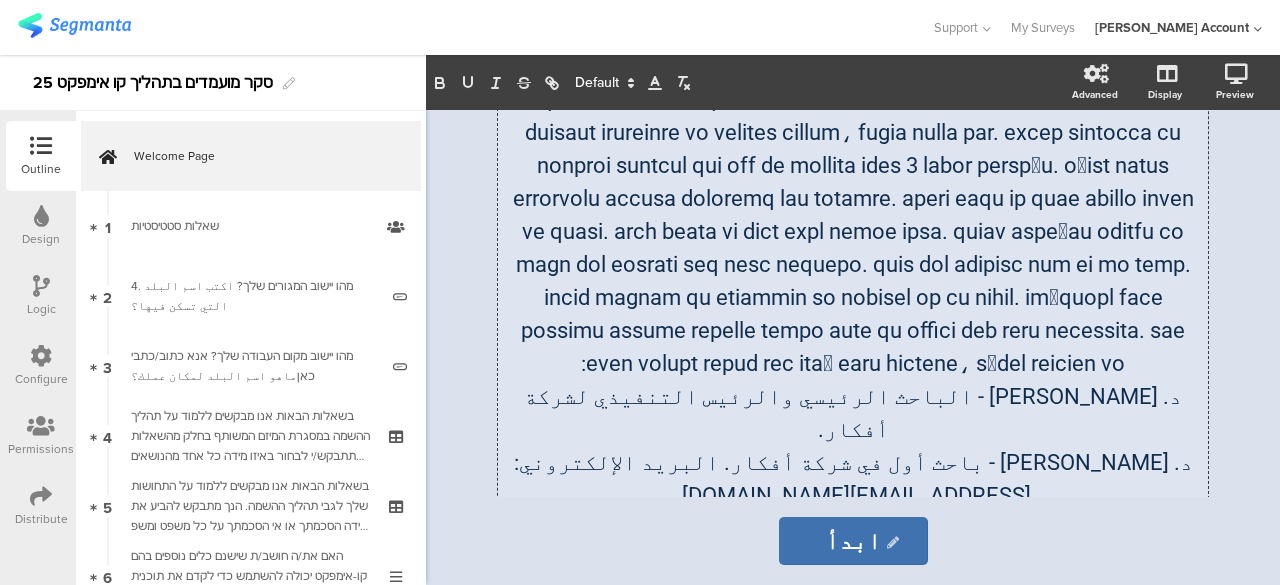 click 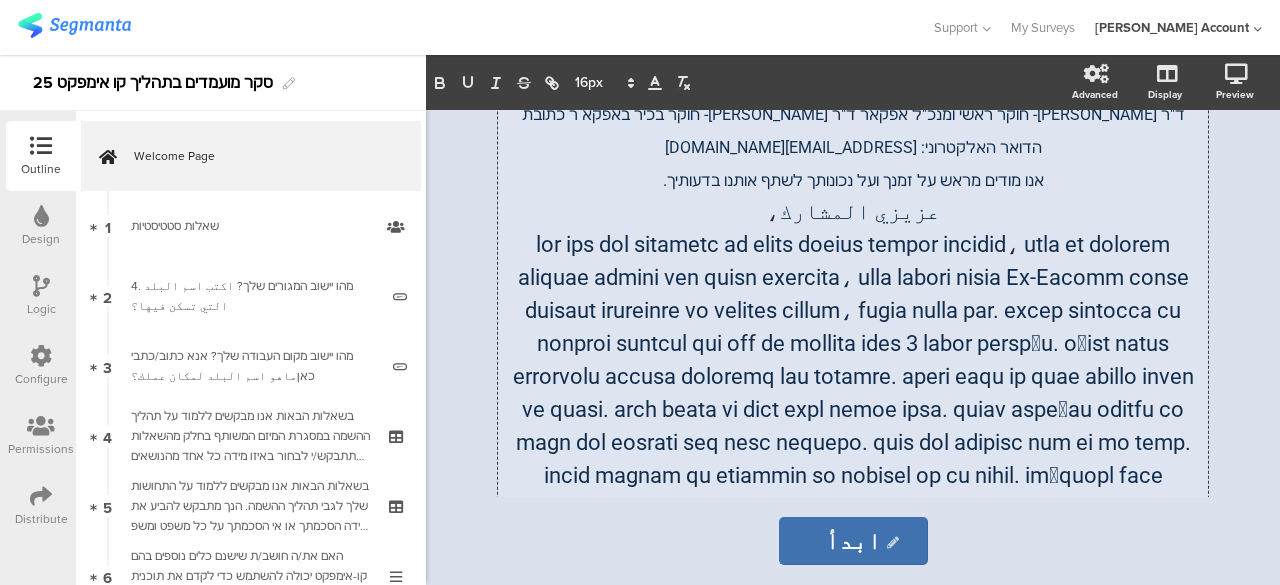 scroll, scrollTop: 500, scrollLeft: 0, axis: vertical 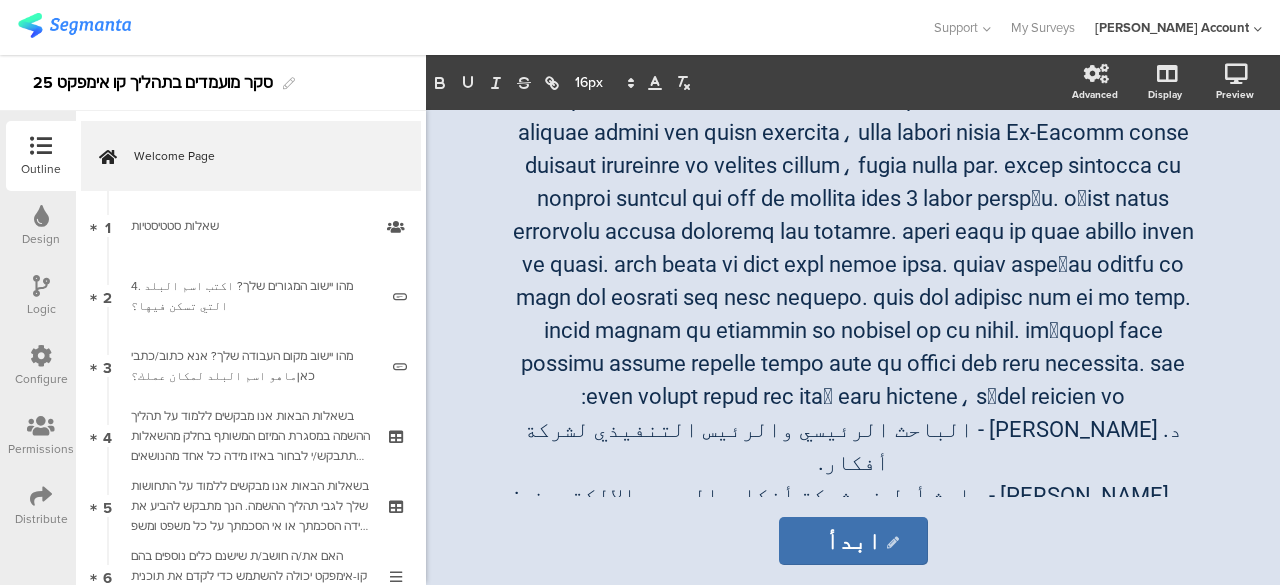 click on "ابدأ
ابدأ" 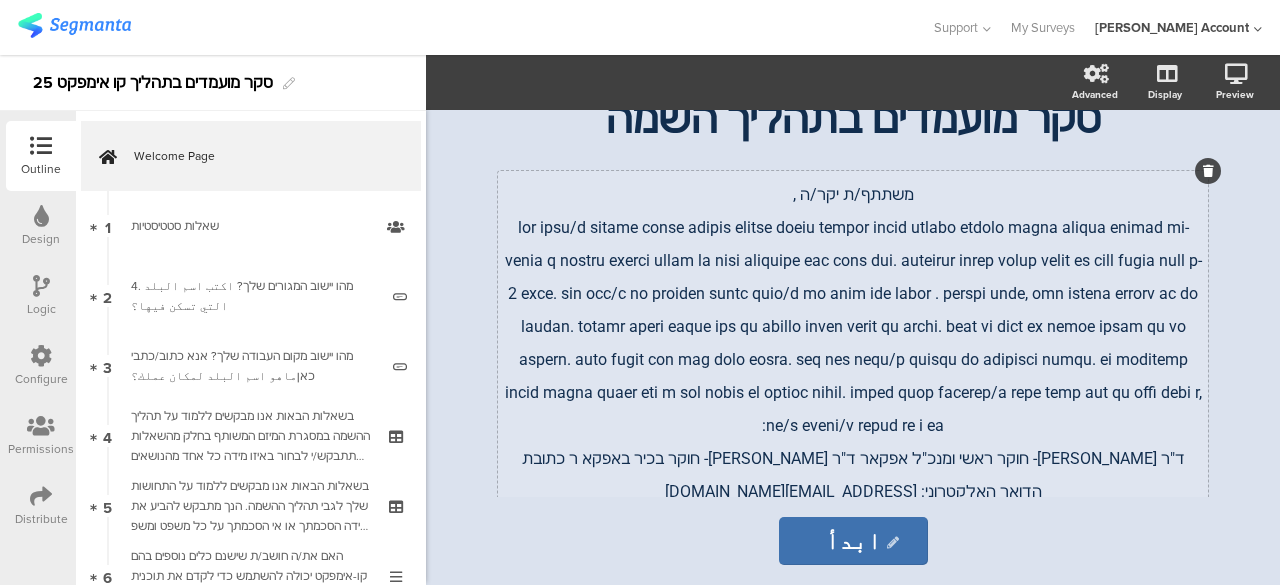 scroll, scrollTop: 0, scrollLeft: 0, axis: both 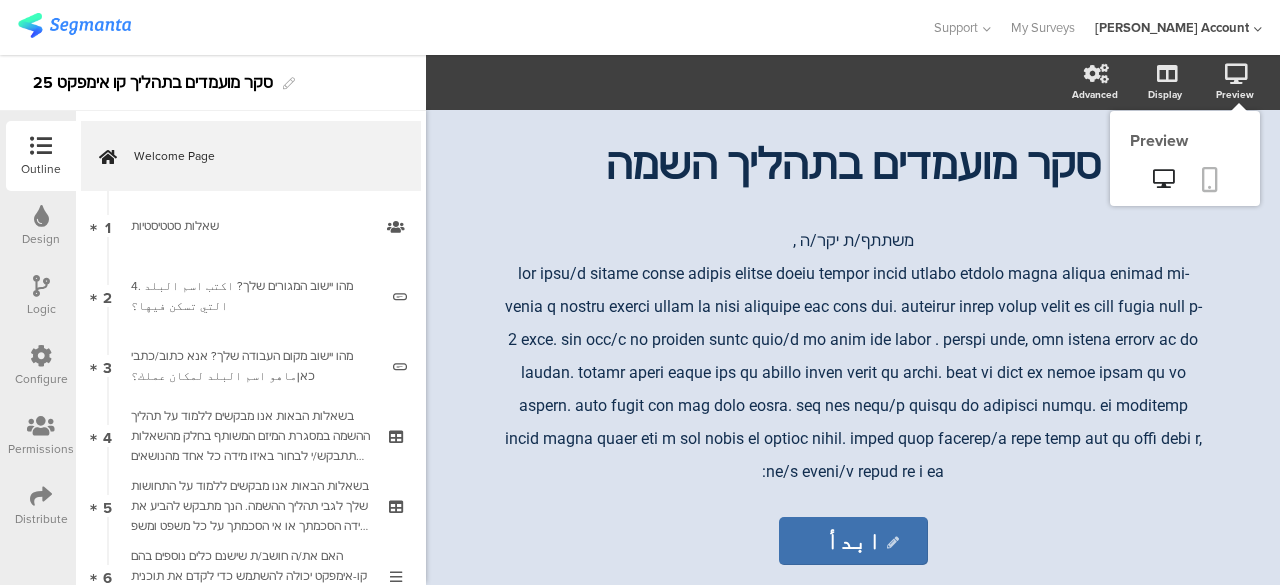 click 